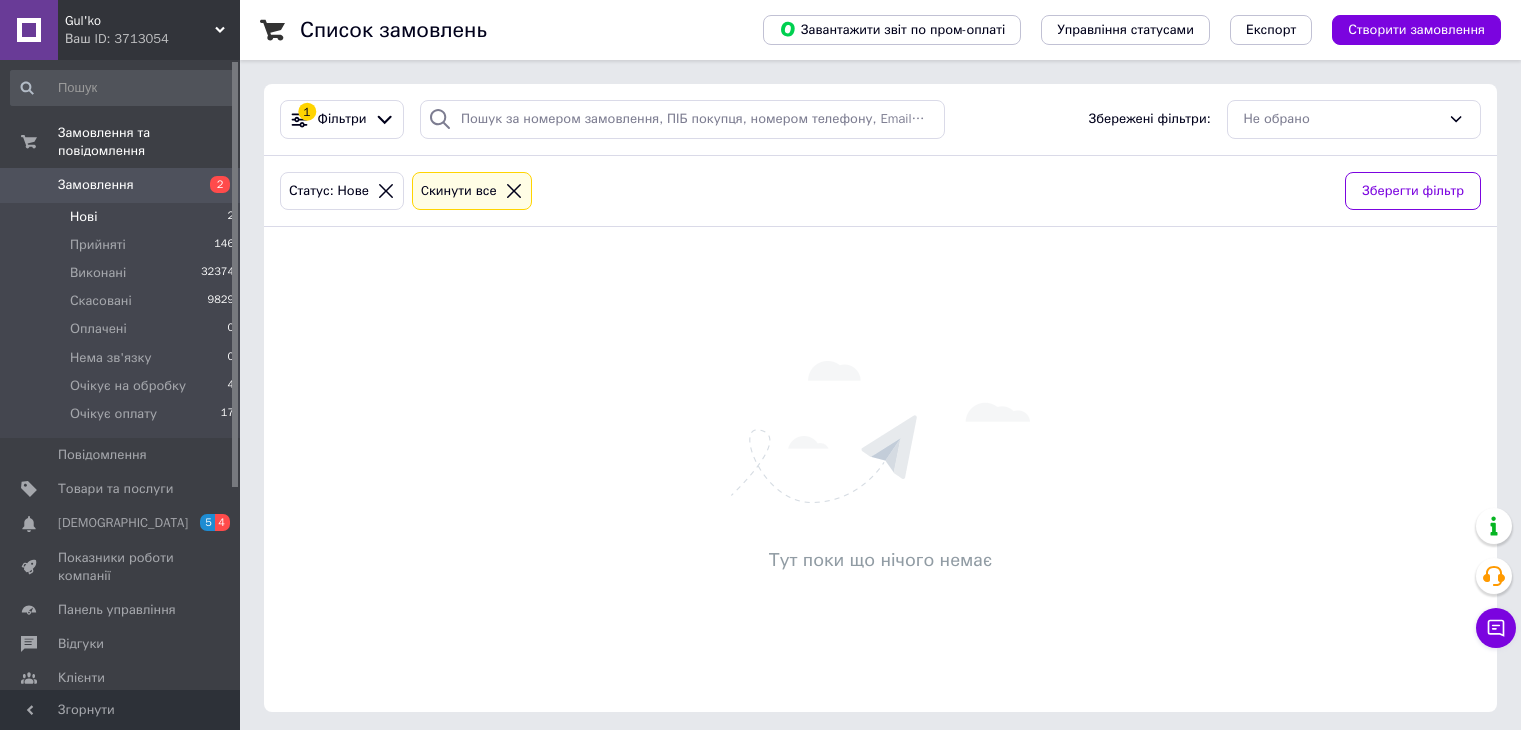 scroll, scrollTop: 0, scrollLeft: 0, axis: both 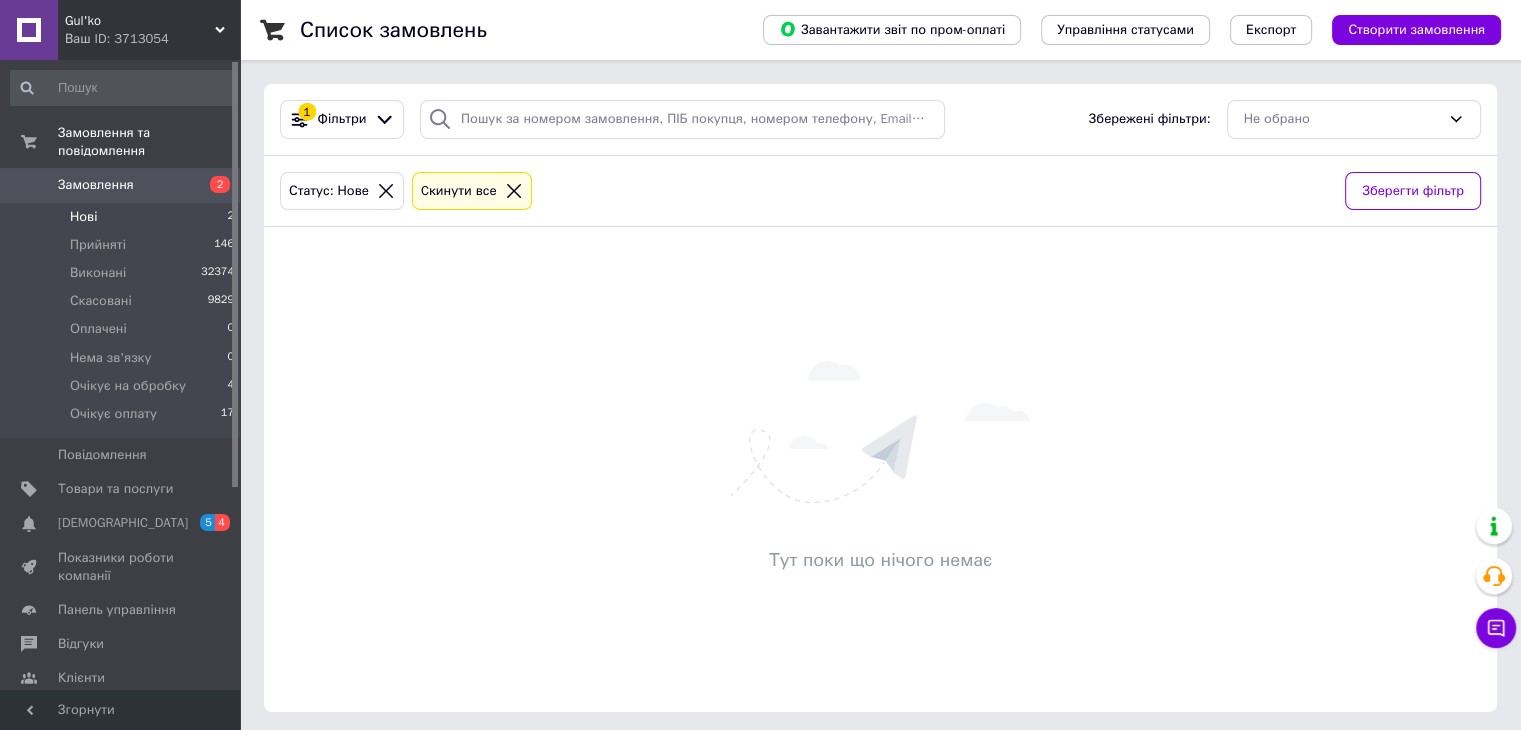 click on "Список замовлень   Завантажити звіт по пром-оплаті Управління статусами Експорт Створити замовлення 1 Фільтри Збережені фільтри: Не обрано Статус: Нове Cкинути все Зберегти фільтр Тут поки що нічого немає" at bounding box center [880, 368] 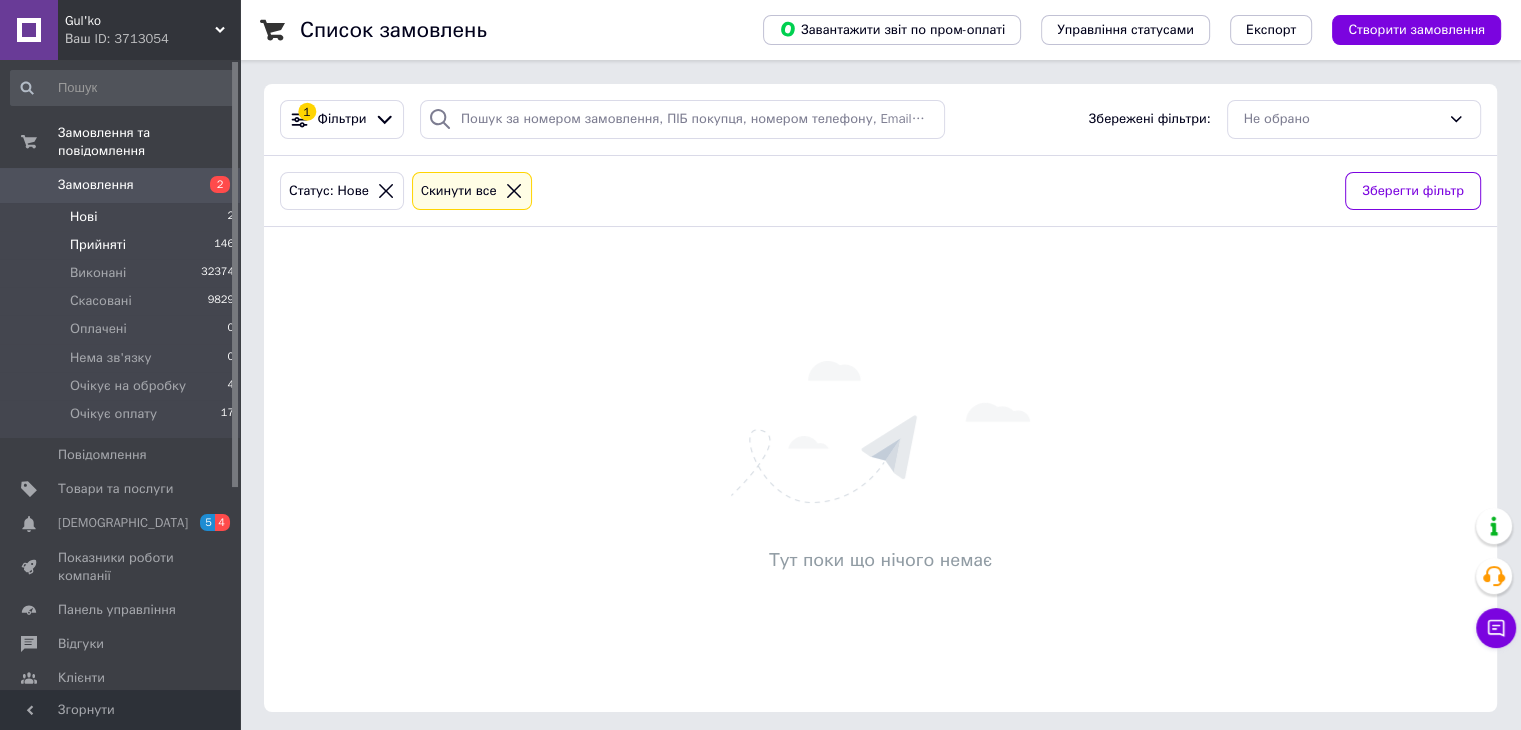 click on "Прийняті 146" at bounding box center (123, 245) 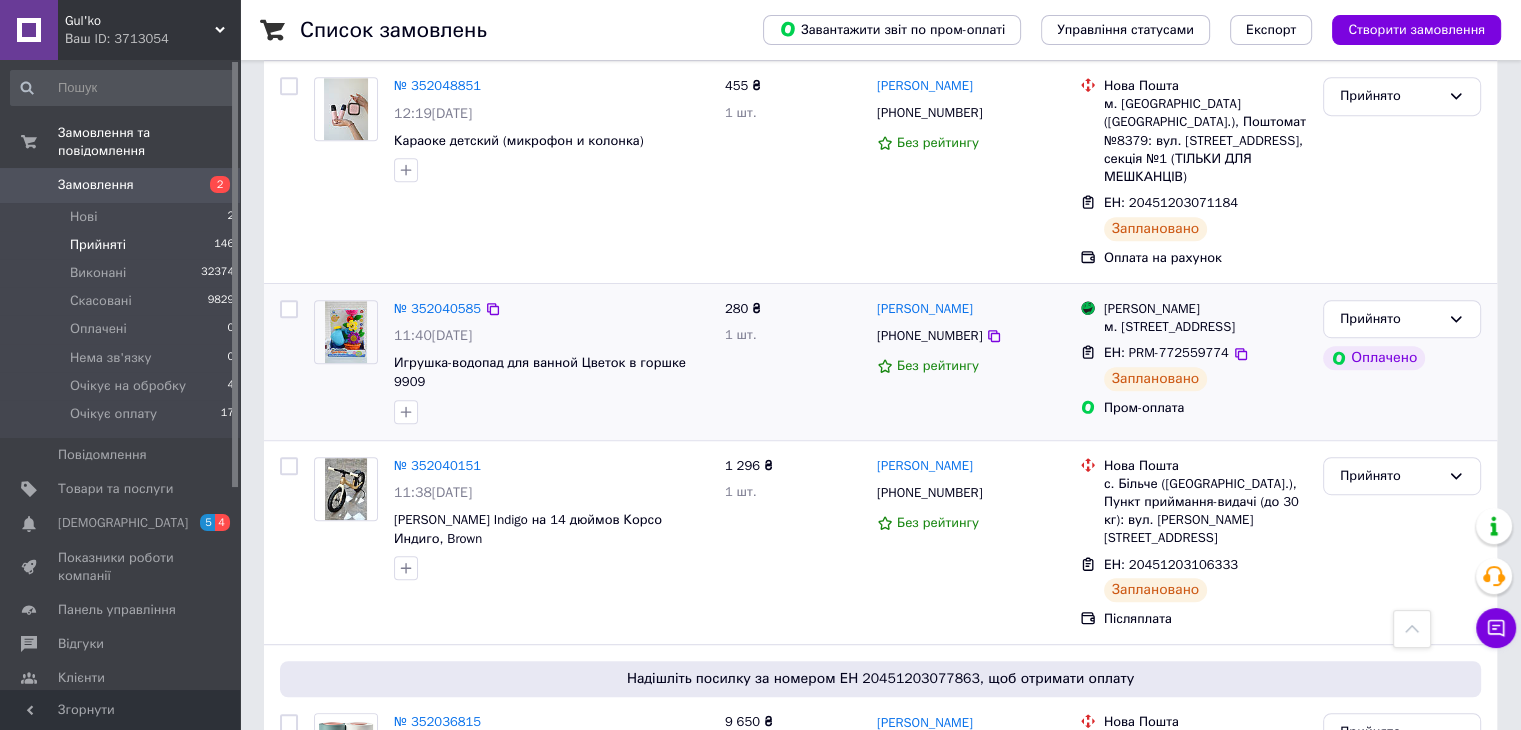 scroll, scrollTop: 1100, scrollLeft: 0, axis: vertical 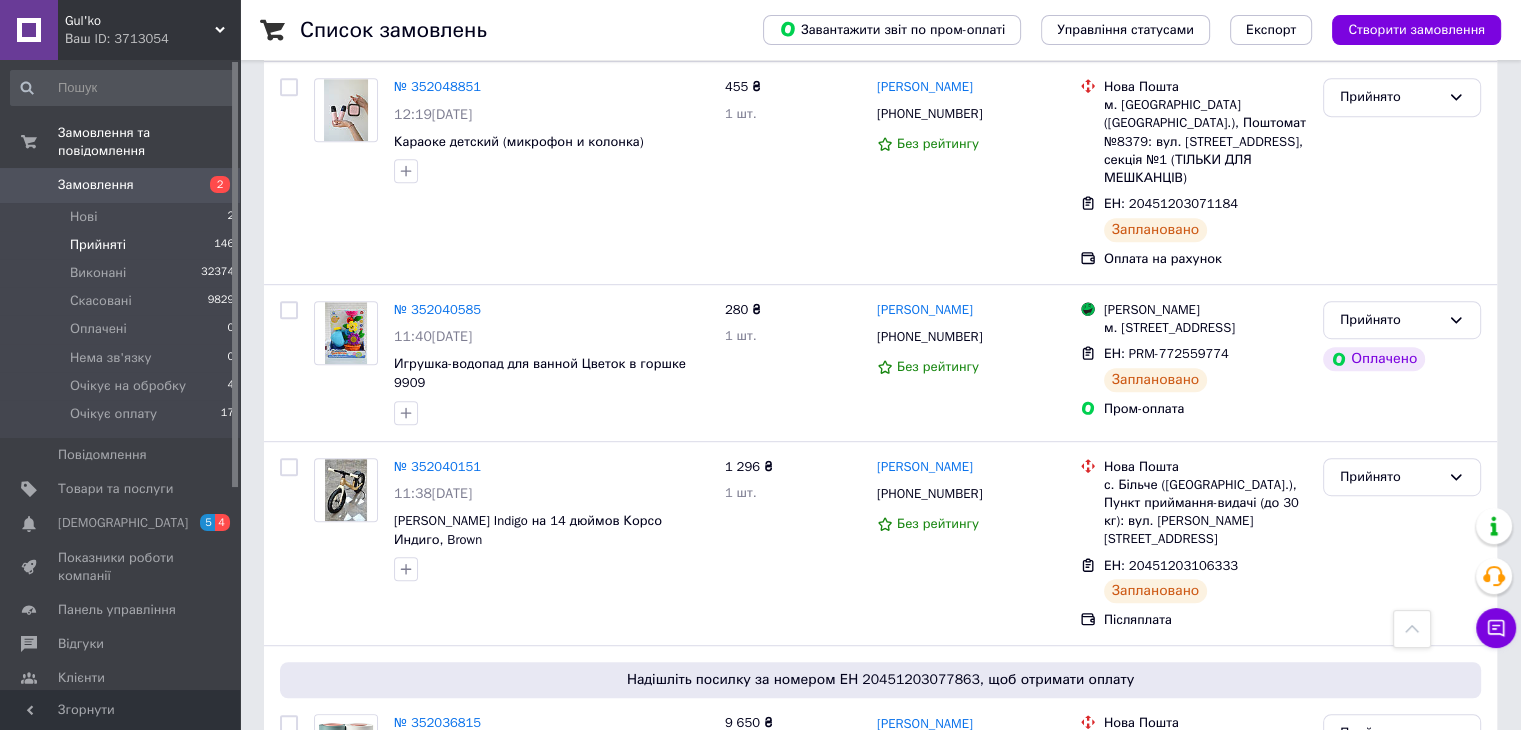 click at bounding box center (123, 88) 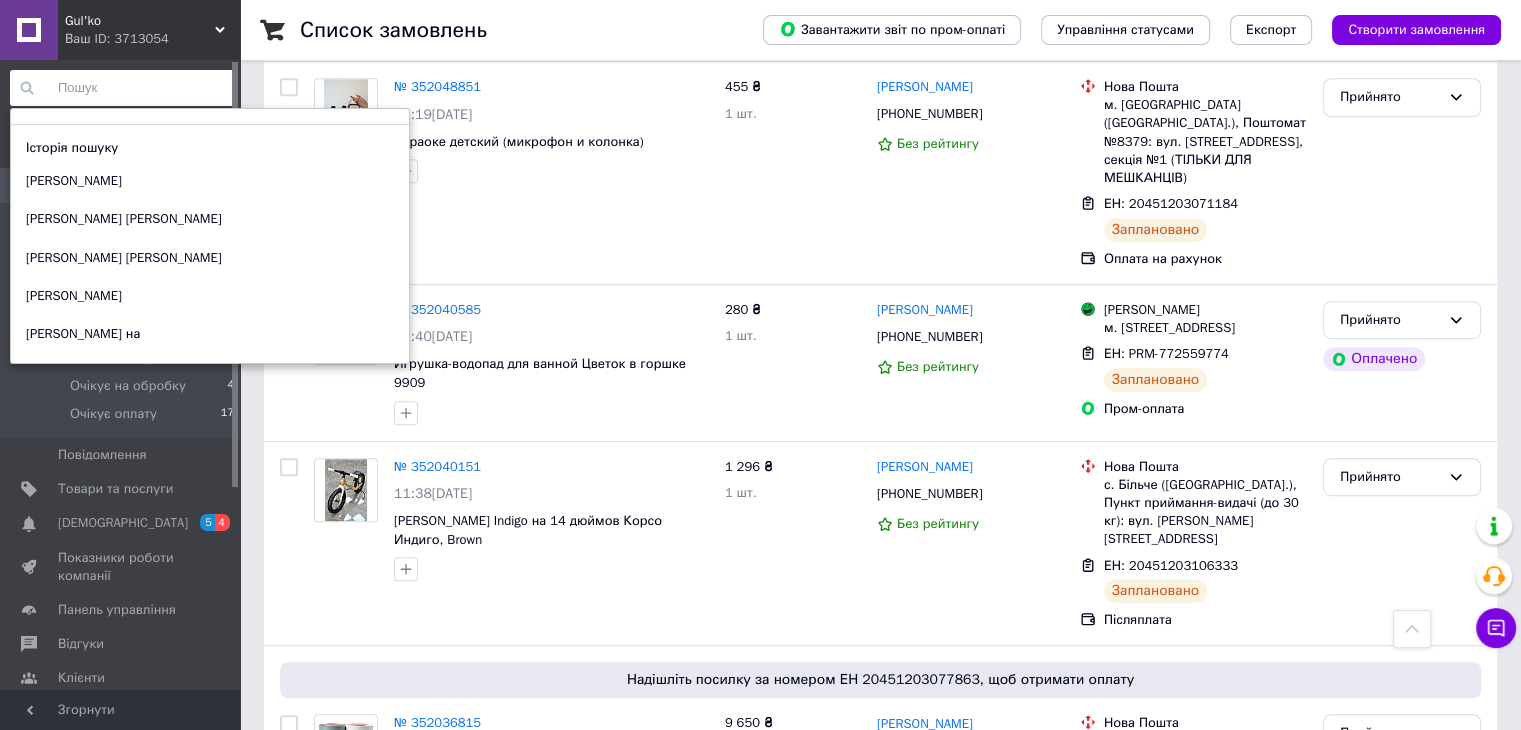 type on "," 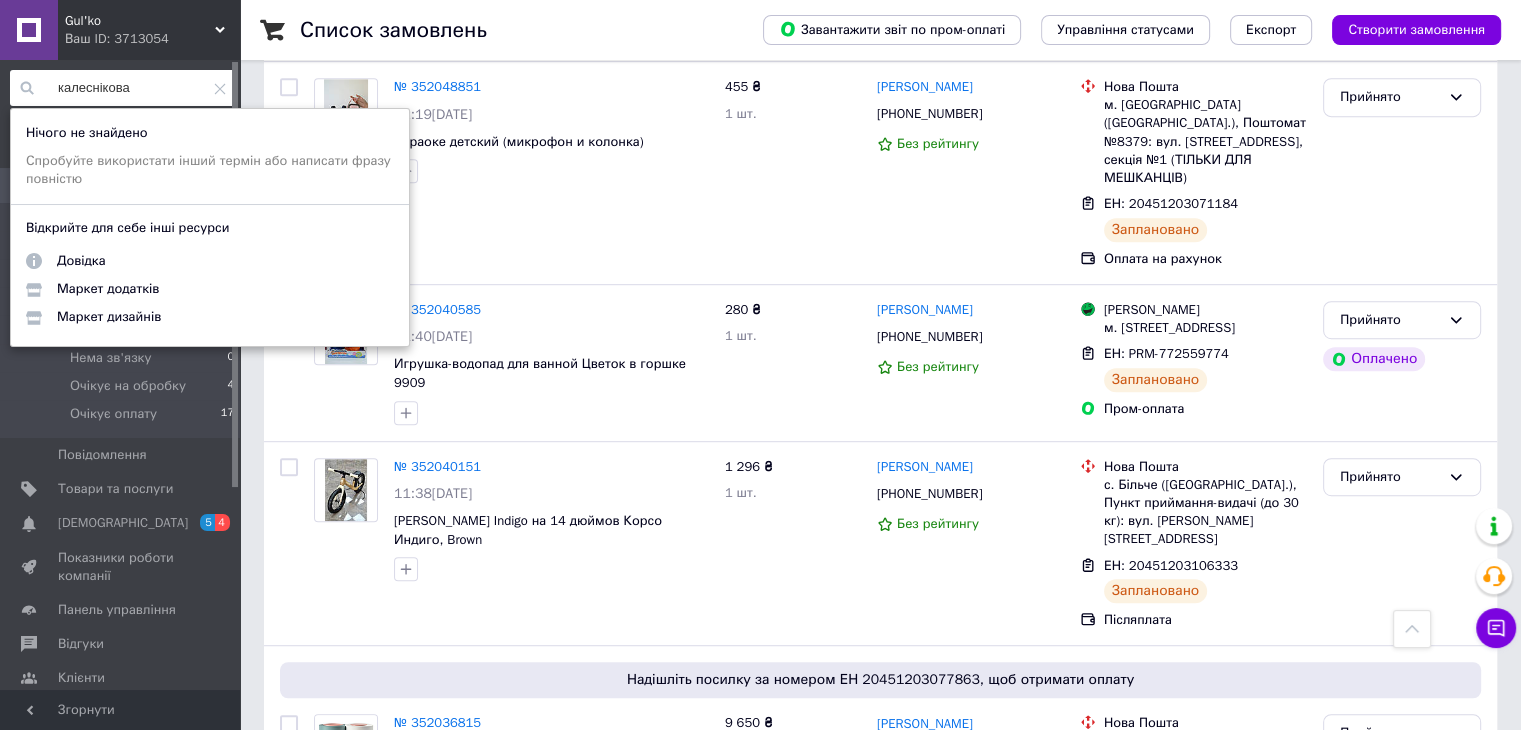 click on "калеснікова" at bounding box center (123, 88) 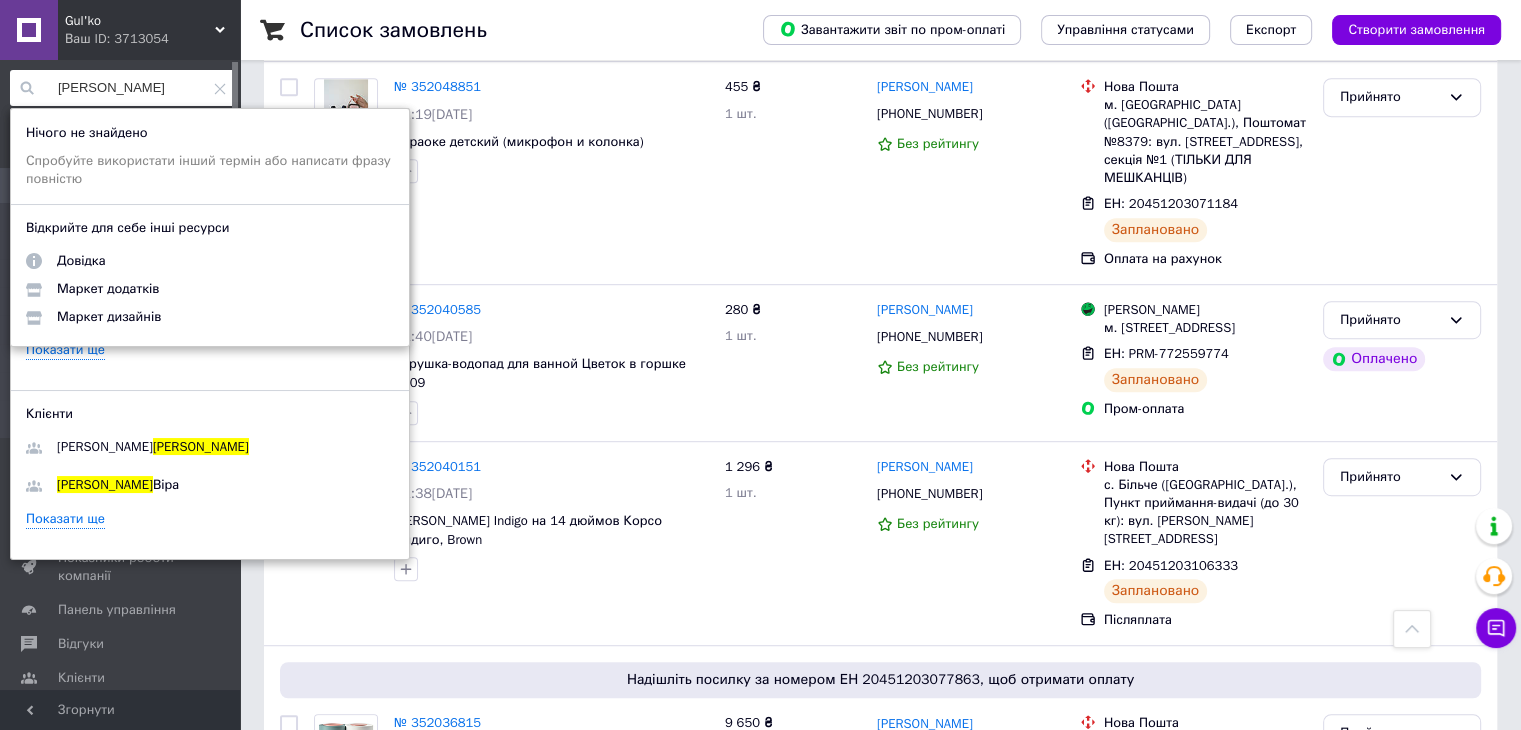 click on "[PERSON_NAME]" at bounding box center (123, 88) 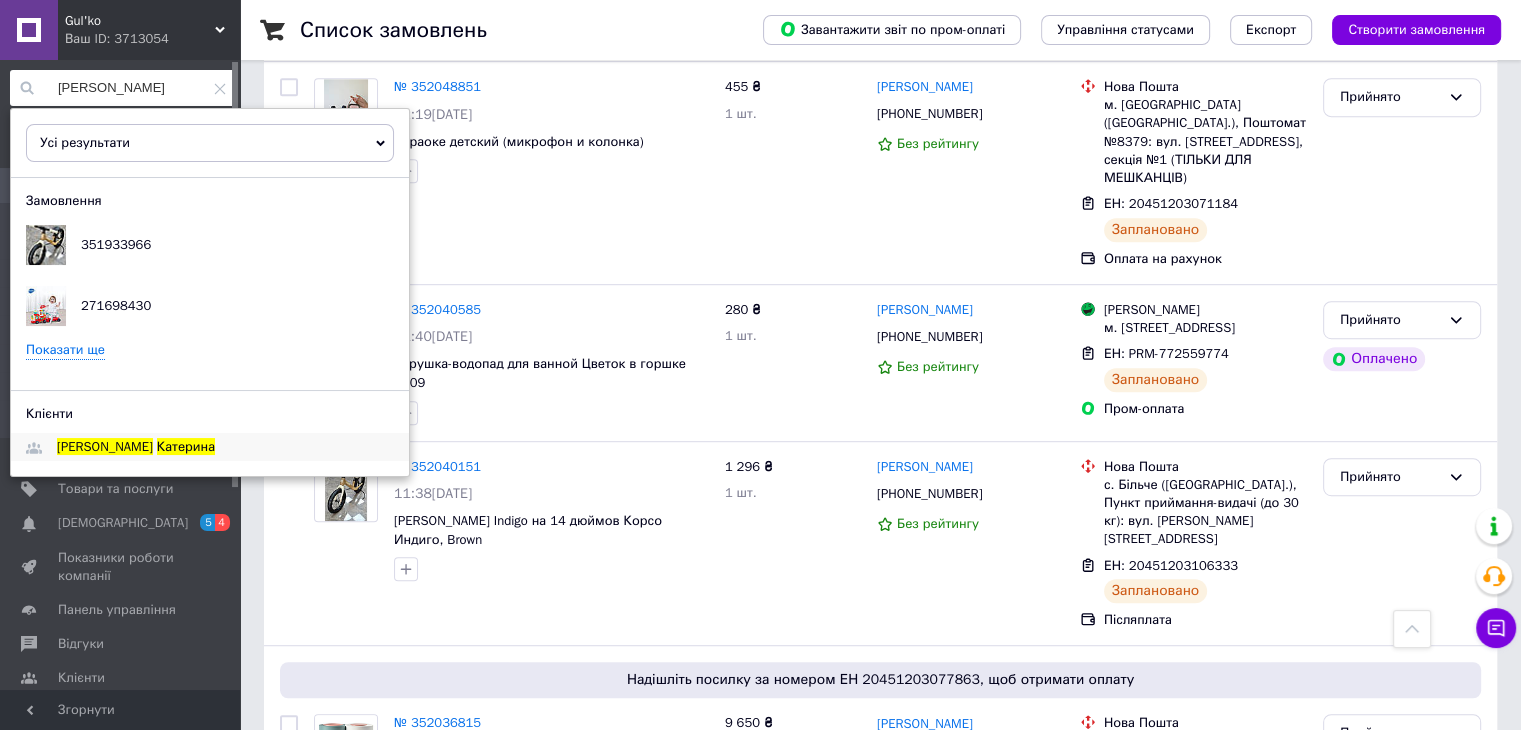 type on "[PERSON_NAME]" 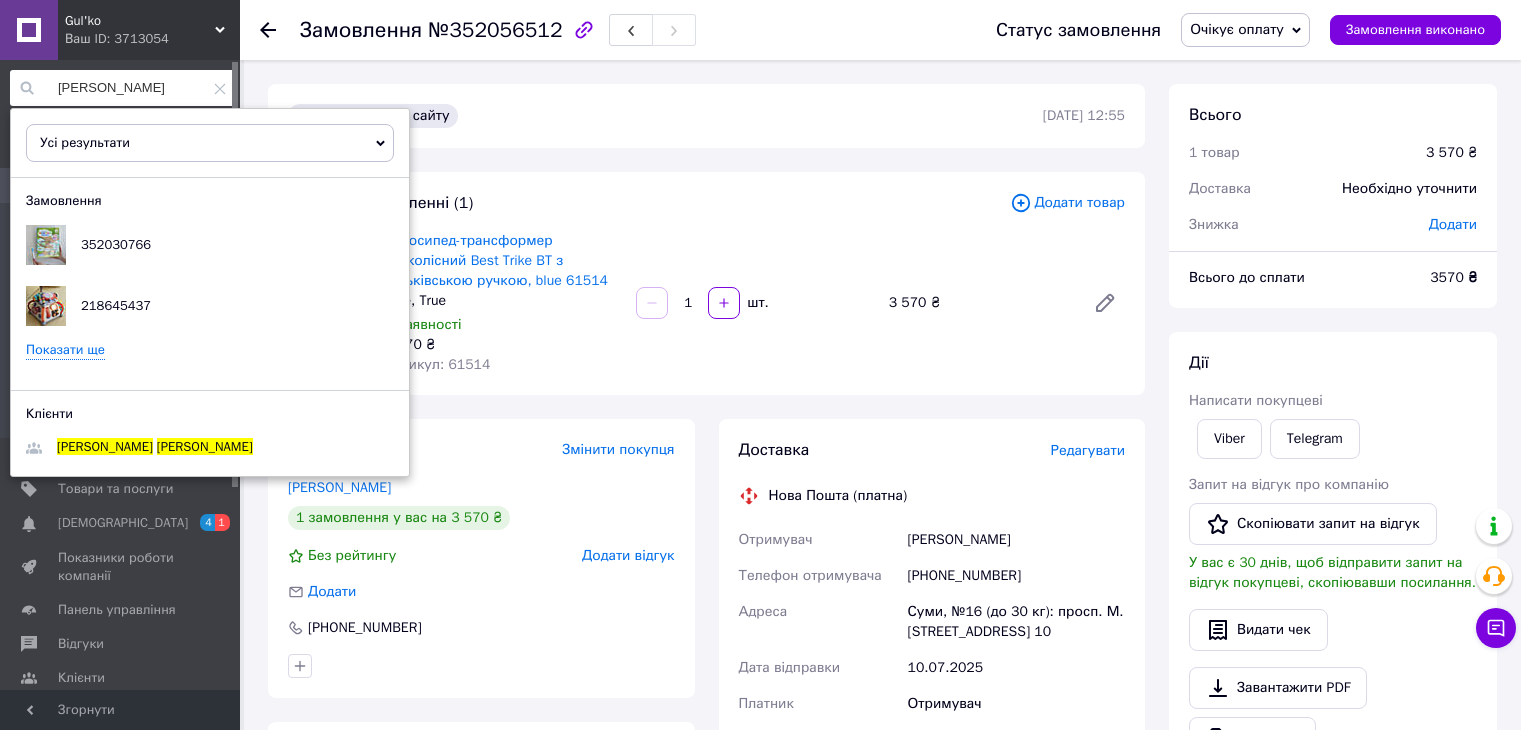 scroll, scrollTop: 584, scrollLeft: 0, axis: vertical 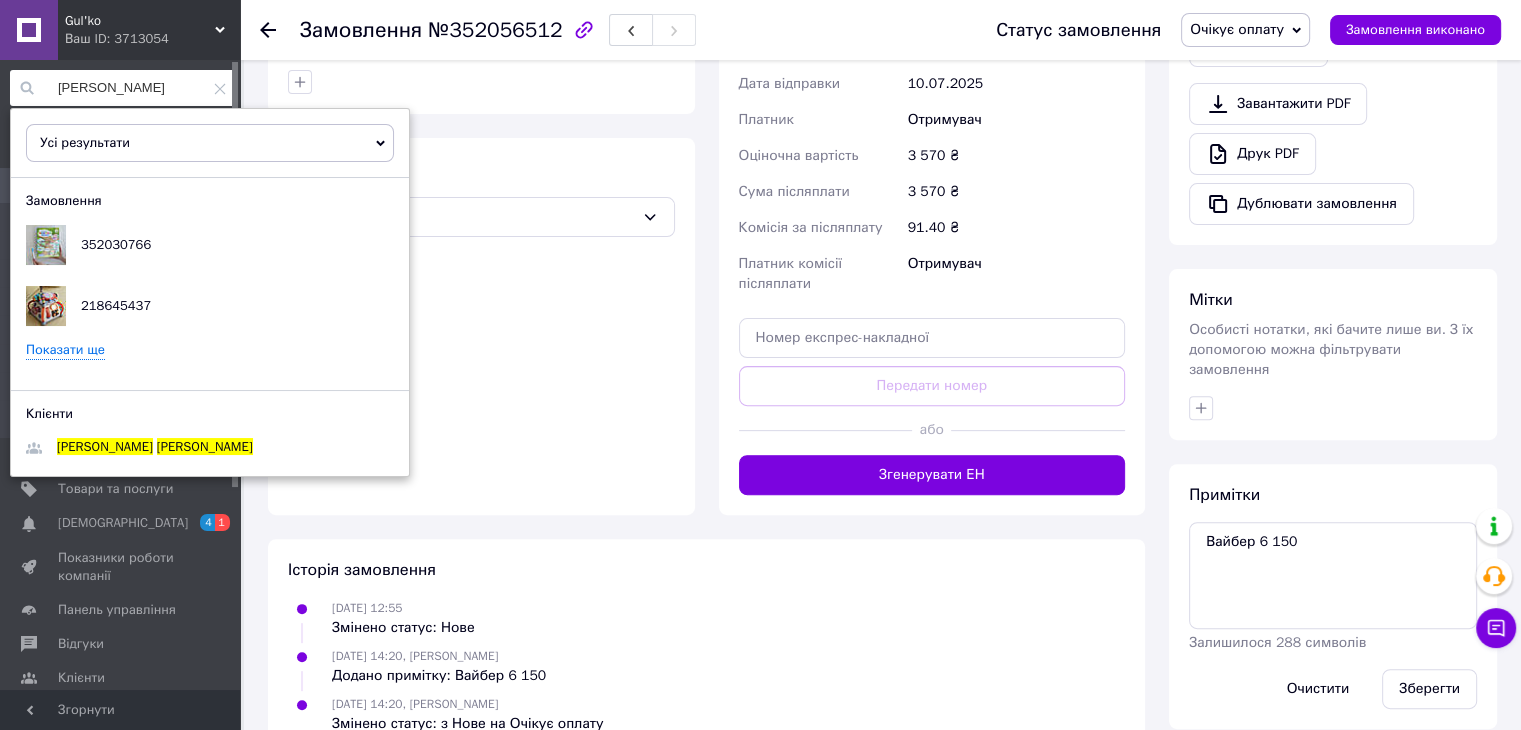 click at bounding box center (481, 82) 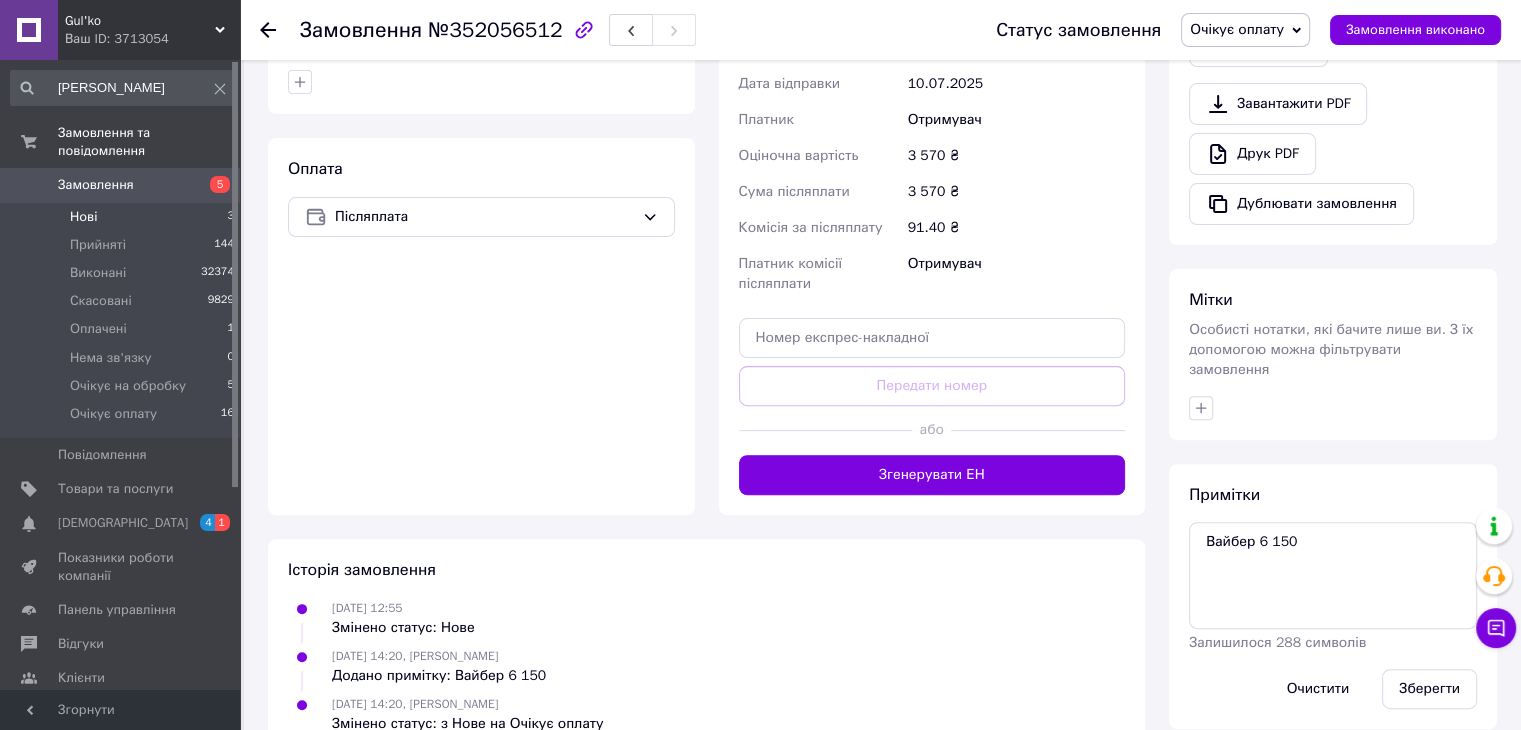 click on "Нові 3" at bounding box center [123, 217] 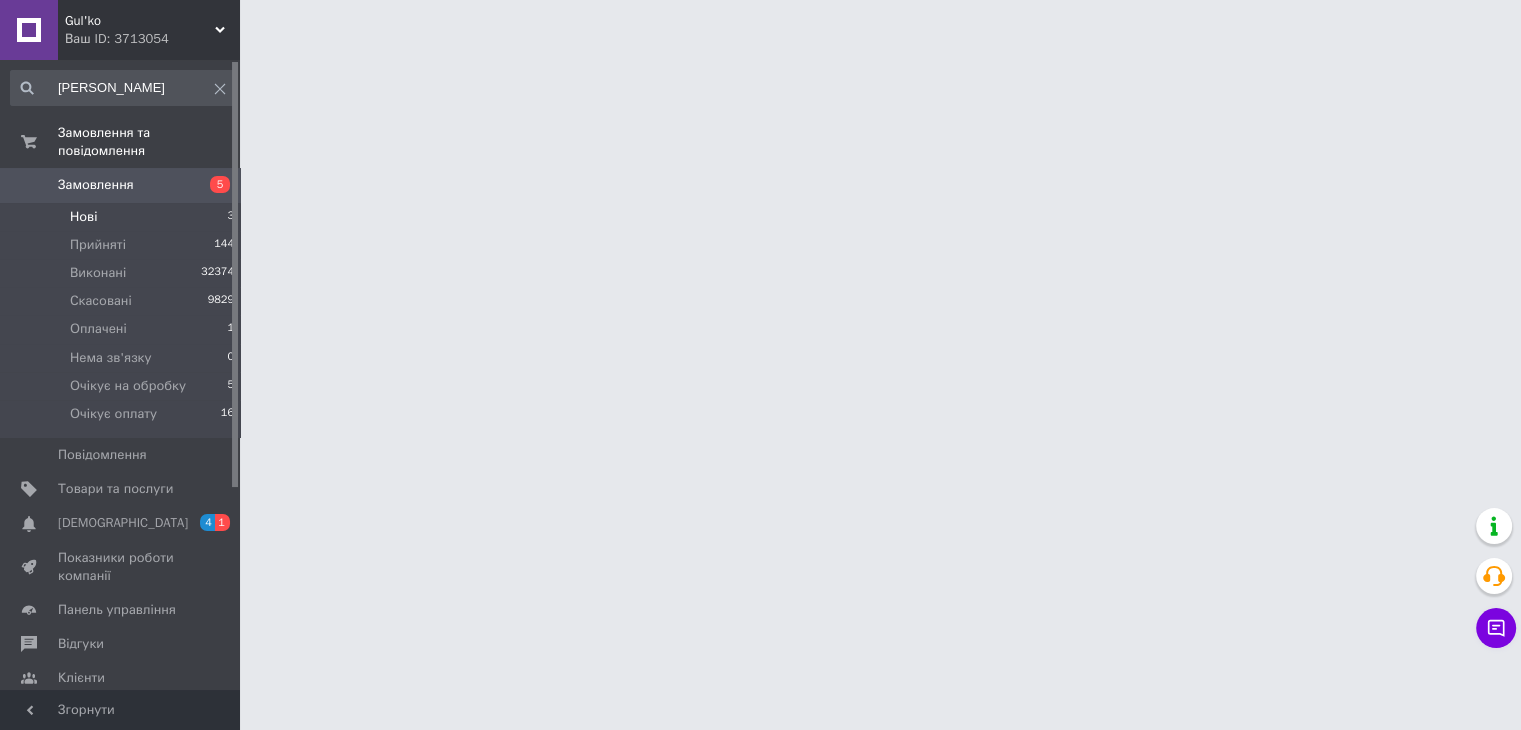 scroll, scrollTop: 0, scrollLeft: 0, axis: both 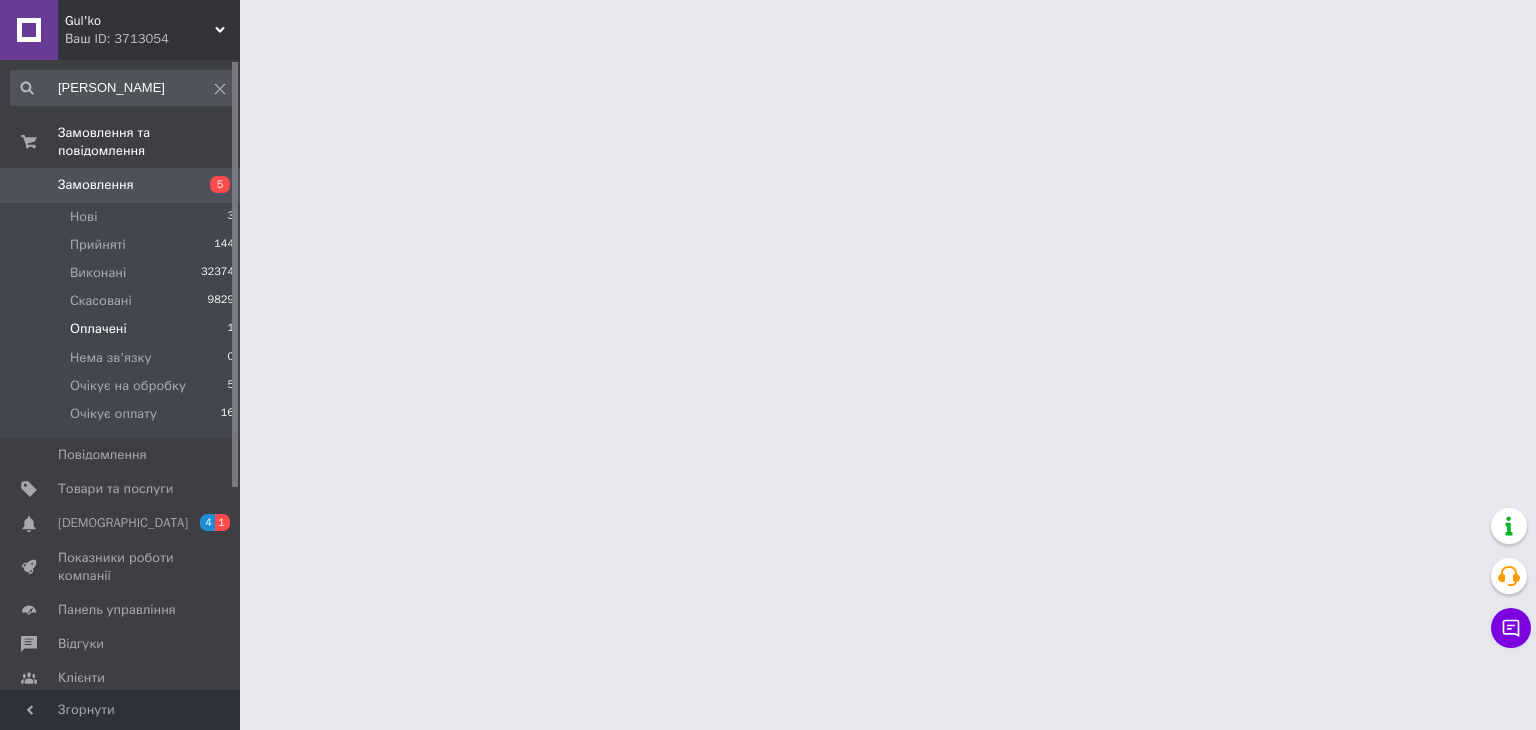 click on "Оплачені 1" at bounding box center (123, 329) 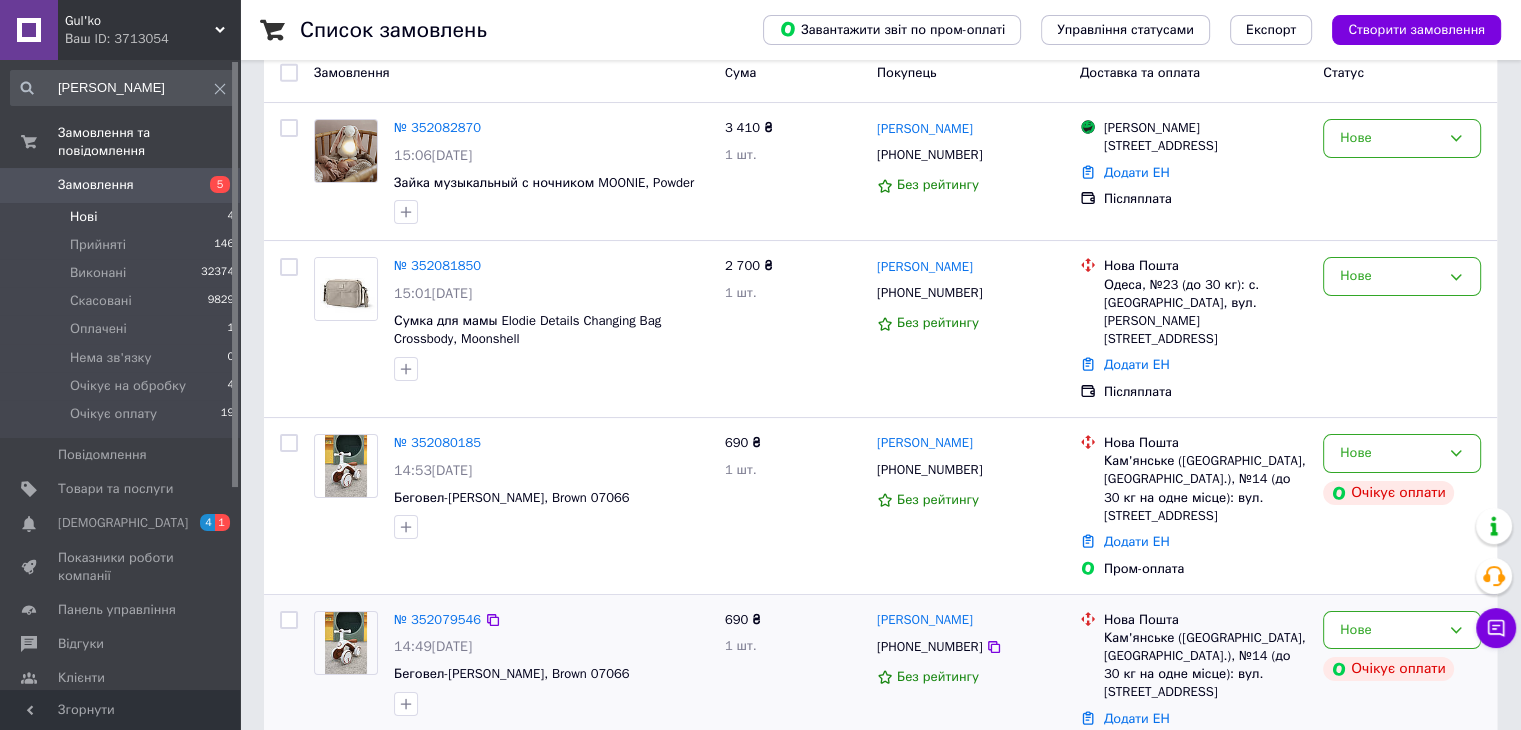 scroll, scrollTop: 231, scrollLeft: 0, axis: vertical 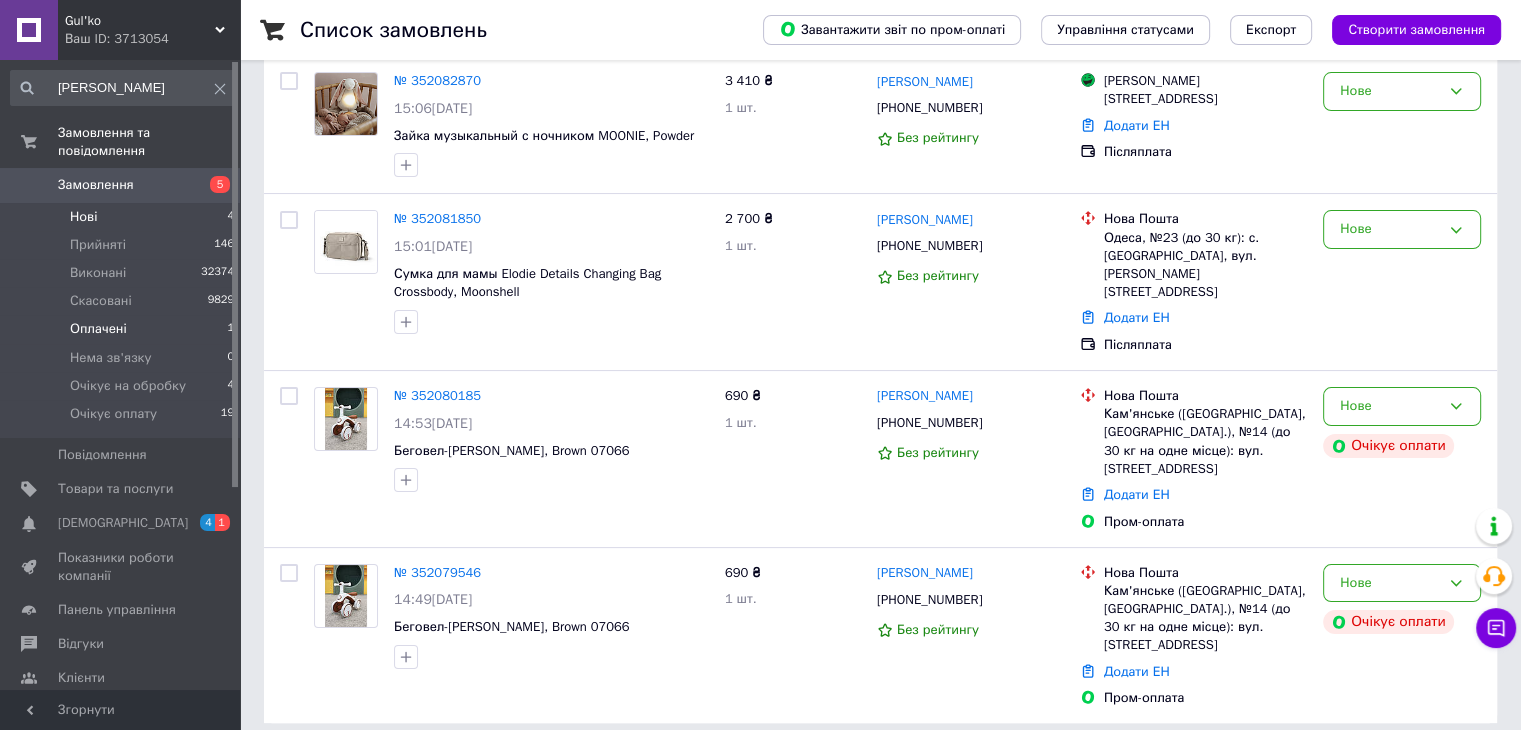 click on "Оплачені 1" at bounding box center (123, 329) 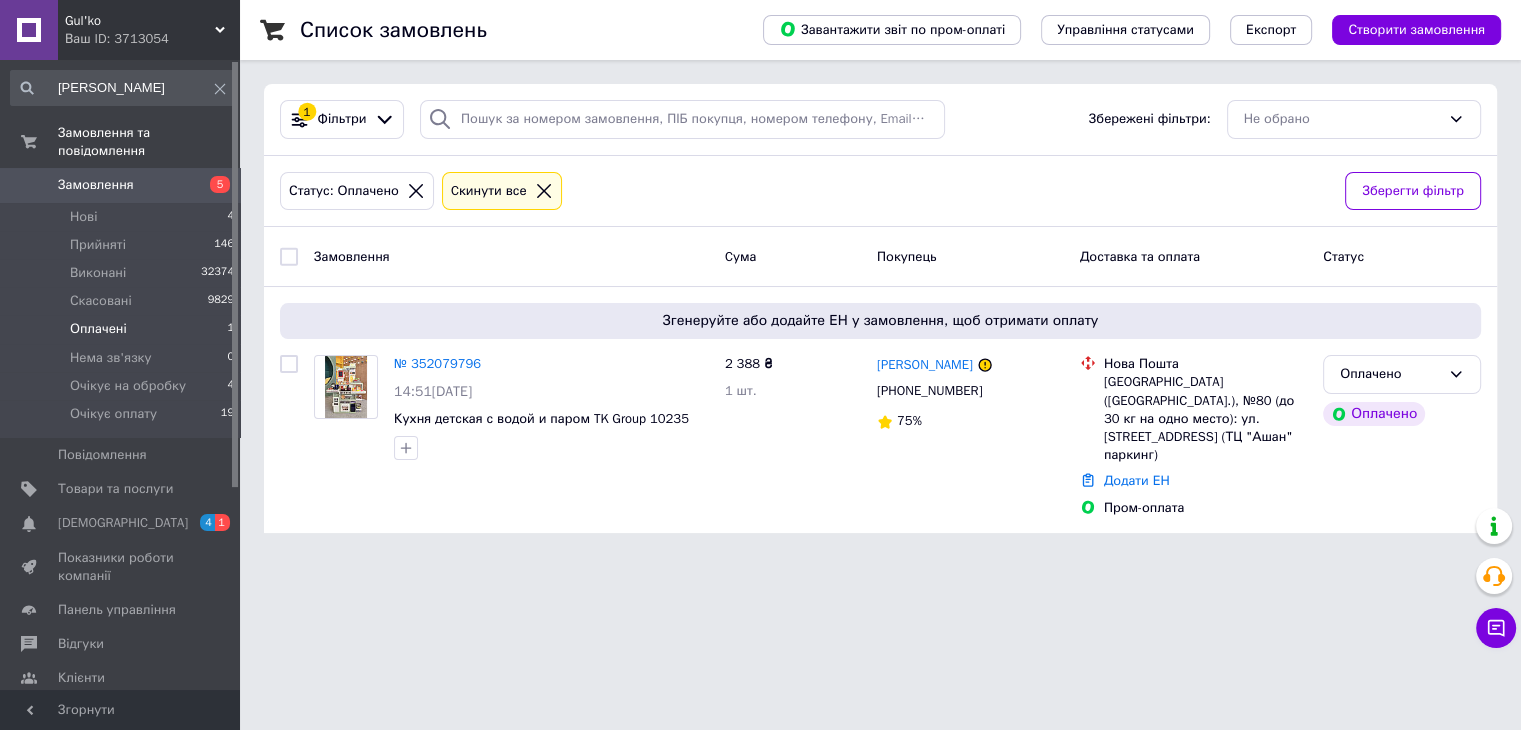 scroll, scrollTop: 0, scrollLeft: 0, axis: both 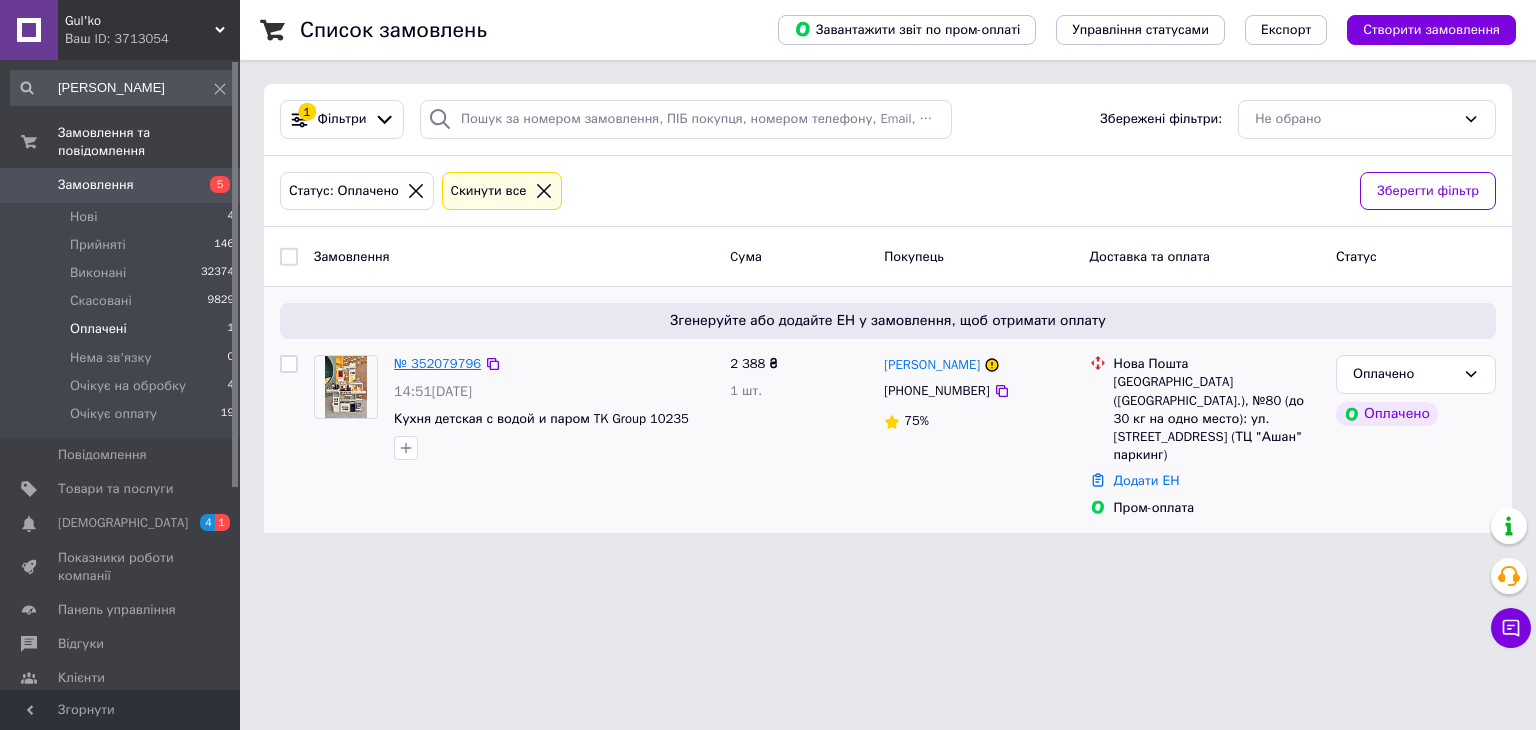 click on "№ 352079796" at bounding box center (437, 363) 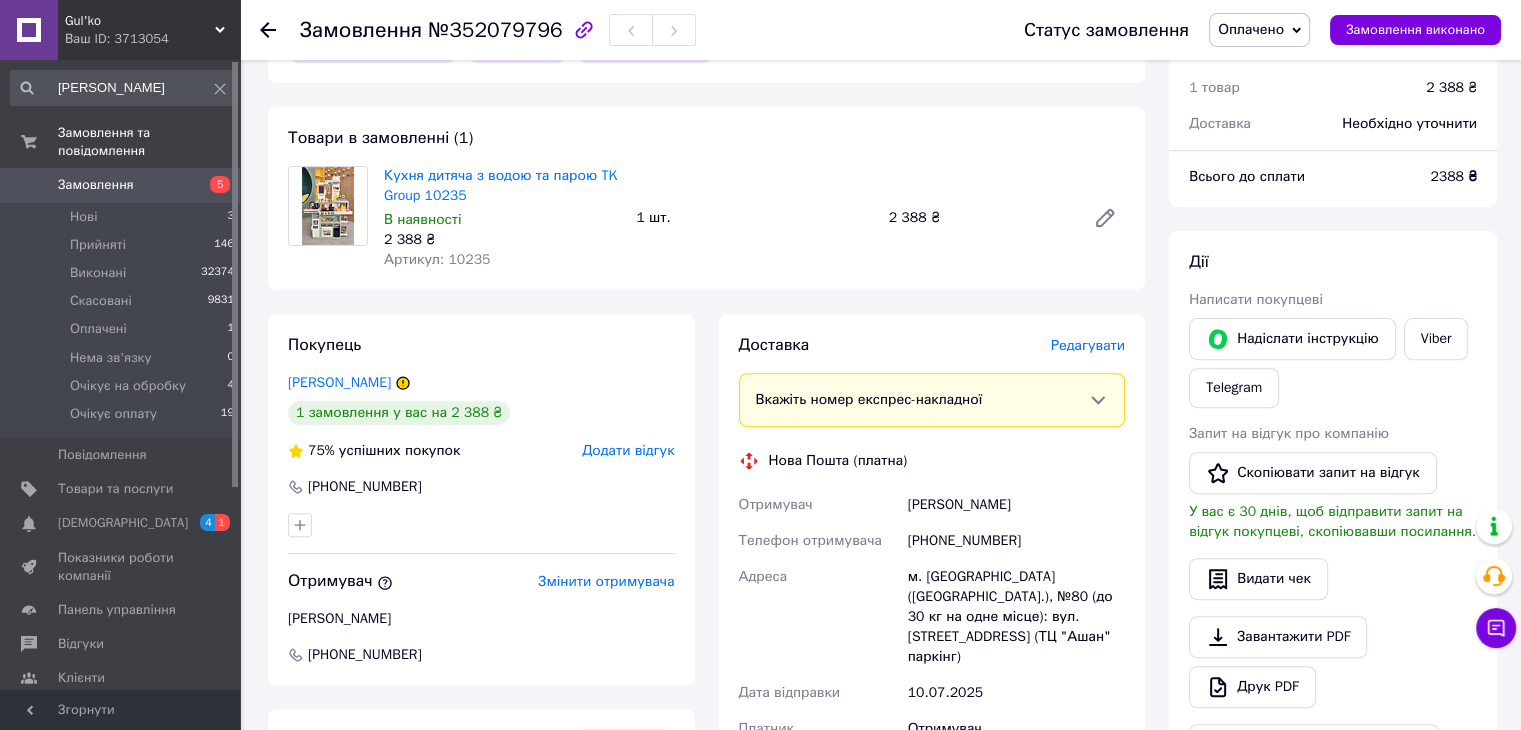 scroll, scrollTop: 600, scrollLeft: 0, axis: vertical 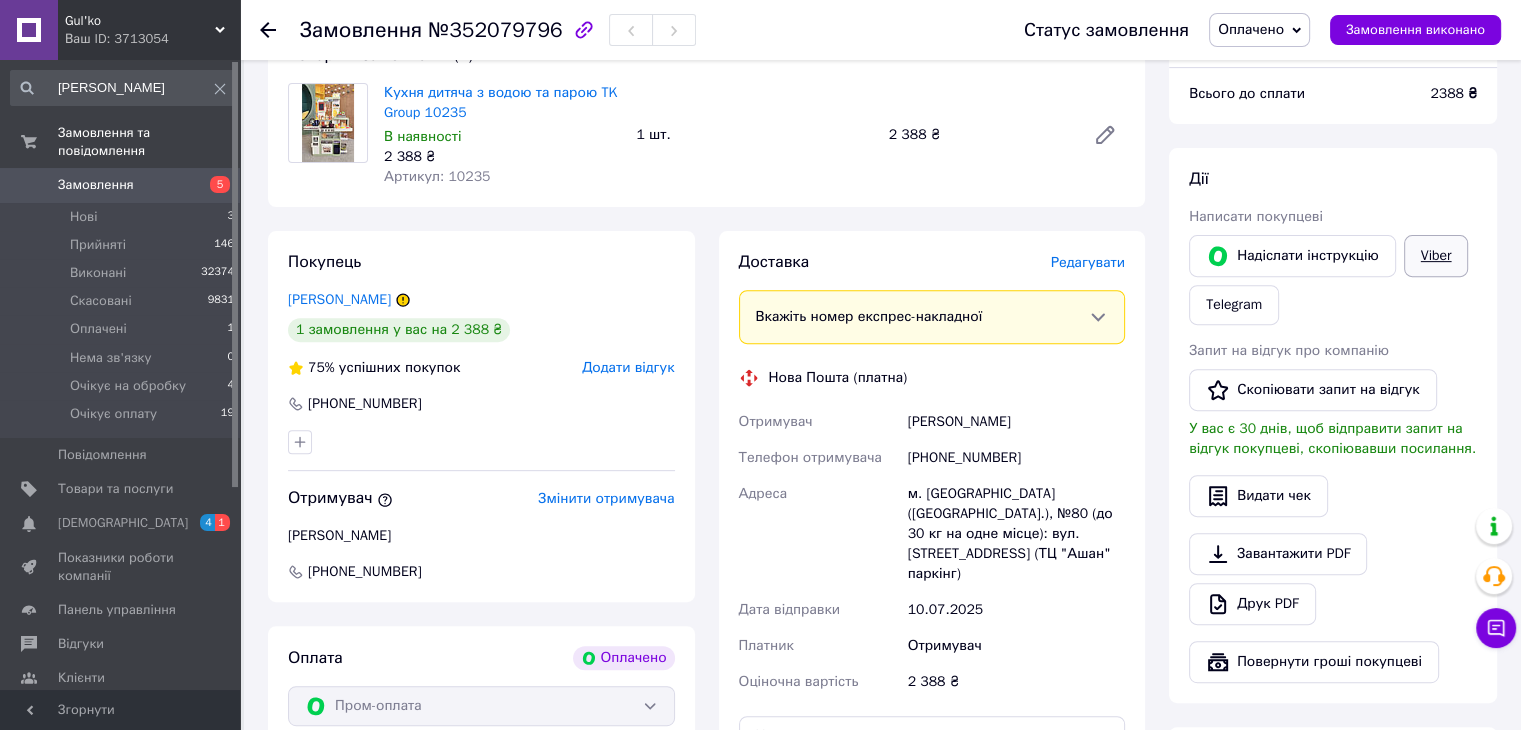 click on "Viber" at bounding box center (1436, 256) 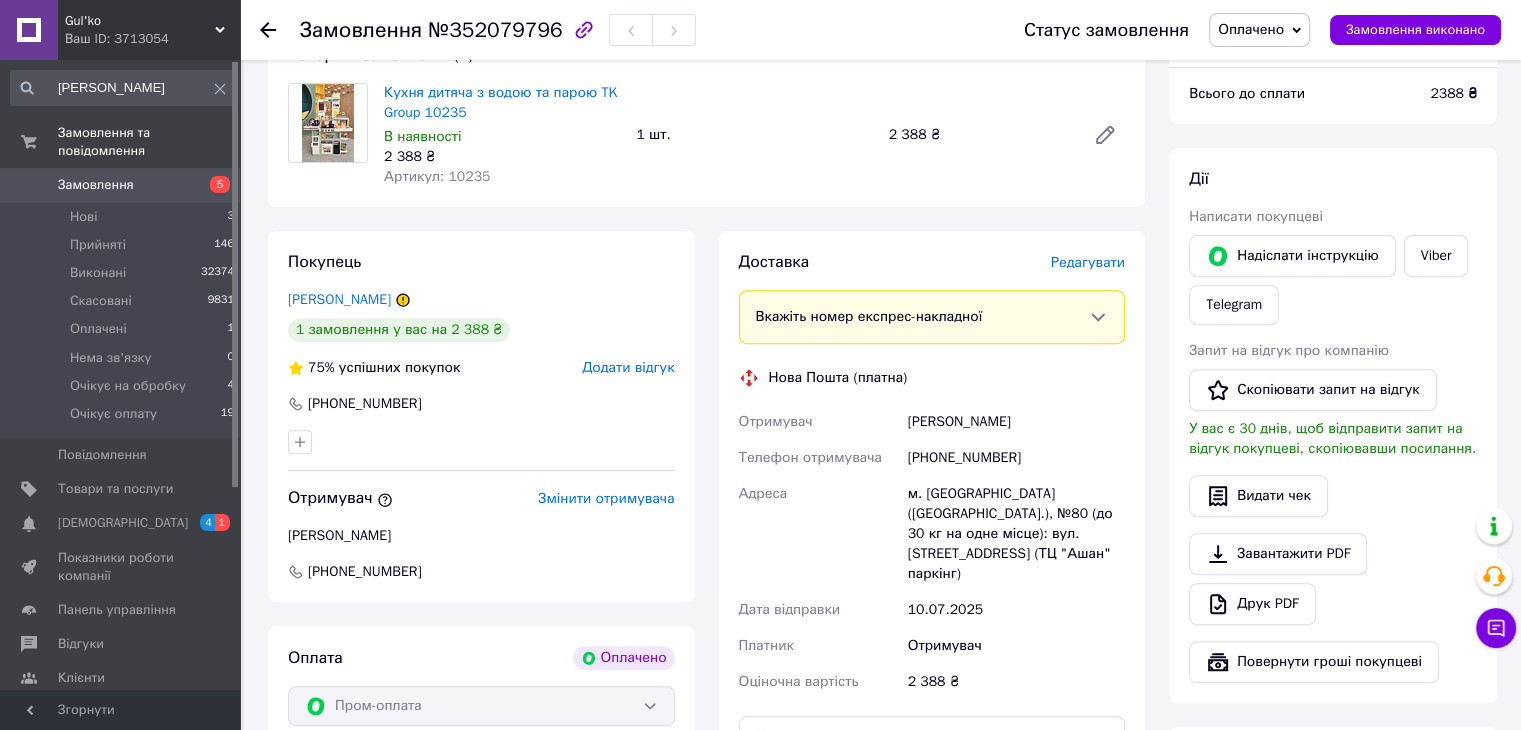 click on "Надіслати інструкцію Viber Telegram" at bounding box center [1333, 280] 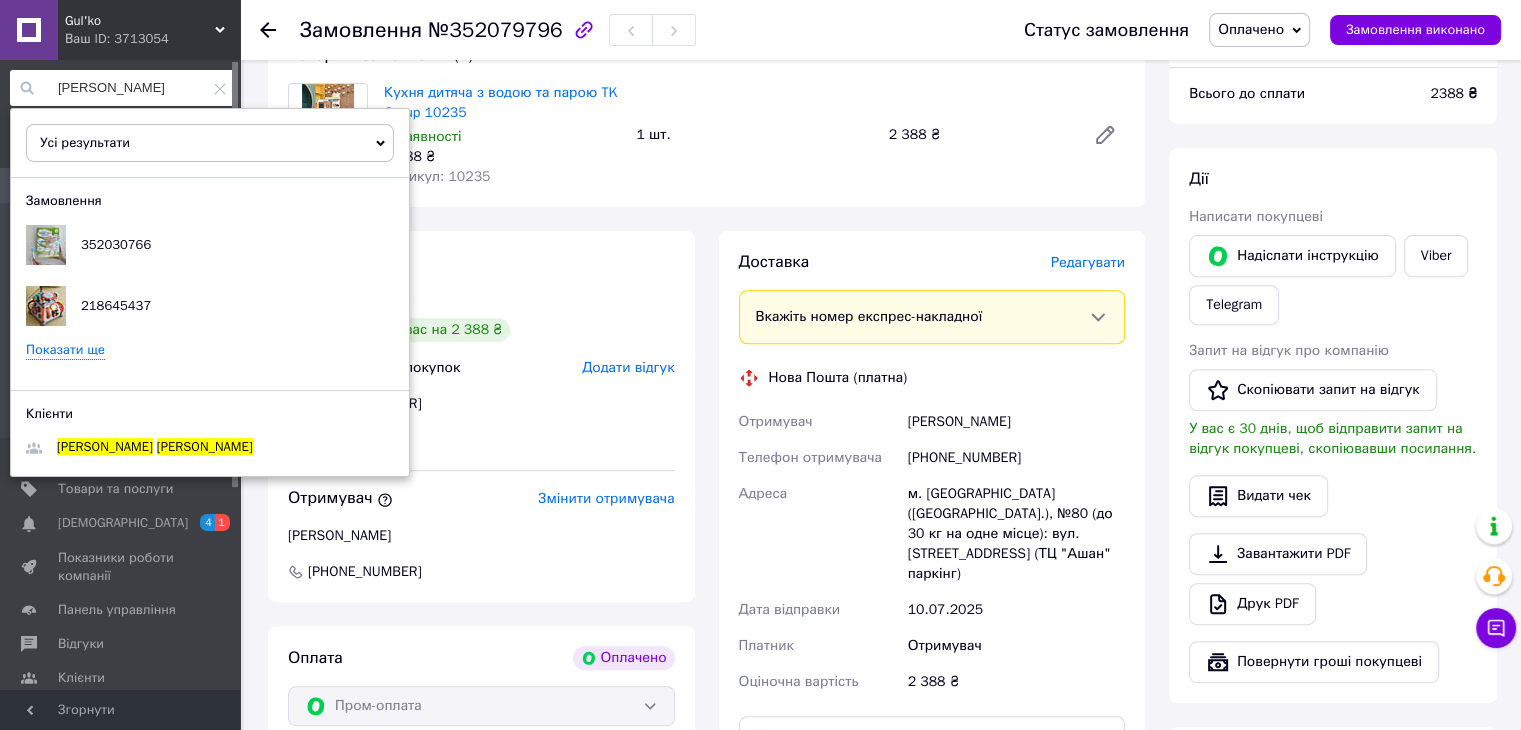 click on "іванюк надія" at bounding box center [123, 88] 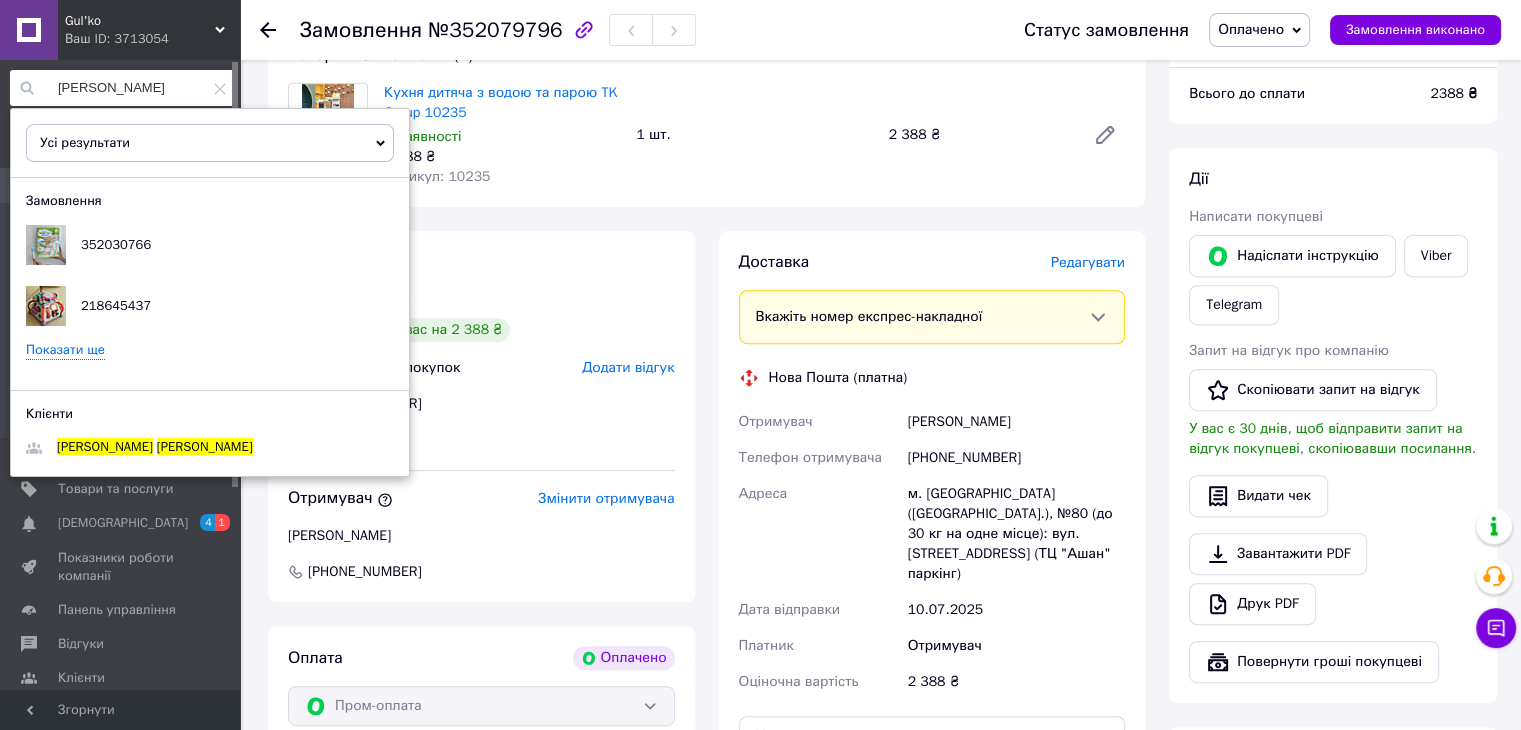 click 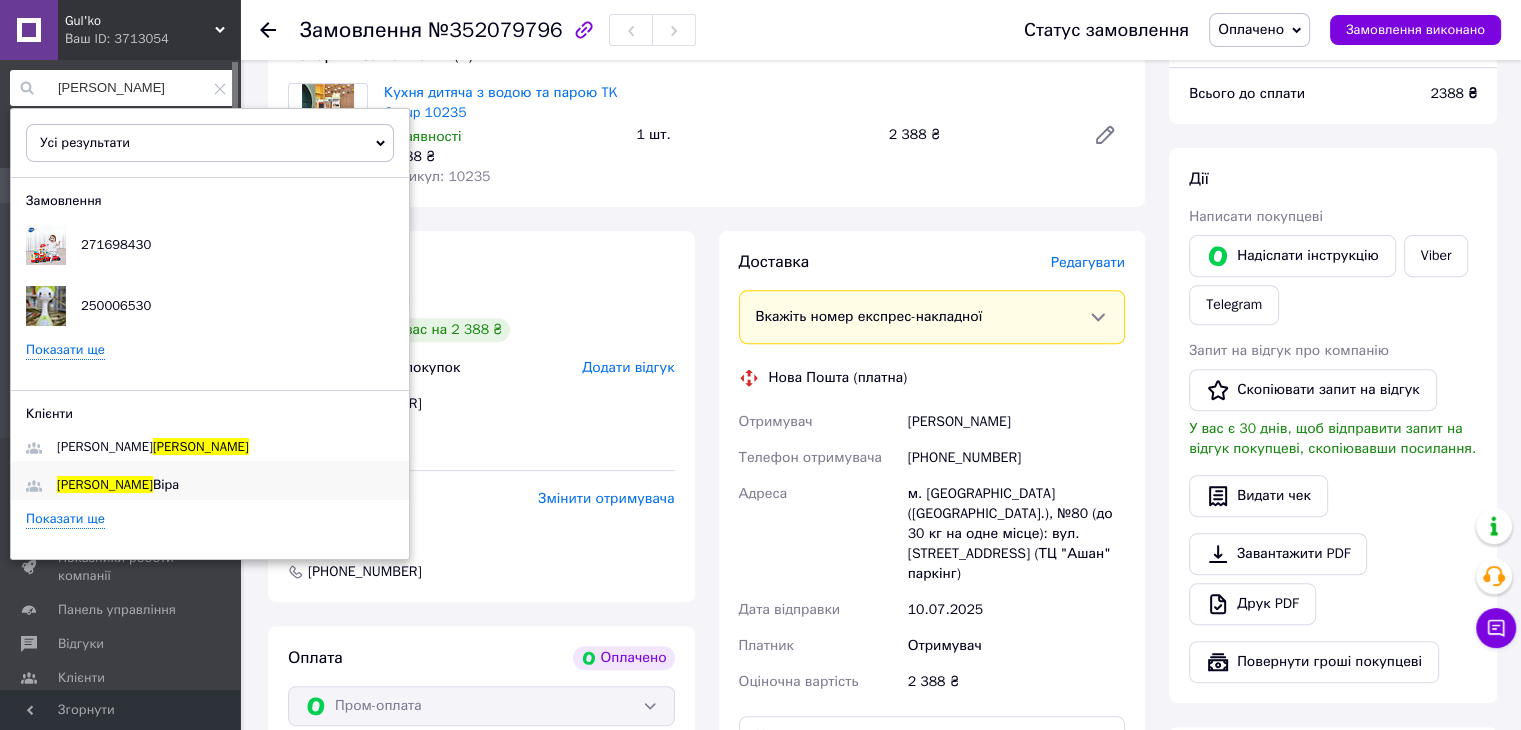 click on "Колеснікова  Віра" at bounding box center (118, 485) 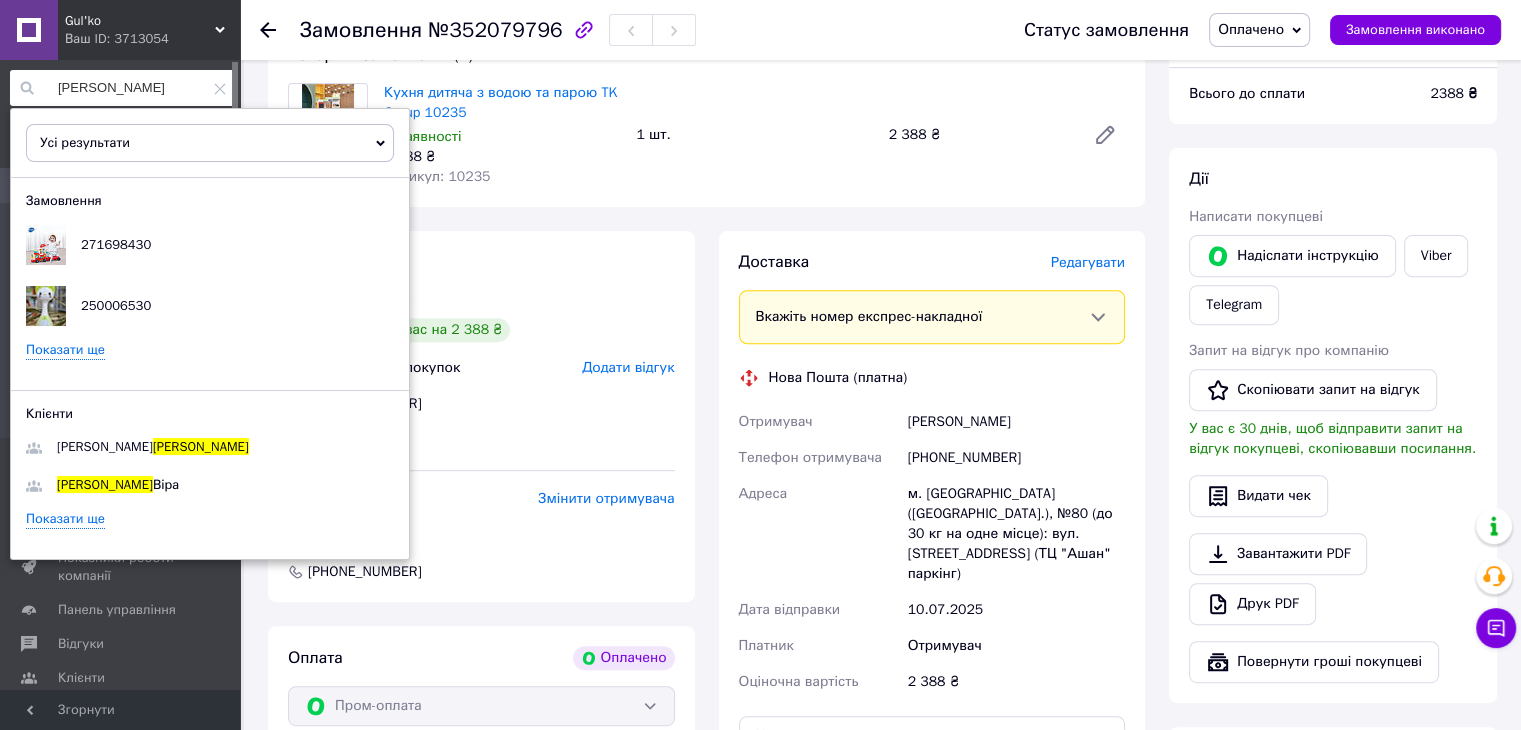 click on "колеснікова" at bounding box center (123, 88) 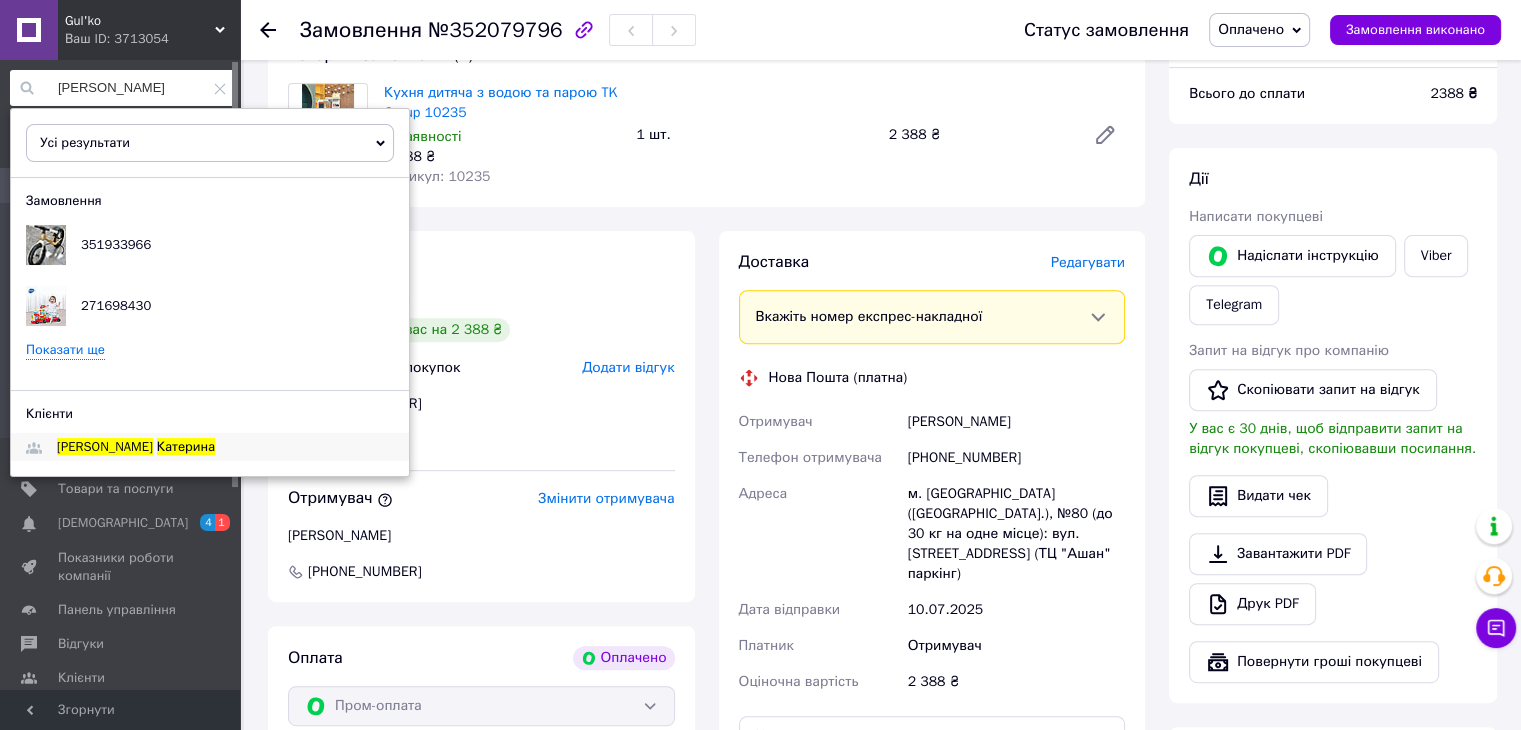 type on "[PERSON_NAME]" 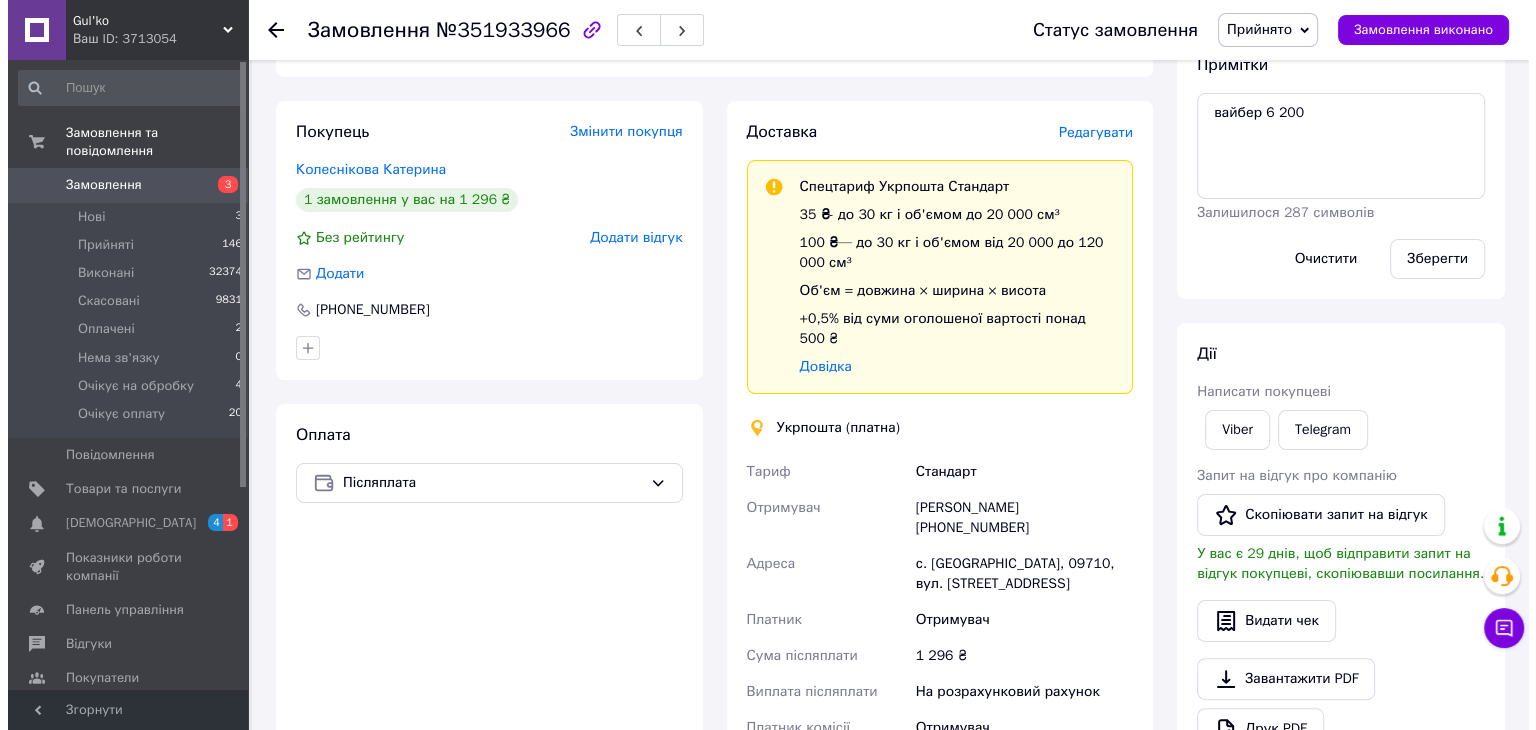 scroll, scrollTop: 300, scrollLeft: 0, axis: vertical 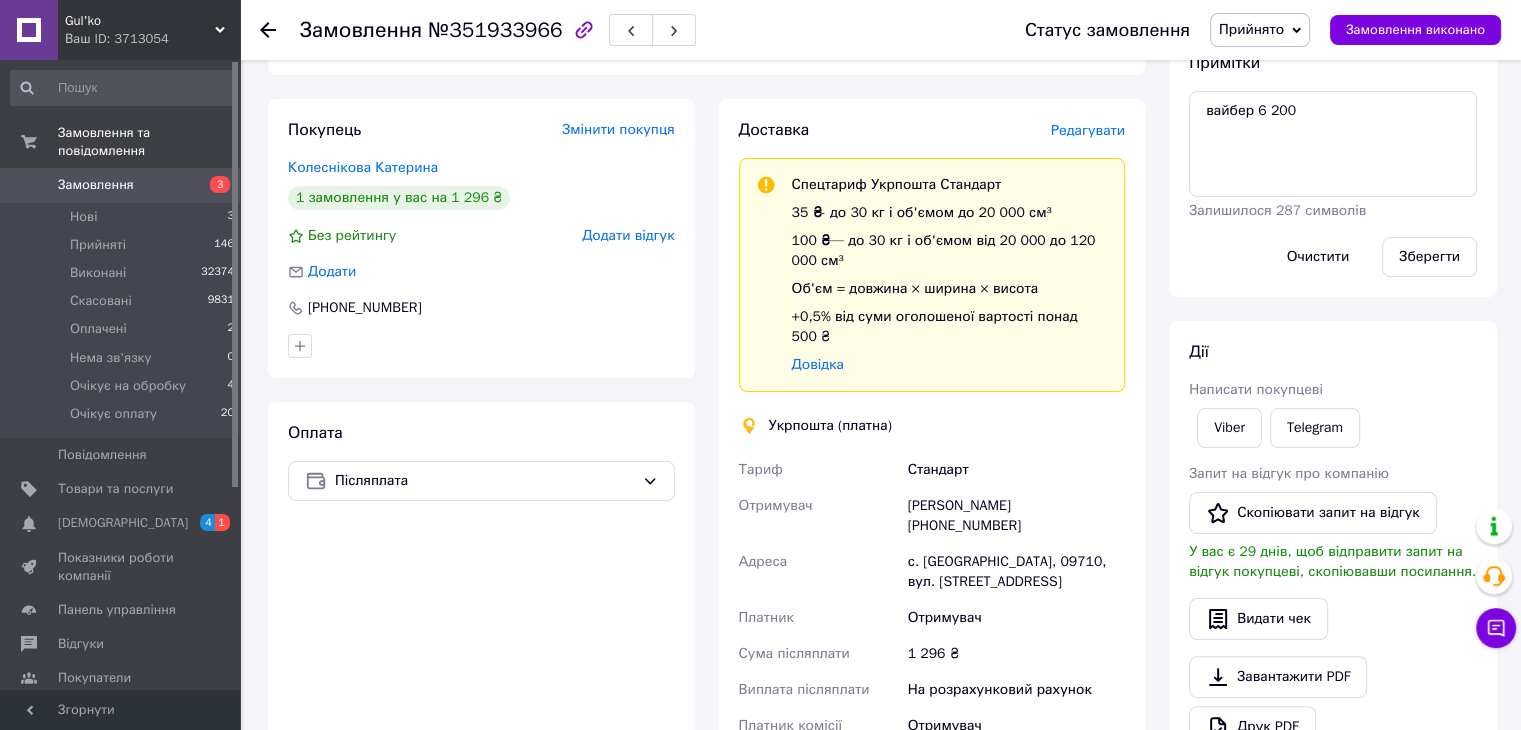 click on "Редагувати" at bounding box center (1088, 130) 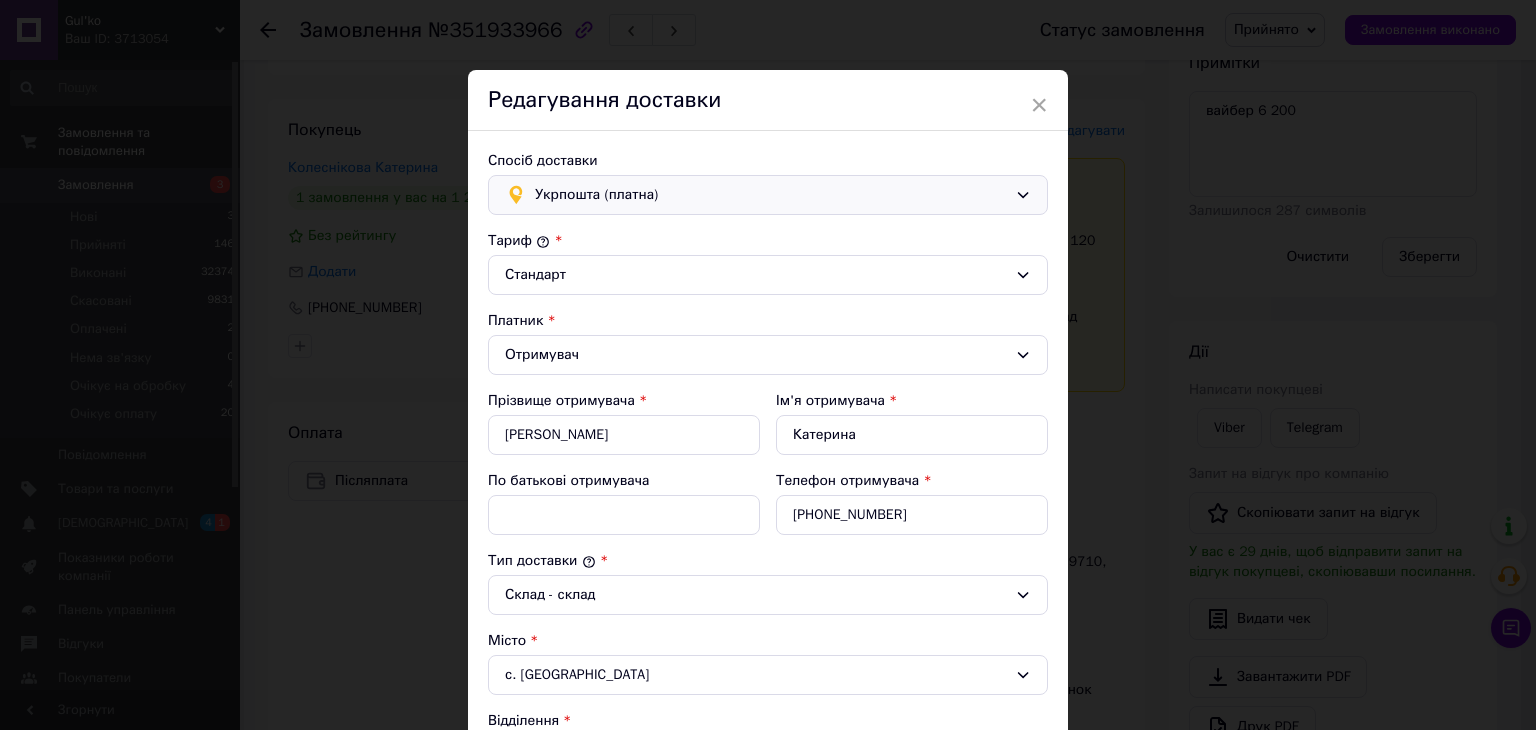 click on "Укрпошта (платна)" at bounding box center [771, 195] 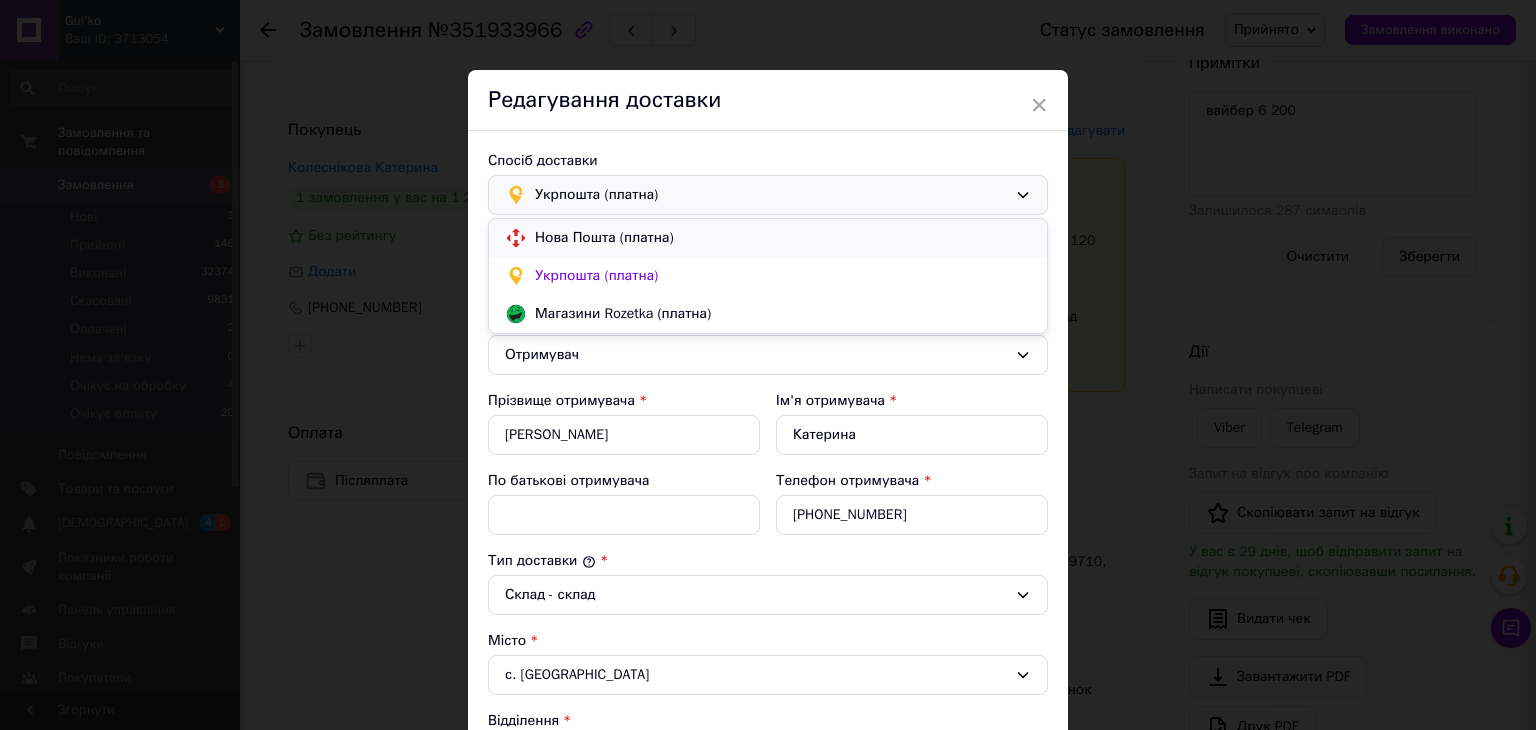 click on "Нова Пошта (платна)" at bounding box center (783, 238) 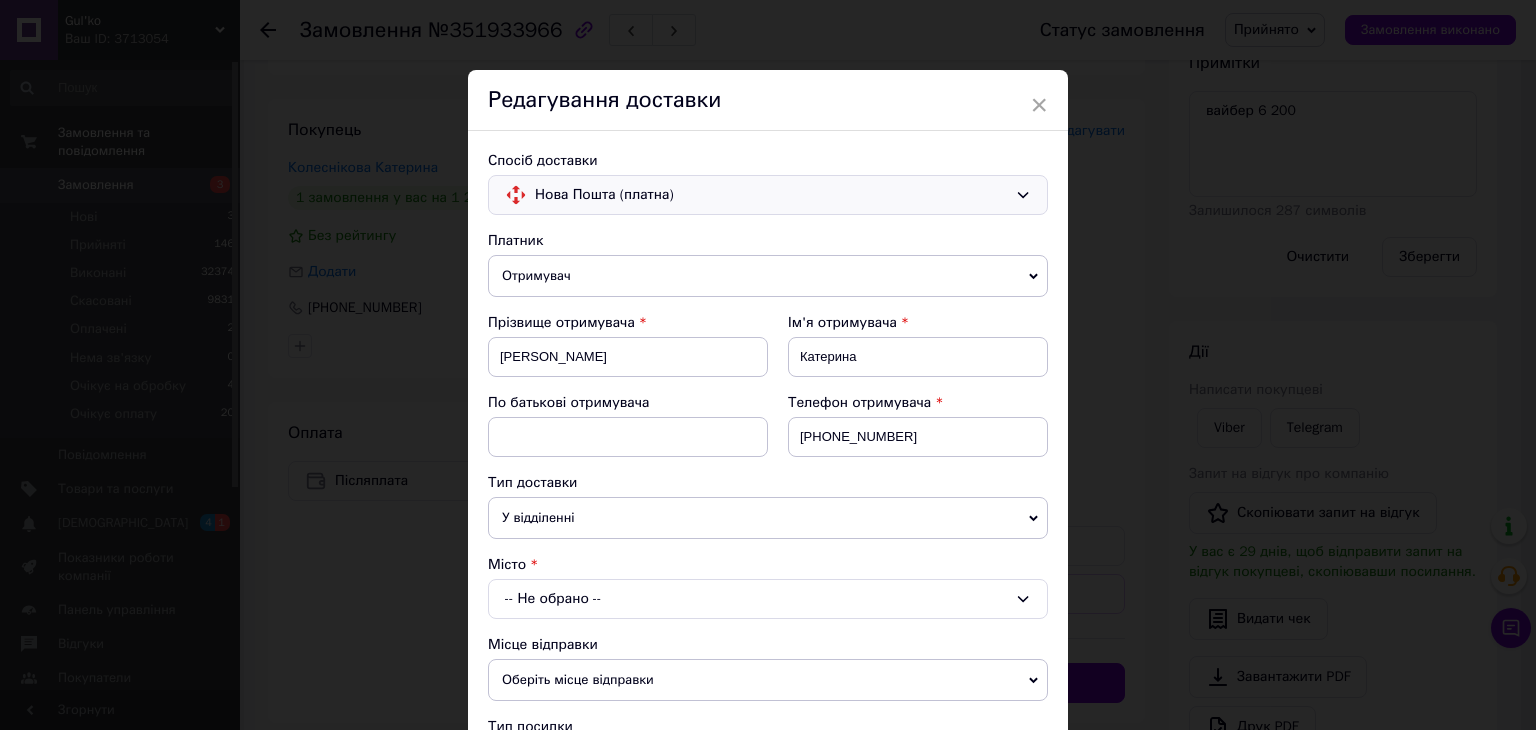 click on "-- Не обрано --" at bounding box center (768, 599) 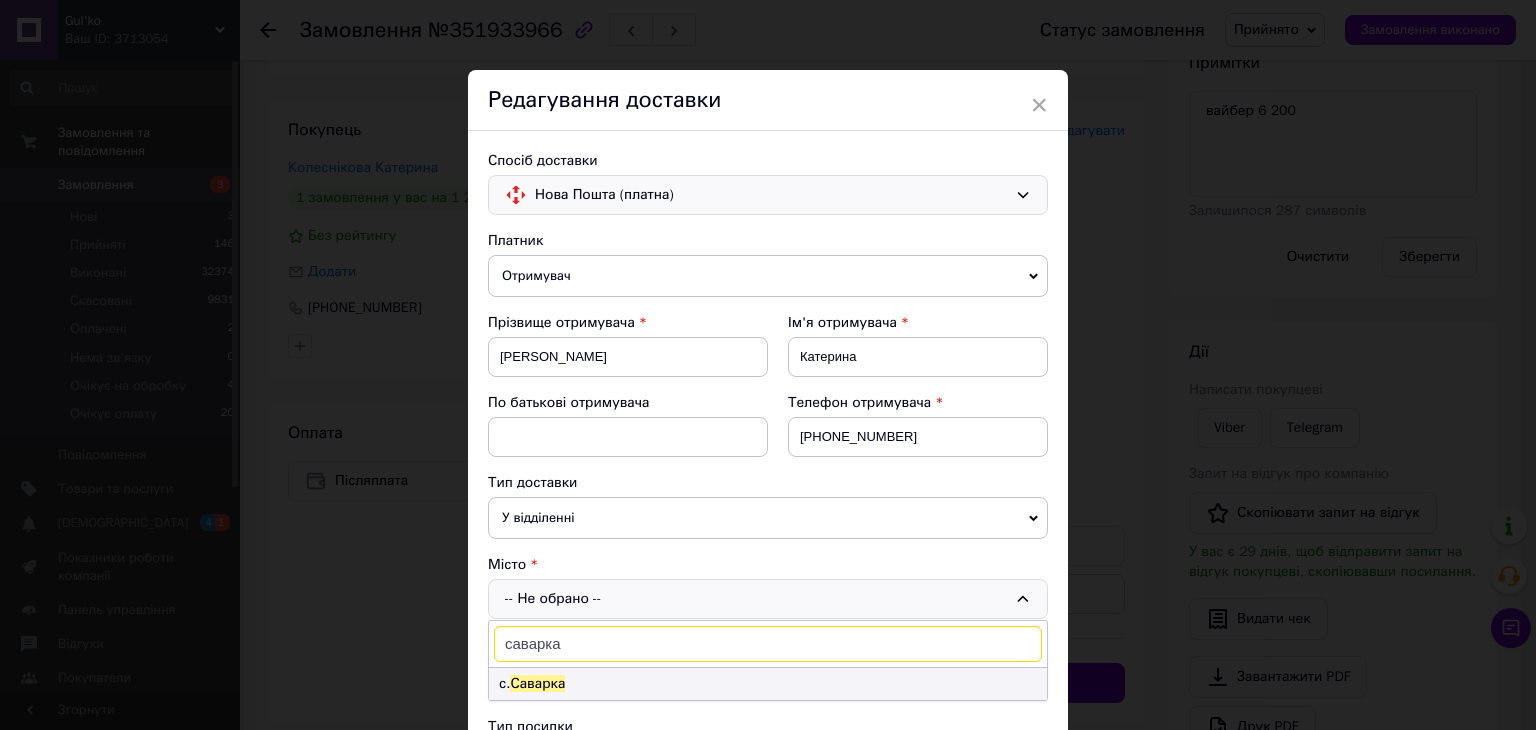 type on "саварка" 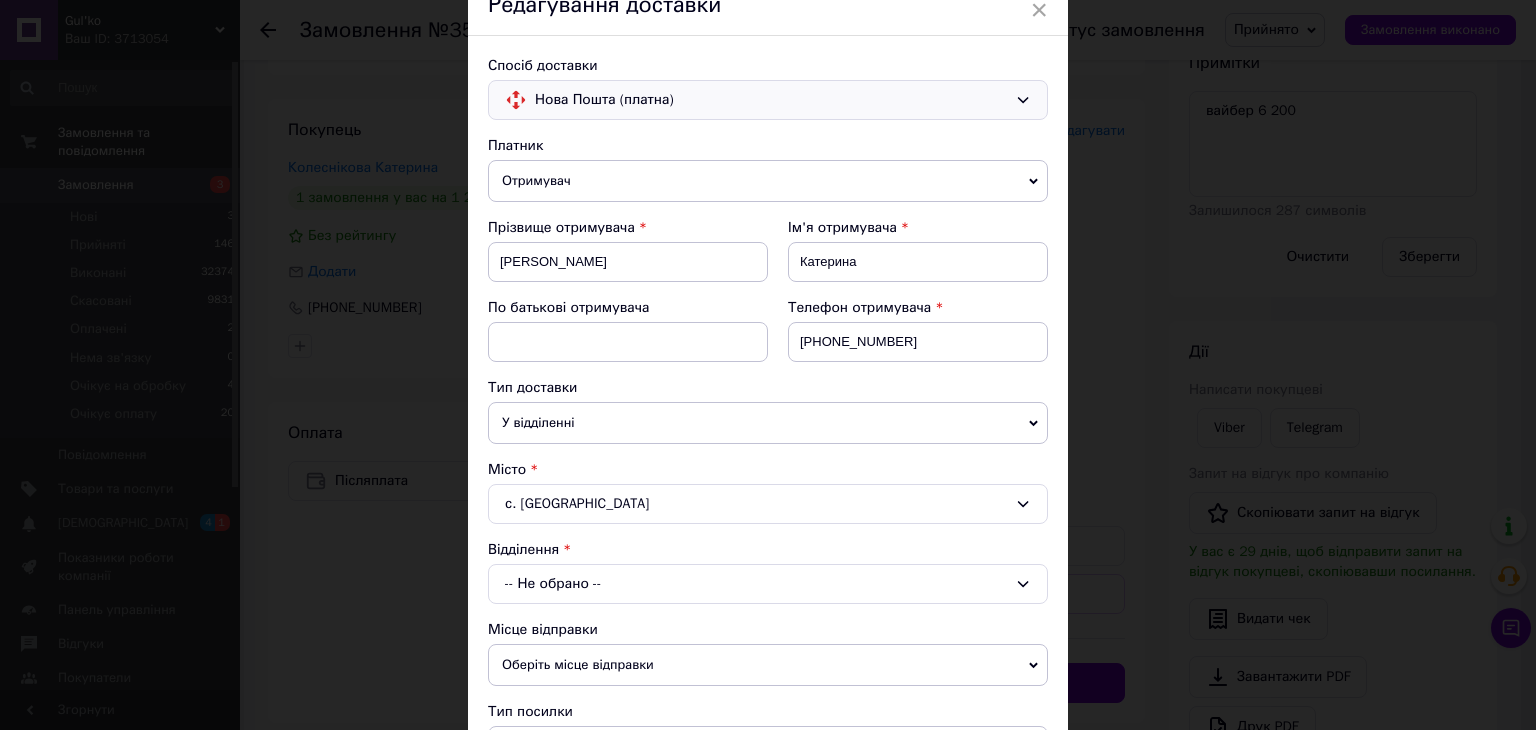 scroll, scrollTop: 200, scrollLeft: 0, axis: vertical 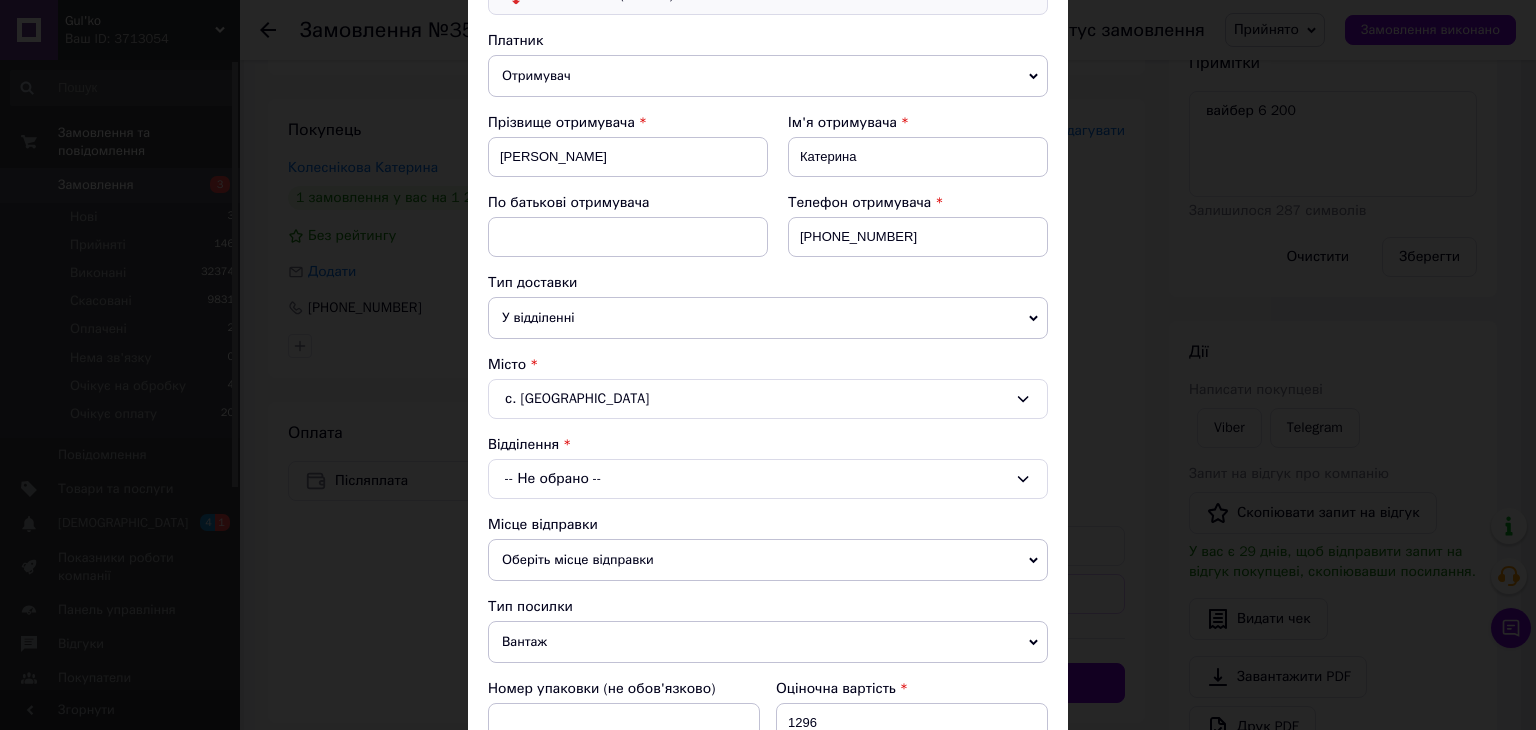 click on "-- Не обрано --" at bounding box center (768, 479) 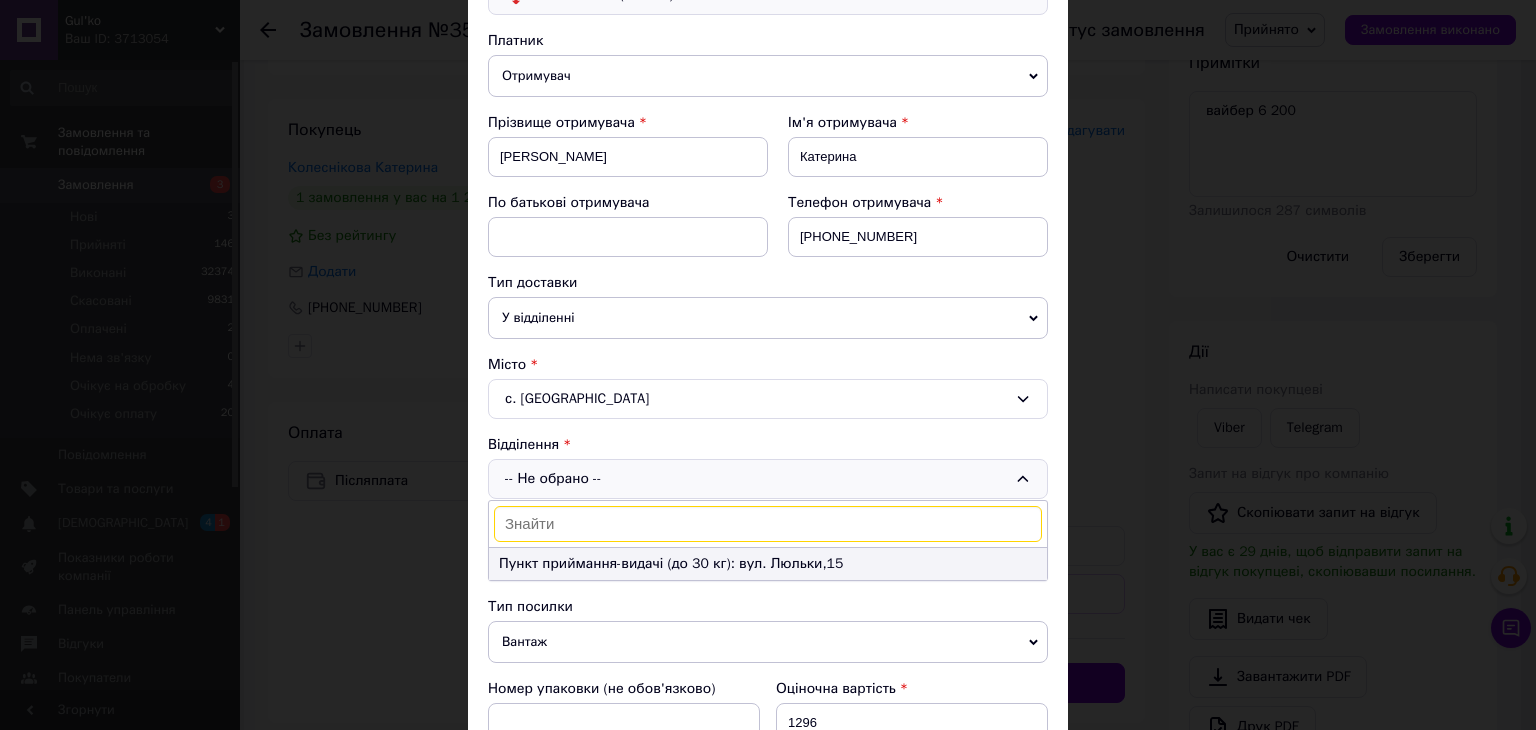 click on "Пункт приймання-видачі (до 30 кг): вул. Люльки,15" at bounding box center (768, 564) 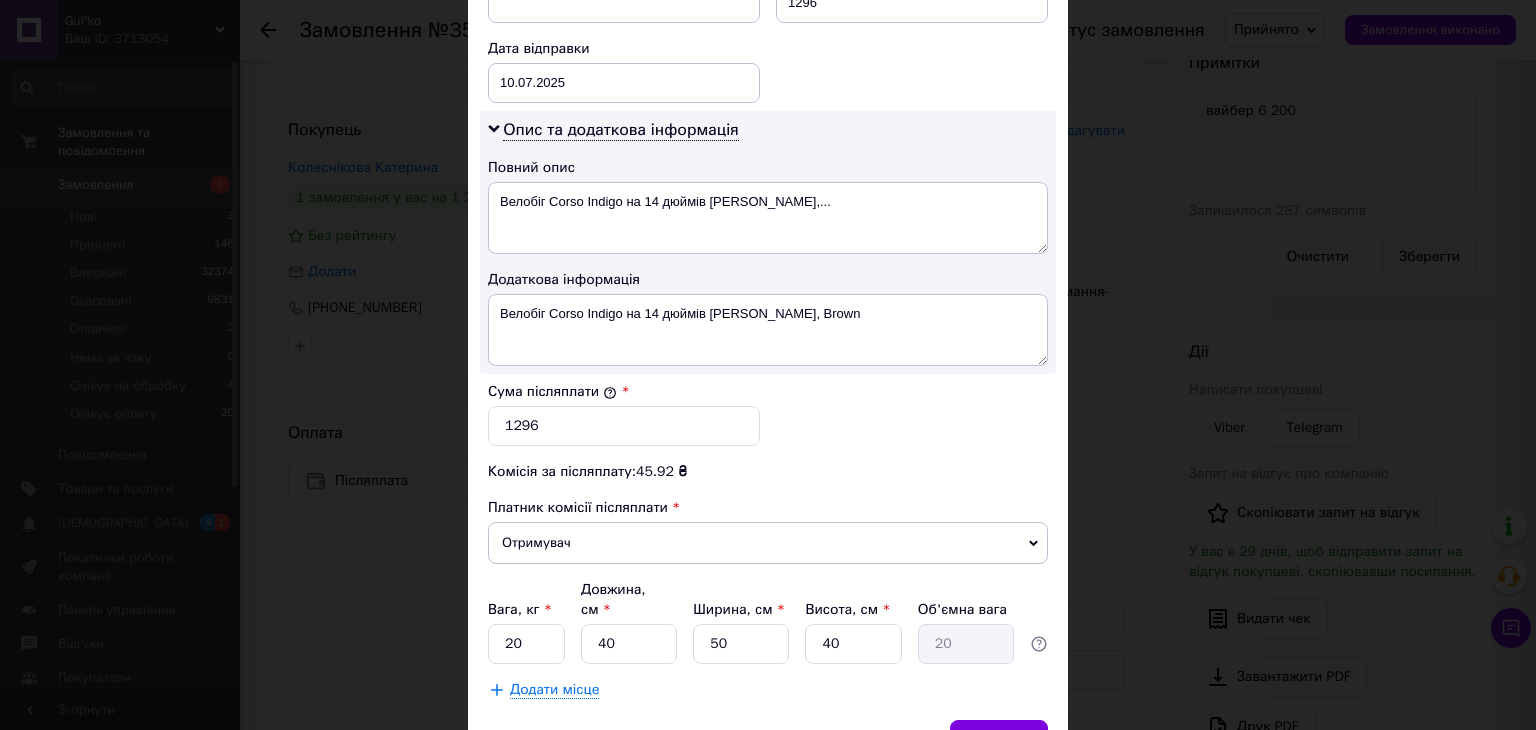 scroll, scrollTop: 1013, scrollLeft: 0, axis: vertical 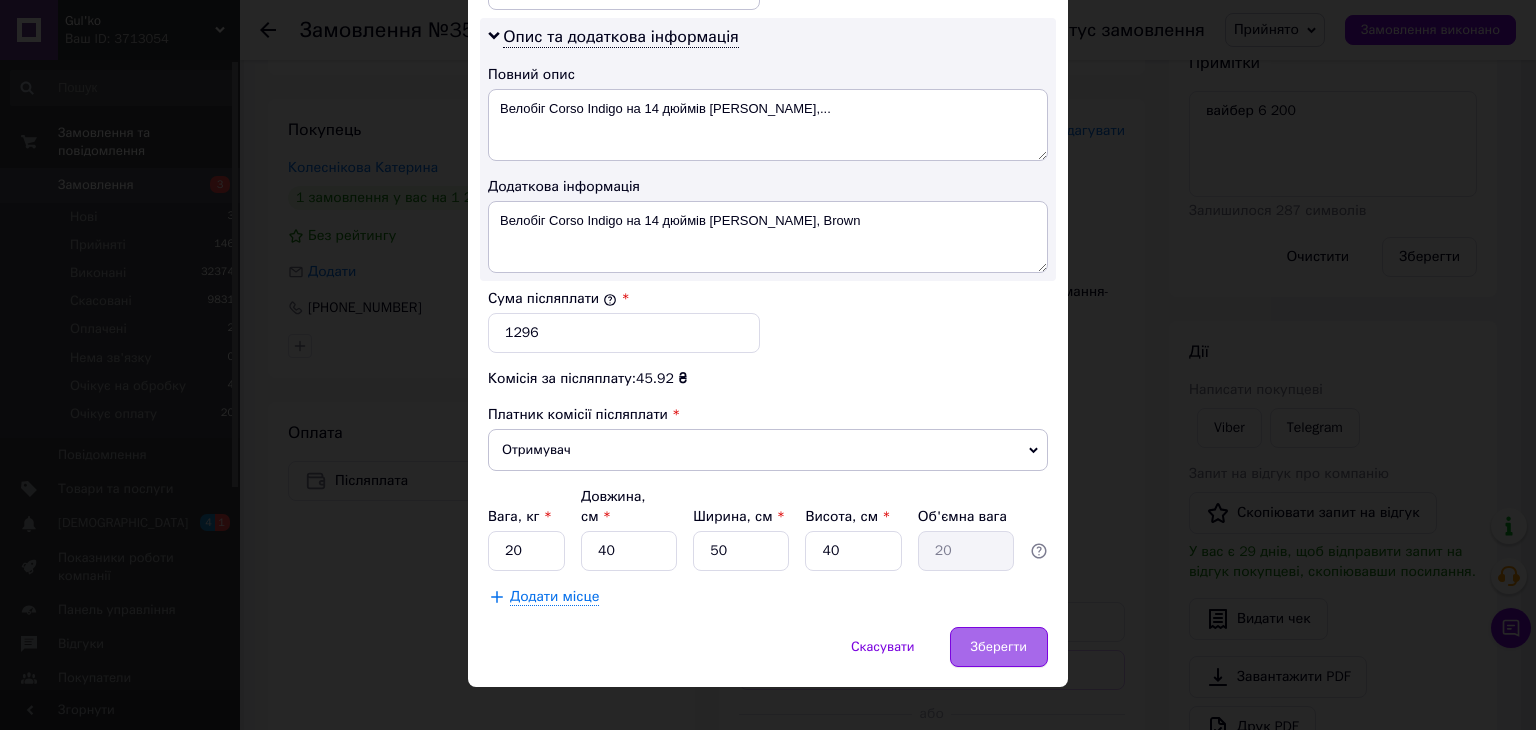 click on "Зберегти" at bounding box center [999, 647] 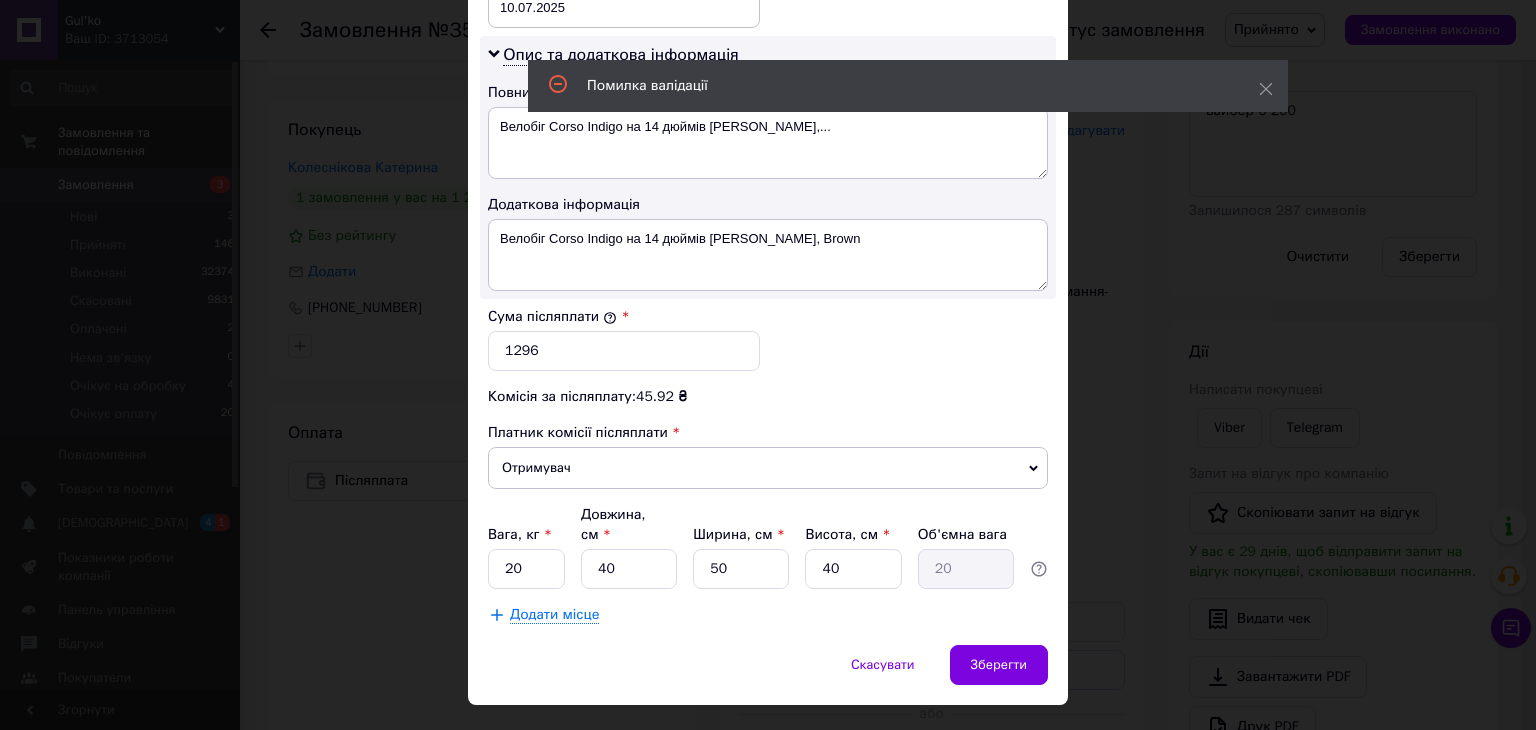 scroll, scrollTop: 392, scrollLeft: 0, axis: vertical 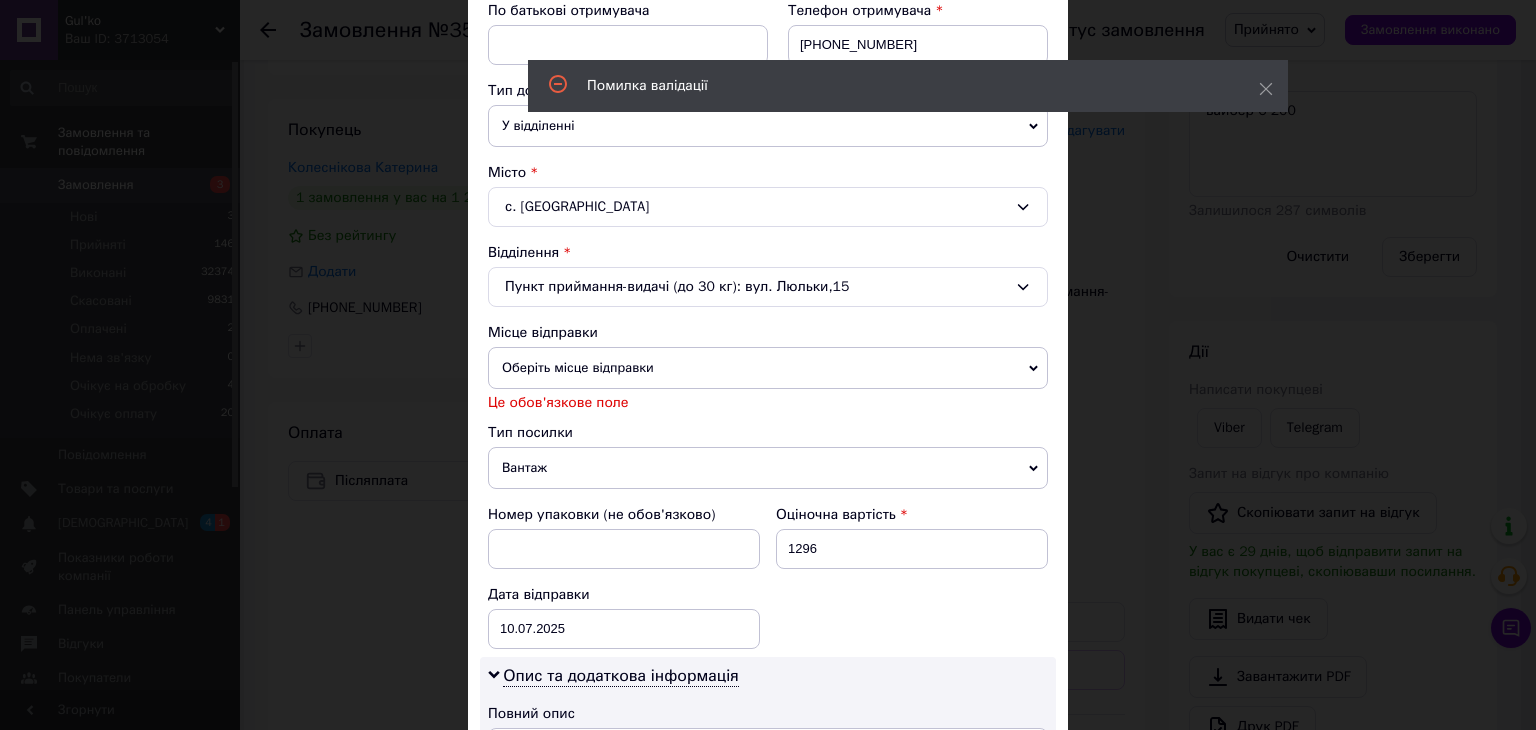 click on "Оберіть місце відправки" at bounding box center [768, 368] 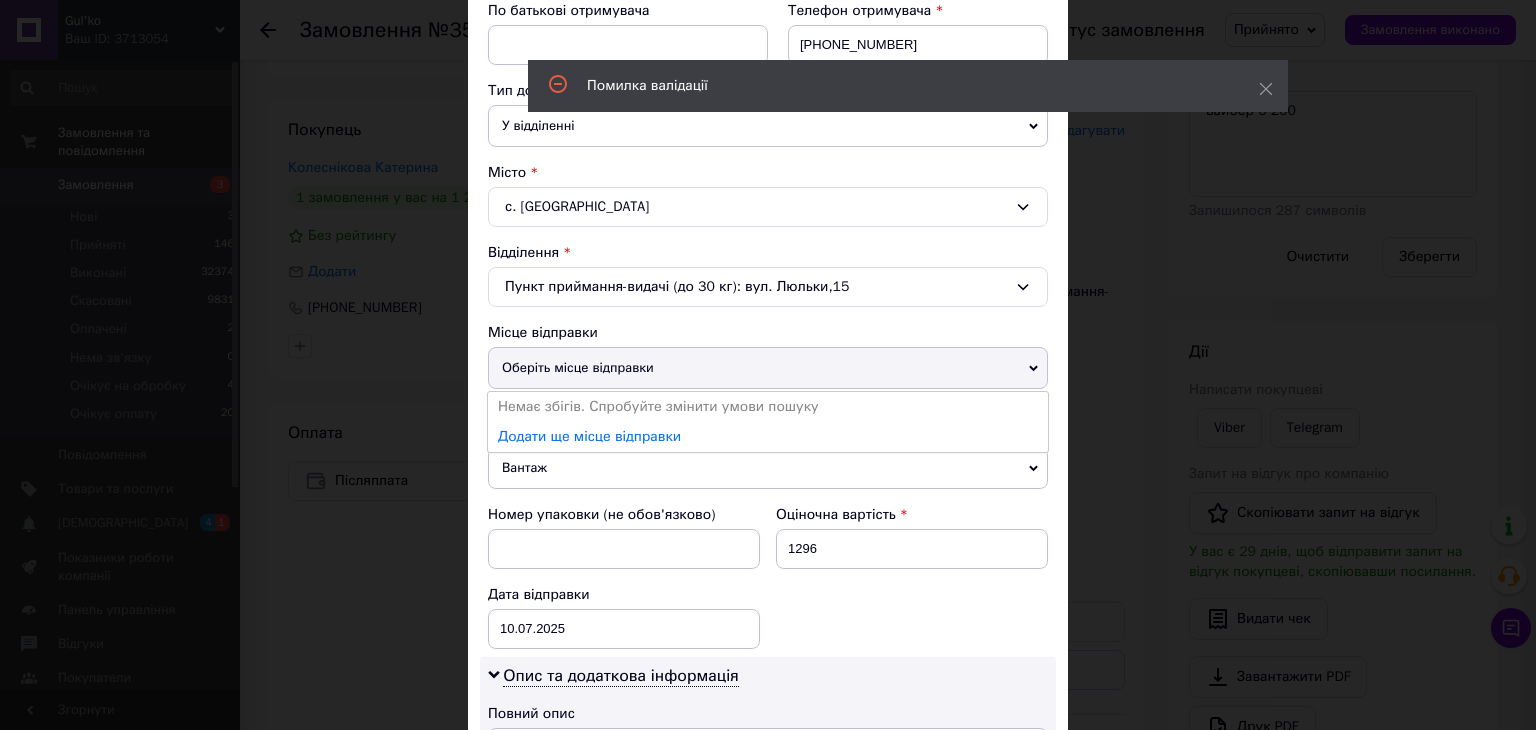click on "Оберіть місце відправки" at bounding box center [768, 368] 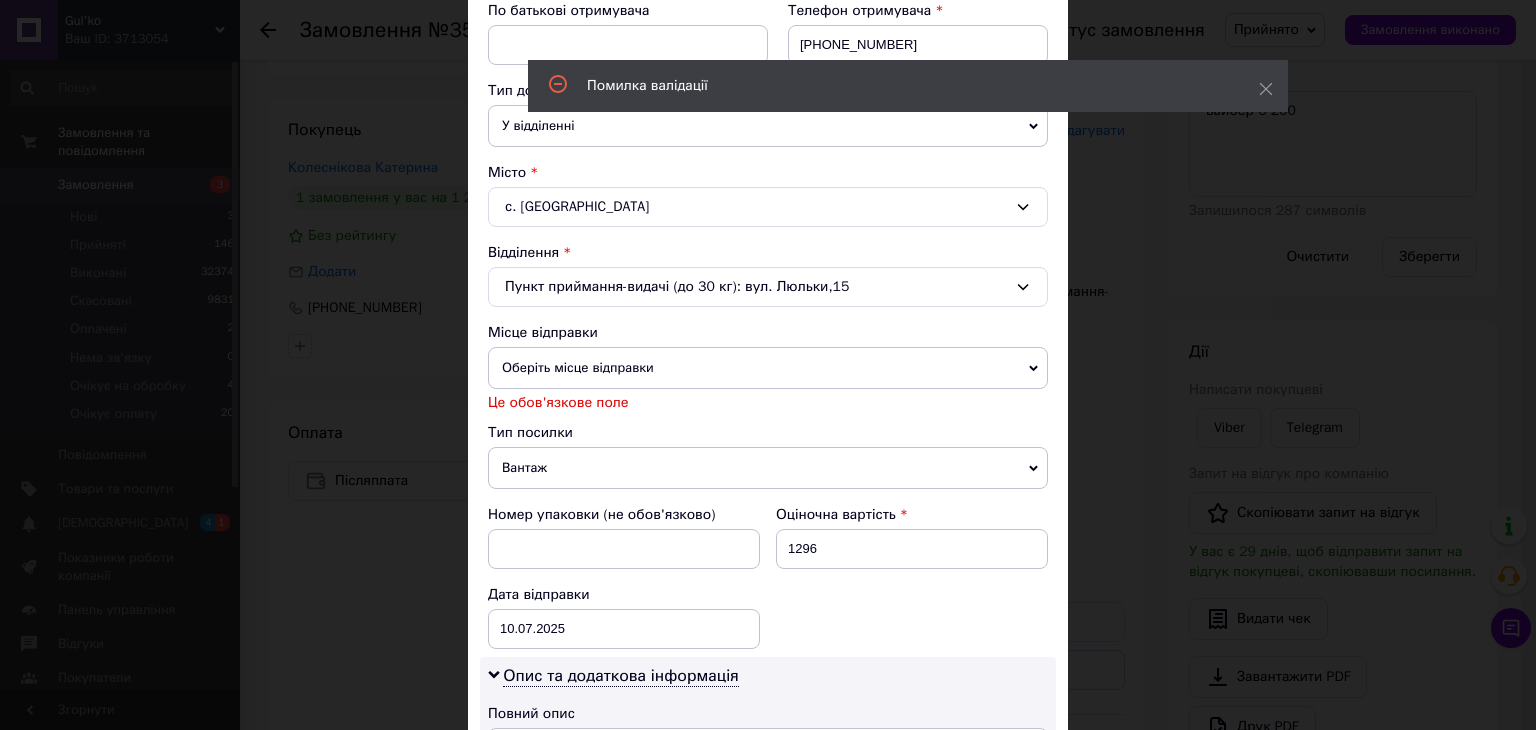 click on "Оберіть місце відправки" at bounding box center [768, 368] 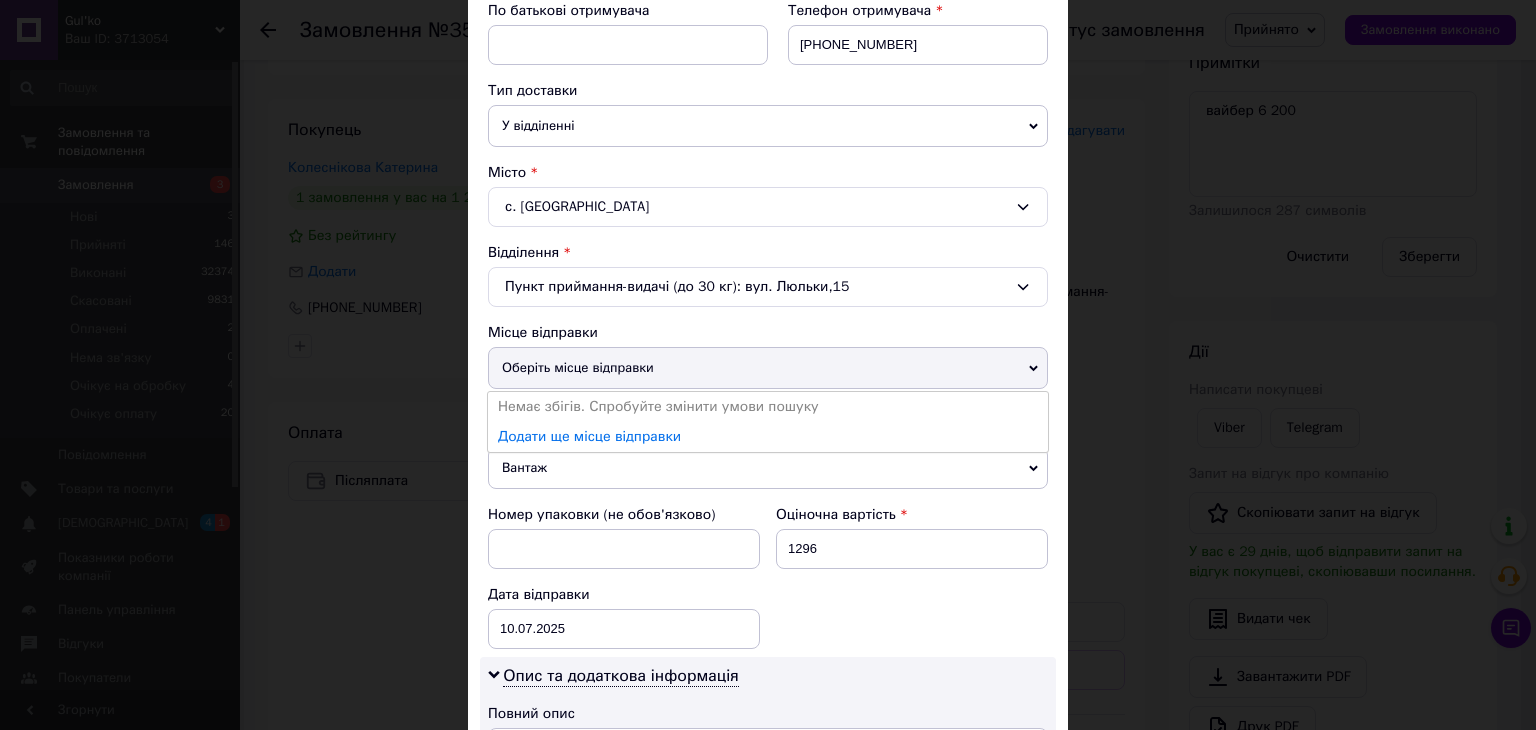 click 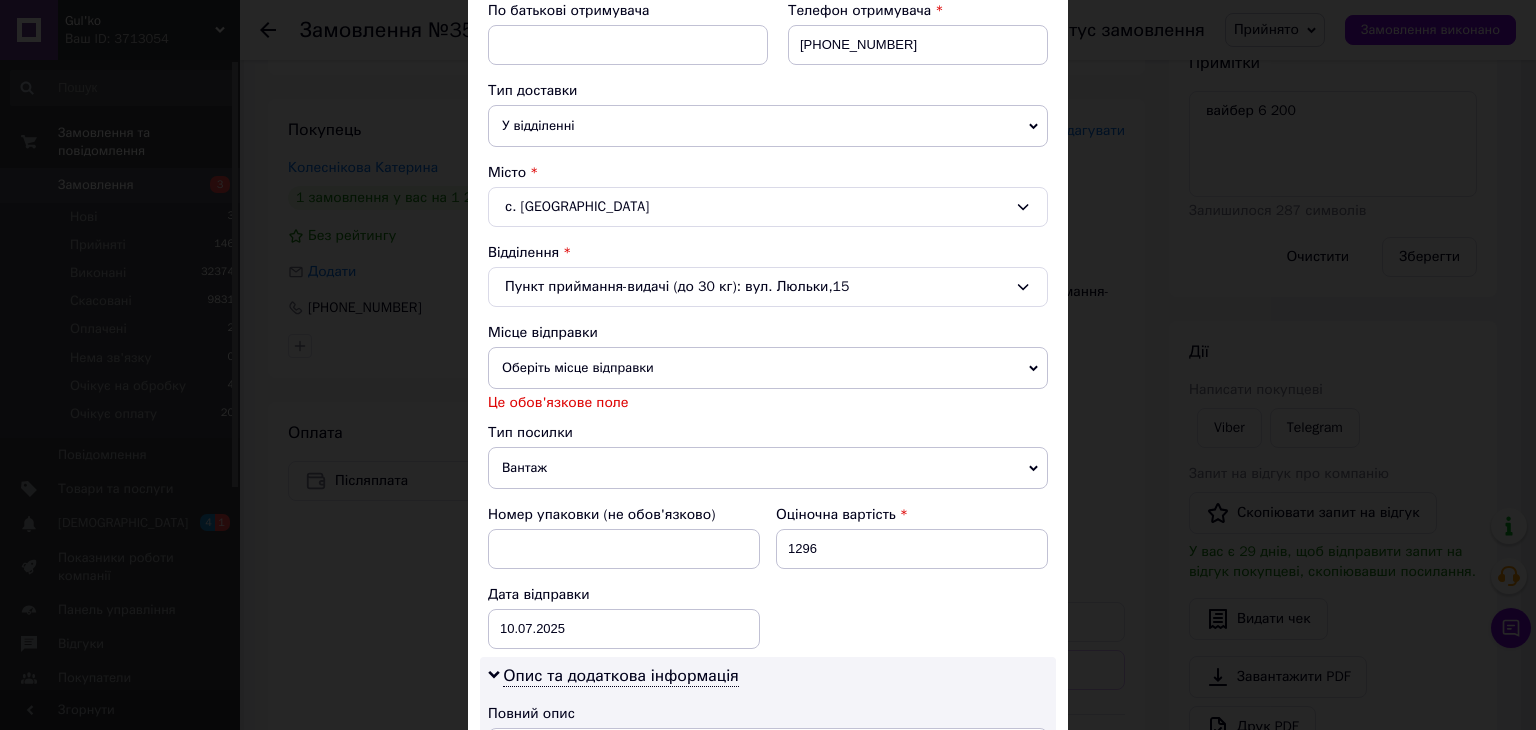 click 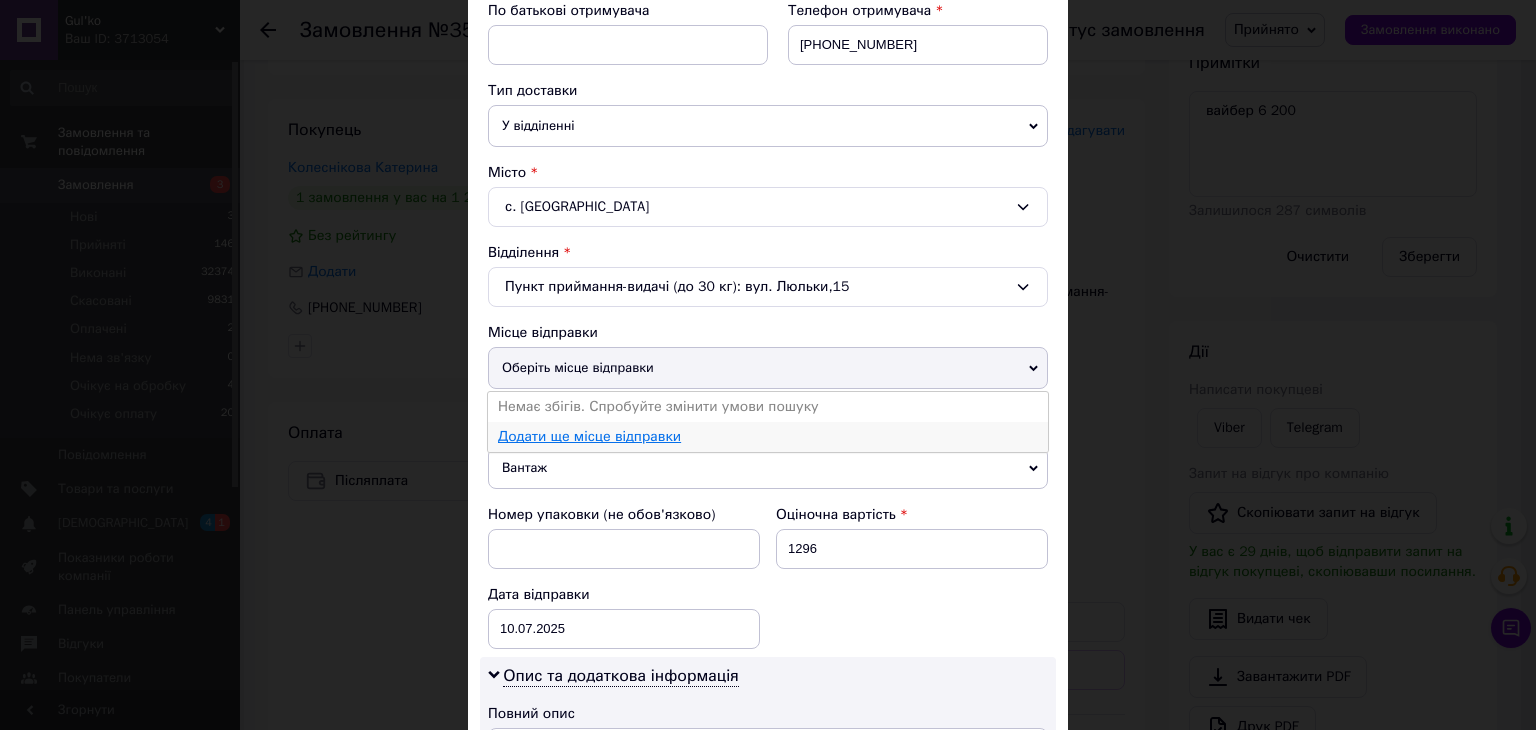 click on "Додати ще місце відправки" at bounding box center [589, 436] 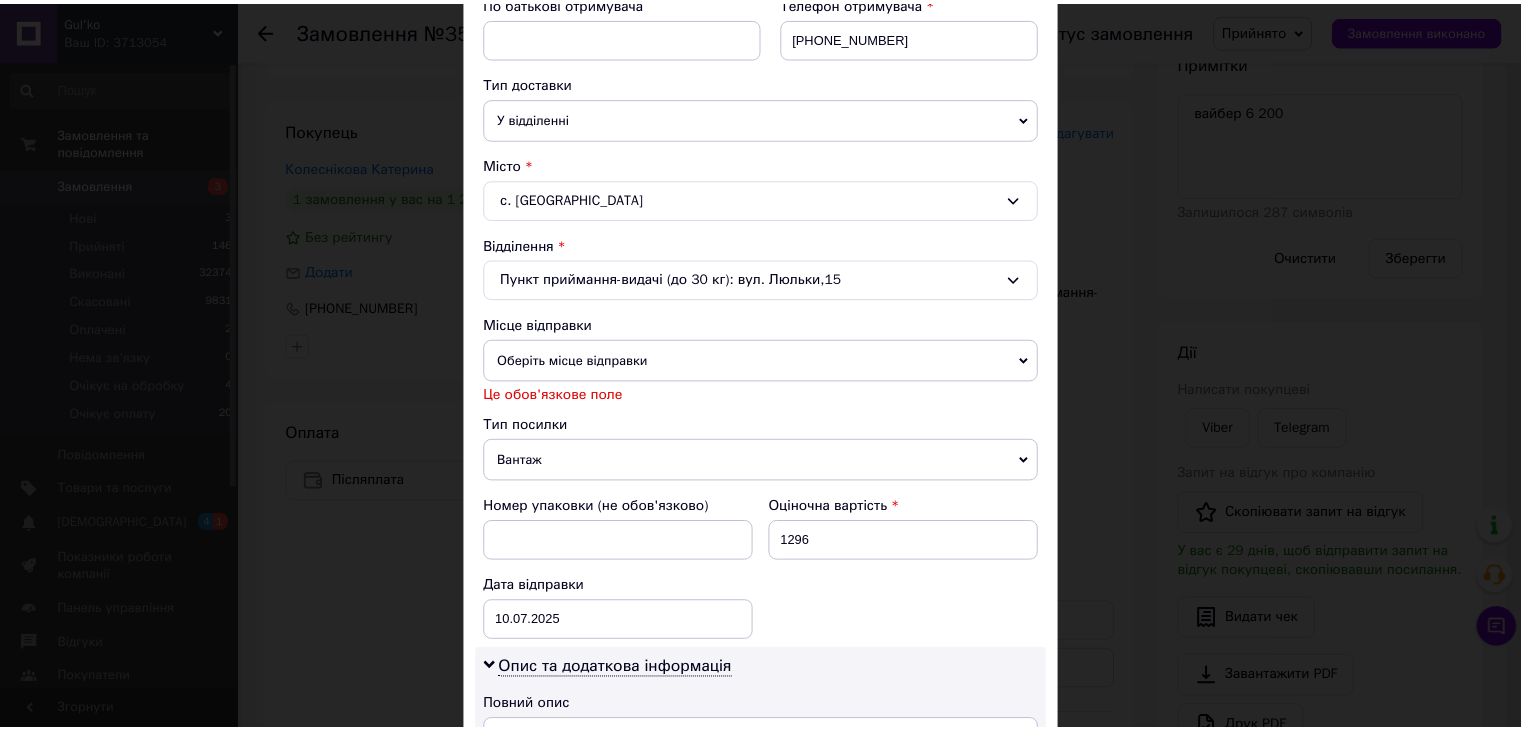 scroll, scrollTop: 500, scrollLeft: 0, axis: vertical 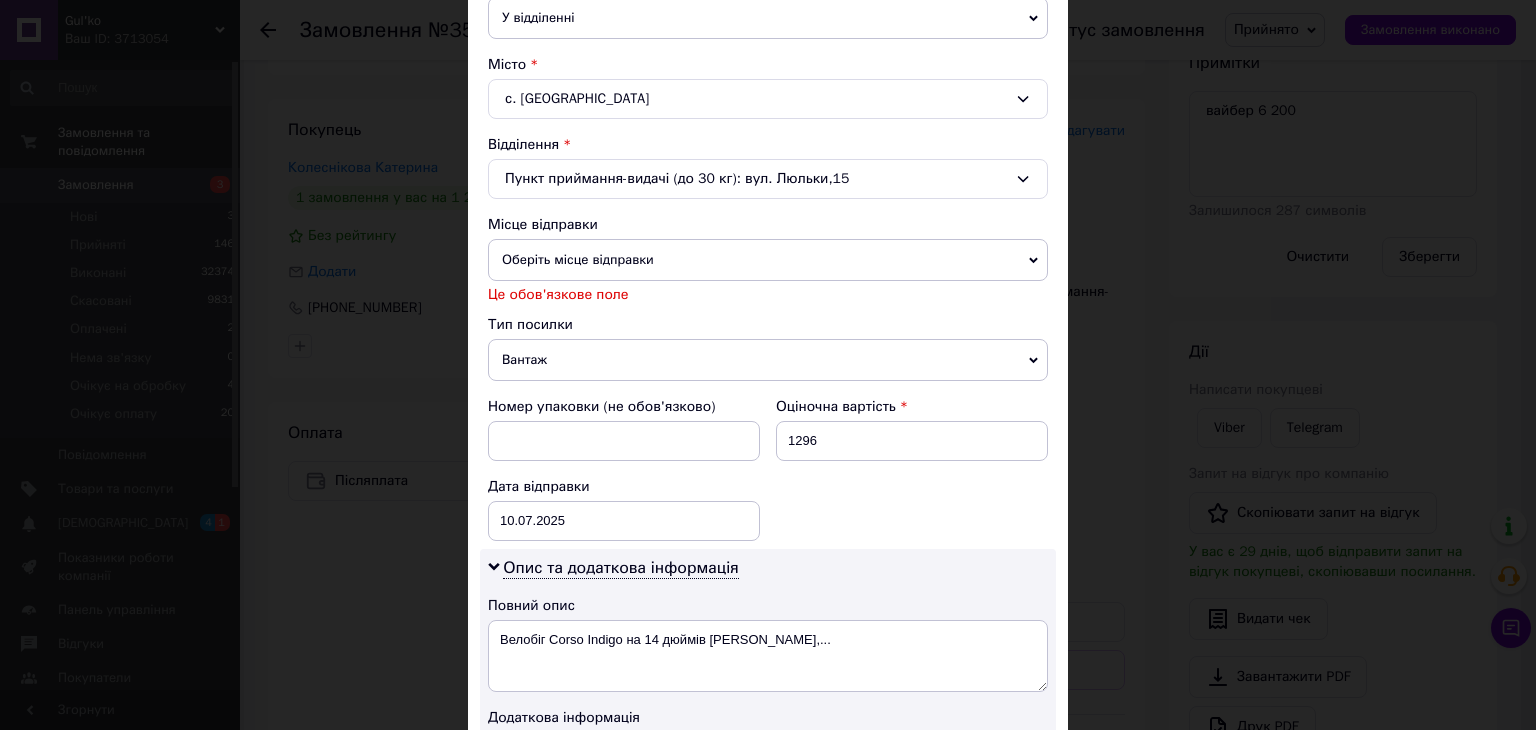 click on "Оберіть місце відправки" at bounding box center (768, 260) 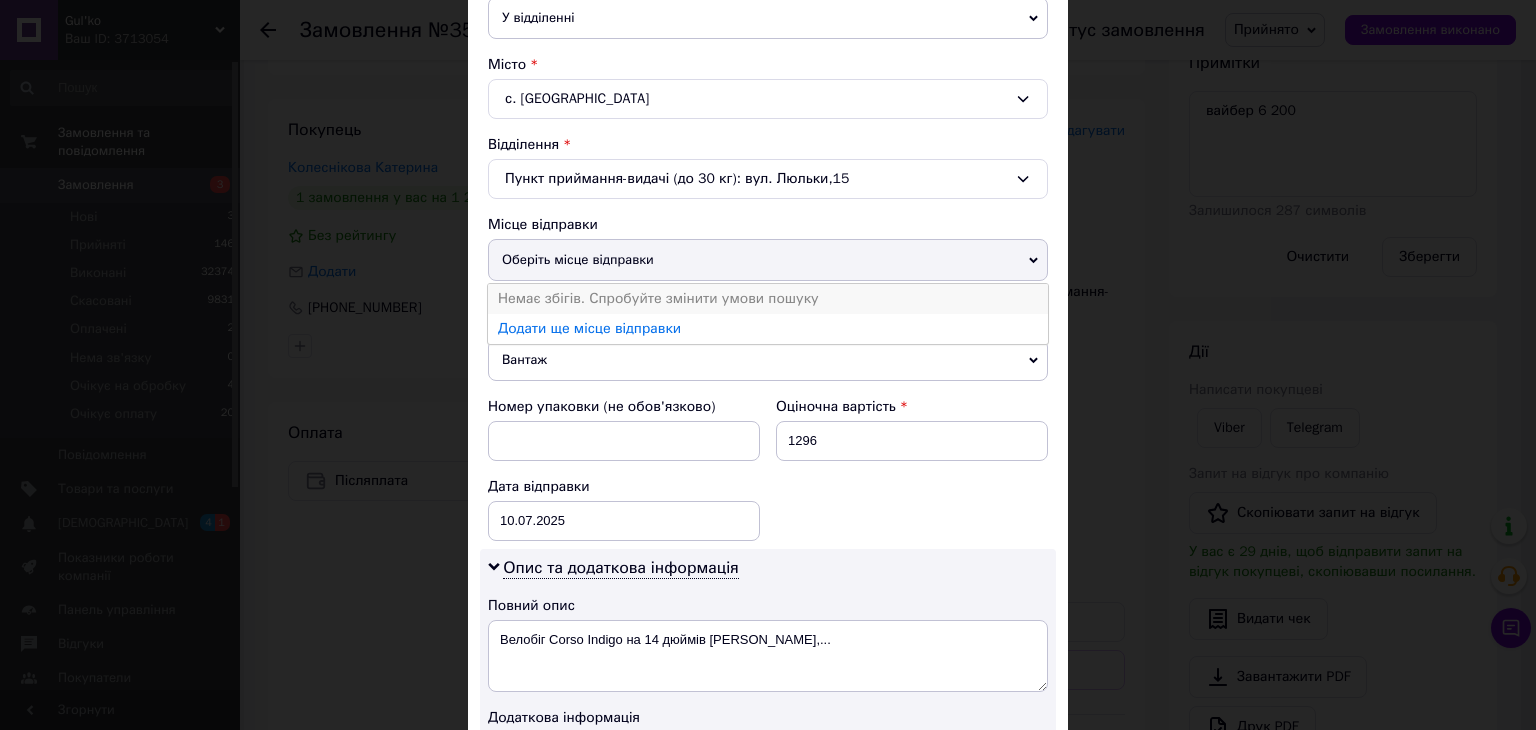 click on "Немає збігів. Спробуйте змінити умови пошуку" at bounding box center (768, 299) 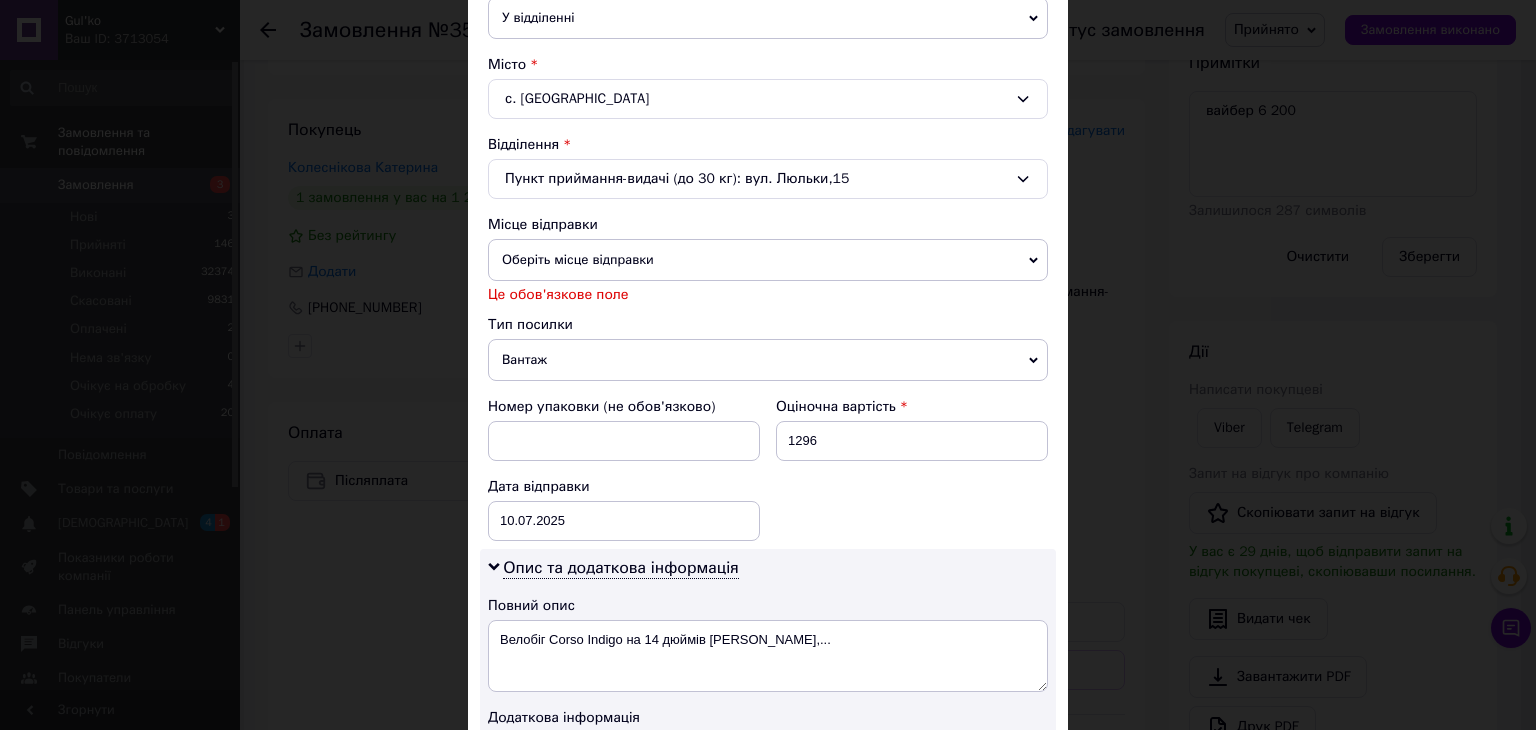 click on "× Редагування доставки Спосіб доставки Нова Пошта (платна) Платник Отримувач Відправник Прізвище отримувача Колеснікова Ім'я отримувача Катерина По батькові отримувача Телефон отримувача +380957376936 Тип доставки У відділенні Кур'єром В поштоматі Місто с. Саварка Відділення Пункт приймання-видачі (до 30 кг): вул. Люльки,15 Місце відправки Оберіть місце відправки Немає збігів. Спробуйте змінити умови пошуку Додати ще місце відправки Це обов'язкове поле Тип посилки Вантаж Документи Номер упаковки (не обов'язково) Оціночна вартість 1296 Дата відправки 10.07.2025 < 2025 > <" at bounding box center (768, 365) 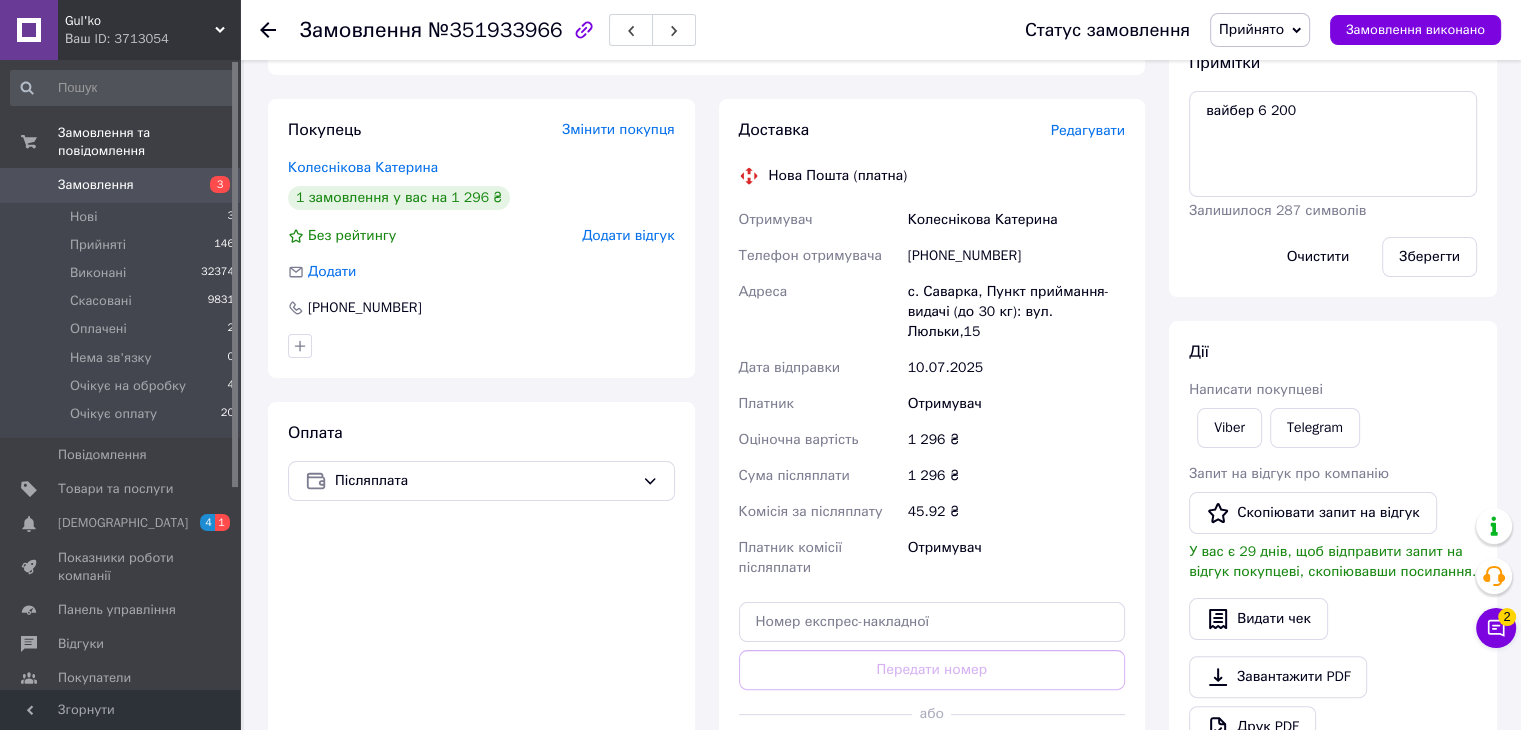 click on "45.92 ₴" at bounding box center (1016, 512) 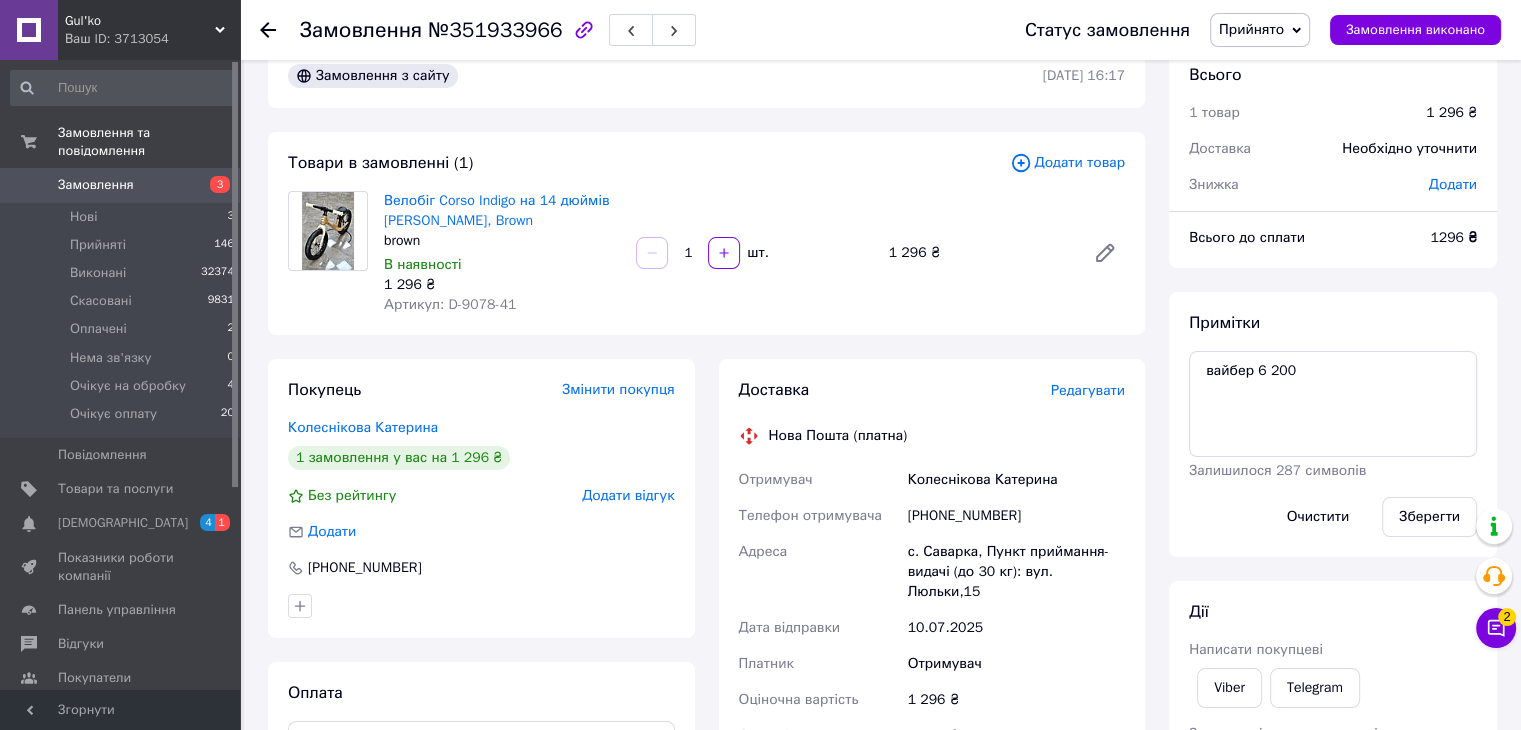 scroll, scrollTop: 0, scrollLeft: 0, axis: both 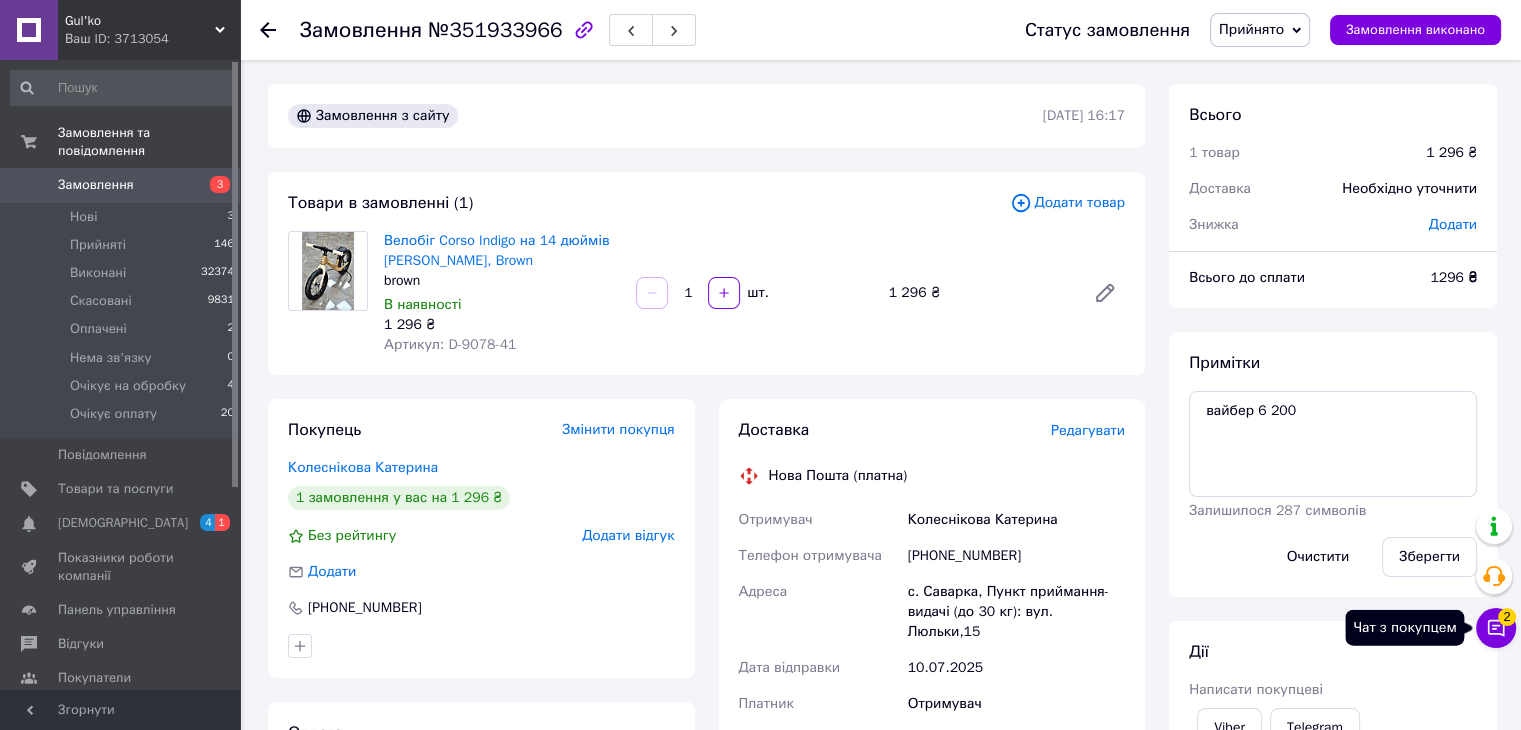 click on "2" at bounding box center (1507, 617) 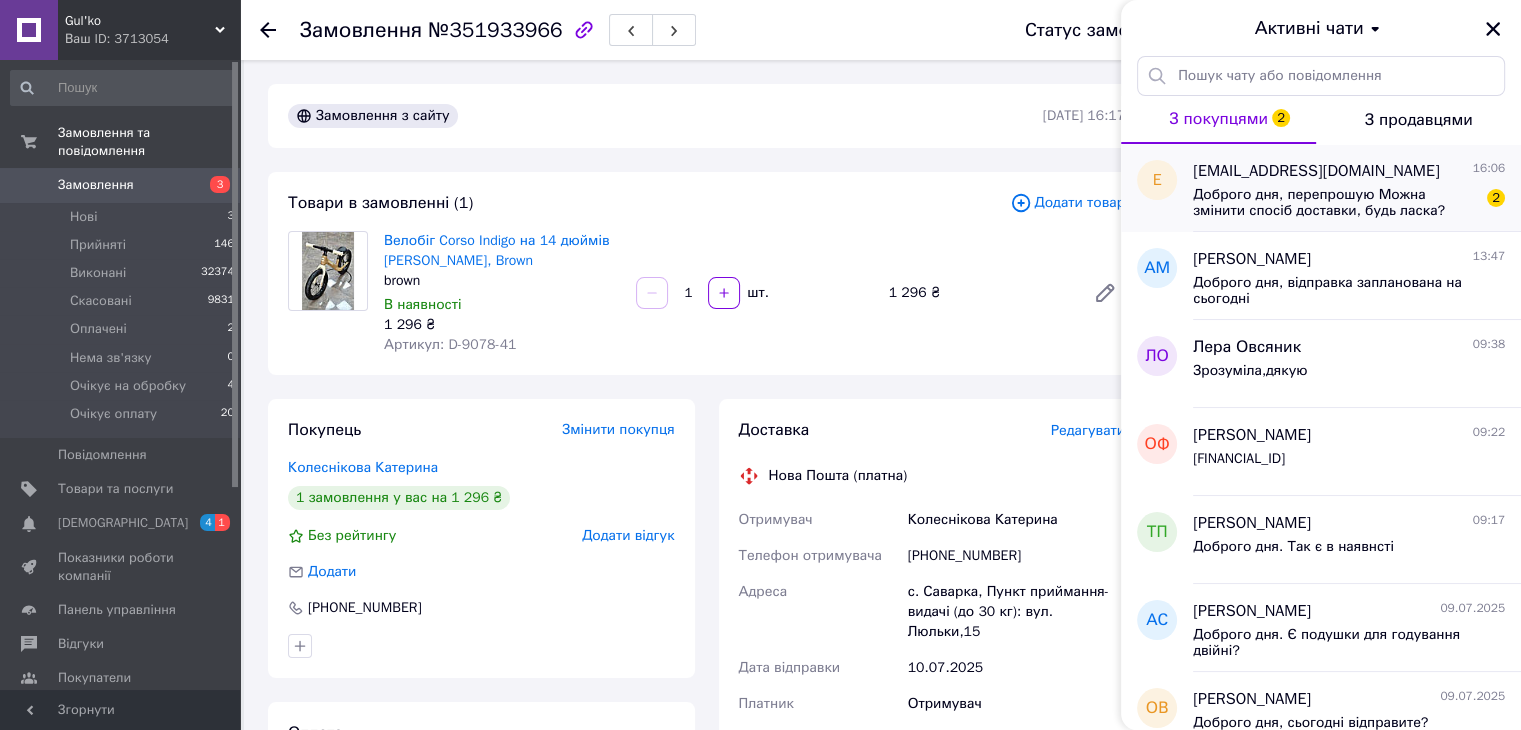 click on "evgensokolvak2012@gmail.com 16:06 Доброго дня,  перепрошую
Можна змінити спосіб доставки, будь ласка? 2" at bounding box center (1357, 188) 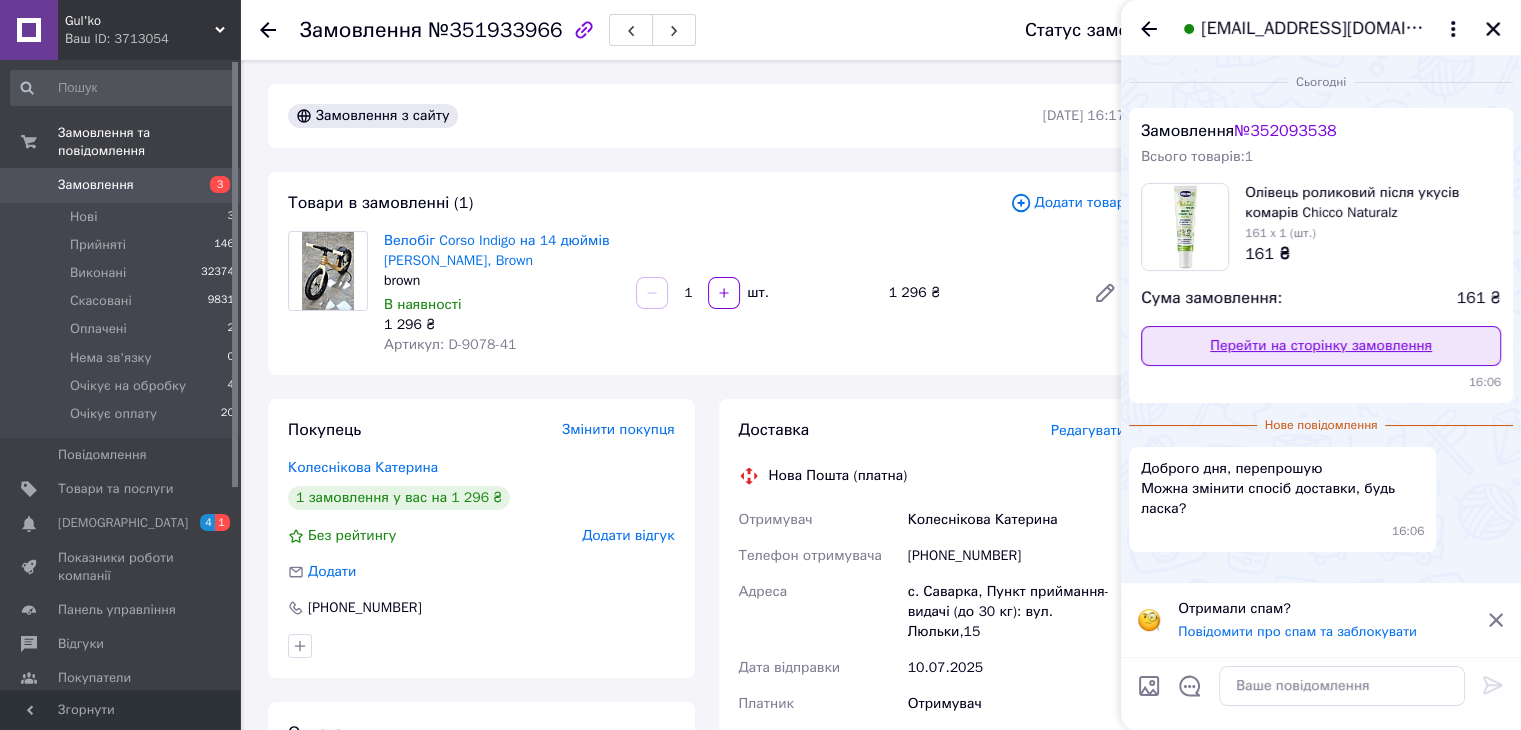 click on "Перейти на сторінку замовлення" at bounding box center [1321, 346] 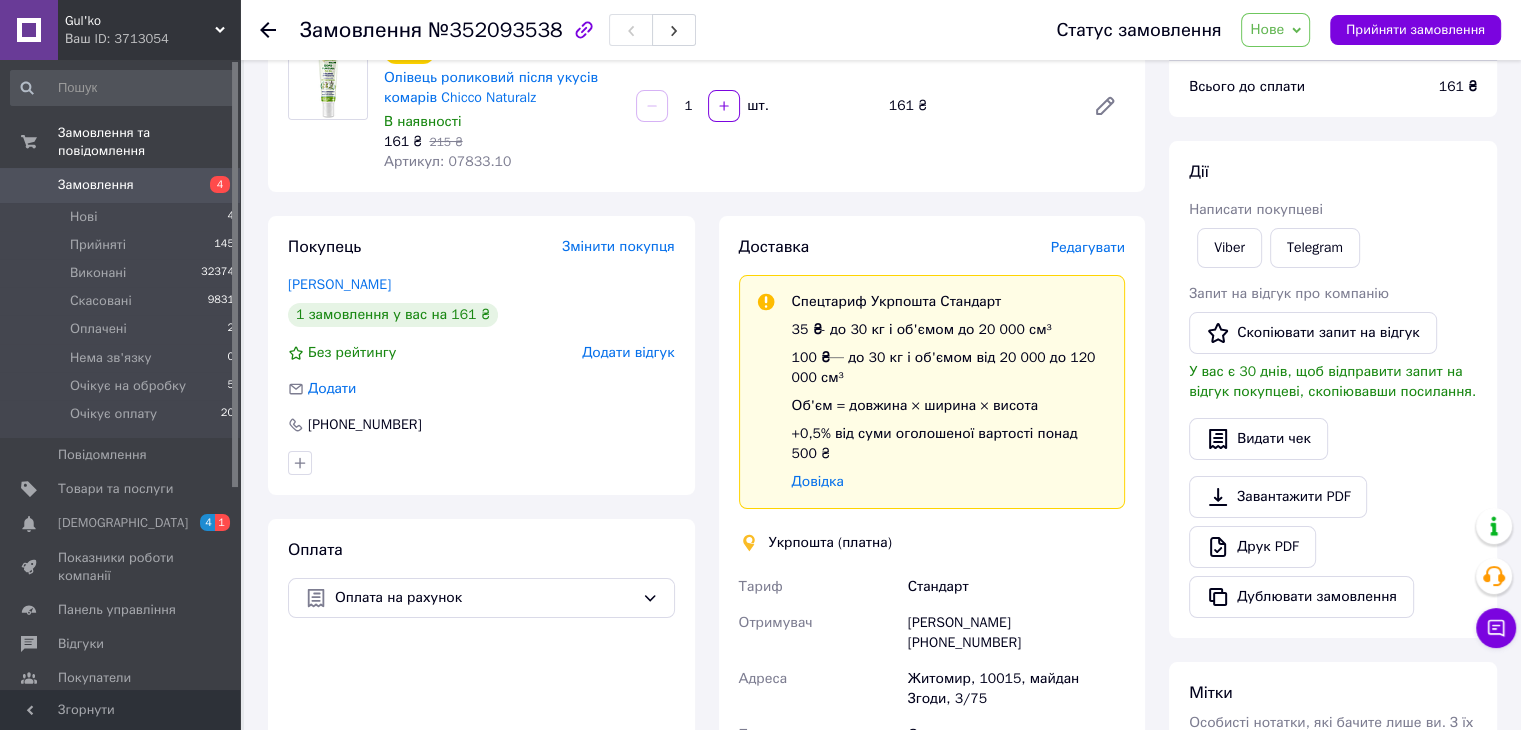 scroll, scrollTop: 200, scrollLeft: 0, axis: vertical 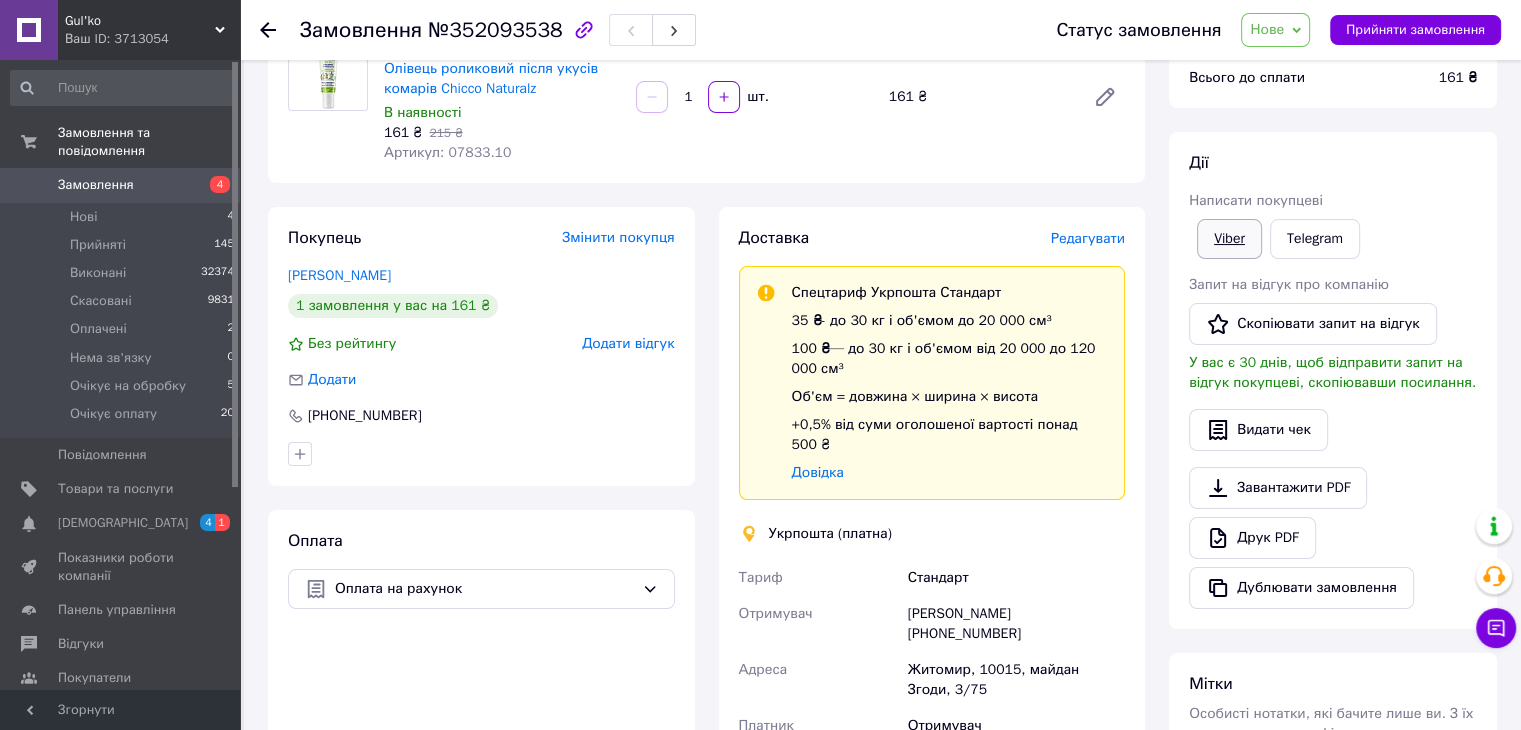 click on "Viber" at bounding box center [1229, 239] 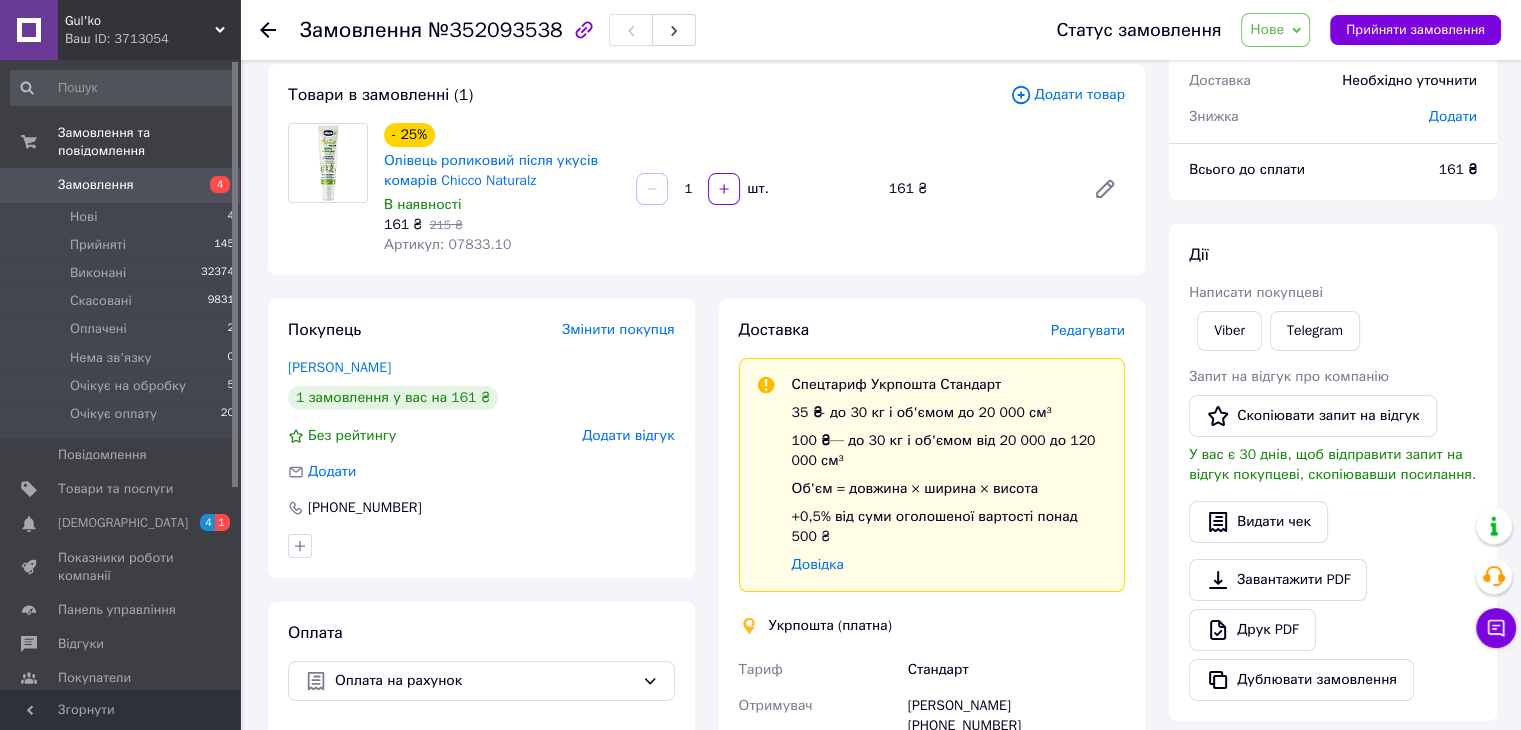 scroll, scrollTop: 0, scrollLeft: 0, axis: both 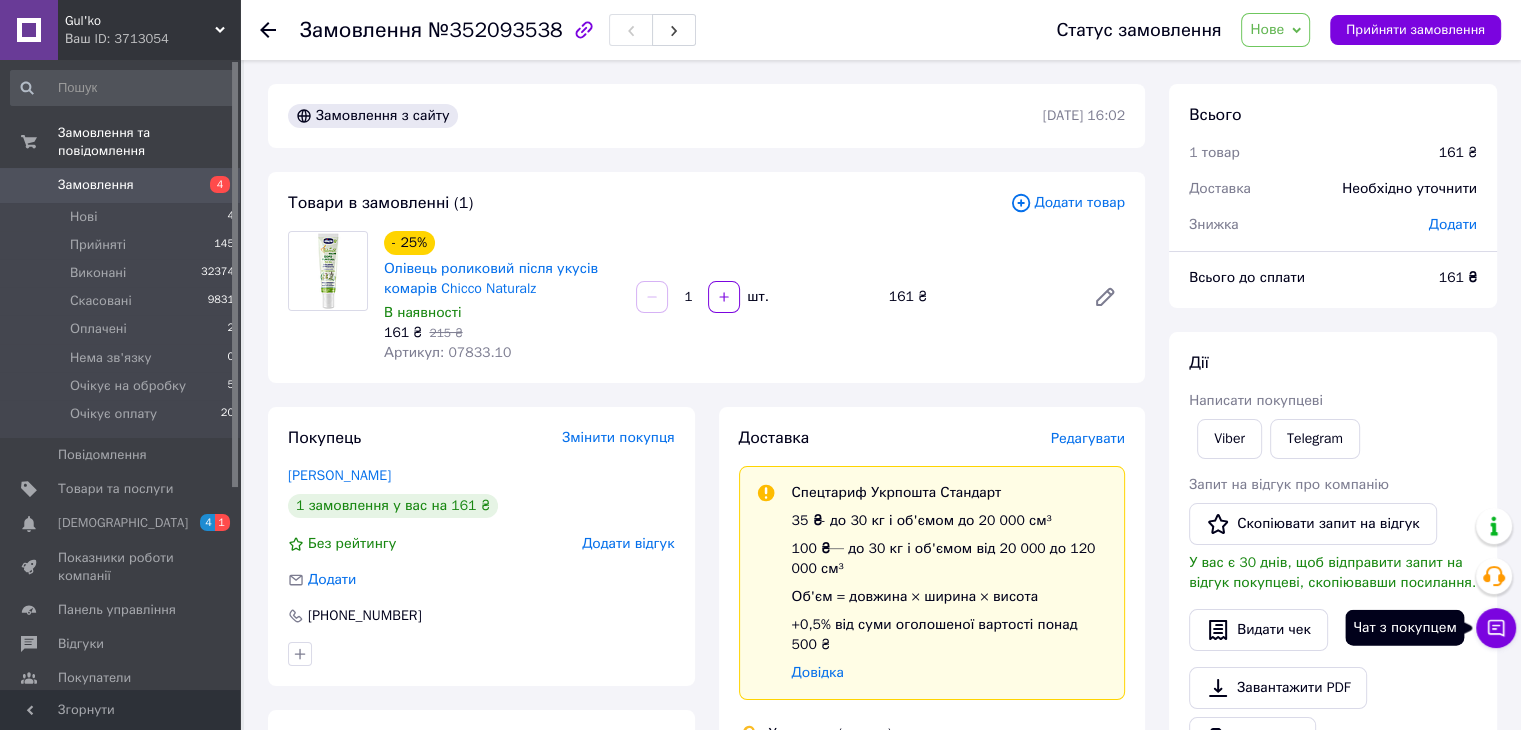 click on "Чат з покупцем" at bounding box center (1496, 628) 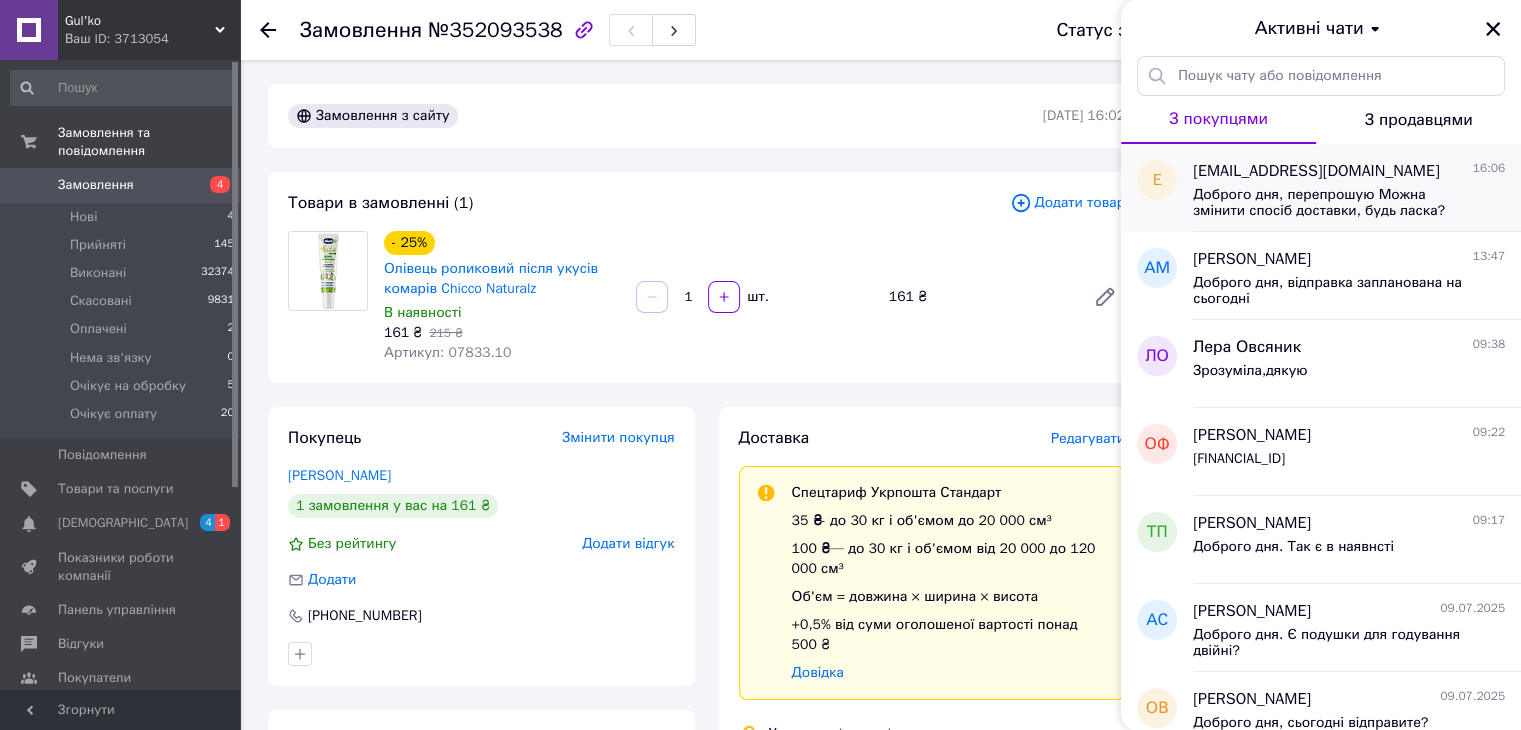 click on "evgensokolvak2012@gmail.com" at bounding box center [1316, 171] 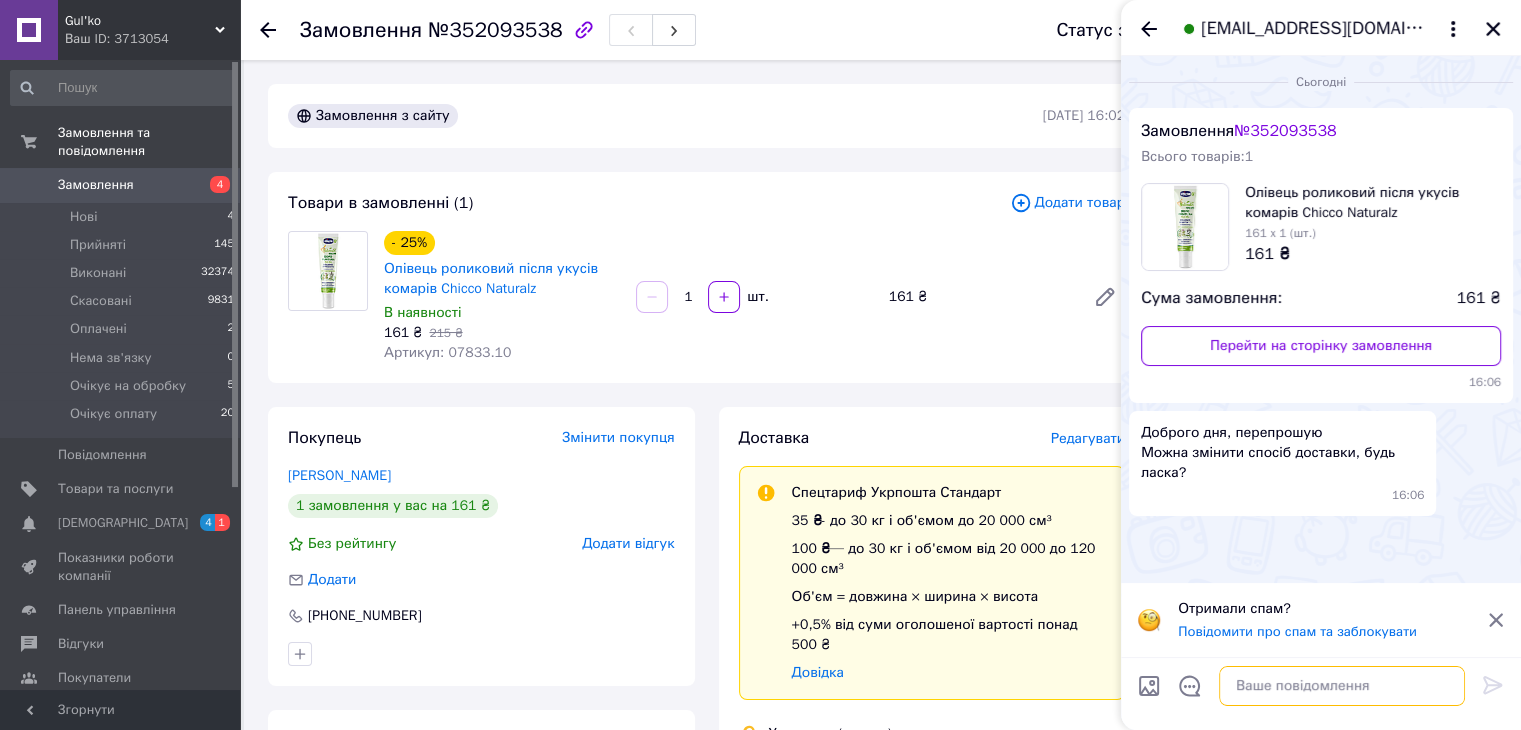 click at bounding box center [1342, 686] 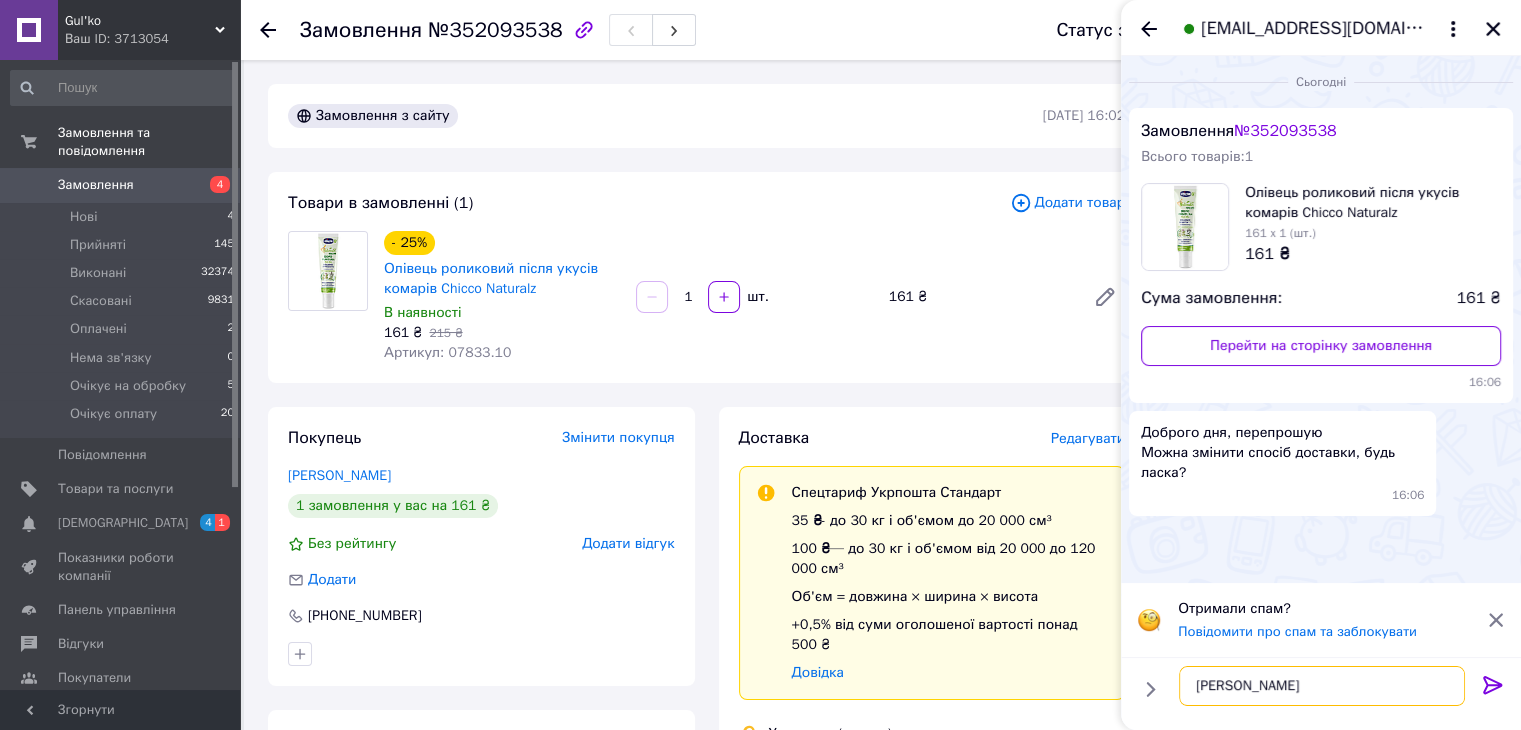 type on "Т" 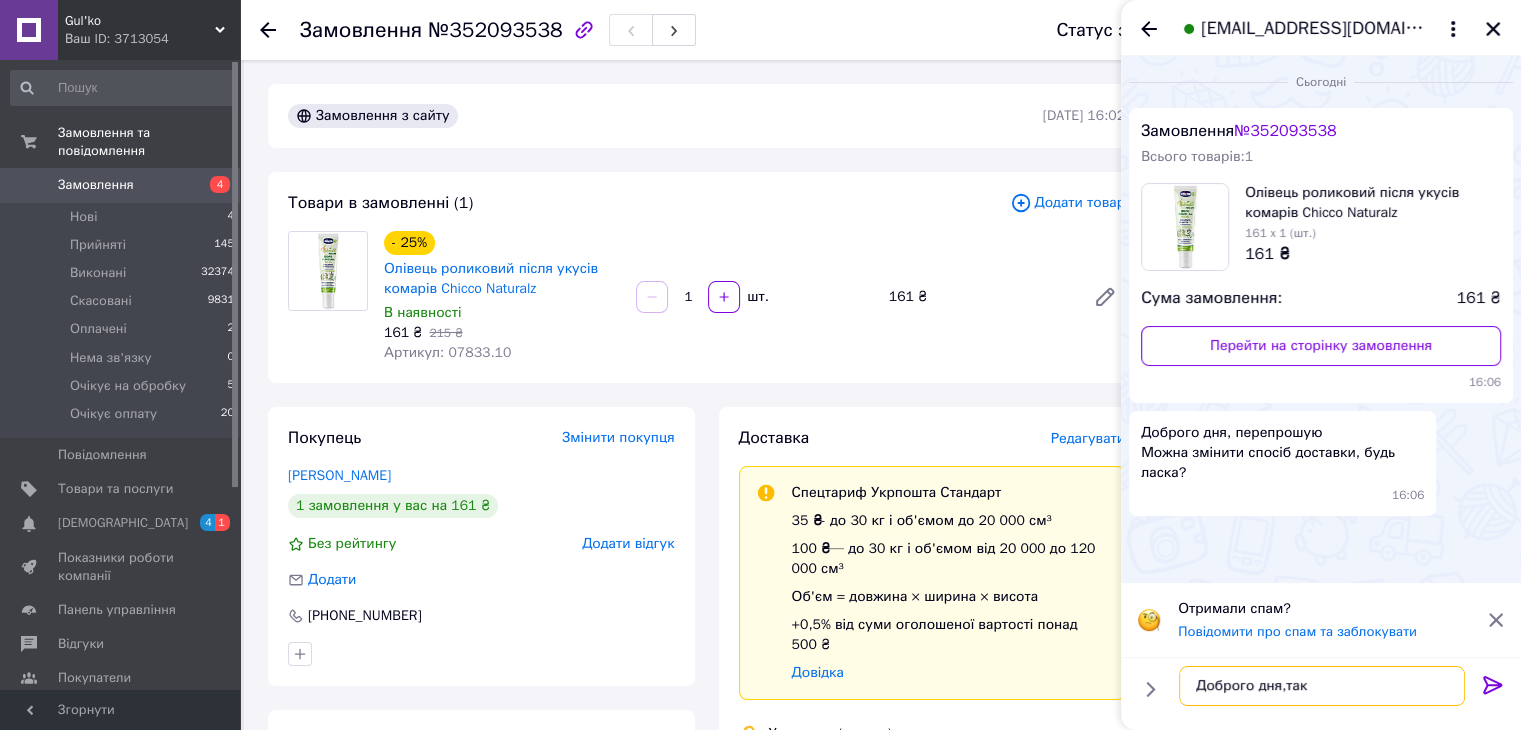 click on "Доброго дня,так" at bounding box center (1322, 686) 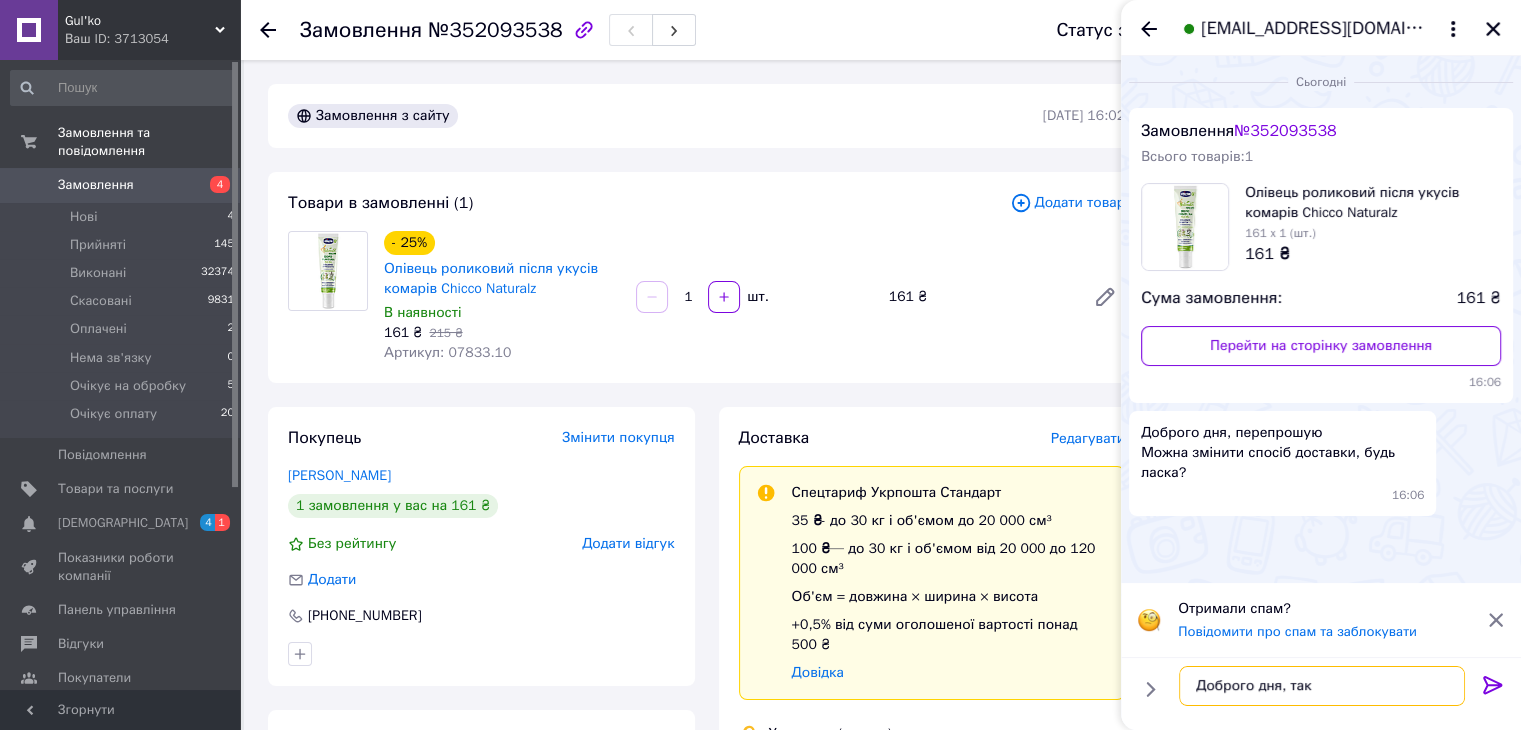click on "Доброго дня, так" at bounding box center (1322, 686) 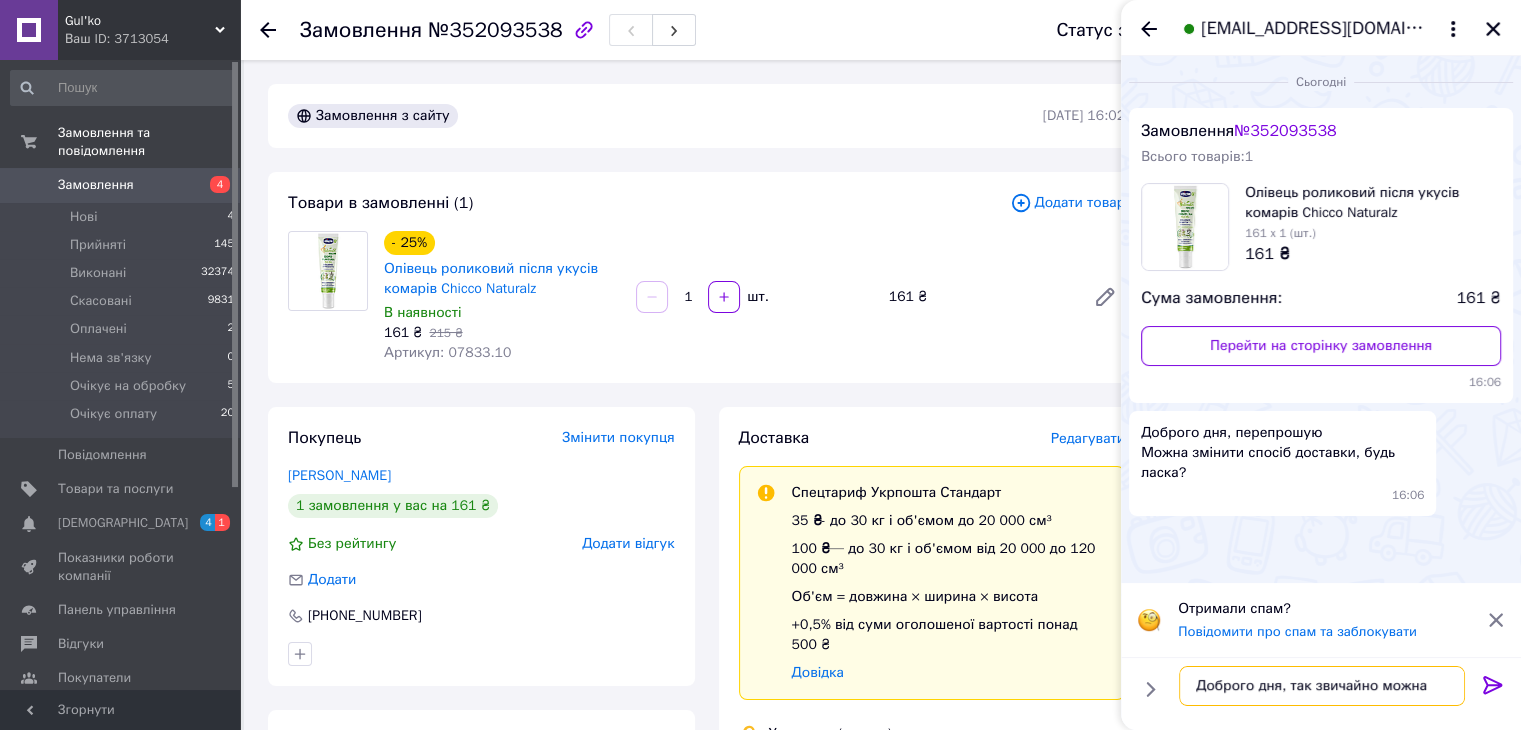 type on "Доброго дня, так звичайно можна" 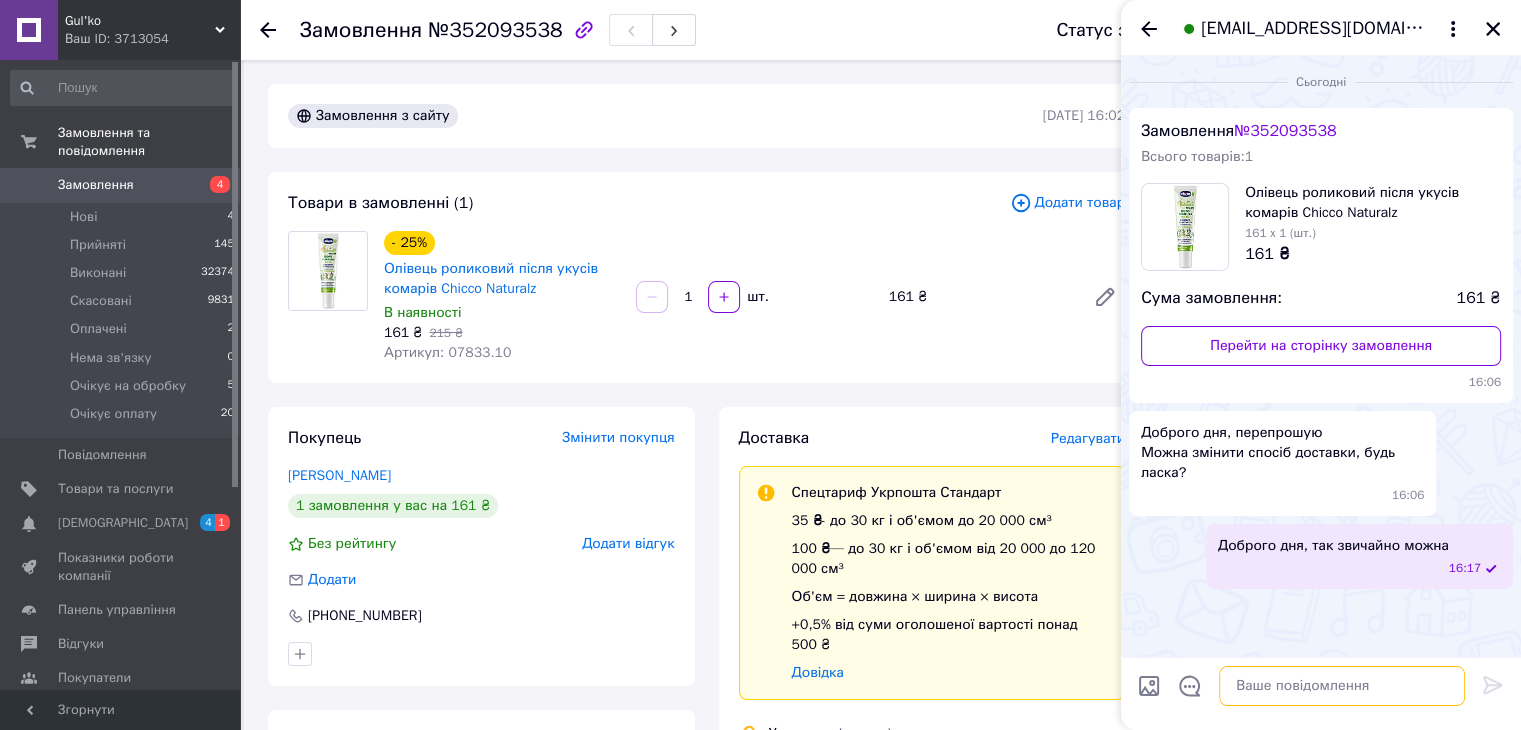 click at bounding box center (1342, 686) 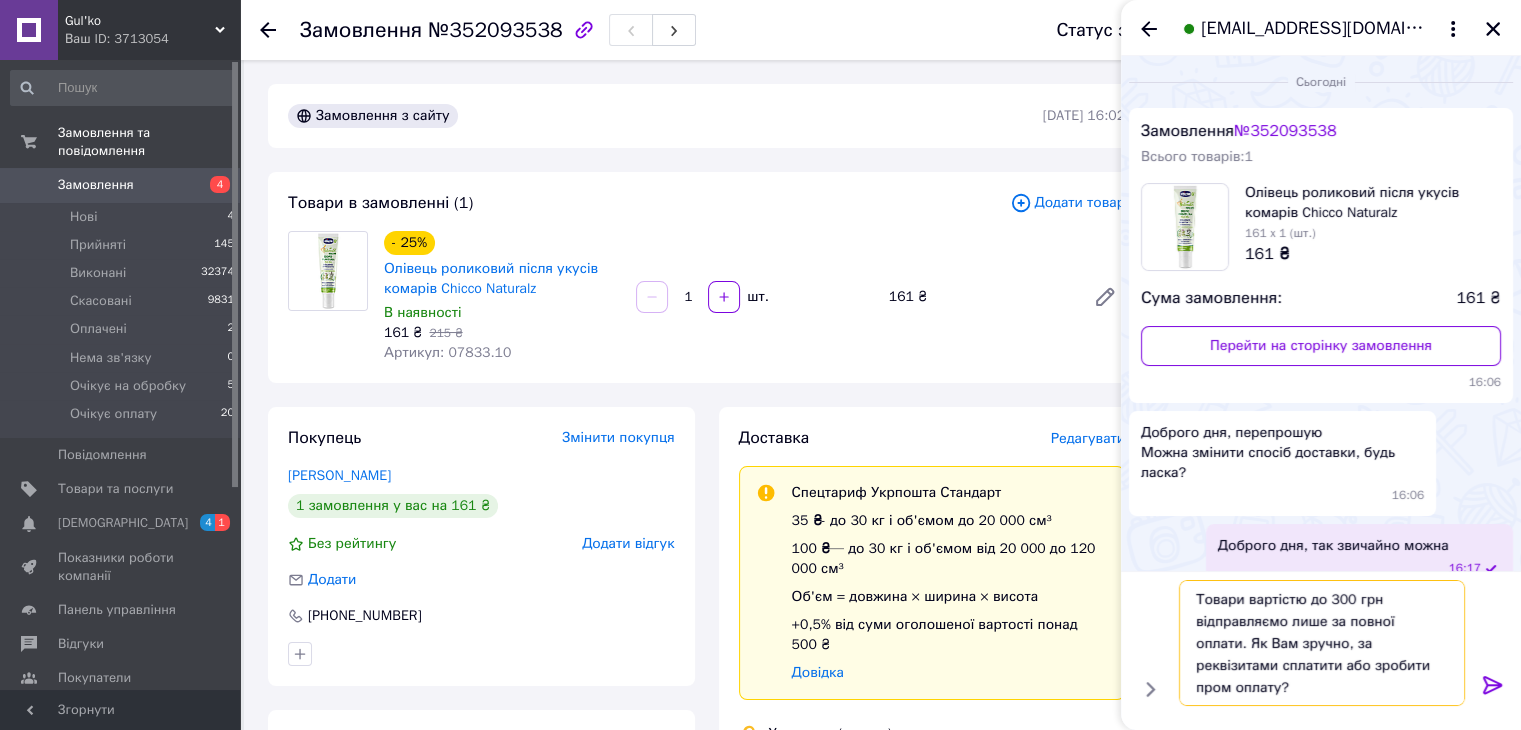 type on "Товари вартістю до 300 грн відправляємо лише за повної оплати. Як Вам зручно, за реквізитами сплатити або зробити пром оплату?" 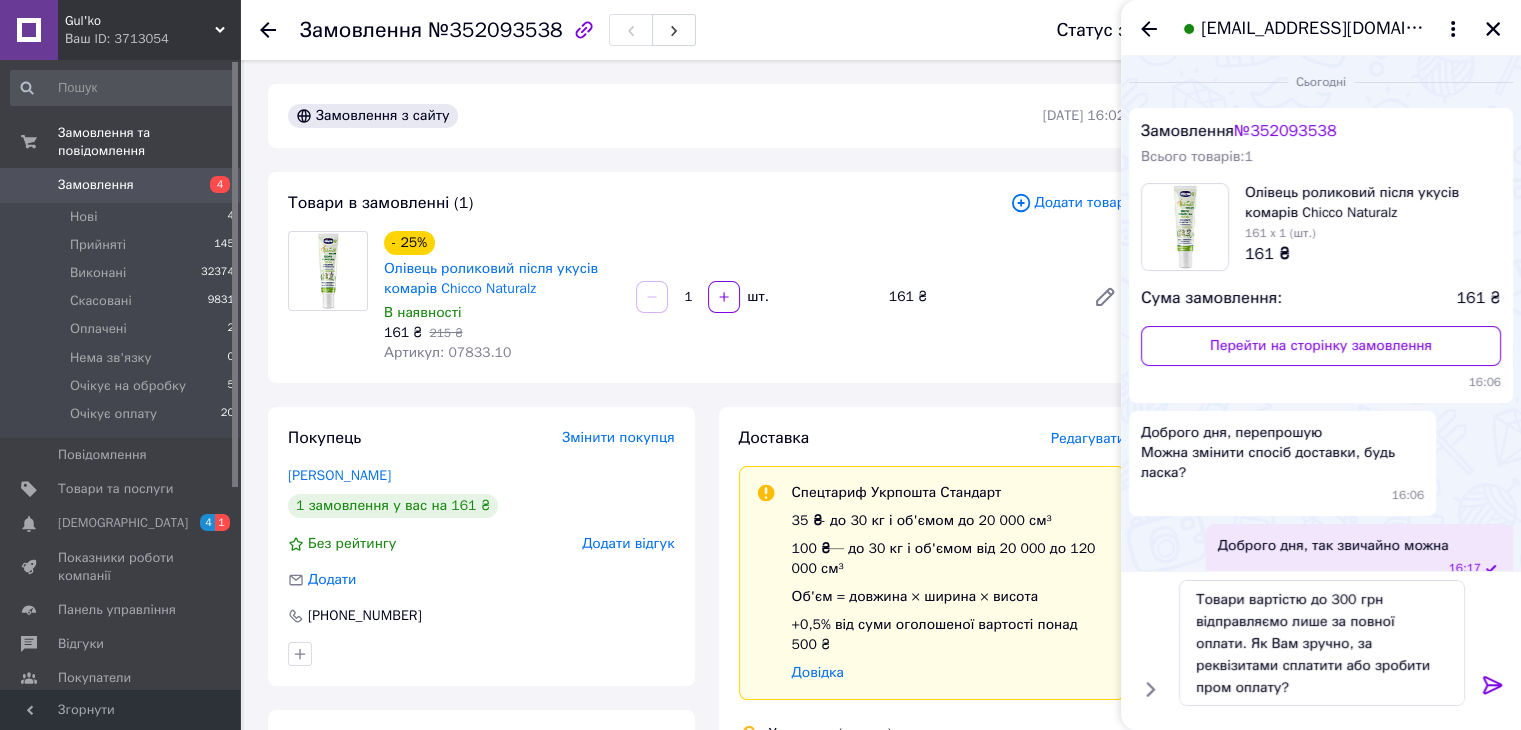 click on "Артикул: 07833.10" at bounding box center [447, 352] 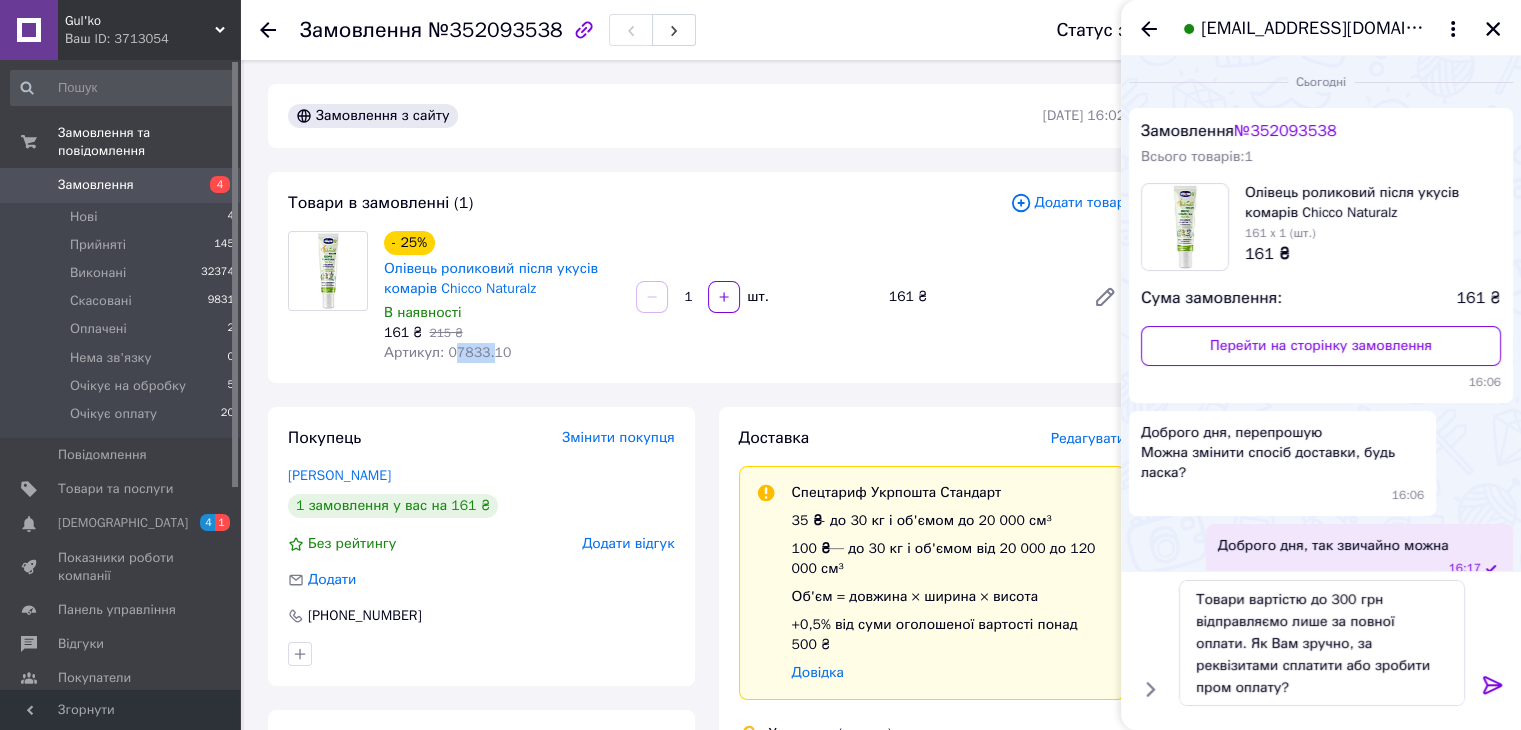 drag, startPoint x: 454, startPoint y: 349, endPoint x: 484, endPoint y: 349, distance: 30 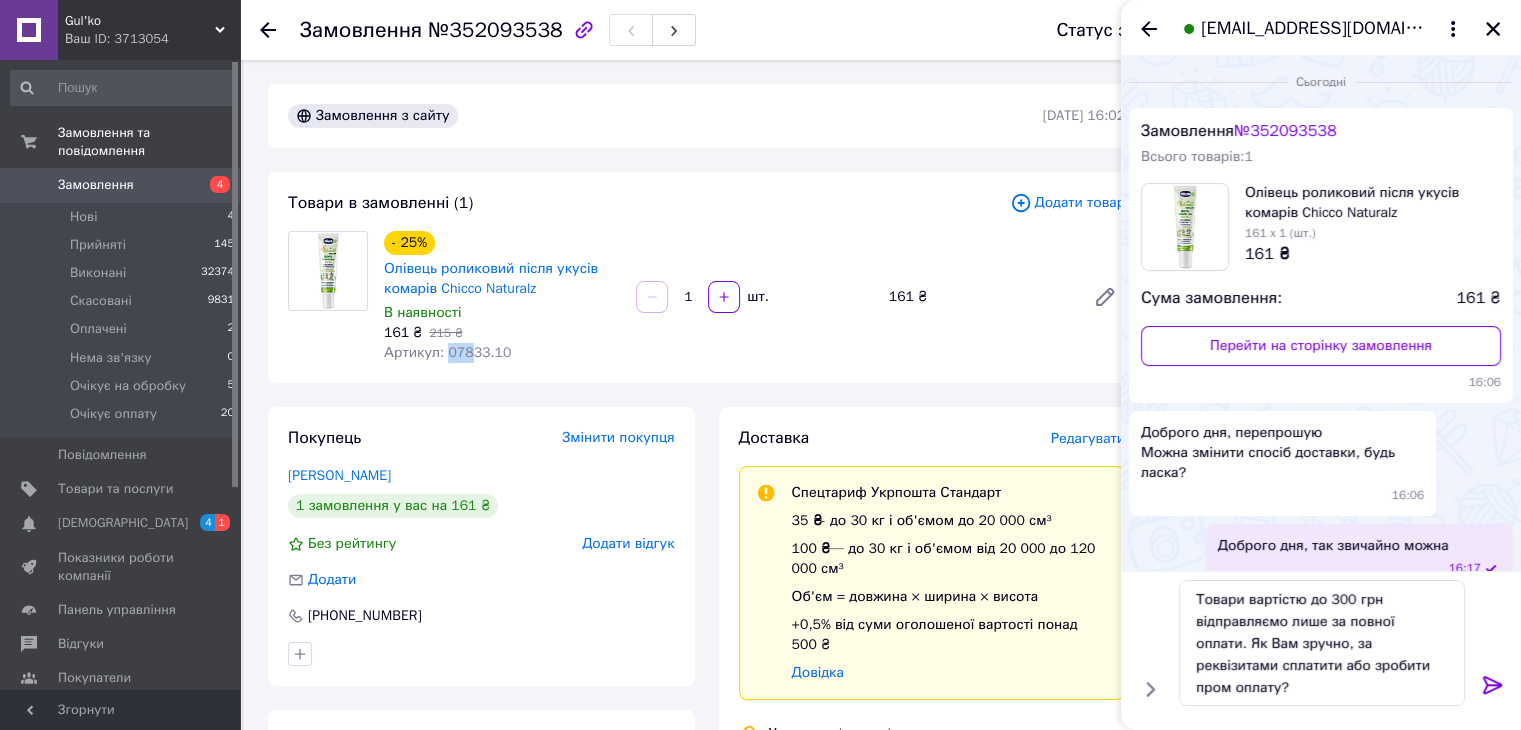 drag, startPoint x: 443, startPoint y: 355, endPoint x: 473, endPoint y: 353, distance: 30.066593 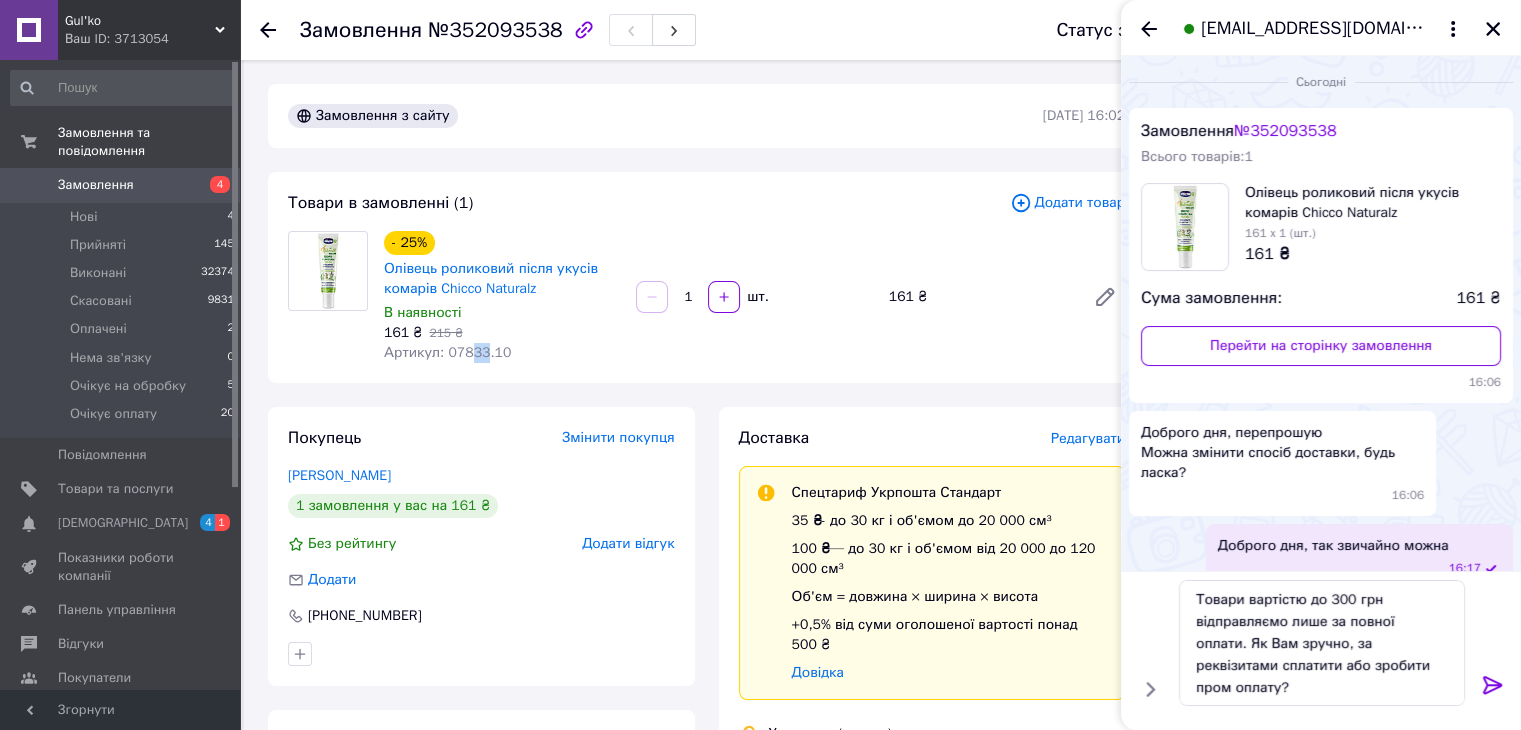 drag, startPoint x: 478, startPoint y: 349, endPoint x: 453, endPoint y: 349, distance: 25 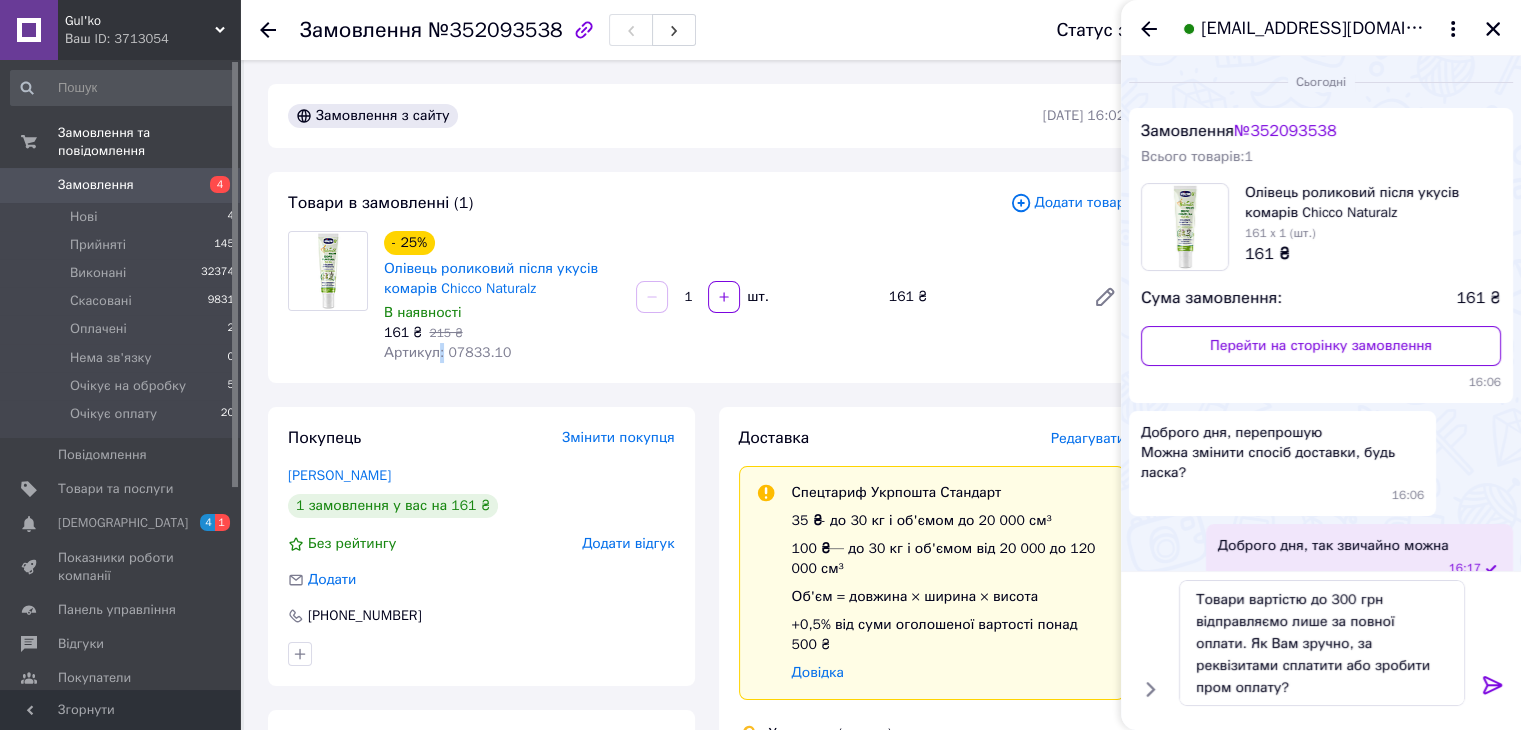 click on "Артикул: 07833.10" at bounding box center (447, 352) 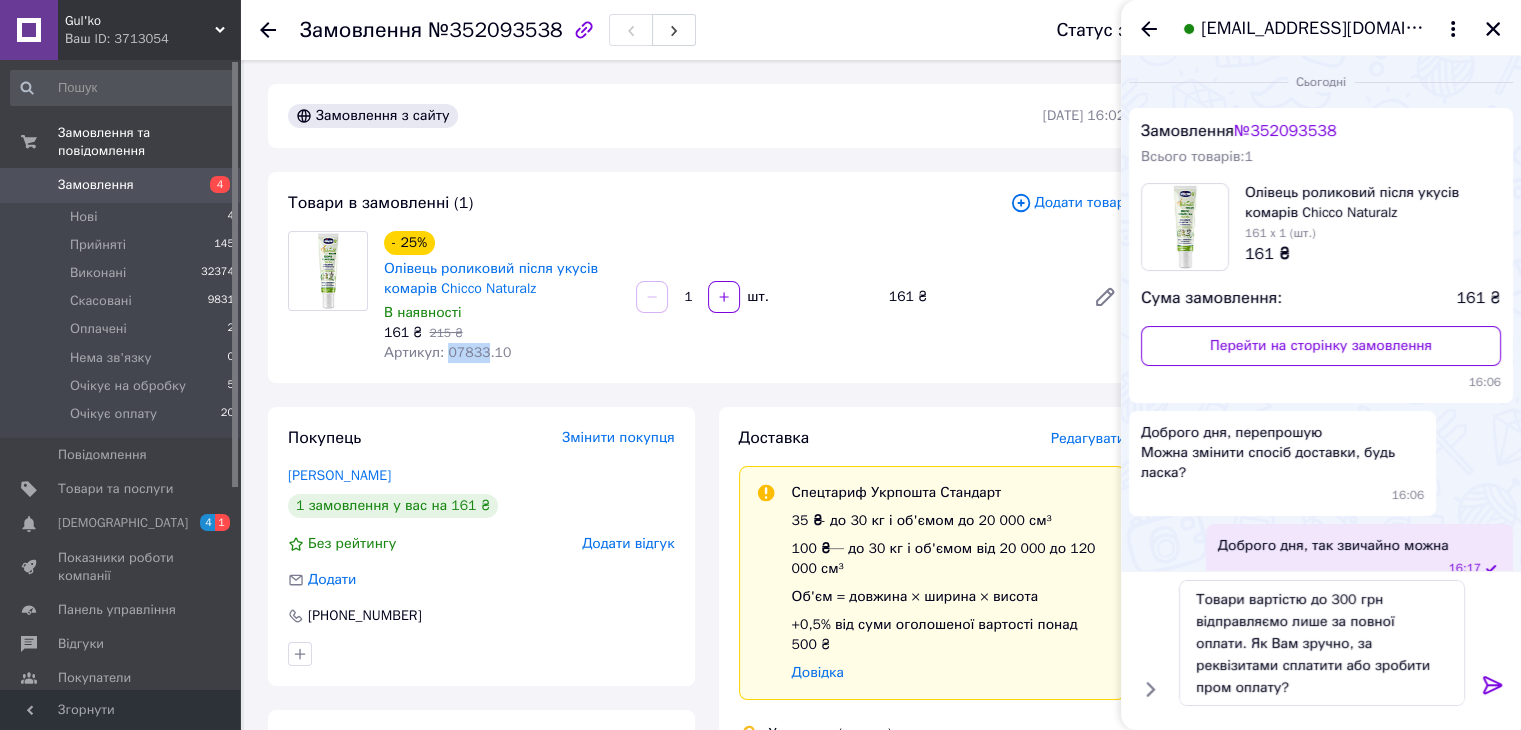 drag, startPoint x: 444, startPoint y: 351, endPoint x: 478, endPoint y: 348, distance: 34.132095 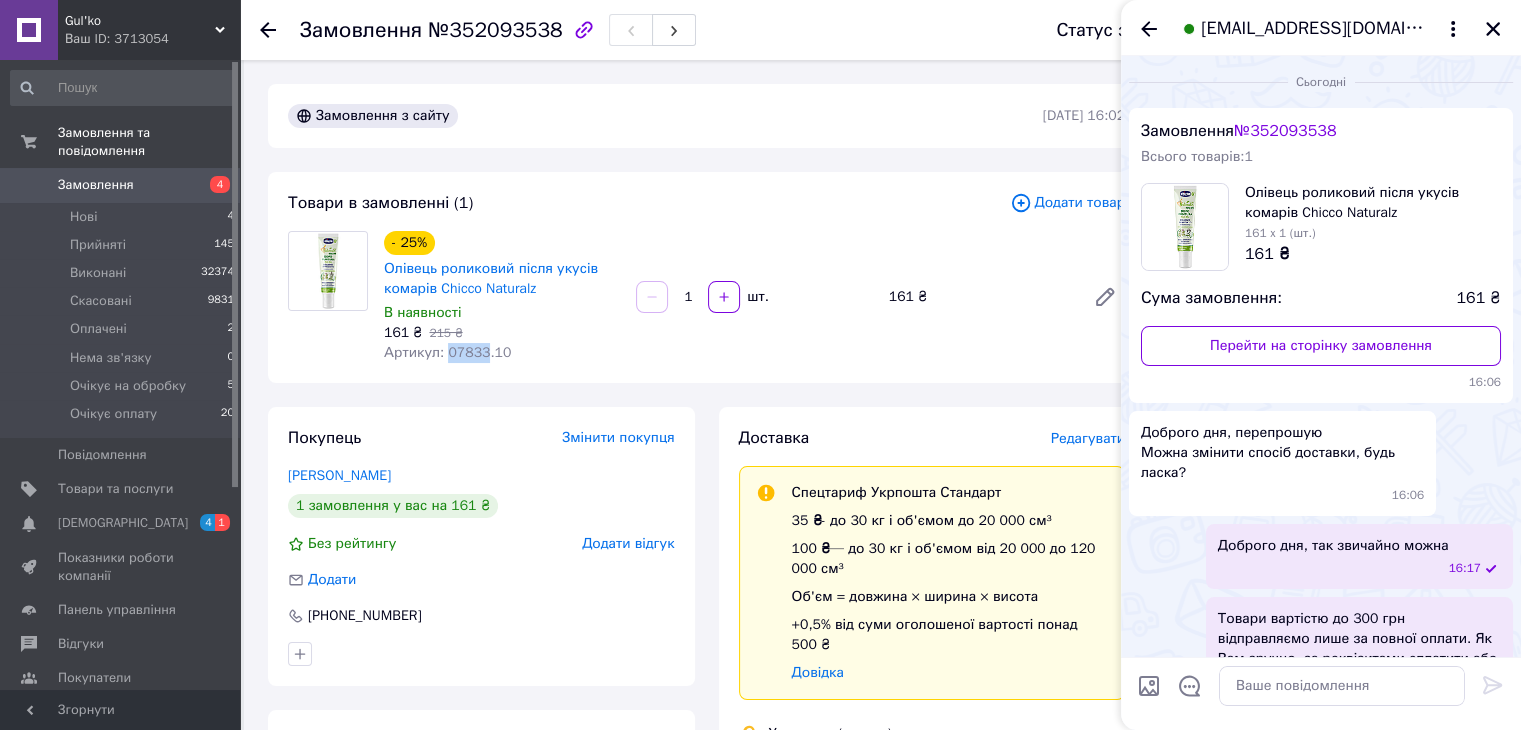 scroll, scrollTop: 53, scrollLeft: 0, axis: vertical 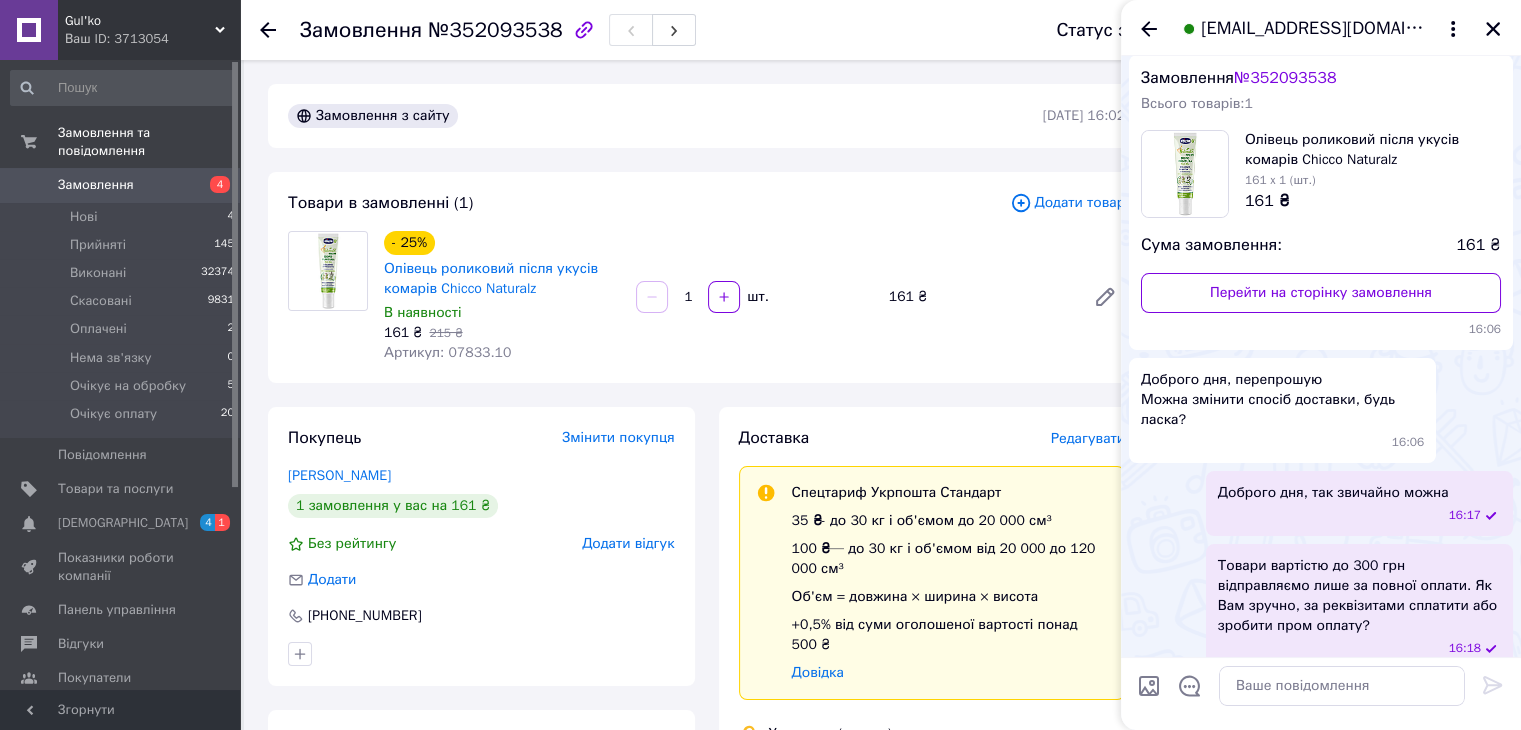 click on "Товари в замовленні (1) Додати товар - 25% Олівець роликовий після укусів комарів Chicco Naturalz В наявності 161 ₴   215 ₴ Артикул: 07833.10 1   шт. 161 ₴" at bounding box center (706, 277) 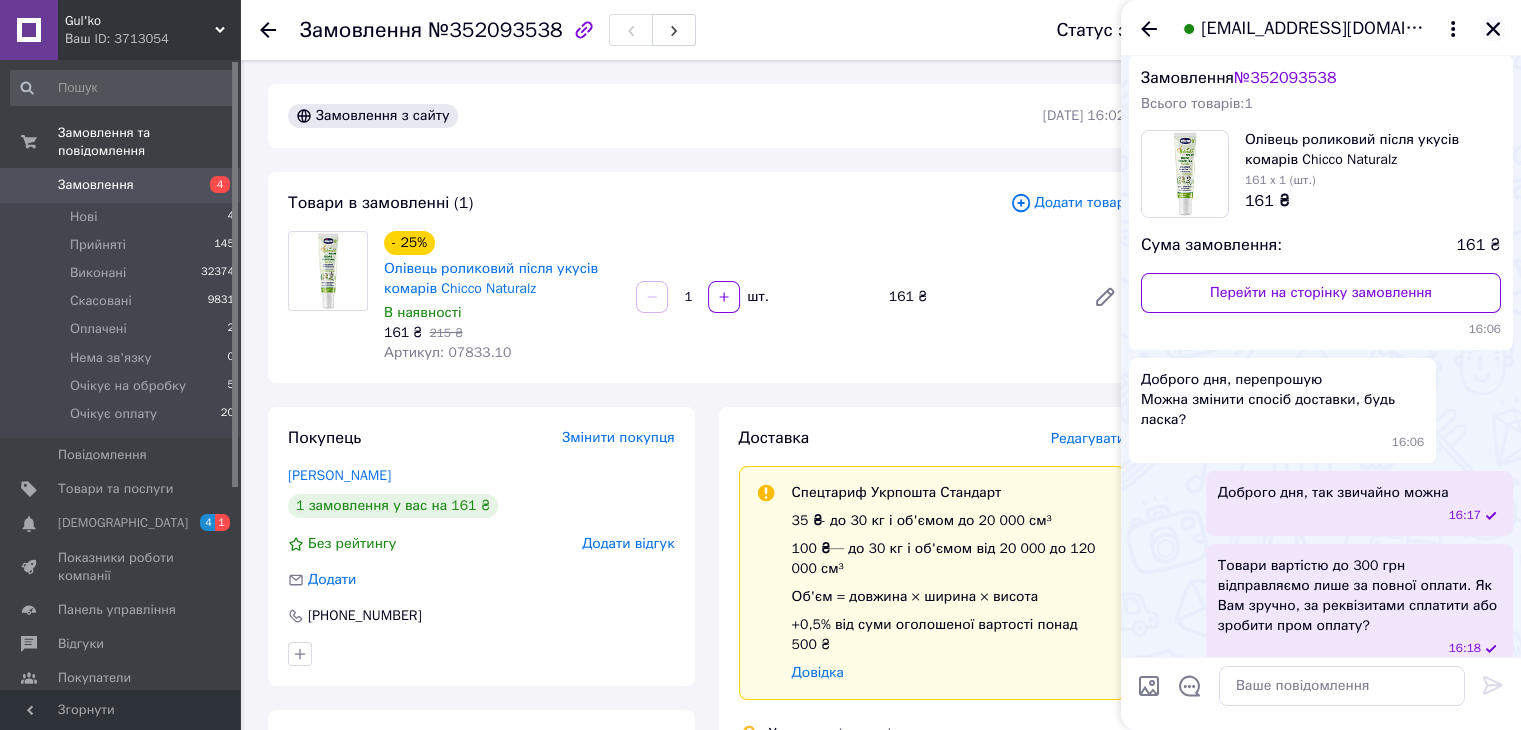 click 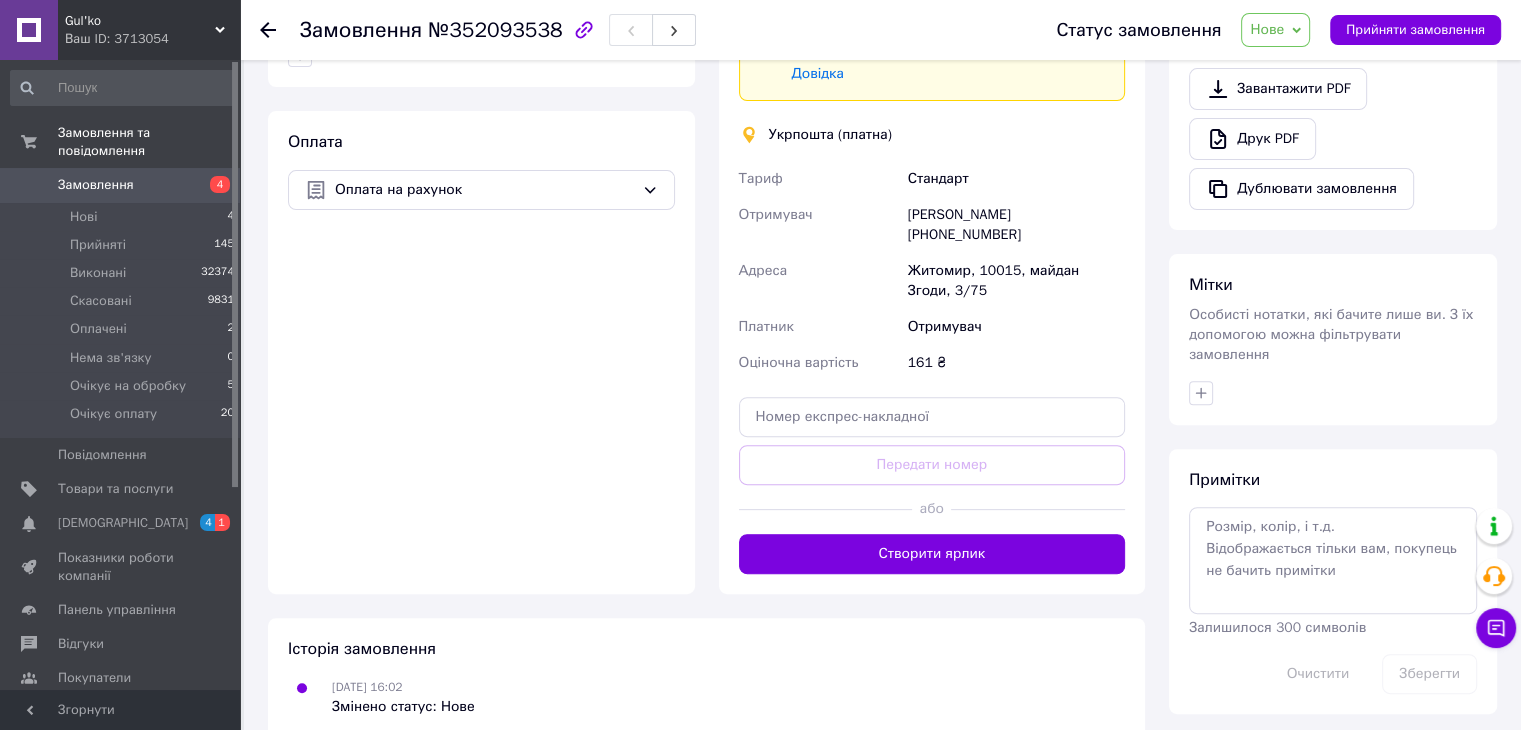 scroll, scrollTop: 600, scrollLeft: 0, axis: vertical 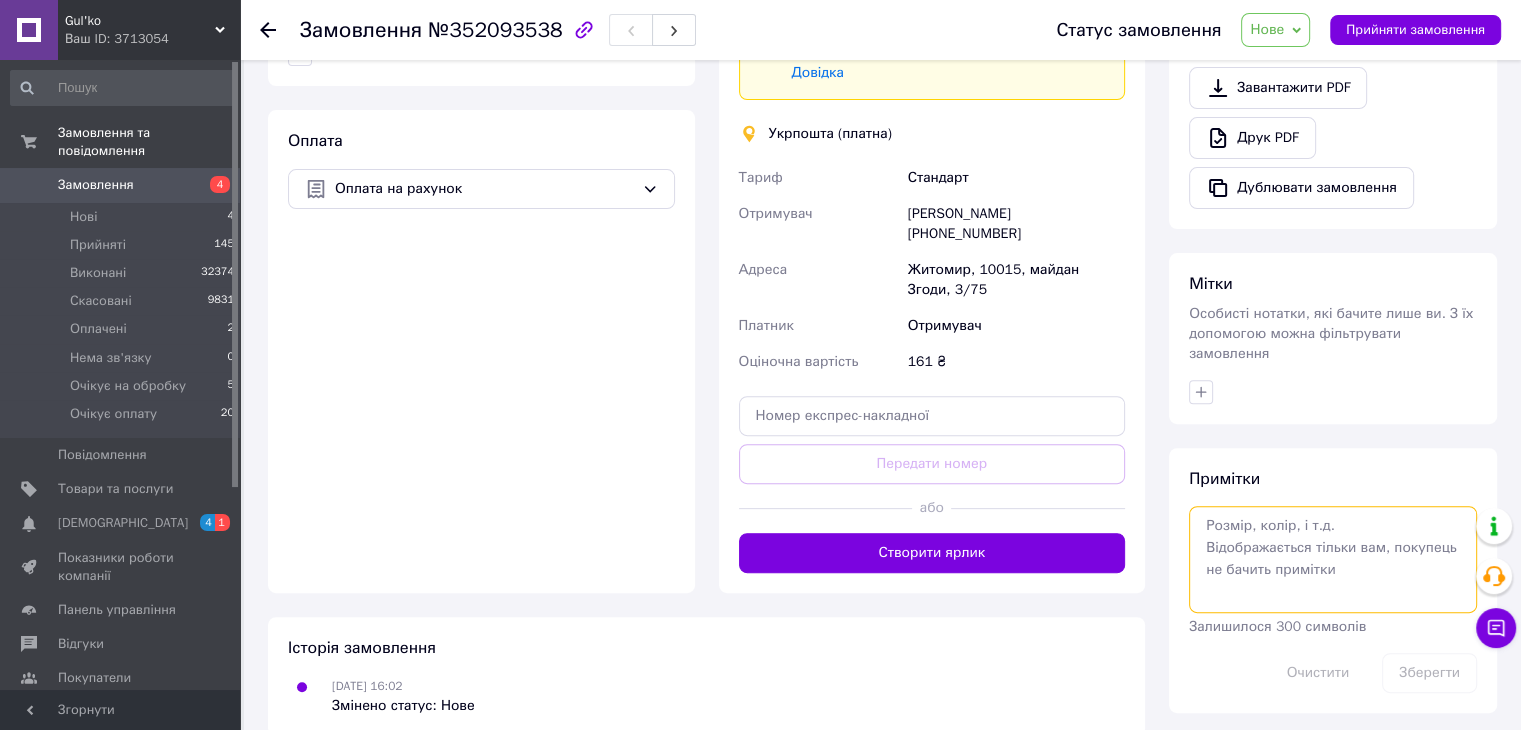 click at bounding box center (1333, 559) 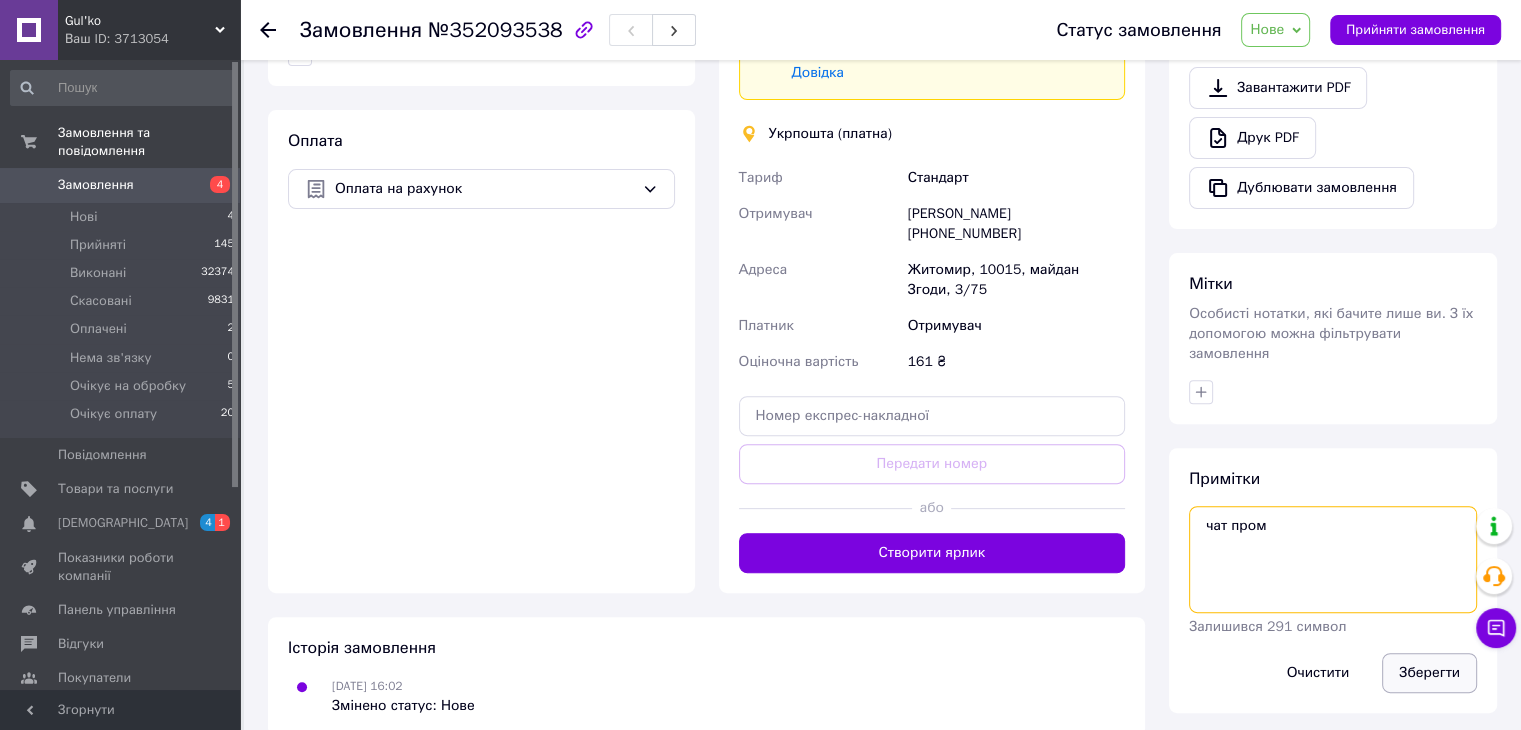 type on "чат пром" 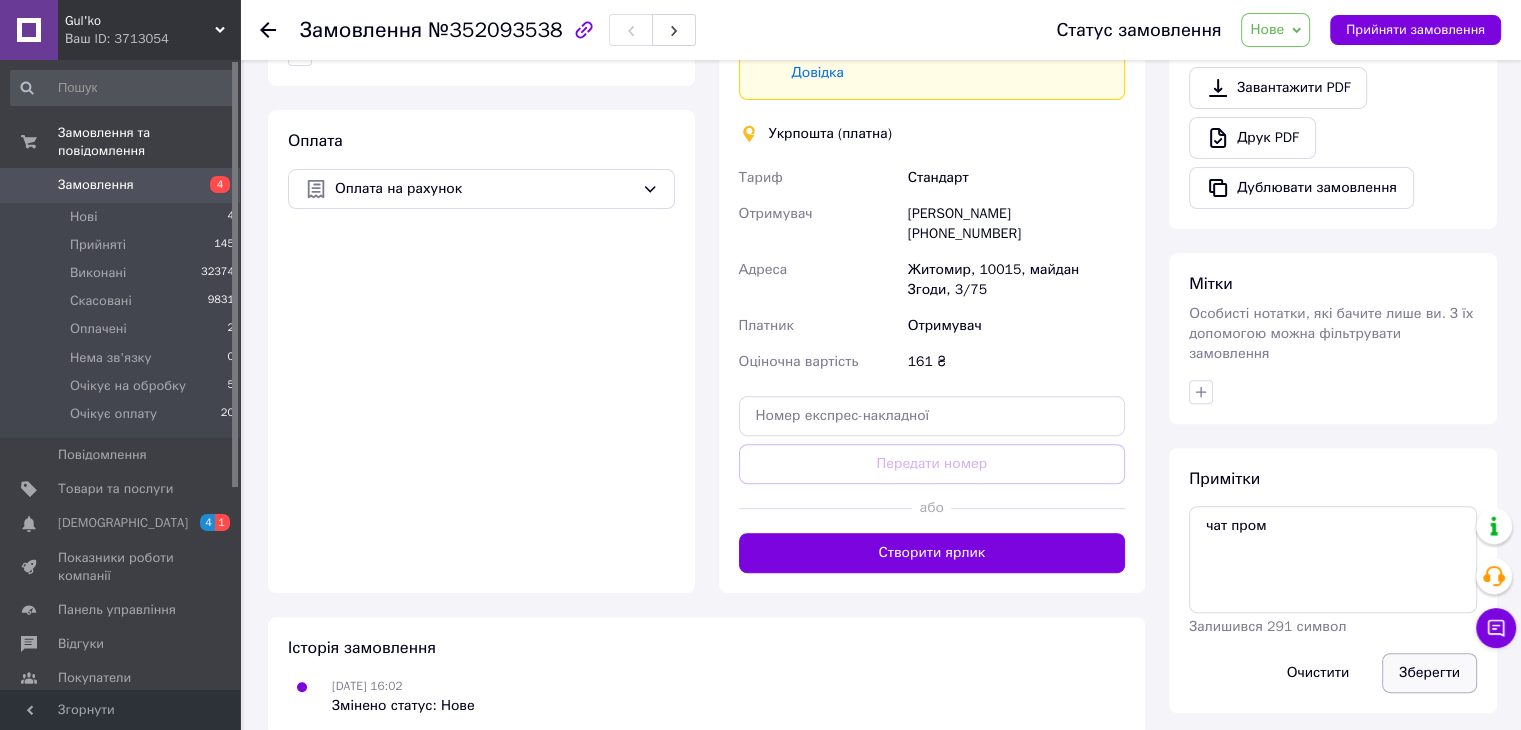 click on "Зберегти" at bounding box center (1429, 673) 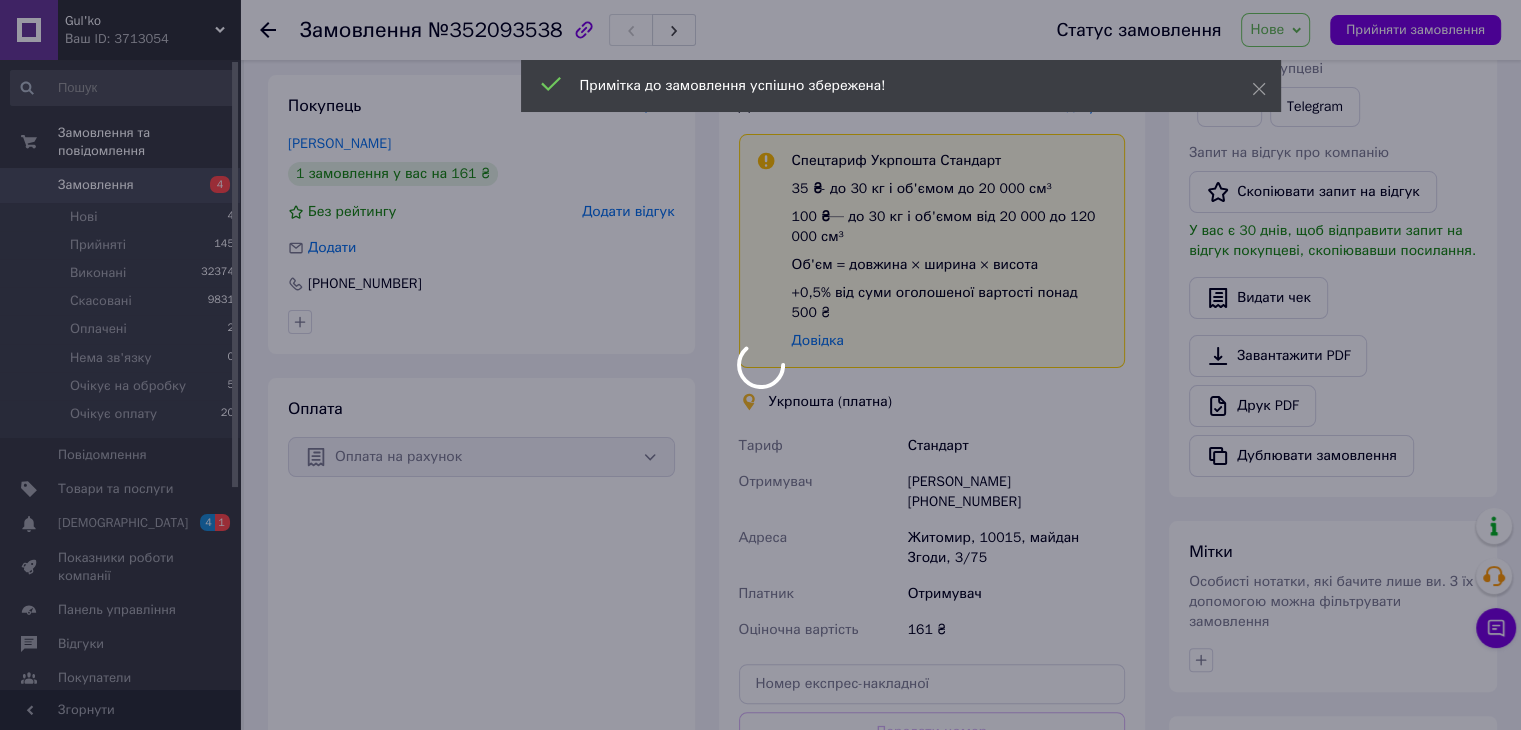scroll, scrollTop: 300, scrollLeft: 0, axis: vertical 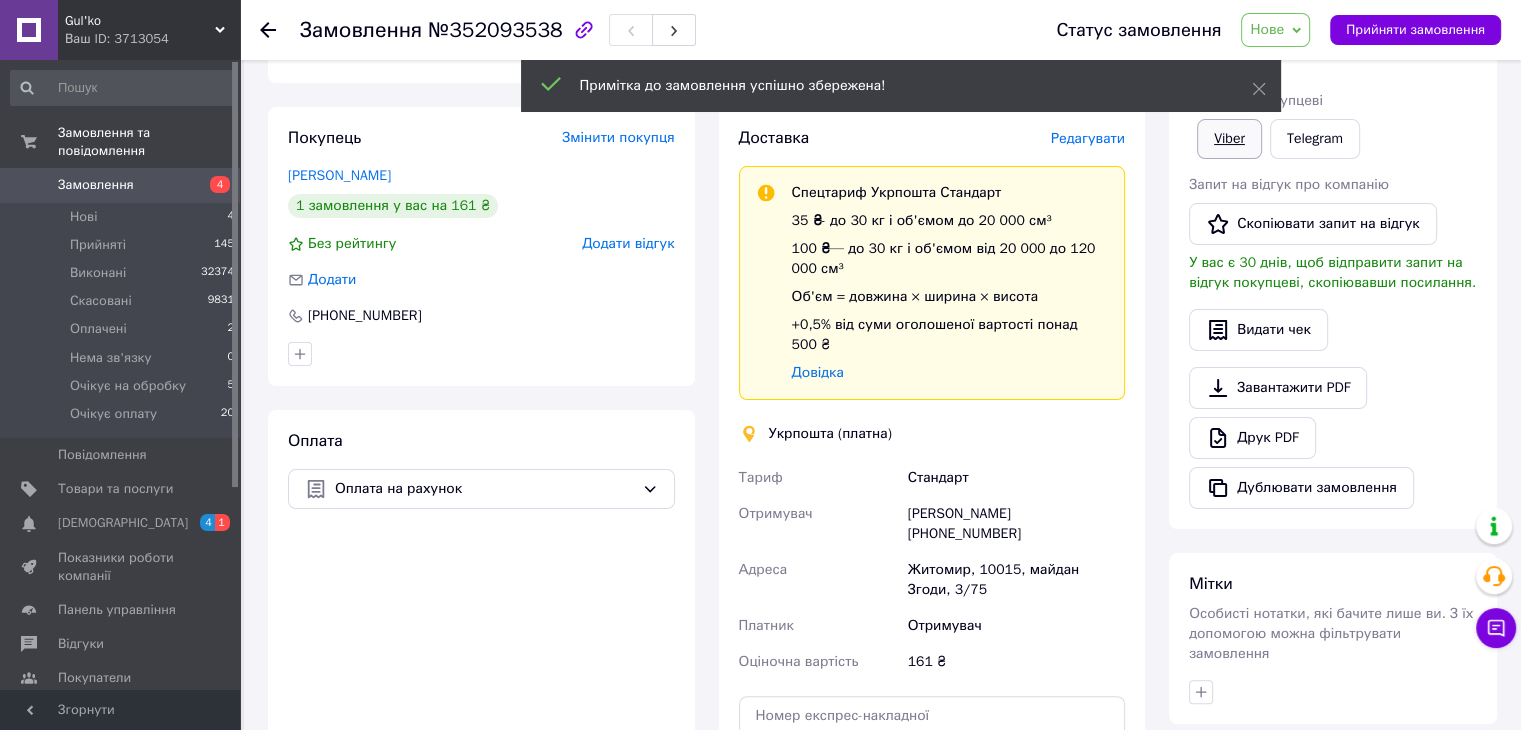 click on "Viber" at bounding box center [1229, 139] 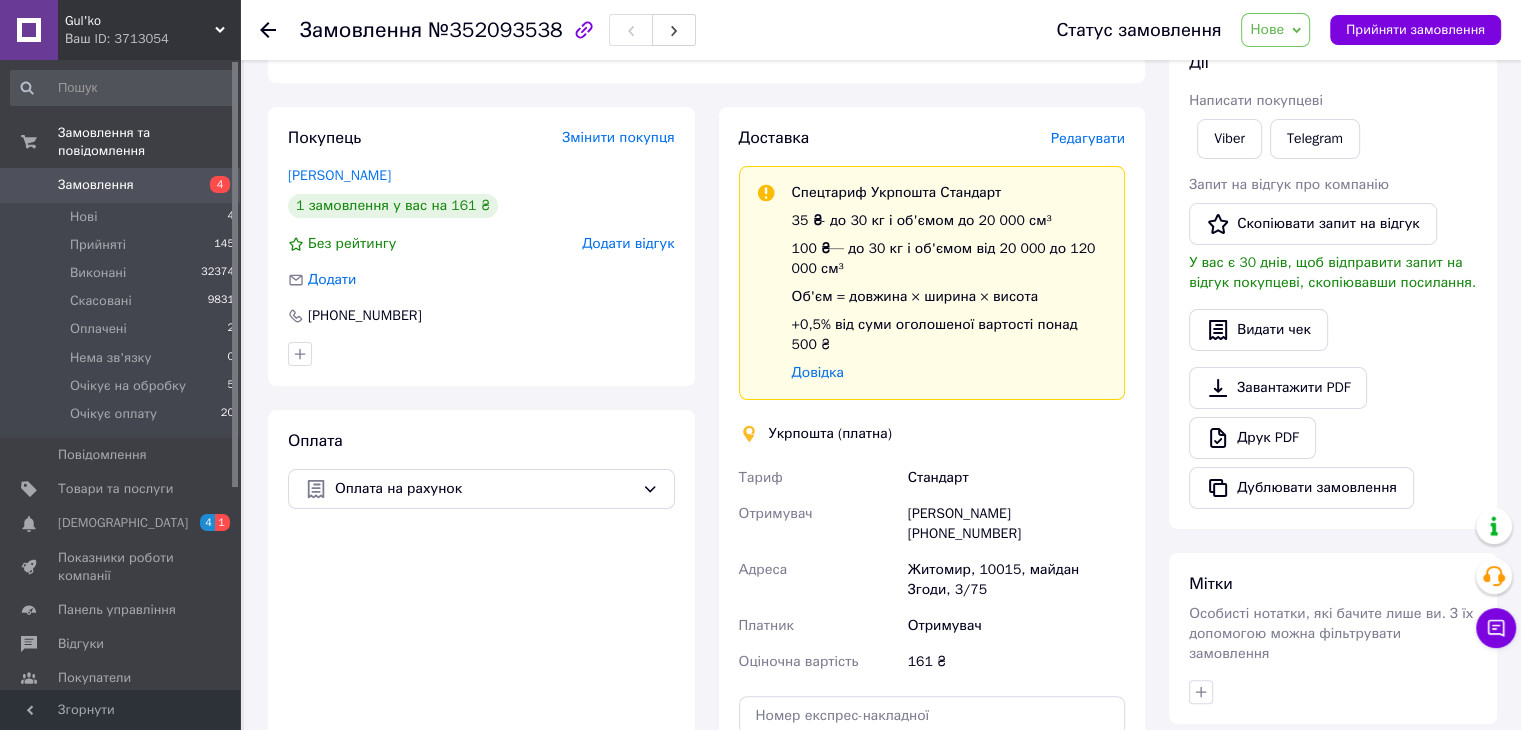 click on "Доставка Редагувати Спецтариф Укрпошта Стандарт 35 ₴  - до 30 кг і об'ємом до 20 000 см³ 100 ₴  — до 30 кг і об'ємом від 20 000 до 120 000 см³ Об'єм = довжина × ширина × висота +0,5% від суми оголошеної вартості понад 500 ₴ Довідка Укрпошта (платна) Тариф Стандарт Отримувач Євгеній Сокольвак +380634428653 Адреса Житомир, 10015, майдан Згоди, 3/75 Платник Отримувач Оціночна вартість 161 ₴ Передати номер або Створити ярлик Тариф     * Стандарт Платник   * Отримувач Прізвище отримувача   * Сокольвак Ім'я отримувача   * Євгеній По батькові отримувача Телефон отримувача   * +380634428653 Тип доставки" at bounding box center [932, 500] 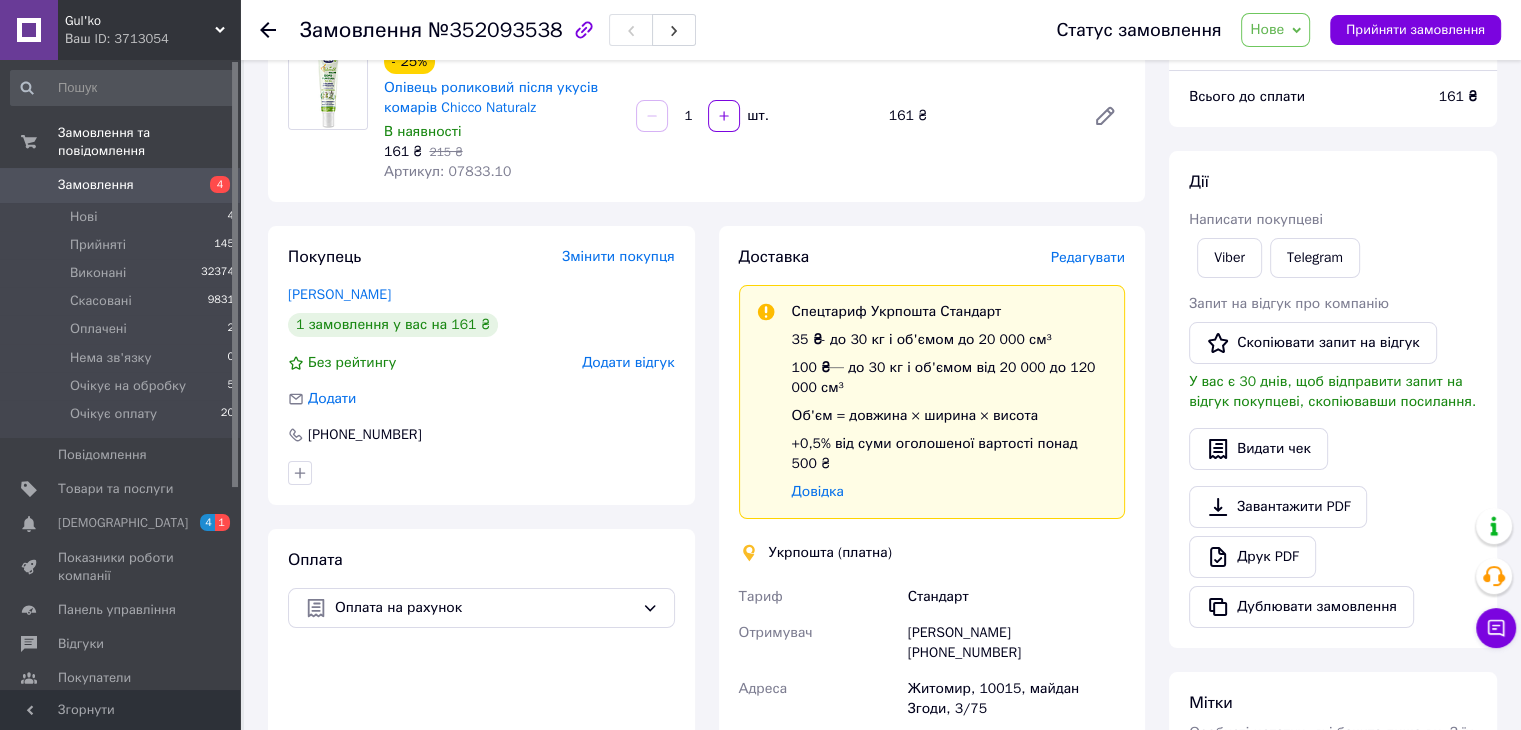 scroll, scrollTop: 0, scrollLeft: 0, axis: both 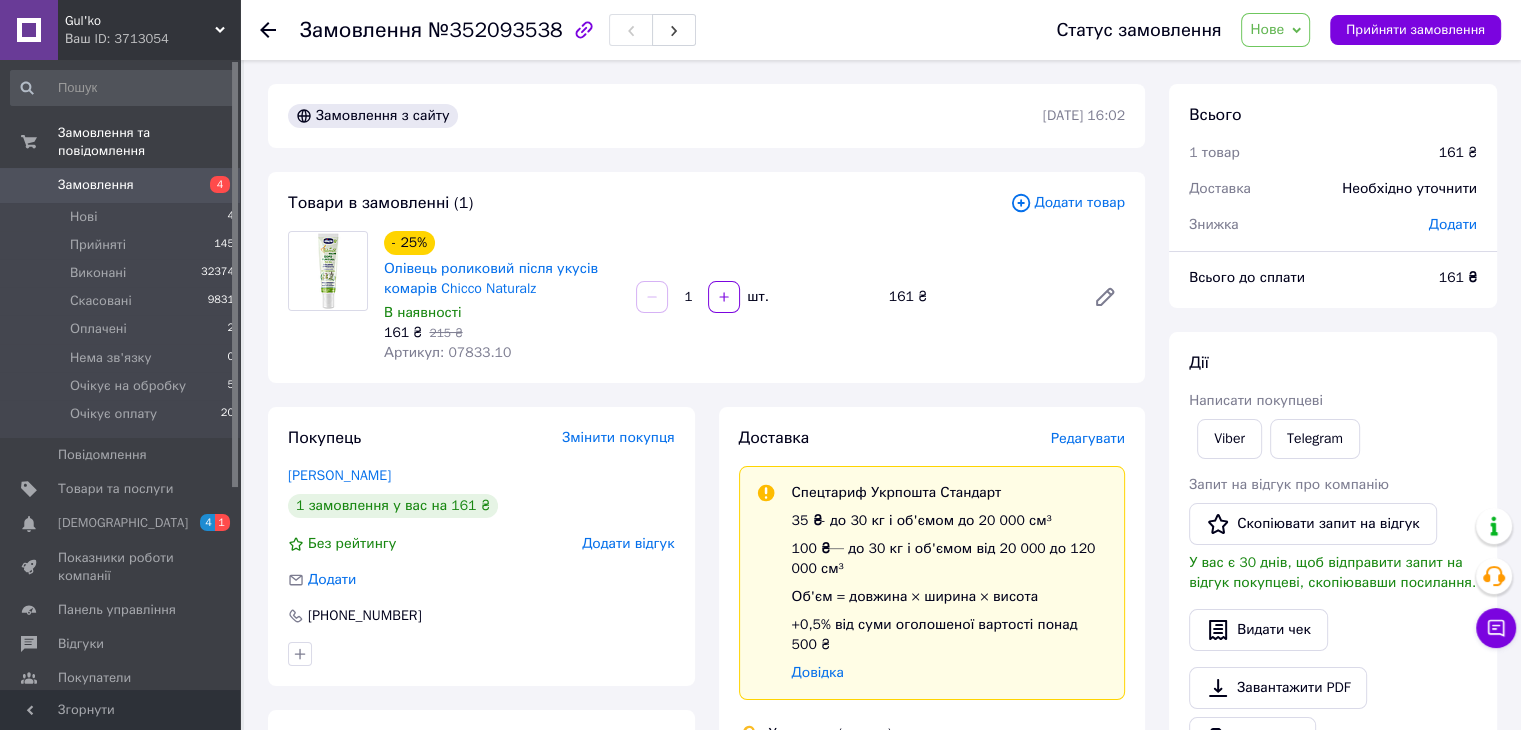 click on "Нове" at bounding box center (1275, 30) 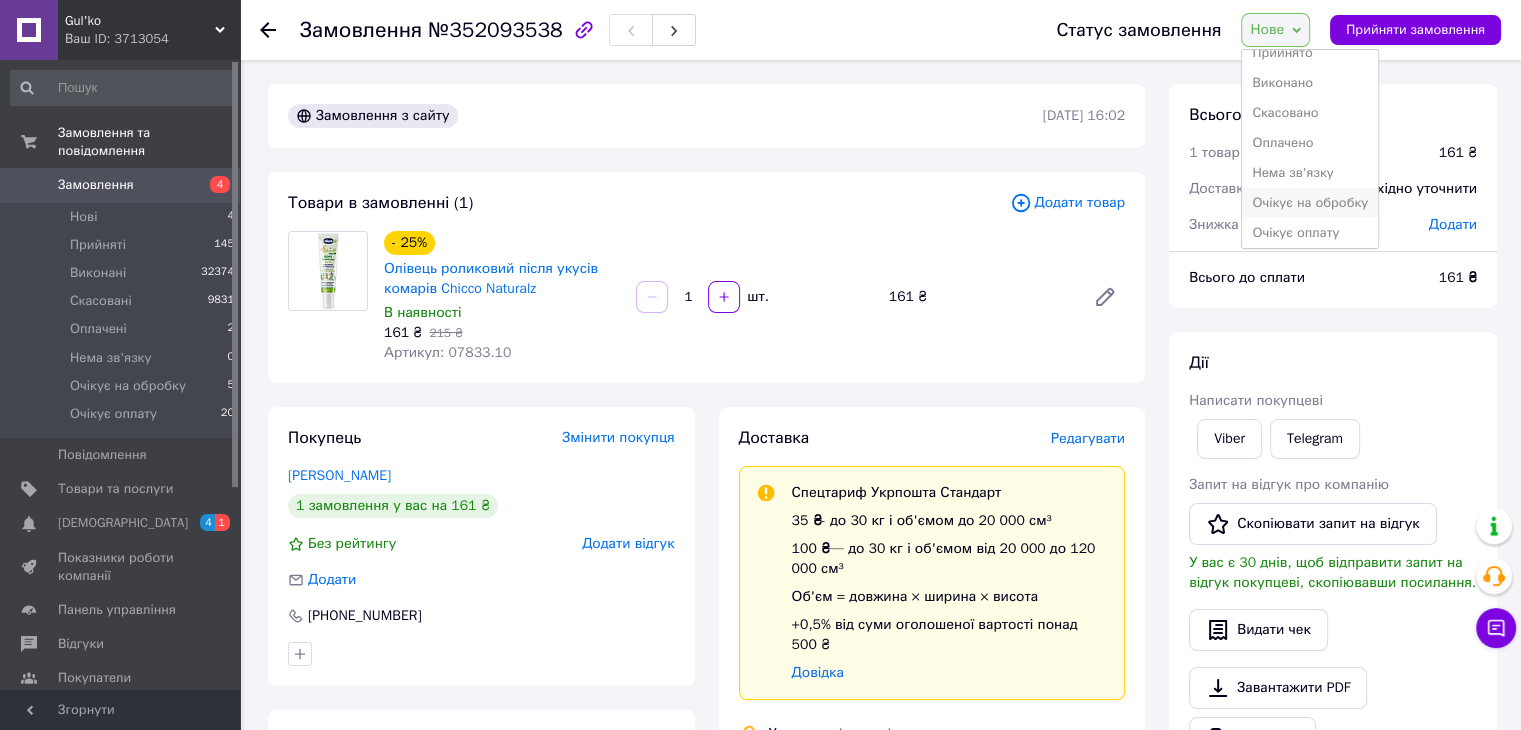 scroll, scrollTop: 21, scrollLeft: 0, axis: vertical 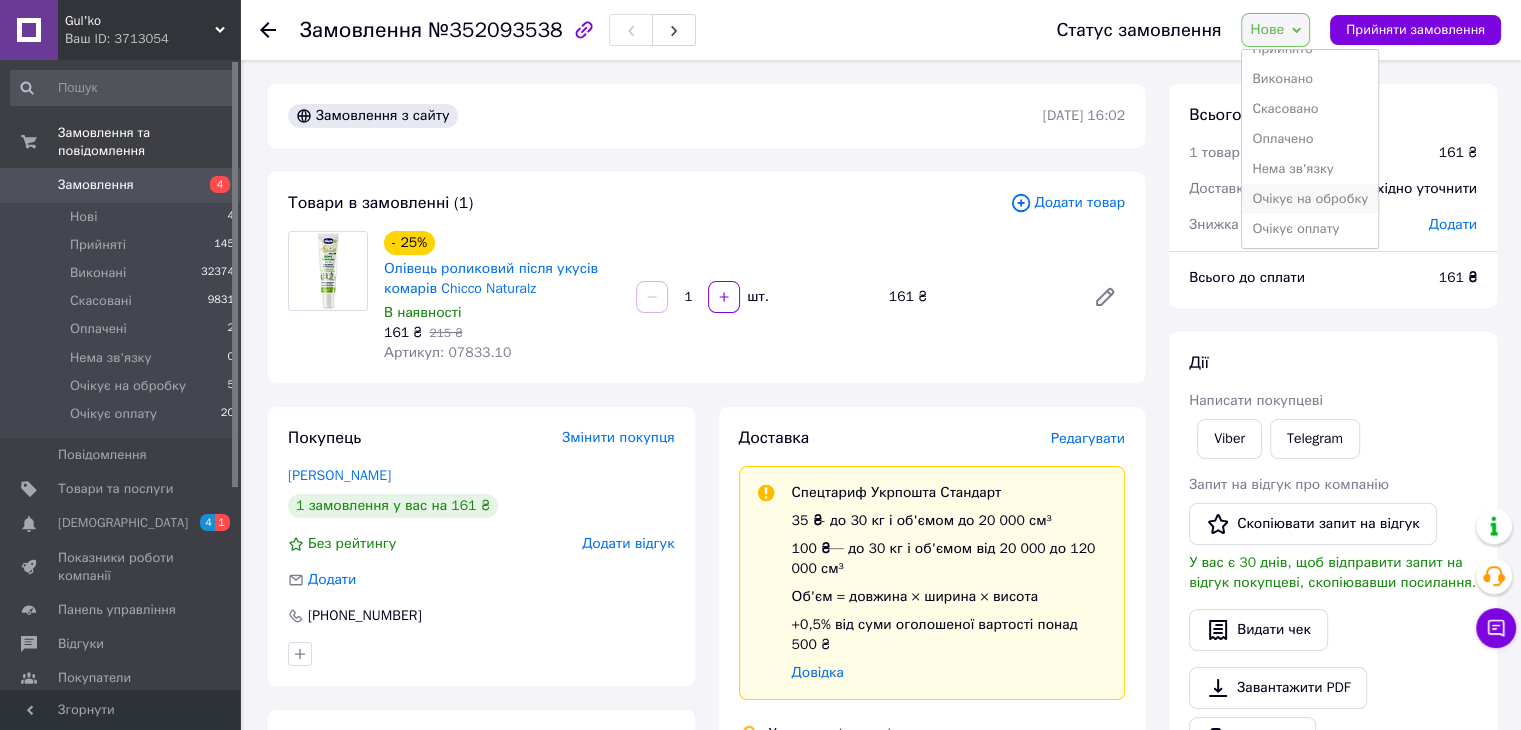 click on "Очікує оплату" at bounding box center [1310, 229] 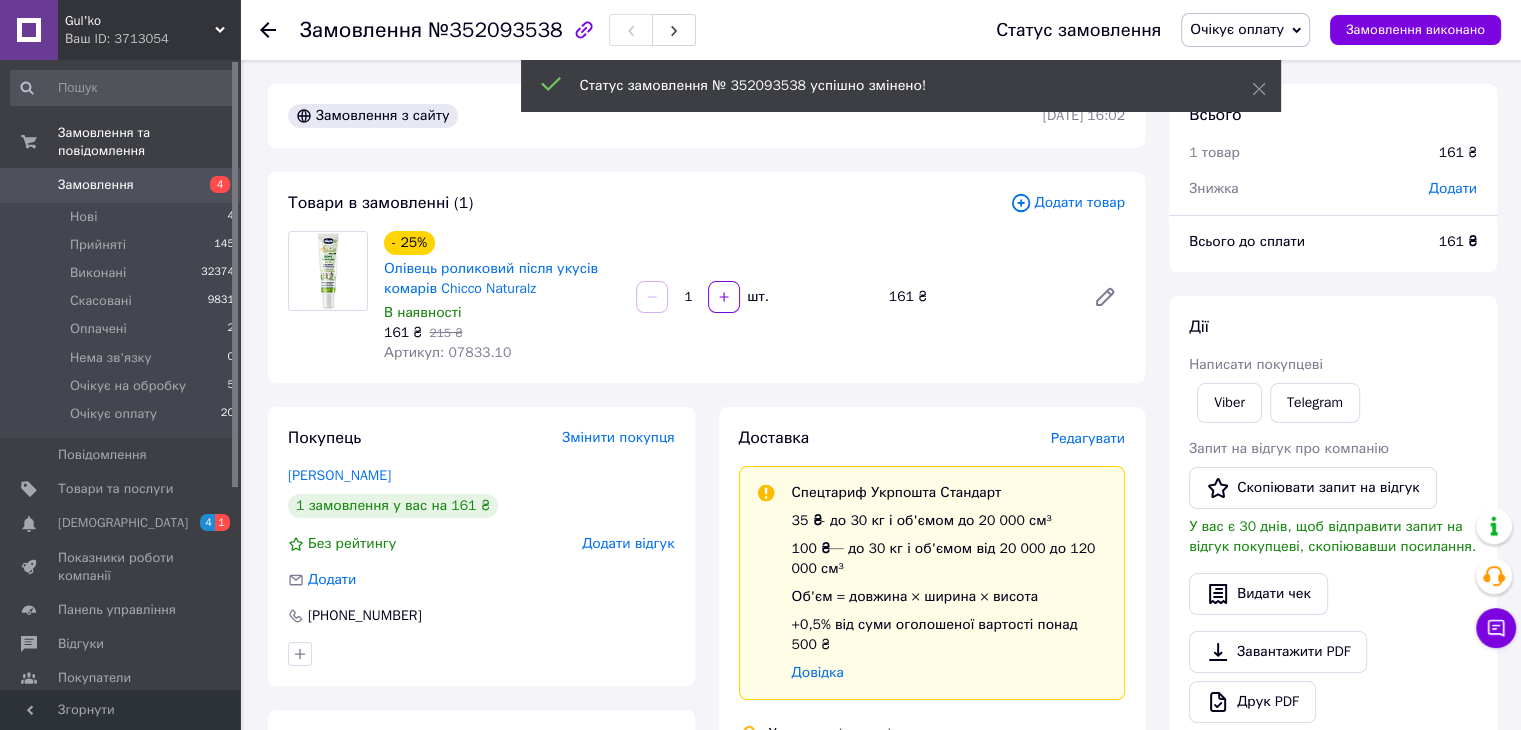 click on "Оплачені 2" at bounding box center (123, 329) 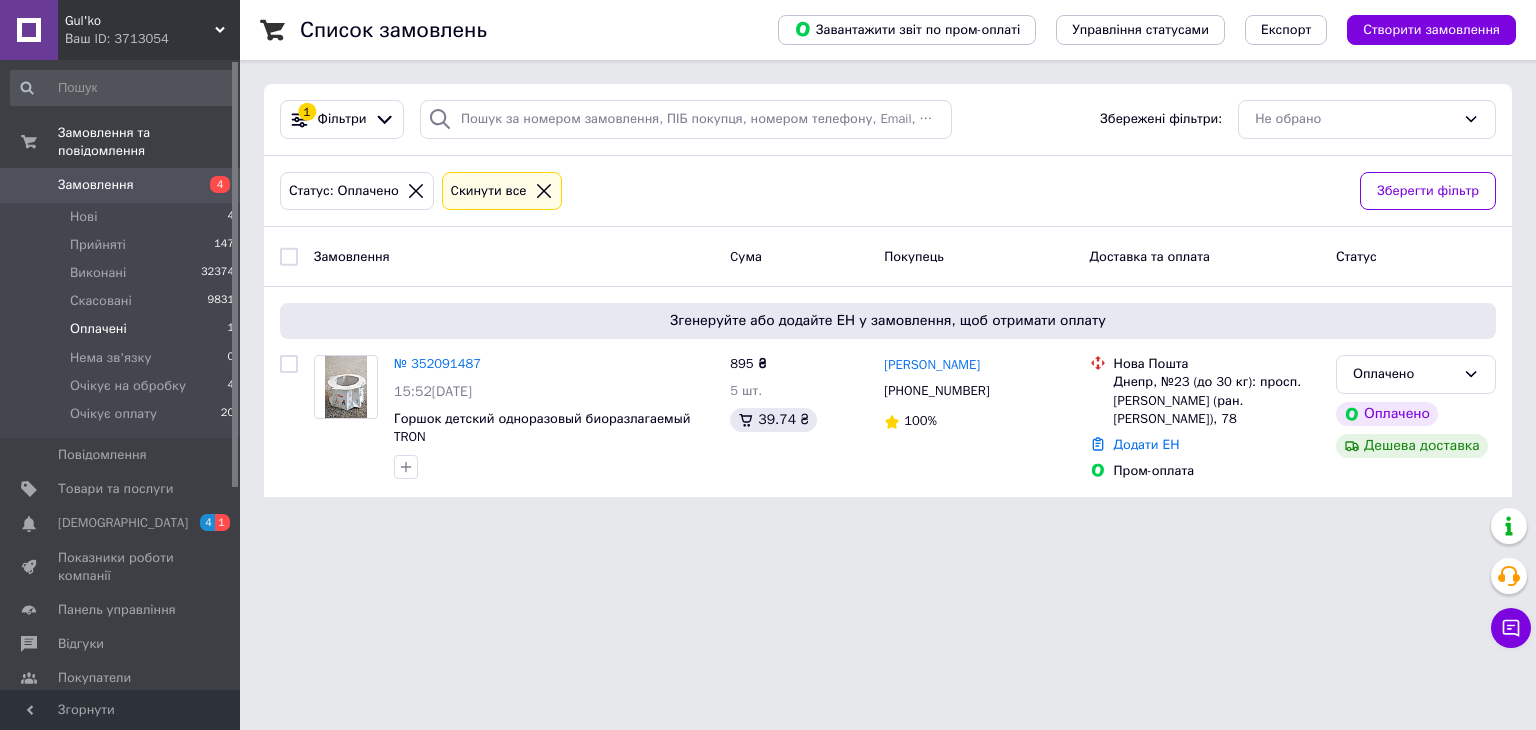 click on "Gul'ko Ваш ID: 3713054 Сайт Gul'ko Кабінет покупця Перевірити стан системи Сторінка на порталі Марина Лысак Довідка Вийти Замовлення та повідомлення Замовлення 4 Нові 4 Прийняті 147 Виконані 32374 Скасовані 9831 Оплачені 1 Нема зв'язку 0 Очікує на обробку 4 Очікує оплату 20 Повідомлення 0 Товари та послуги Сповіщення 4 1 Показники роботи компанії Панель управління Відгуки Покупатели Каталог ProSale Аналітика Інструменти веб-майстра та SEO Управління сайтом Гаманець компанії Маркет Налаштування Тарифи та рахунки Prom топ   1 Cума" at bounding box center (768, 260) 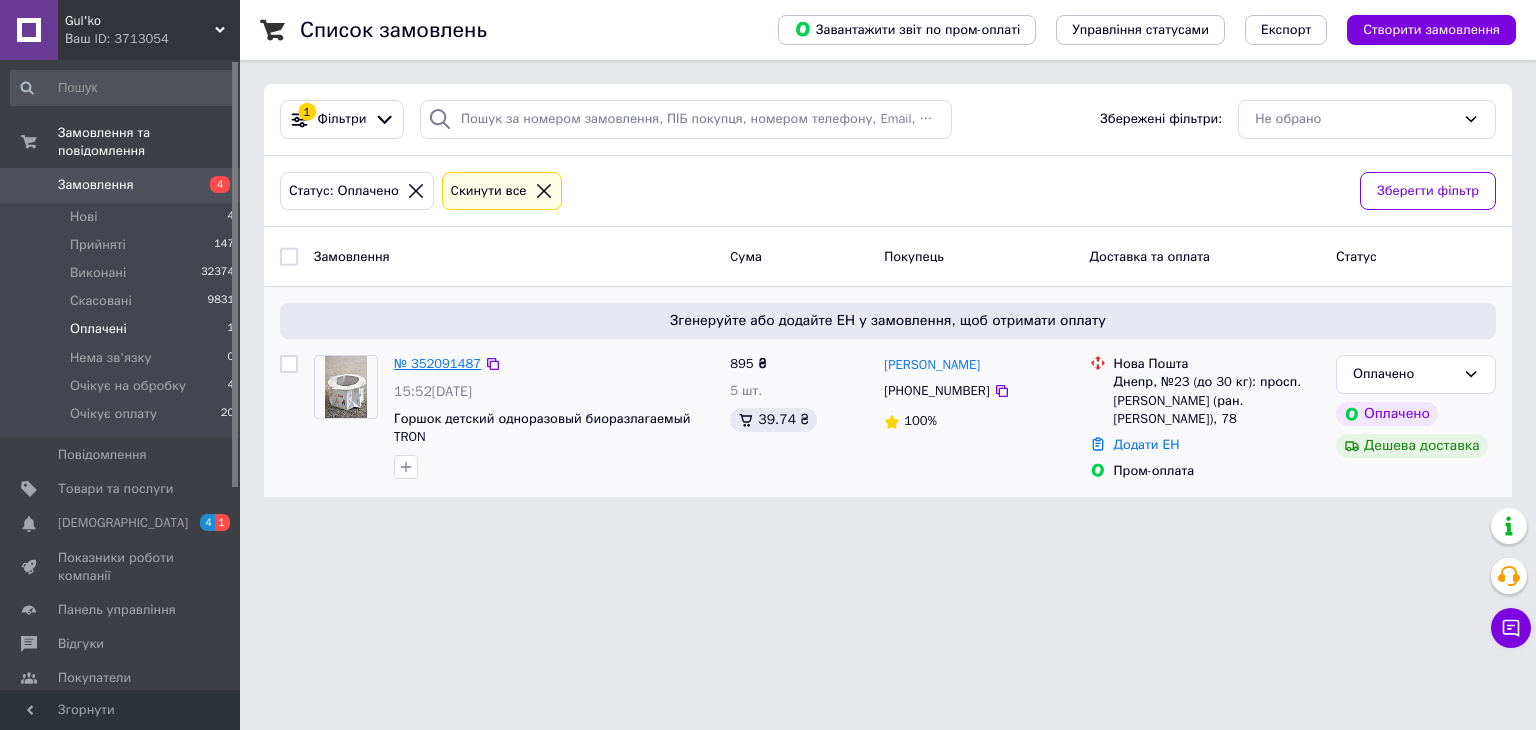 click on "№ 352091487" at bounding box center (437, 363) 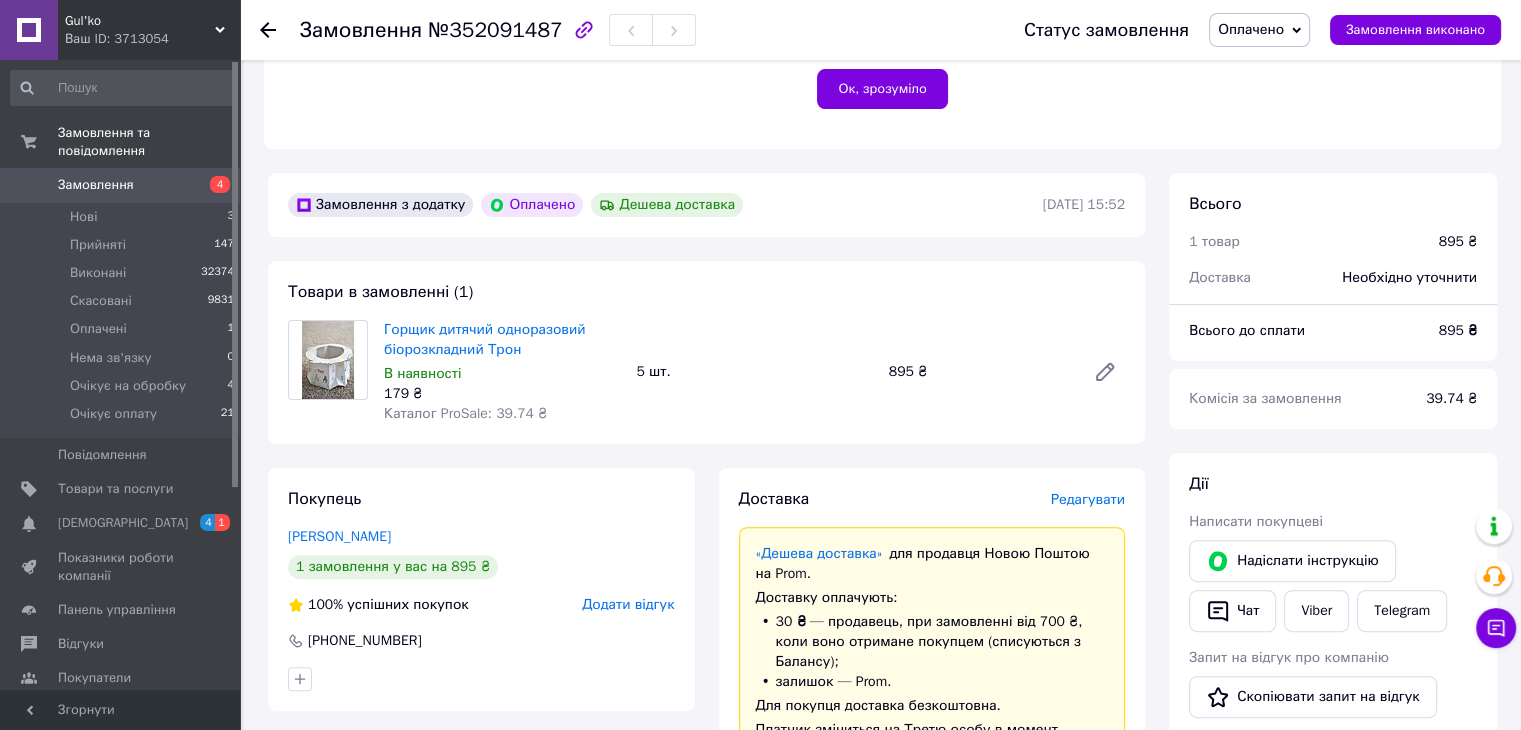 scroll, scrollTop: 500, scrollLeft: 0, axis: vertical 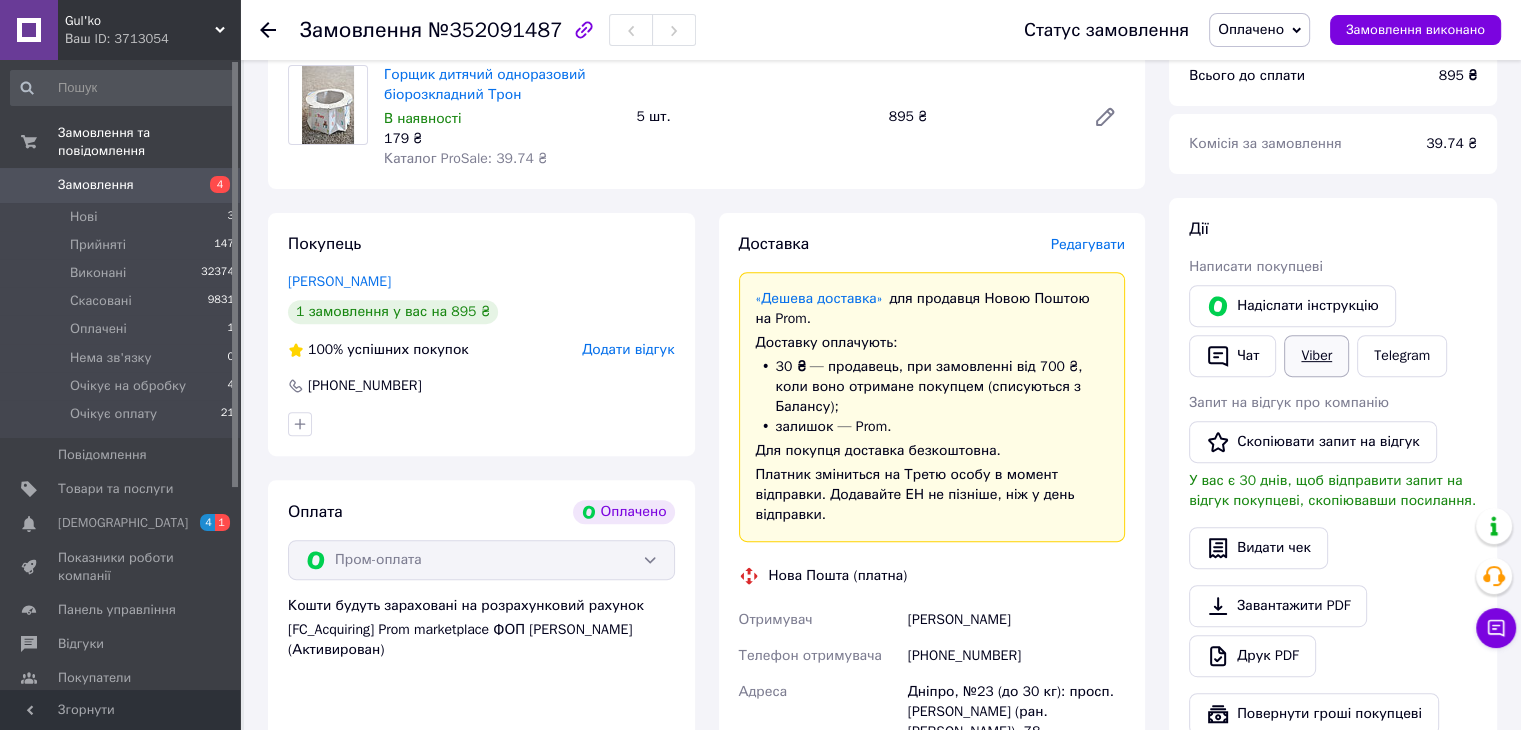 click on "Viber" at bounding box center [1316, 356] 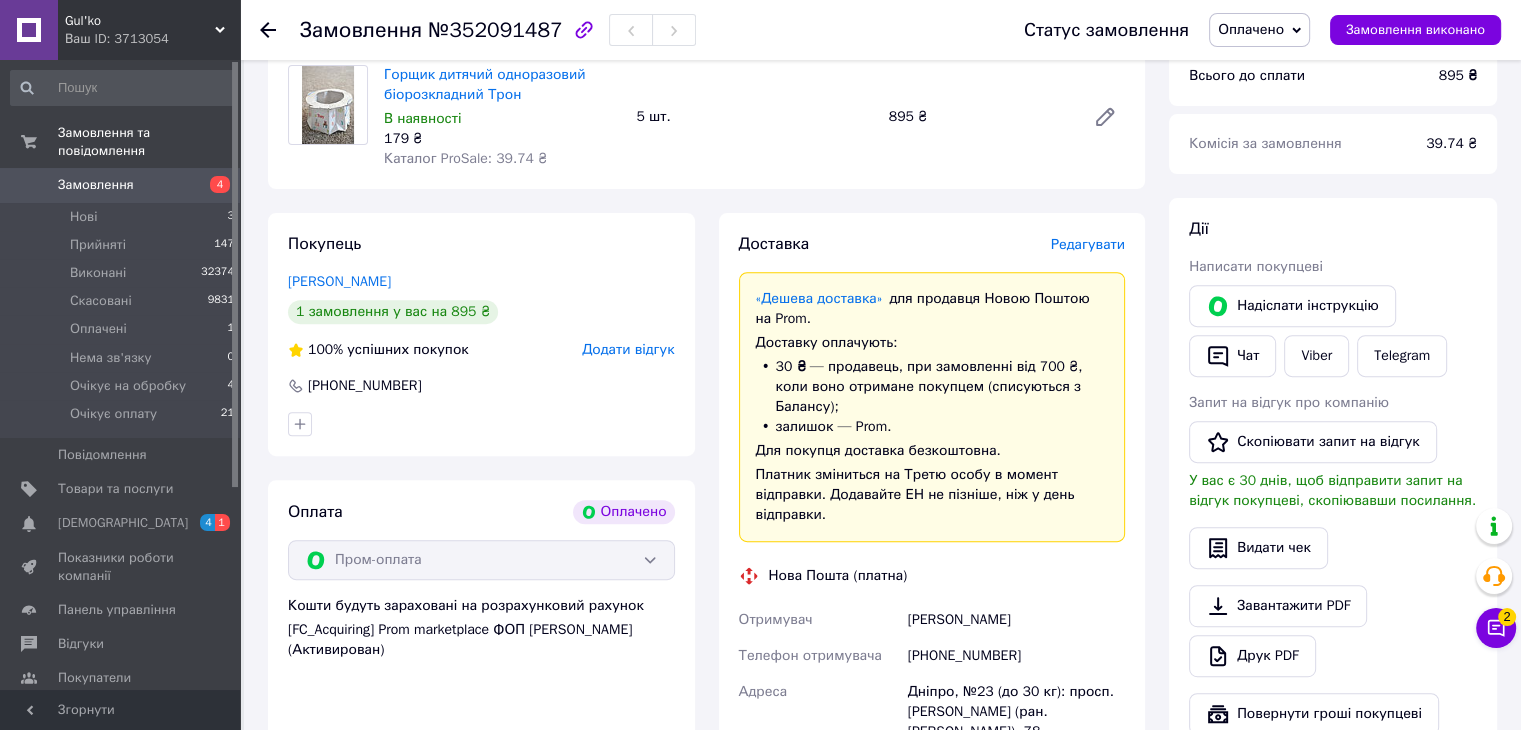 click on "Дії Написати покупцеві   Надіслати інструкцію   Чат Viber Telegram Запит на відгук про компанію   Скопіювати запит на відгук У вас є 30 днів, щоб відправити запит на відгук покупцеві, скопіювавши посилання.   Видати чек   Завантажити PDF   Друк PDF   Повернути гроші покупцеві" at bounding box center (1333, 476) 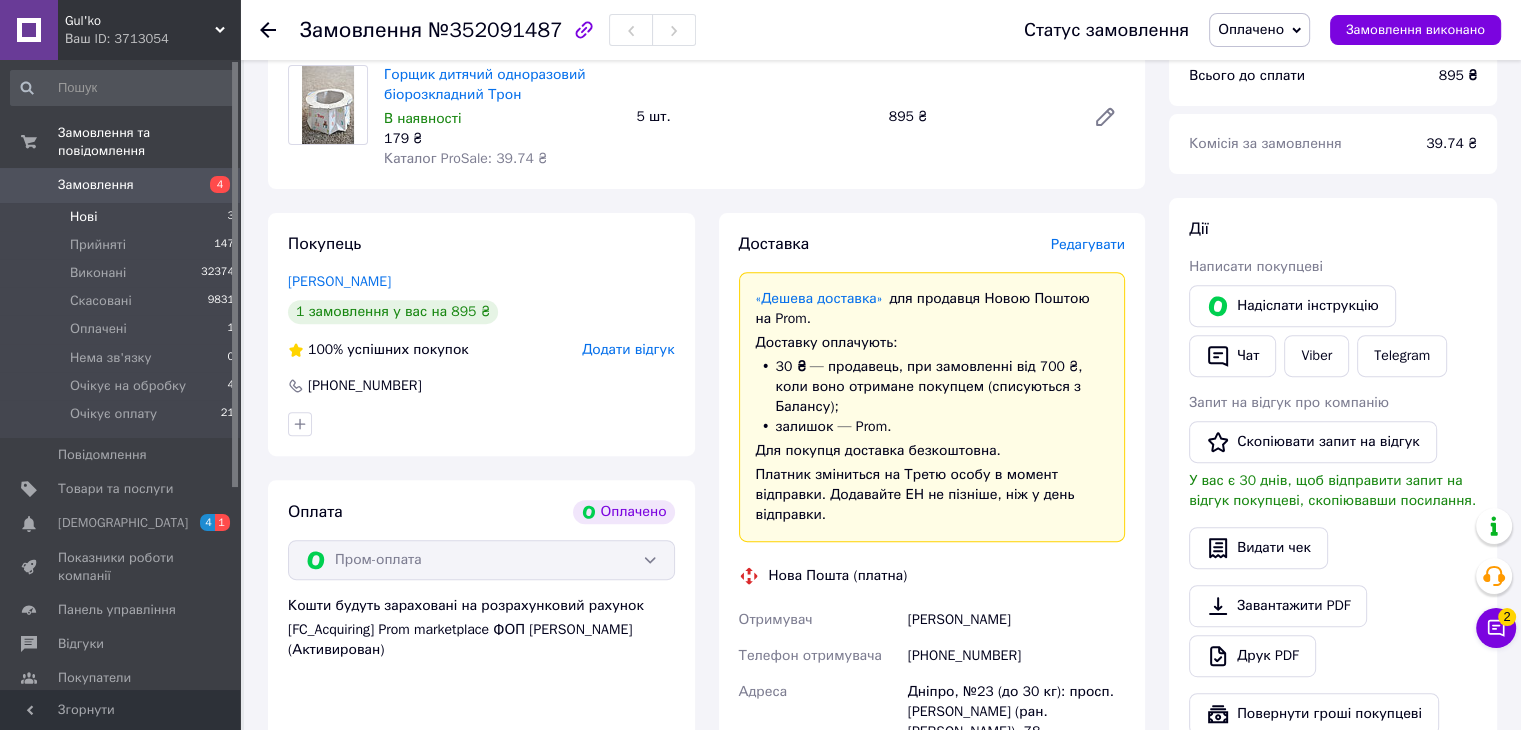 click on "Нові 3" at bounding box center [123, 217] 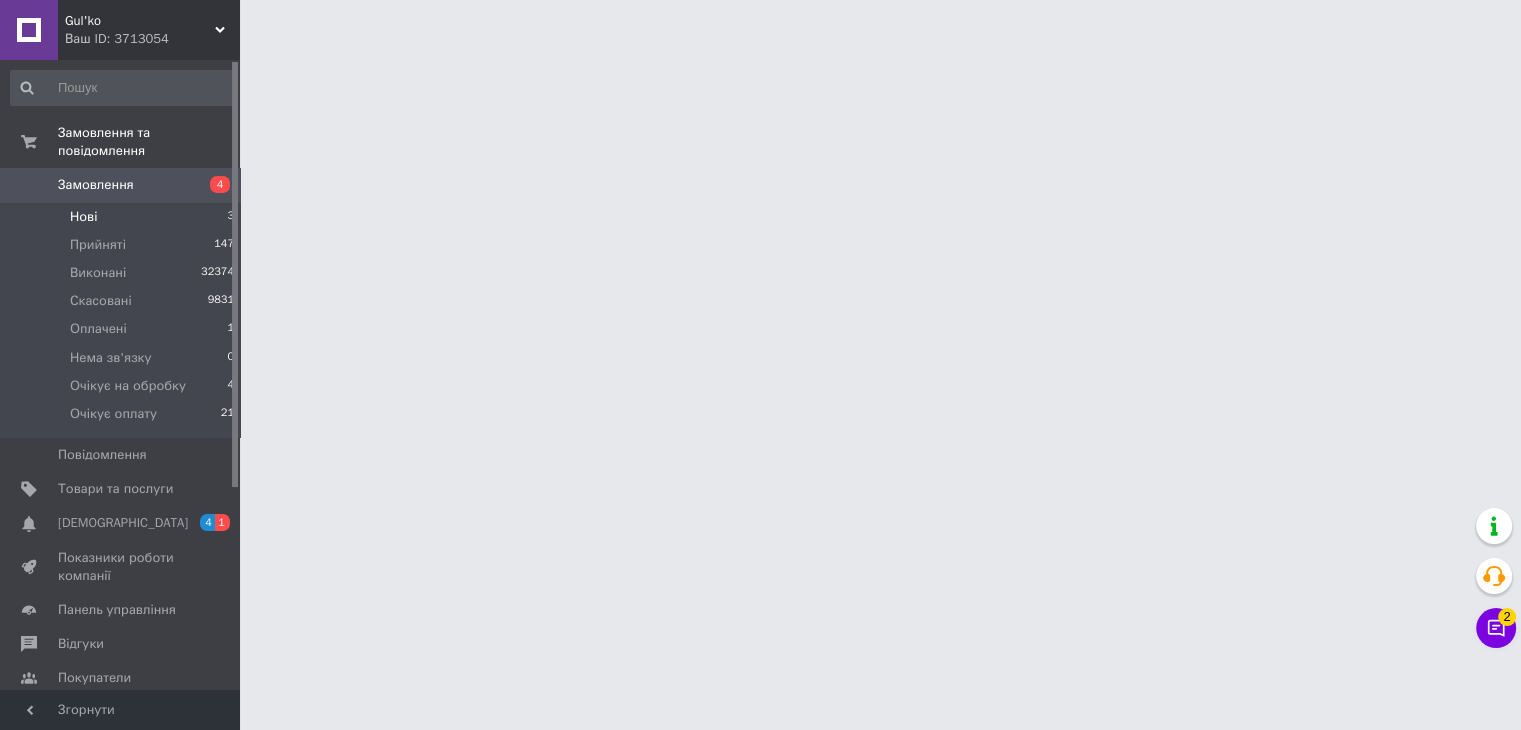 scroll, scrollTop: 0, scrollLeft: 0, axis: both 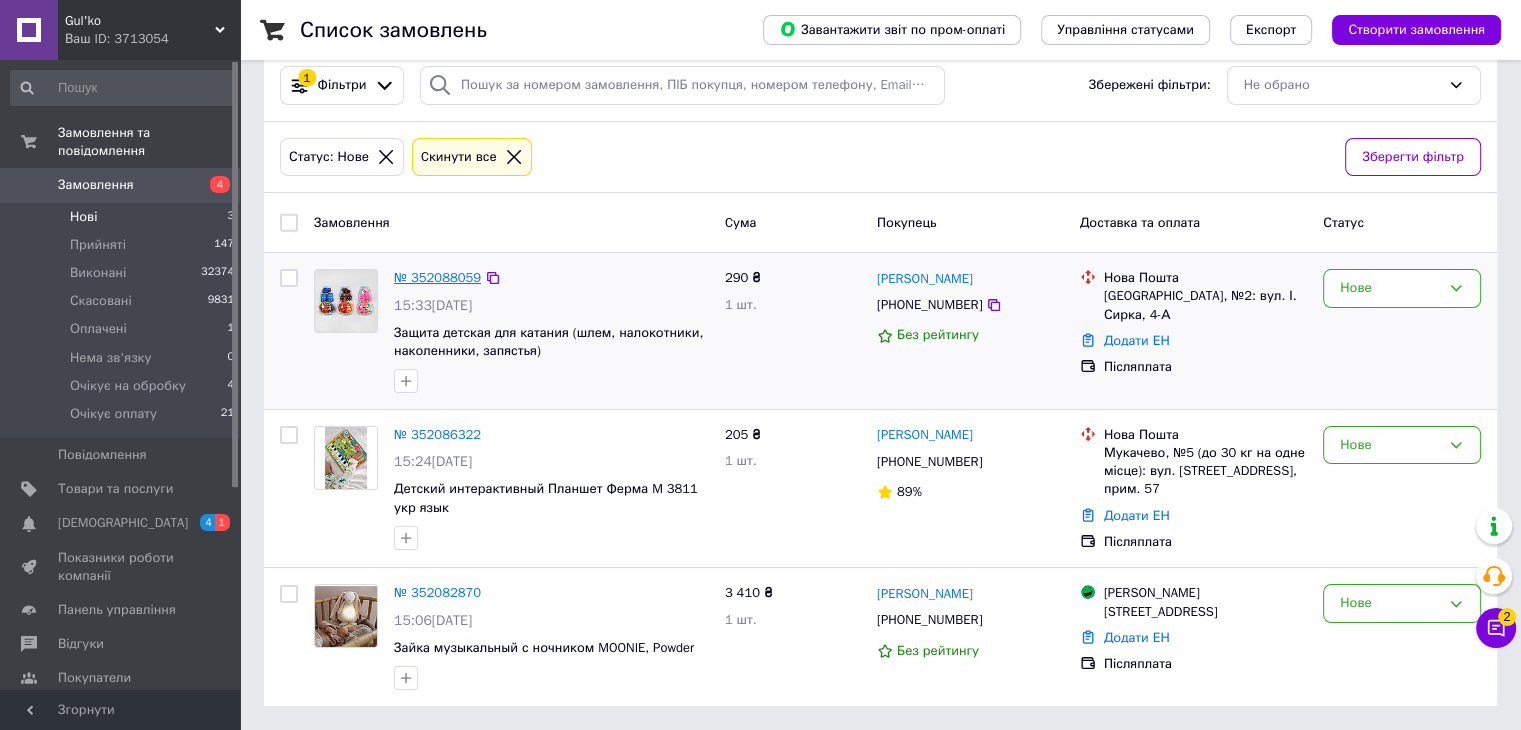 click on "№ 352088059" at bounding box center [437, 277] 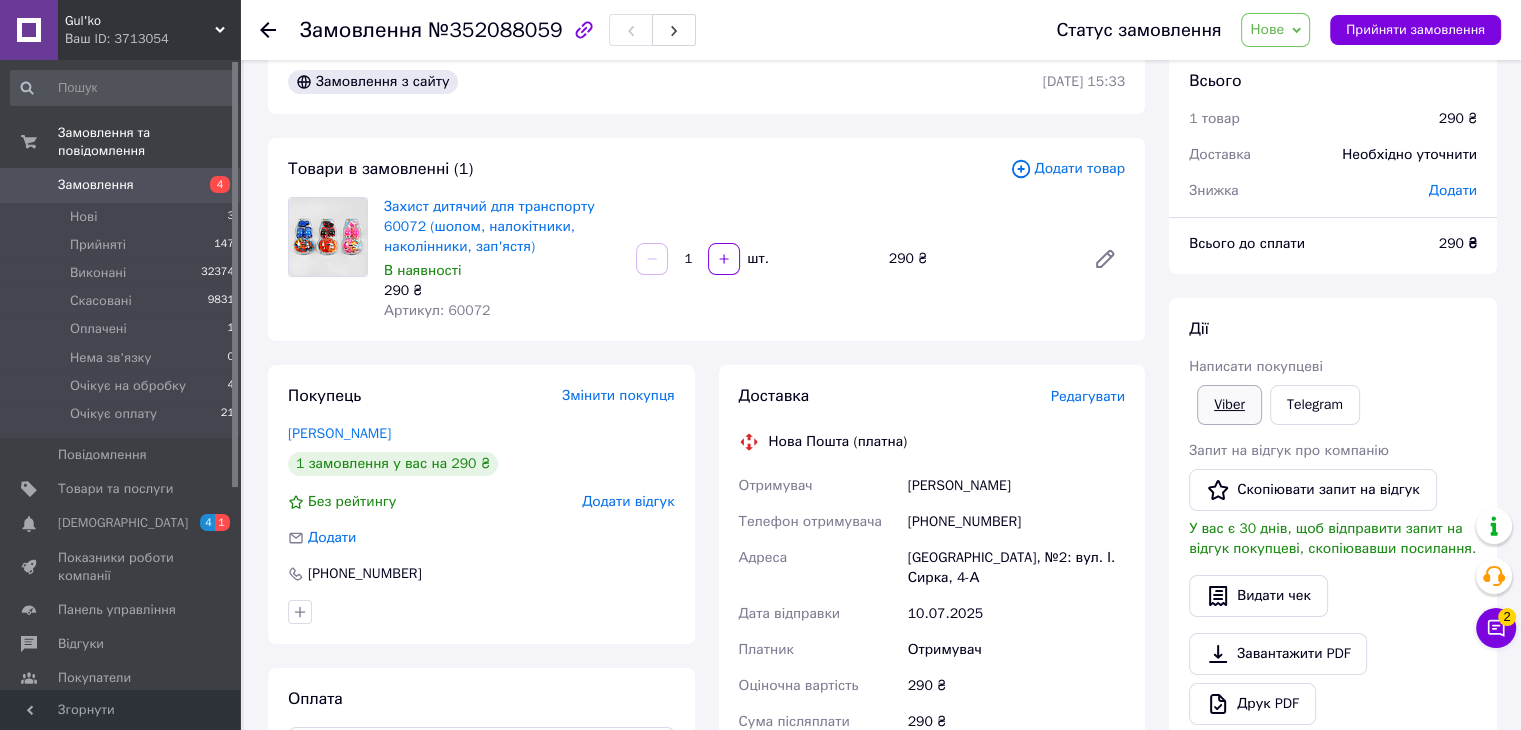 click on "Viber" at bounding box center [1229, 405] 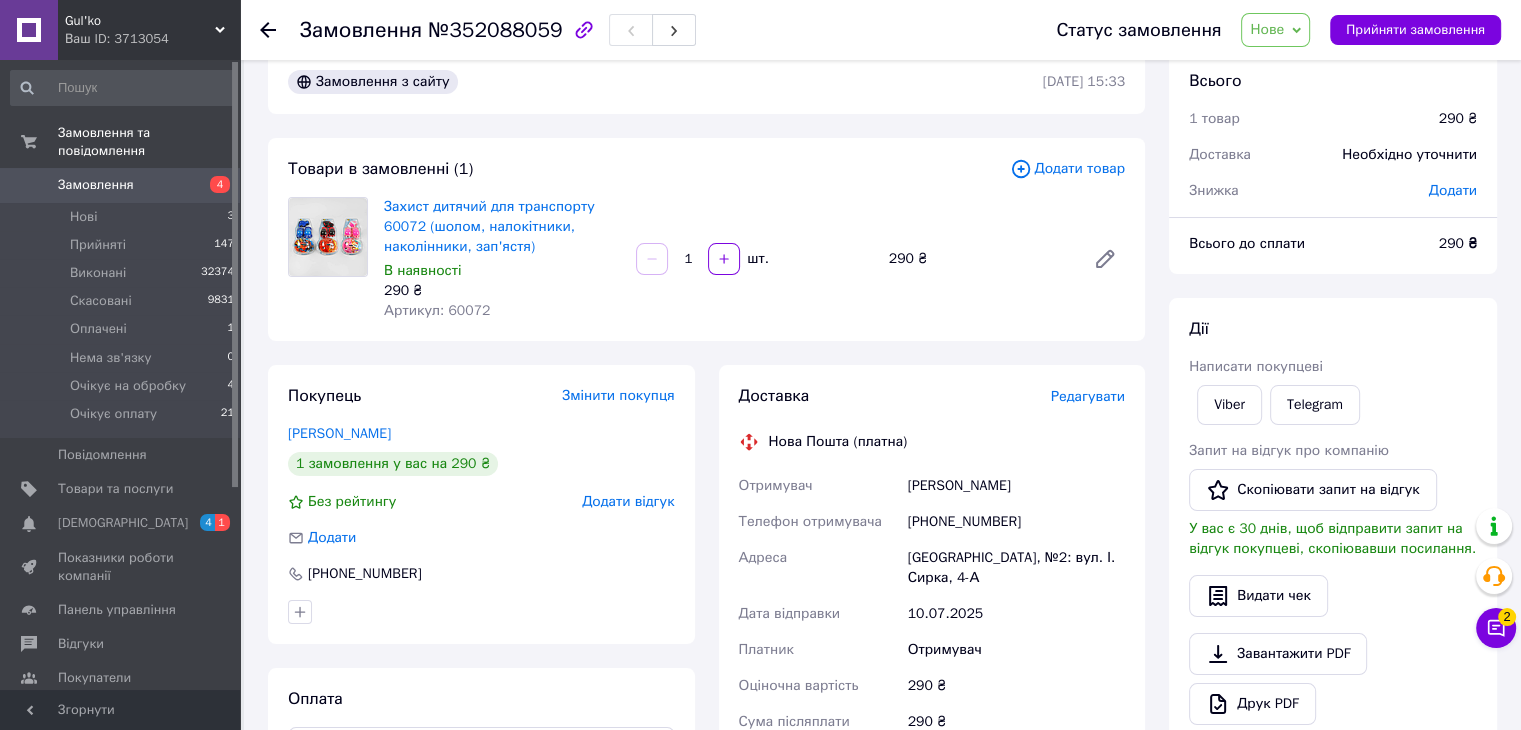 click on "Всього 1 товар 290 ₴ Доставка Необхідно уточнити Знижка Додати Всього до сплати 290 ₴ Дії Написати покупцеві Viber Telegram Запит на відгук про компанію   Скопіювати запит на відгук У вас є 30 днів, щоб відправити запит на відгук покупцеві, скопіювавши посилання.   Видати чек   Завантажити PDF   Друк PDF   Дублювати замовлення Мітки Особисті нотатки, які бачите лише ви. З їх допомогою можна фільтрувати замовлення Примітки Залишилося 300 символів Очистити Зберегти" at bounding box center [1333, 664] 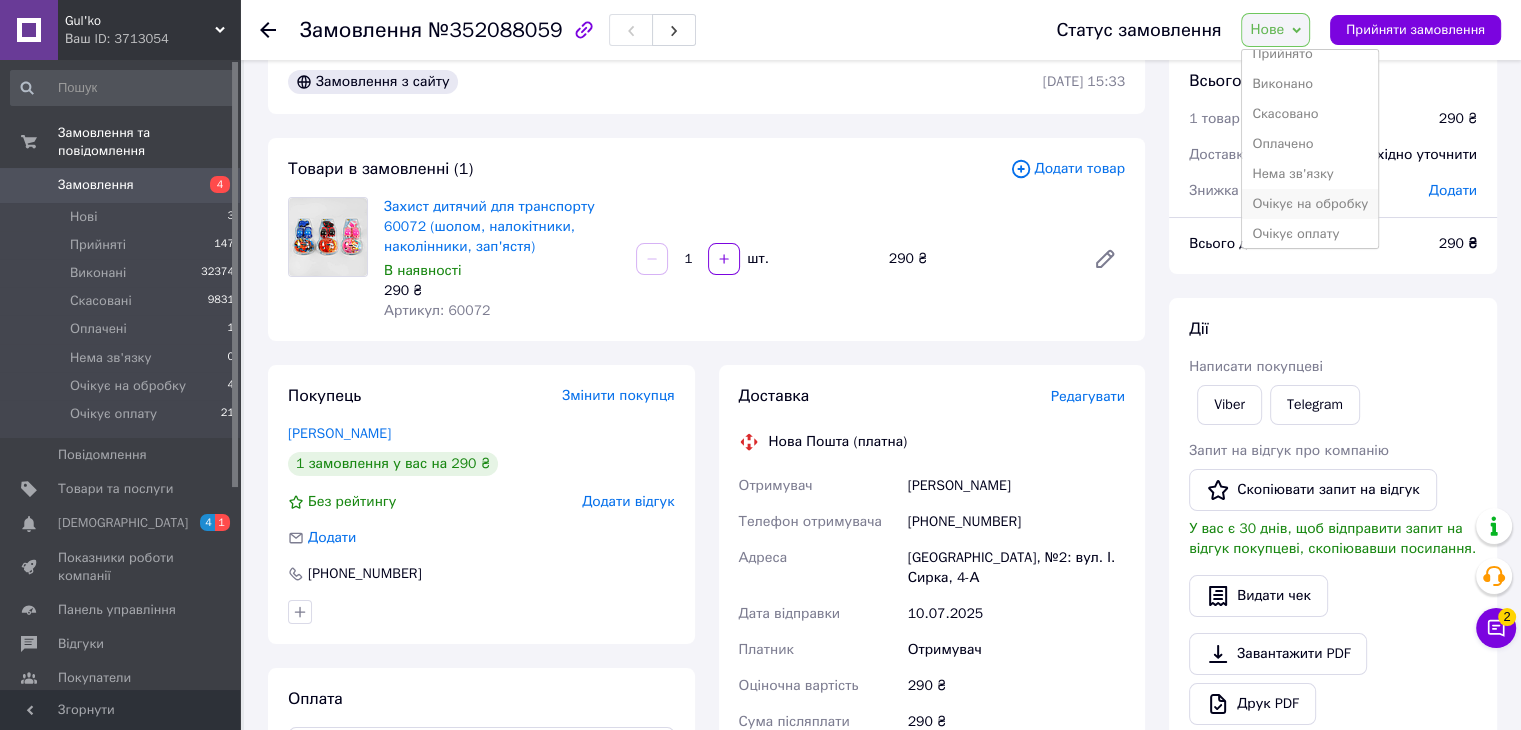 scroll, scrollTop: 21, scrollLeft: 0, axis: vertical 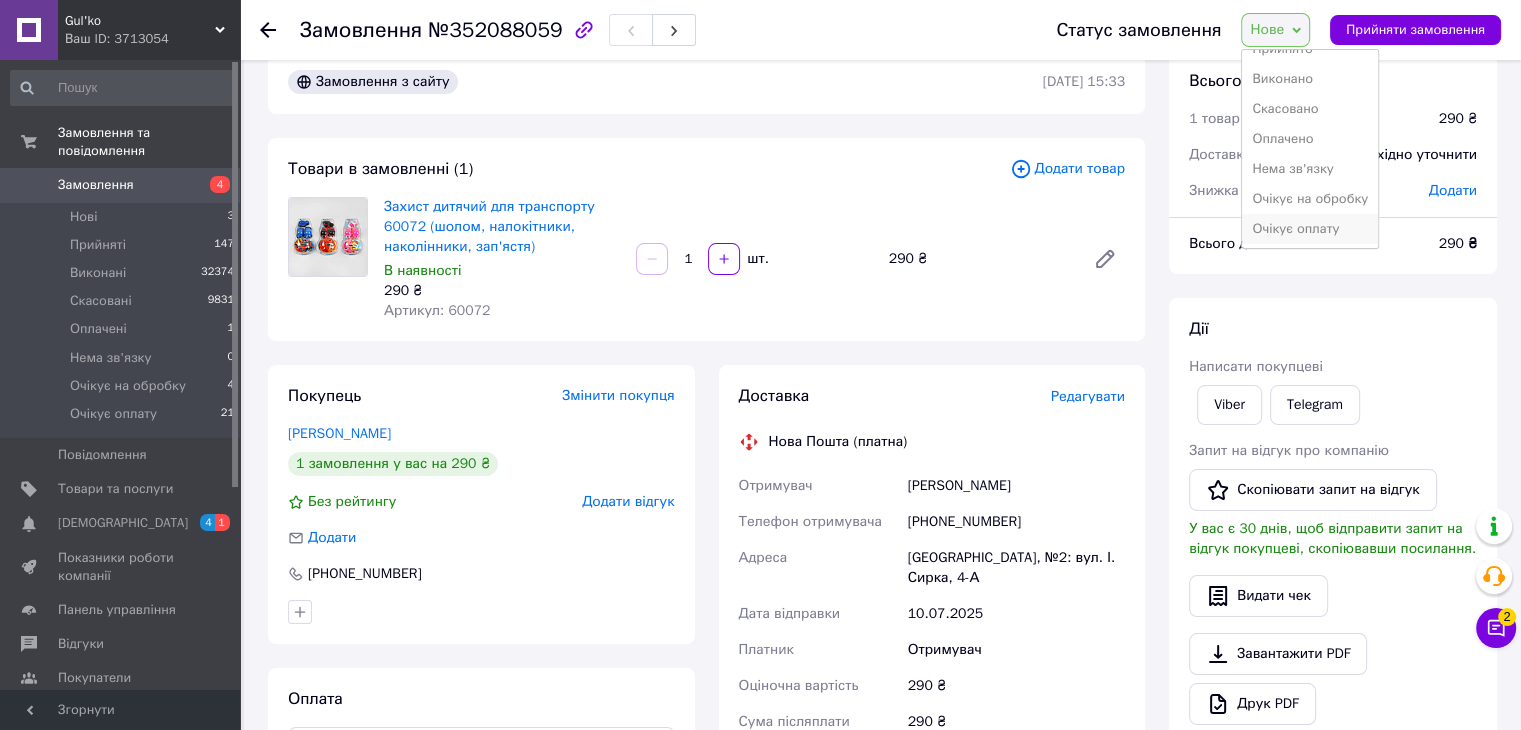 click on "Очікує оплату" at bounding box center (1310, 229) 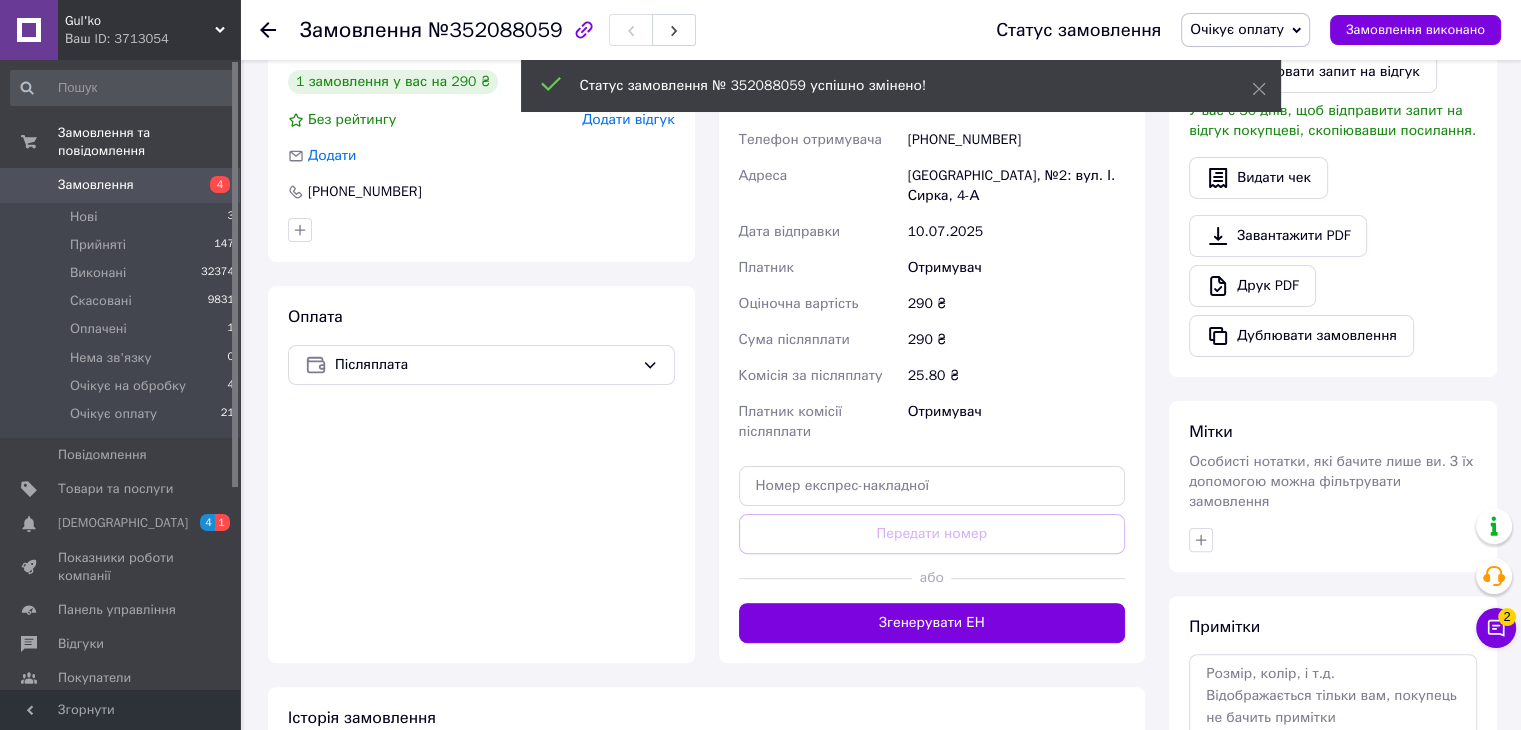 scroll, scrollTop: 434, scrollLeft: 0, axis: vertical 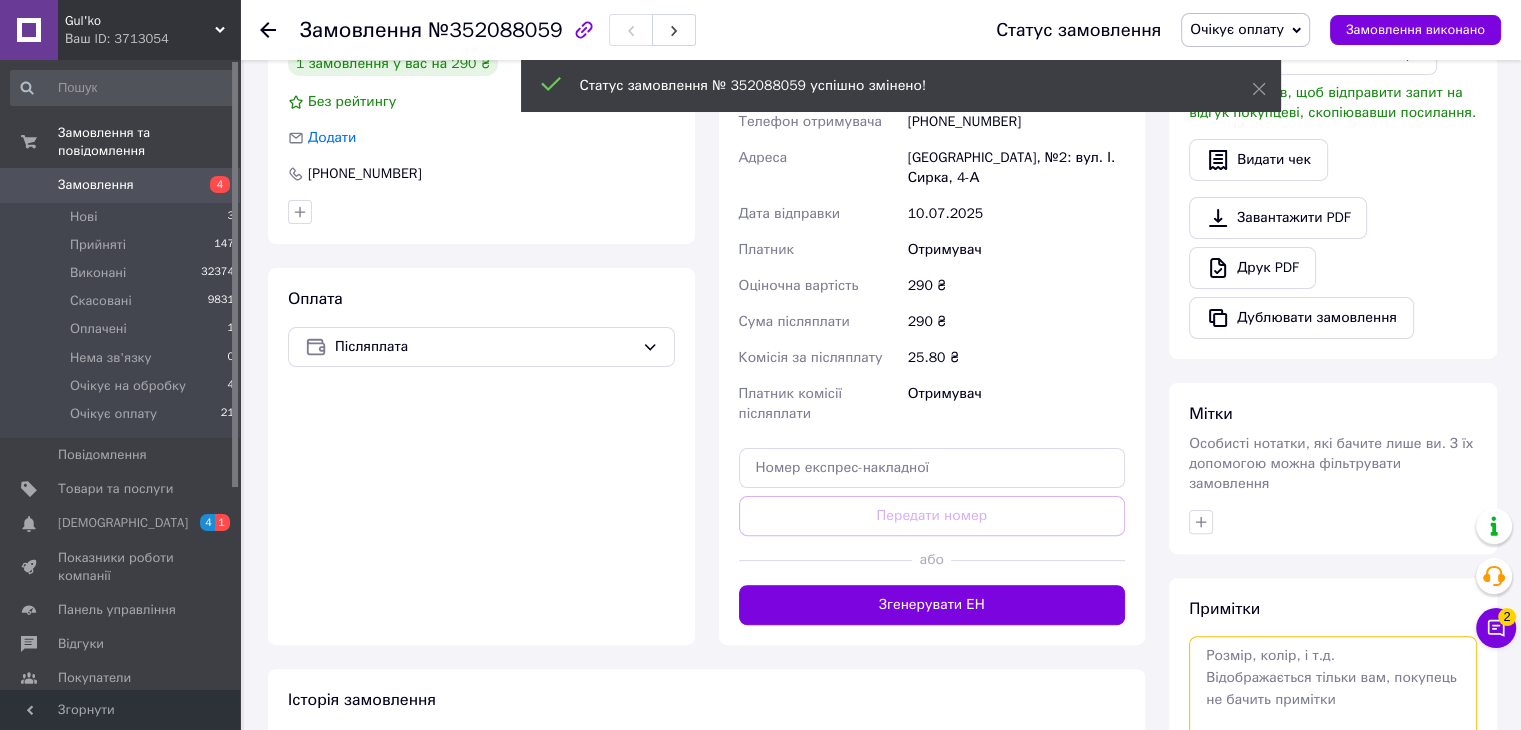 click at bounding box center [1333, 689] 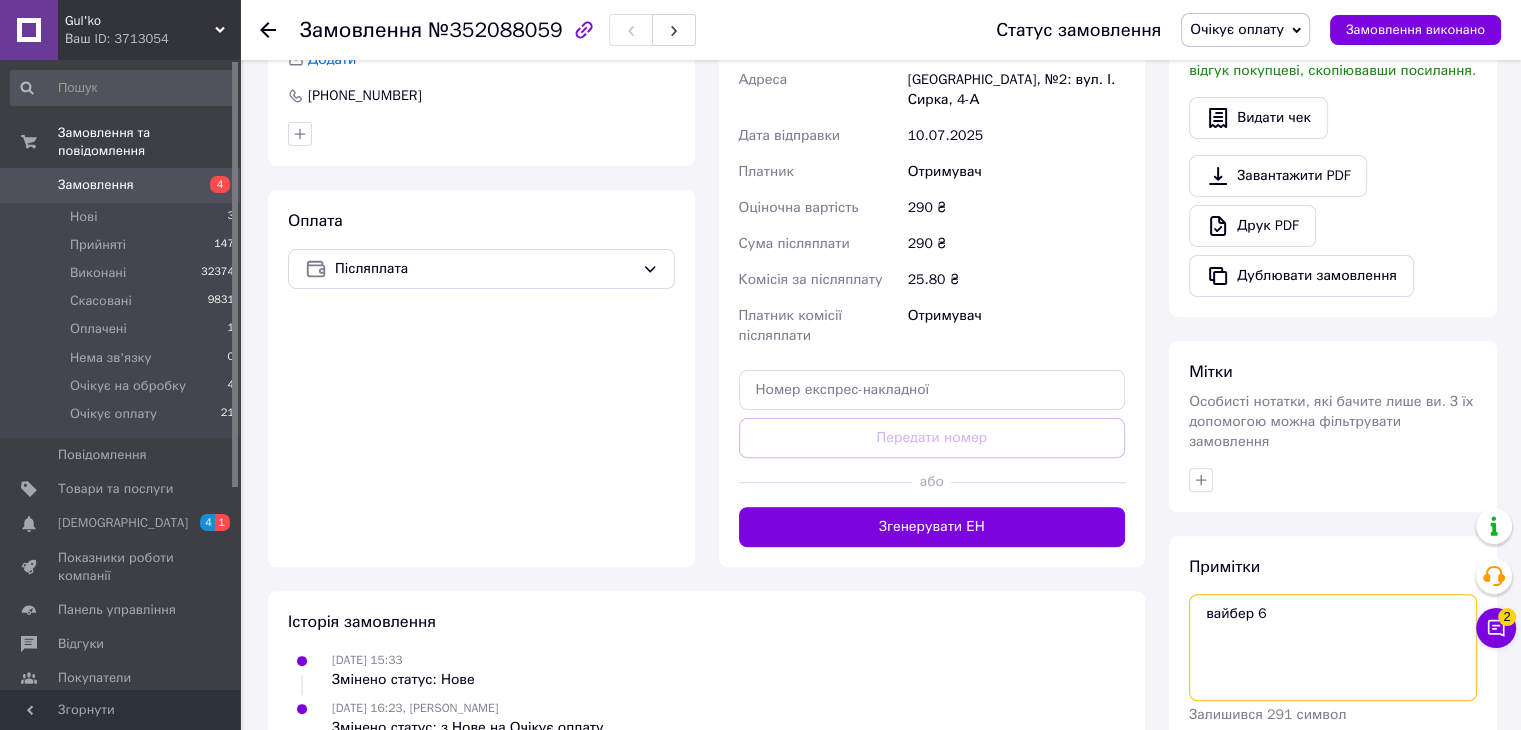 scroll, scrollTop: 584, scrollLeft: 0, axis: vertical 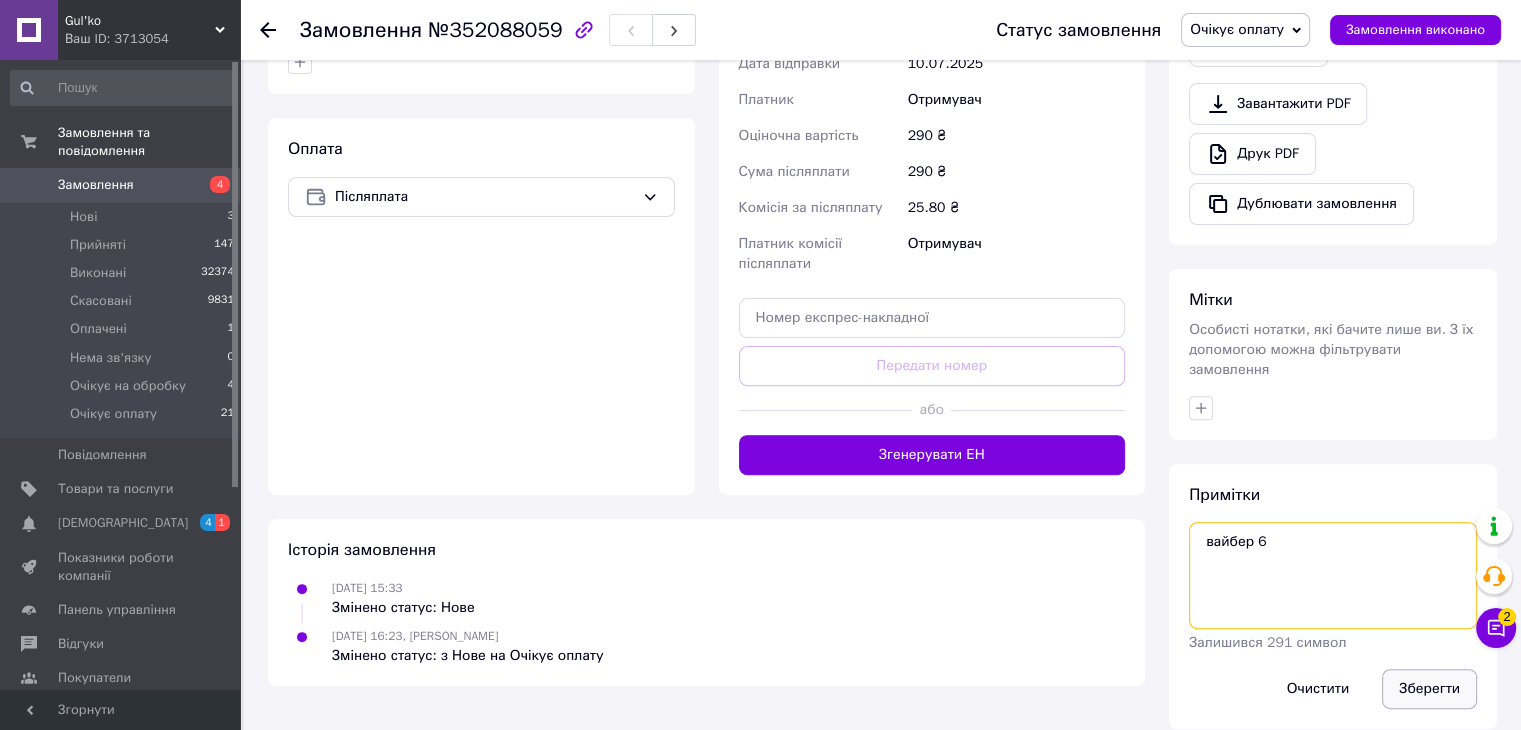 type on "вайбер 6" 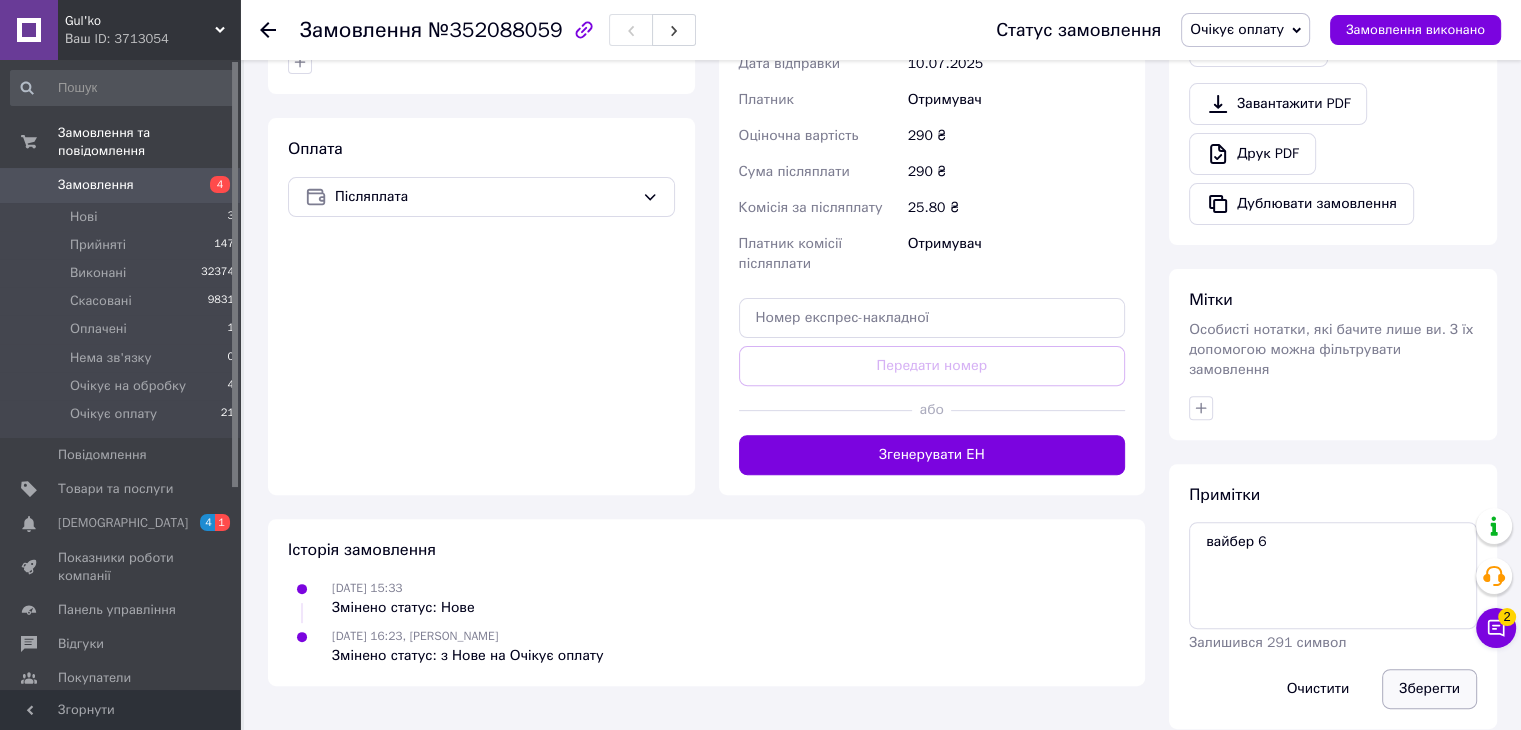 click on "Зберегти" at bounding box center (1429, 689) 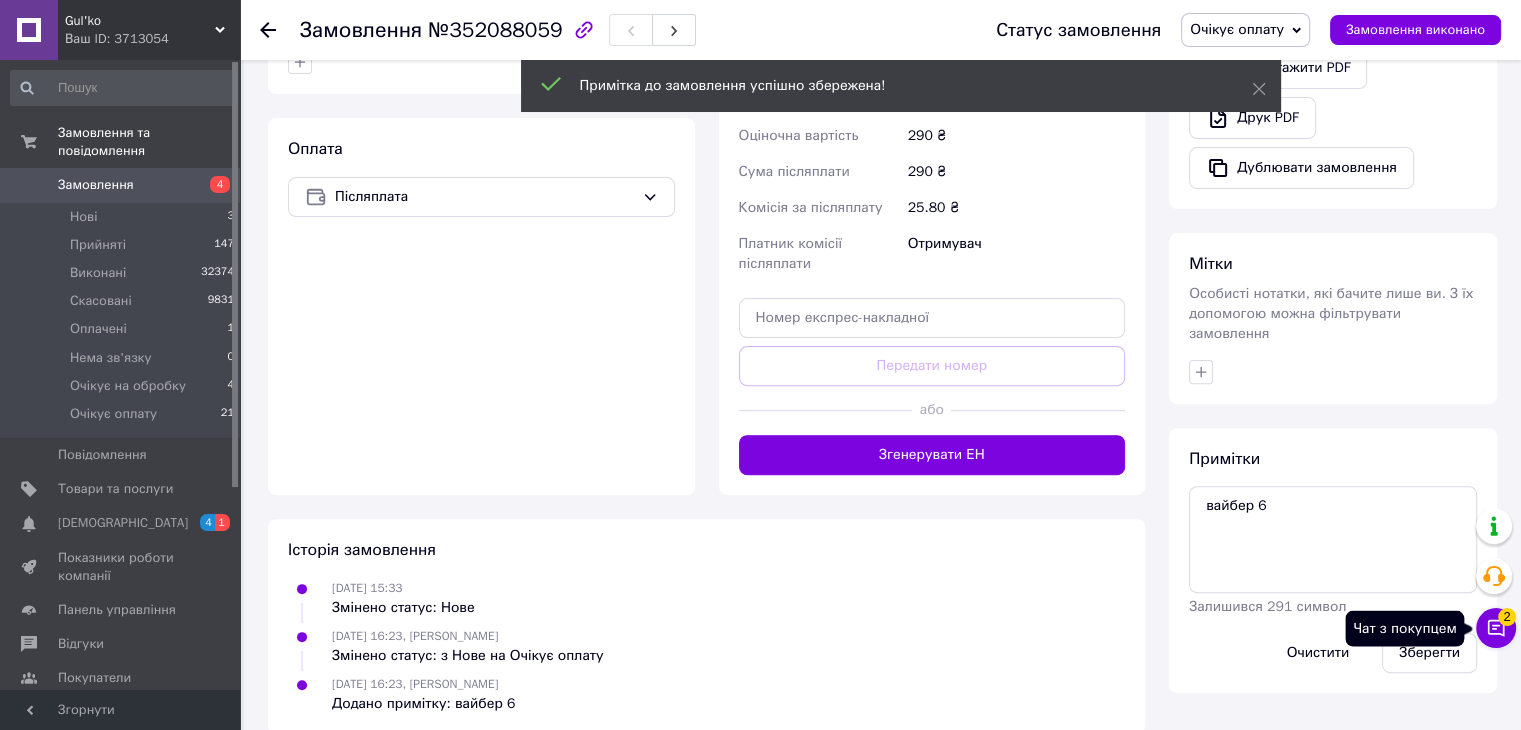 click 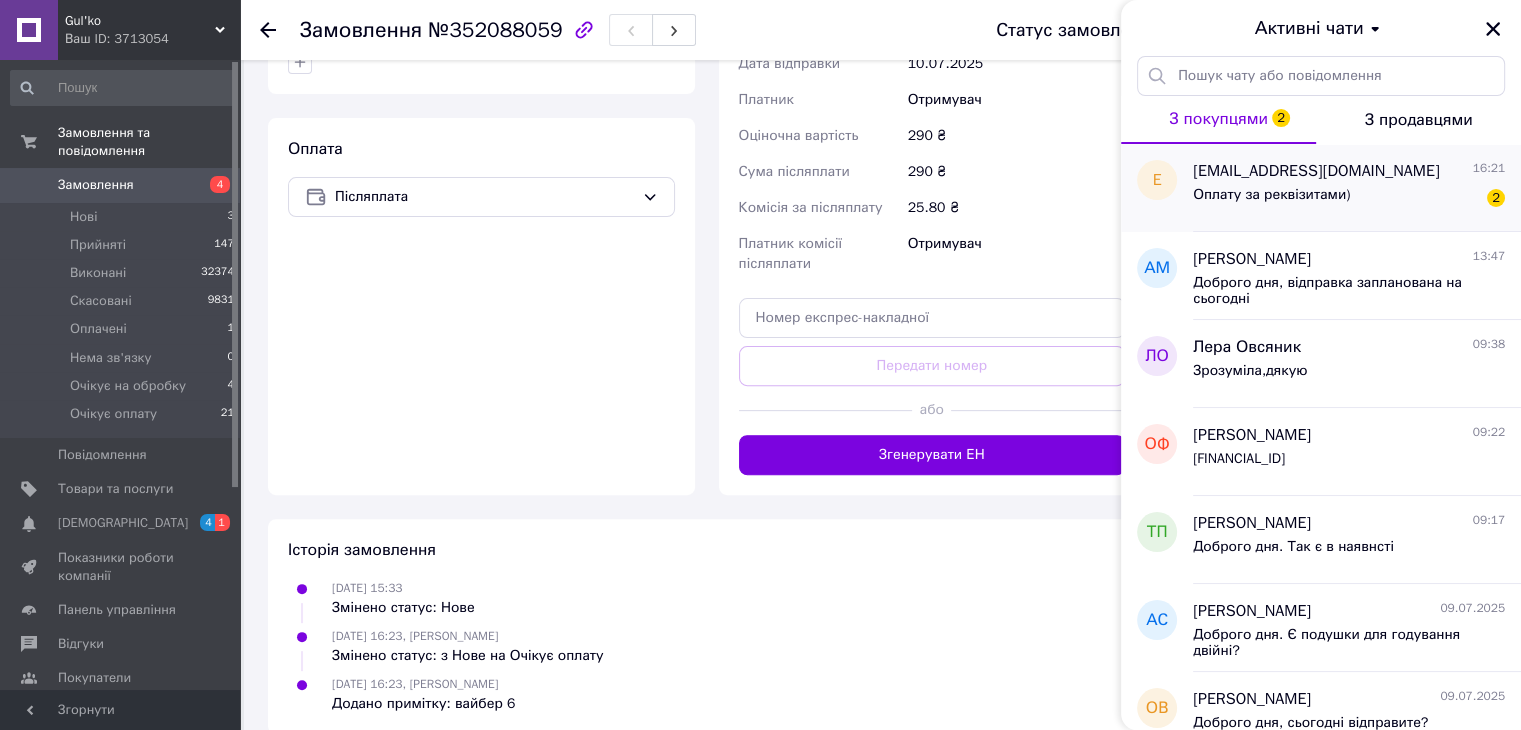 click on "evgensokolvak2012@gmail.com 16:21 Оплату за реквізитами) 2" at bounding box center (1357, 188) 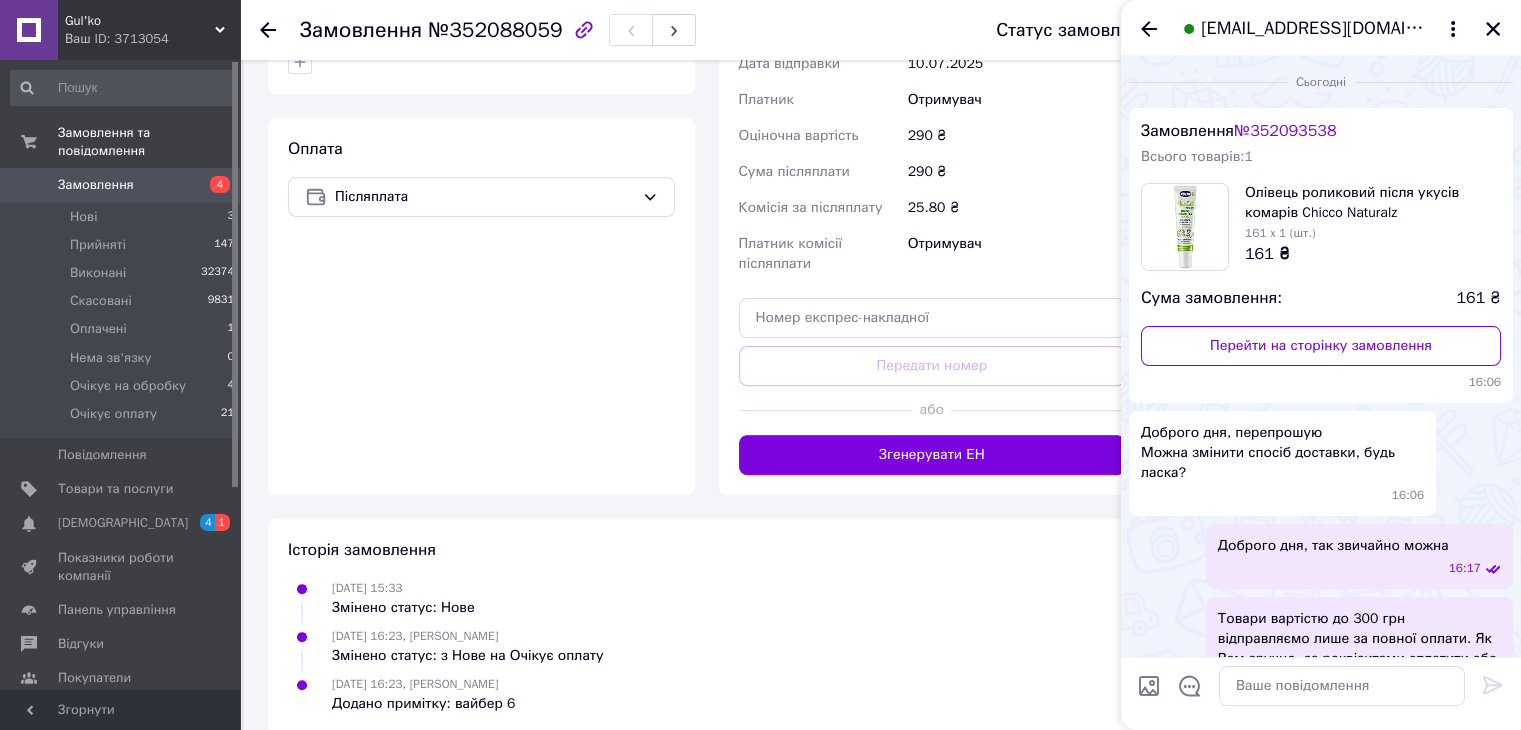 scroll, scrollTop: 256, scrollLeft: 0, axis: vertical 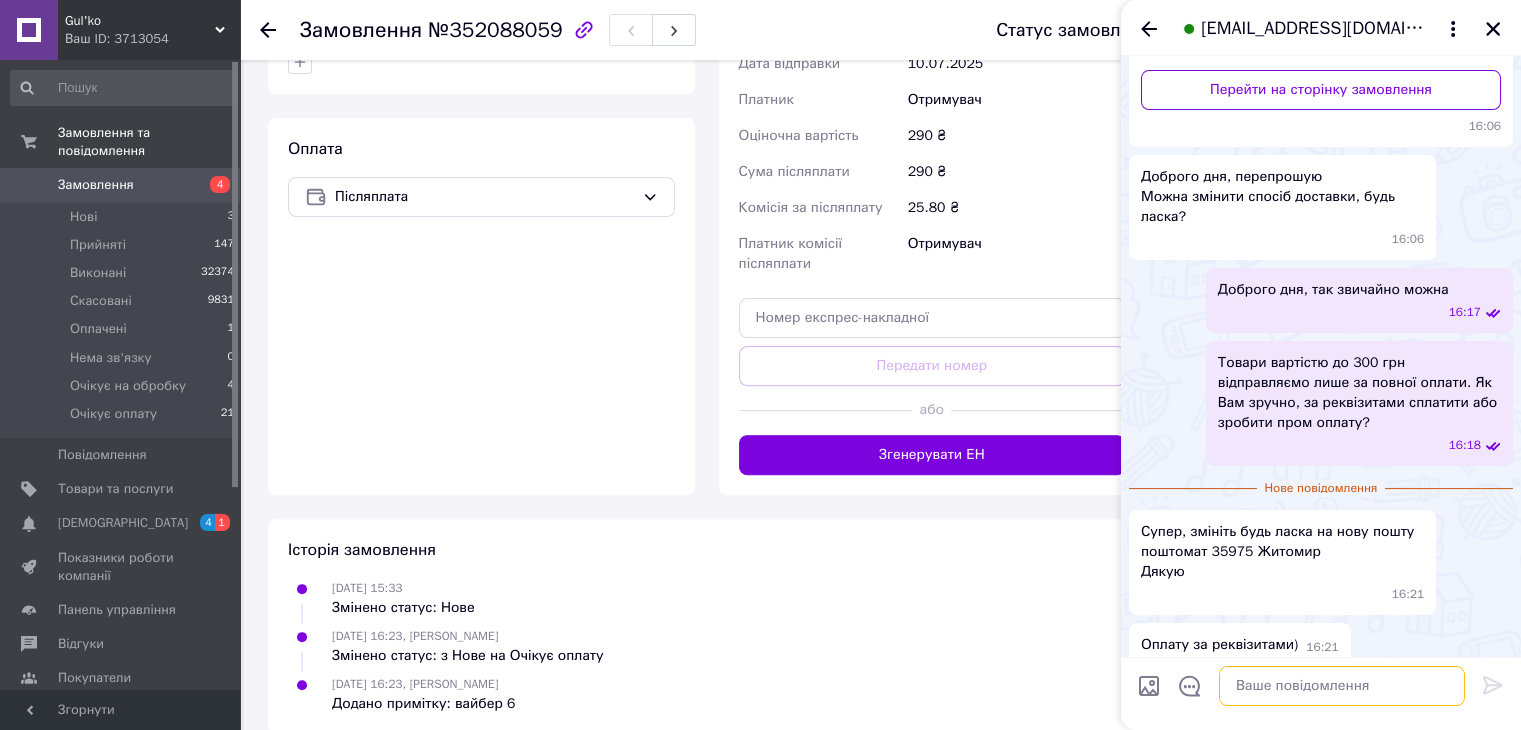 click at bounding box center (1342, 686) 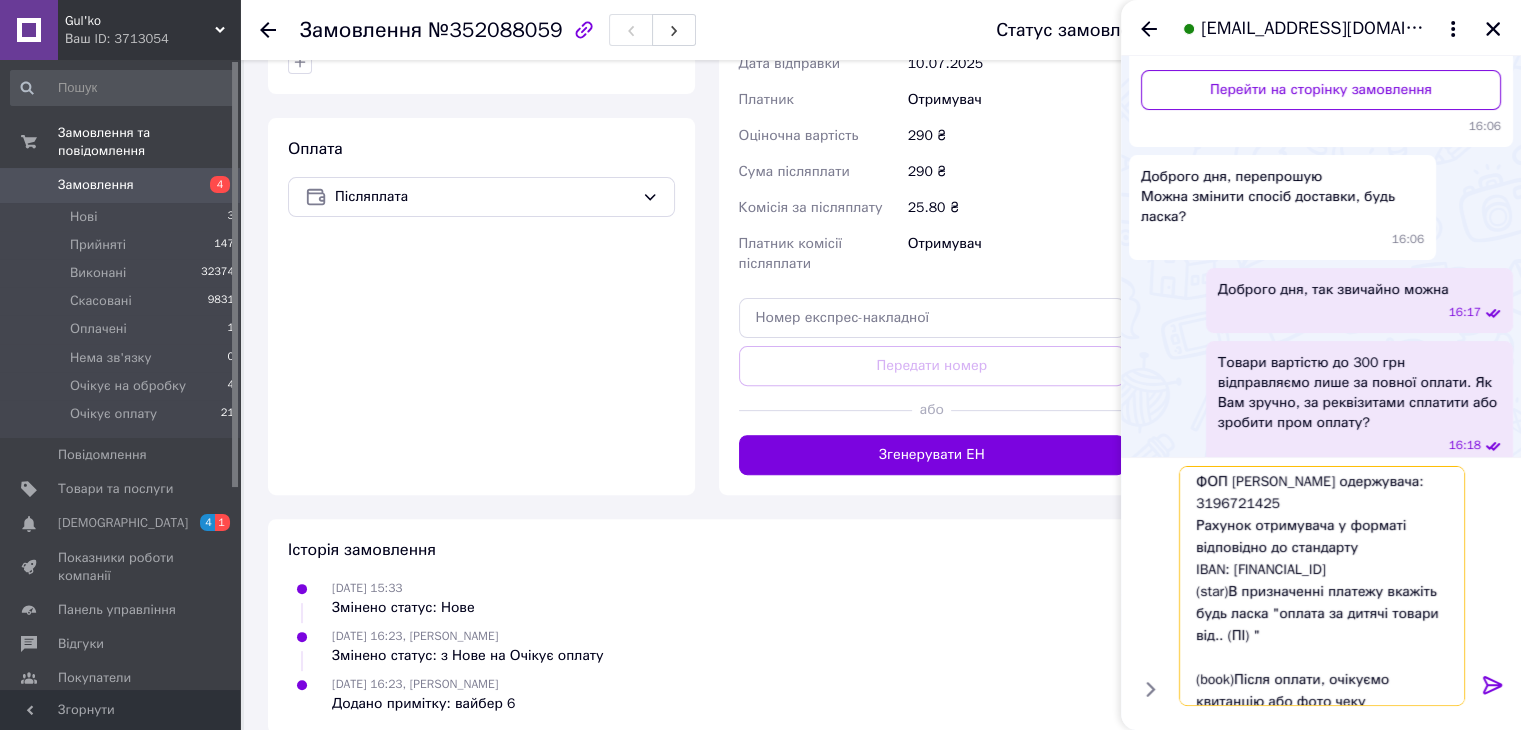 scroll, scrollTop: 0, scrollLeft: 0, axis: both 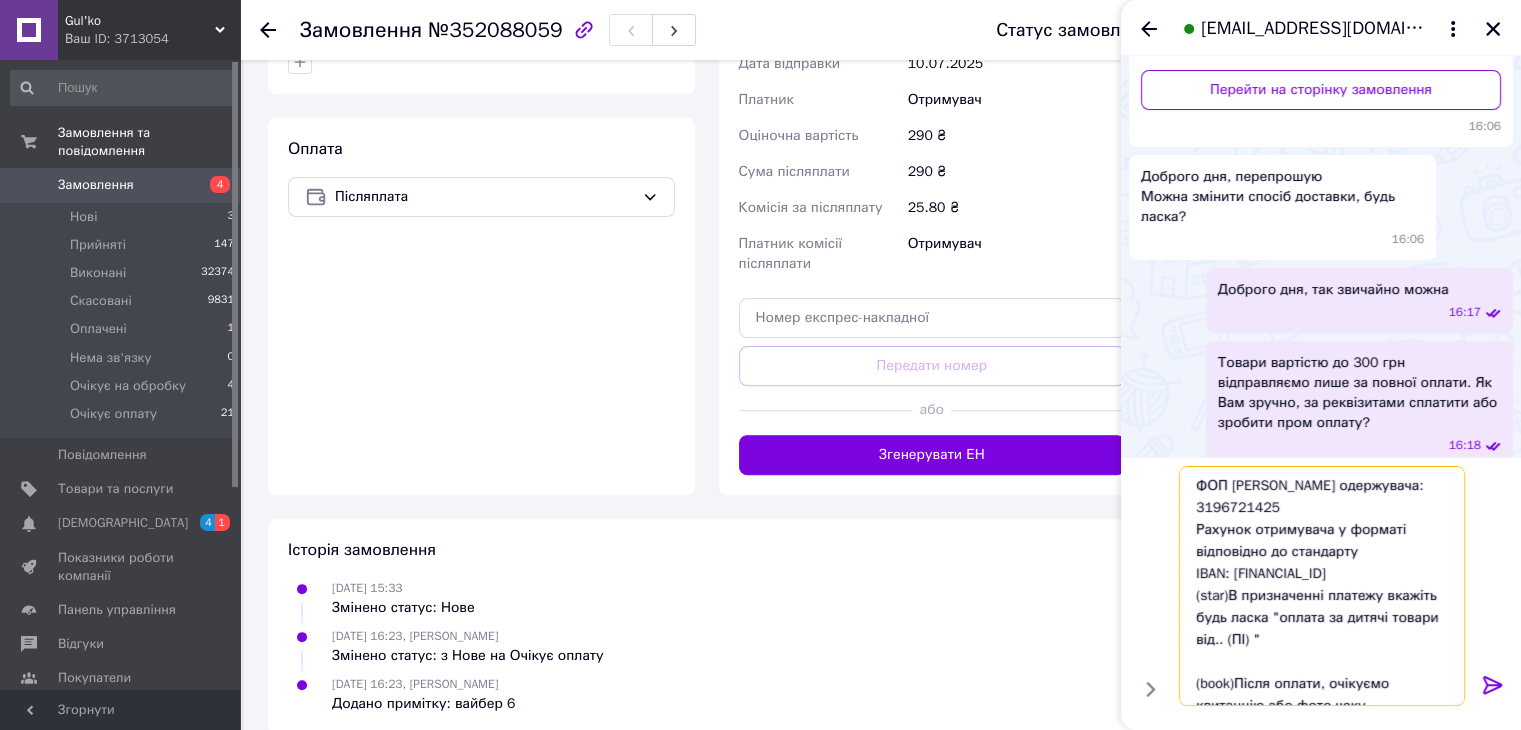 drag, startPoint x: 1188, startPoint y: 572, endPoint x: 1423, endPoint y: 601, distance: 236.78261 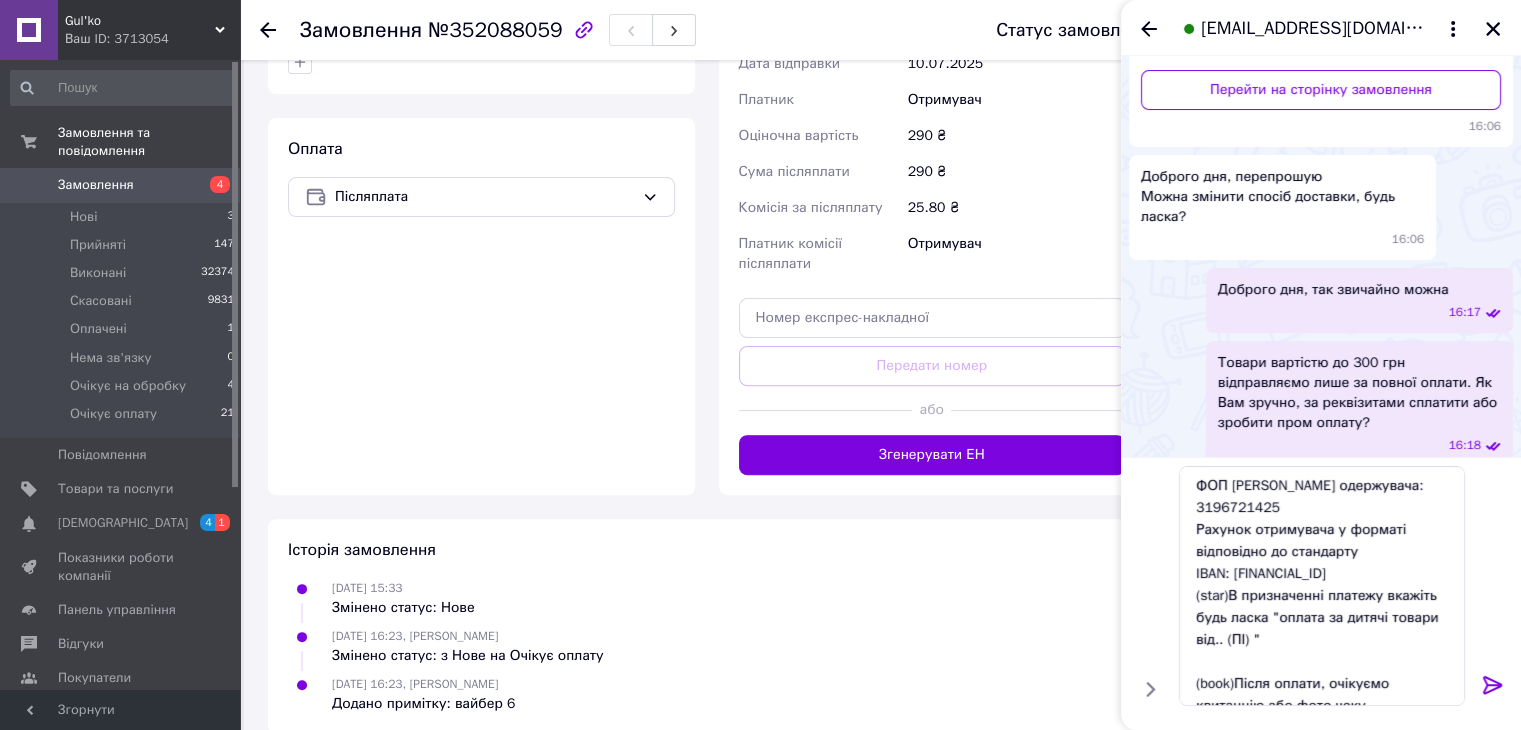 click 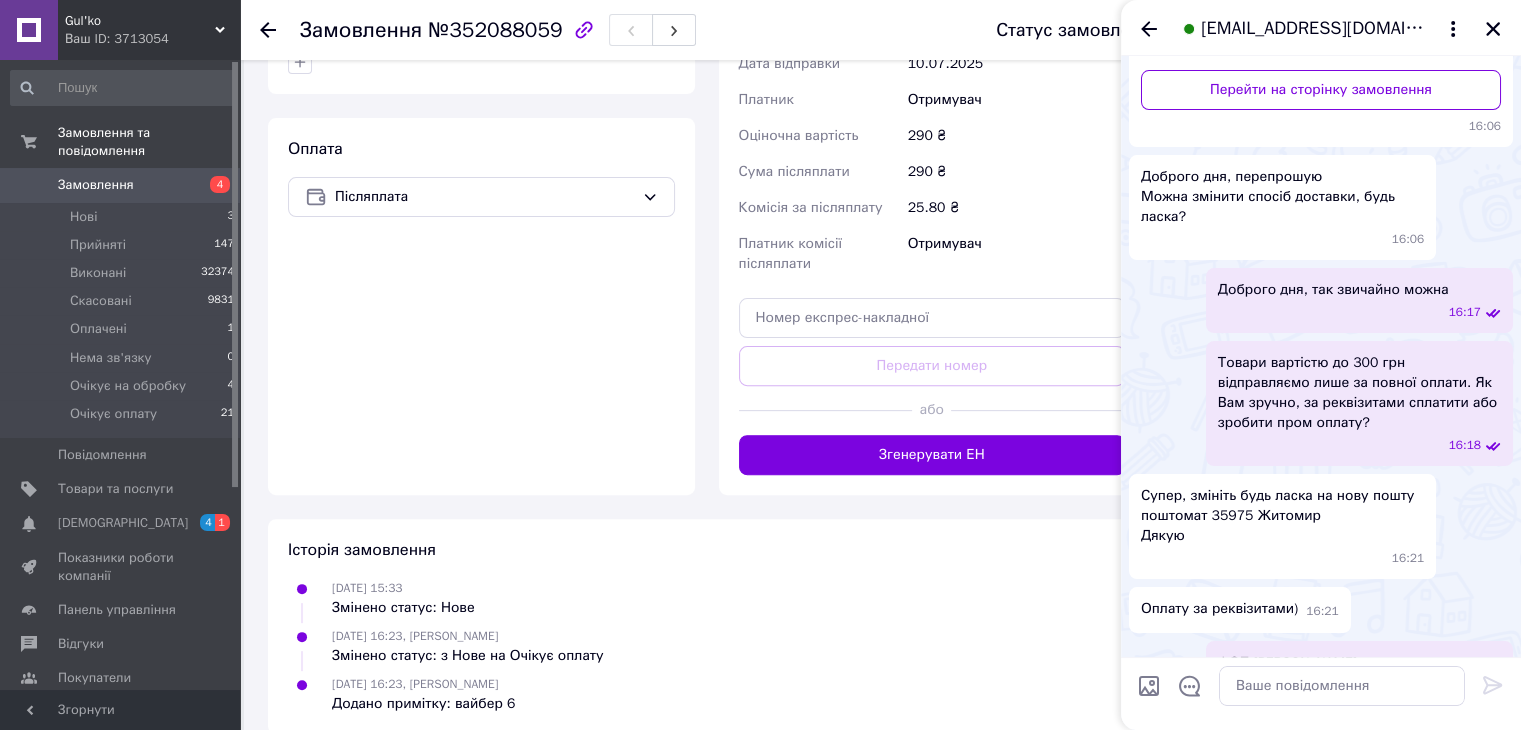 scroll, scrollTop: 592, scrollLeft: 0, axis: vertical 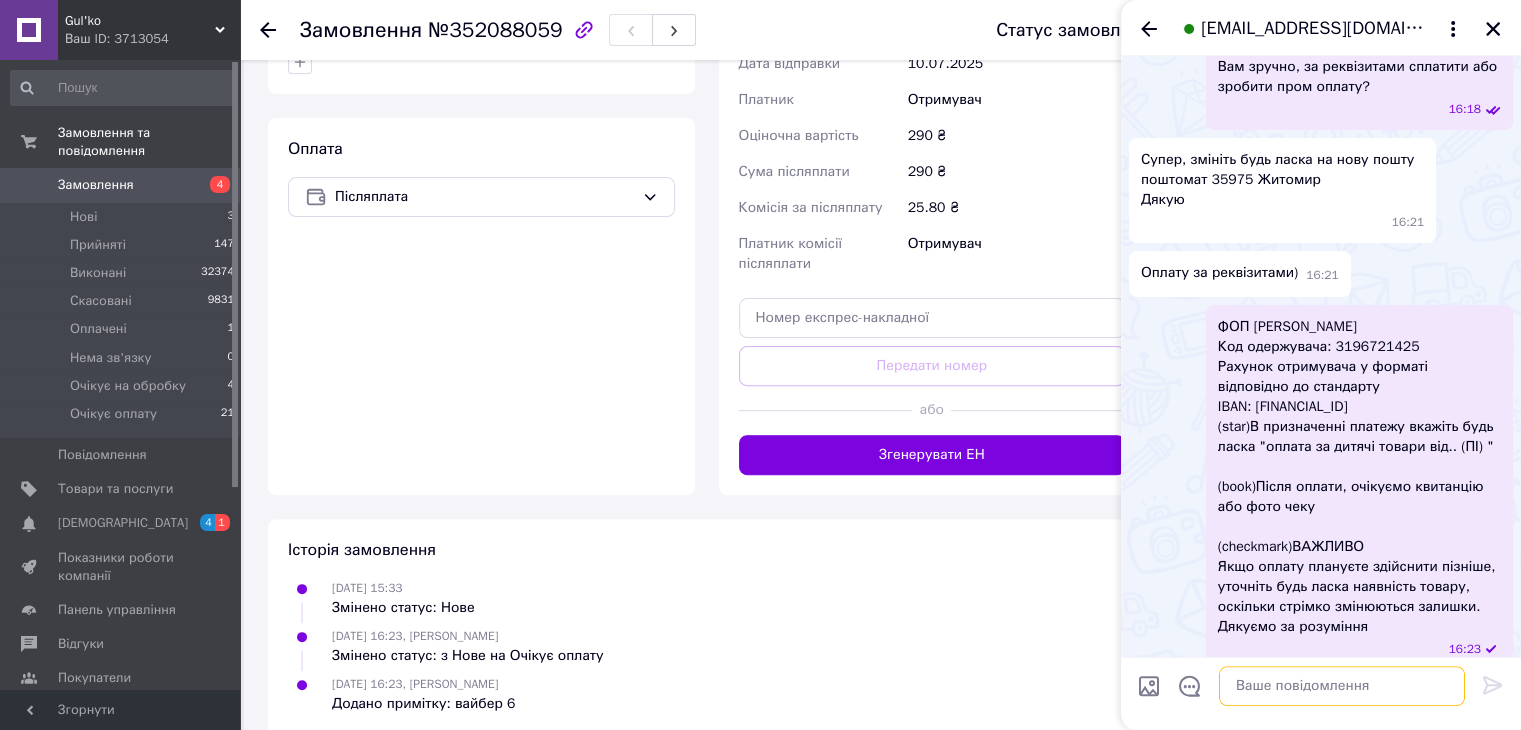 paste on "IBAN: UA793052990000026005020403726" 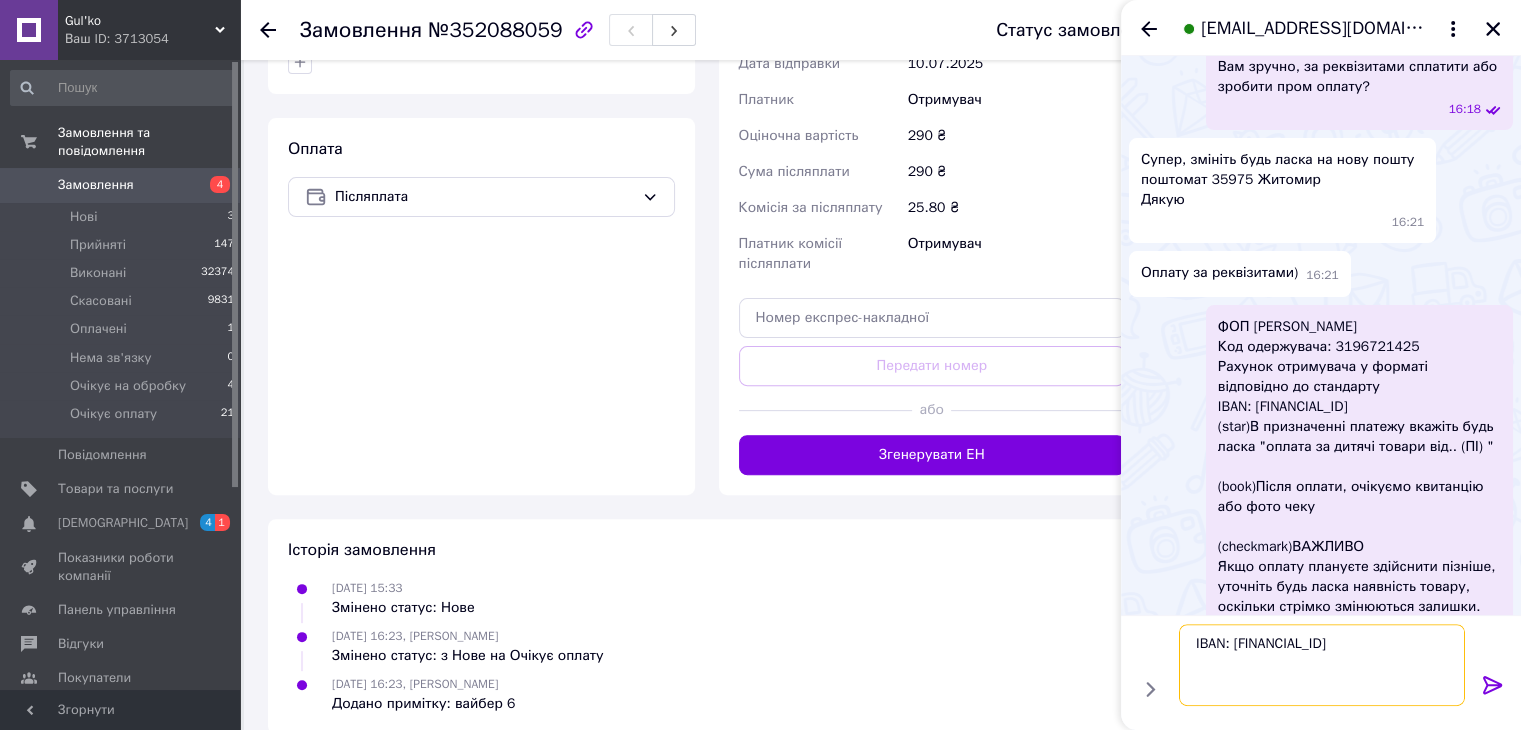 type on "IBAN: UA793052990000026005020403726" 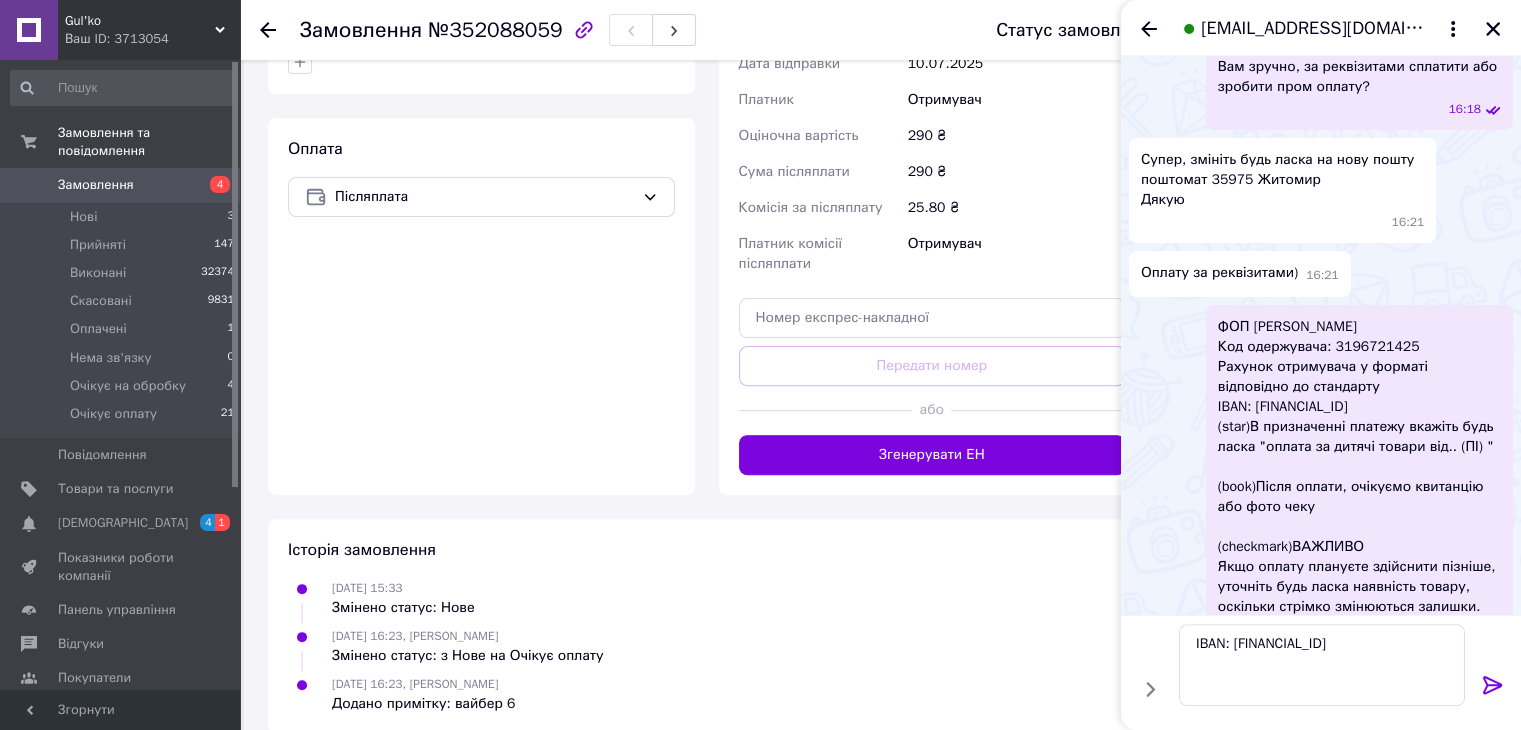 click 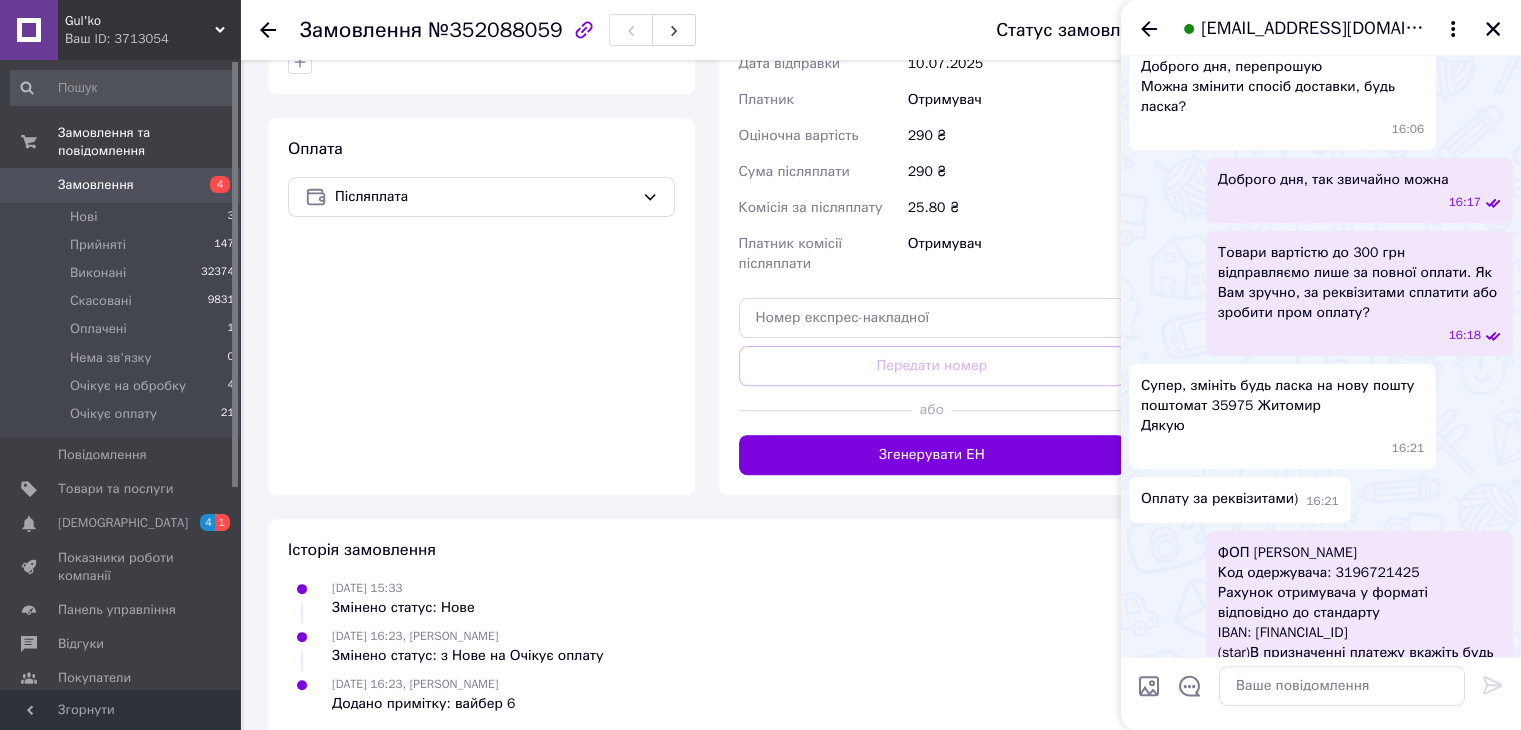scroll, scrollTop: 266, scrollLeft: 0, axis: vertical 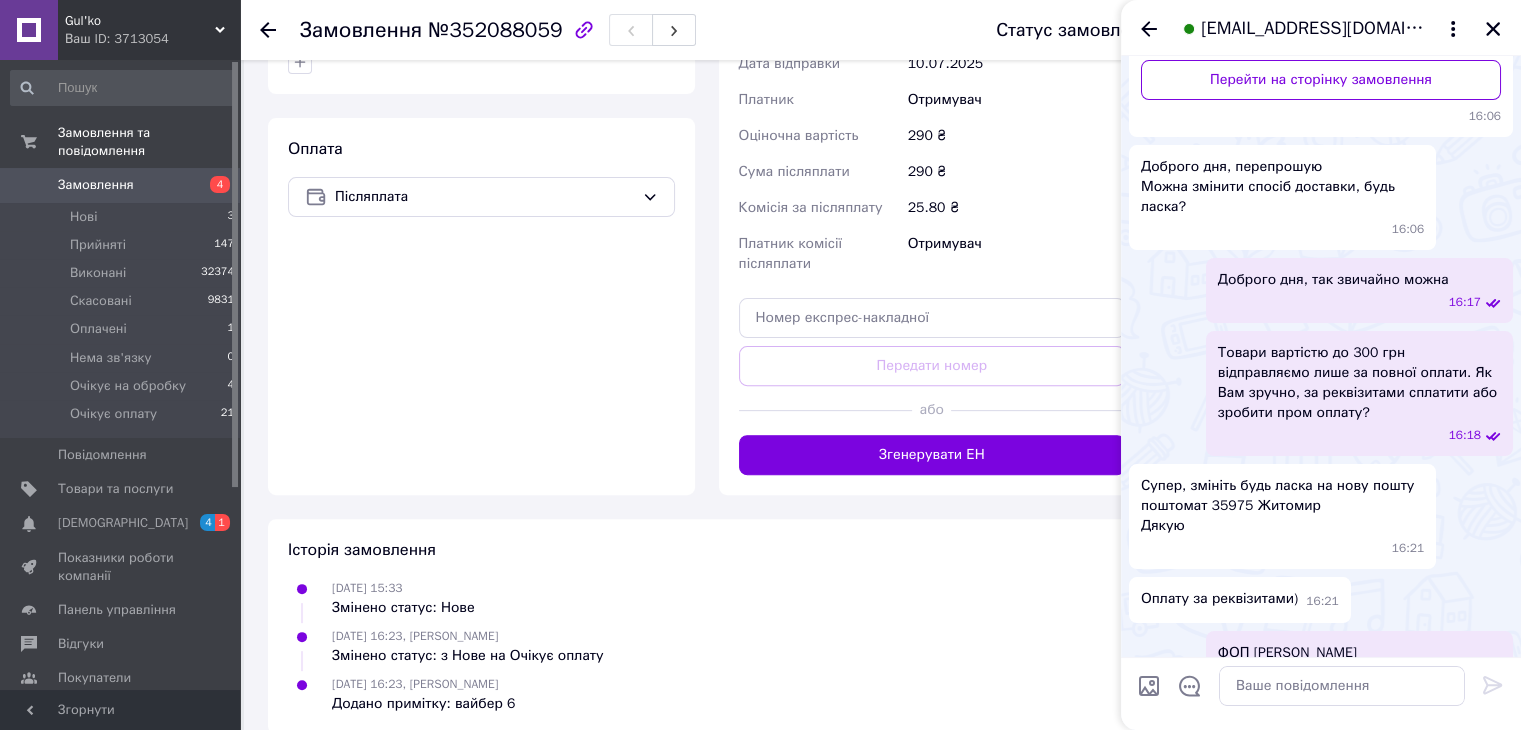 click on "Супер, змініть будь ласка на нову пошту поштомат 35975 Житомир Дякую" at bounding box center (1282, 506) 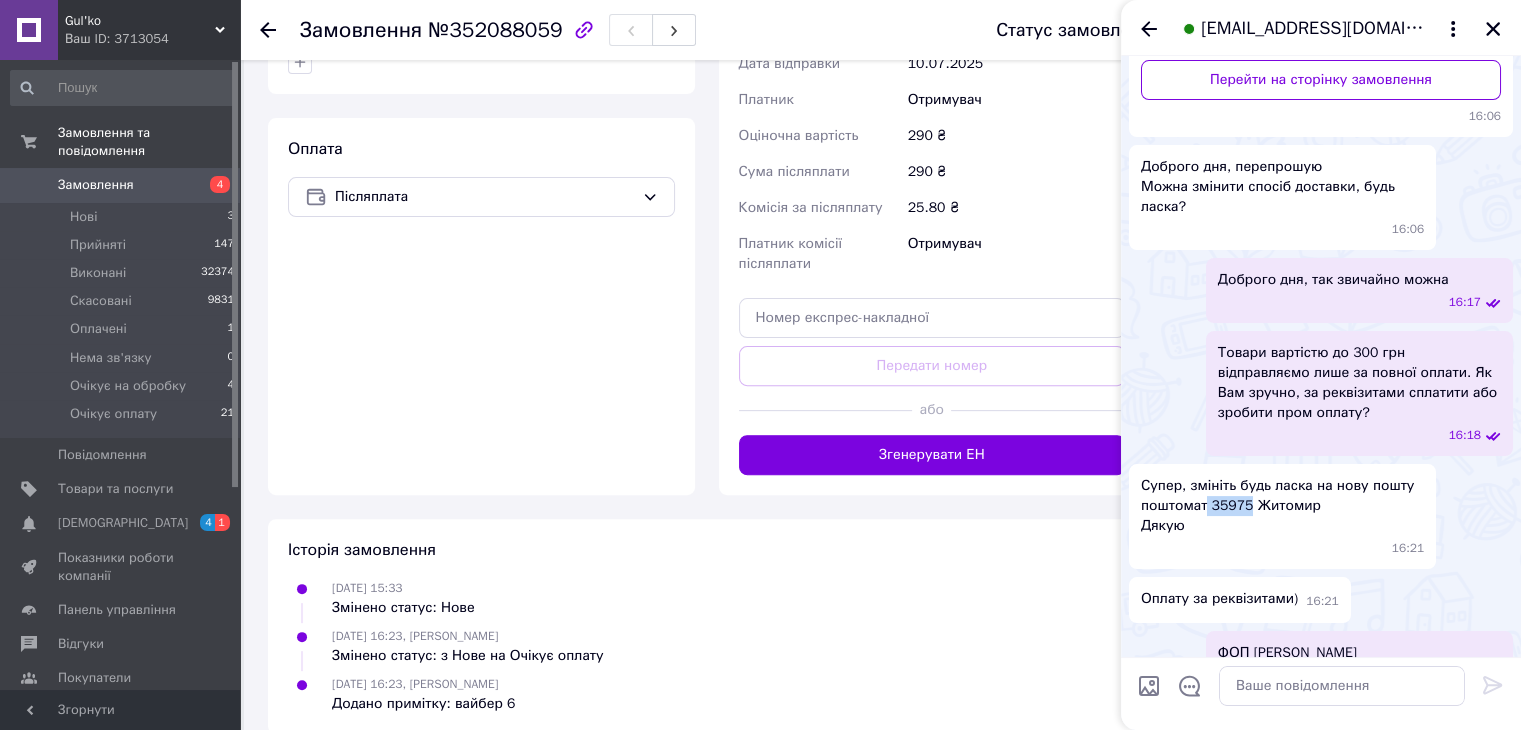 drag, startPoint x: 1247, startPoint y: 488, endPoint x: 1206, endPoint y: 485, distance: 41.109608 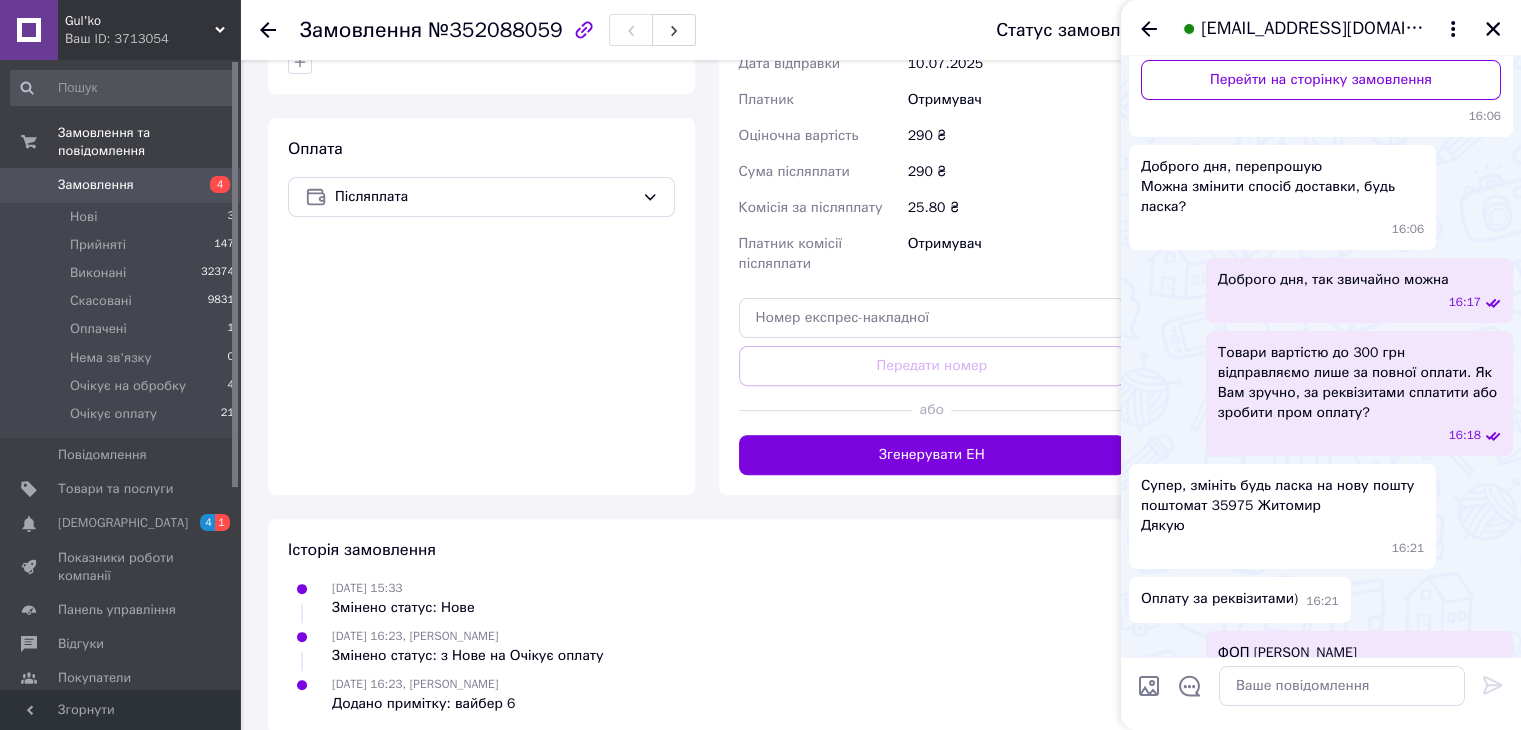 drag, startPoint x: 1212, startPoint y: 485, endPoint x: 761, endPoint y: 497, distance: 451.1596 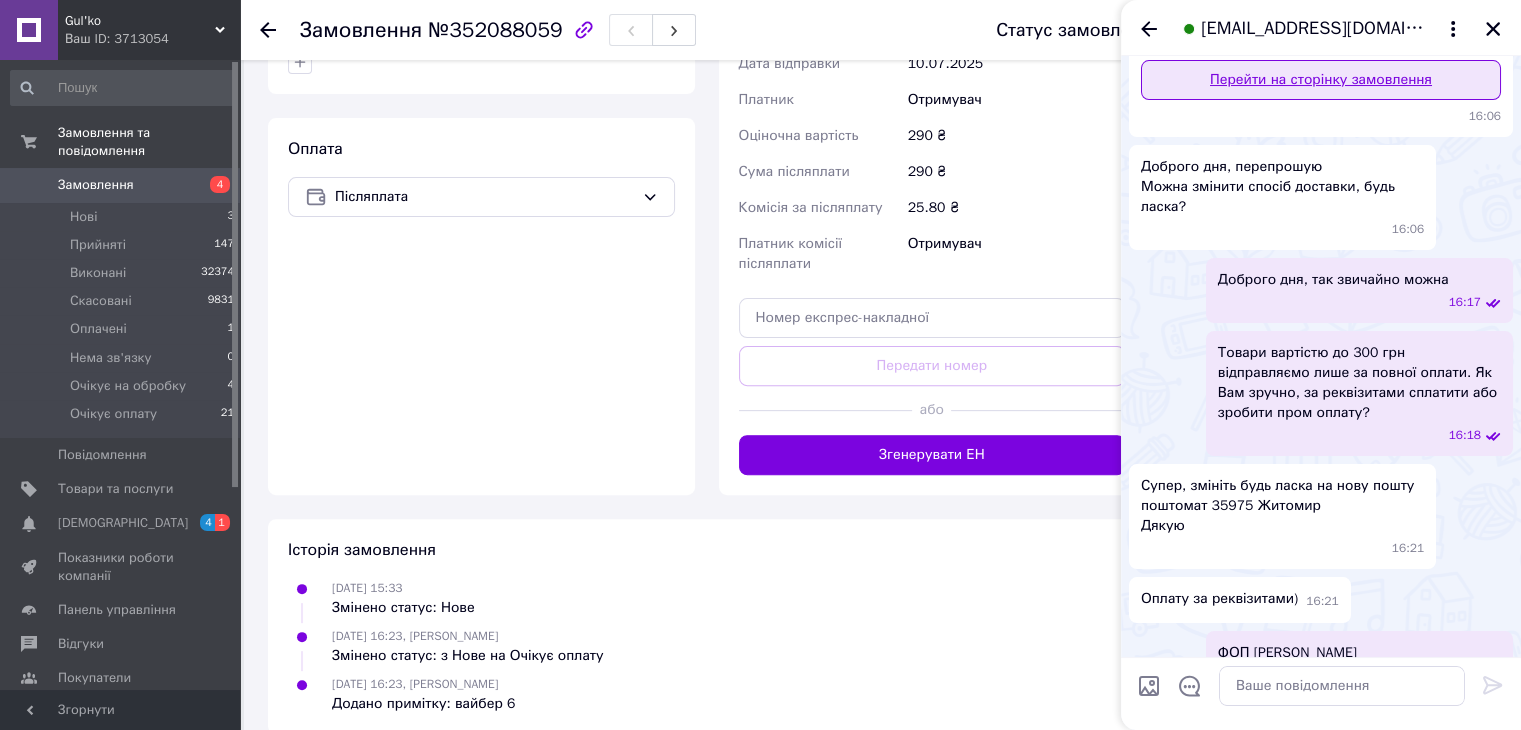 click on "Перейти на сторінку замовлення" at bounding box center (1321, 80) 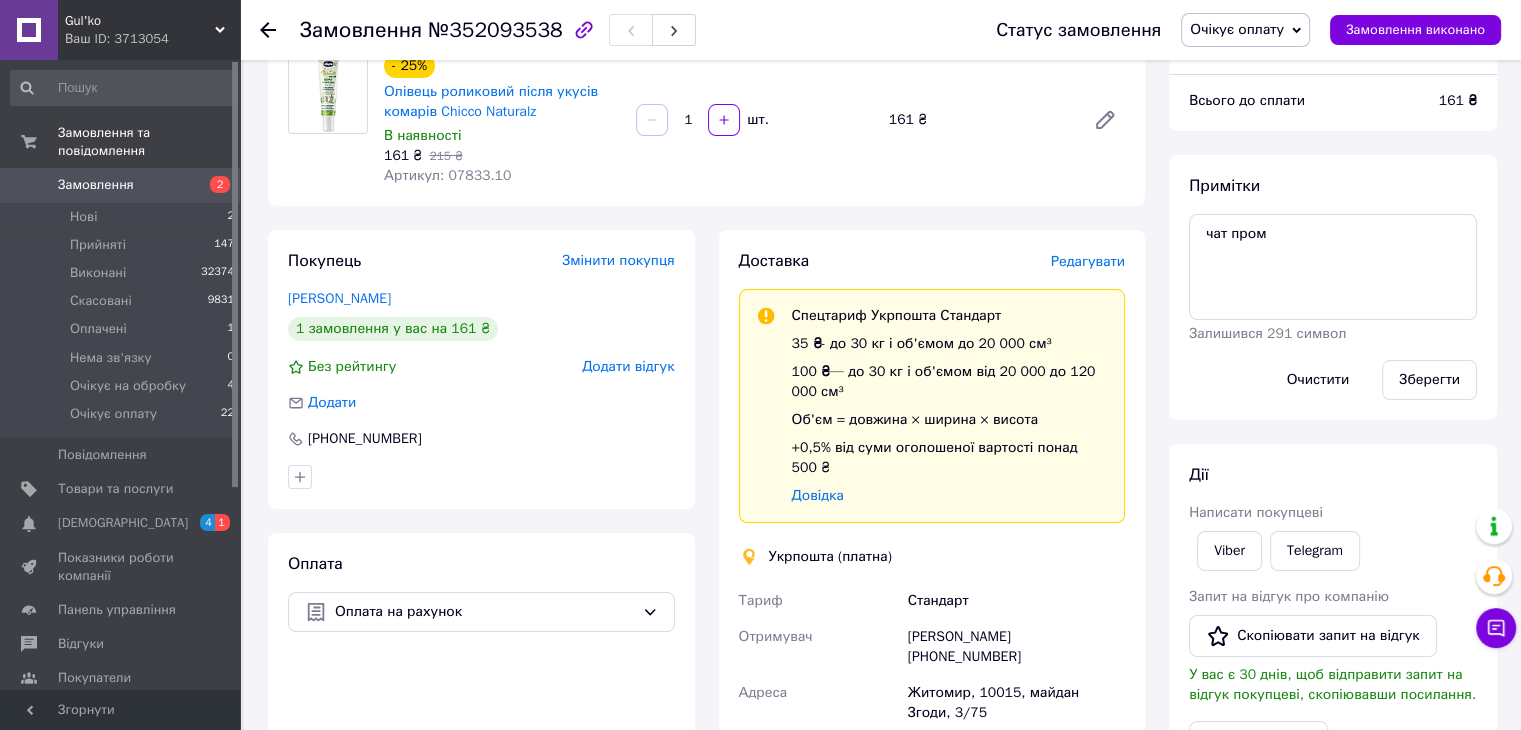 scroll, scrollTop: 200, scrollLeft: 0, axis: vertical 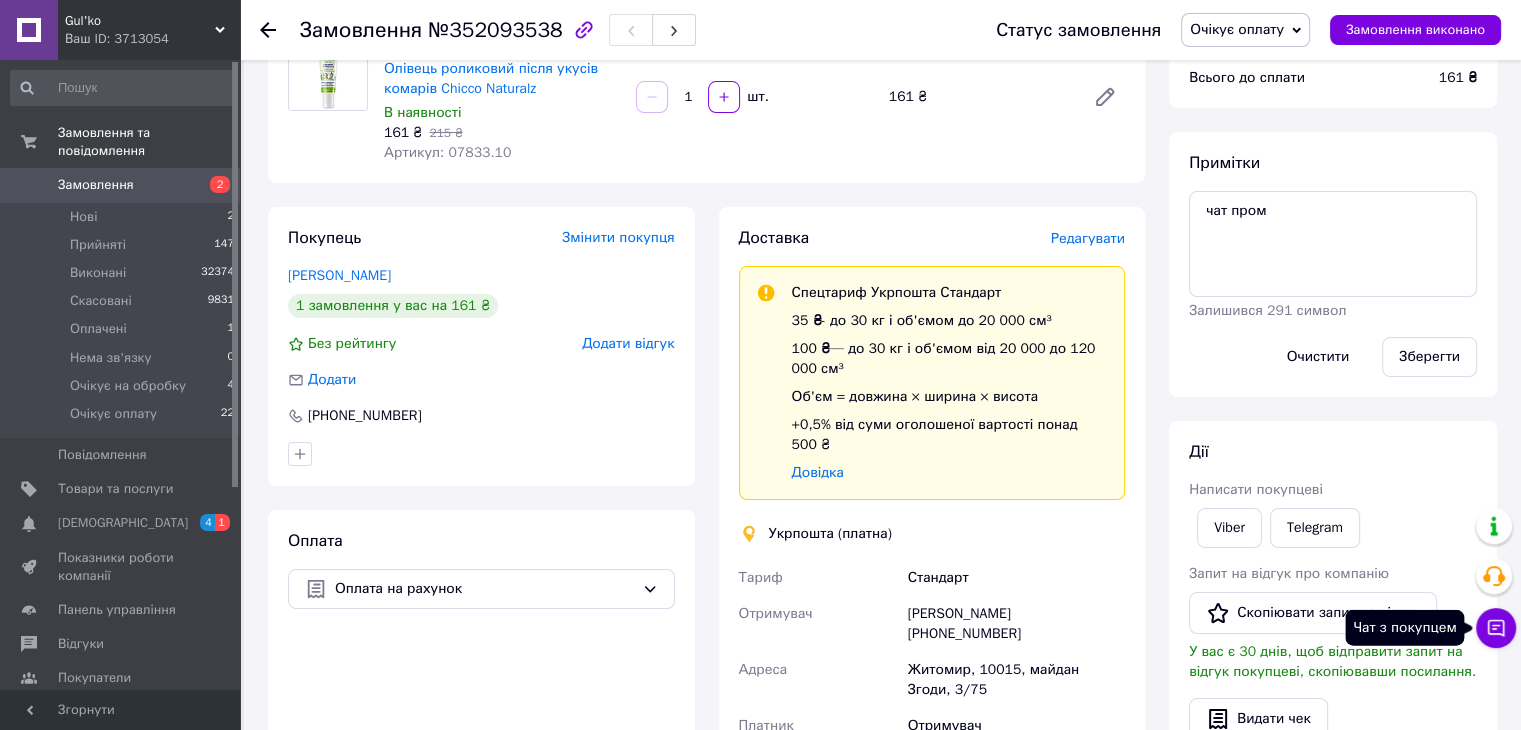 click 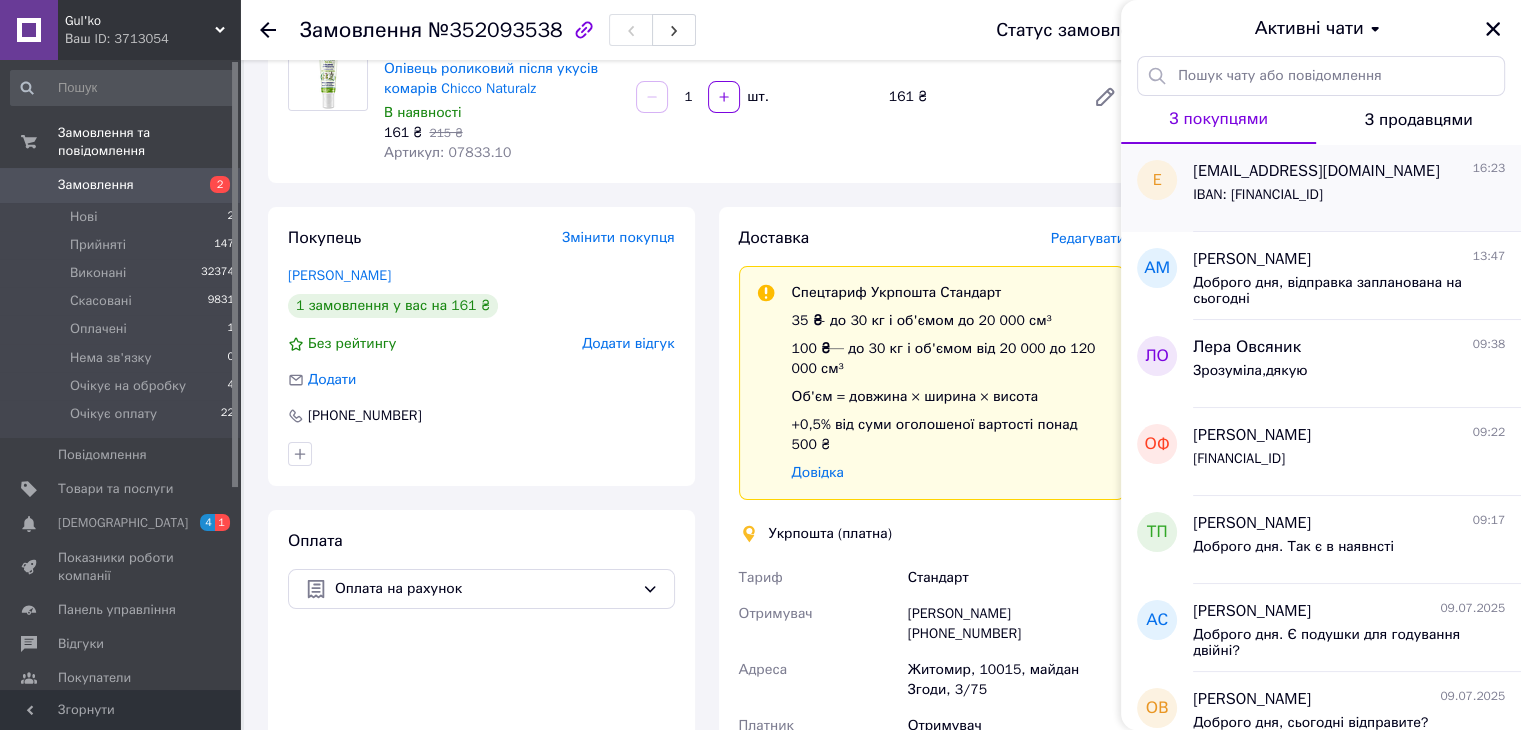 click on "IBAN: [FINANCIAL_ID]" at bounding box center (1258, 195) 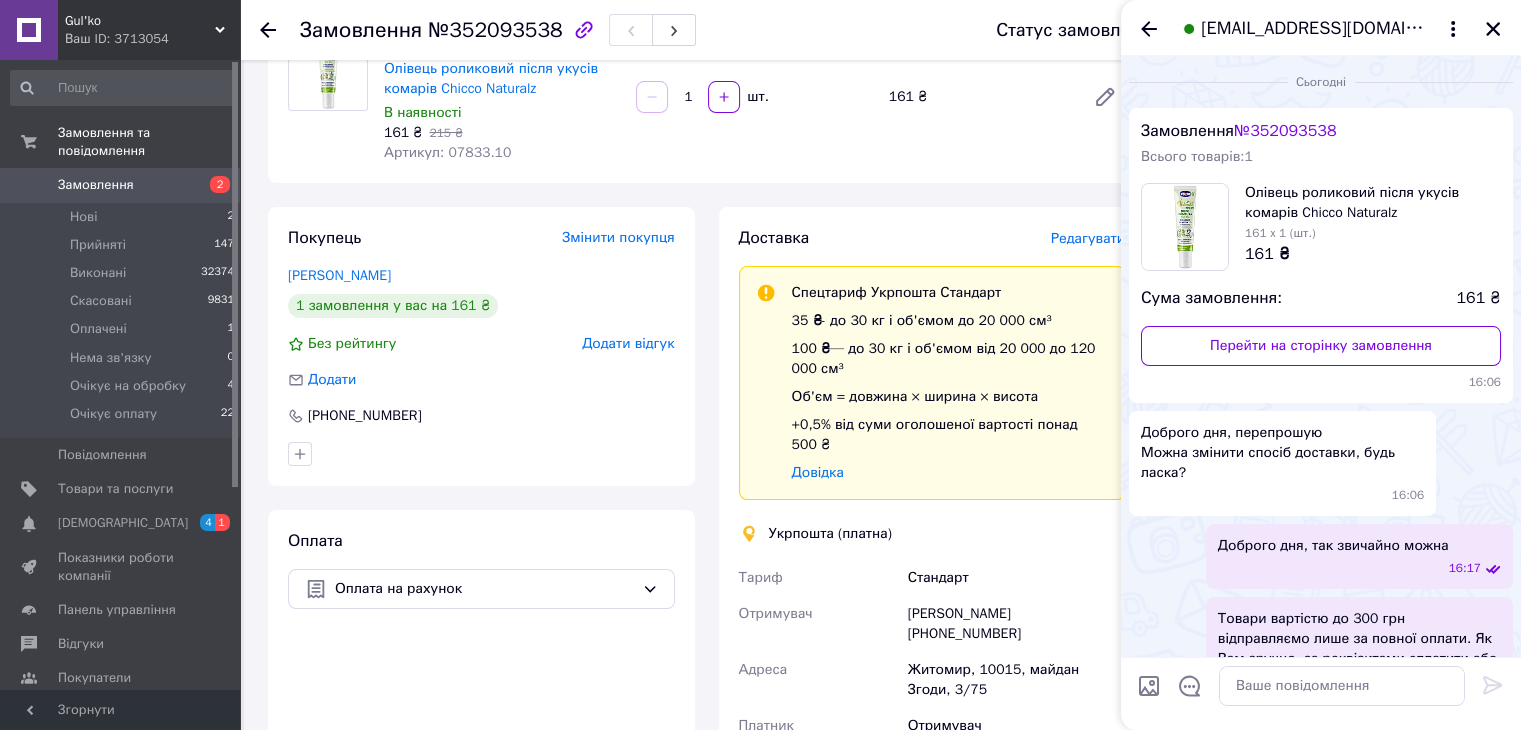 scroll, scrollTop: 666, scrollLeft: 0, axis: vertical 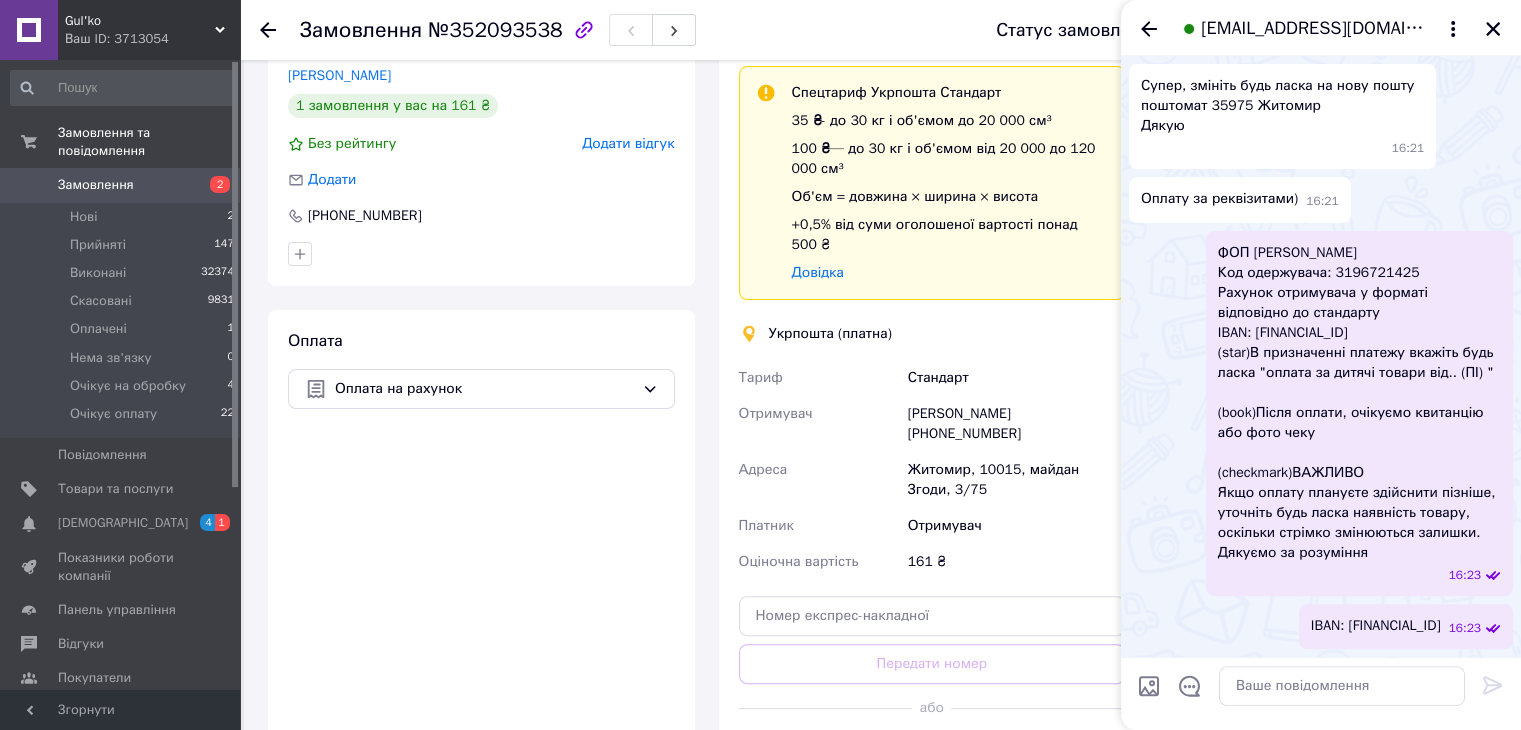 click on "Укрпошта (платна)" at bounding box center [932, 334] 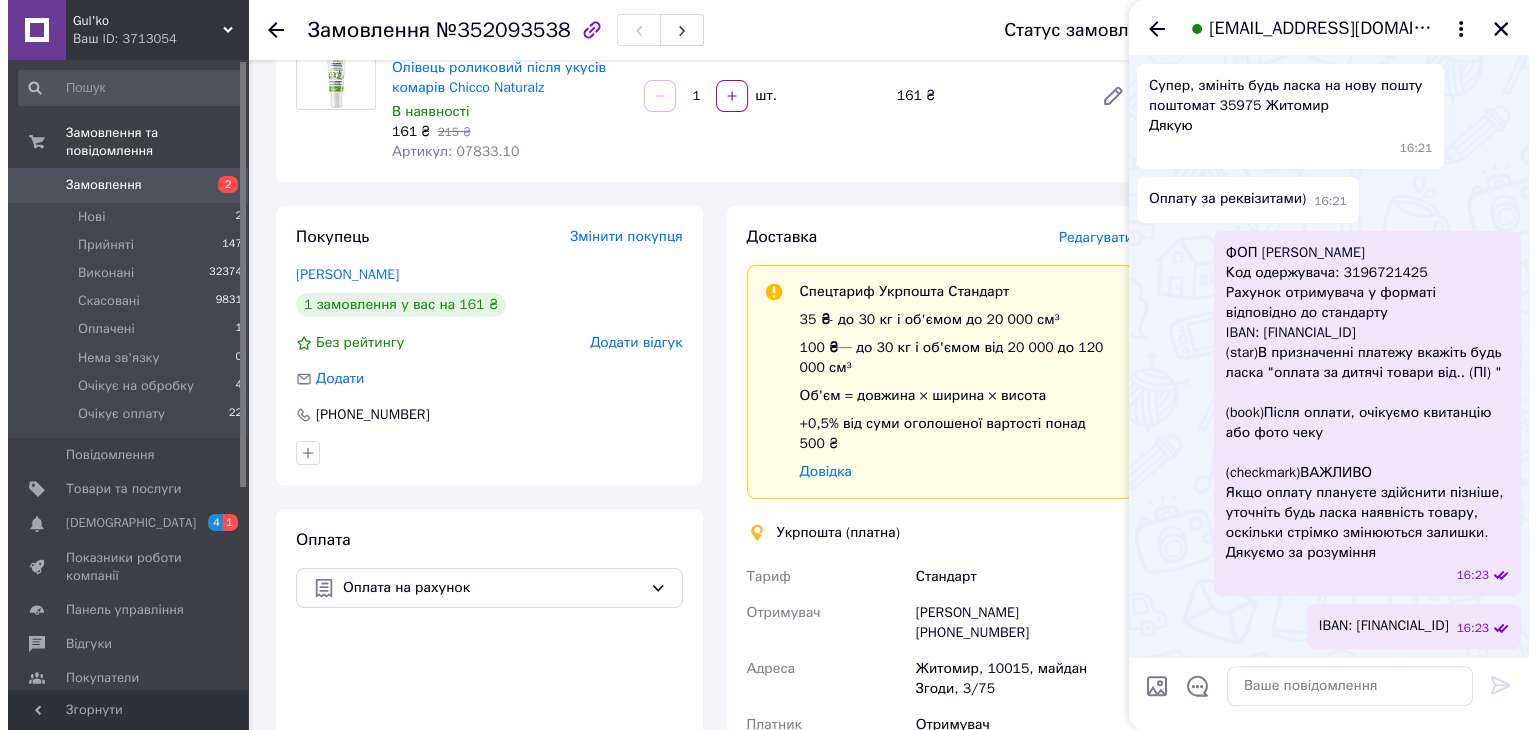 scroll, scrollTop: 200, scrollLeft: 0, axis: vertical 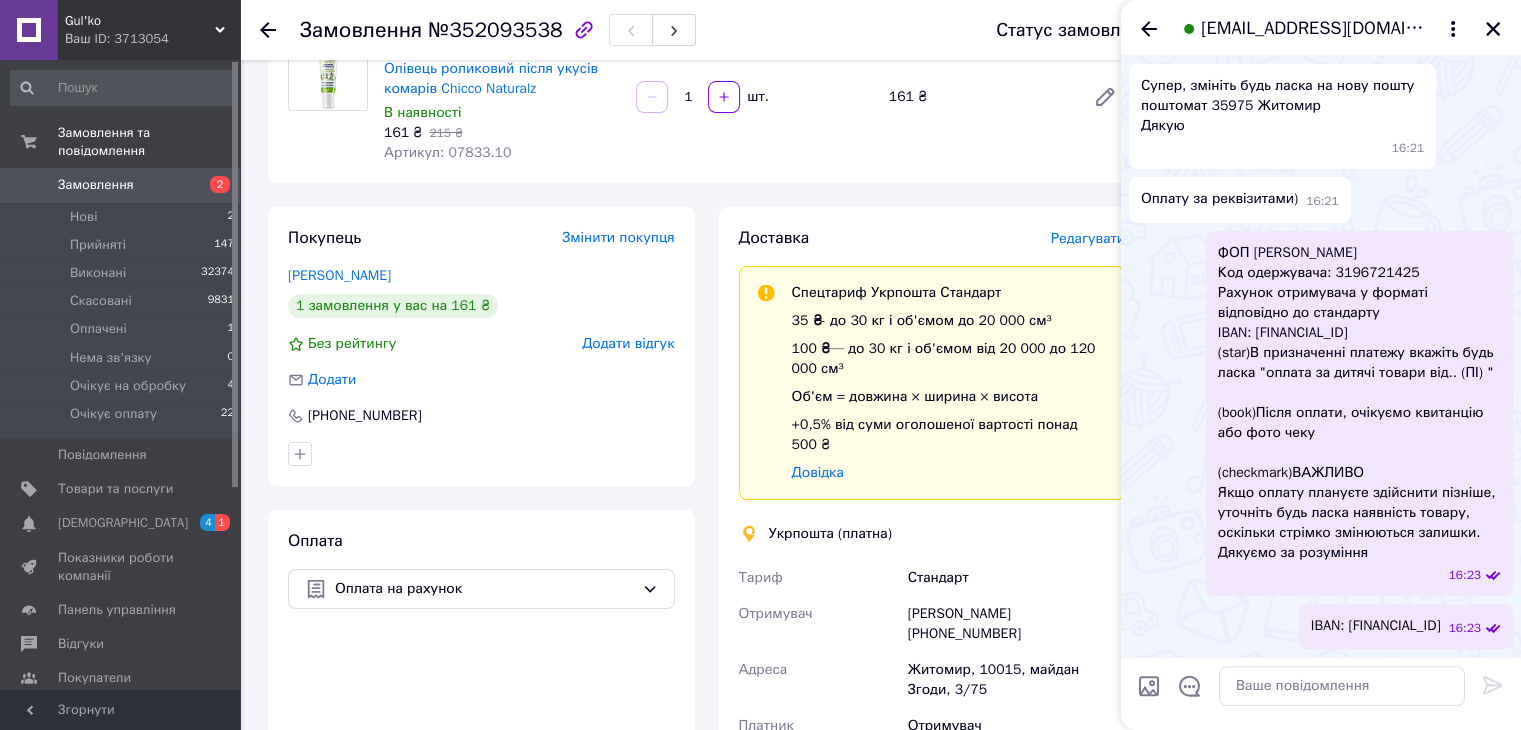 click on "Доставка Редагувати" at bounding box center [932, 238] 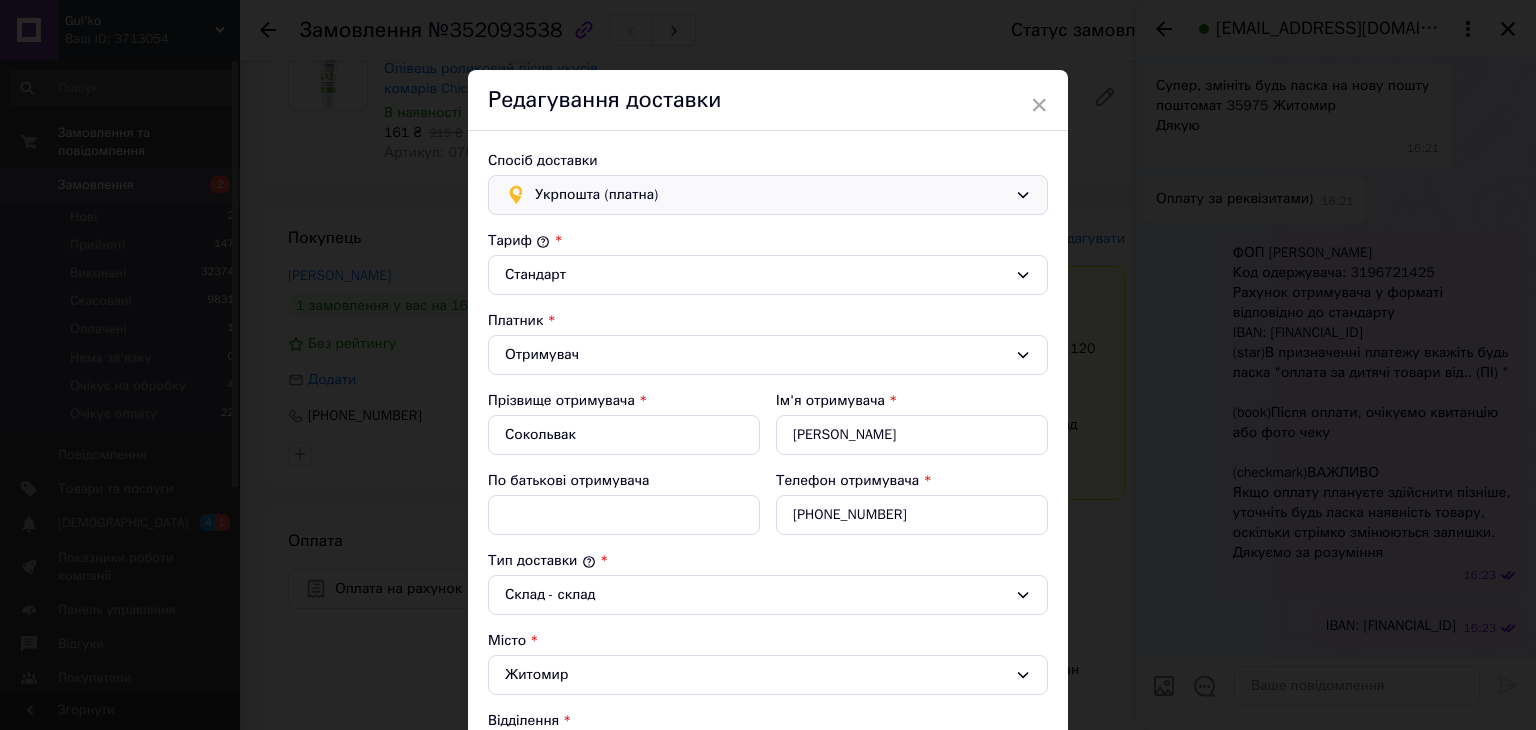 click on "Укрпошта (платна)" at bounding box center (771, 195) 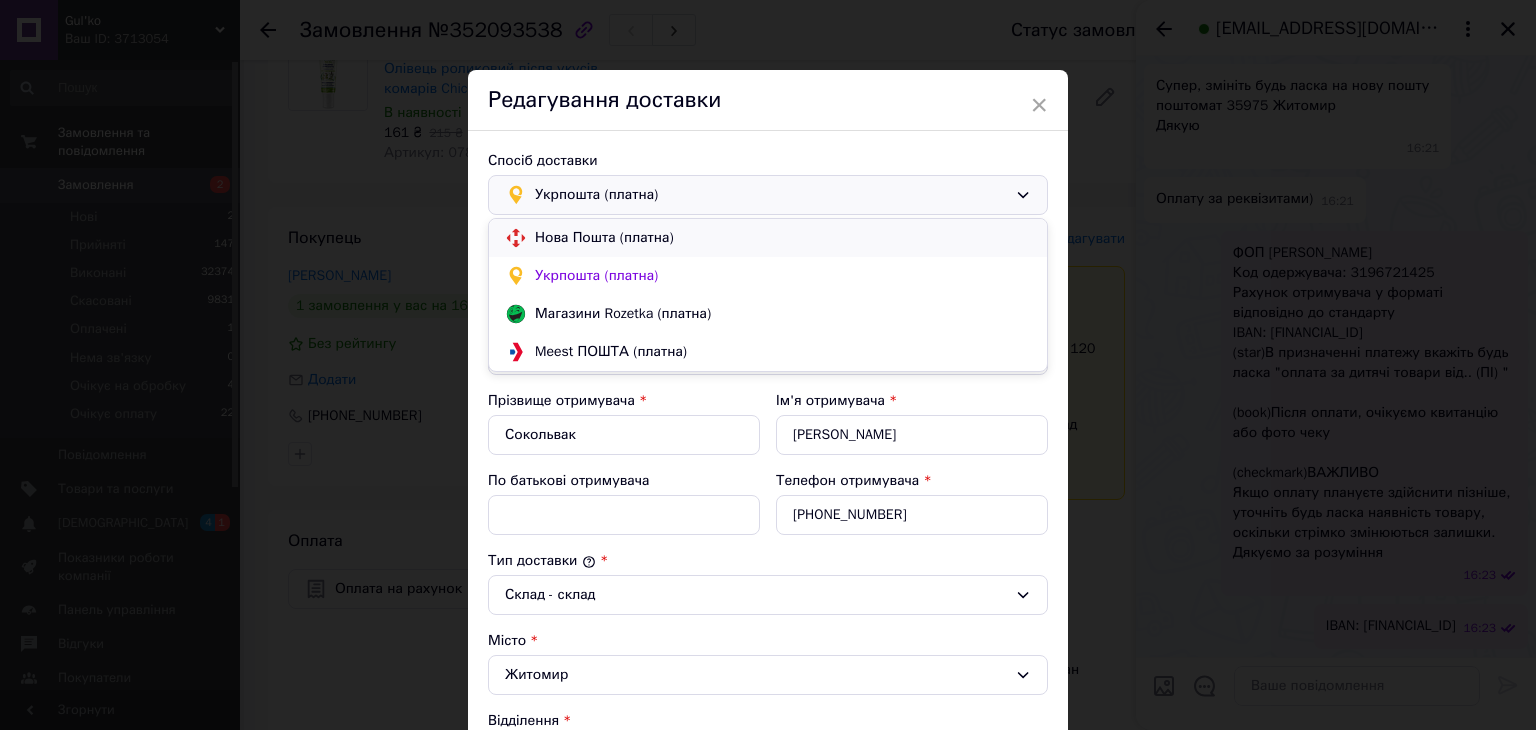 click on "Нова Пошта (платна)" at bounding box center (783, 238) 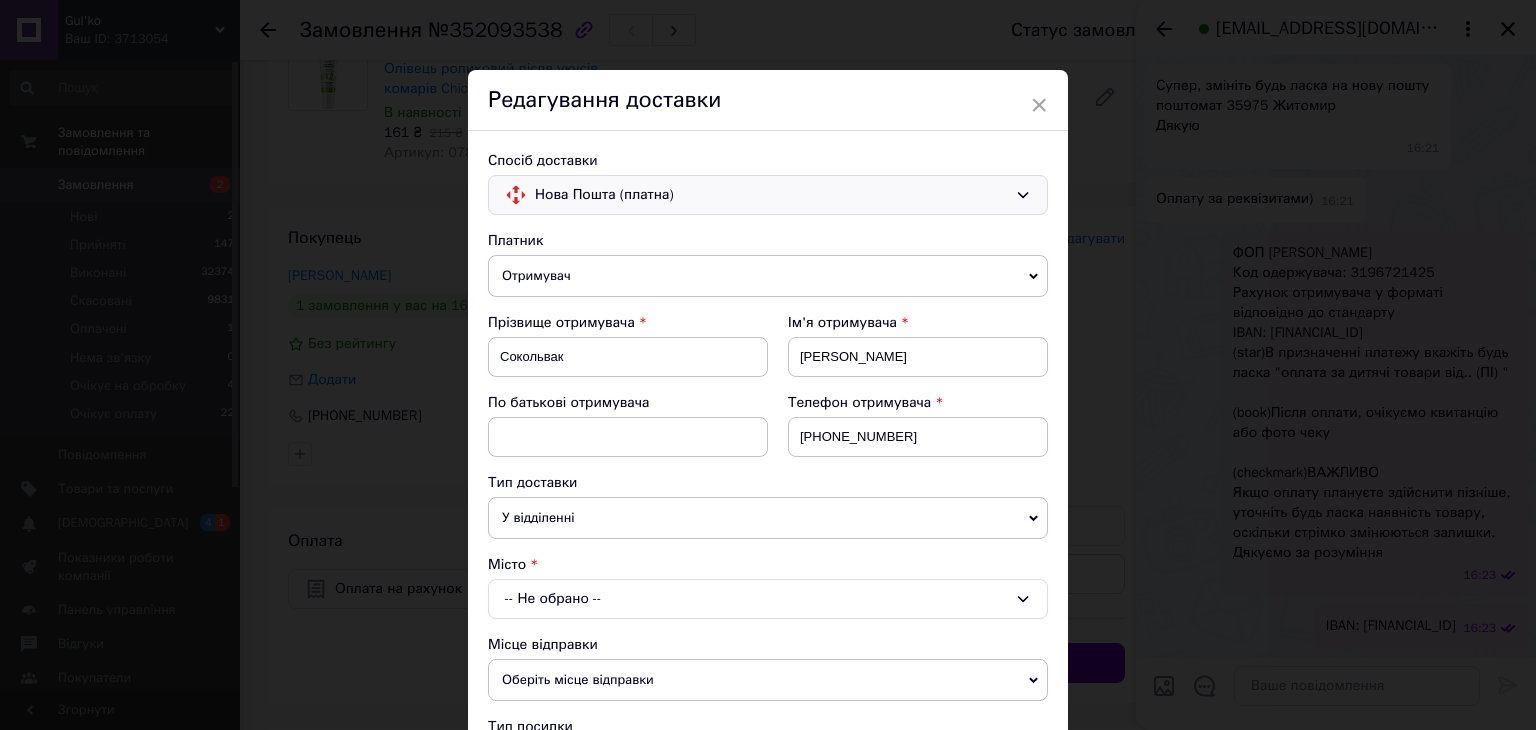 scroll, scrollTop: 100, scrollLeft: 0, axis: vertical 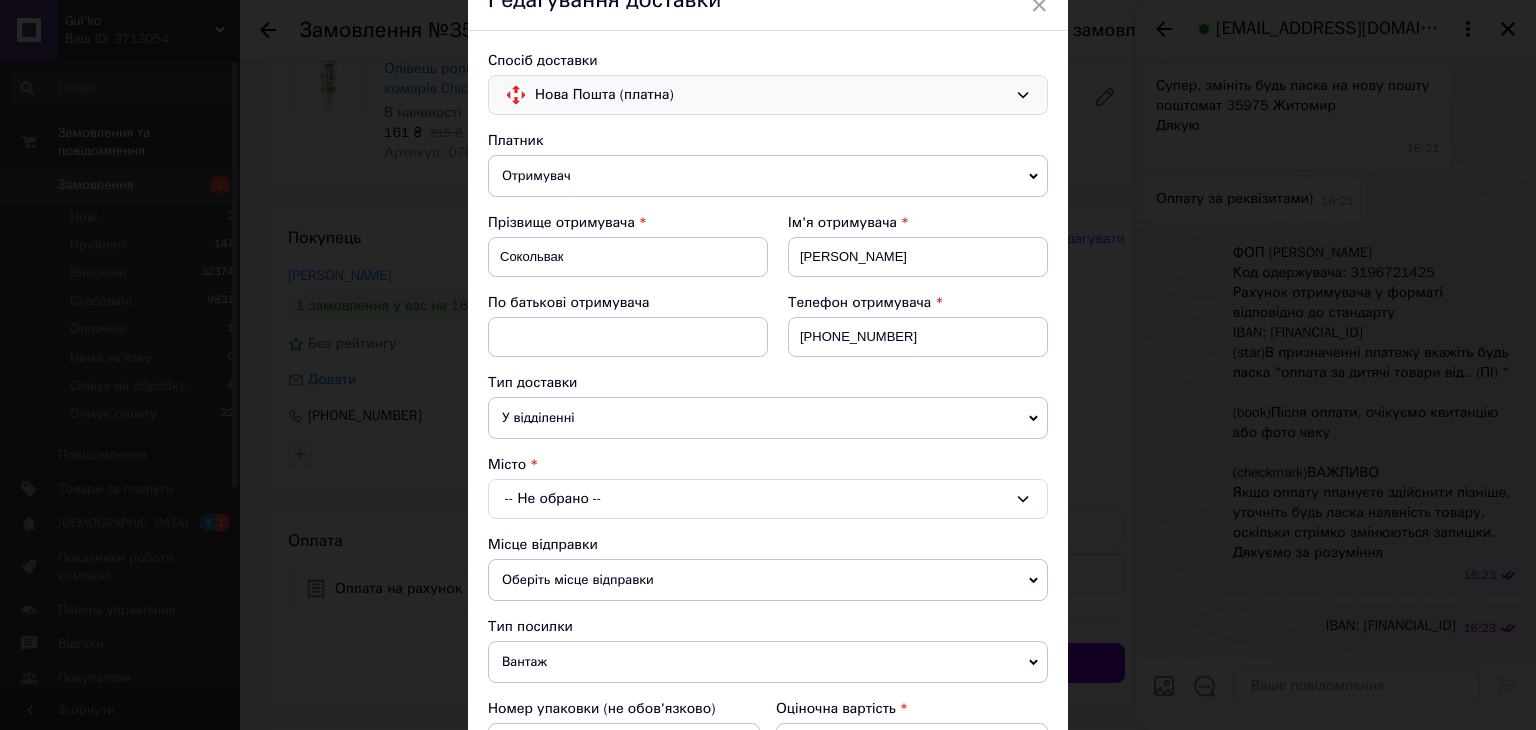 click on "-- Не обрано --" at bounding box center [768, 499] 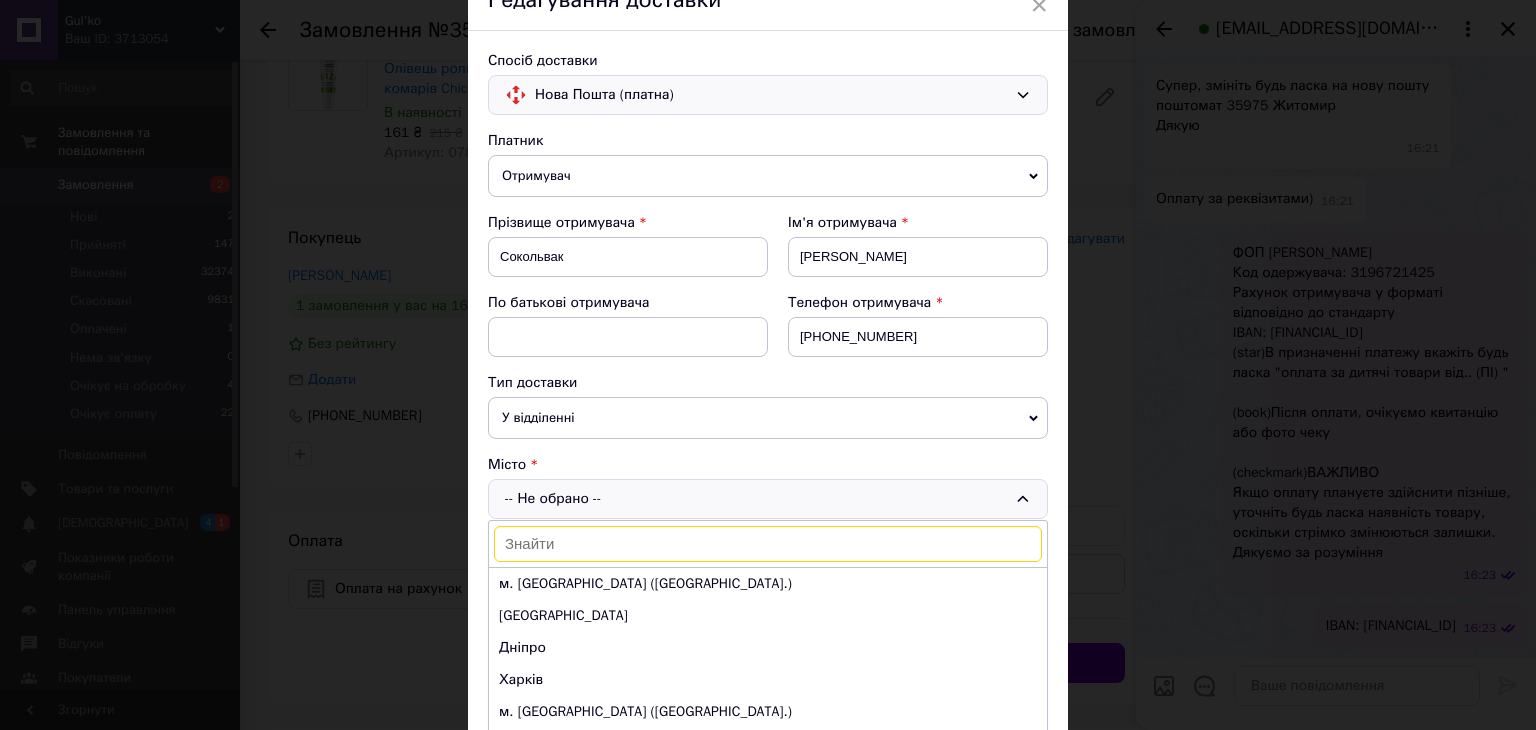 scroll, scrollTop: 200, scrollLeft: 0, axis: vertical 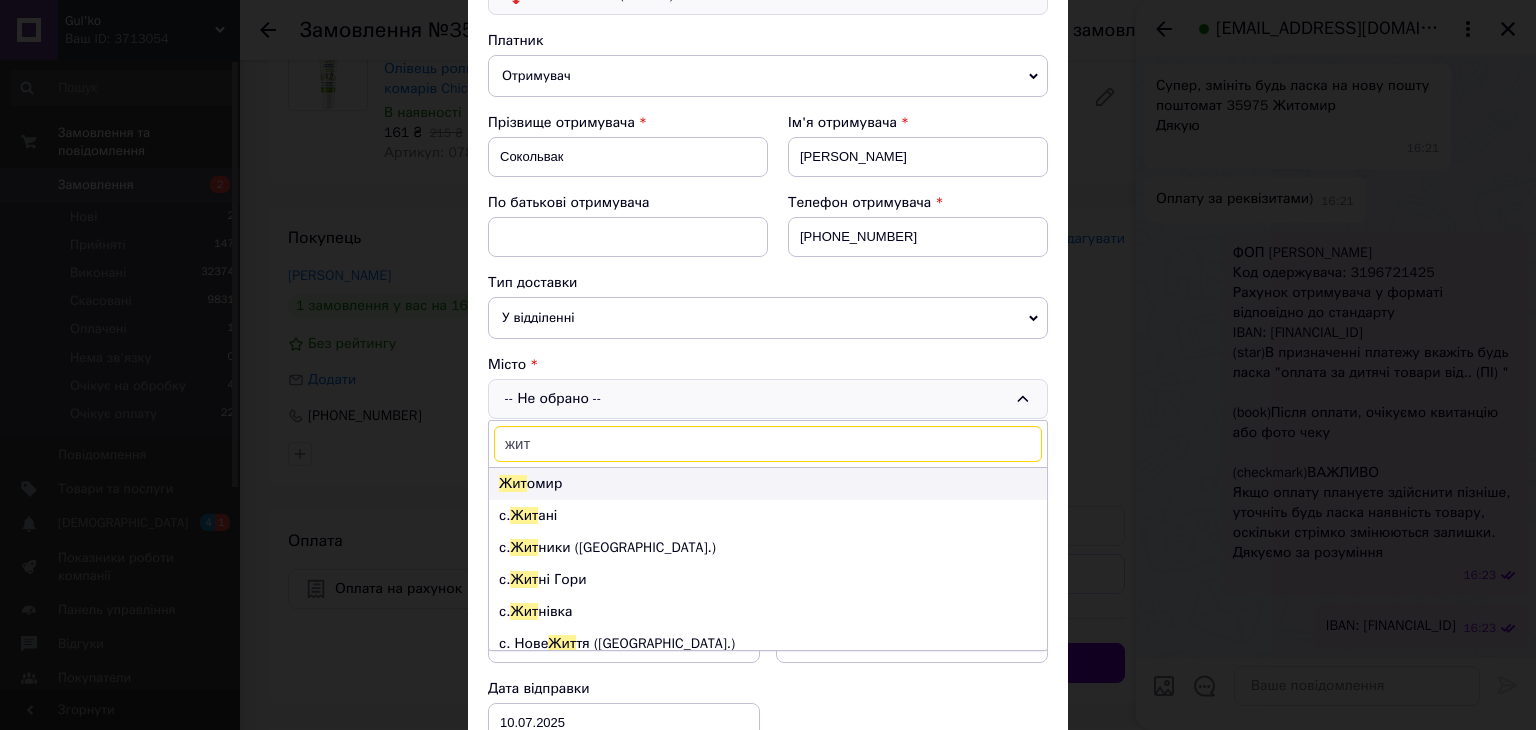 type on "жит" 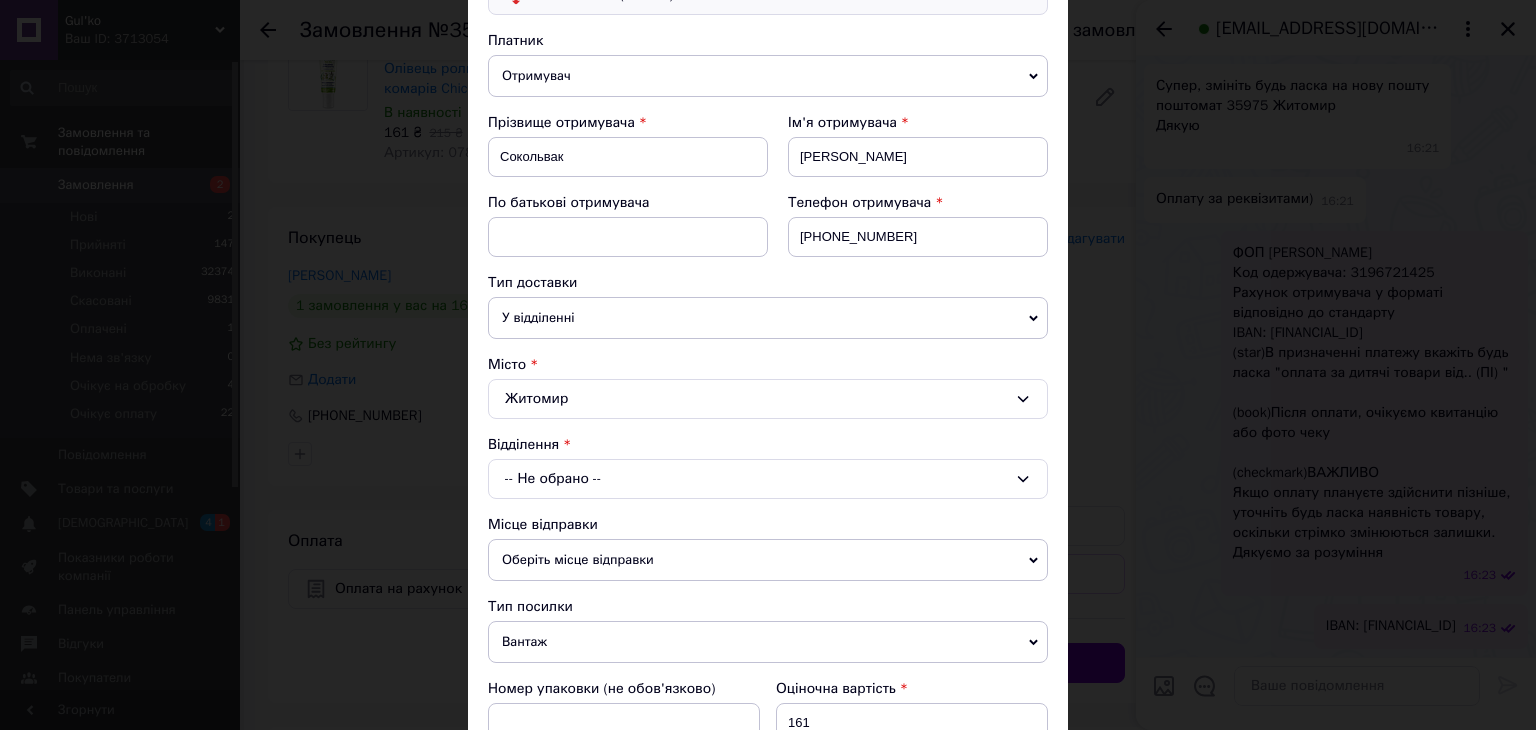 click on "-- Не обрано --" at bounding box center (768, 479) 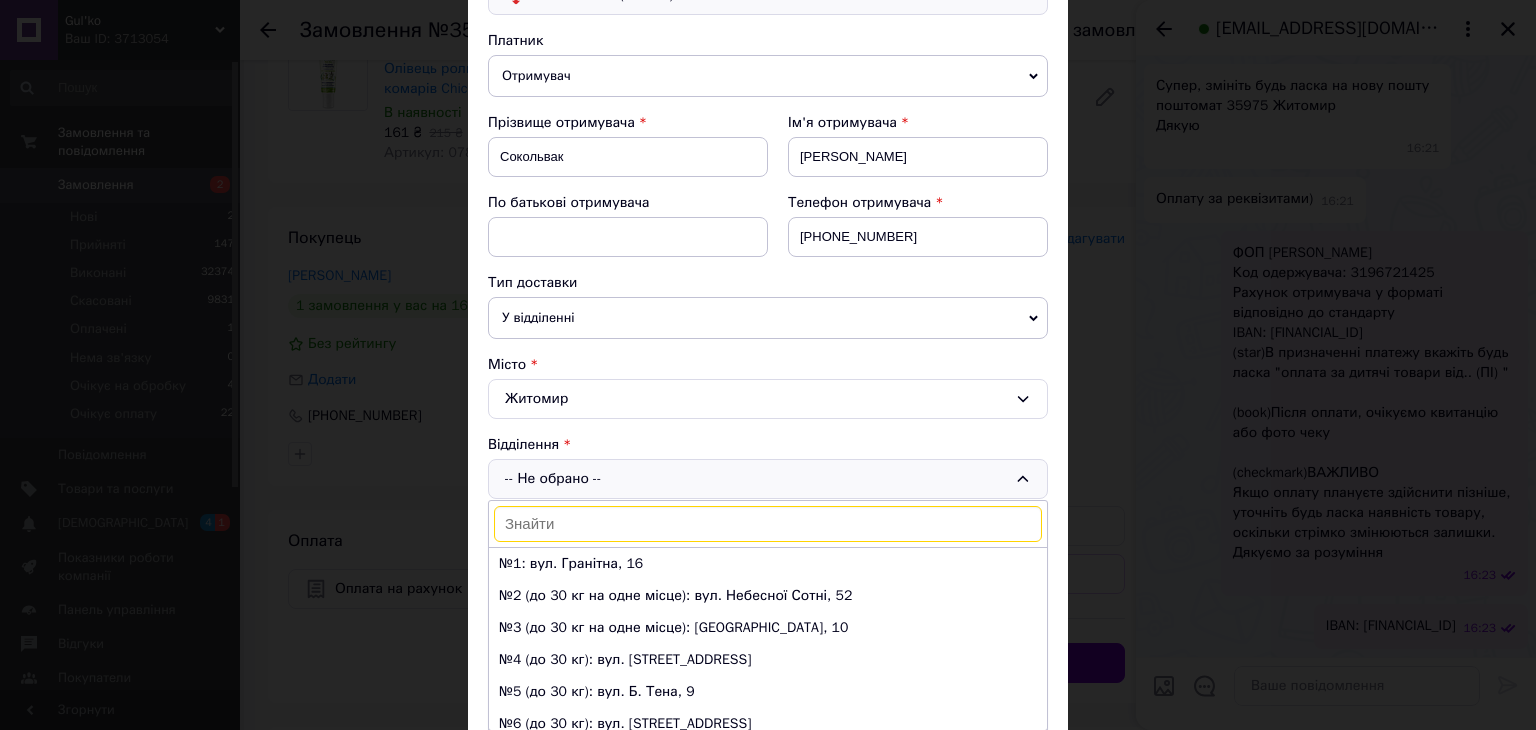 click on "У відділенні" at bounding box center (768, 318) 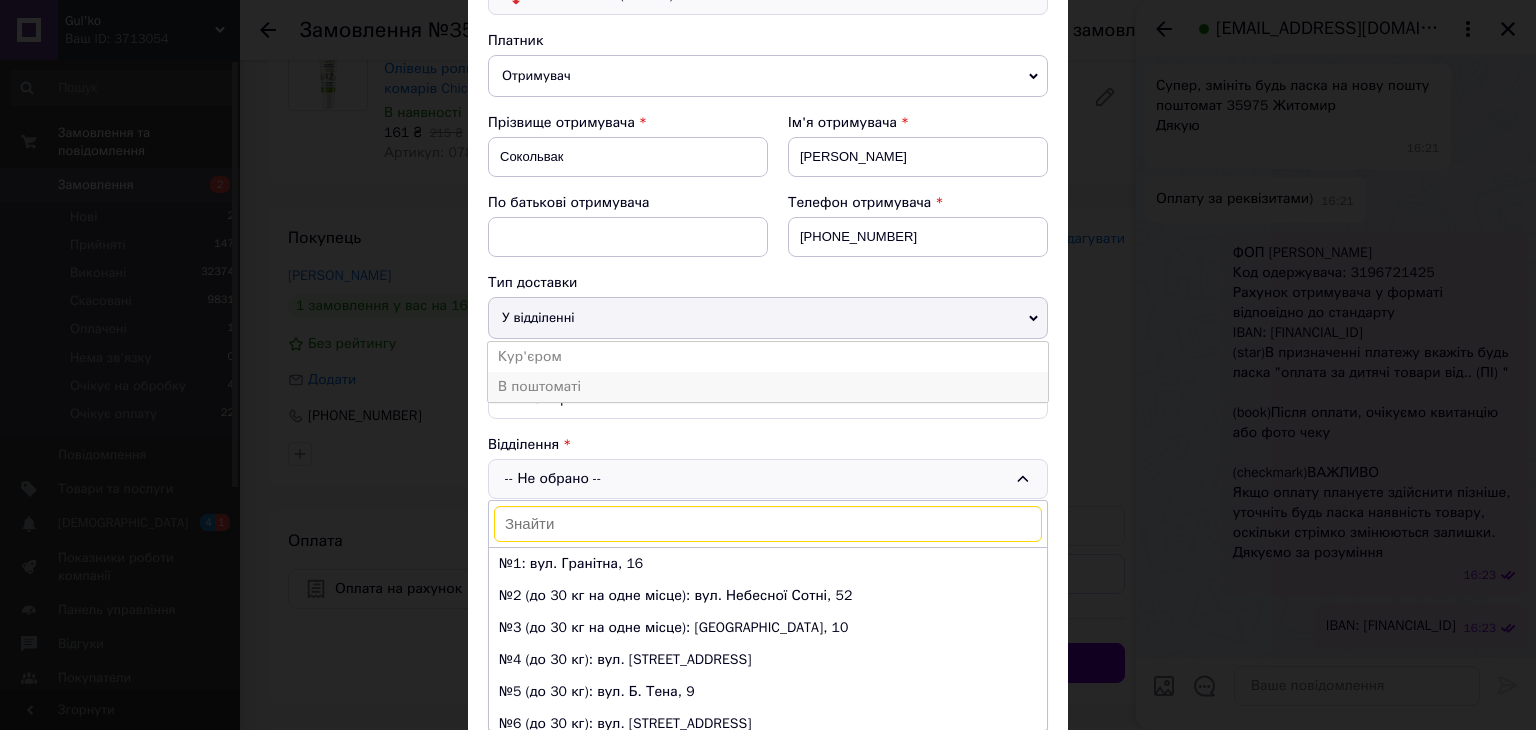 click on "В поштоматі" at bounding box center (768, 387) 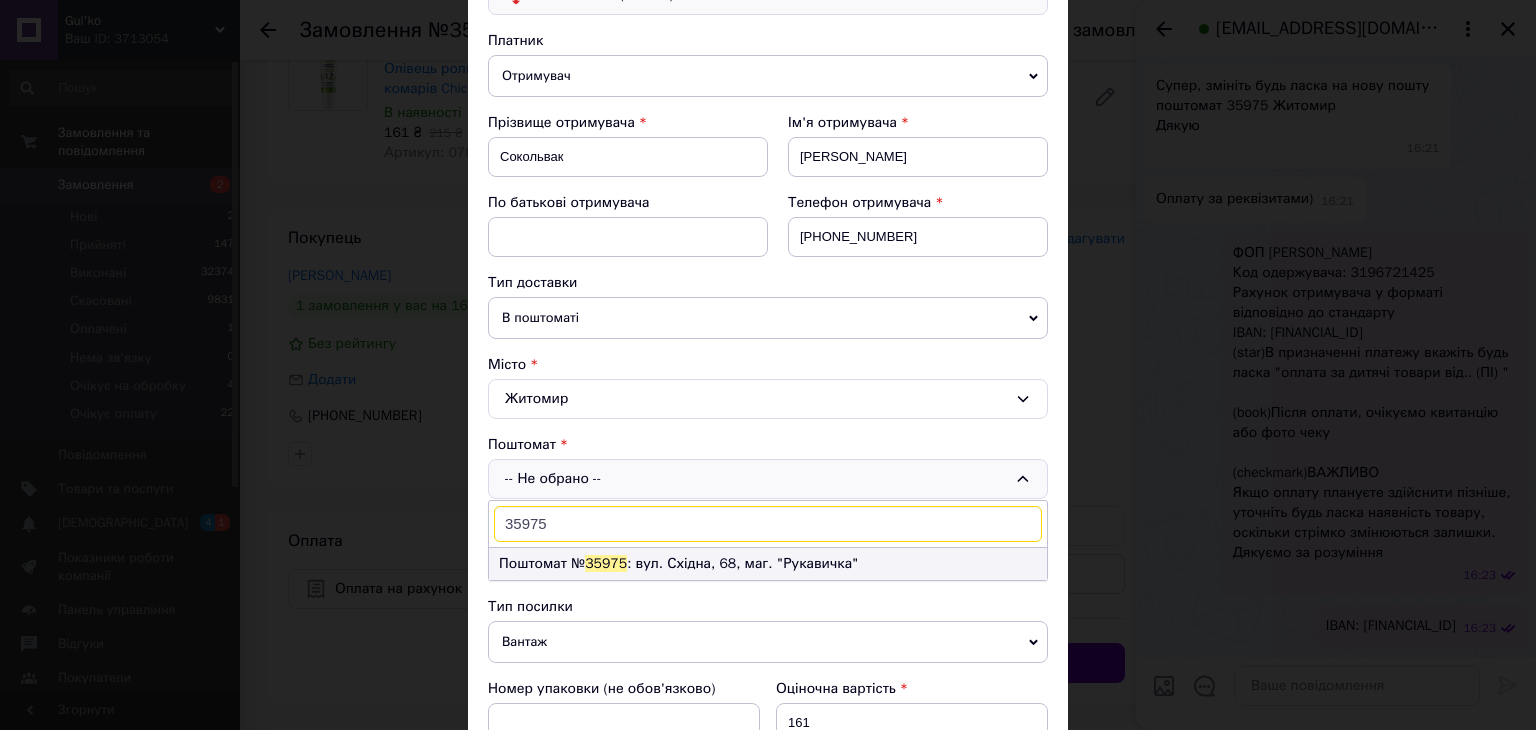 type on "35975" 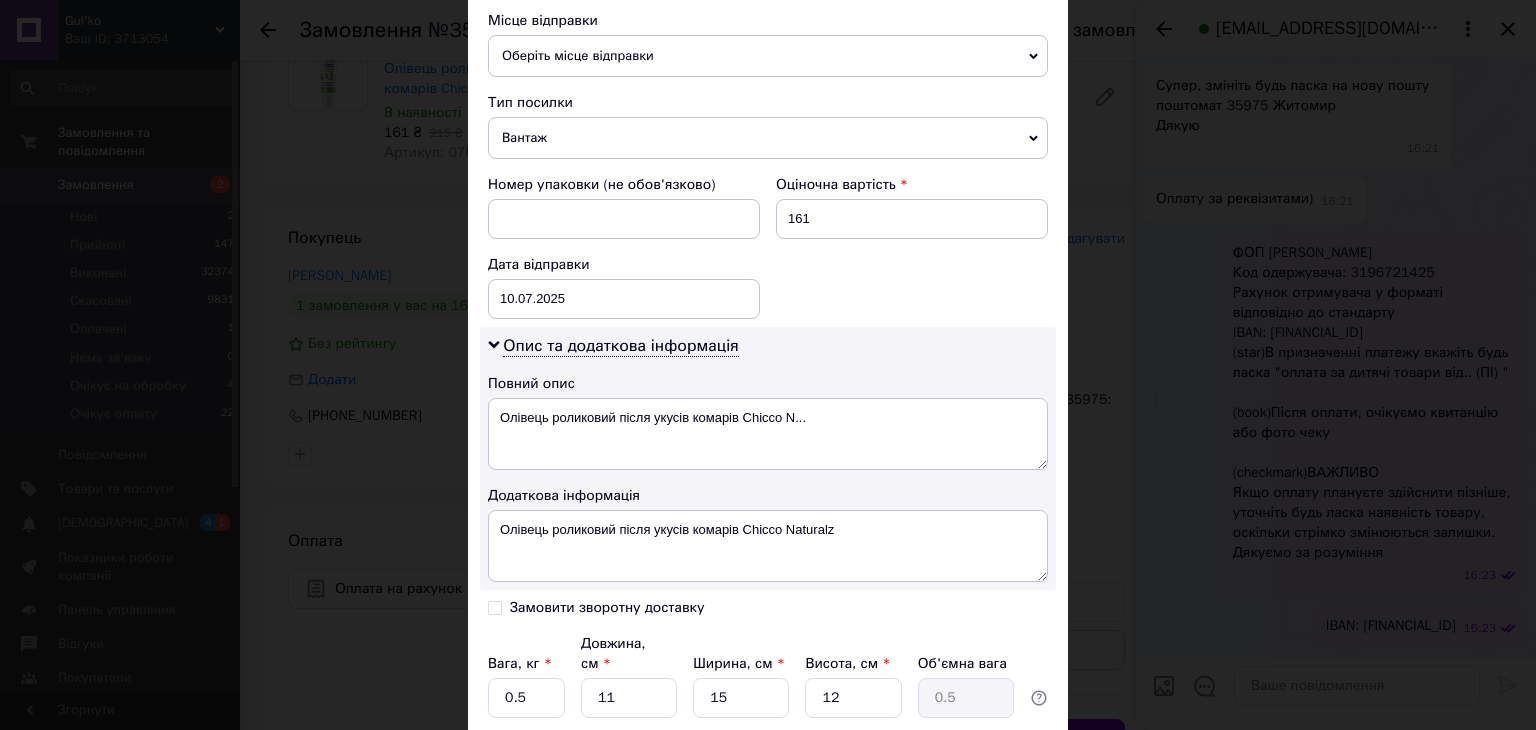 scroll, scrollTop: 800, scrollLeft: 0, axis: vertical 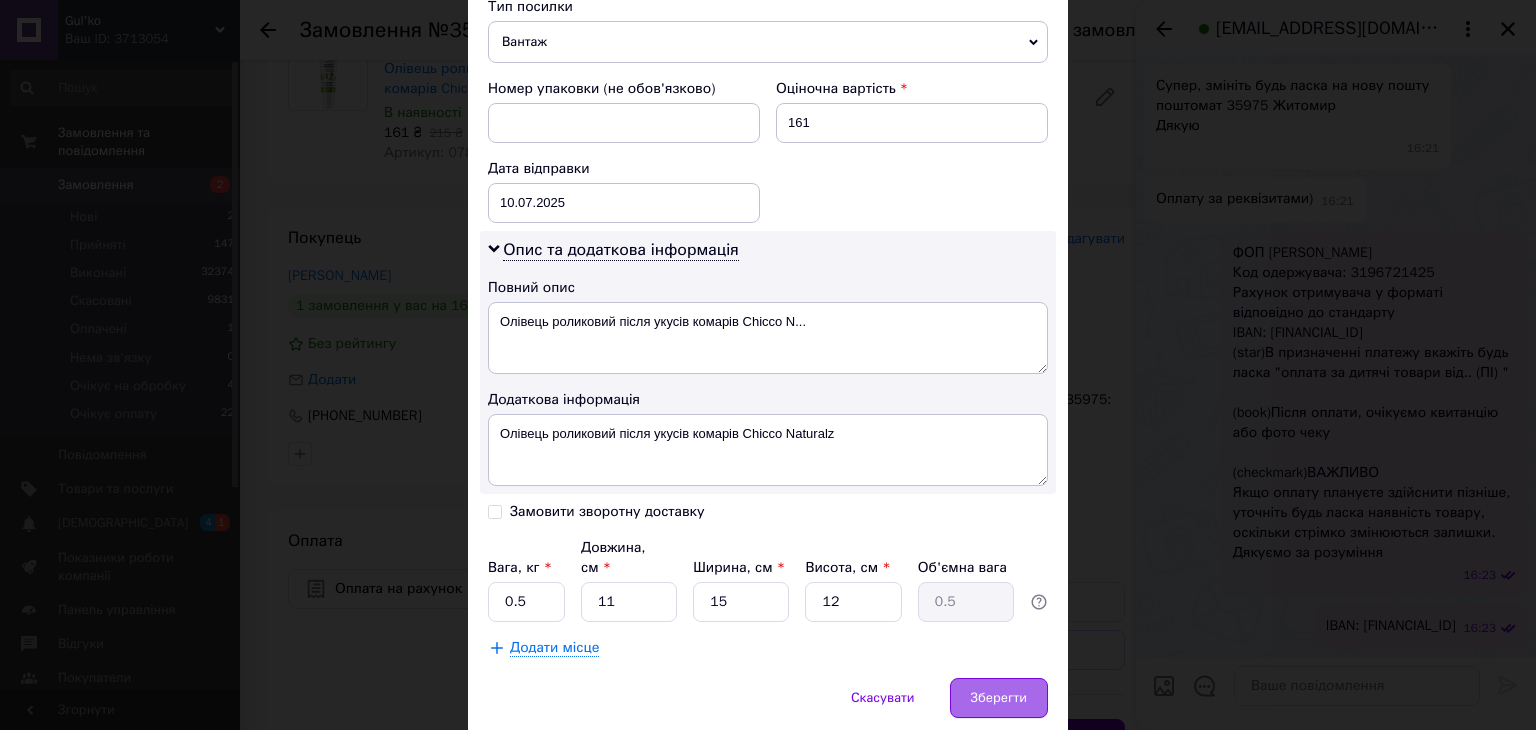 click on "Зберегти" at bounding box center [999, 698] 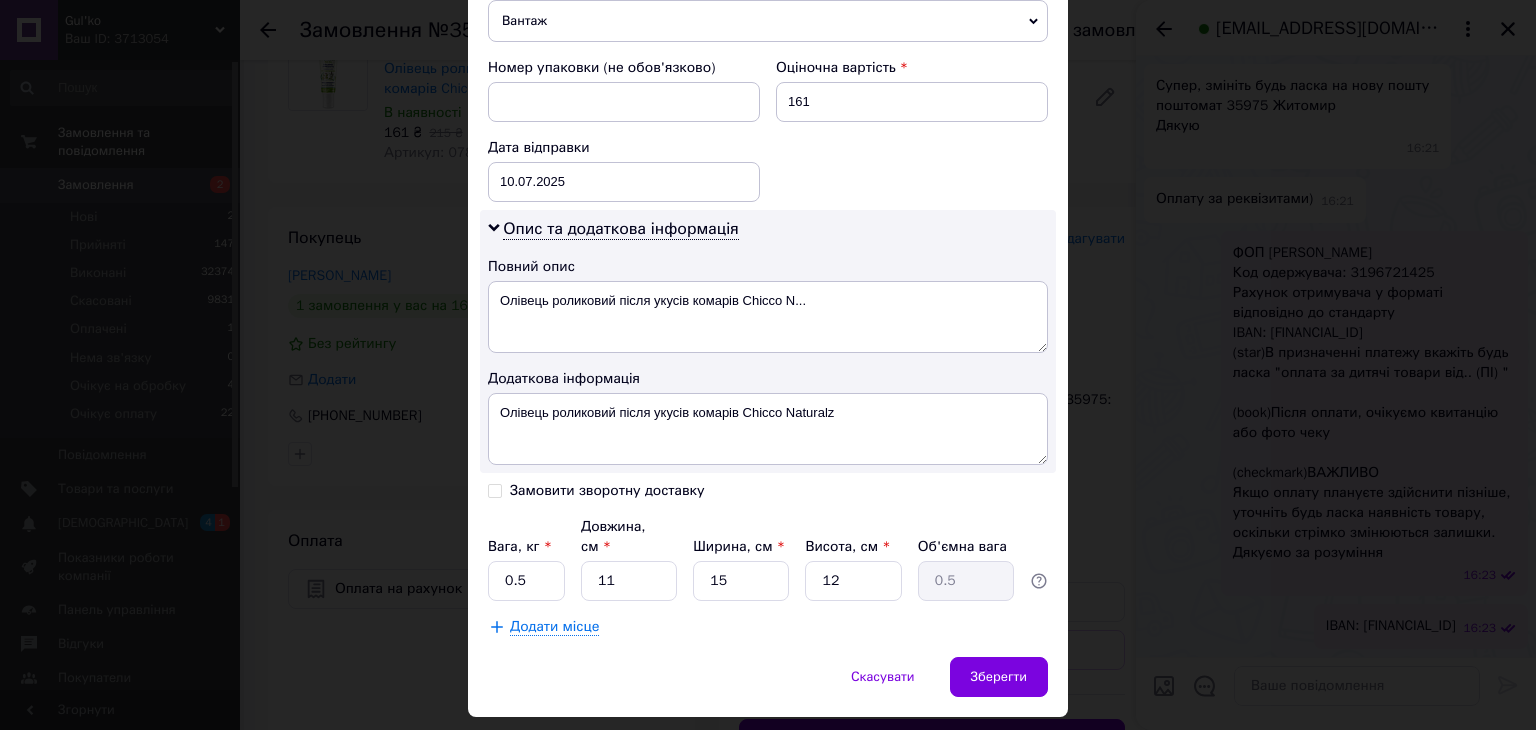 scroll, scrollTop: 870, scrollLeft: 0, axis: vertical 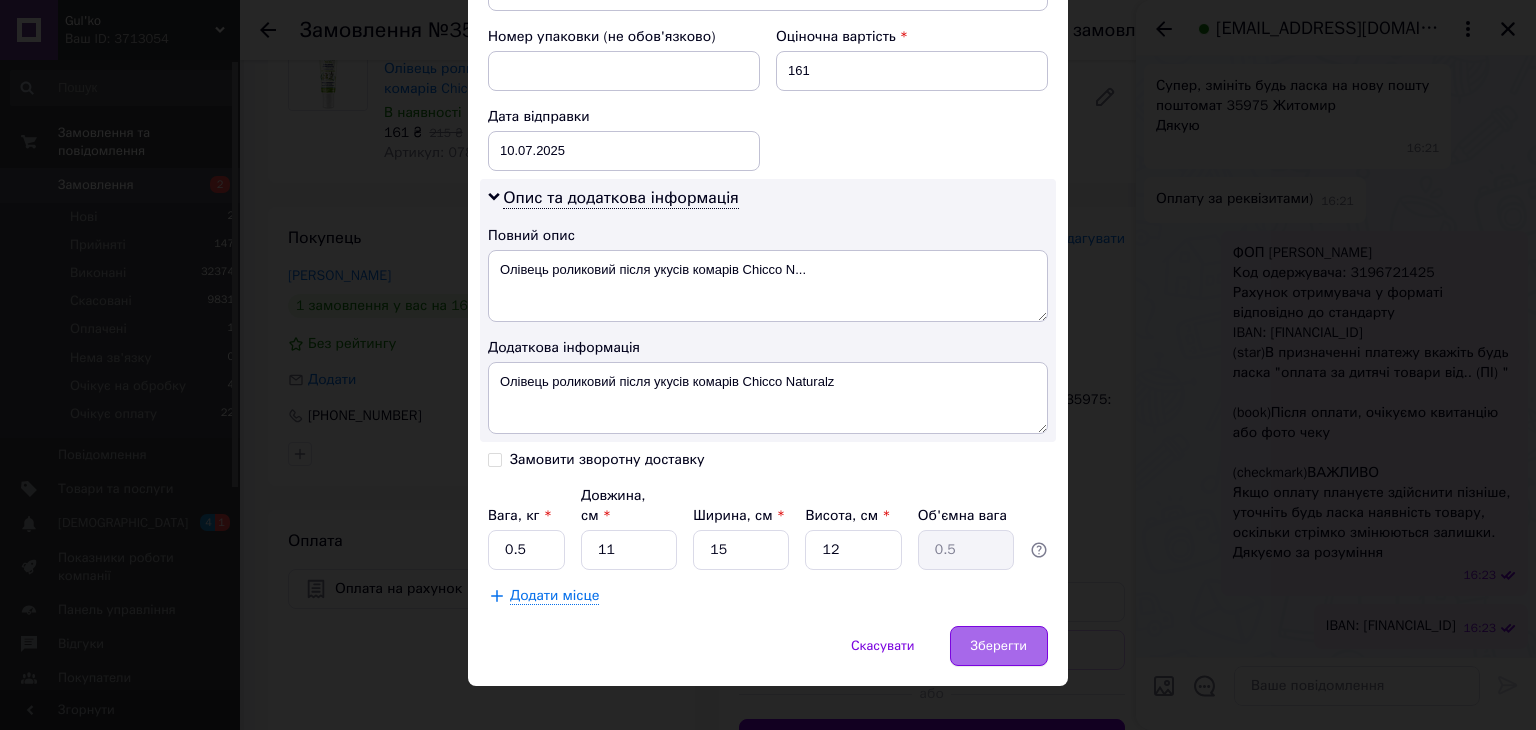 click on "Зберегти" at bounding box center [999, 646] 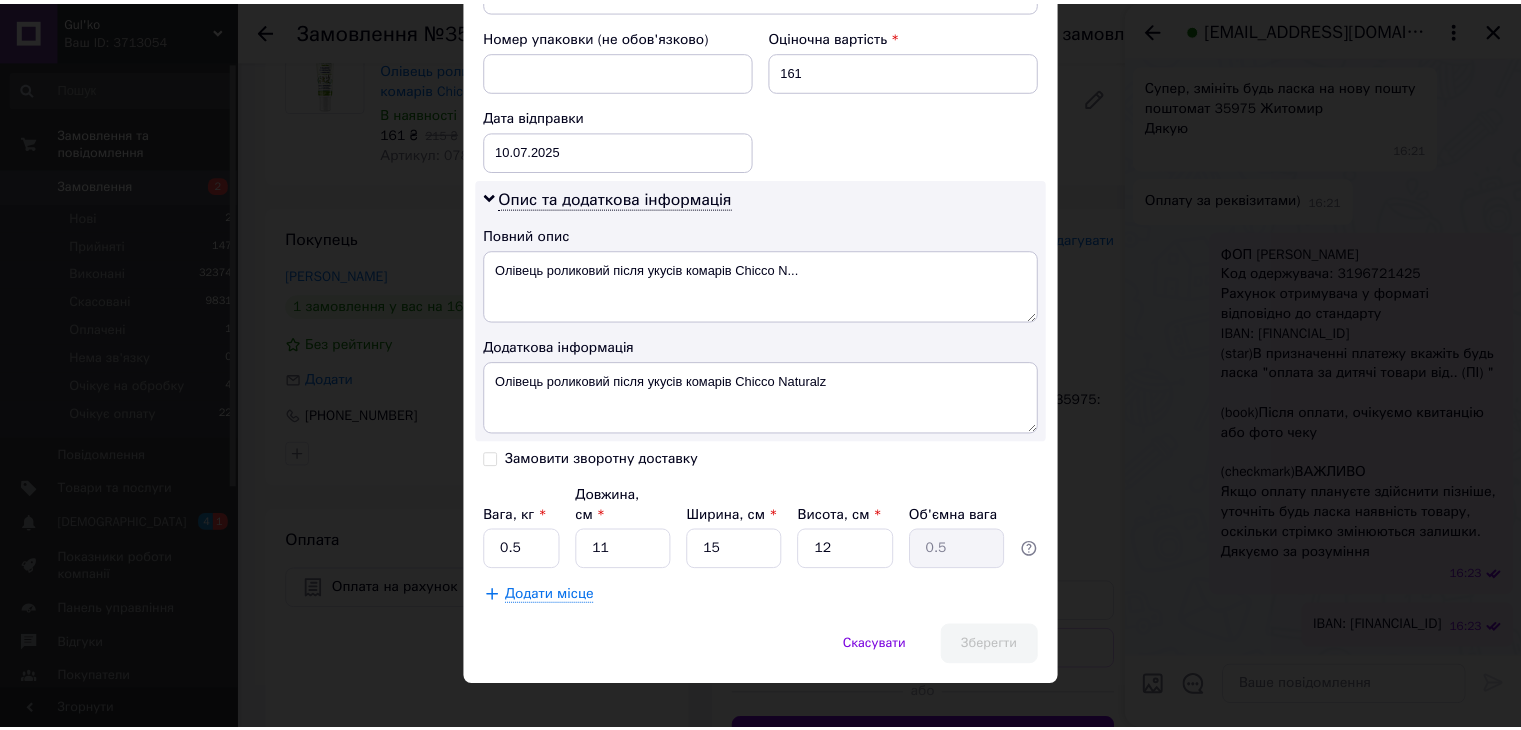 scroll, scrollTop: 392, scrollLeft: 0, axis: vertical 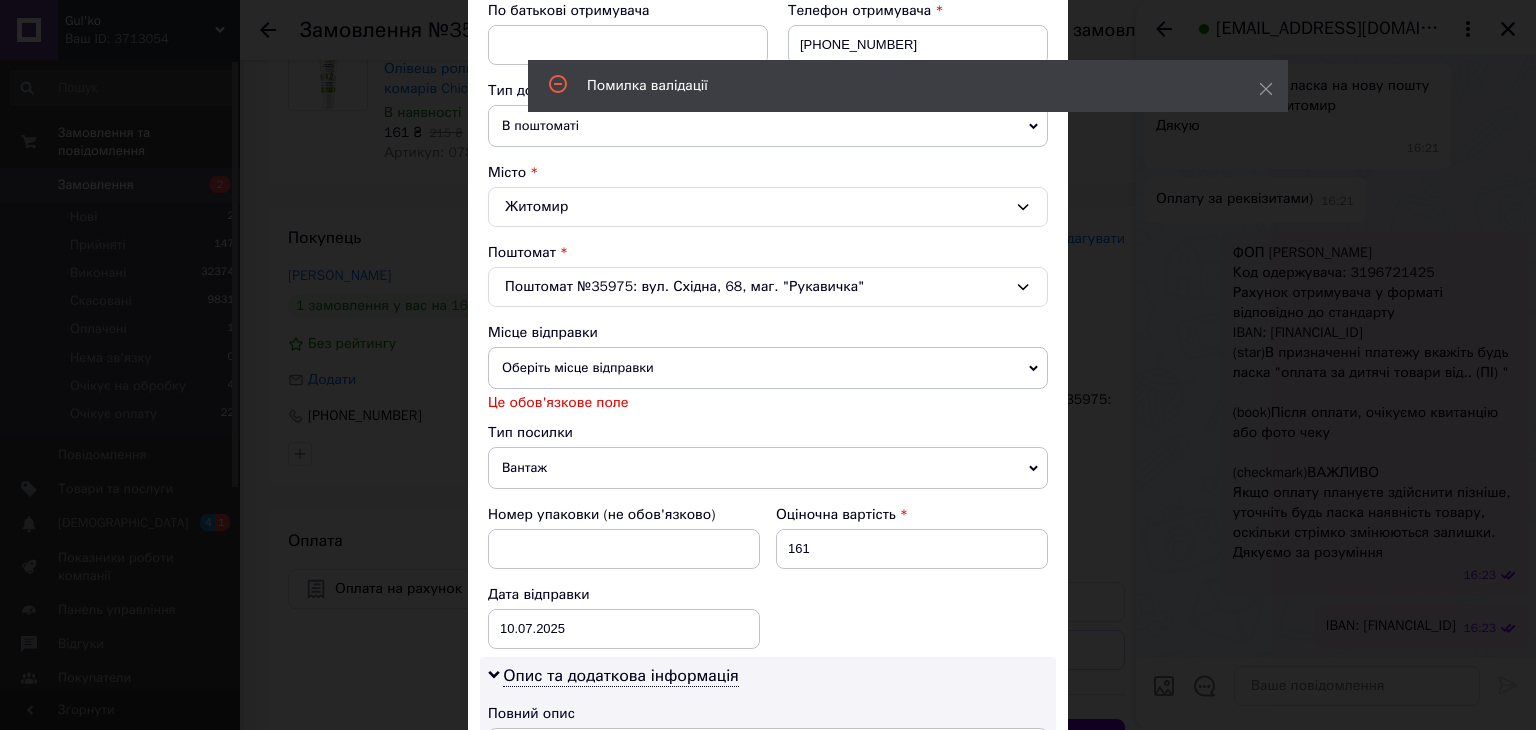 click on "Оберіть місце відправки" at bounding box center (768, 368) 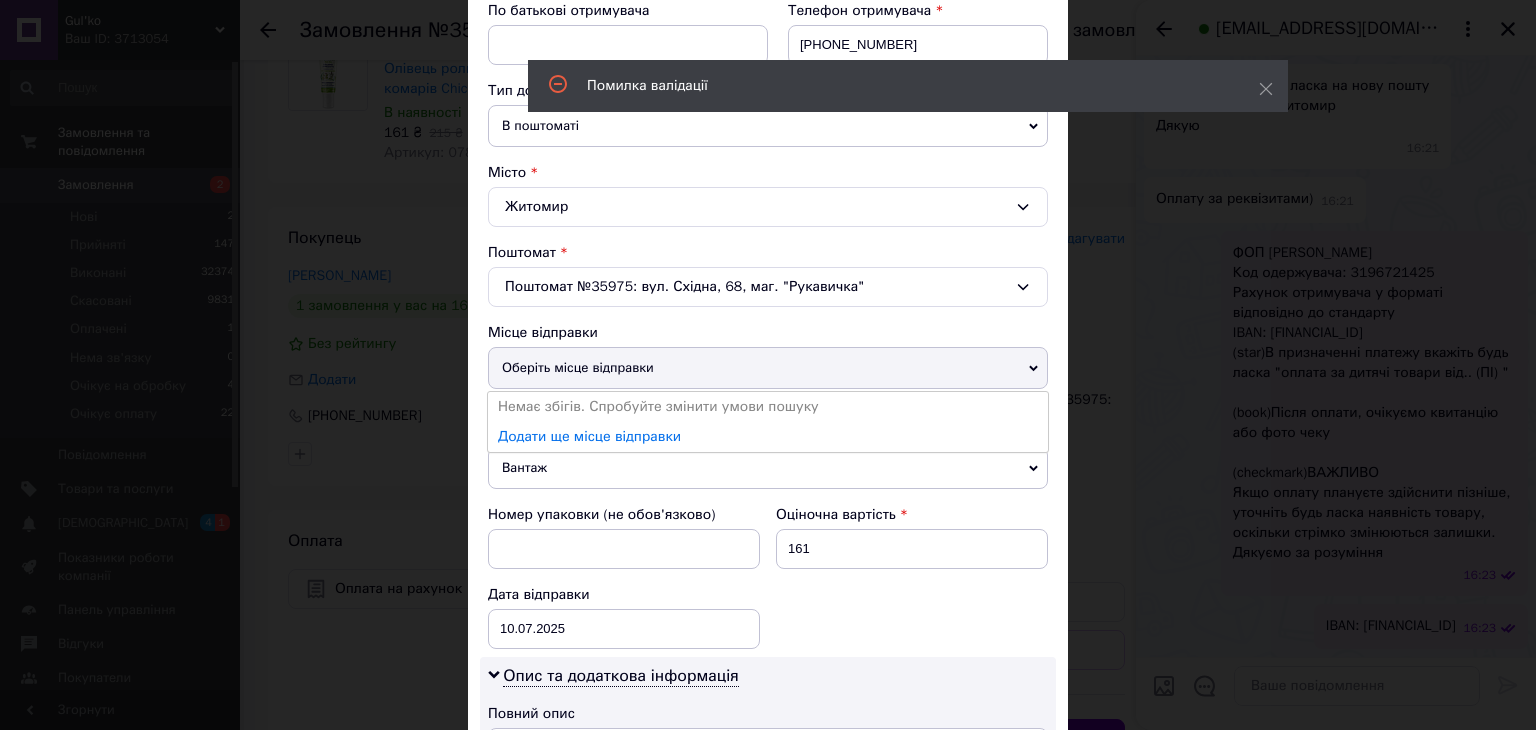 click on "Оберіть місце відправки" at bounding box center [768, 368] 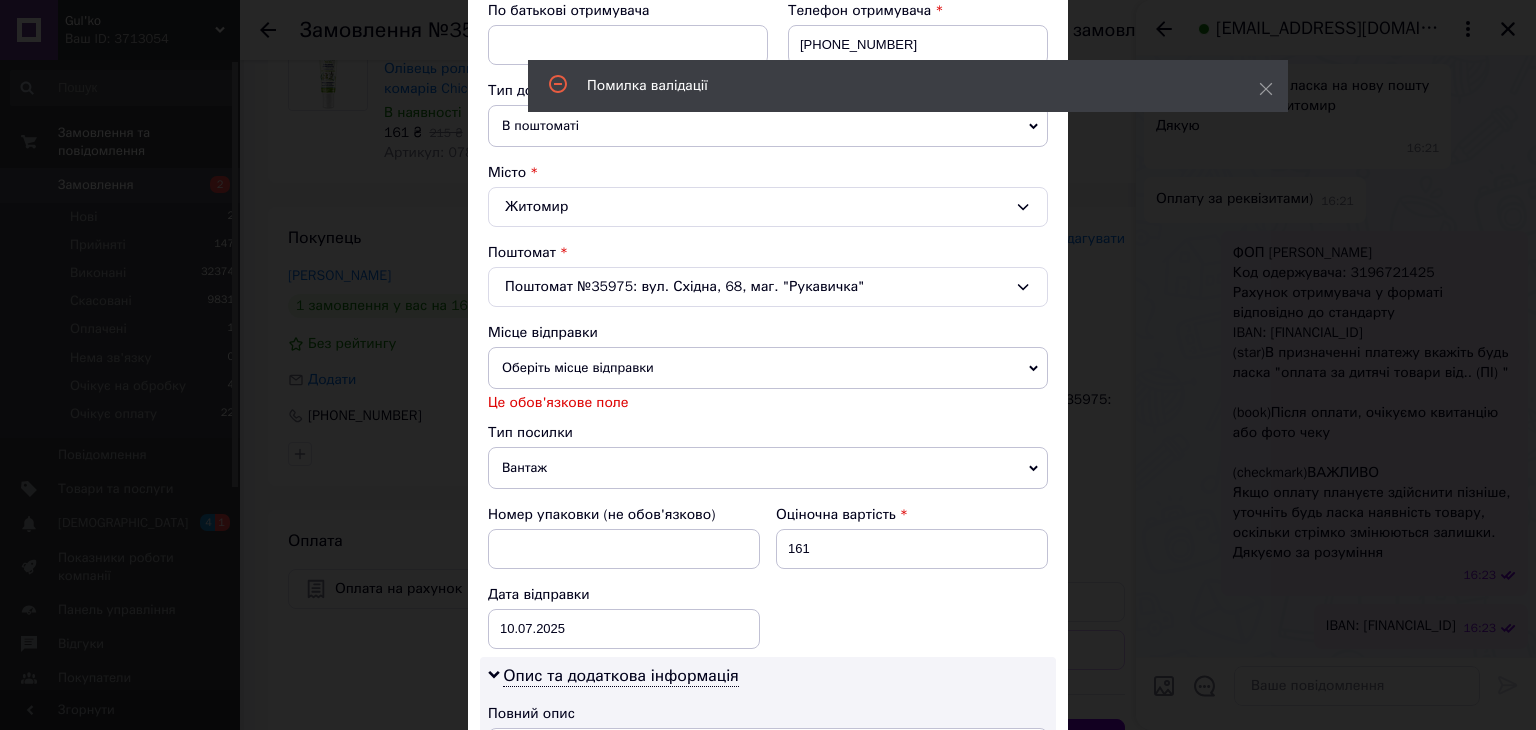 click on "Оберіть місце відправки" at bounding box center (768, 368) 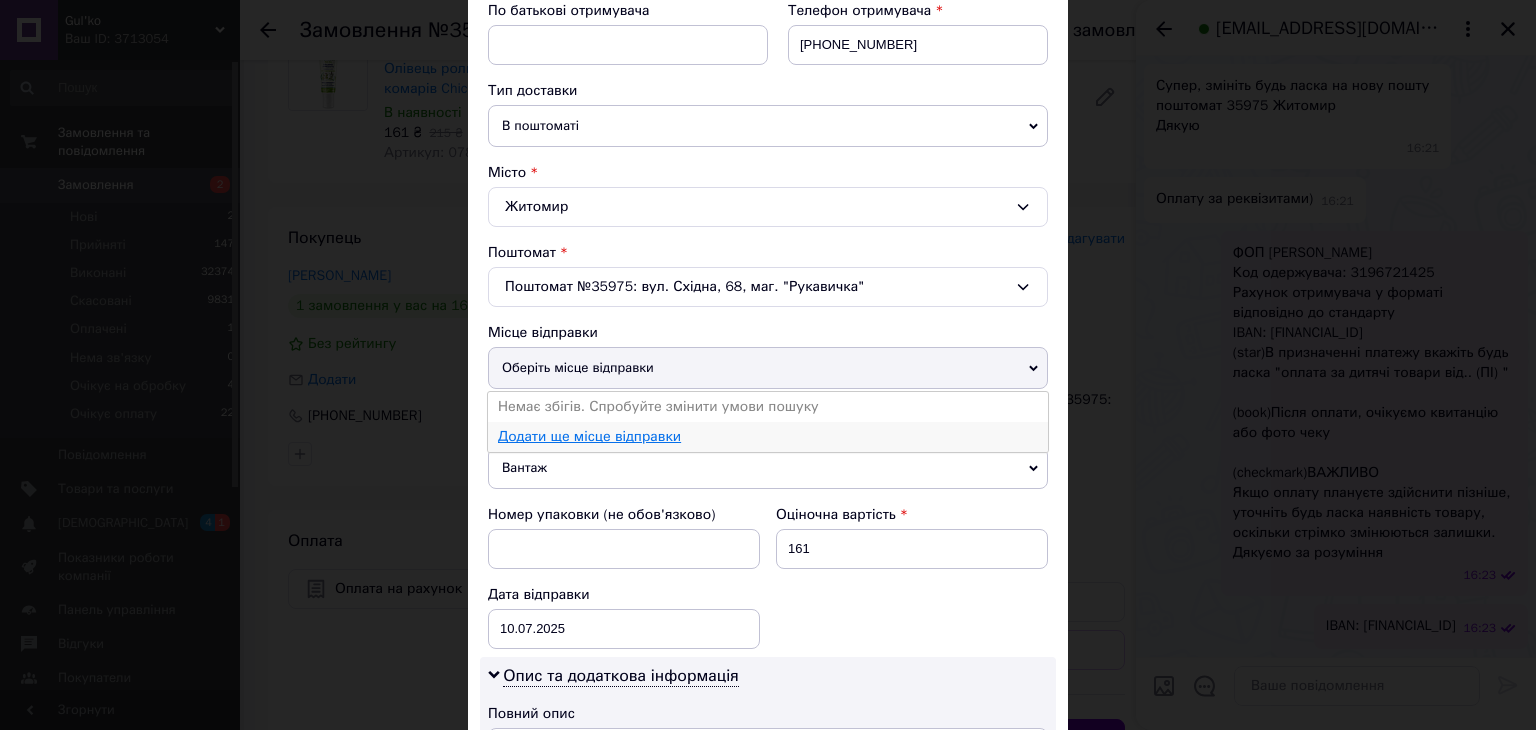 click on "Додати ще місце відправки" at bounding box center [589, 436] 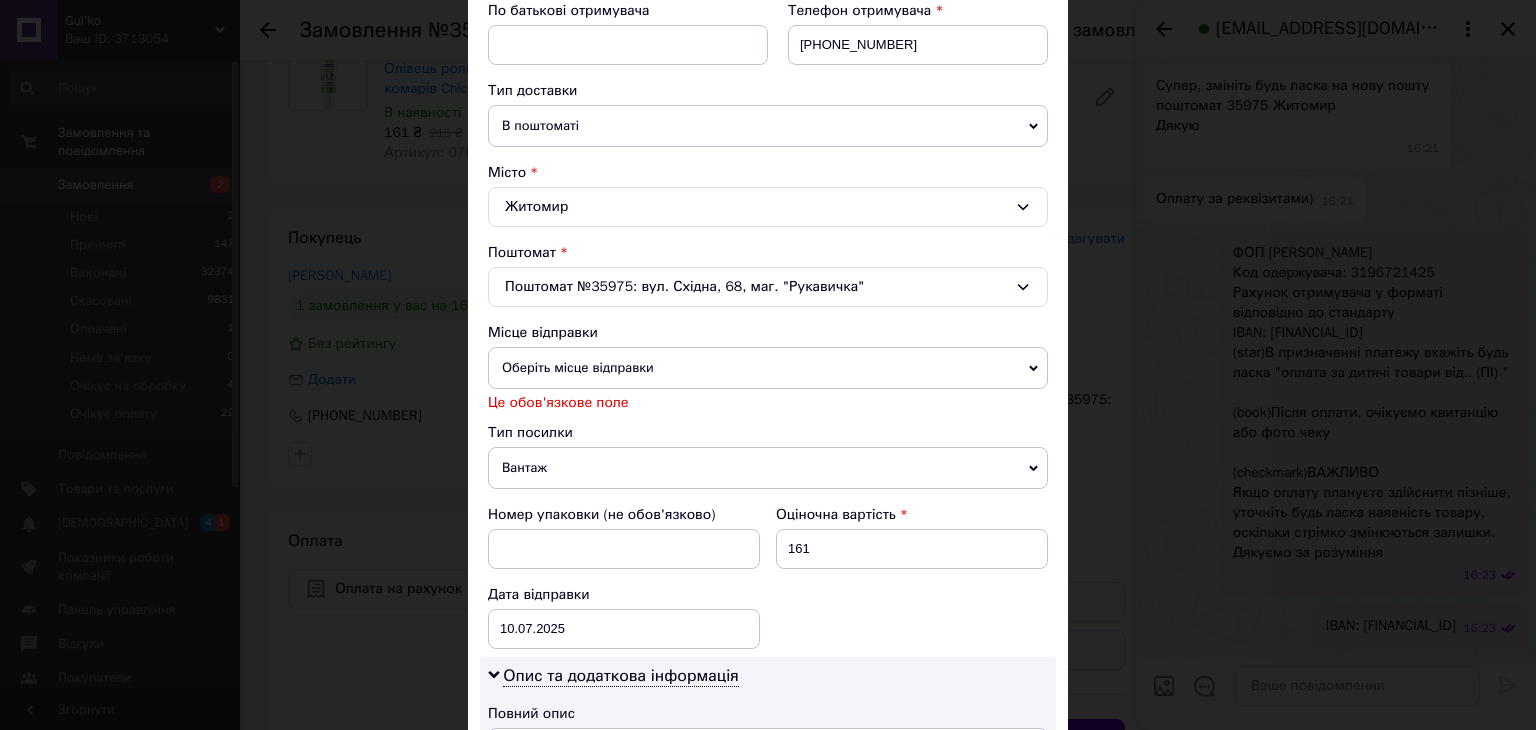 click on "× Редагування доставки Спосіб доставки Нова Пошта (платна) Платник Отримувач Відправник Прізвище отримувача Сокольвак Ім'я отримувача Євгеній По батькові отримувача Телефон отримувача +380634428653 Тип доставки В поштоматі У відділенні Кур'єром Місто Житомир Поштомат Поштомат №35975: вул. Східна, 68, маг. "Рукавичка" Місце відправки Оберіть місце відправки Немає збігів. Спробуйте змінити умови пошуку Додати ще місце відправки Це обов'язкове поле Тип посилки Вантаж Документи Номер упаковки (не обов'язково) Оціночна вартість 161 Дата відправки 10.07.2025 < 2025 > < Июль > Пн" at bounding box center [768, 365] 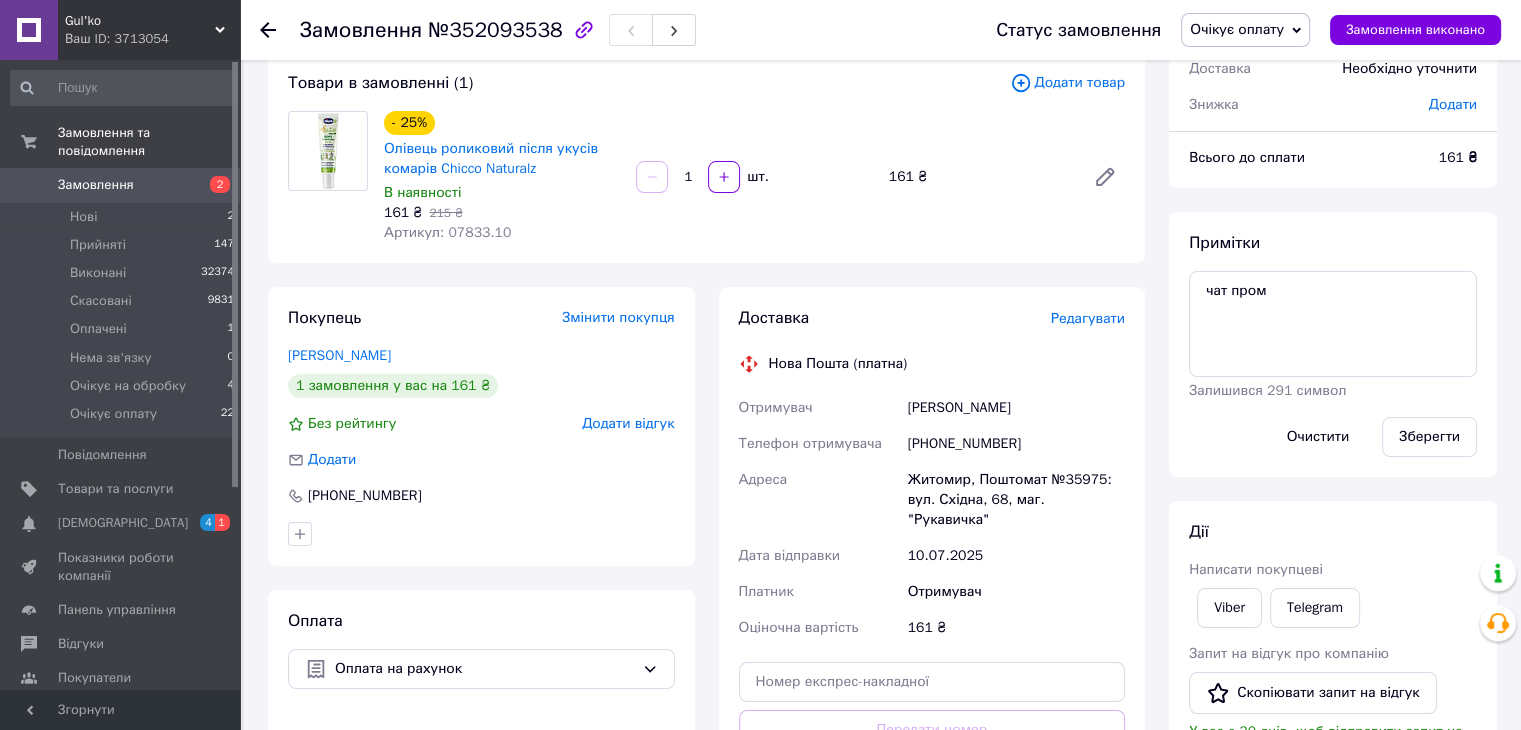 scroll, scrollTop: 84, scrollLeft: 0, axis: vertical 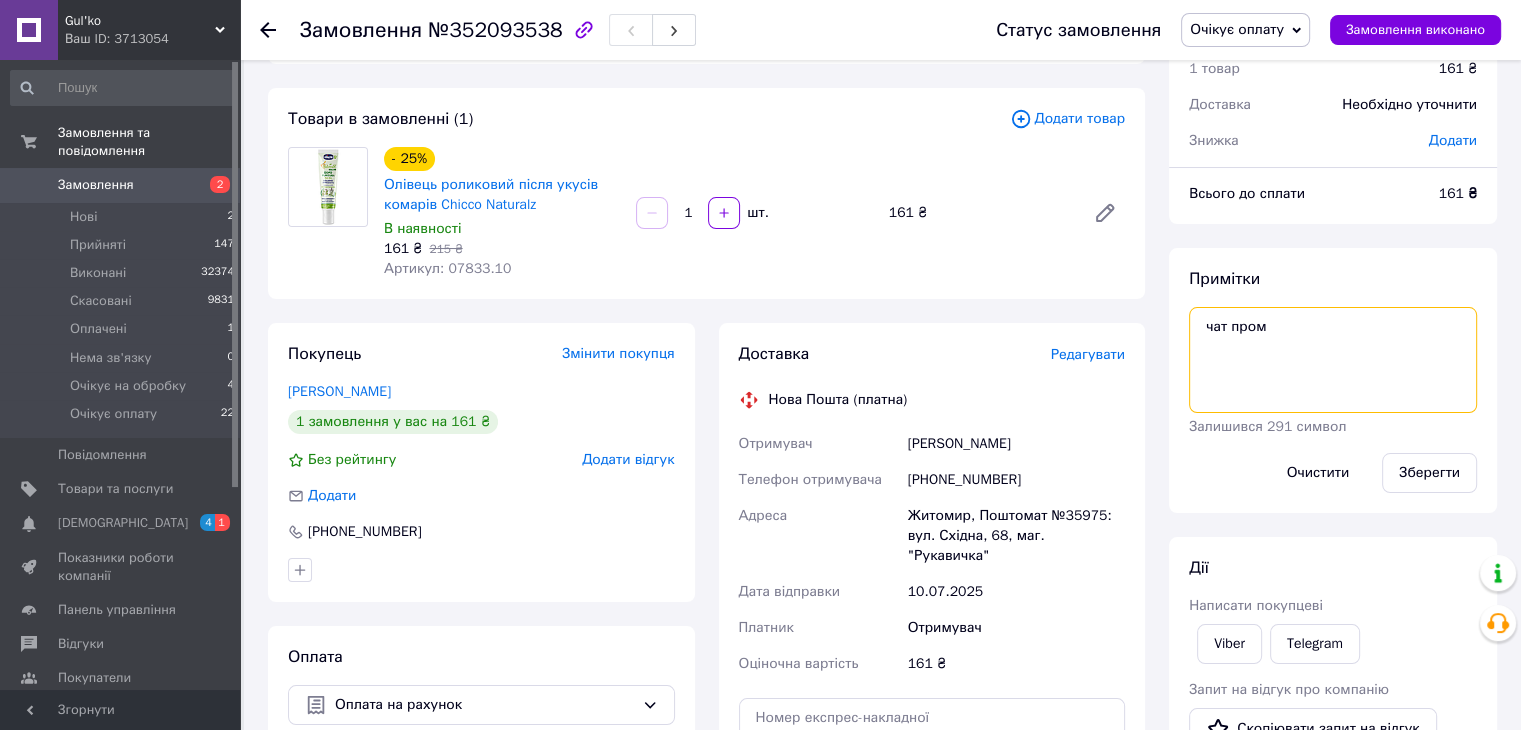 click on "чат пром" at bounding box center [1333, 360] 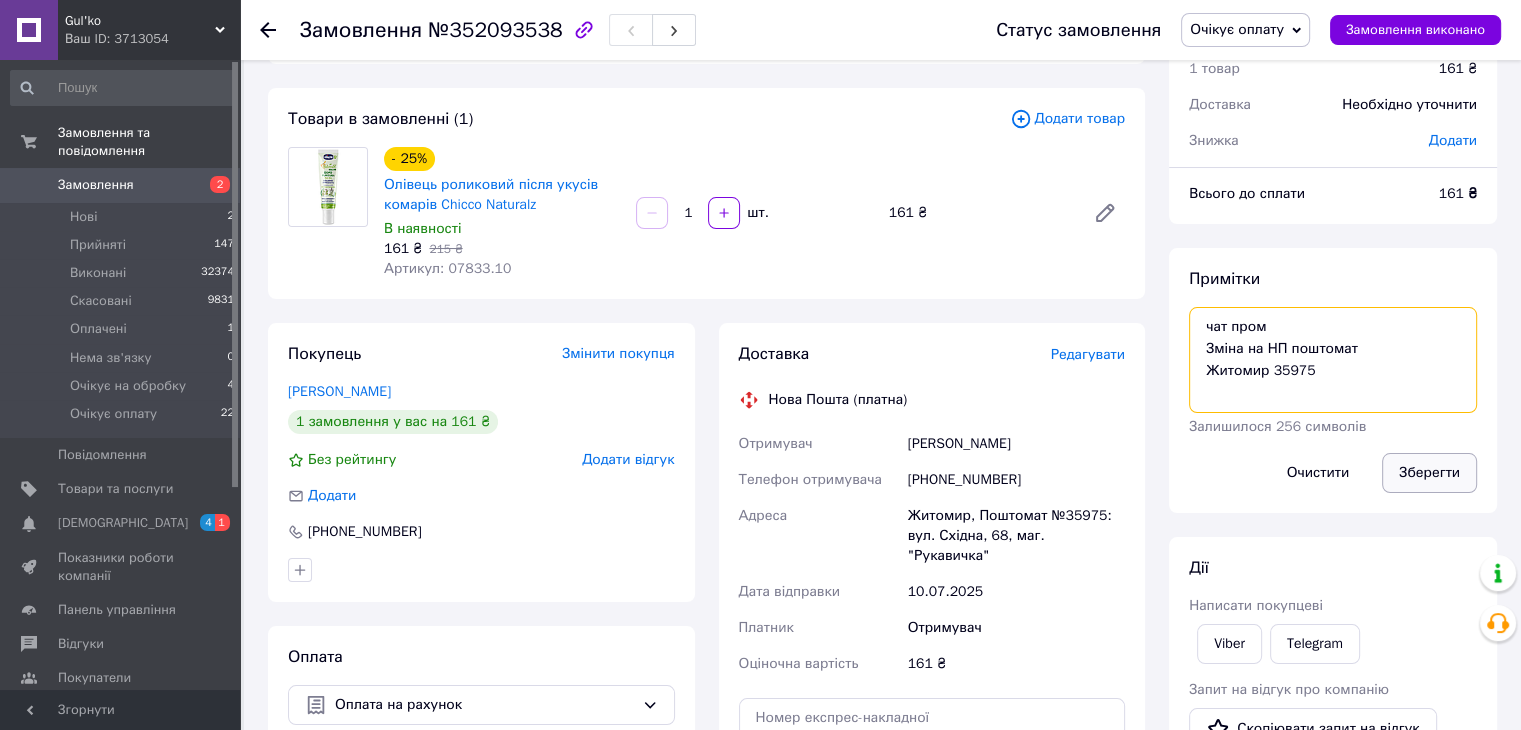 type on "чат пром
Зміна на НП поштомат
Житомир 35975" 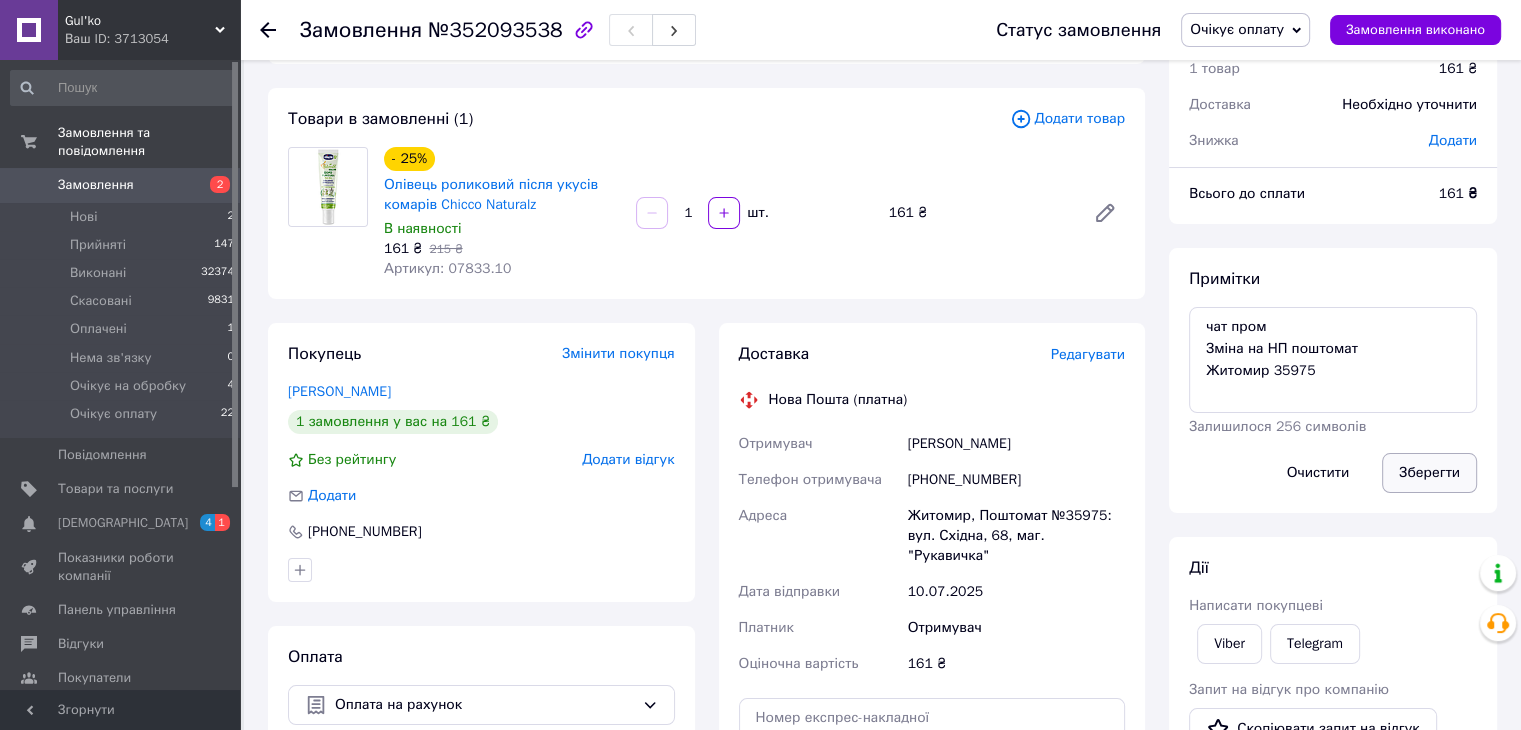 click on "Зберегти" at bounding box center (1429, 473) 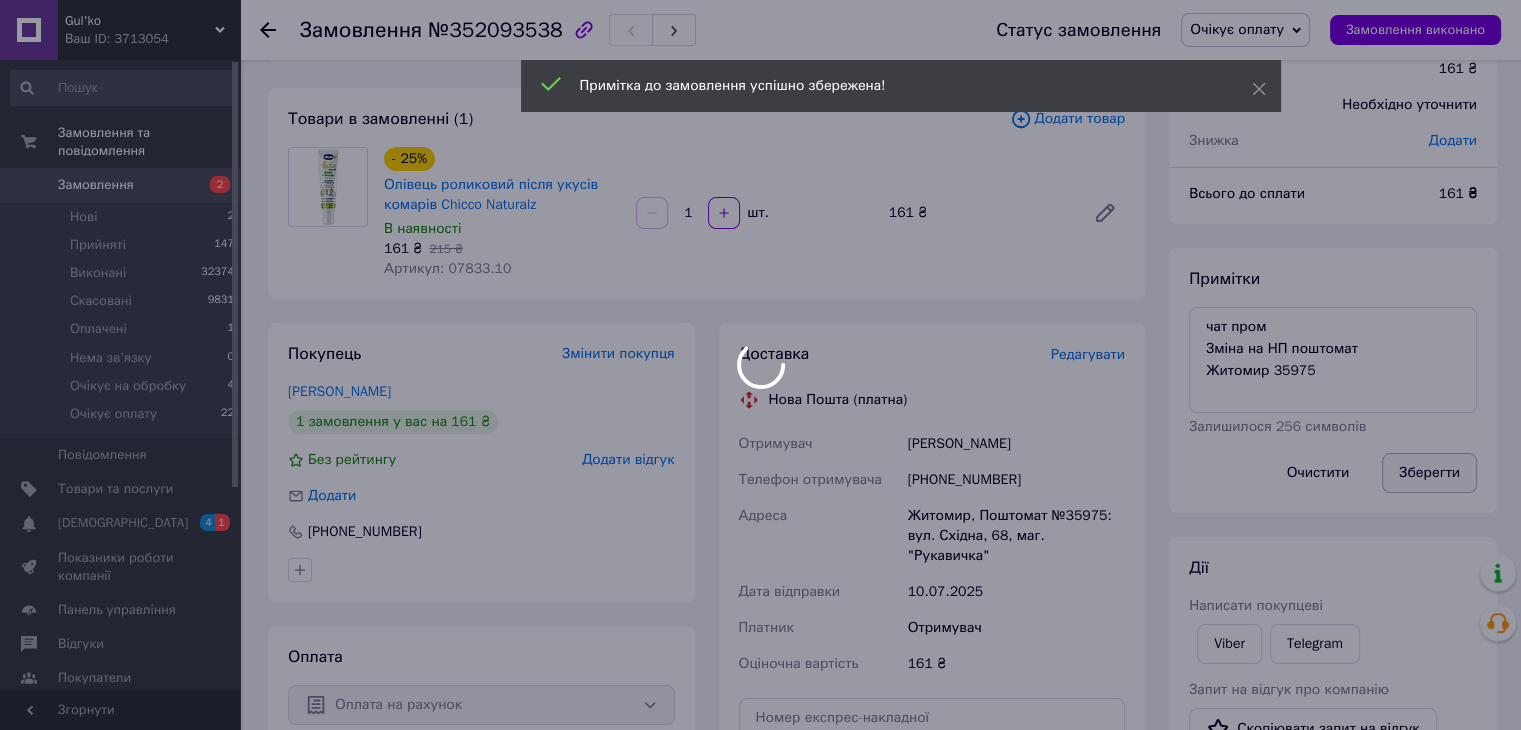 click on "Зберегти" at bounding box center [1429, 473] 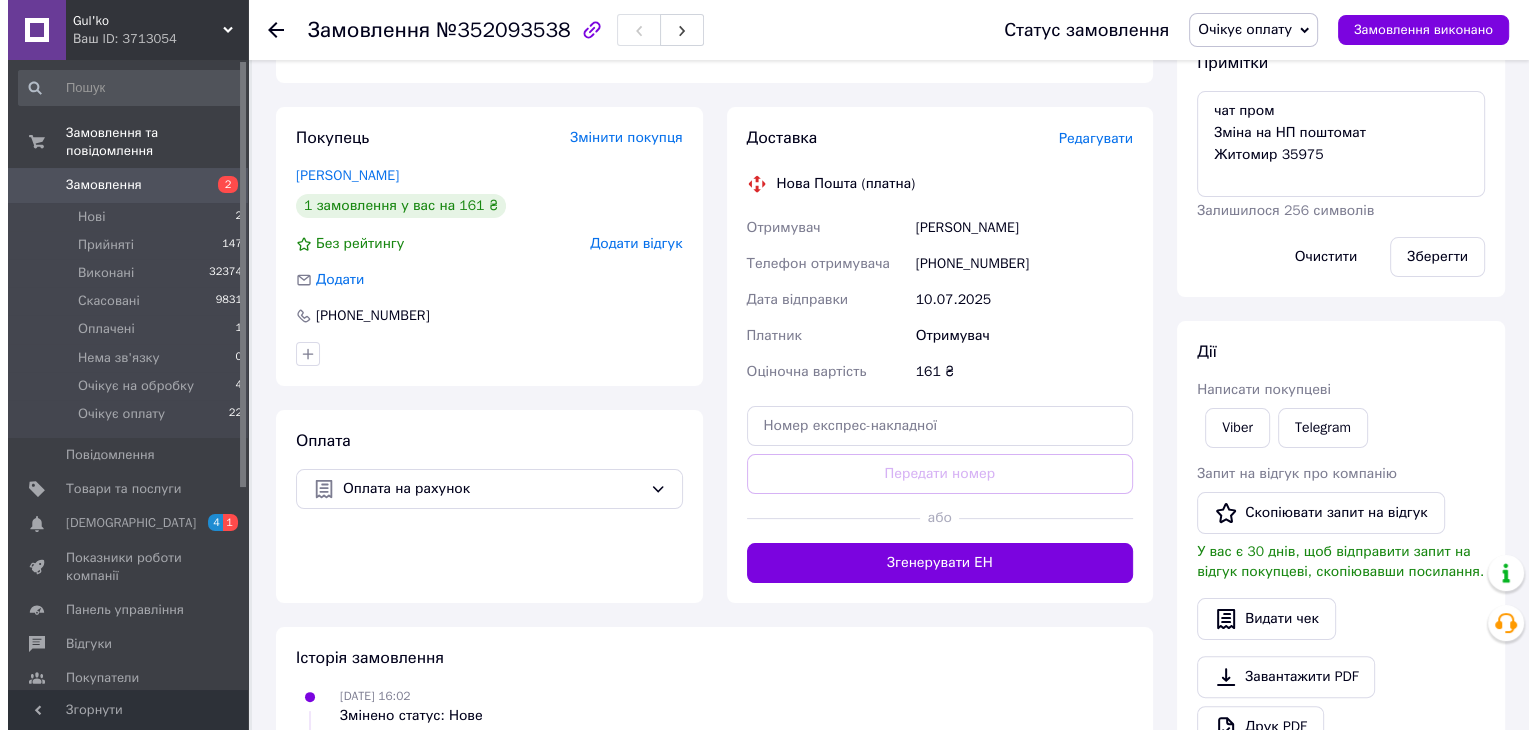 scroll, scrollTop: 284, scrollLeft: 0, axis: vertical 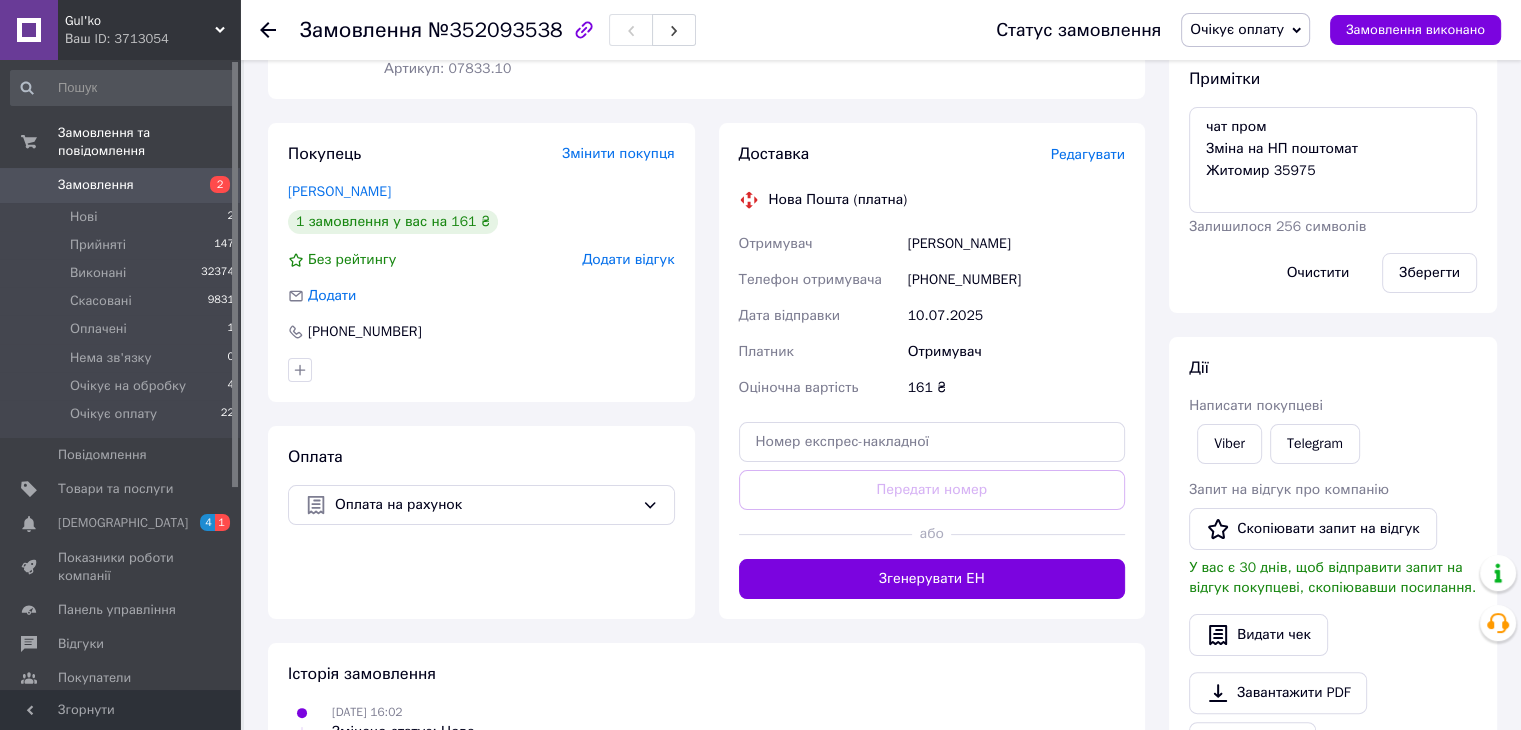 click on "Редагувати" at bounding box center [1088, 154] 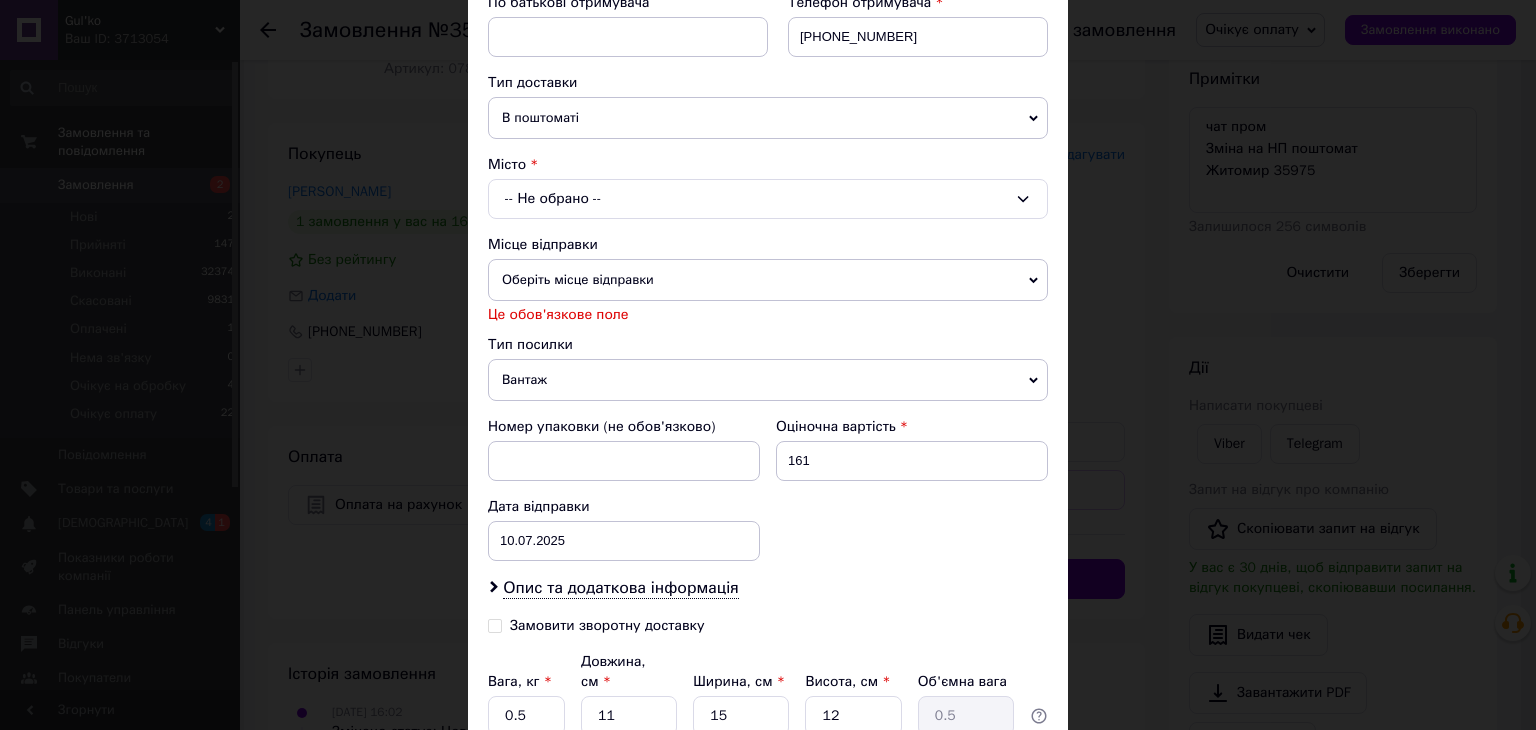scroll, scrollTop: 567, scrollLeft: 0, axis: vertical 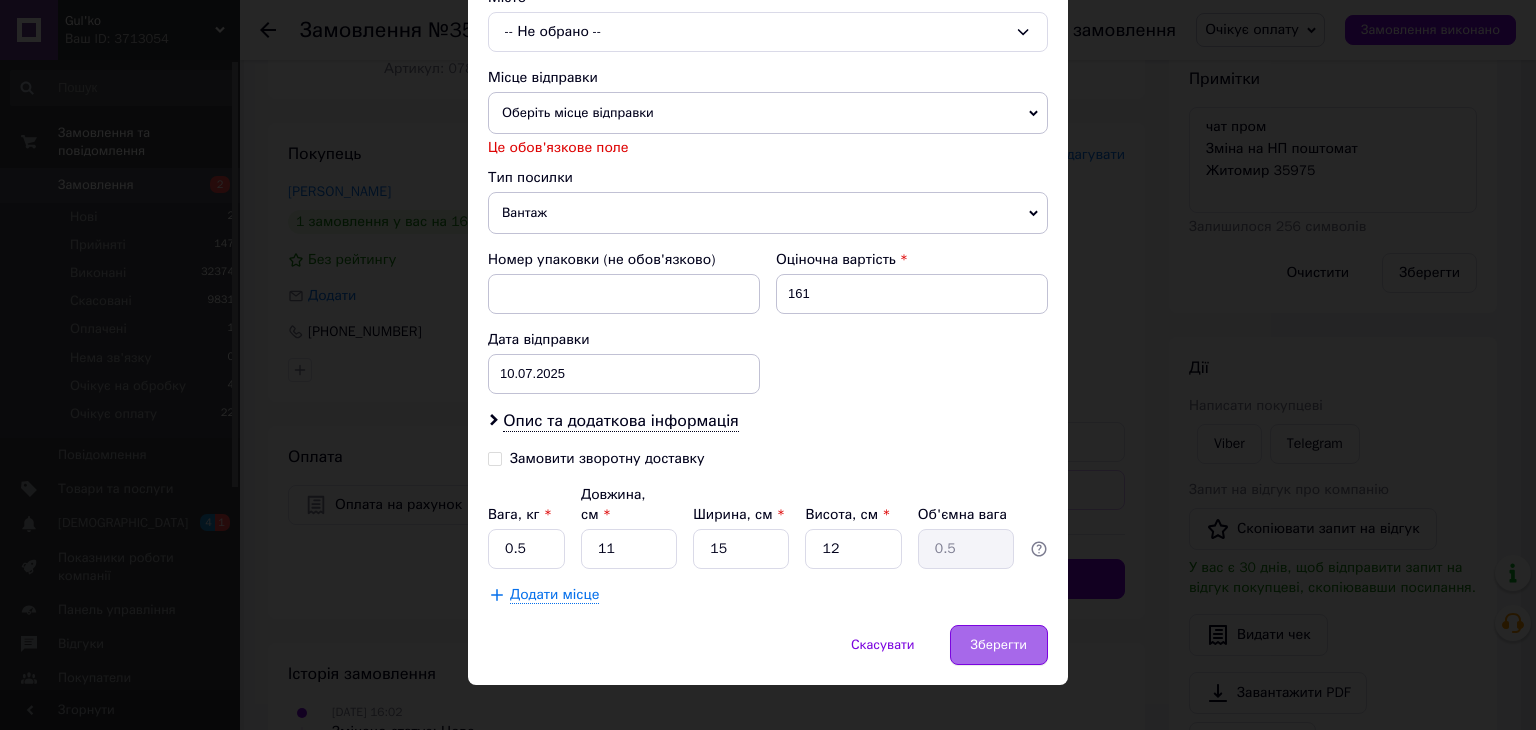click on "Зберегти" at bounding box center (999, 645) 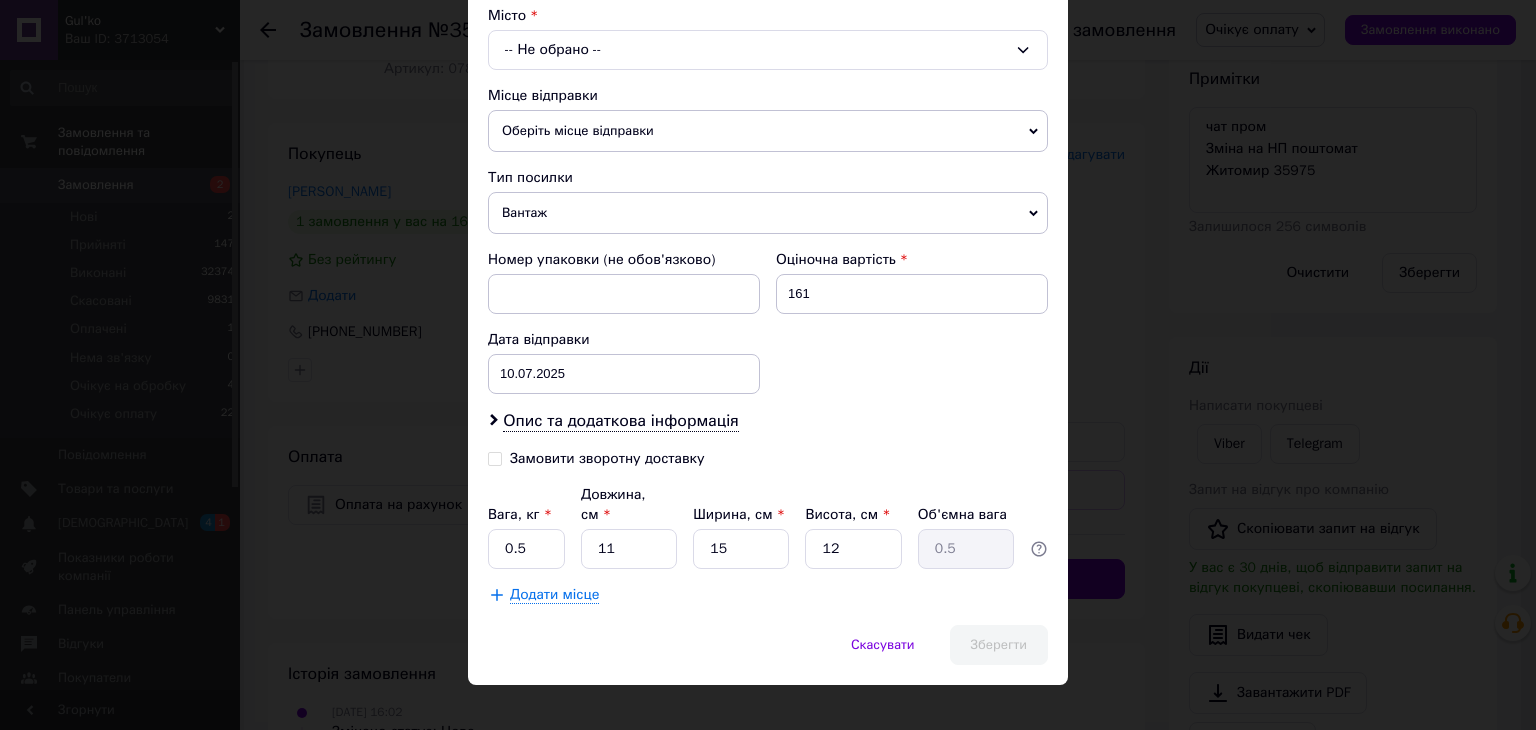 scroll, scrollTop: 340, scrollLeft: 0, axis: vertical 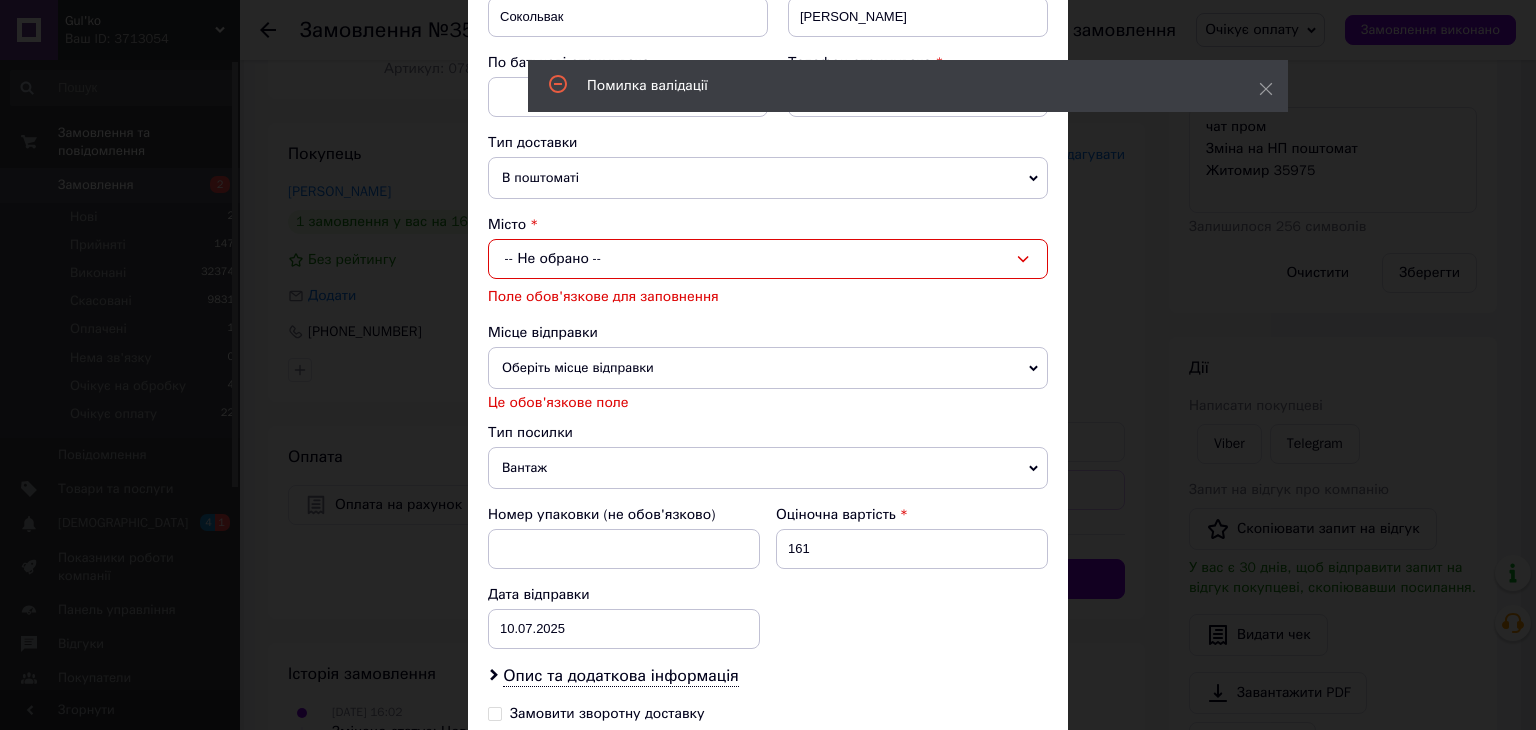 click on "-- Не обрано --" at bounding box center [768, 259] 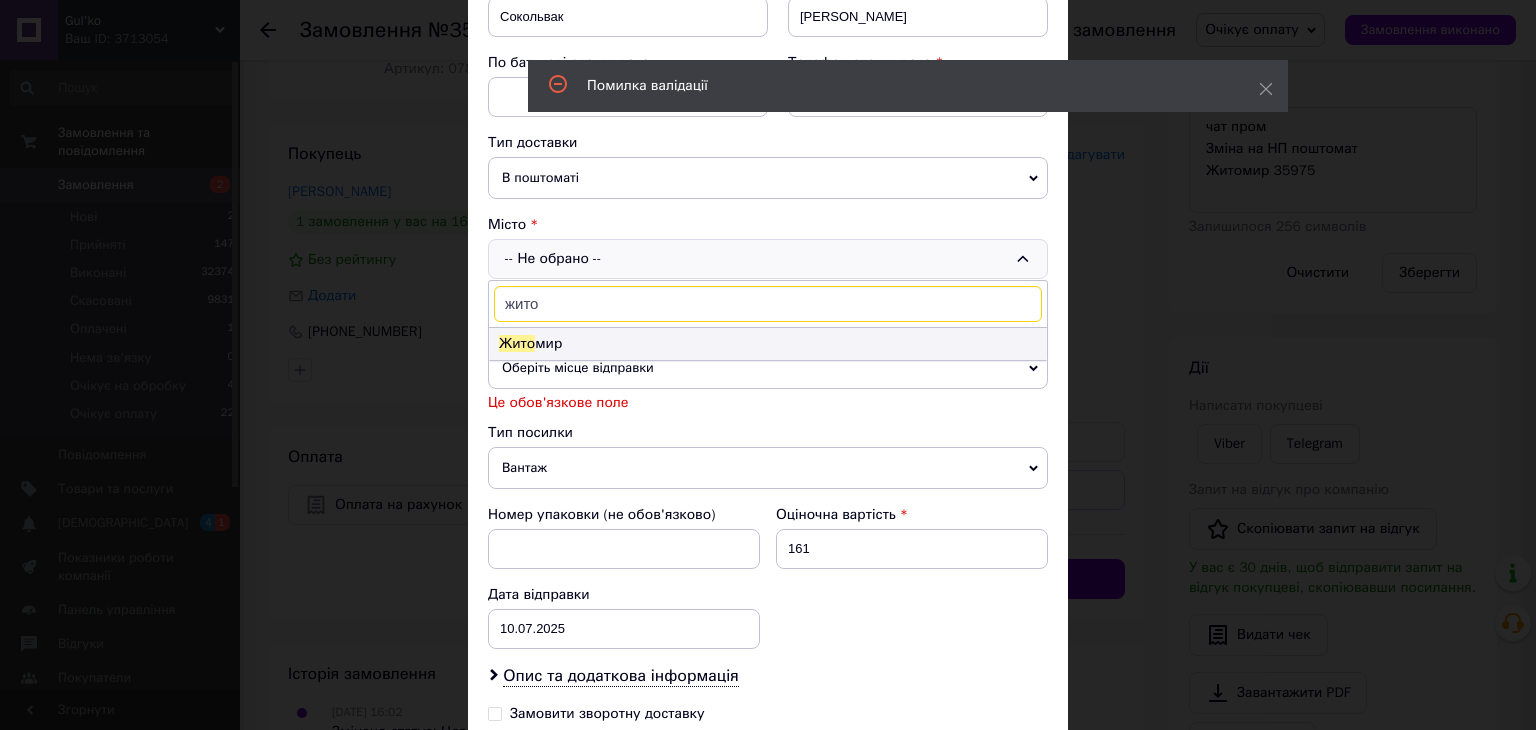type on "жито" 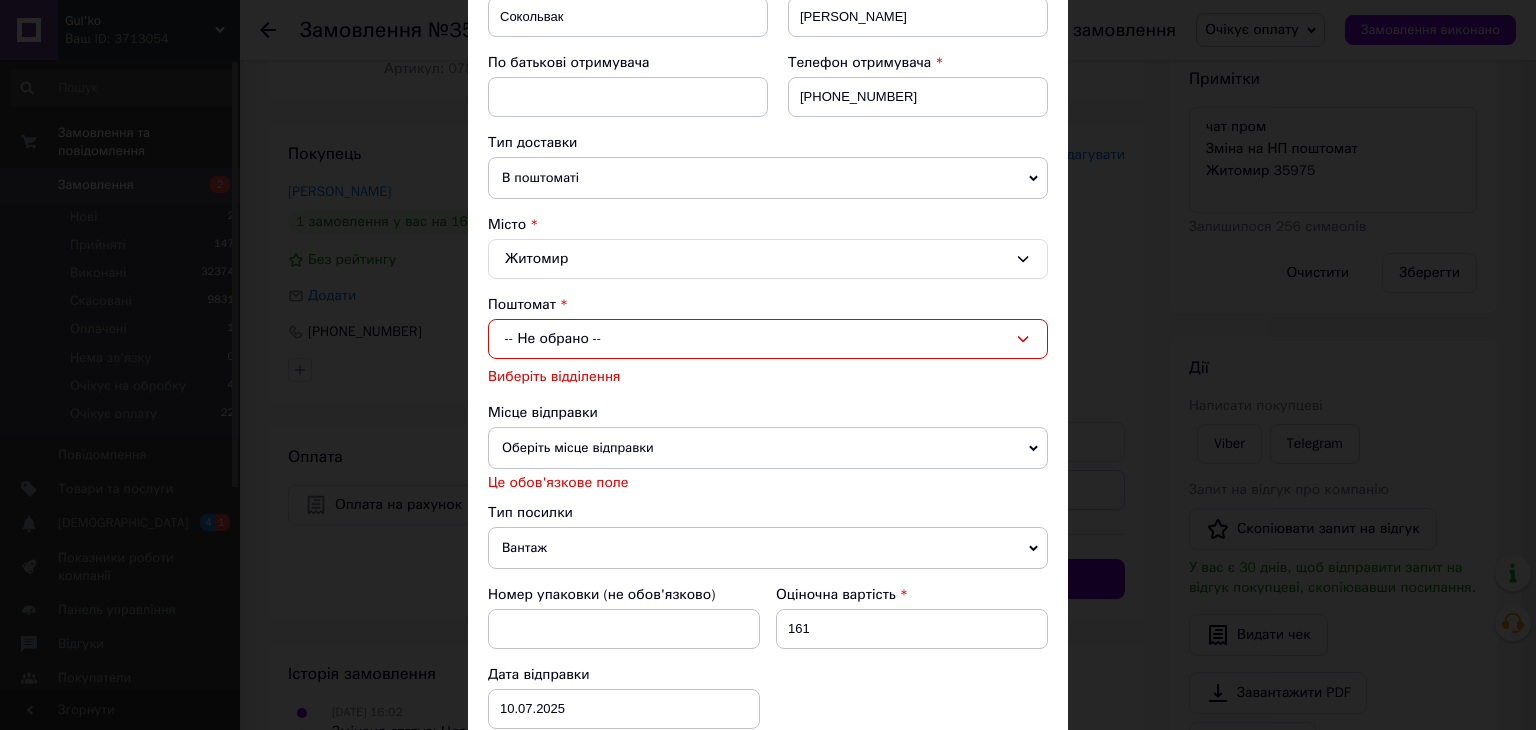 click on "Оберіть місце відправки" at bounding box center [768, 448] 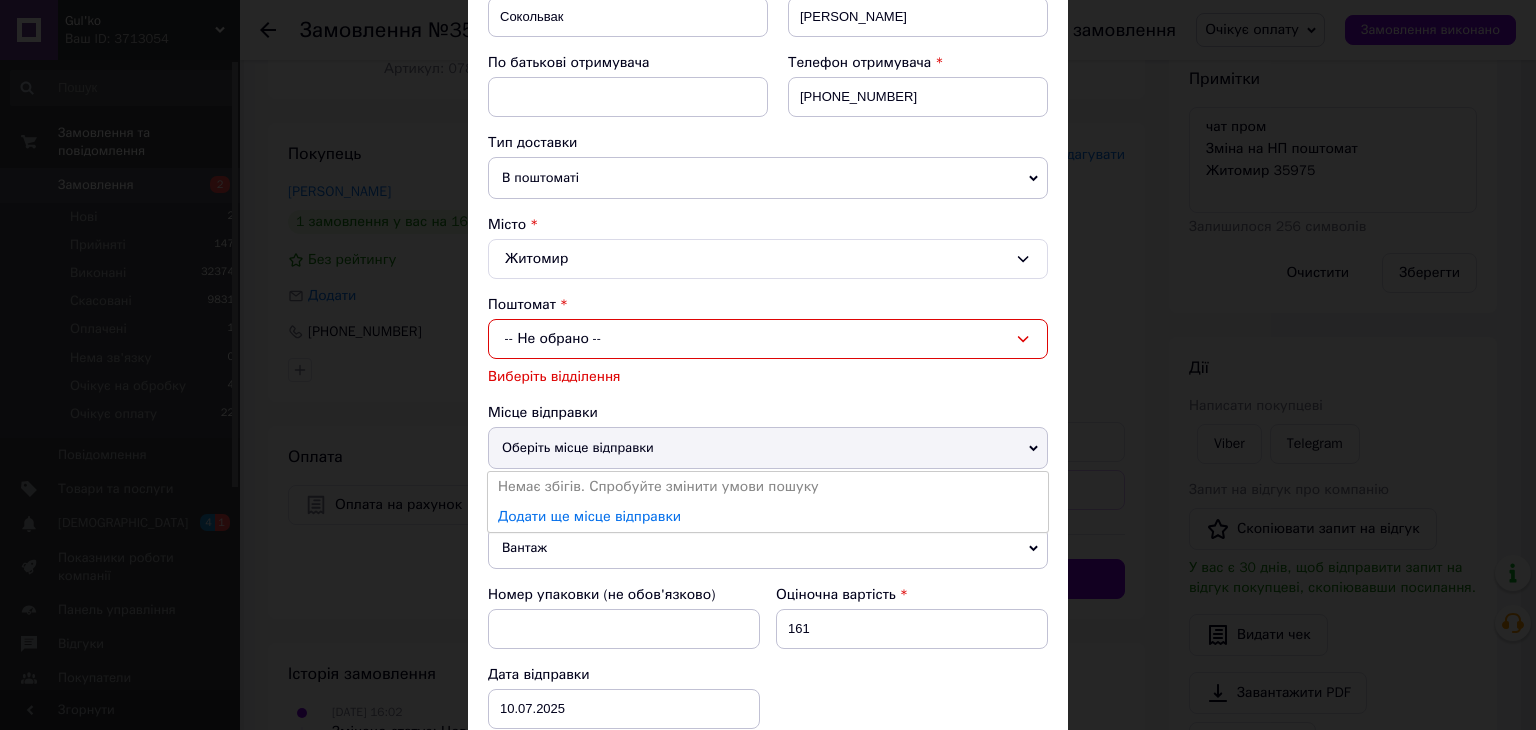 click on "-- Не обрано --" at bounding box center [768, 339] 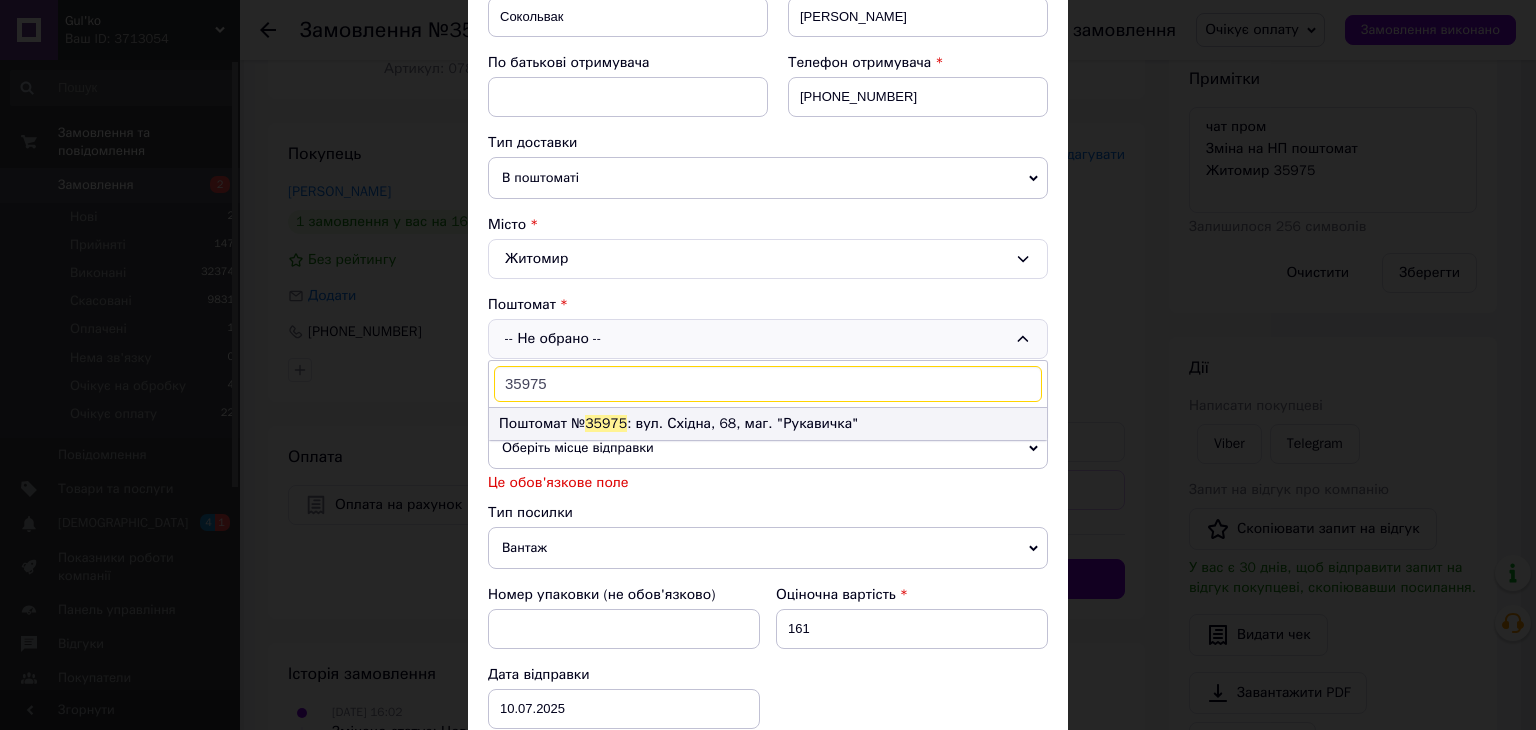 type on "35975" 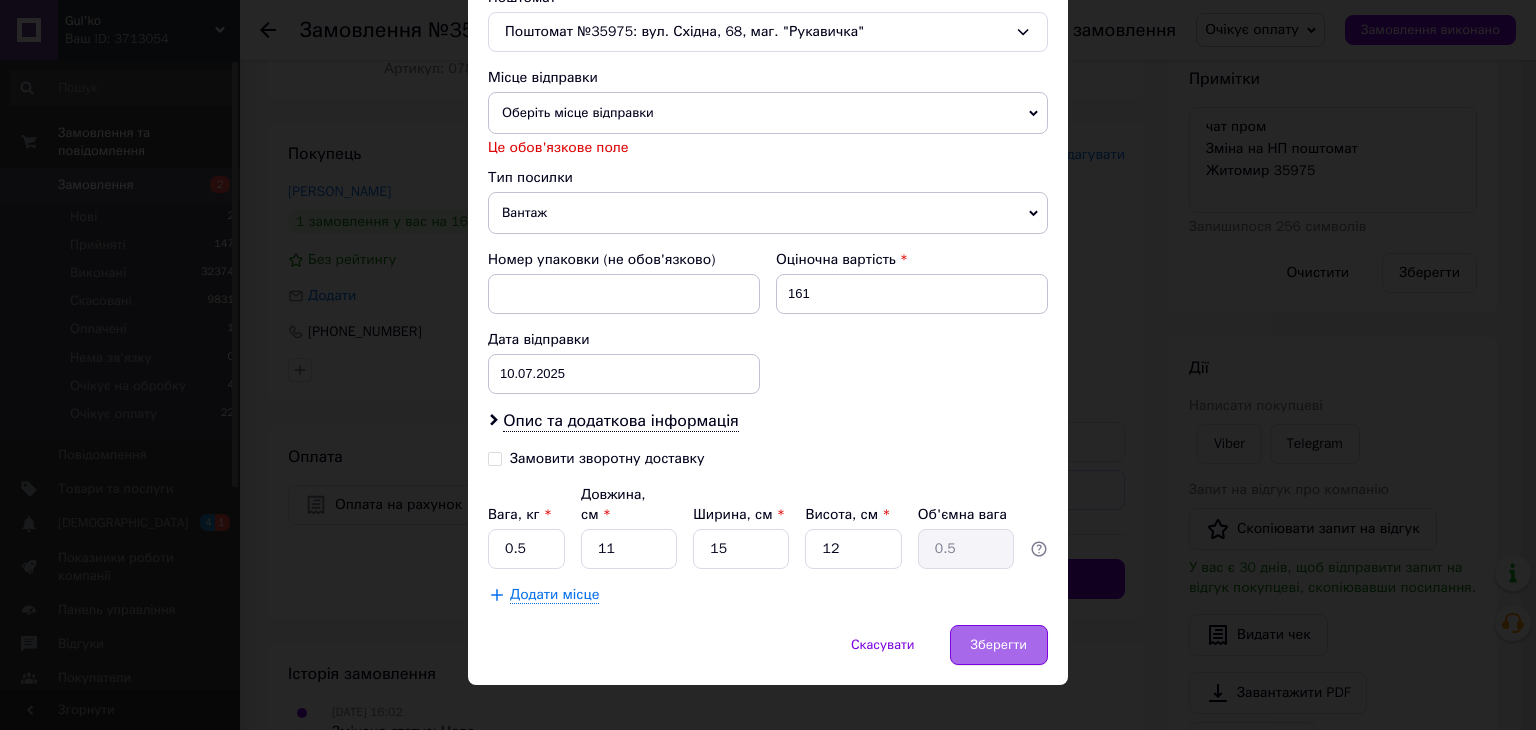 click on "Зберегти" at bounding box center [999, 645] 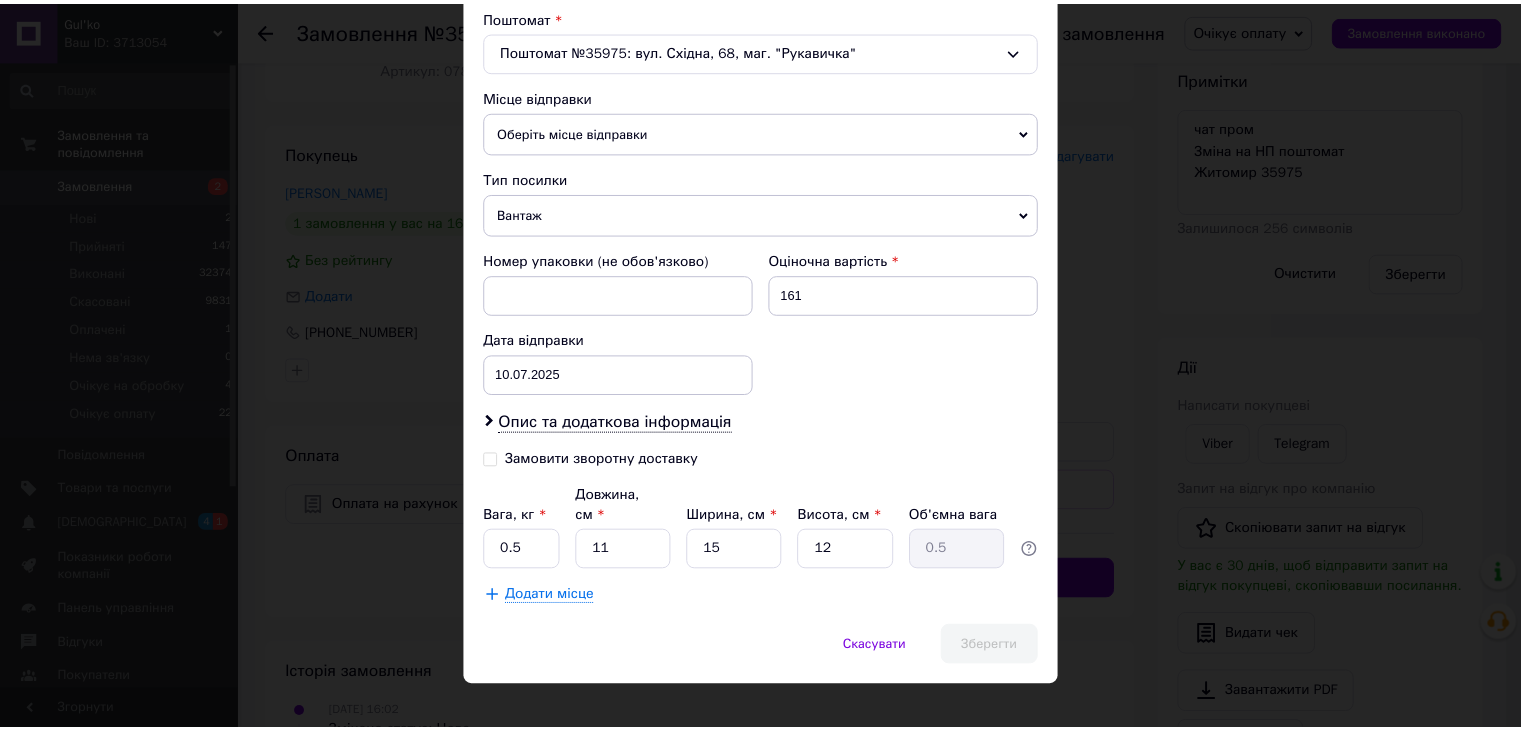 scroll, scrollTop: 392, scrollLeft: 0, axis: vertical 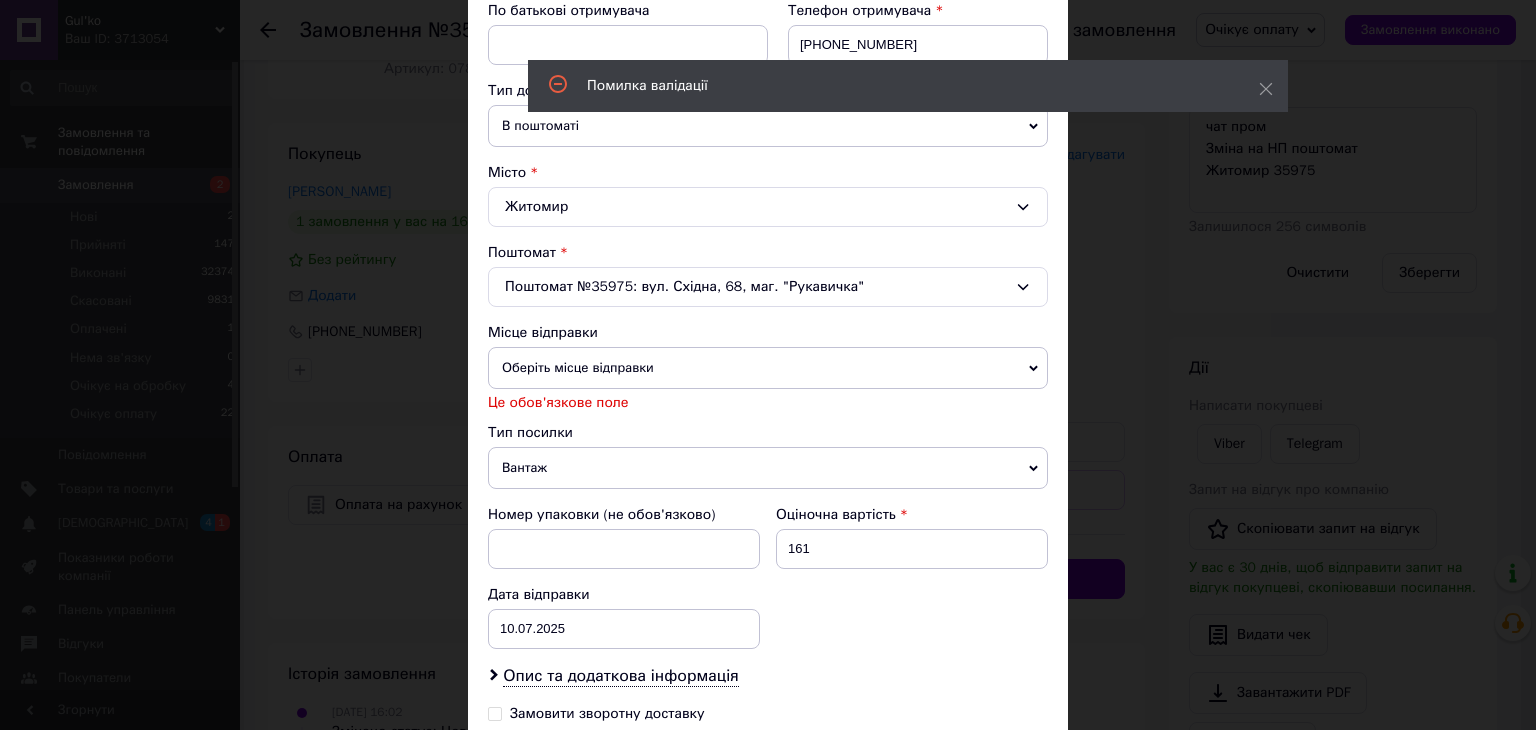 click on "× Редагування доставки Спосіб доставки Нова Пошта (платна) Платник Отримувач Відправник Прізвище отримувача Сокольвак Ім'я отримувача Євгеній По батькові отримувача Телефон отримувача +380634428653 Тип доставки В поштоматі У відділенні Кур'єром Місто Житомир Поштомат Поштомат №35975: вул. Східна, 68, маг. "Рукавичка" Місце відправки Оберіть місце відправки Немає збігів. Спробуйте змінити умови пошуку Додати ще місце відправки Це обов'язкове поле Тип посилки Вантаж Документи Номер упаковки (не обов'язково) Оціночна вартість 161 Дата відправки 10.07.2025 < 2025 > < Июль > Пн" at bounding box center [768, 365] 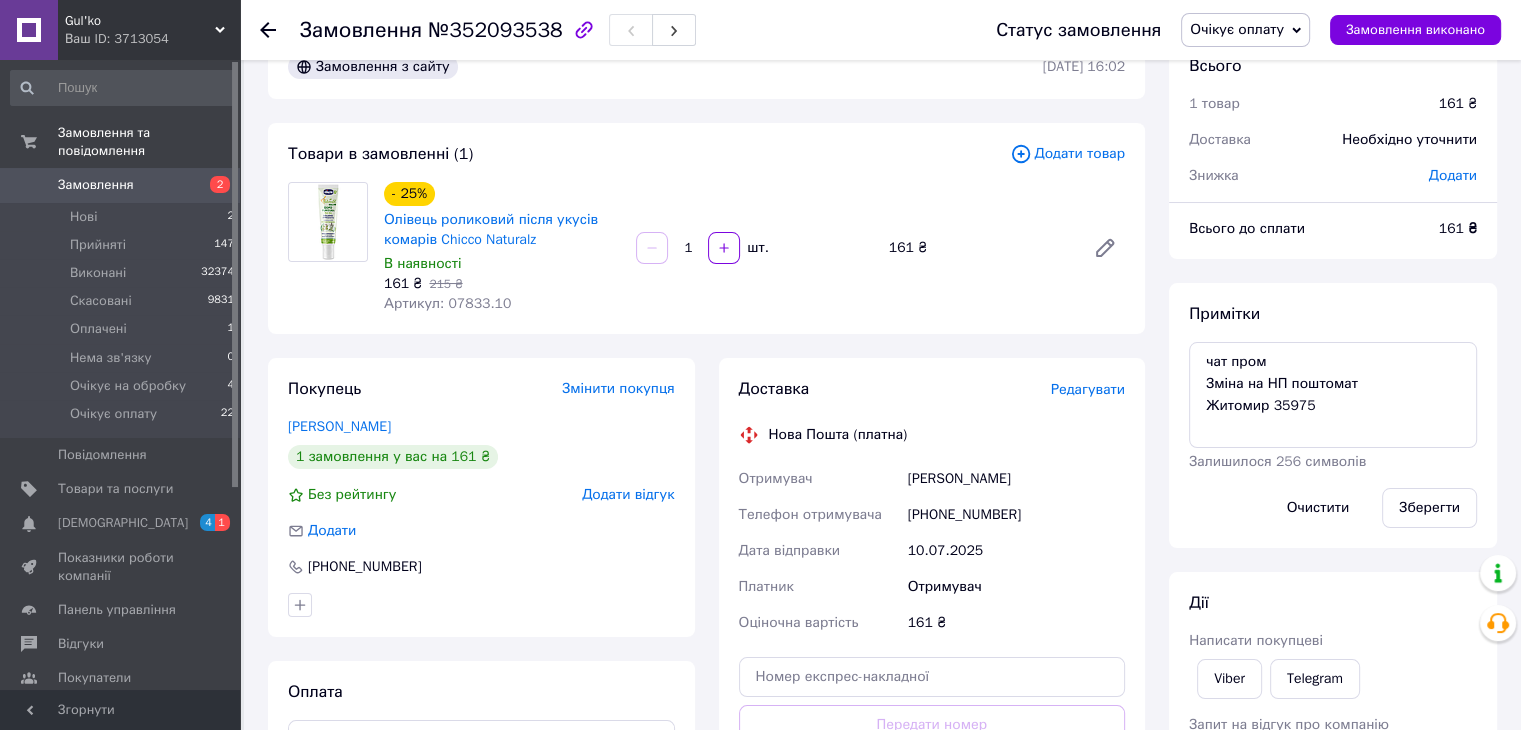 scroll, scrollTop: 0, scrollLeft: 0, axis: both 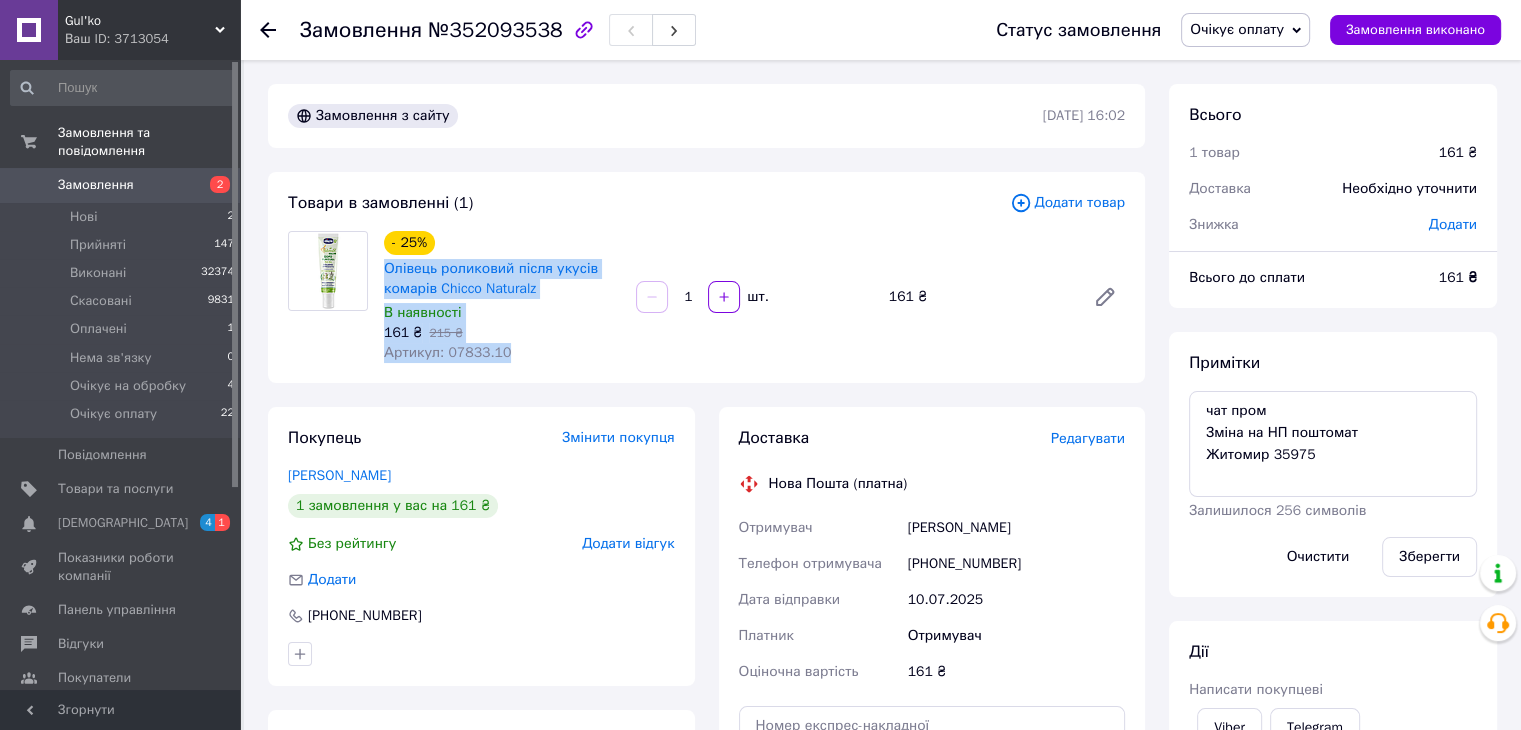 drag, startPoint x: 498, startPoint y: 357, endPoint x: 383, endPoint y: 269, distance: 144.80676 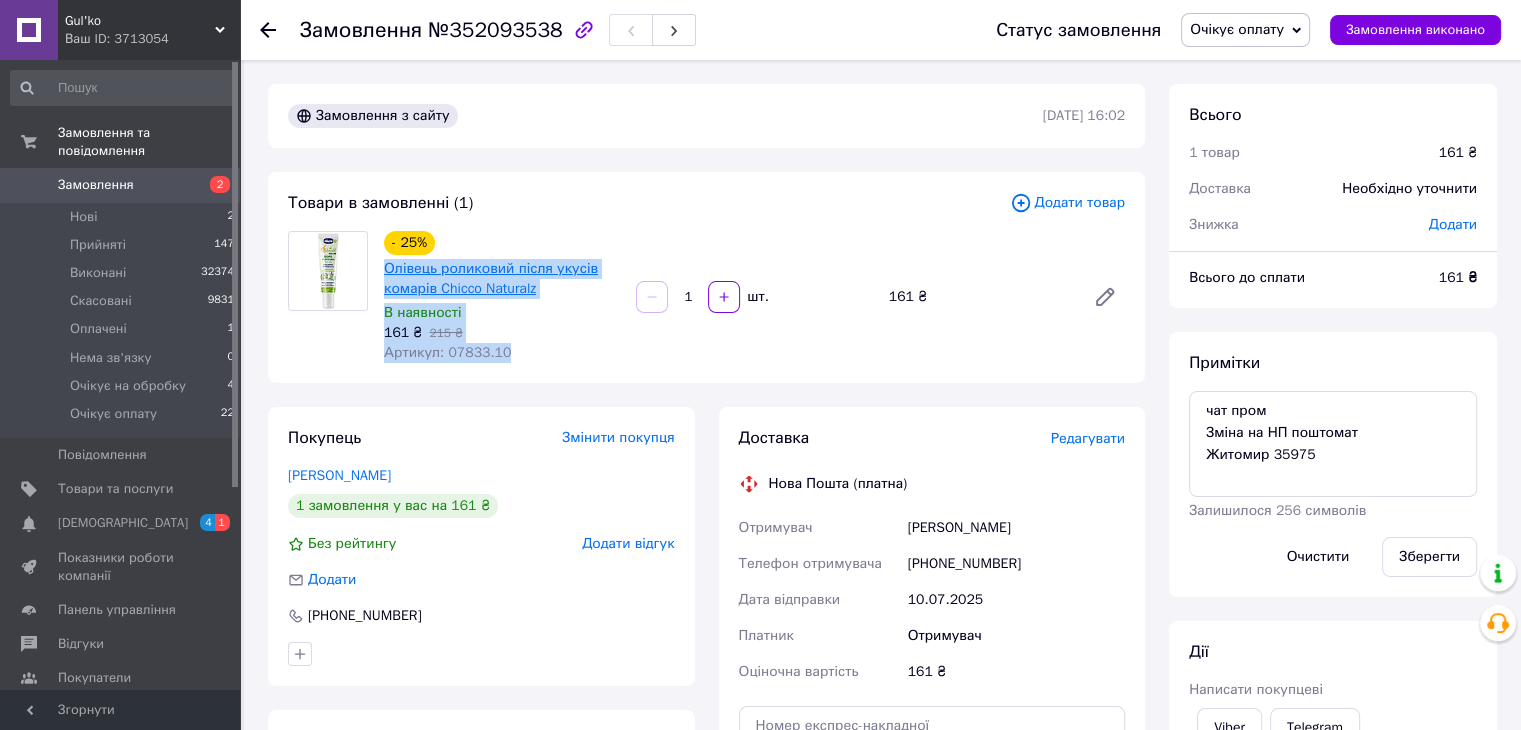 copy on "Олівець роликовий після укусів комарів Chicco Naturalz В наявності 161 ₴   215 ₴ Артикул: 07833.10" 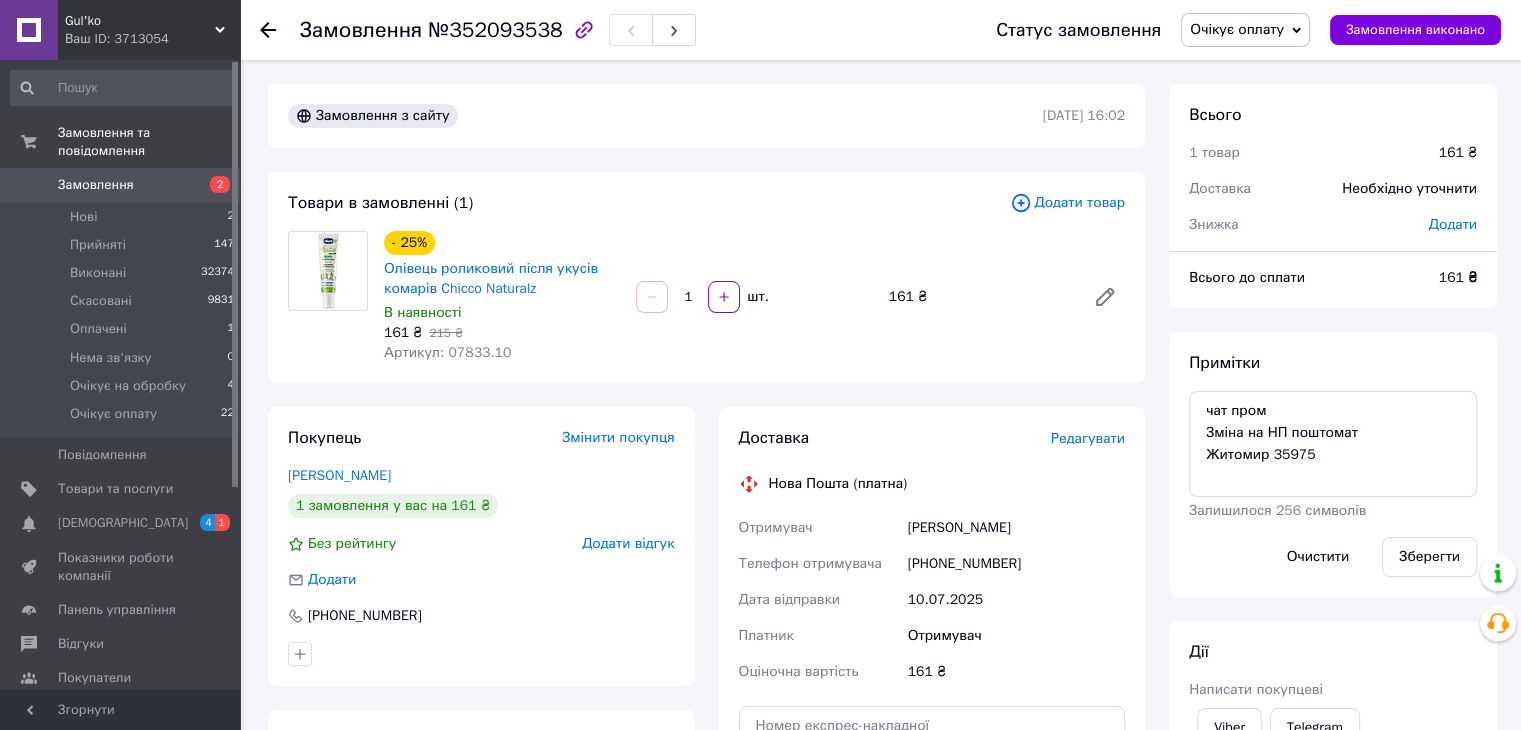 click on "Замовлення з сайту 10.07.2025 | 16:02 Товари в замовленні (1) Додати товар - 25% Олівець роликовий після укусів комарів Chicco Naturalz В наявності 161 ₴   215 ₴ Артикул: 07833.10 1   шт. 161 ₴ Покупець Змінити покупця Сокольвак Євгеній 1 замовлення у вас на 161 ₴ Без рейтингу   Додати відгук Додати +380634428653 Оплата Оплата на рахунок Доставка Редагувати Нова Пошта (платна) Отримувач Сокольвак Євгеній Телефон отримувача +380634428653 Дата відправки 10.07.2025 Платник Отримувач Оціночна вартість 161 ₴ Передати номер або Згенерувати ЕН Платник Отримувач Відправник Прізвище отримувача Сокольвак 161" at bounding box center (706, 698) 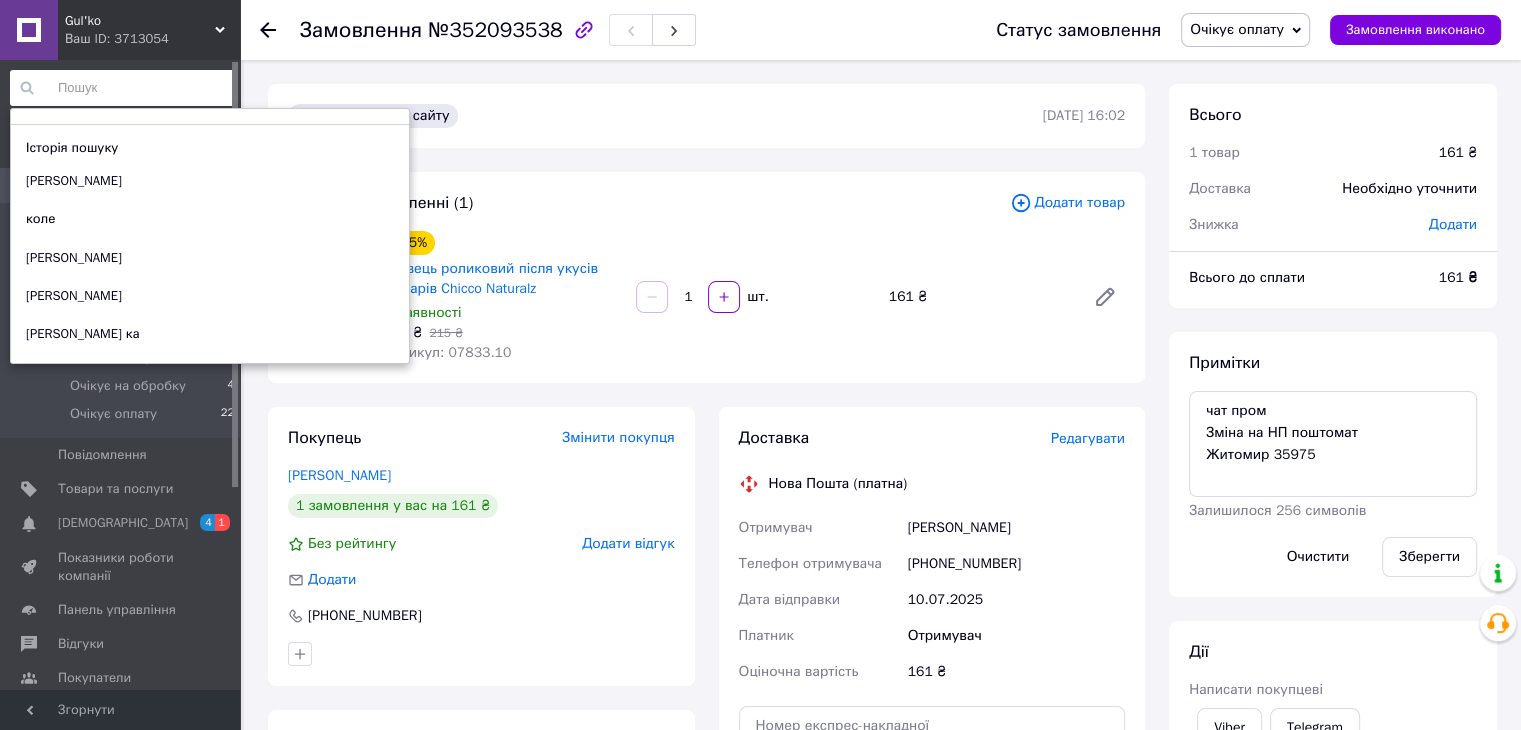 click at bounding box center [123, 88] 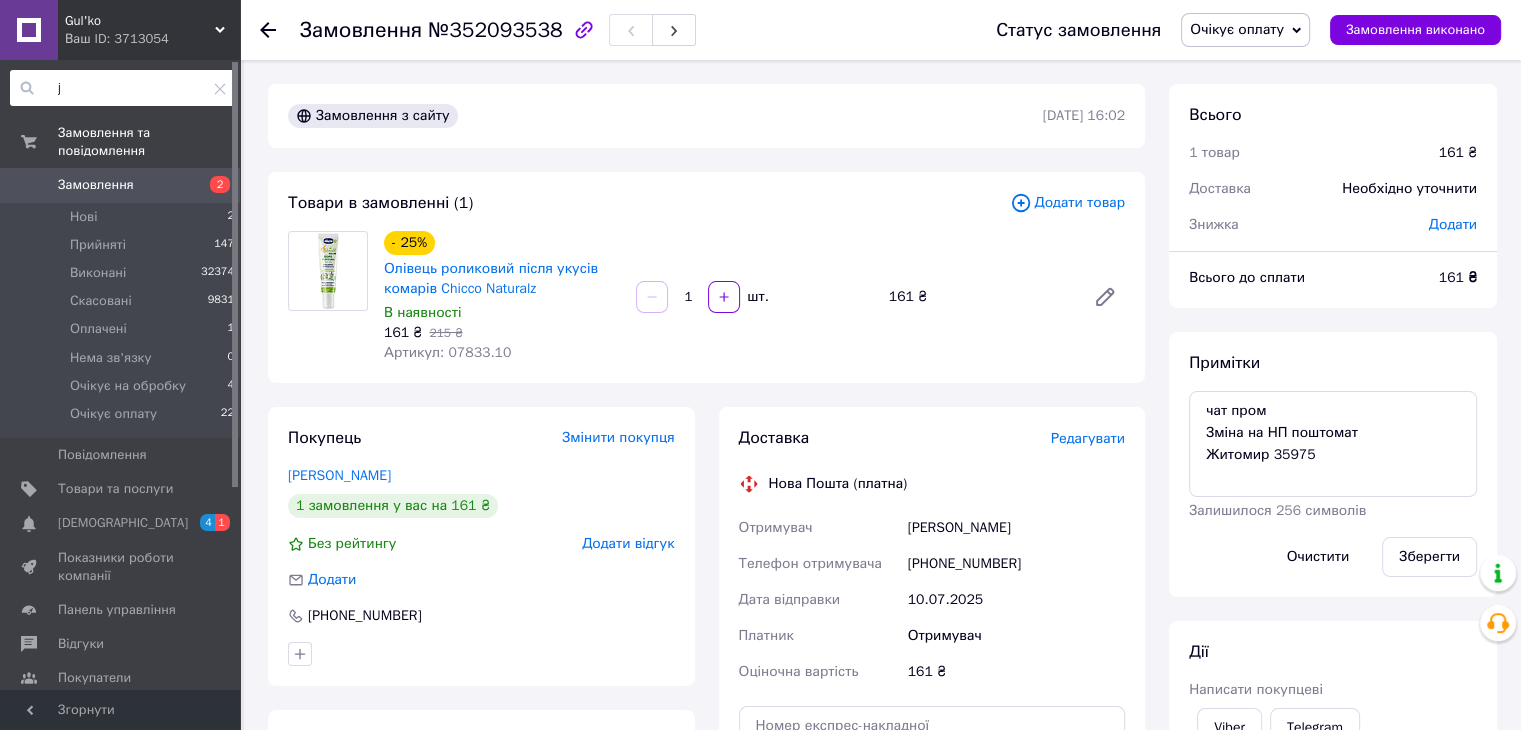 type 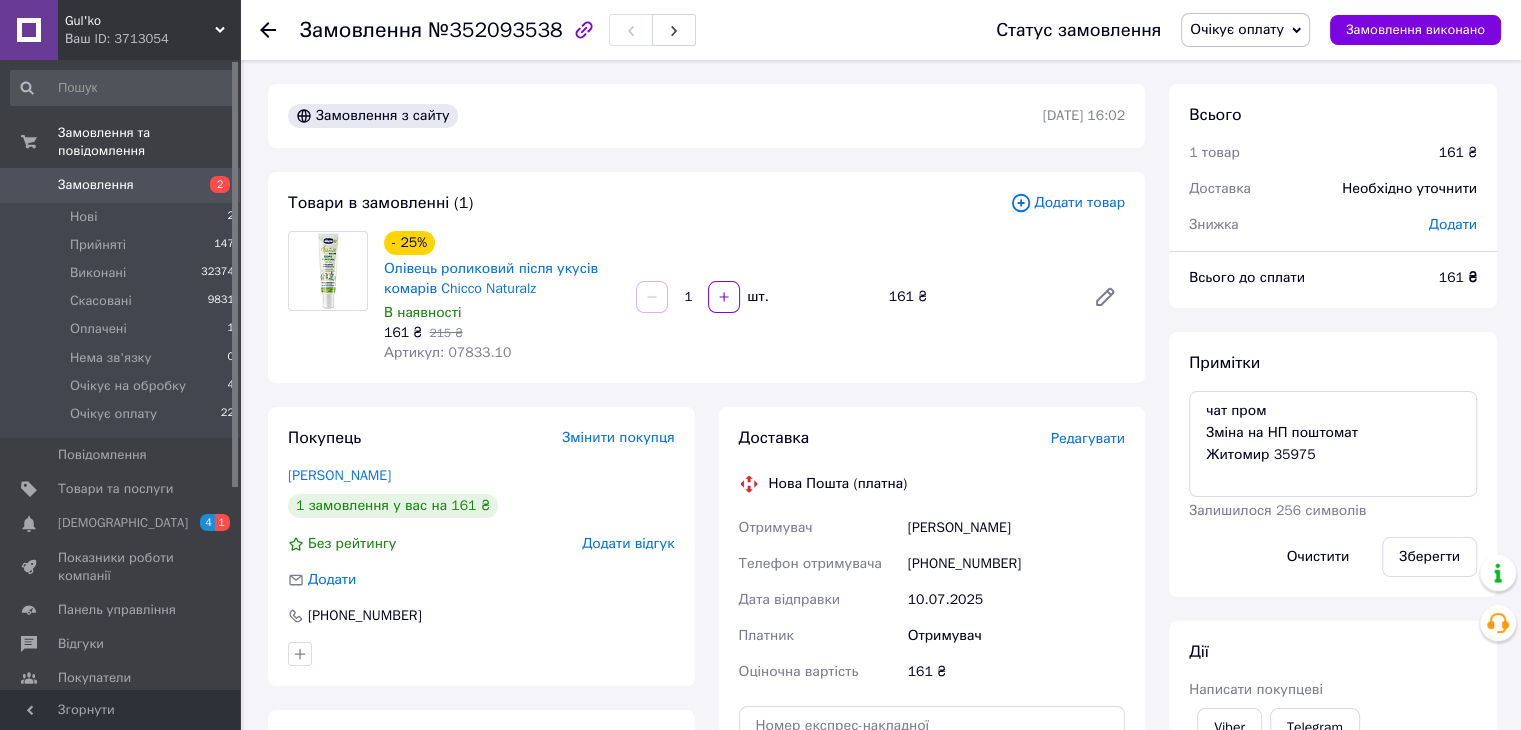 click on "Замовлення з сайту" at bounding box center (663, 116) 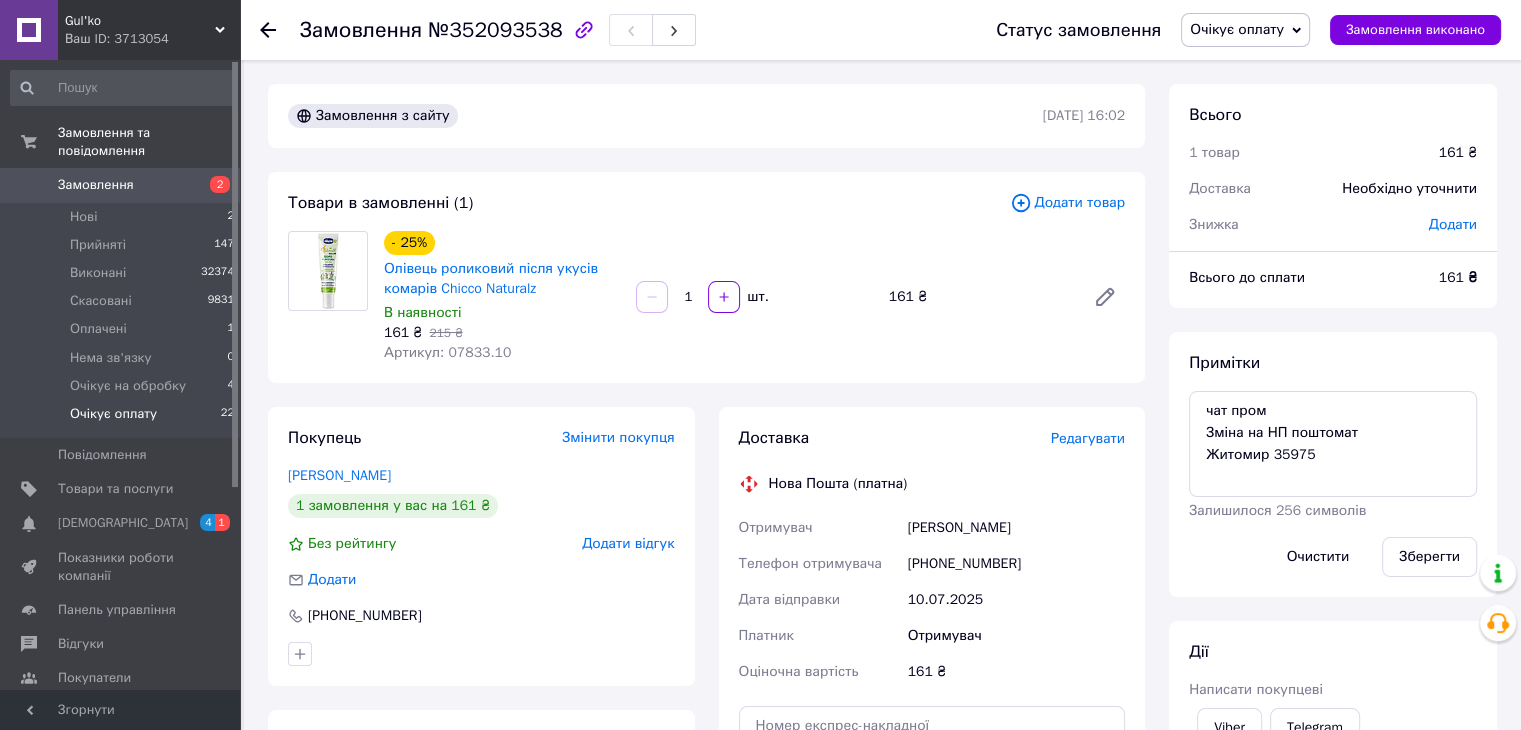 click on "Очікує оплату" at bounding box center (113, 414) 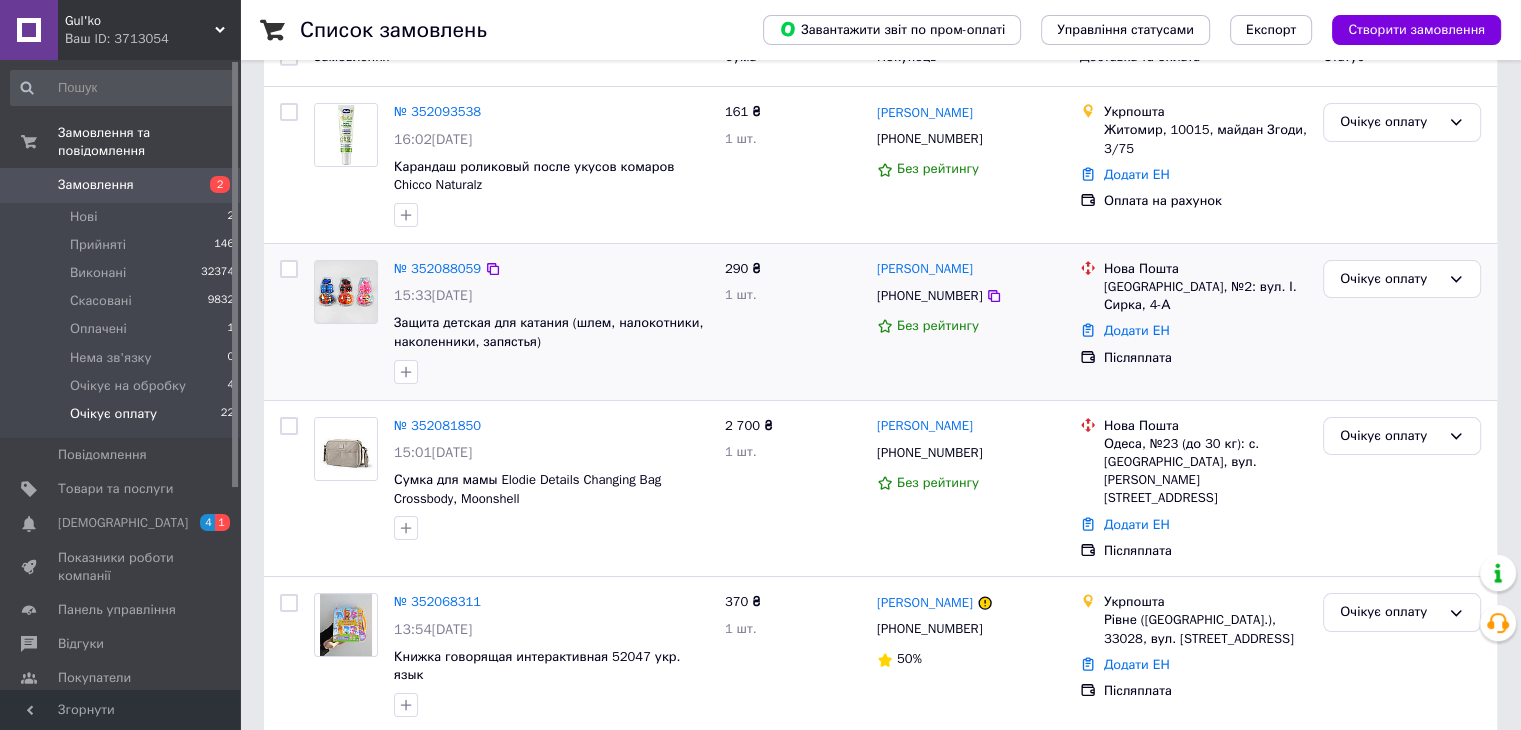 scroll, scrollTop: 0, scrollLeft: 0, axis: both 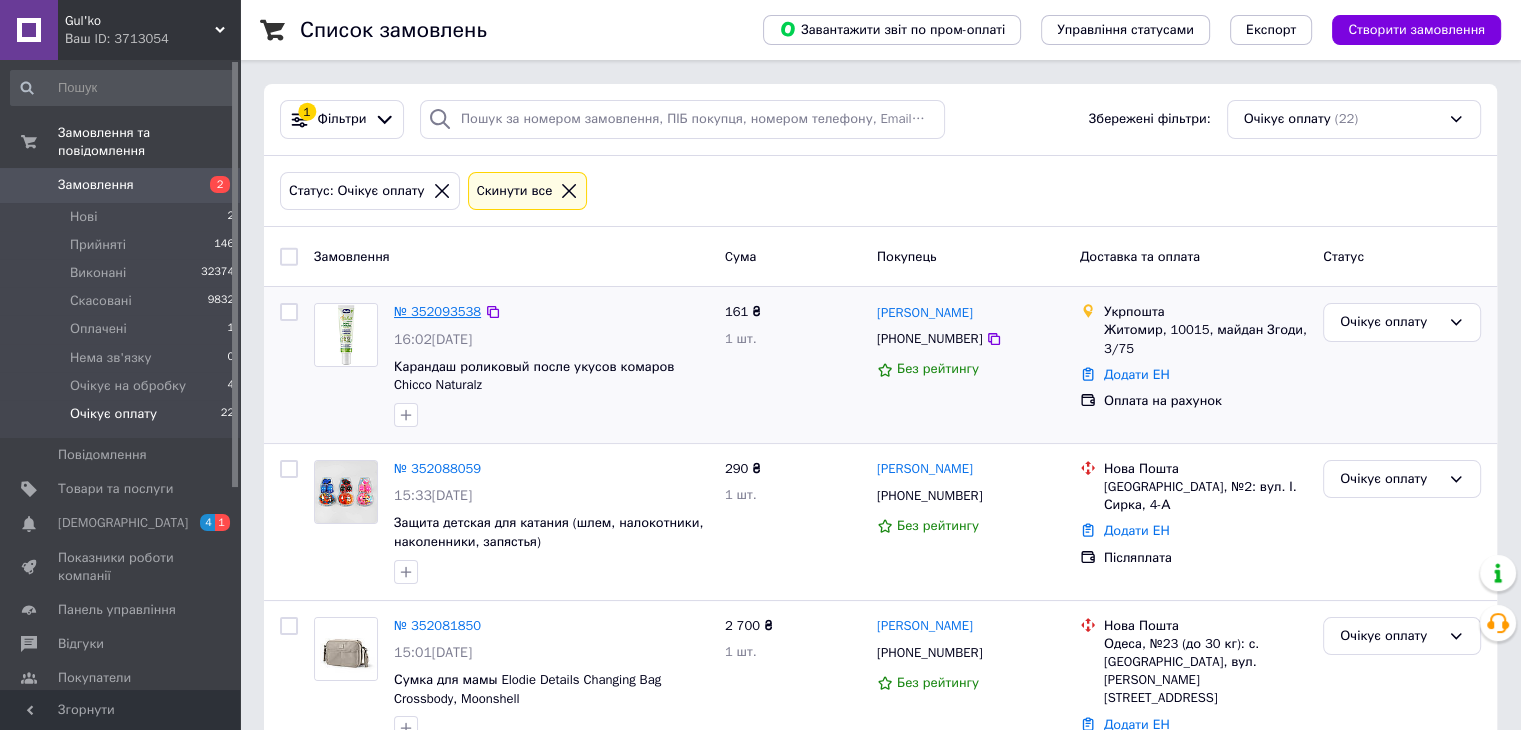click on "№ 352093538" at bounding box center (437, 311) 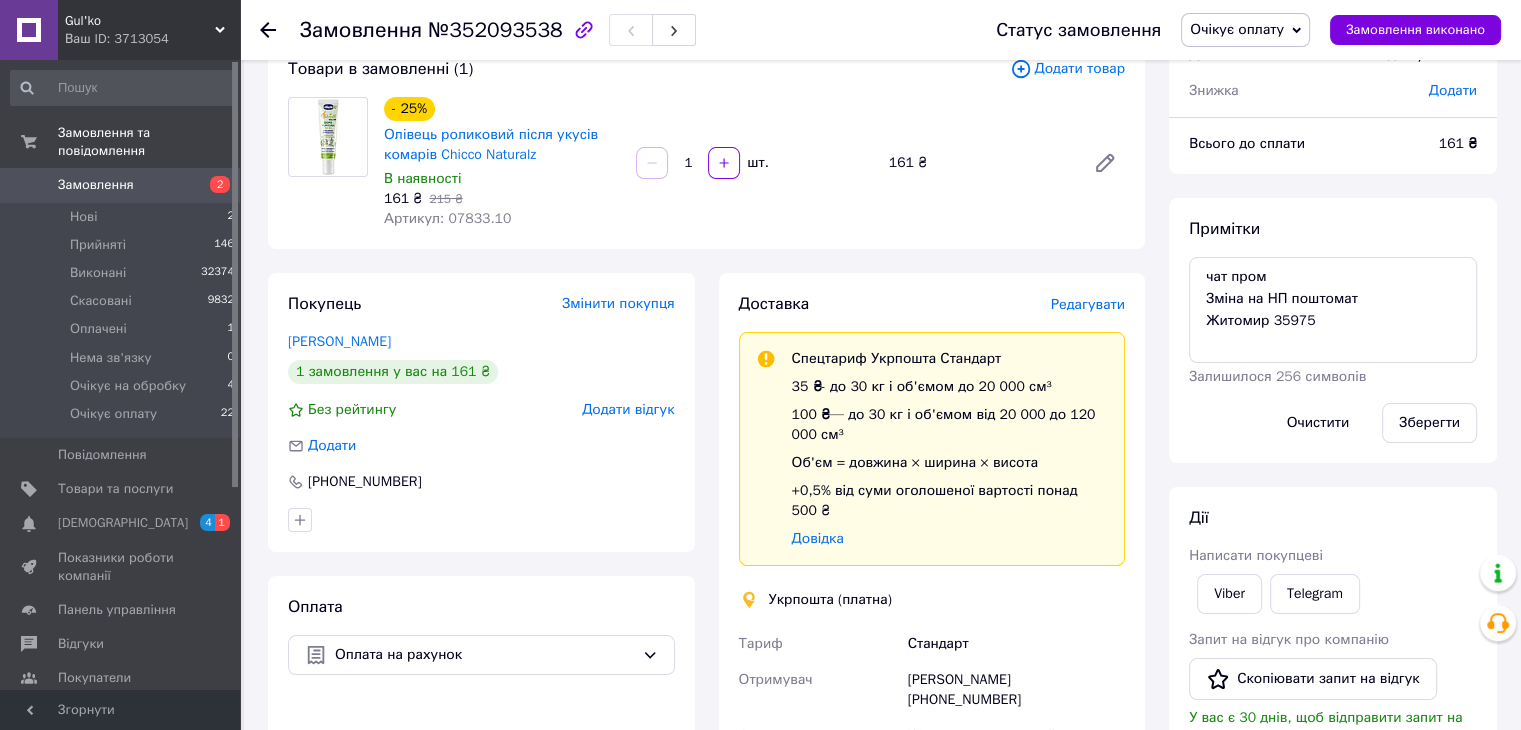 scroll, scrollTop: 0, scrollLeft: 0, axis: both 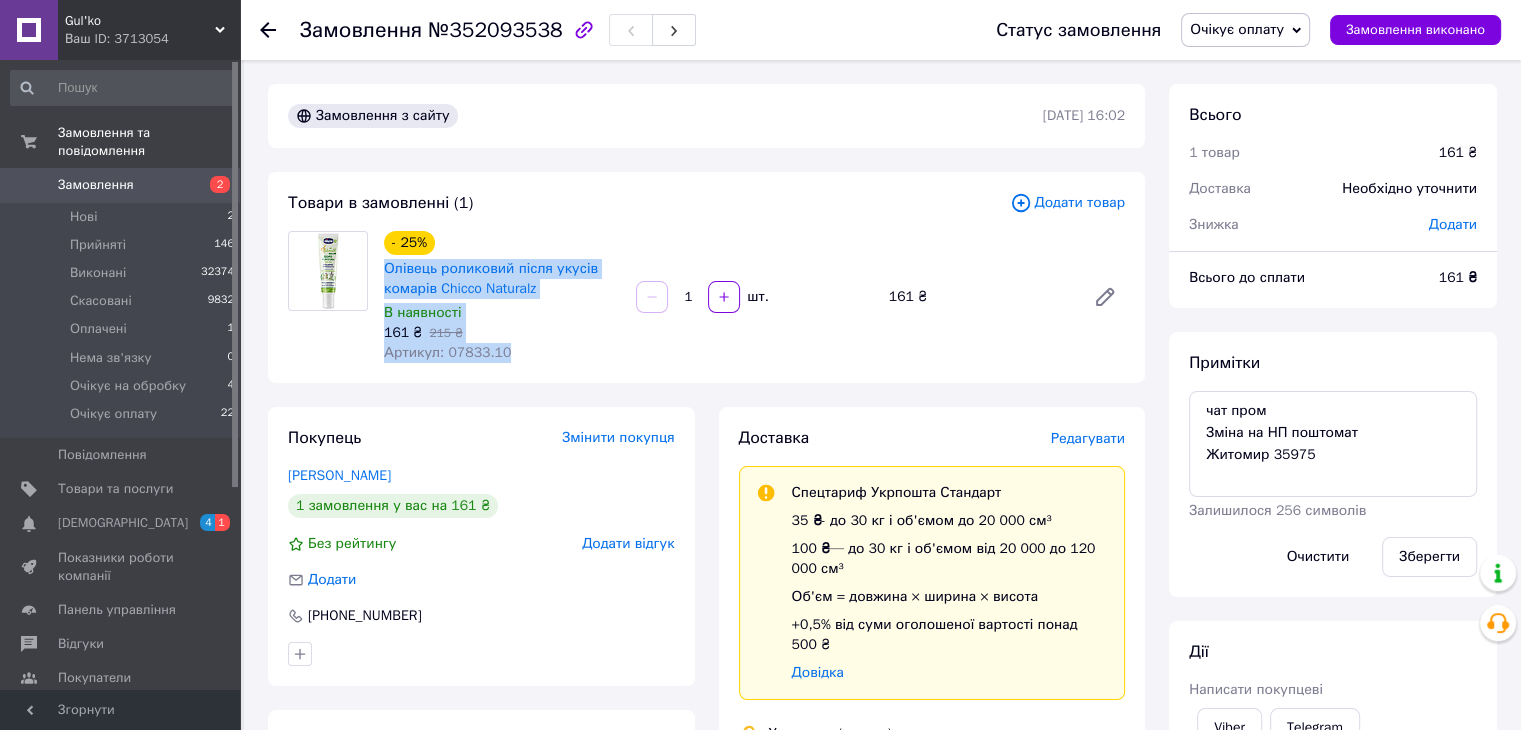 drag, startPoint x: 500, startPoint y: 353, endPoint x: 381, endPoint y: 266, distance: 147.411 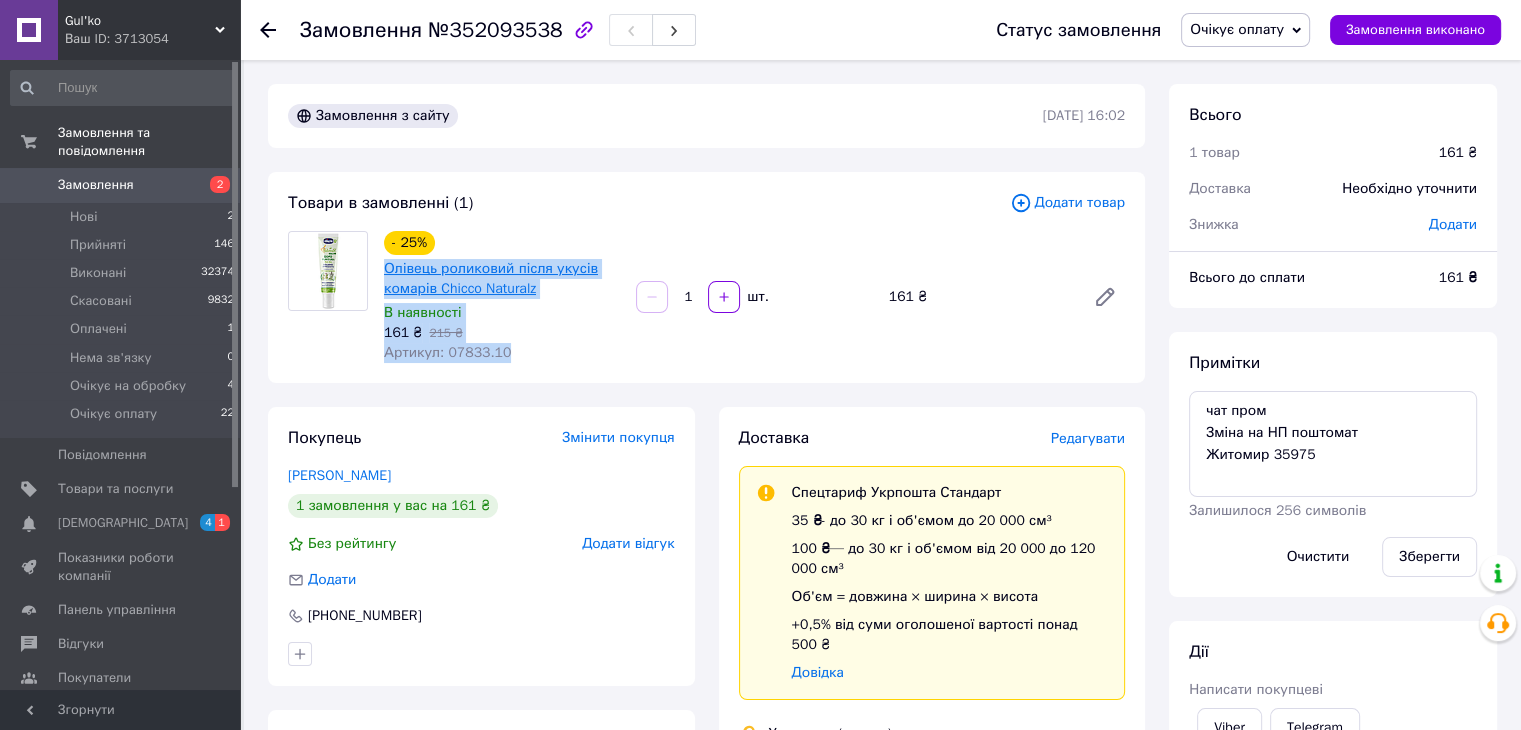 copy on "Олівець роликовий після укусів комарів Chicco Naturalz В наявності 161 ₴   215 ₴ Артикул: 07833.10" 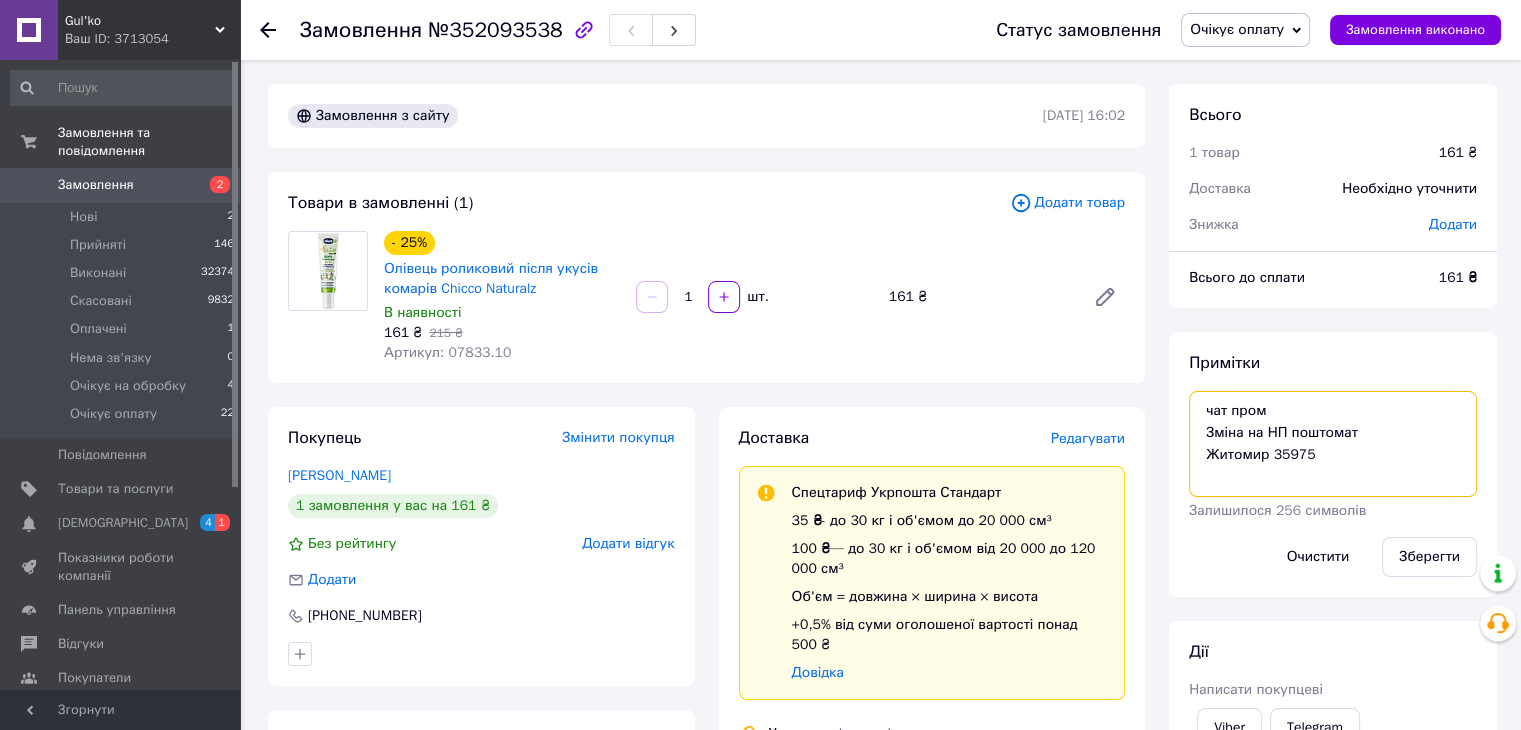 drag, startPoint x: 1288, startPoint y: 431, endPoint x: 1342, endPoint y: 456, distance: 59.5063 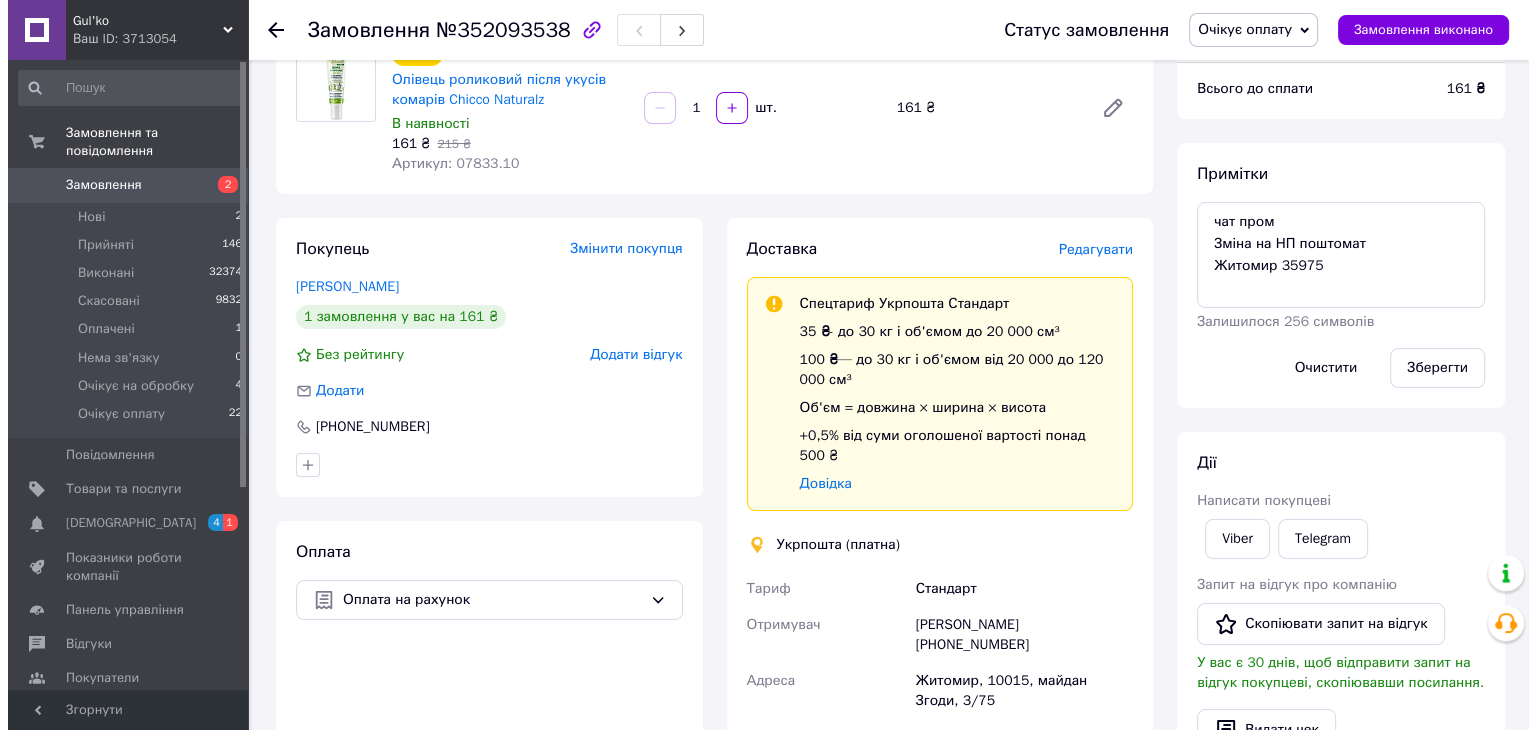 scroll, scrollTop: 200, scrollLeft: 0, axis: vertical 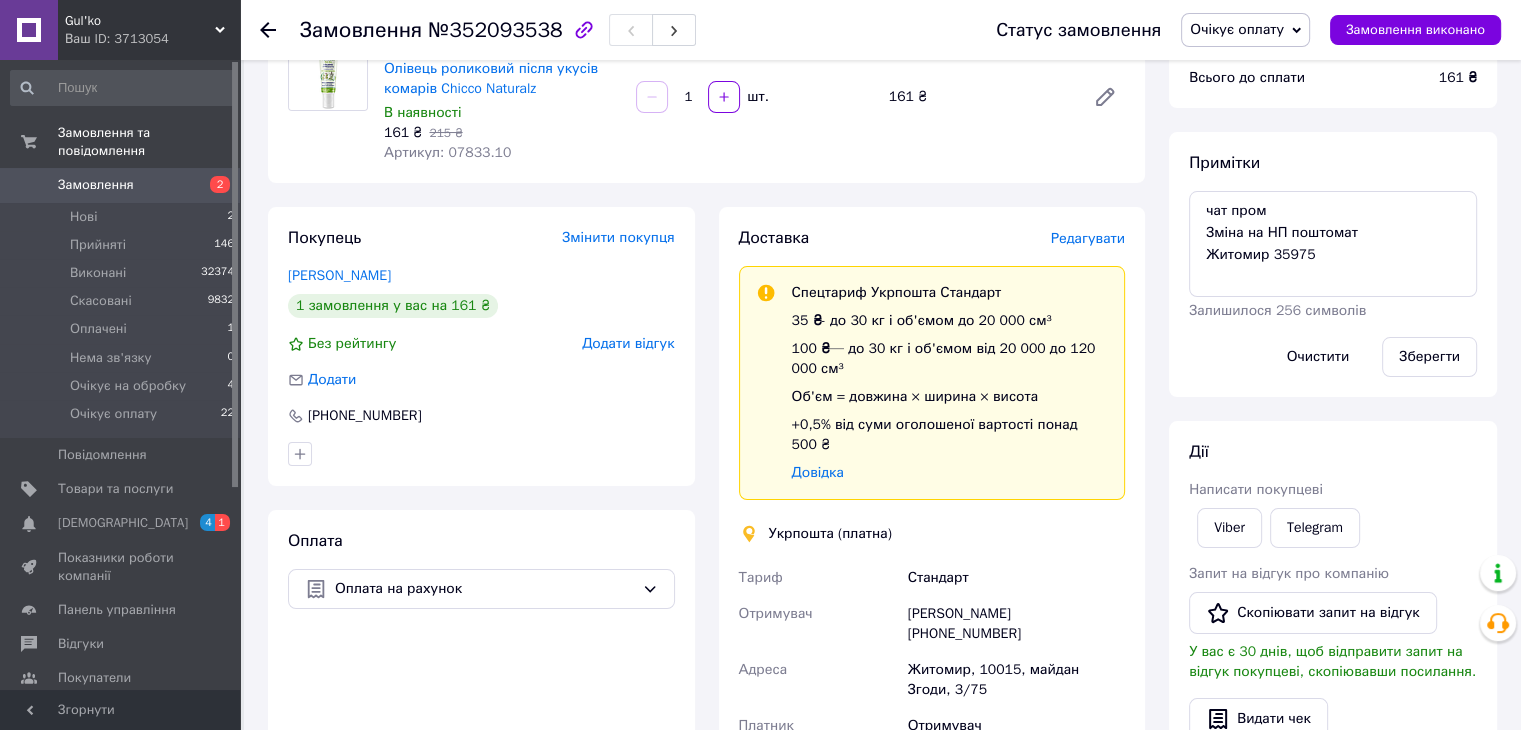 click on "Редагувати" at bounding box center [1088, 238] 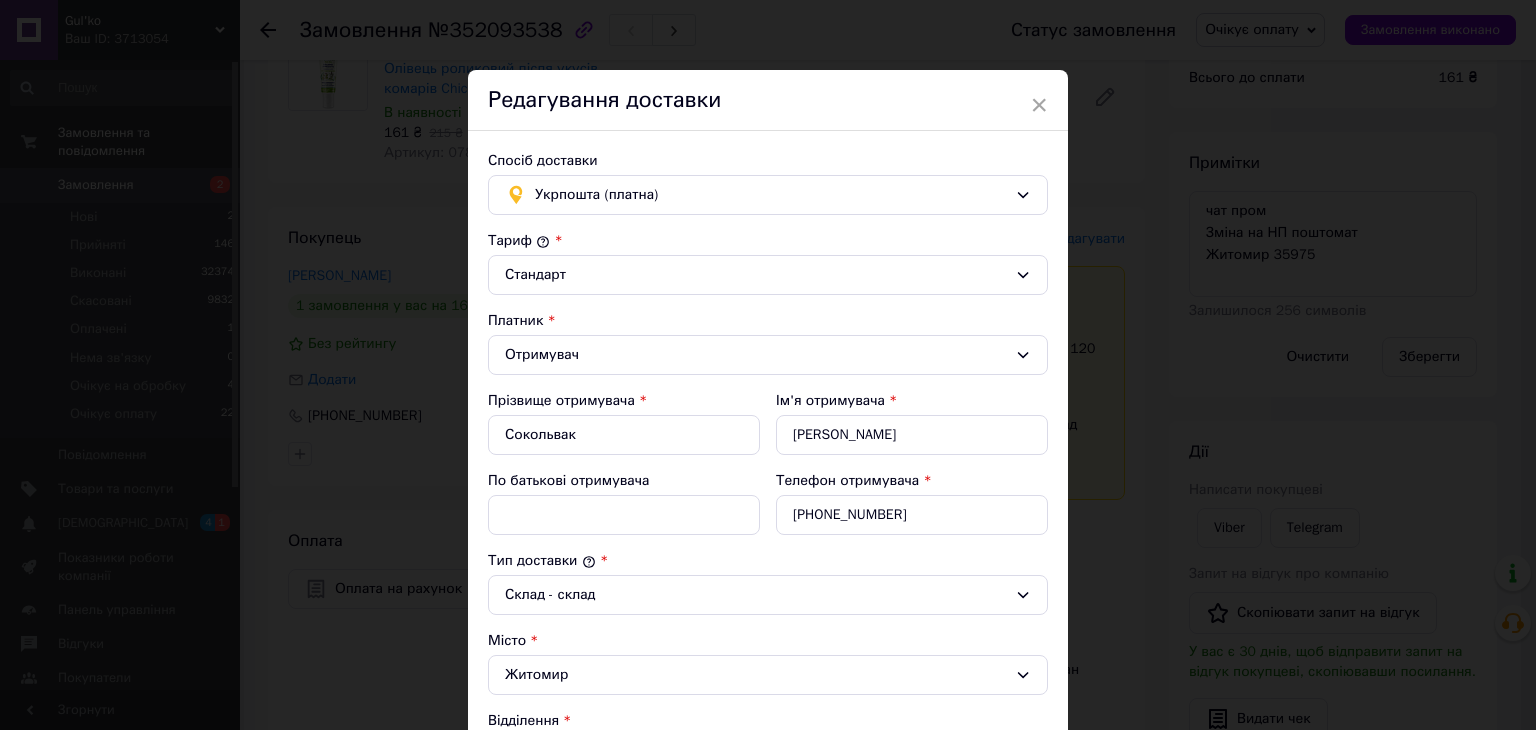 click on "Спосіб доставки Укрпошта (платна) Тариф     * Стандарт Платник   * Отримувач Прізвище отримувача   * Сокольвак Ім'я отримувача   * Євгеній По батькові отримувача Телефон отримувача   * +380634428653 Тип доставки     * Склад - склад Місто Житомир Відділення 10015, майдан Згоди, 3/75 Місце відправки   * м. Кривий Ріг (Дніпропетровська обл.); 50069, вул. Вільної Ічкерії, 9 Оціночна вартість     * 161 Вага, грам   * 500 Довжина, см   * 11 Ширина, см   * 15 Висота, см   * 12 Об'єм, см³ 1980 Додати місце SMS повідомлення відправнику (3 ₴)   Огляд покупцем при отриманні   Замовити зворотну доставку" at bounding box center (768, 672) 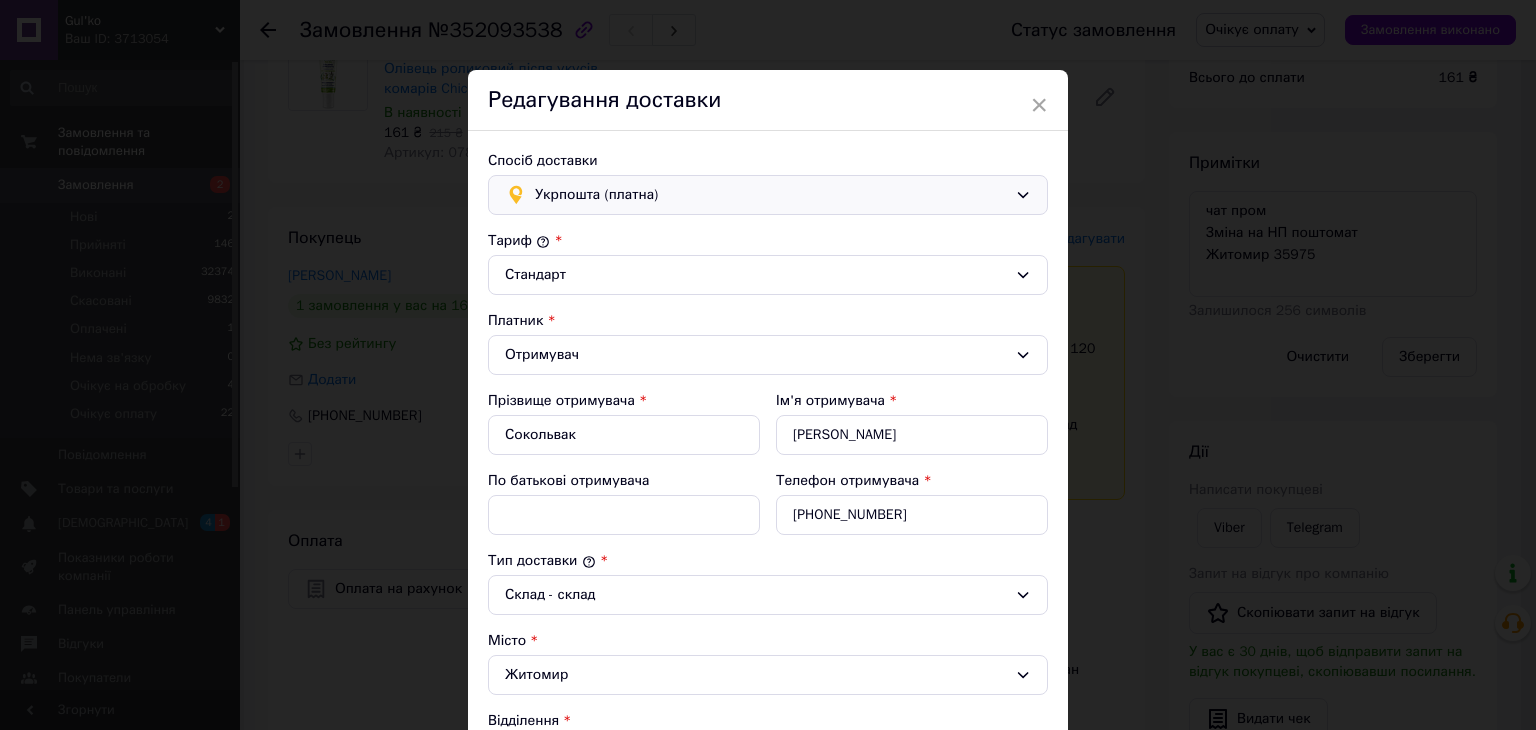 click on "Укрпошта (платна)" at bounding box center [771, 195] 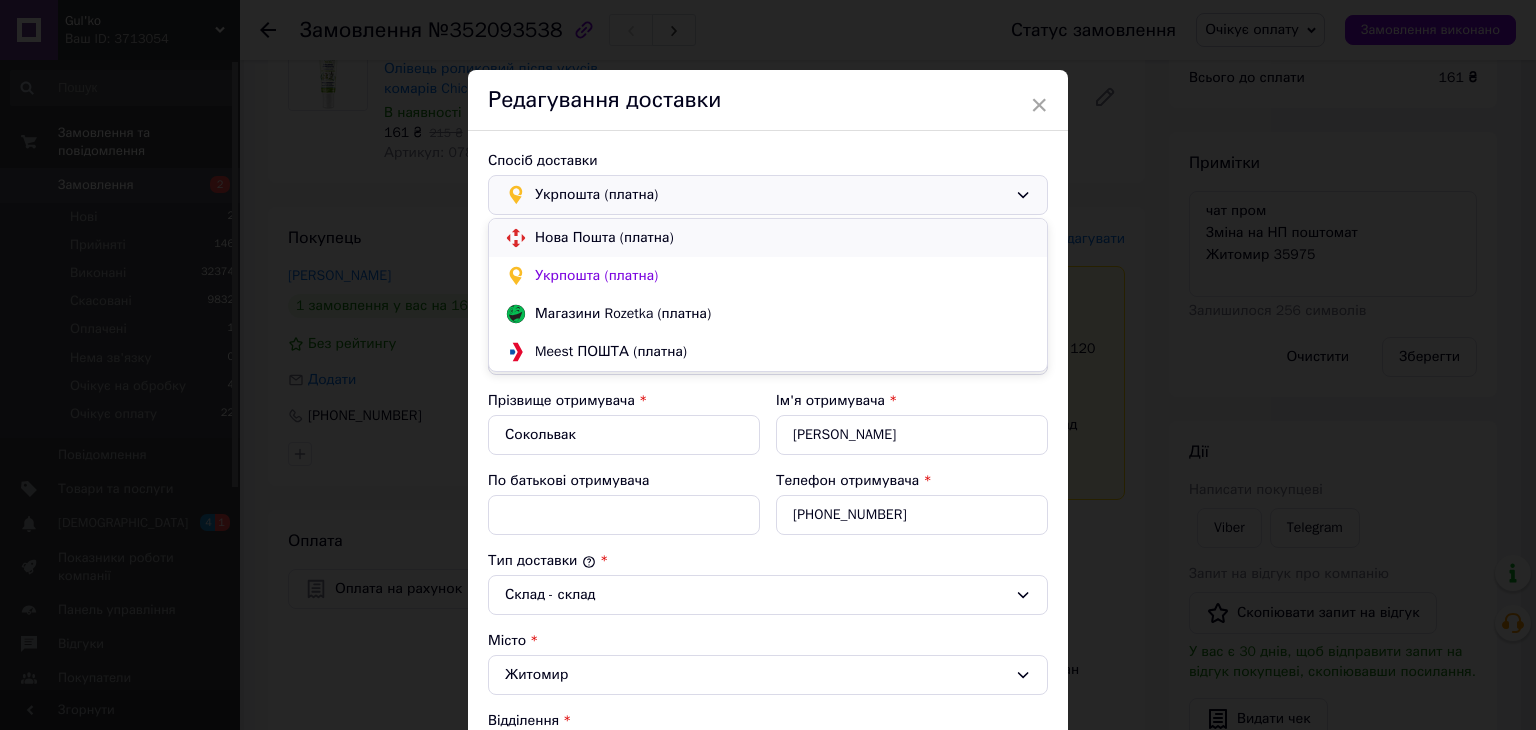 click on "Нова Пошта (платна)" at bounding box center [768, 238] 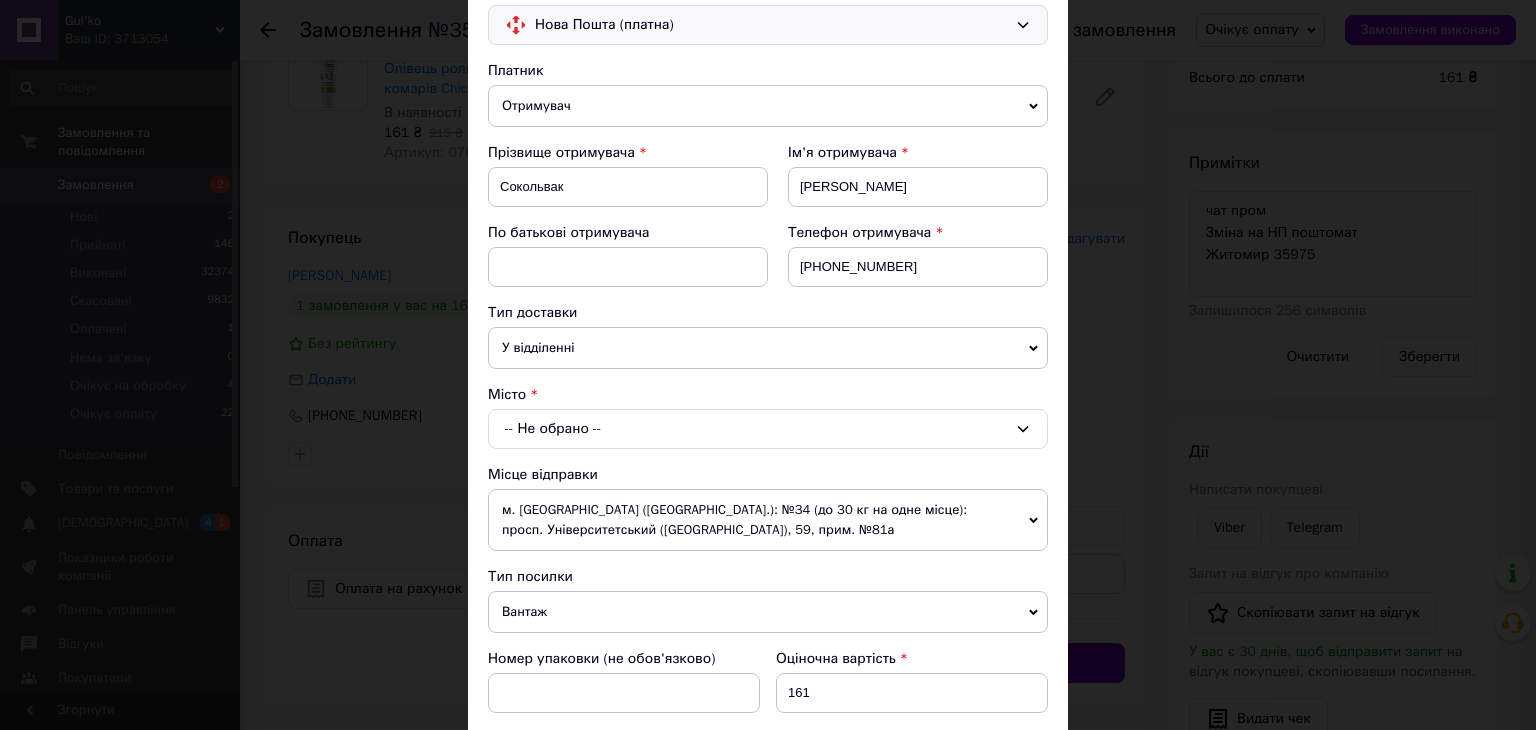 scroll, scrollTop: 200, scrollLeft: 0, axis: vertical 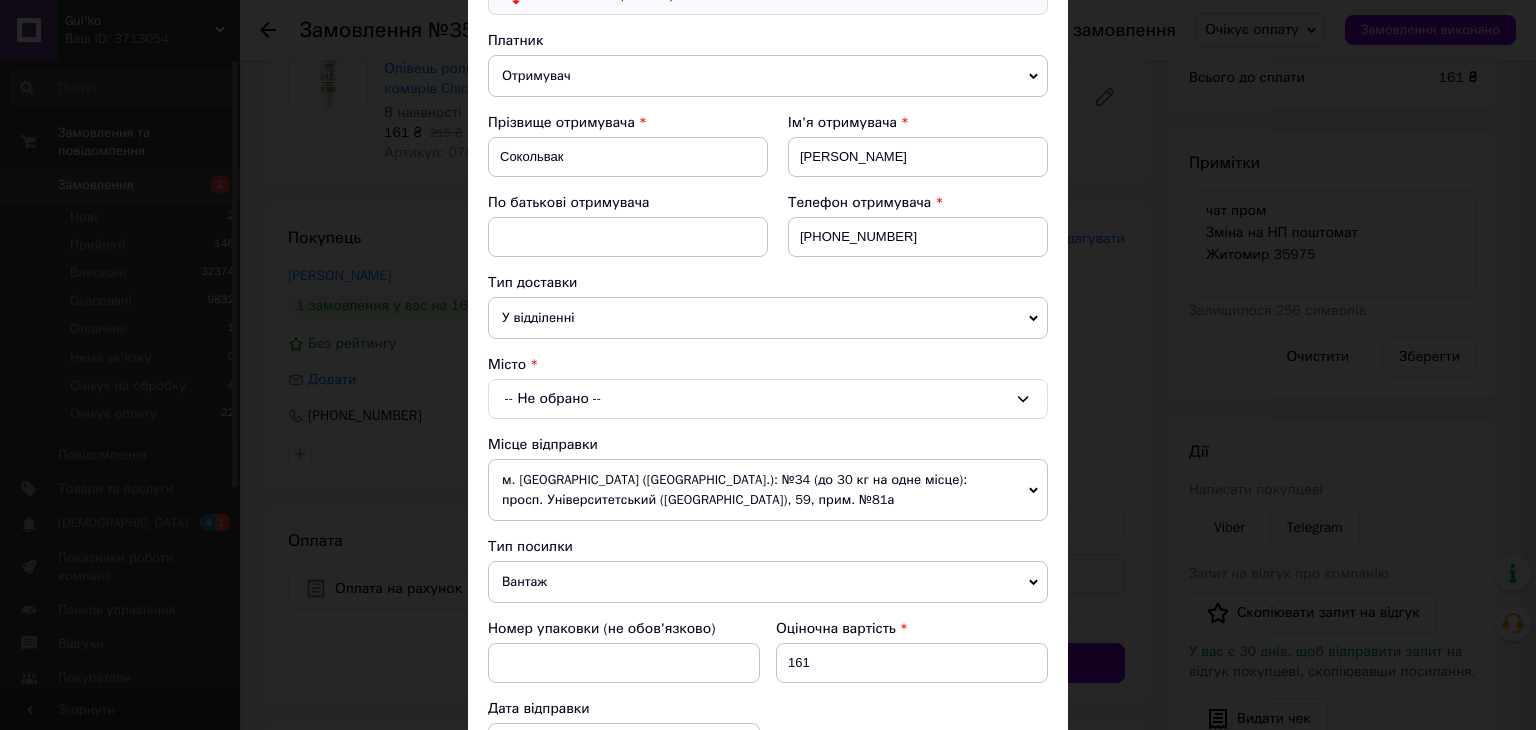 click on "-- Не обрано --" at bounding box center (768, 399) 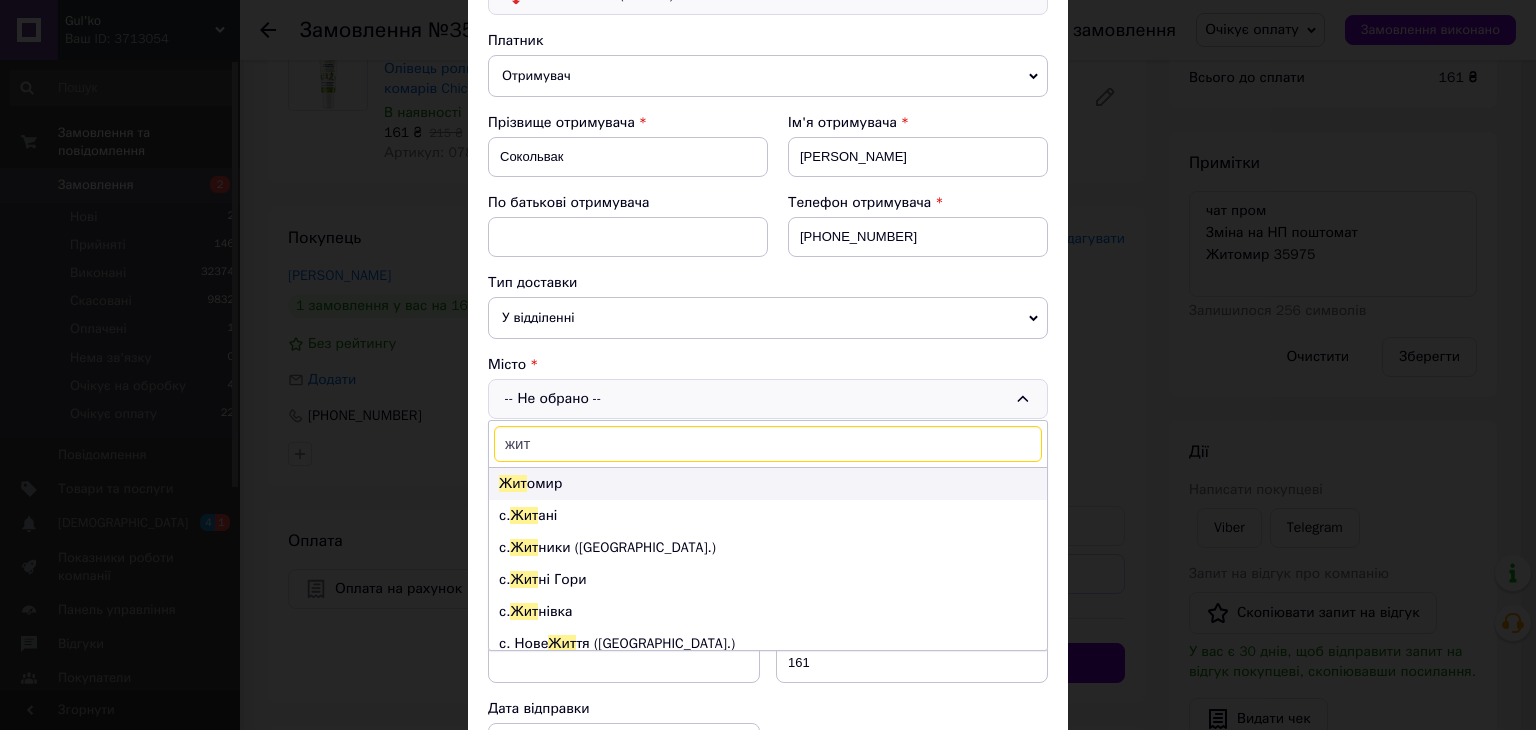 type on "жит" 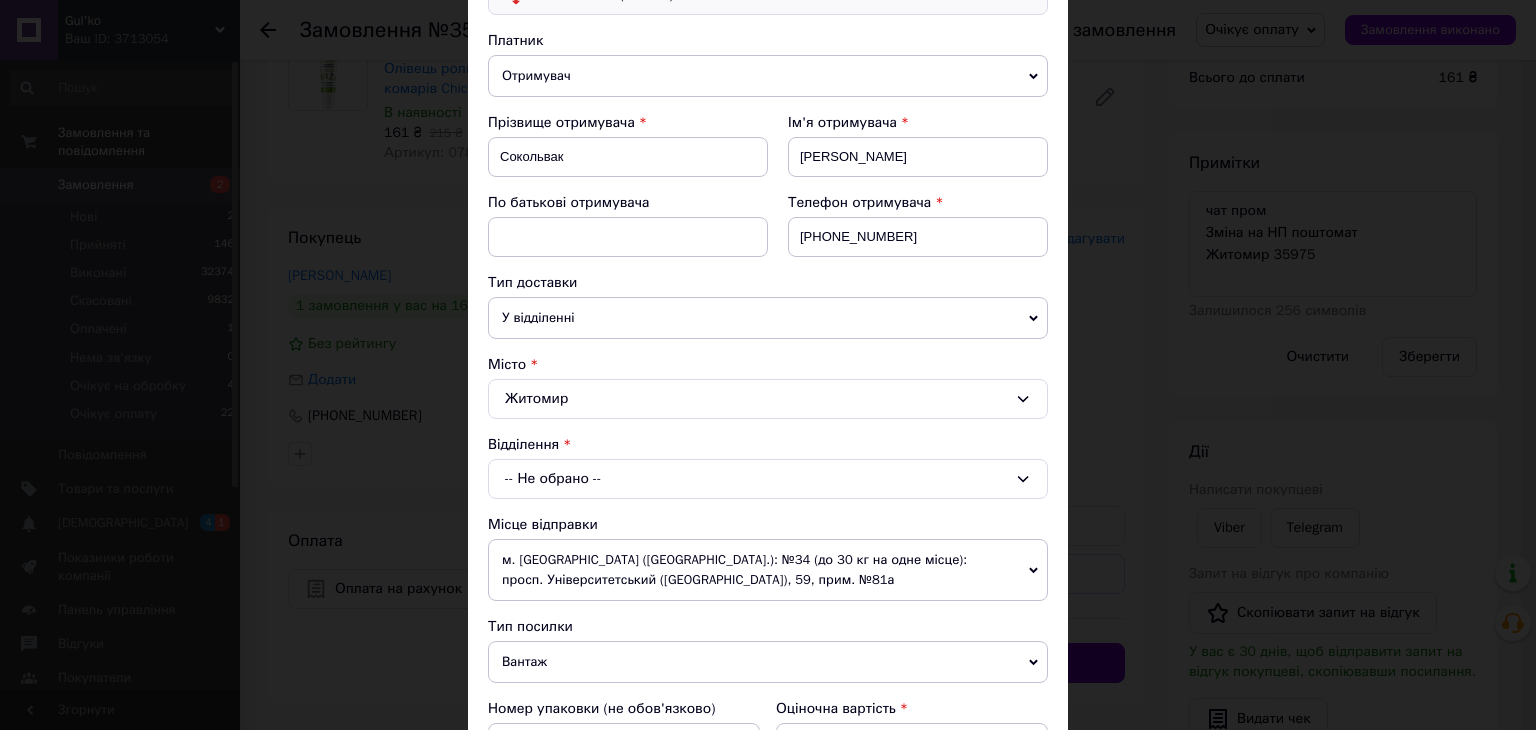 click on "У відділенні" at bounding box center (768, 318) 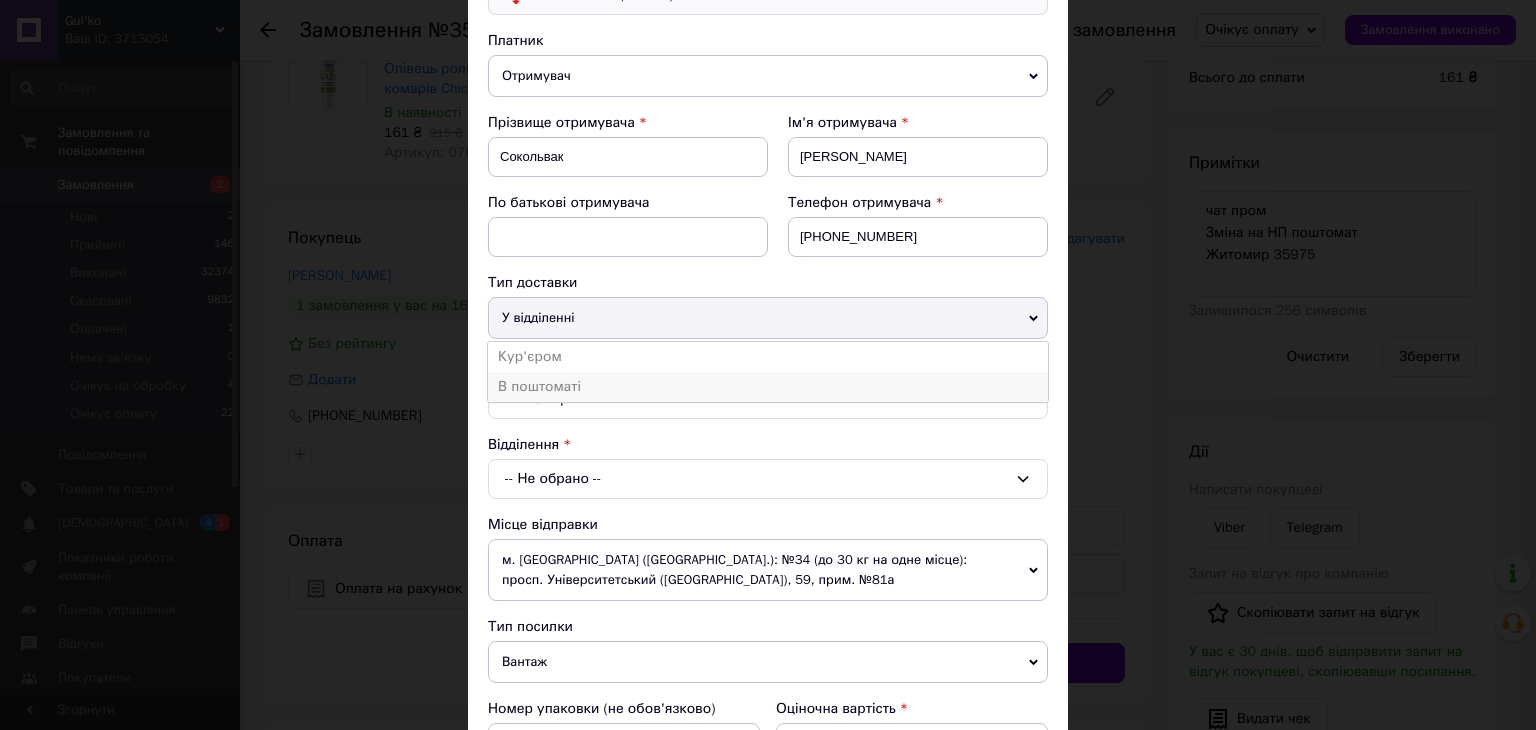 click on "В поштоматі" at bounding box center [768, 387] 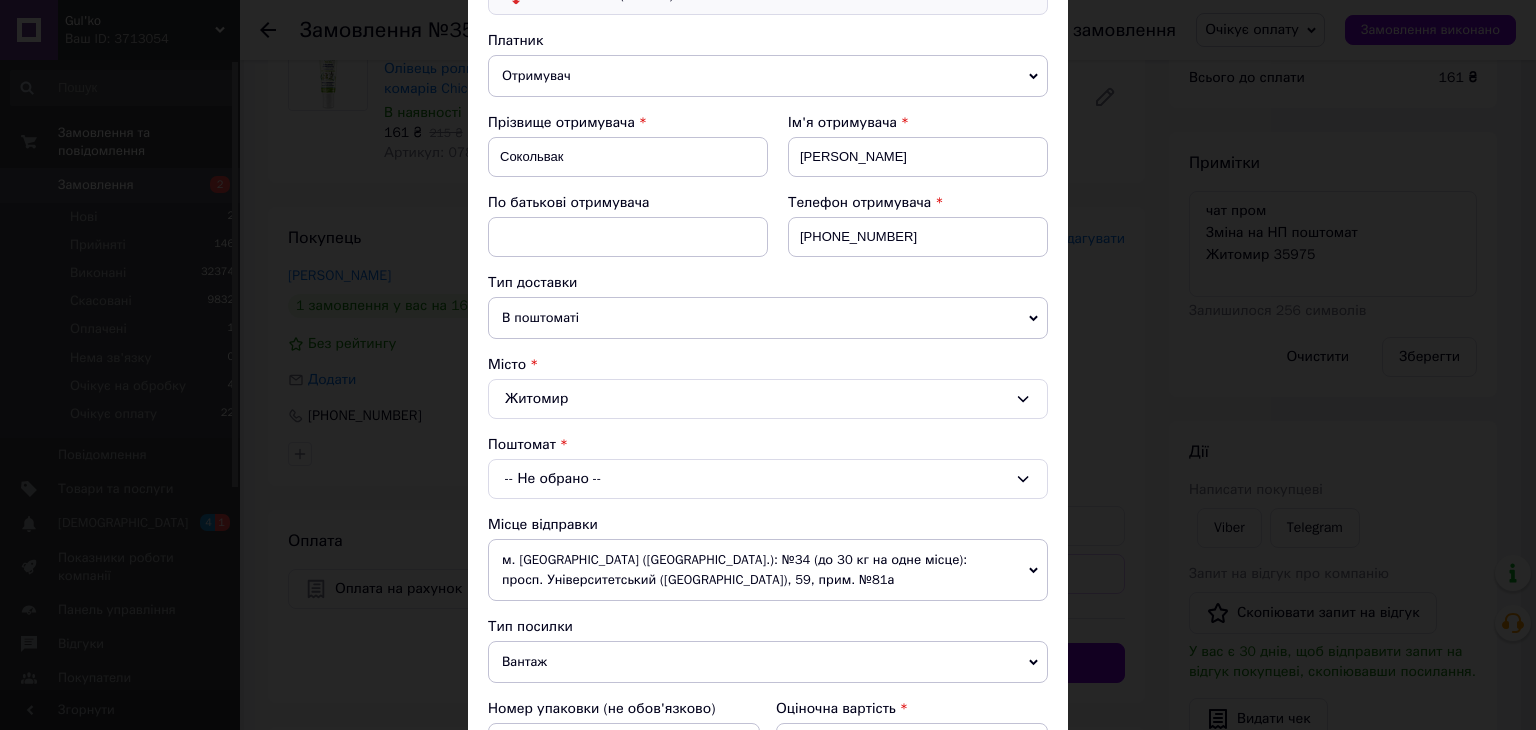 click on "-- Не обрано --" at bounding box center (768, 479) 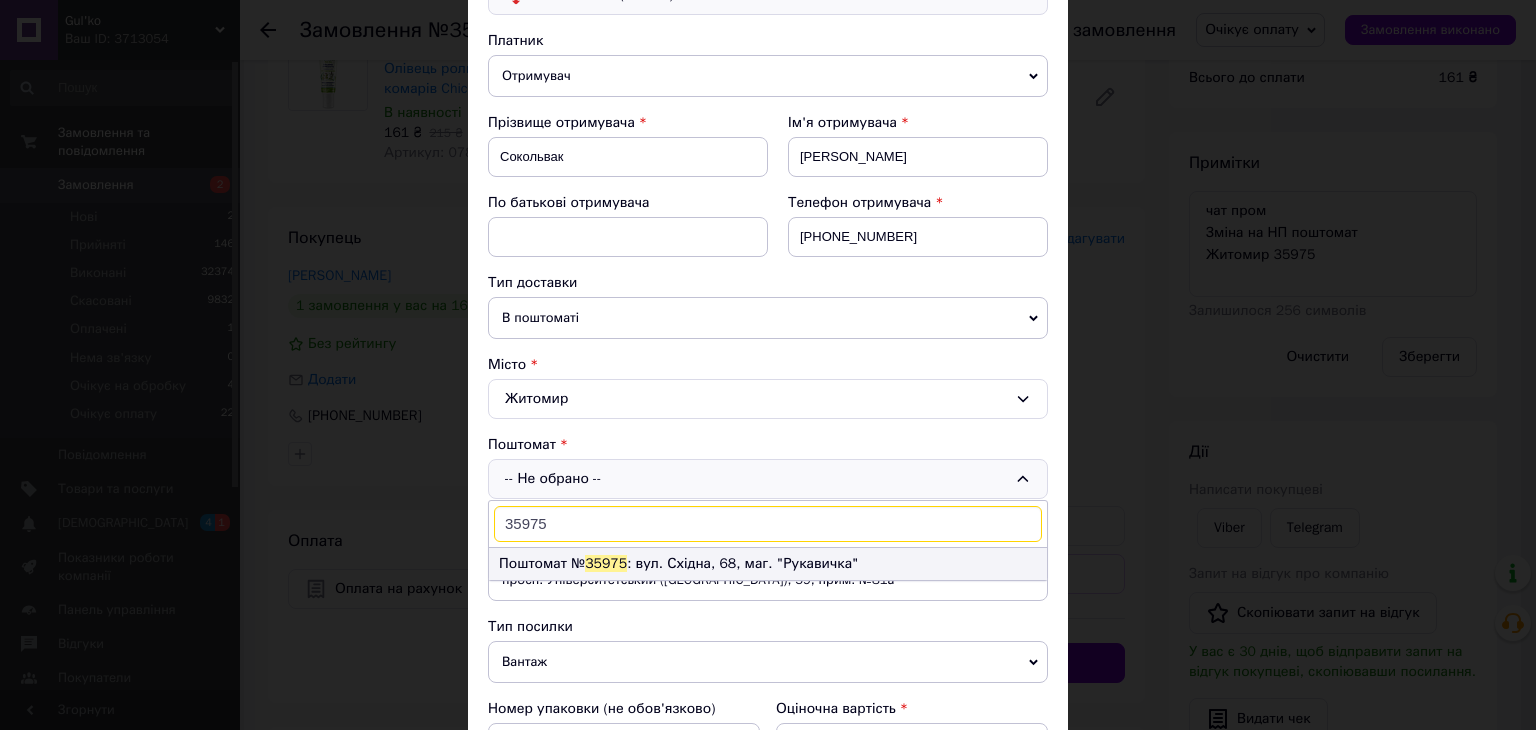 type on "35975" 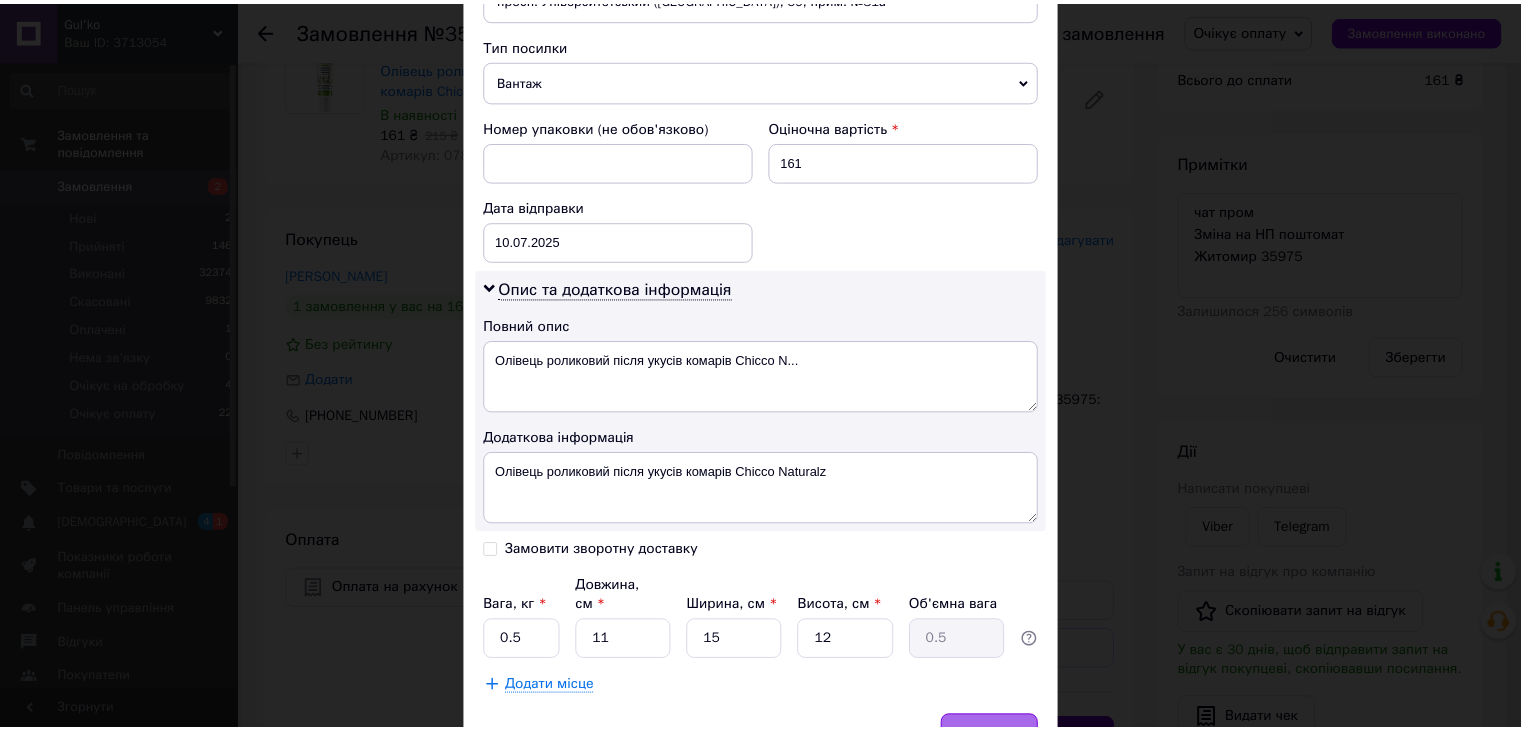 scroll, scrollTop: 872, scrollLeft: 0, axis: vertical 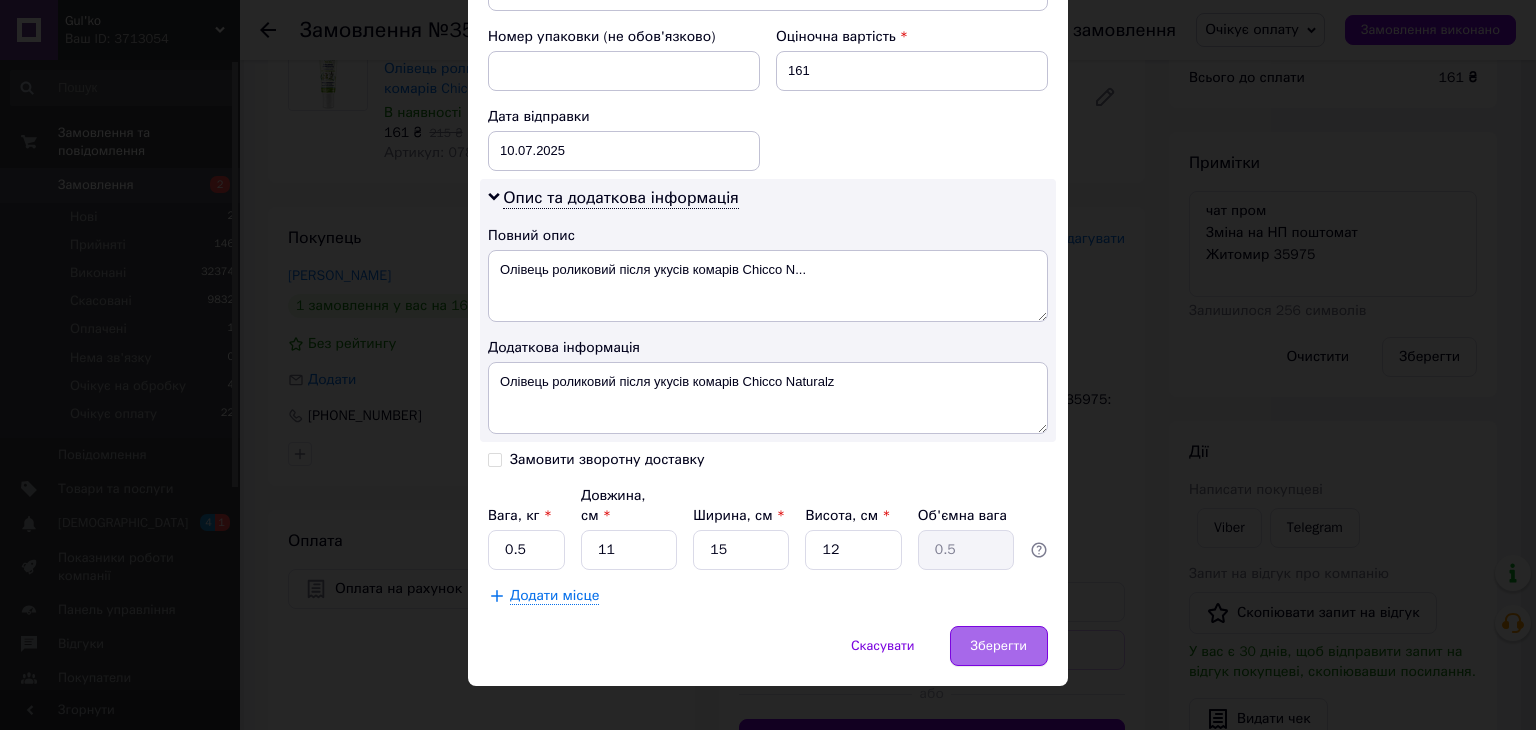 click on "Зберегти" at bounding box center (999, 646) 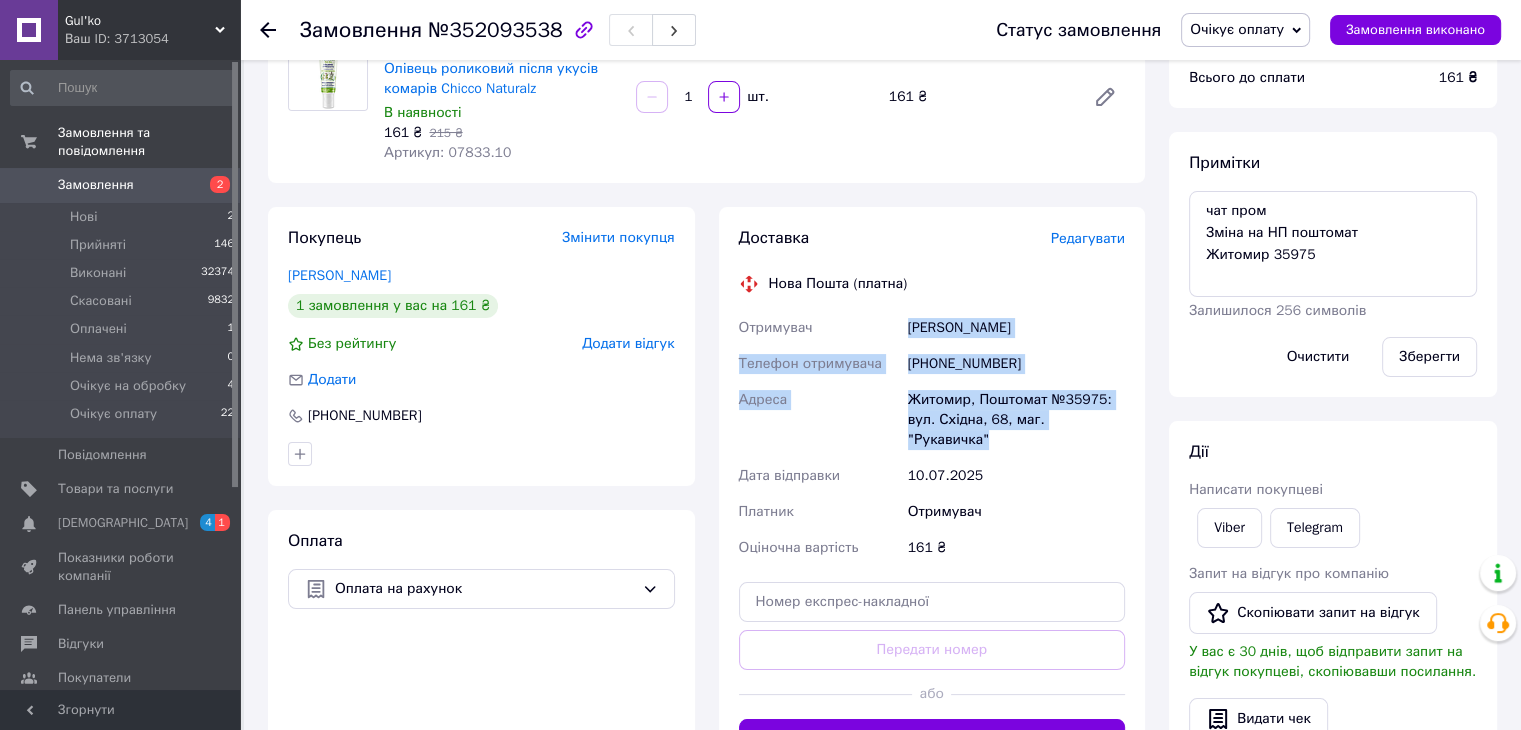 drag, startPoint x: 908, startPoint y: 329, endPoint x: 1112, endPoint y: 429, distance: 227.19154 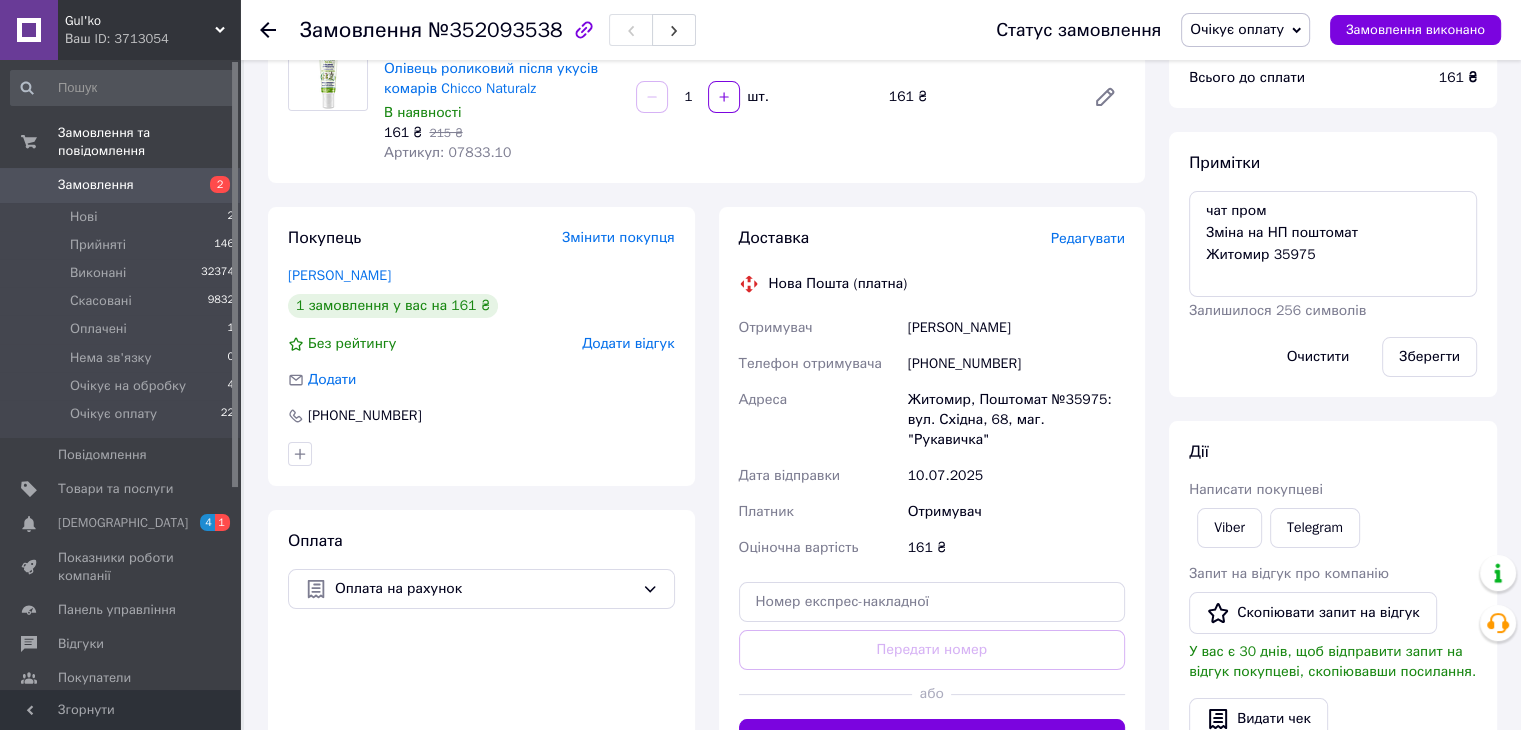click on "161 ₴" at bounding box center (1016, 548) 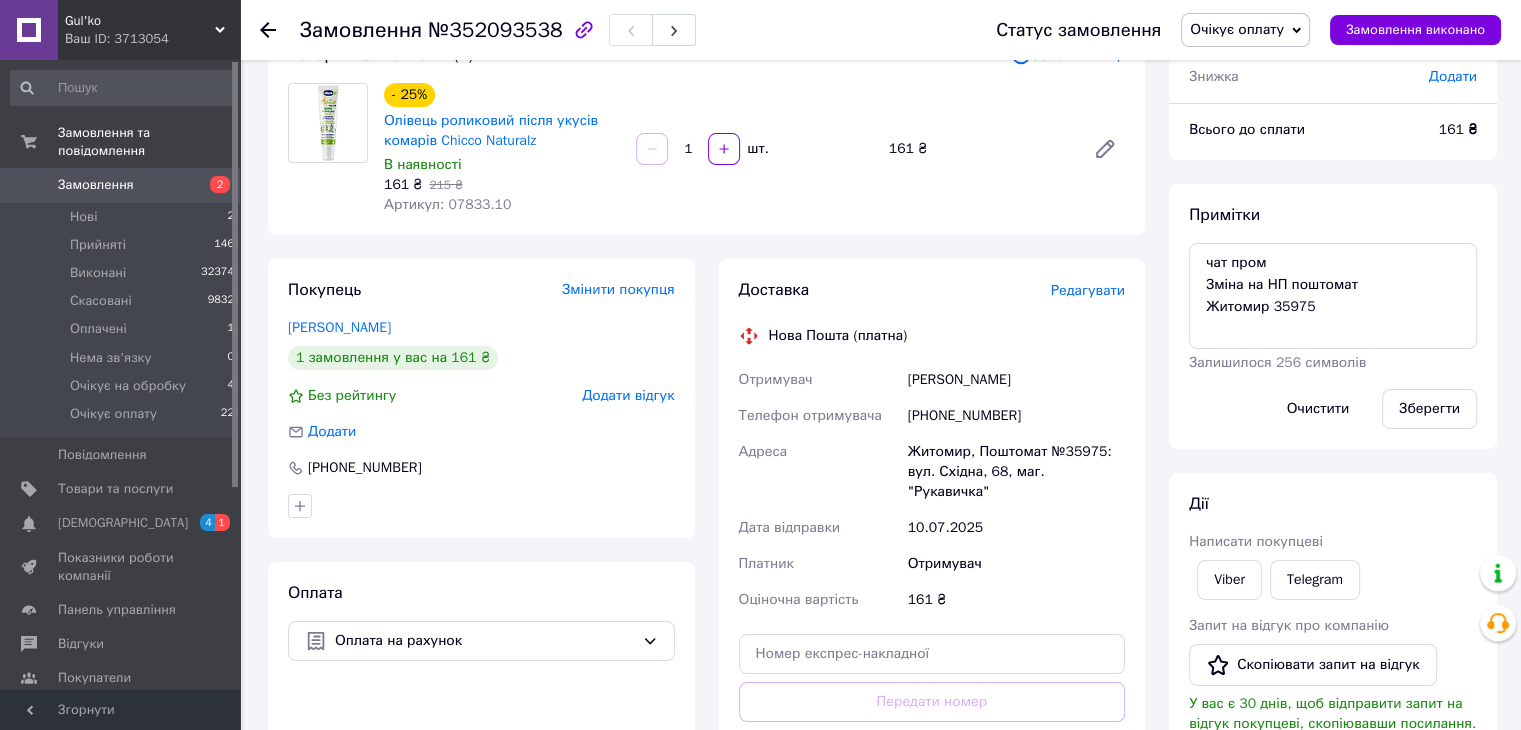 scroll, scrollTop: 100, scrollLeft: 0, axis: vertical 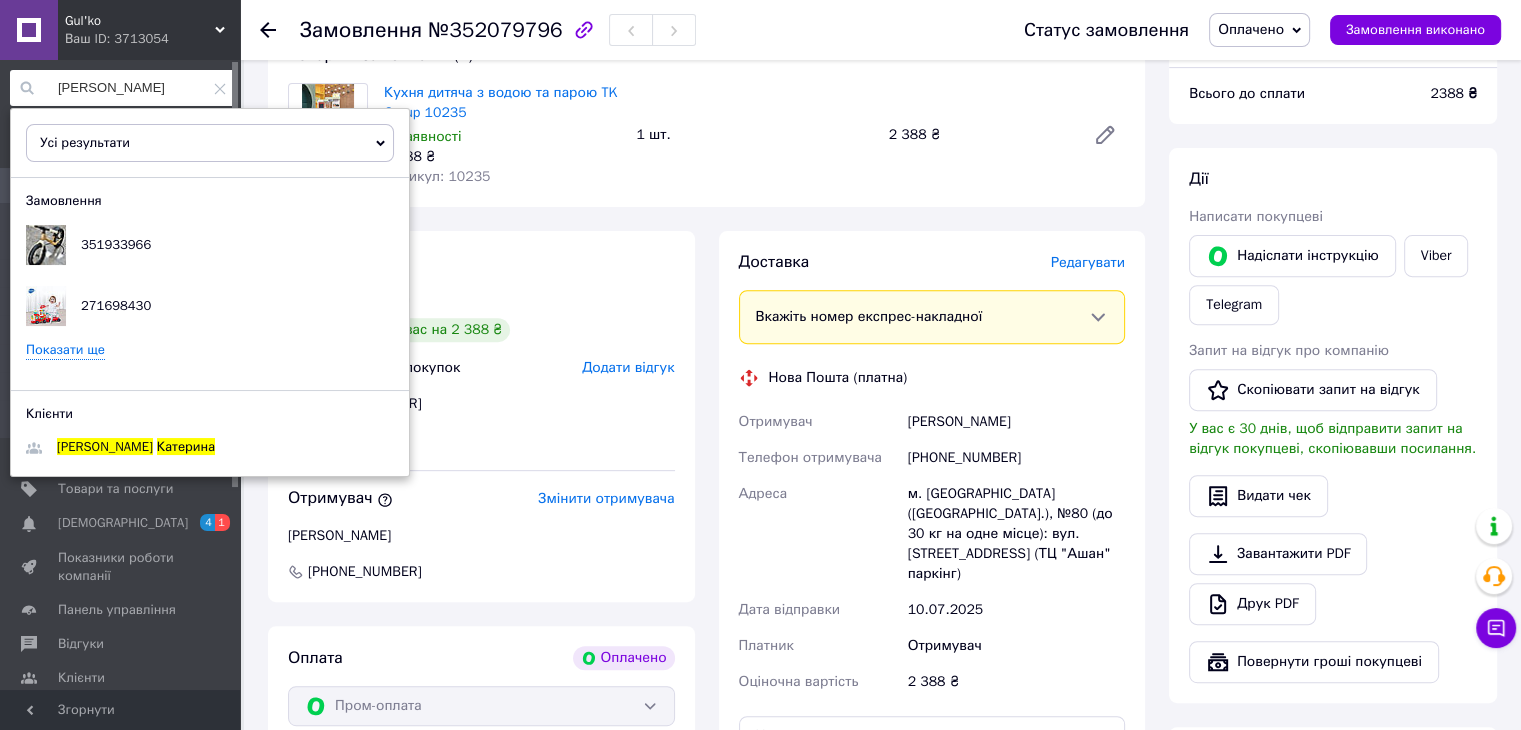 click on "Артикул: 10235" at bounding box center [502, 177] 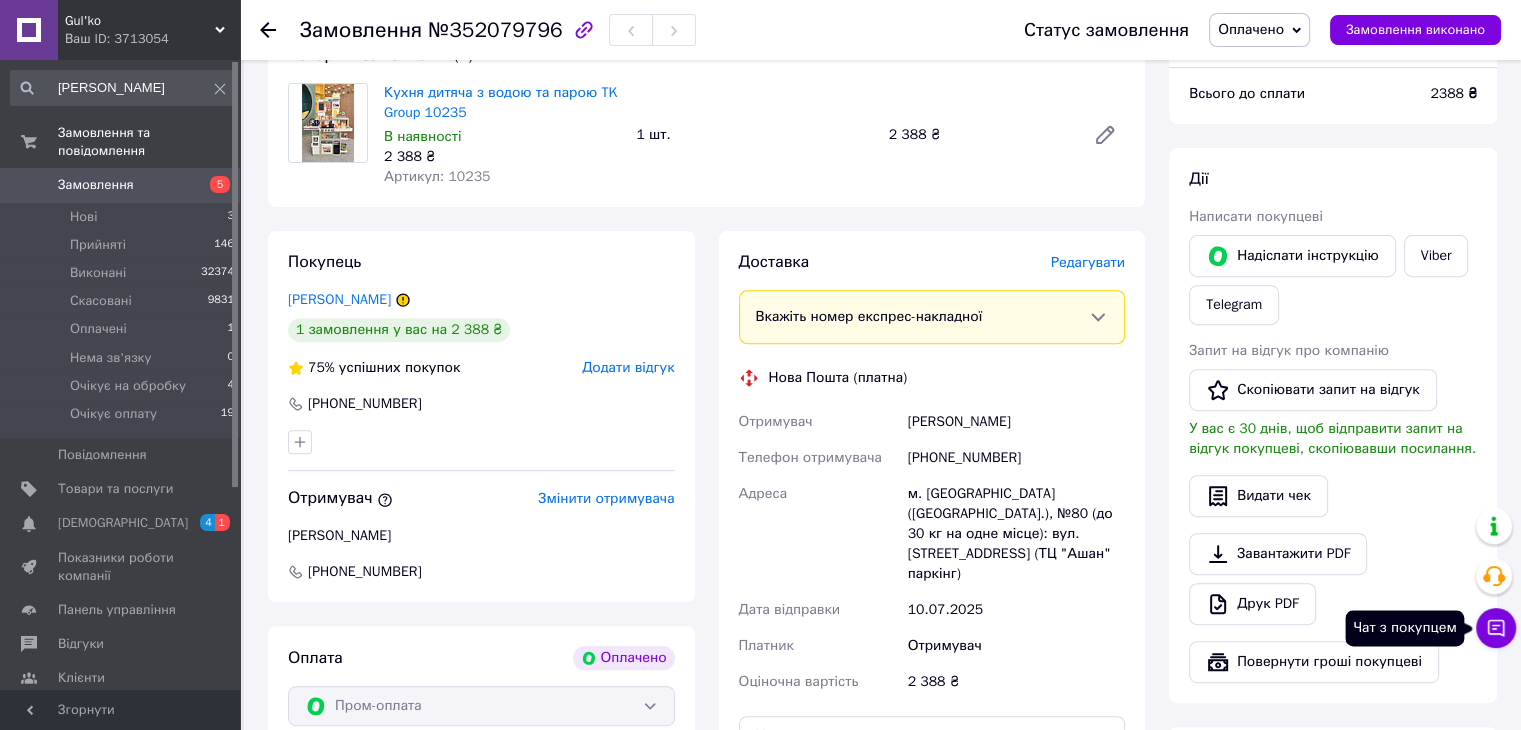 click 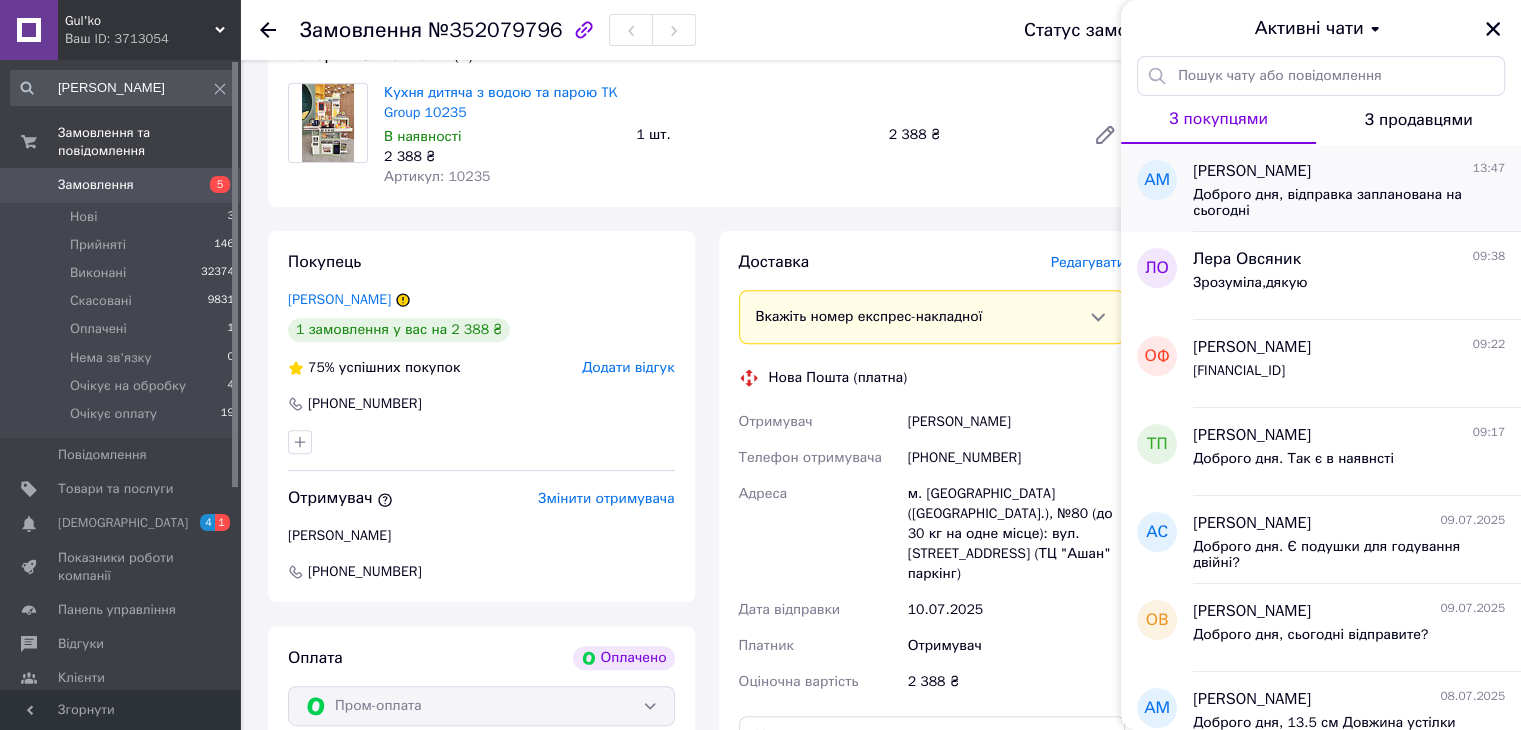 click on "[PERSON_NAME] 13:47 Доброго дня, відправка запланована на сьогодні" at bounding box center [1357, 188] 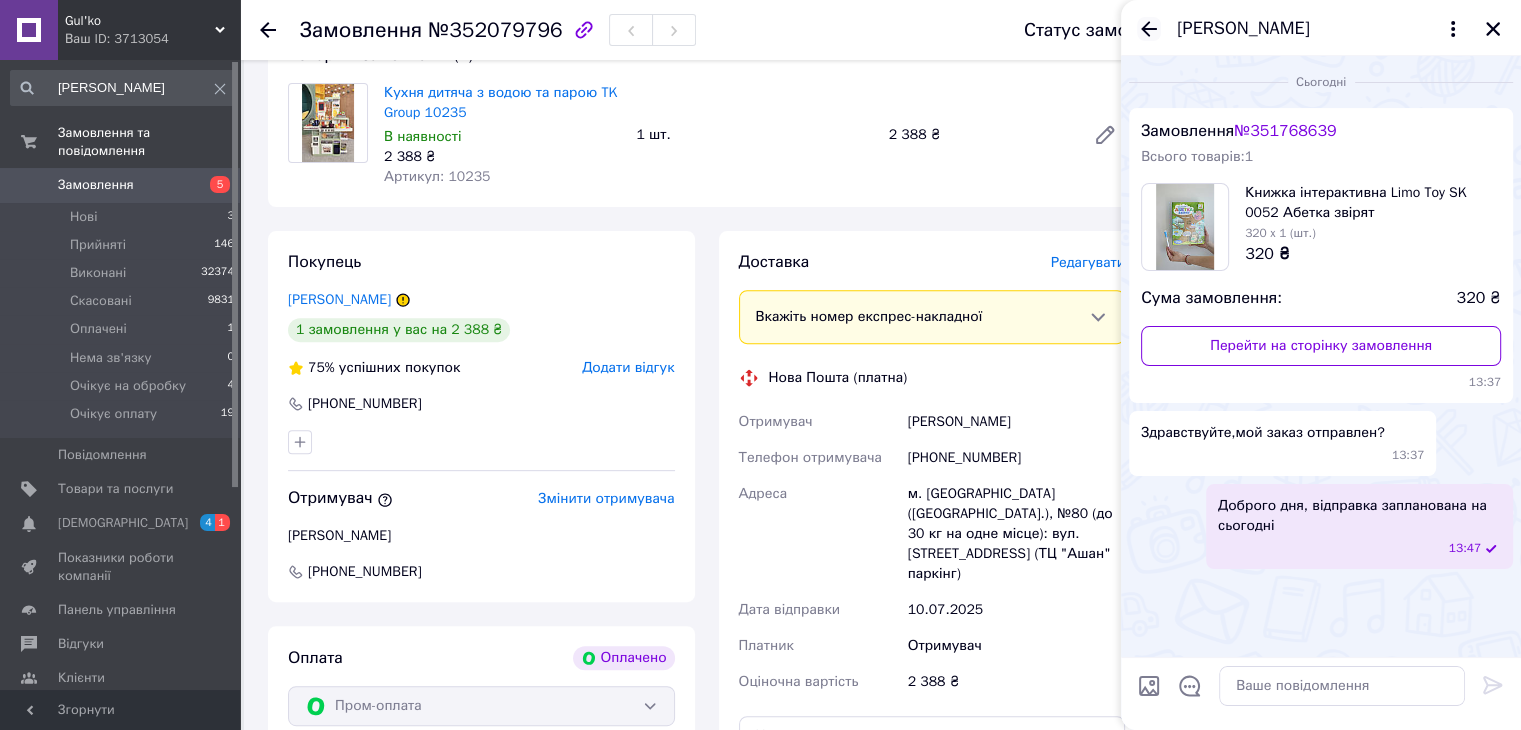 click 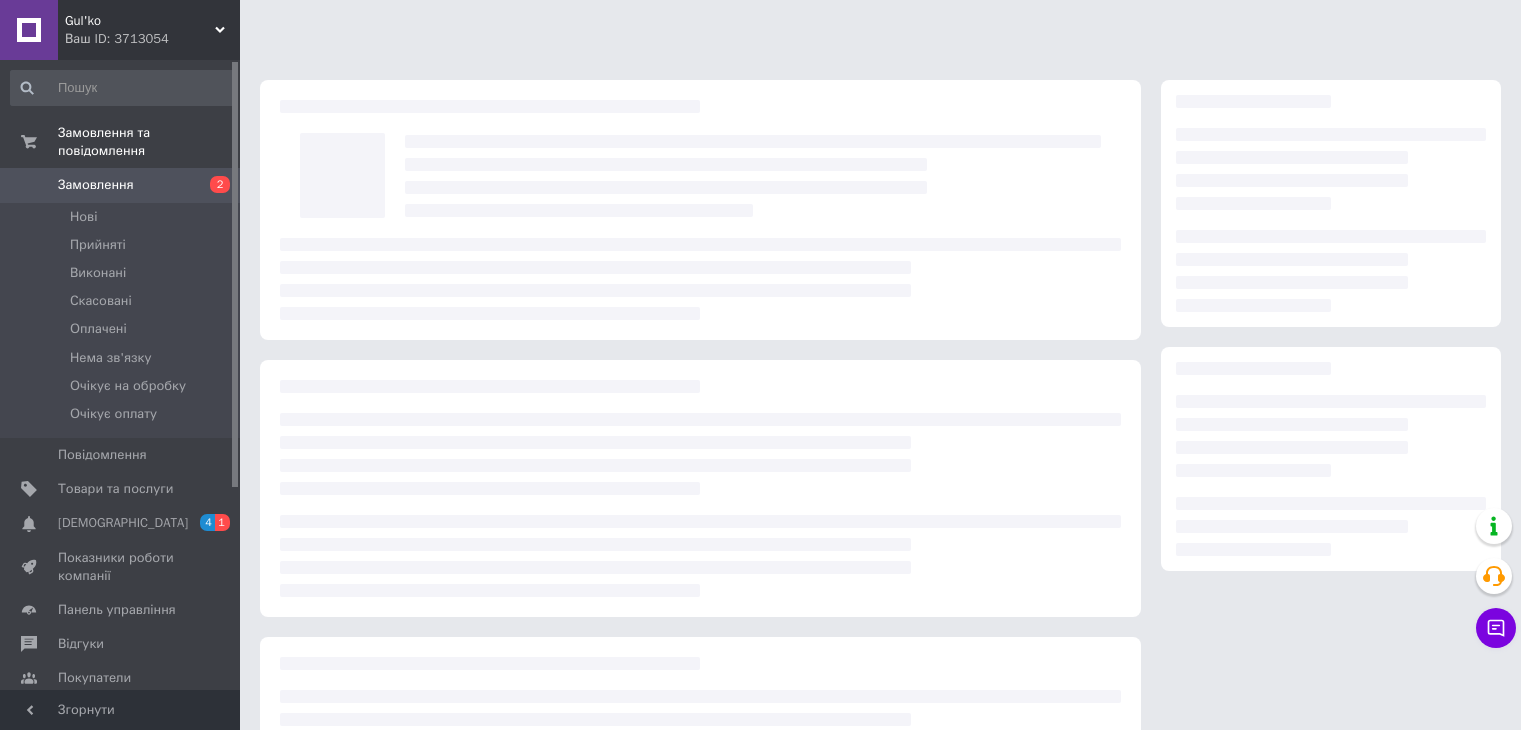 scroll, scrollTop: 184, scrollLeft: 0, axis: vertical 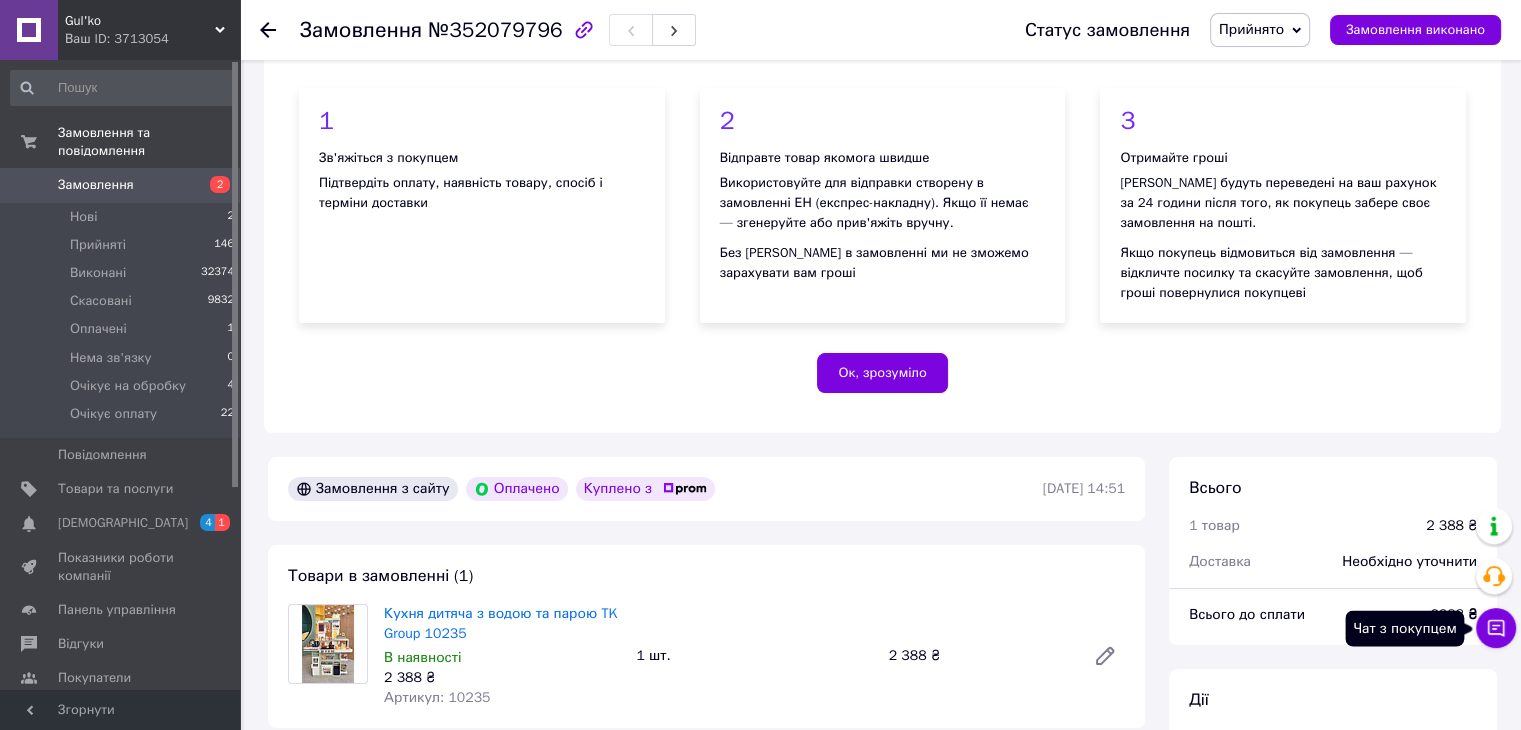click 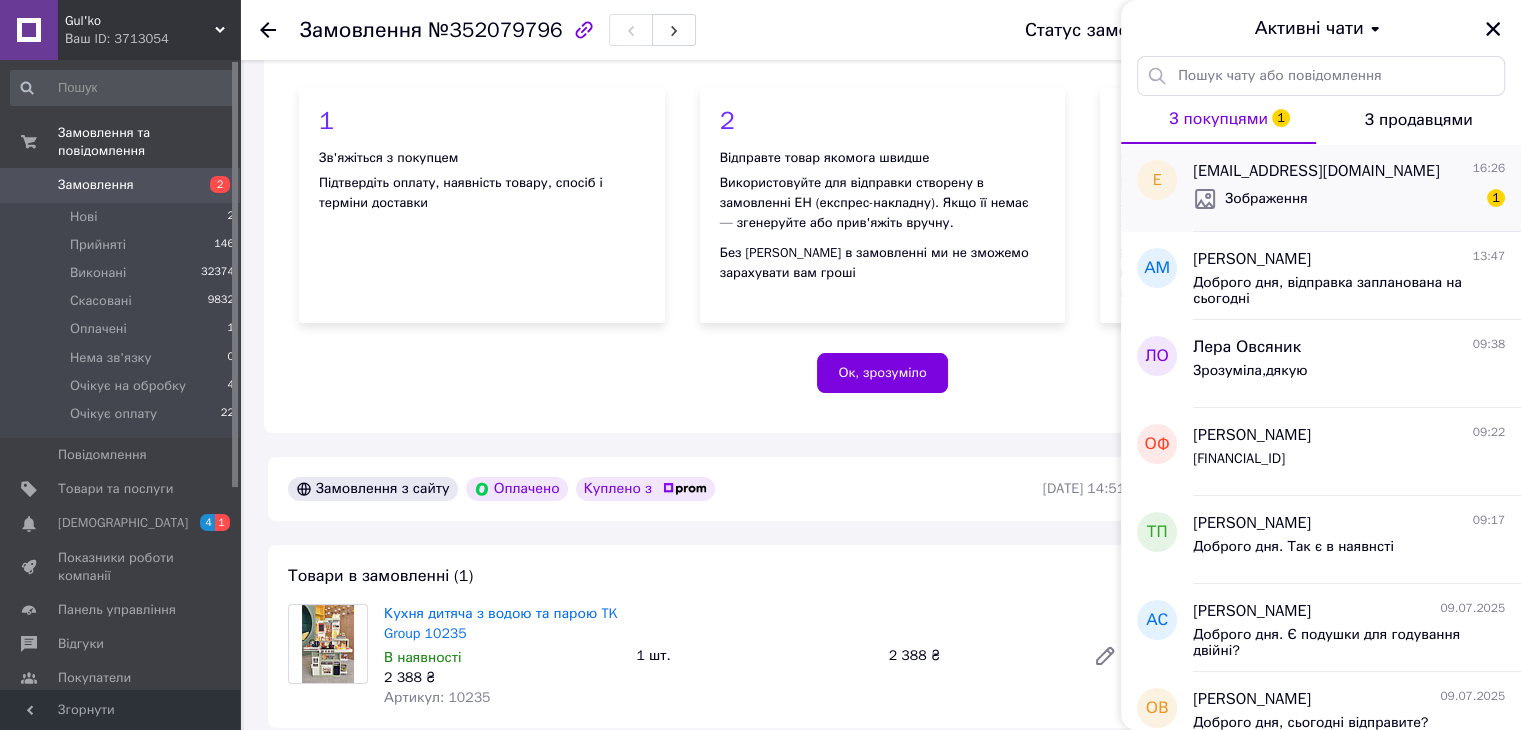 click on "Зображення 1" at bounding box center [1349, 199] 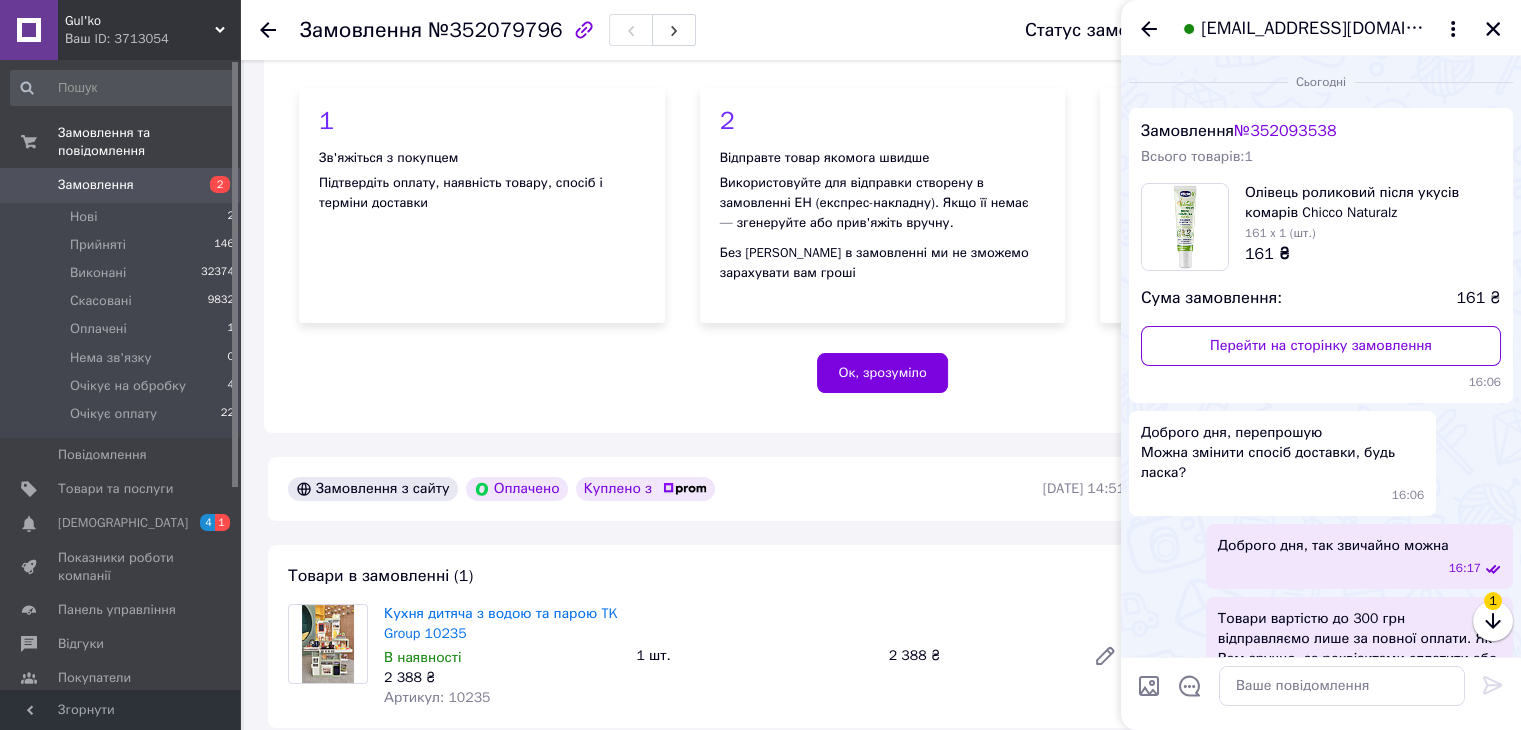 scroll, scrollTop: 886, scrollLeft: 0, axis: vertical 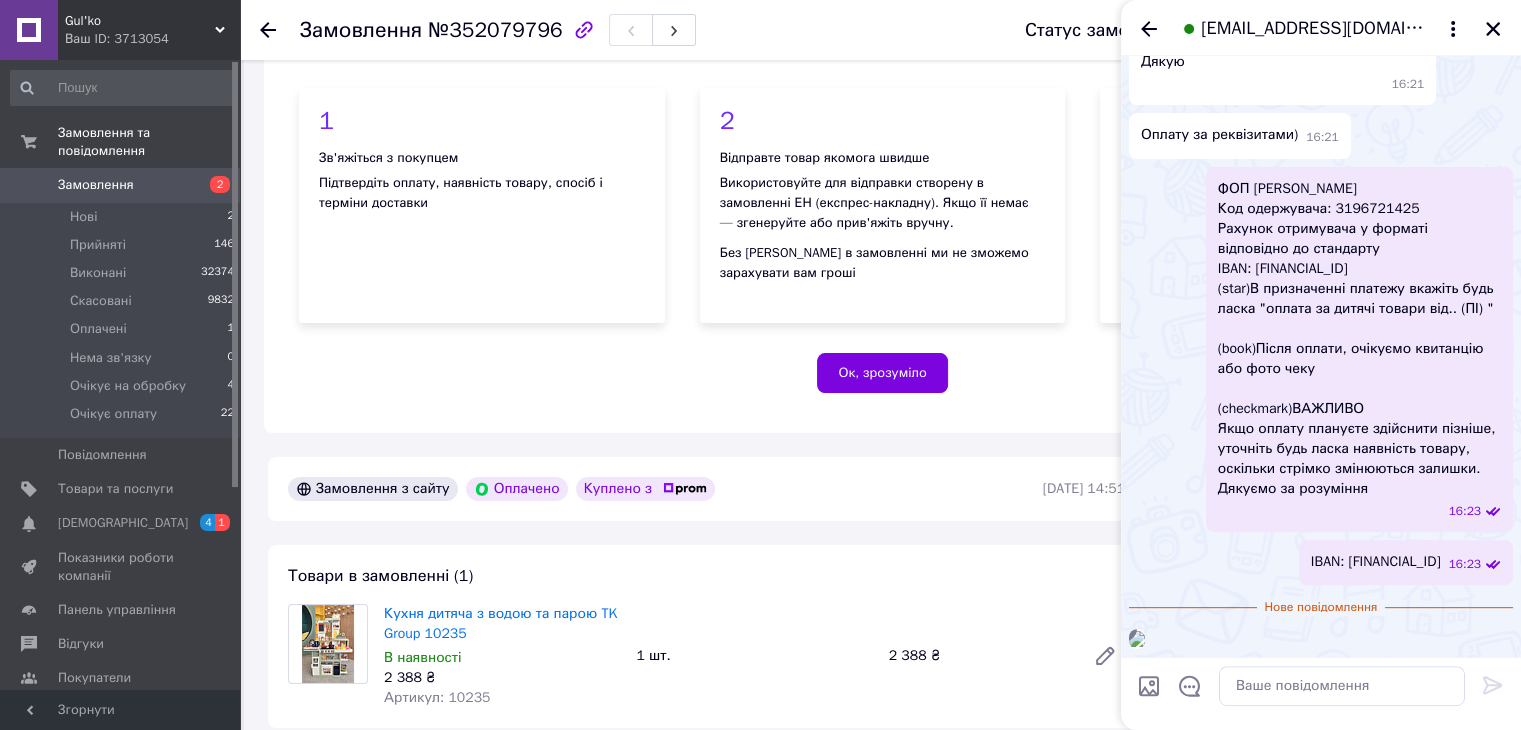 click at bounding box center [1137, 639] 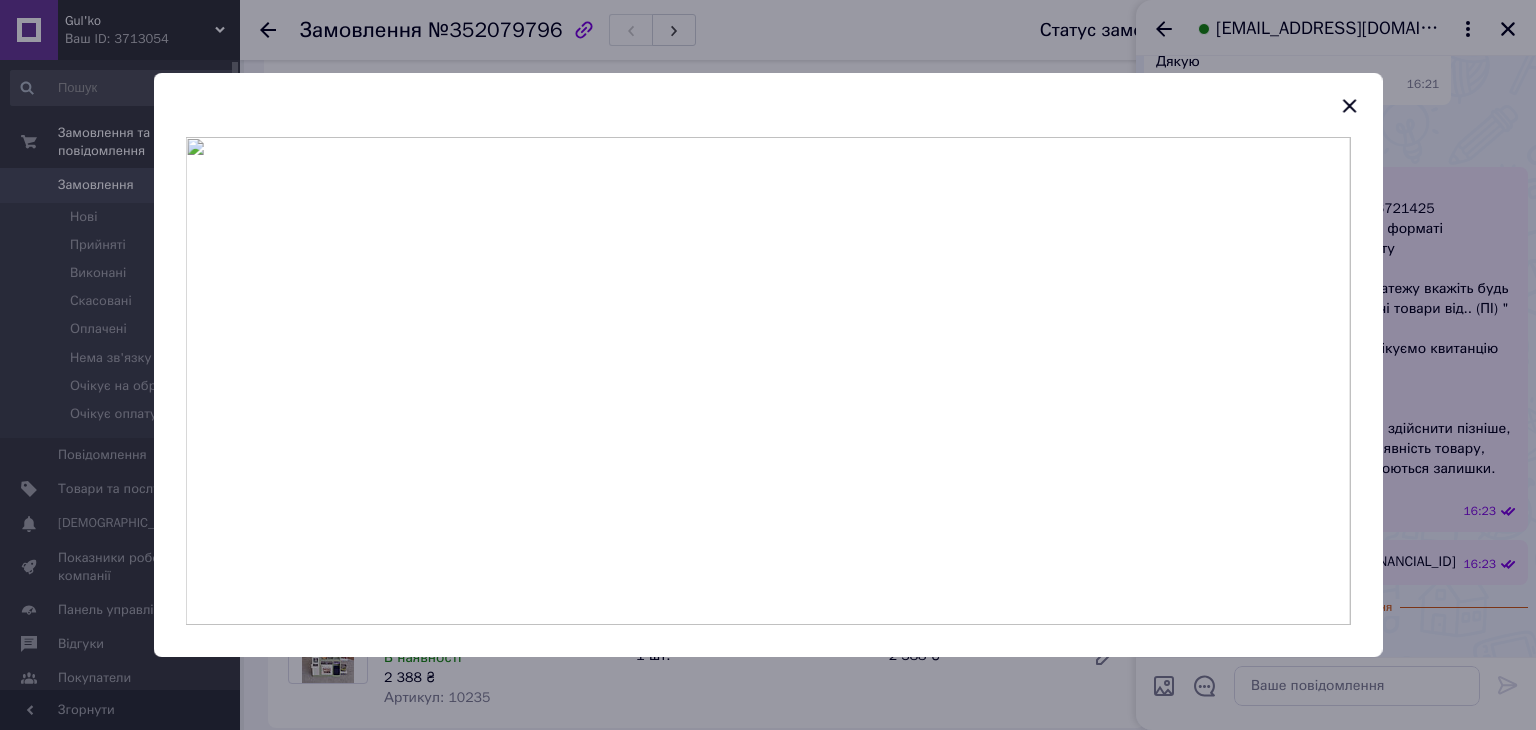 click at bounding box center (768, 365) 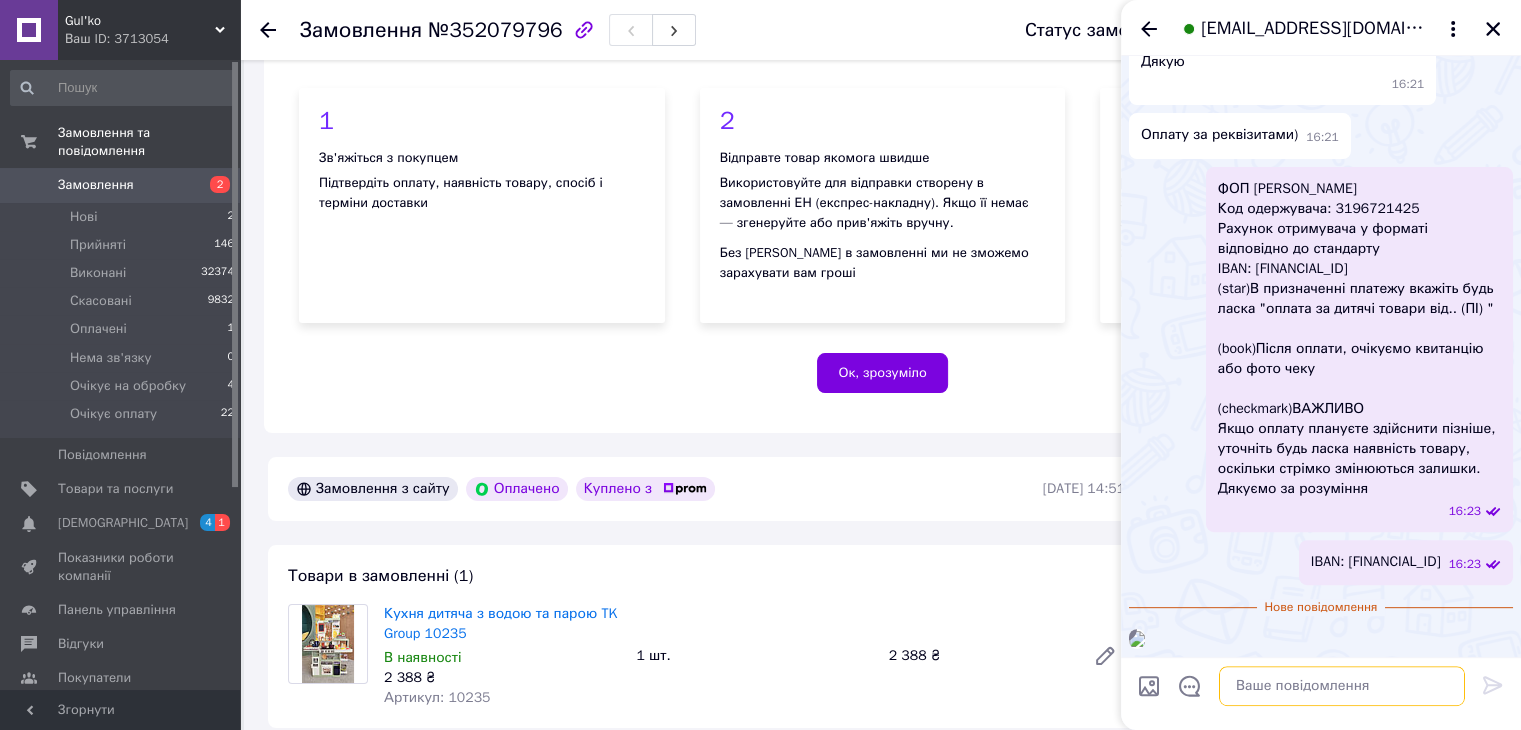 click at bounding box center [1342, 686] 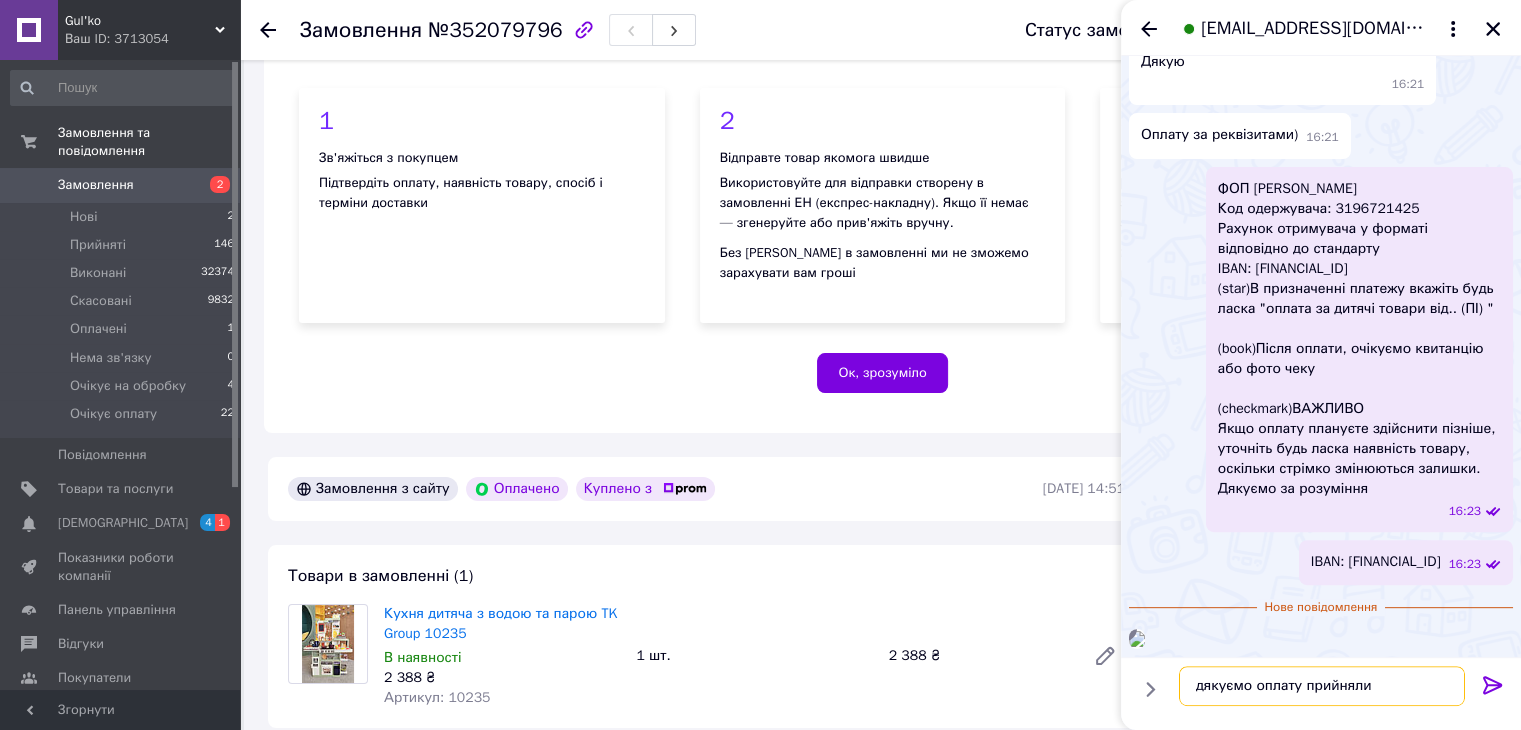 type on "дякуємо оплату прийняли" 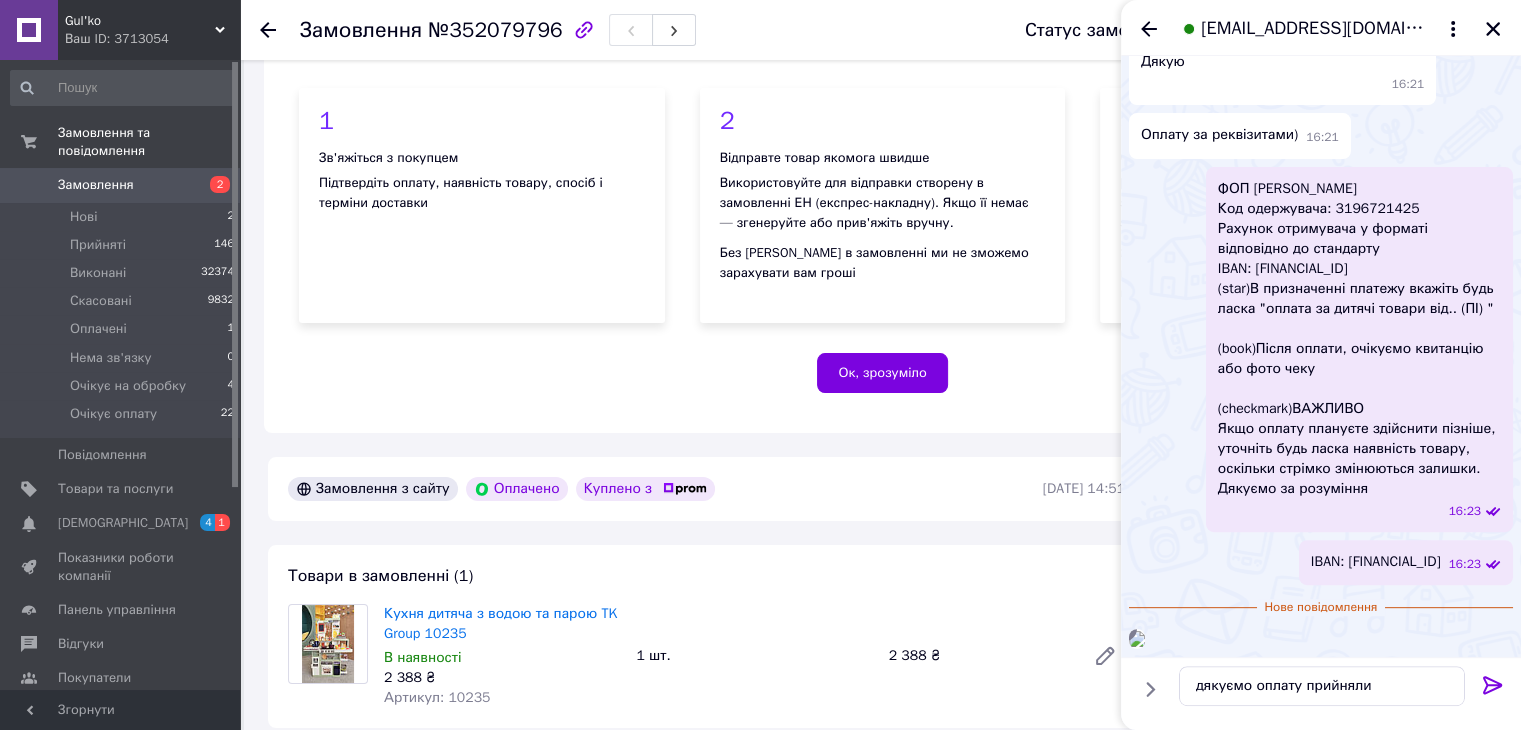 click 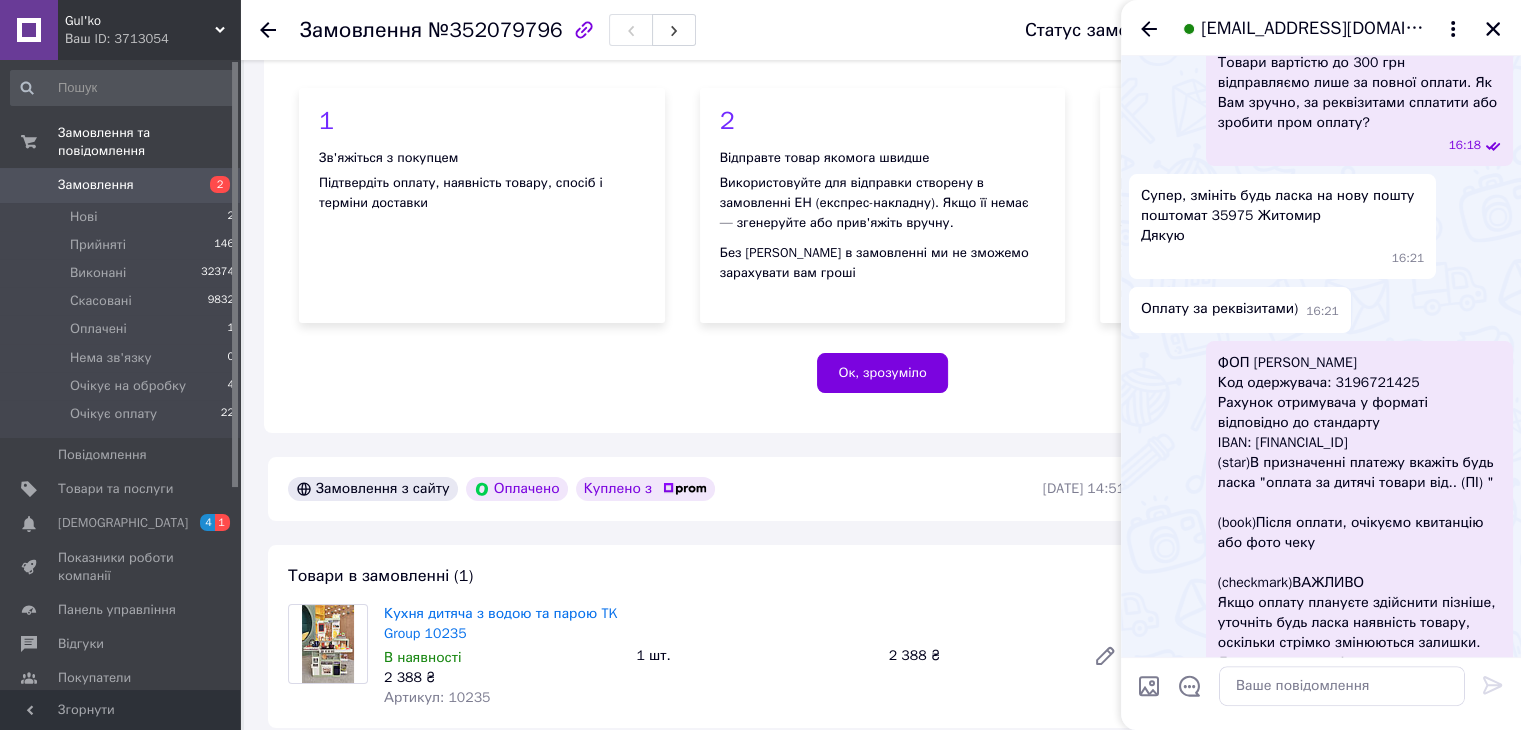 scroll, scrollTop: 527, scrollLeft: 0, axis: vertical 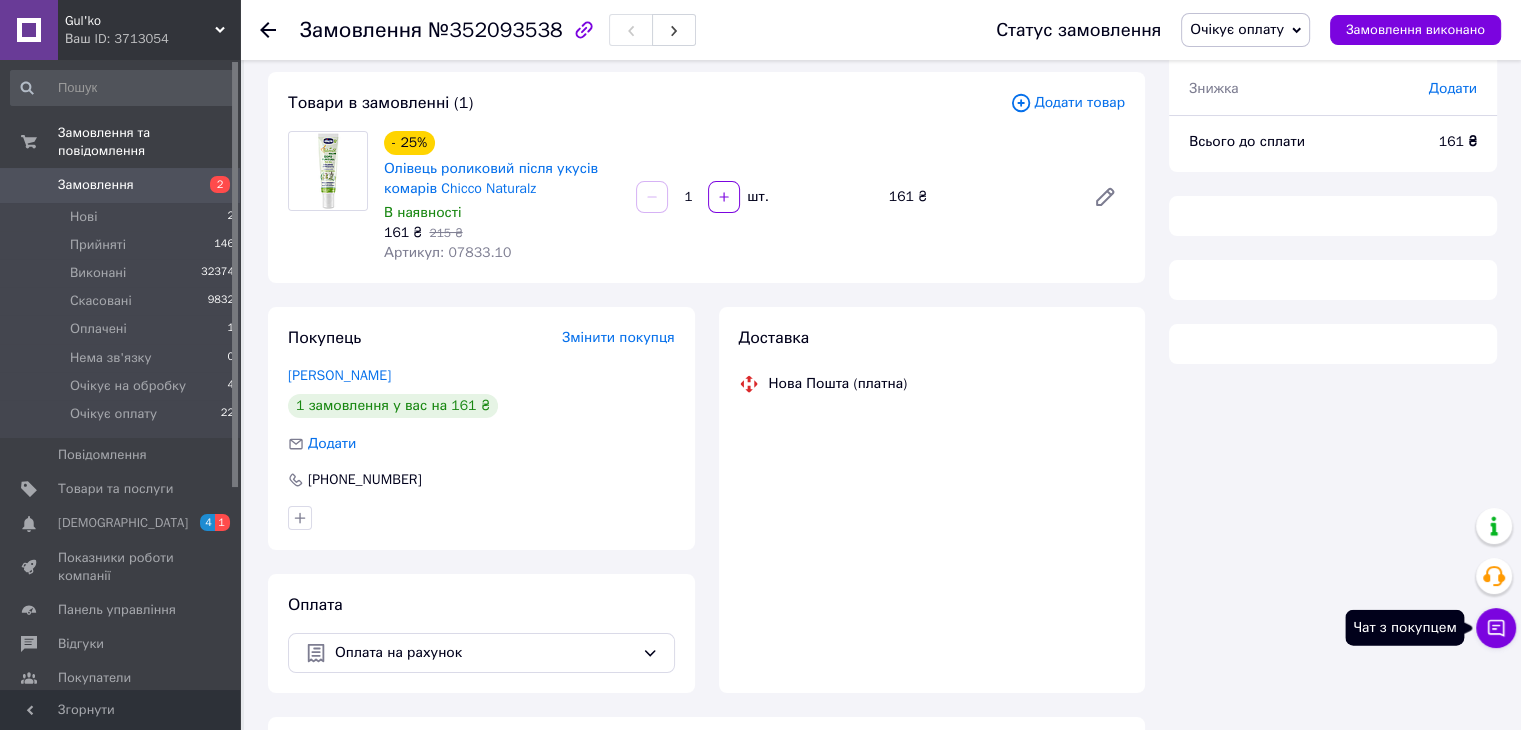 click on "Чат з покупцем" at bounding box center [1496, 628] 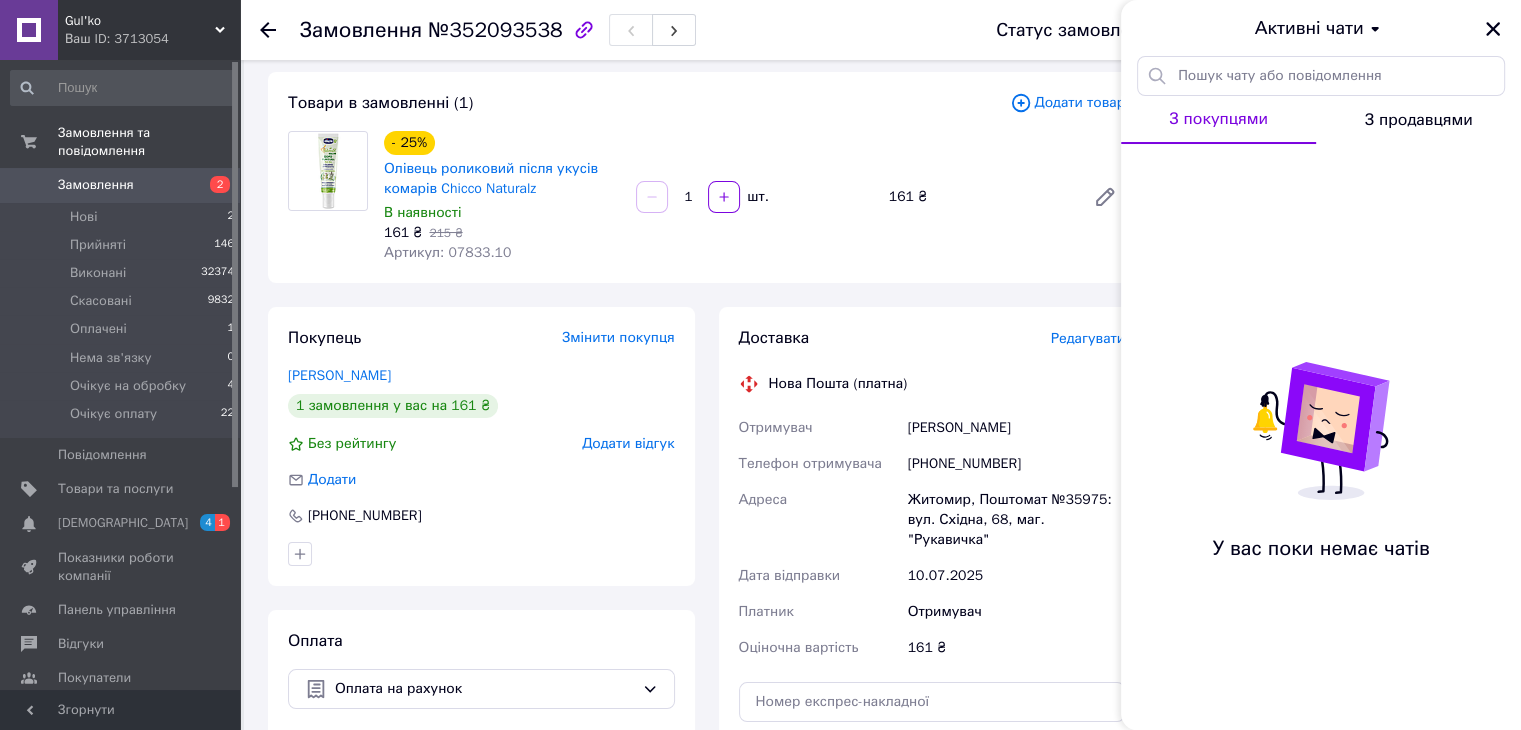 click on "З покупцями" at bounding box center (1218, 119) 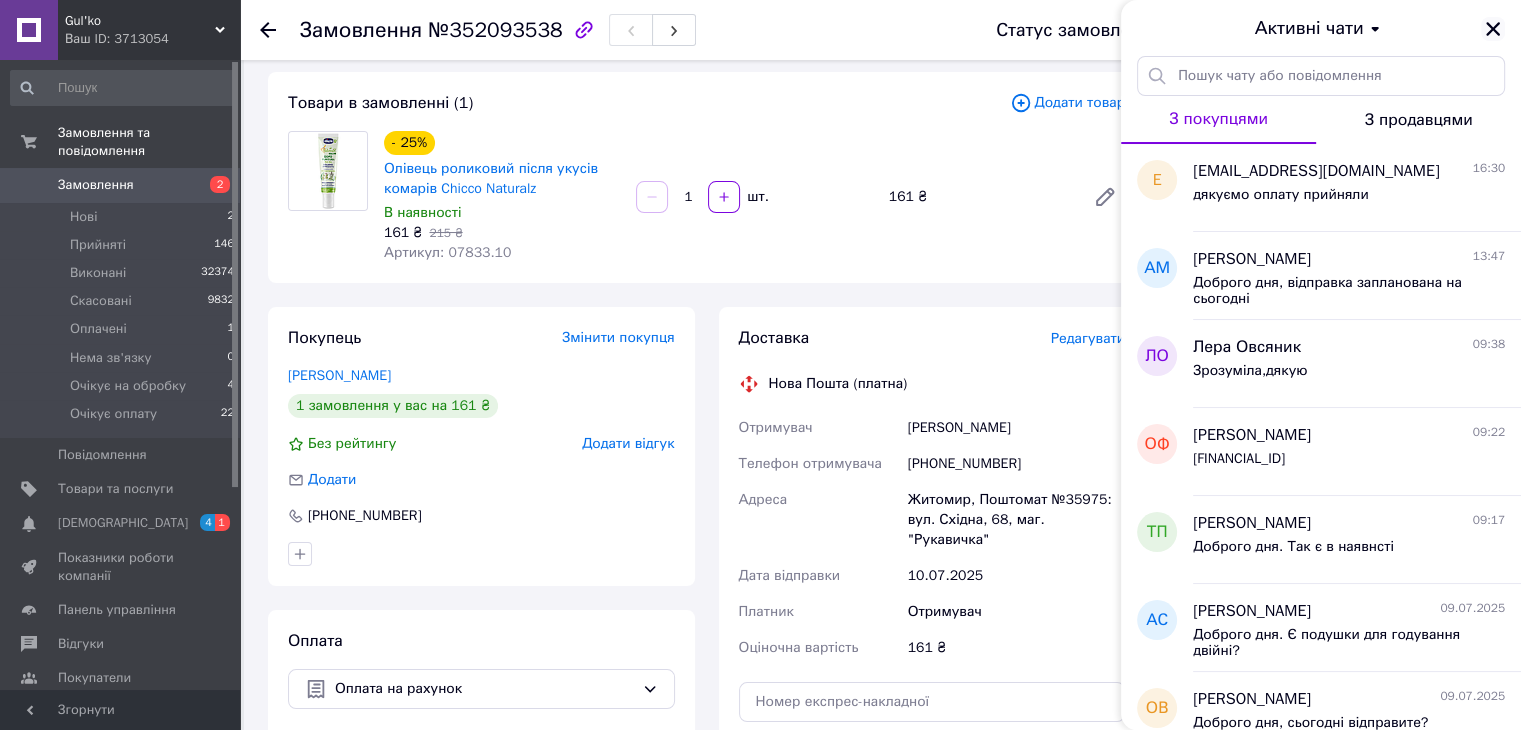 click 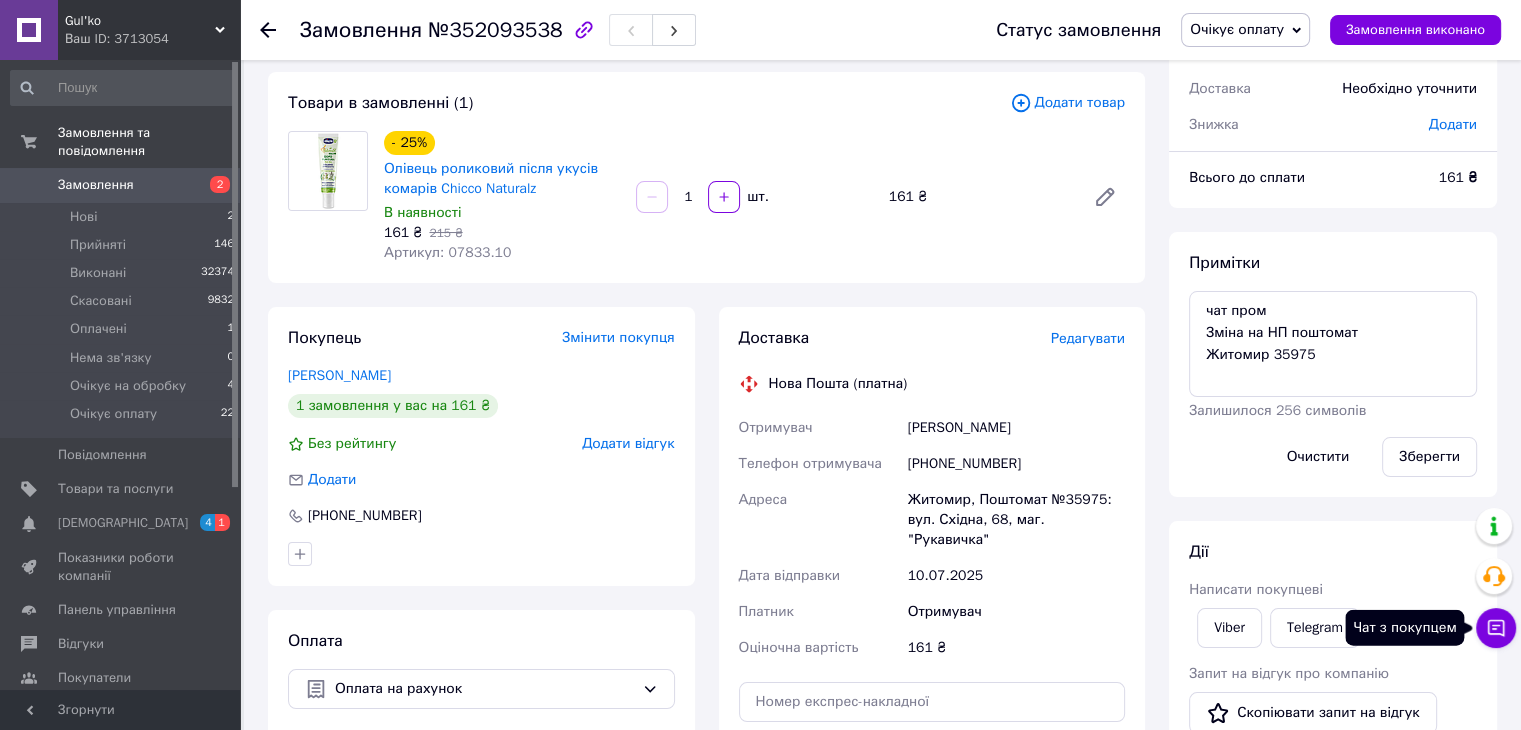 click 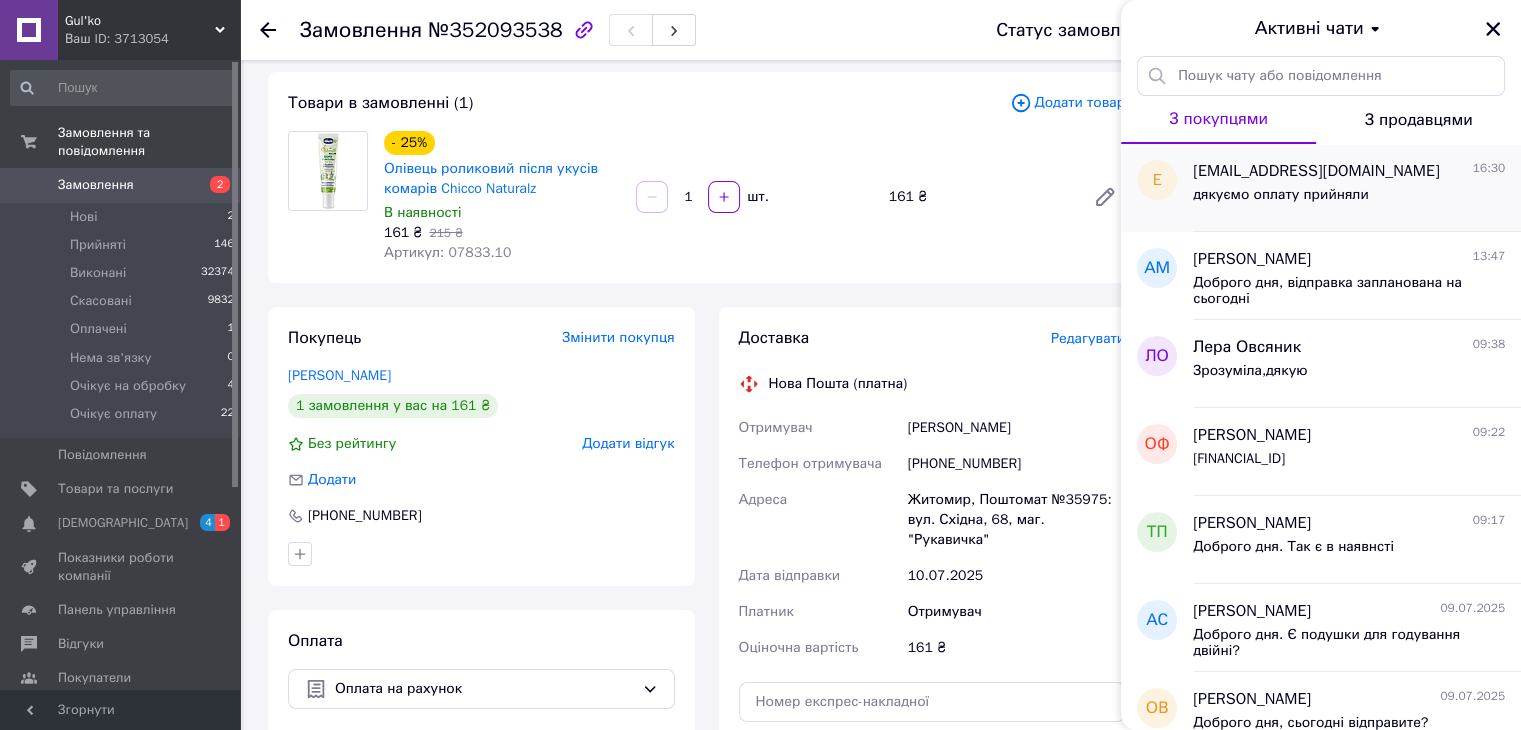 click on "дякуємо оплату прийняли" at bounding box center [1281, 201] 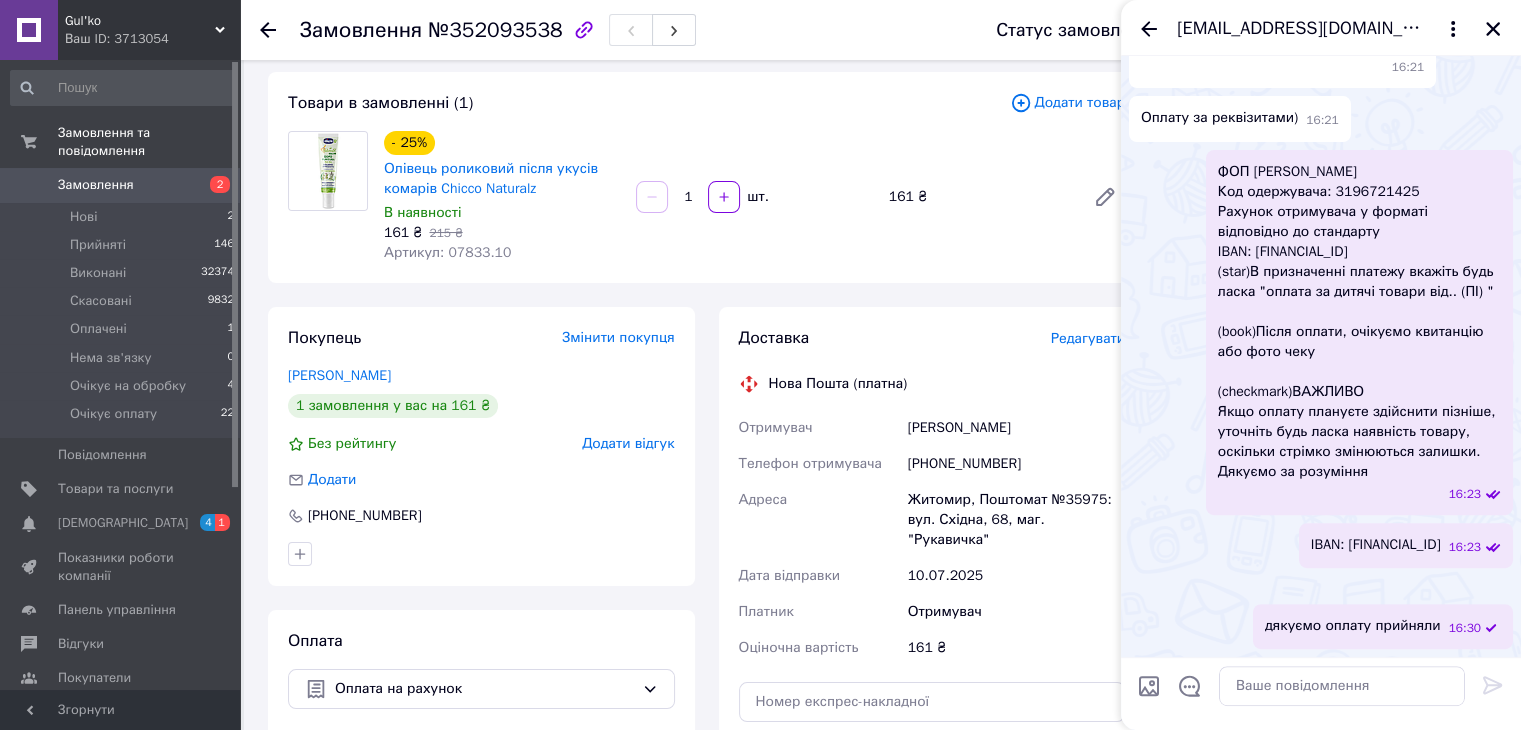 scroll, scrollTop: 1027, scrollLeft: 0, axis: vertical 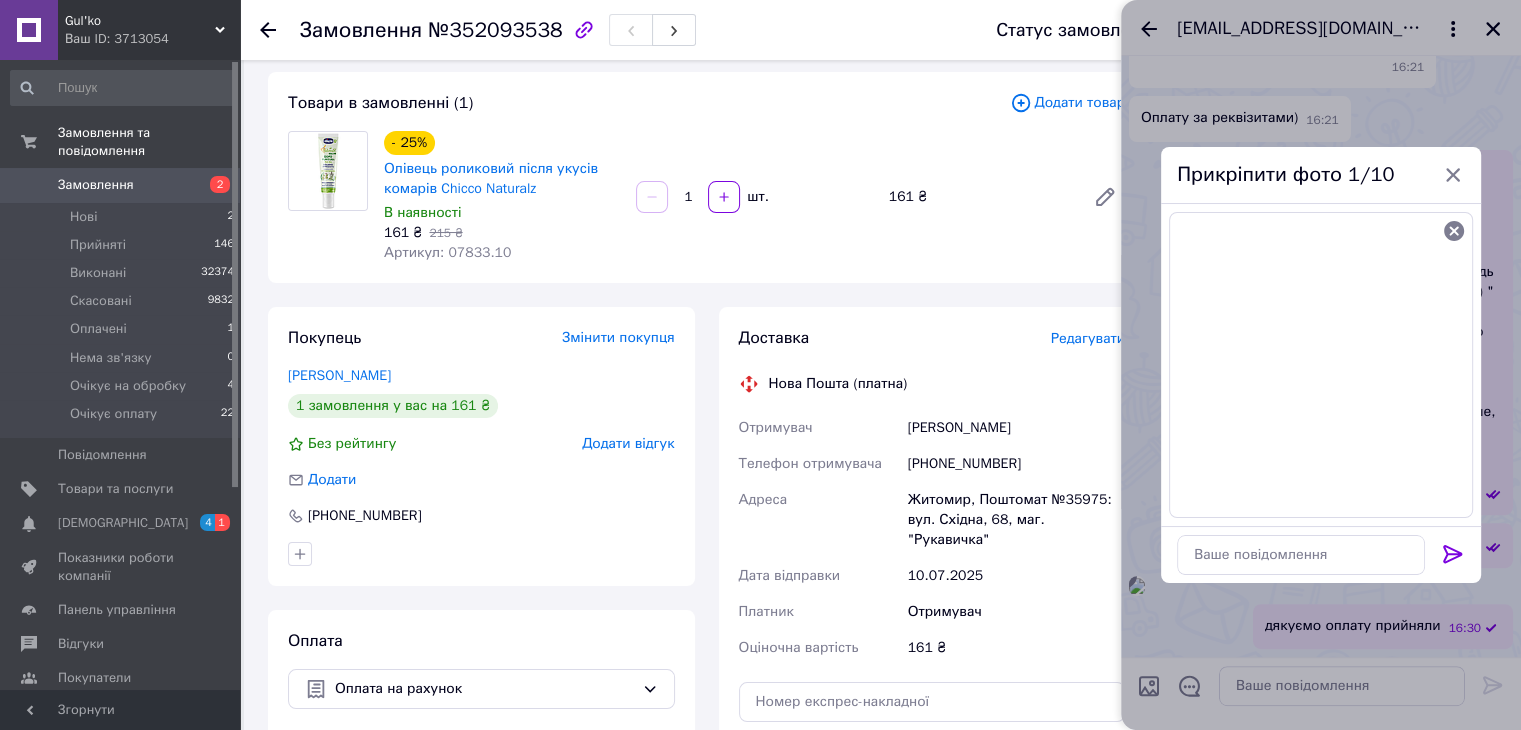 click 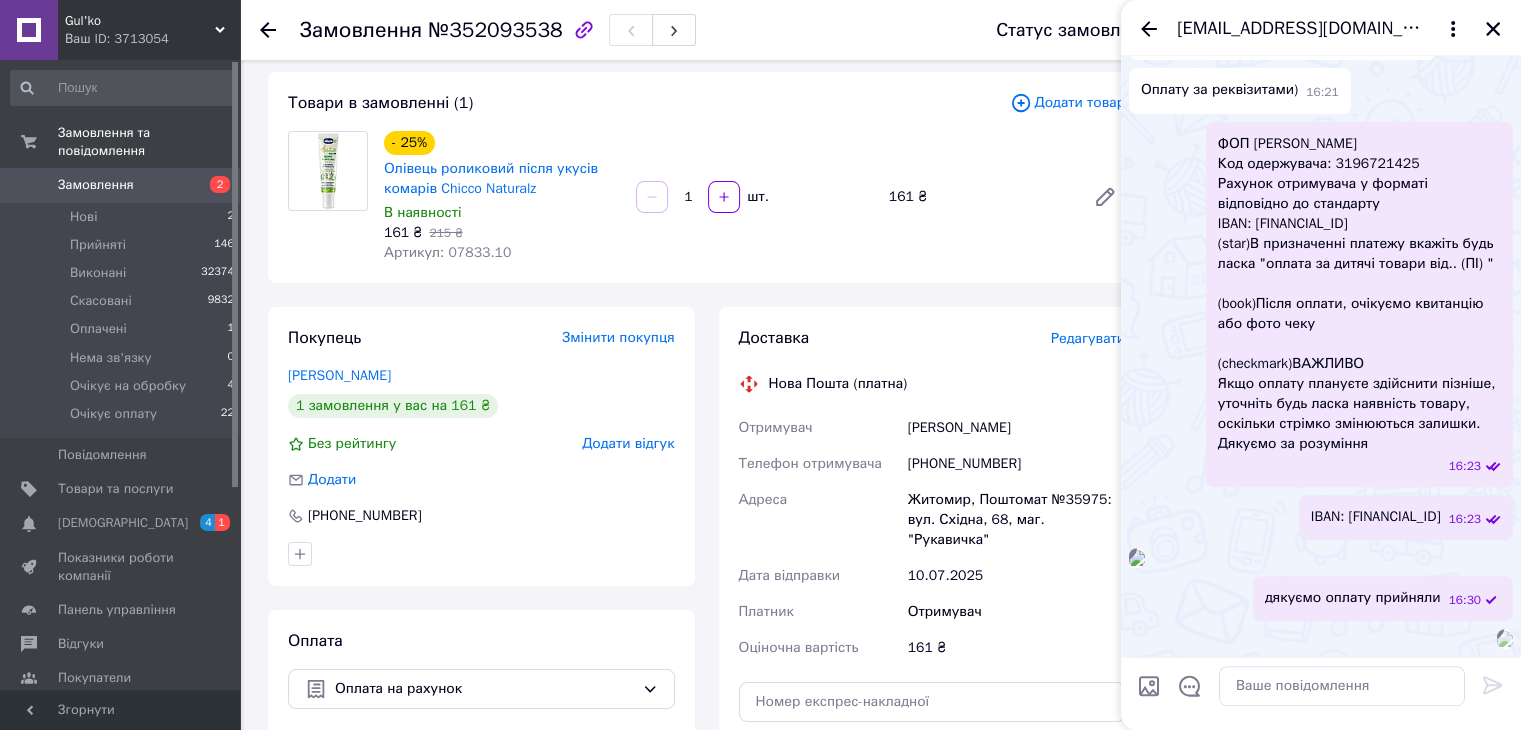 scroll, scrollTop: 1211, scrollLeft: 0, axis: vertical 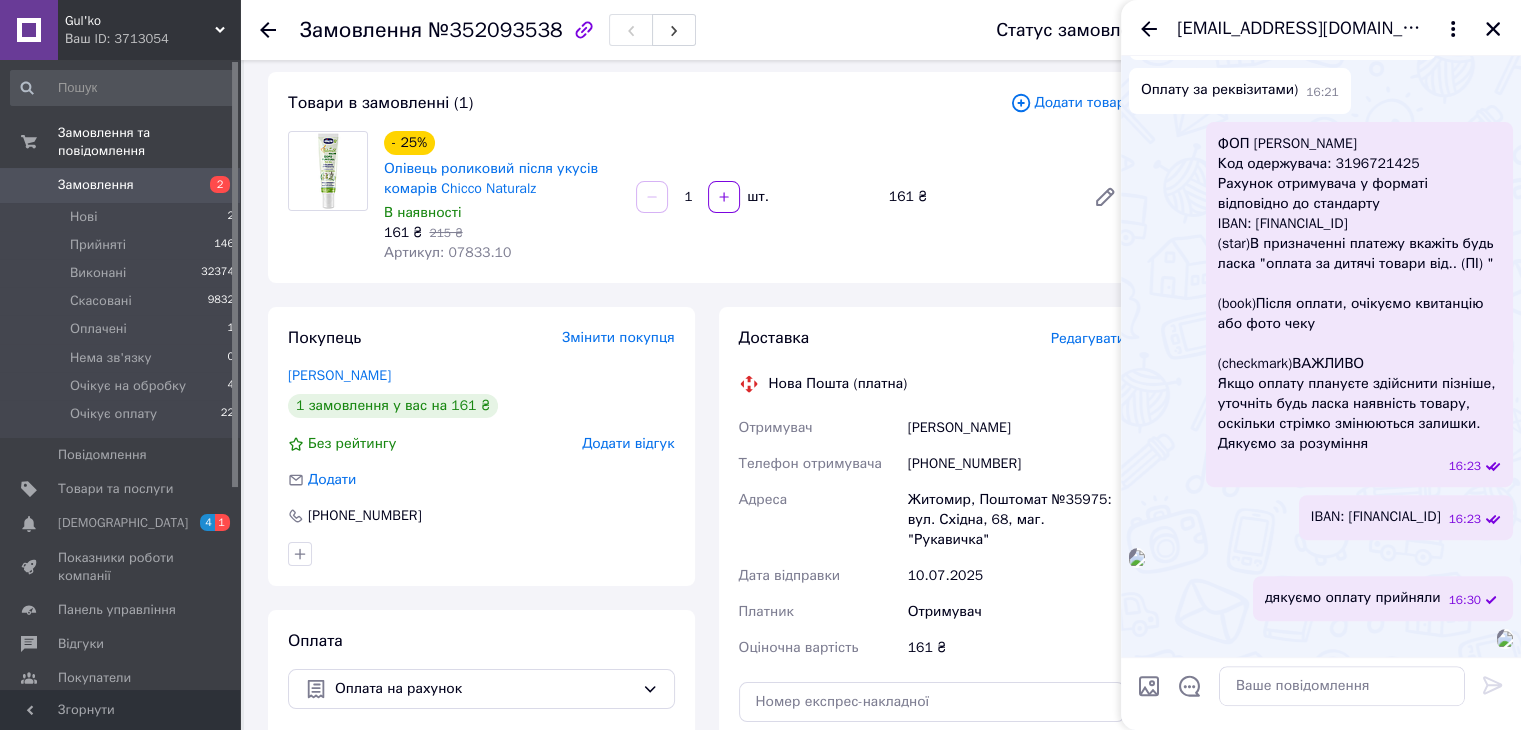 click on "Товари в замовленні (1) Додати товар - 25% Олівець роликовий після укусів комарів Chicco Naturalz В наявності 161 ₴   215 ₴ Артикул: 07833.10 1   шт. 161 ₴" at bounding box center [706, 177] 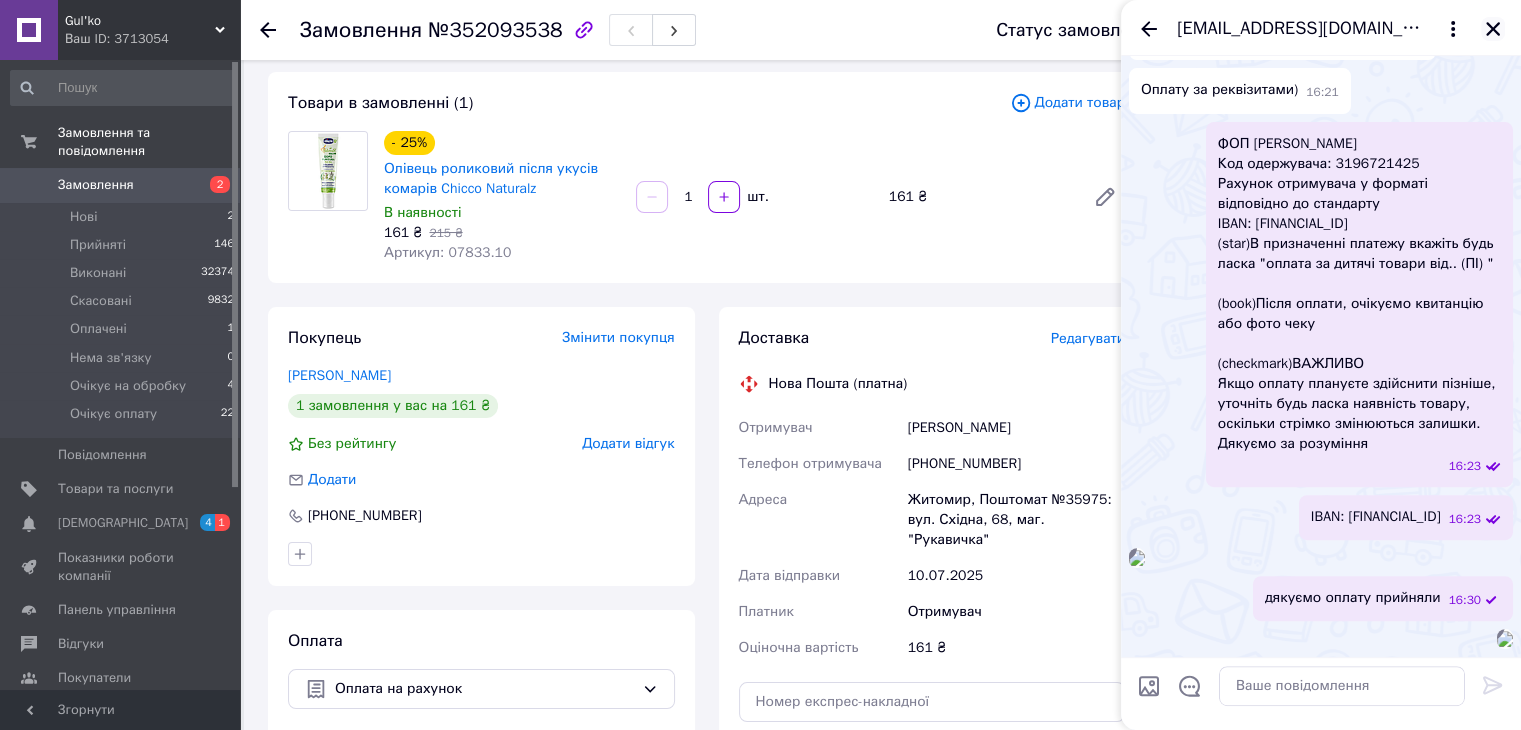 click 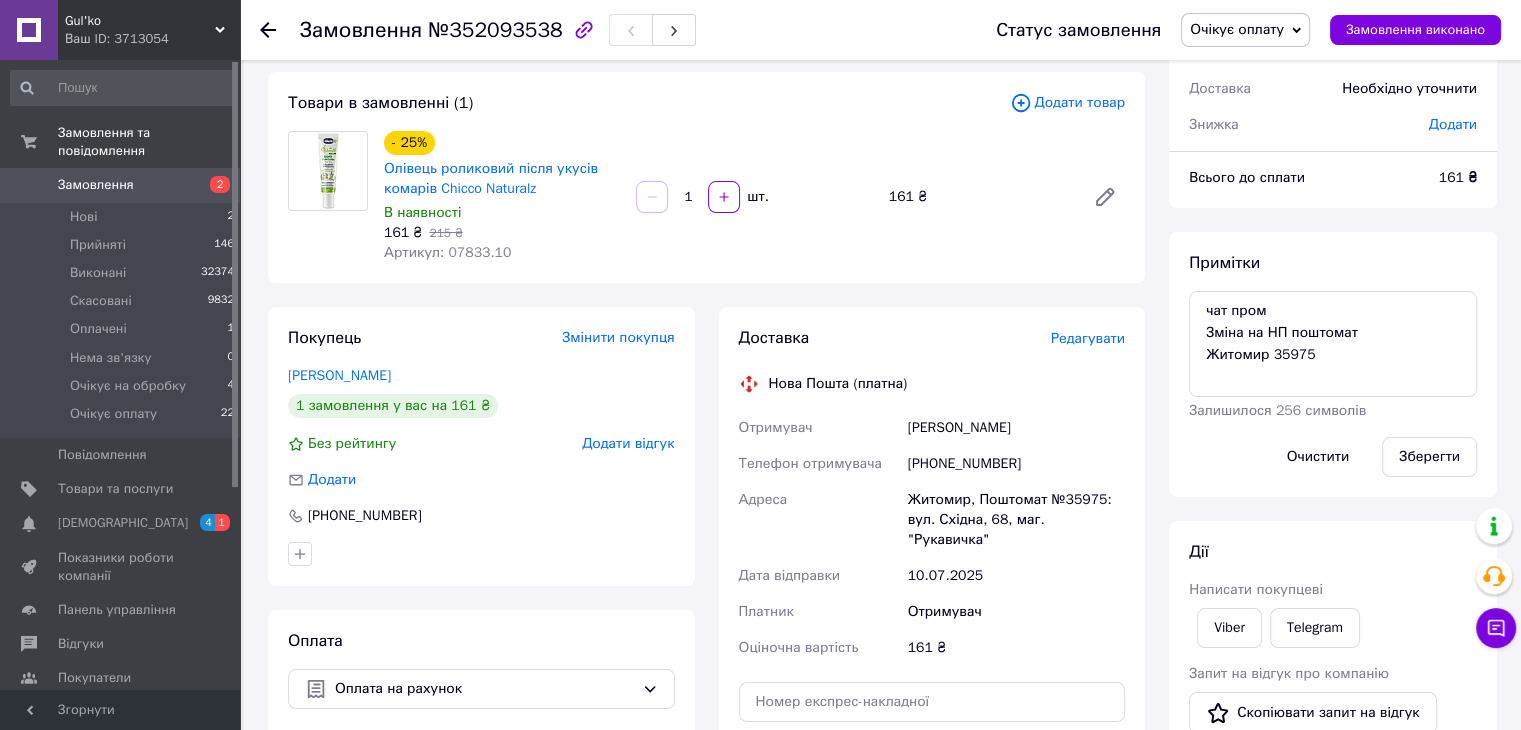 click on "Очікує оплату" at bounding box center (1237, 29) 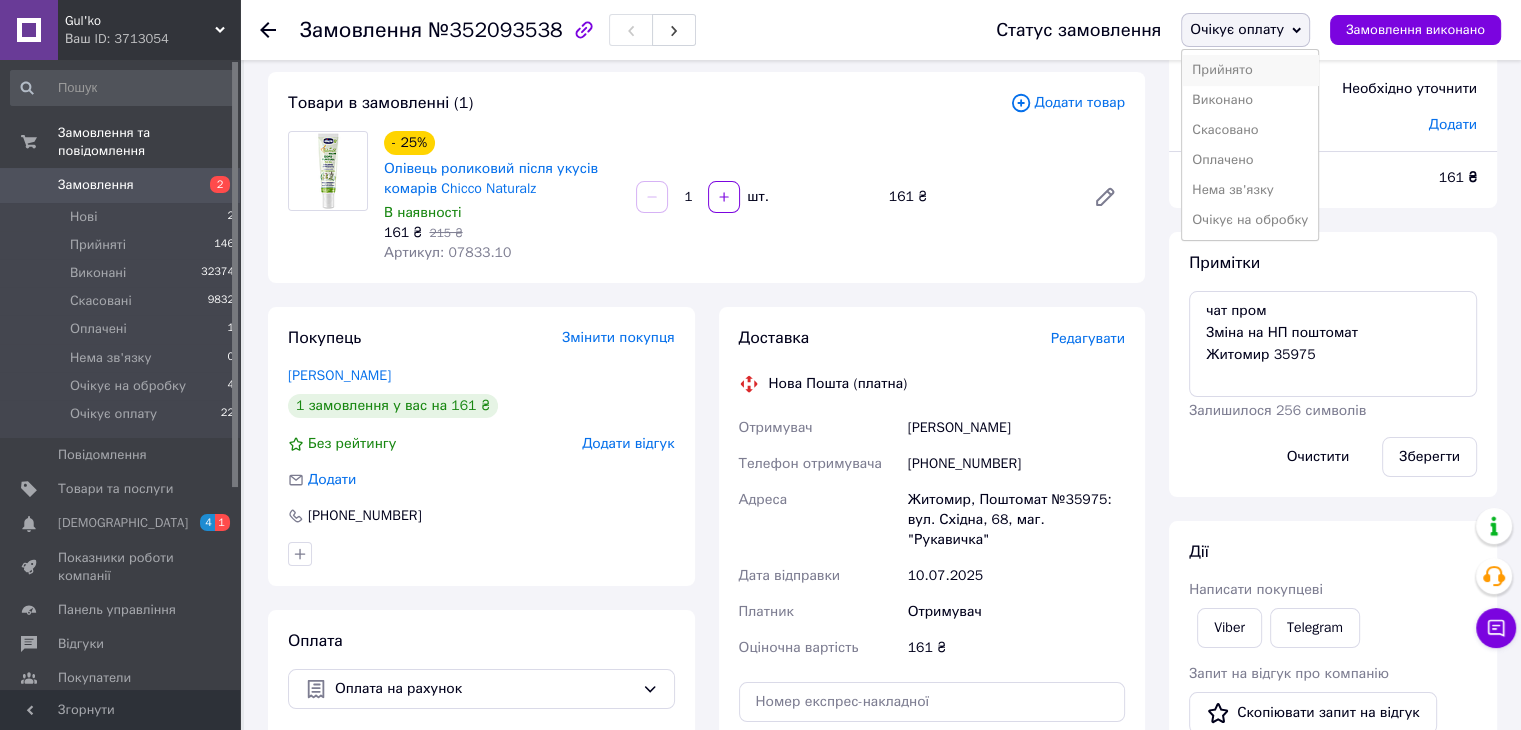 click on "Прийнято" at bounding box center (1250, 70) 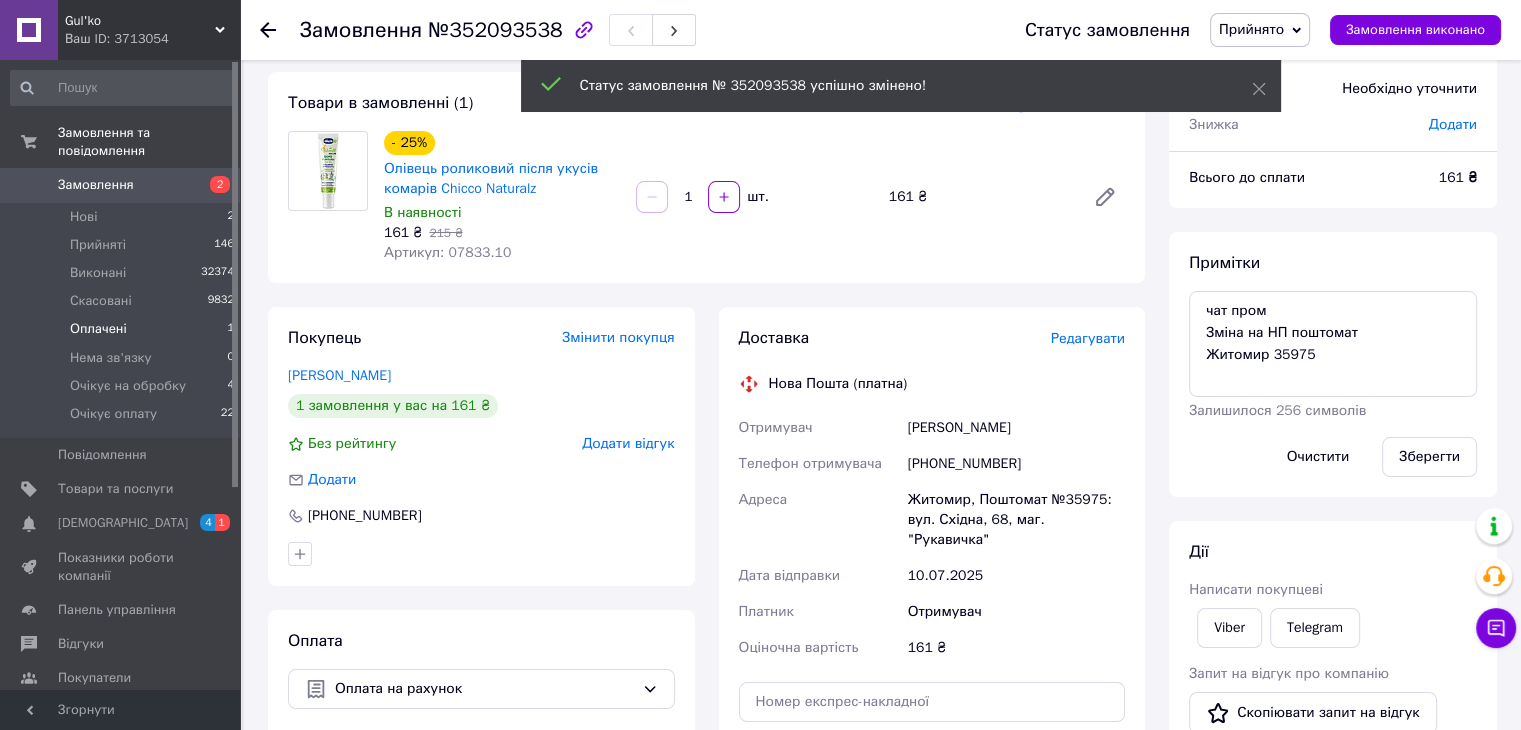 click on "Оплачені 1" at bounding box center (123, 329) 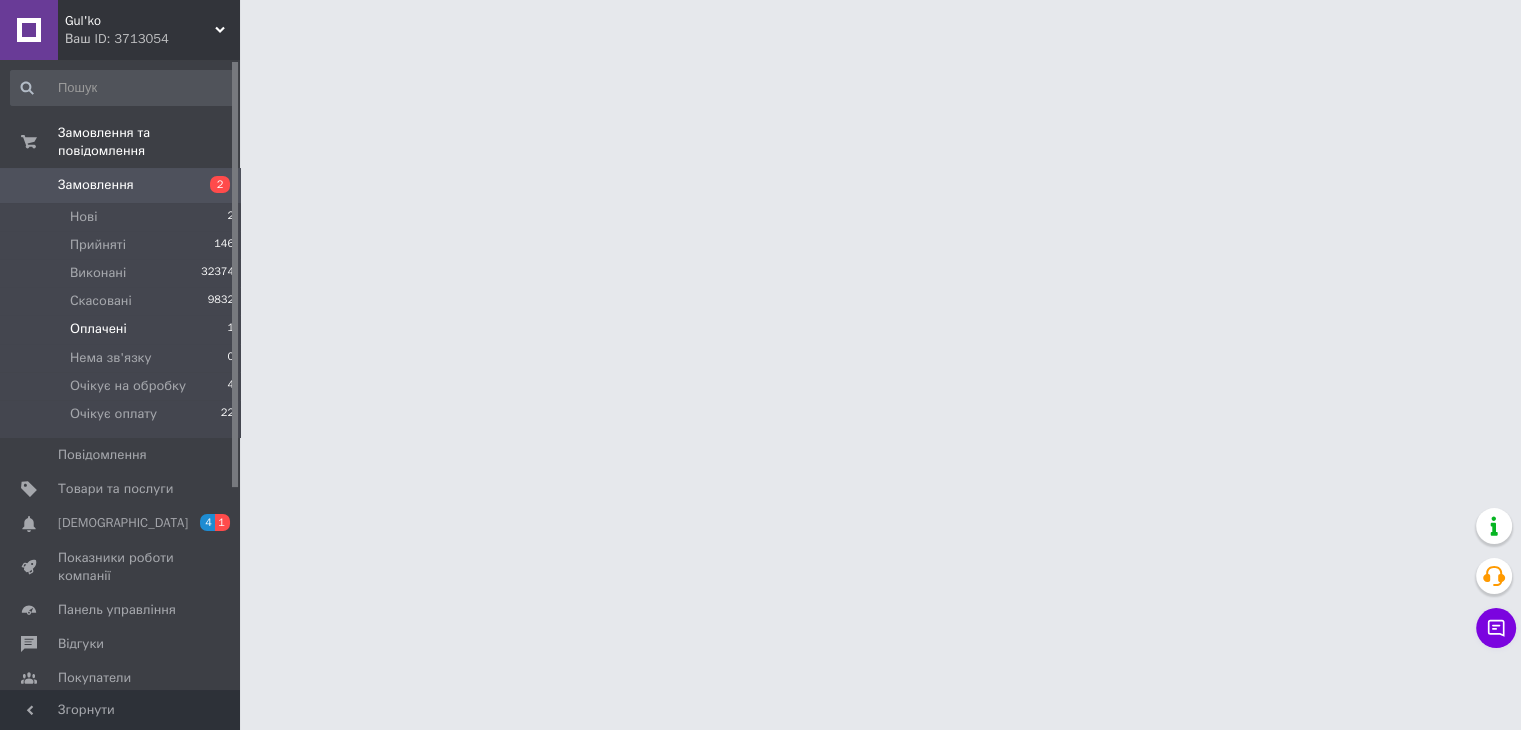 scroll, scrollTop: 0, scrollLeft: 0, axis: both 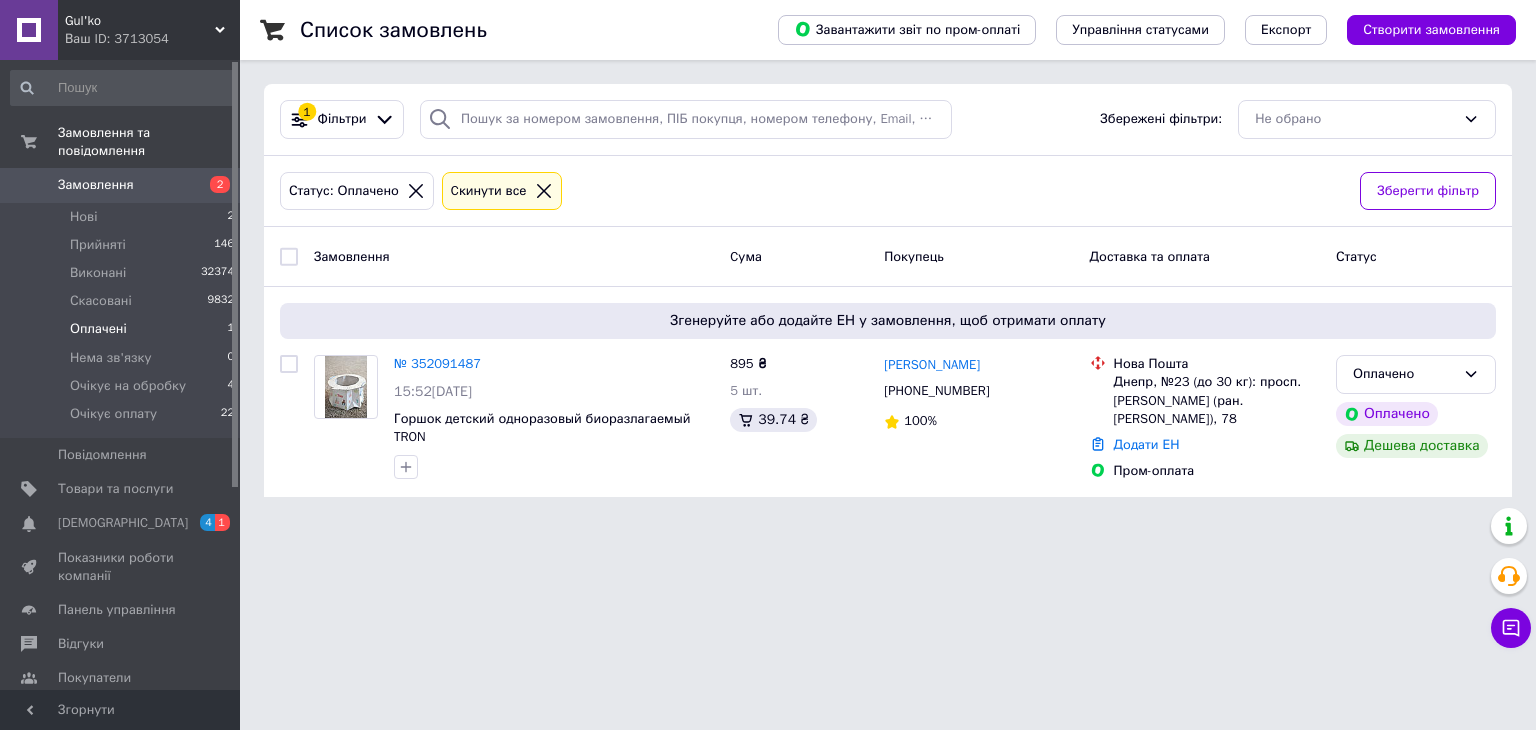 click on "Gul'ko Ваш ID: 3713054 Сайт Gul'ko Кабінет покупця Перевірити стан системи Сторінка на порталі Марина Лысак Довідка Вийти Замовлення та повідомлення Замовлення 2 Нові 2 Прийняті 146 Виконані 32374 Скасовані 9832 Оплачені 1 Нема зв'язку 0 Очікує на обробку 4 Очікує оплату 22 Повідомлення 0 Товари та послуги Сповіщення 4 1 Показники роботи компанії Панель управління Відгуки Покупатели Каталог ProSale Аналітика Інструменти веб-майстра та SEO Управління сайтом Гаманець компанії Маркет Налаштування Тарифи та рахунки Prom топ   1 Cума" at bounding box center (768, 260) 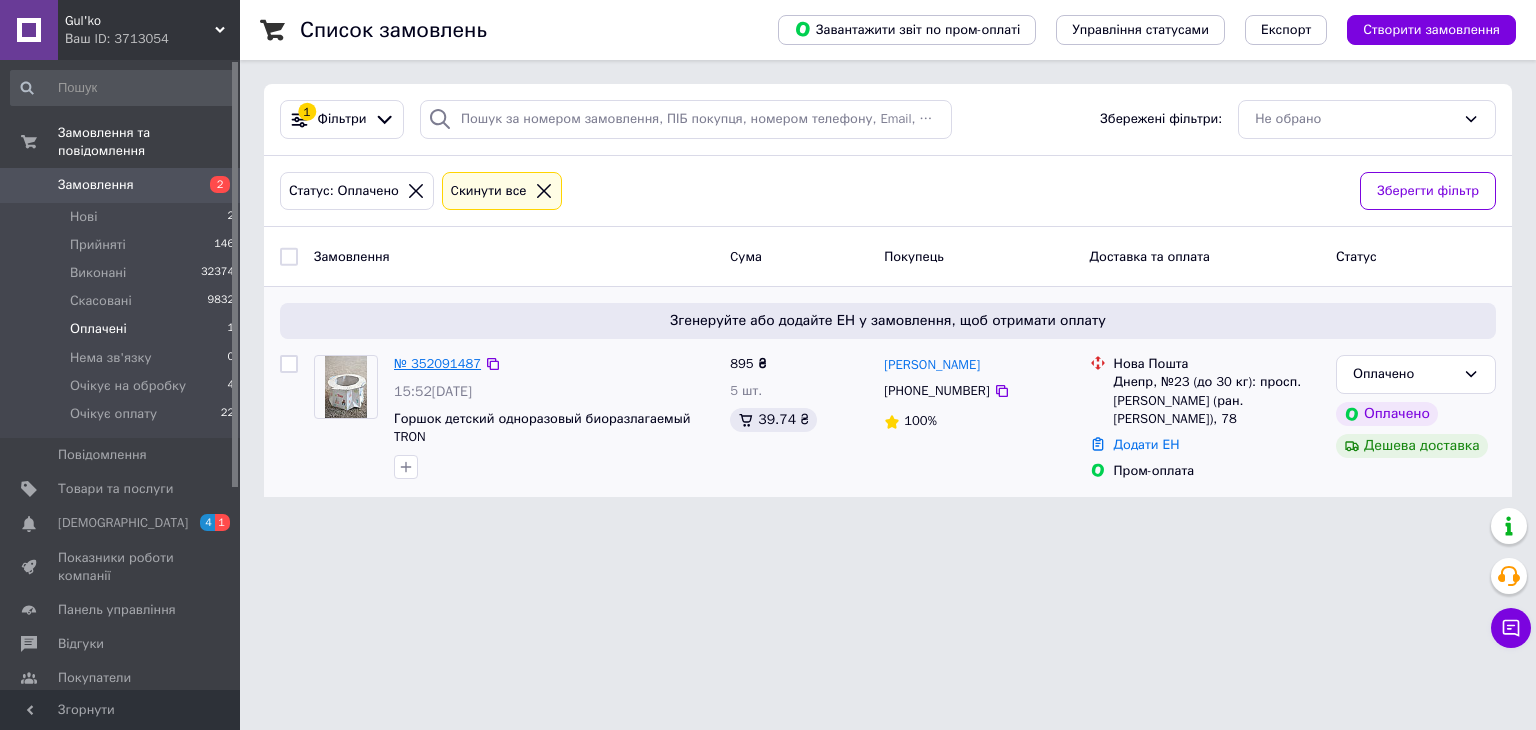 click on "№ 352091487" at bounding box center (437, 363) 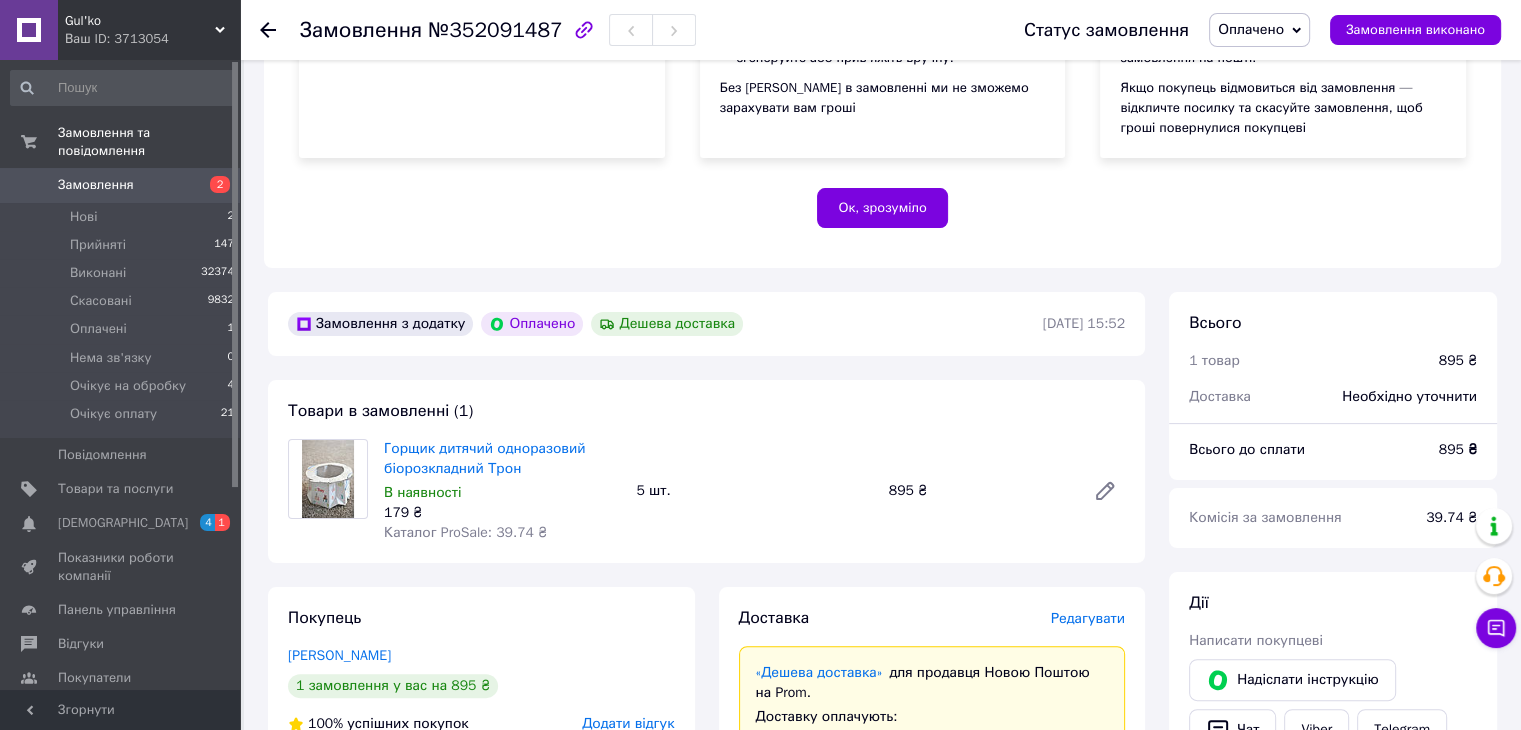scroll, scrollTop: 400, scrollLeft: 0, axis: vertical 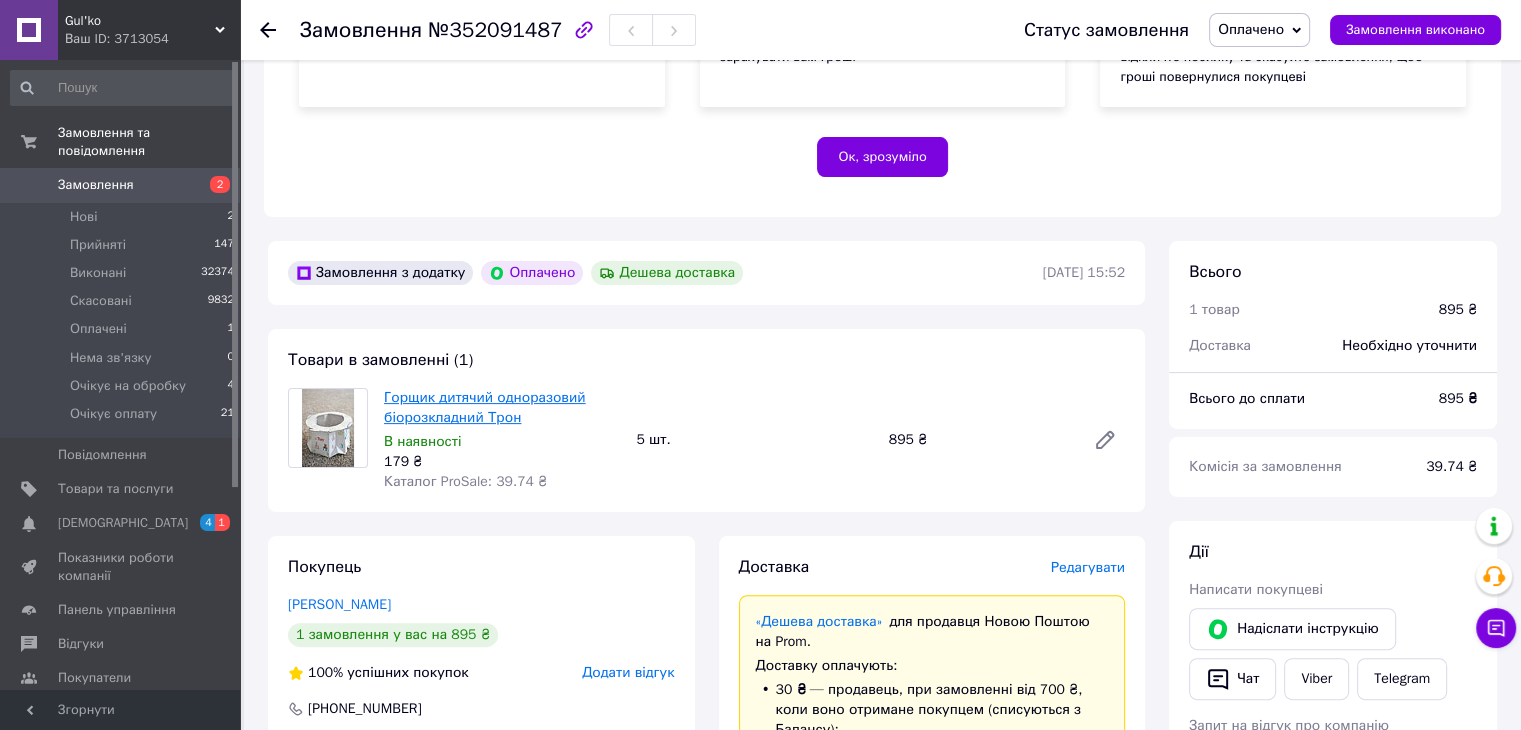 click on "Горщик дитячий одноразовий біорозкладний Трон" at bounding box center [485, 407] 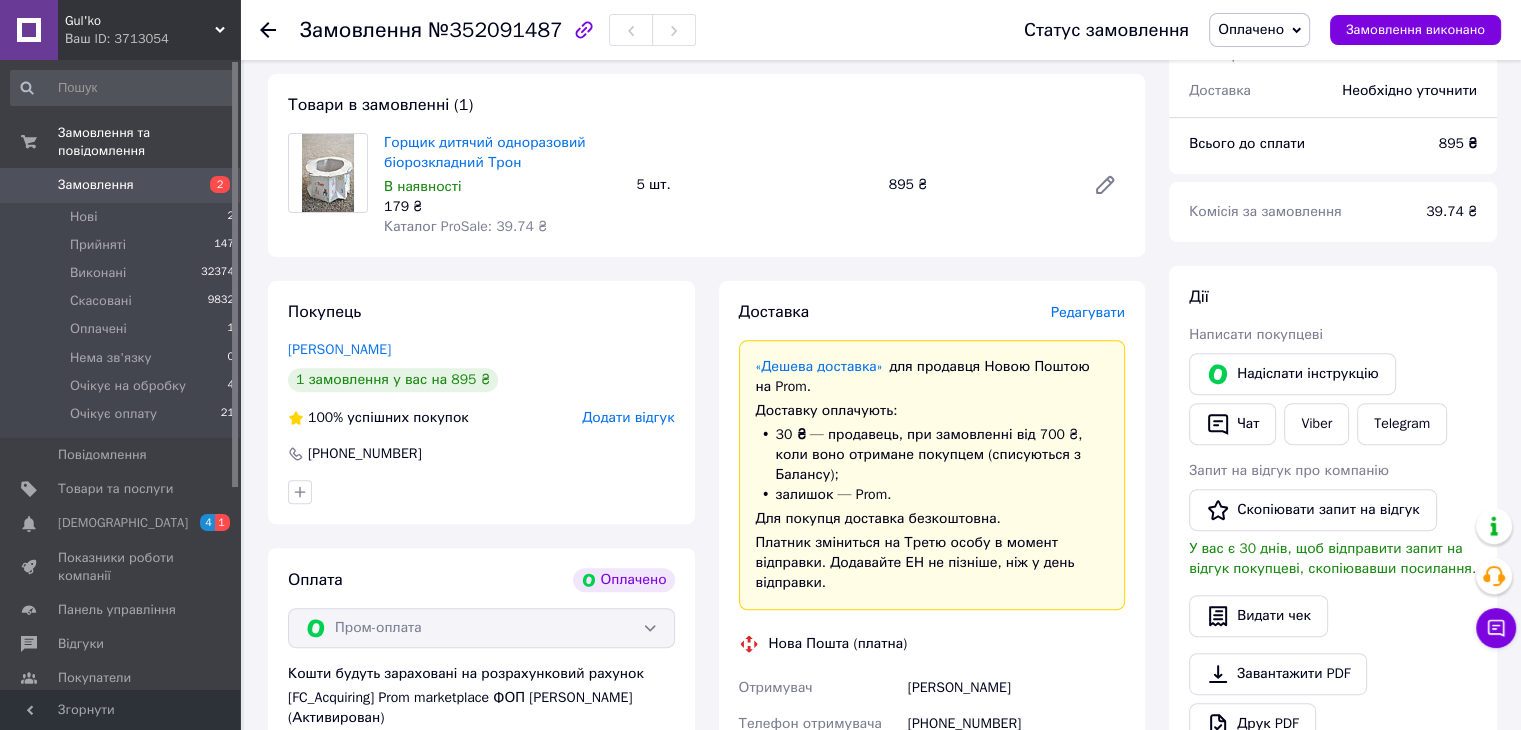 scroll, scrollTop: 700, scrollLeft: 0, axis: vertical 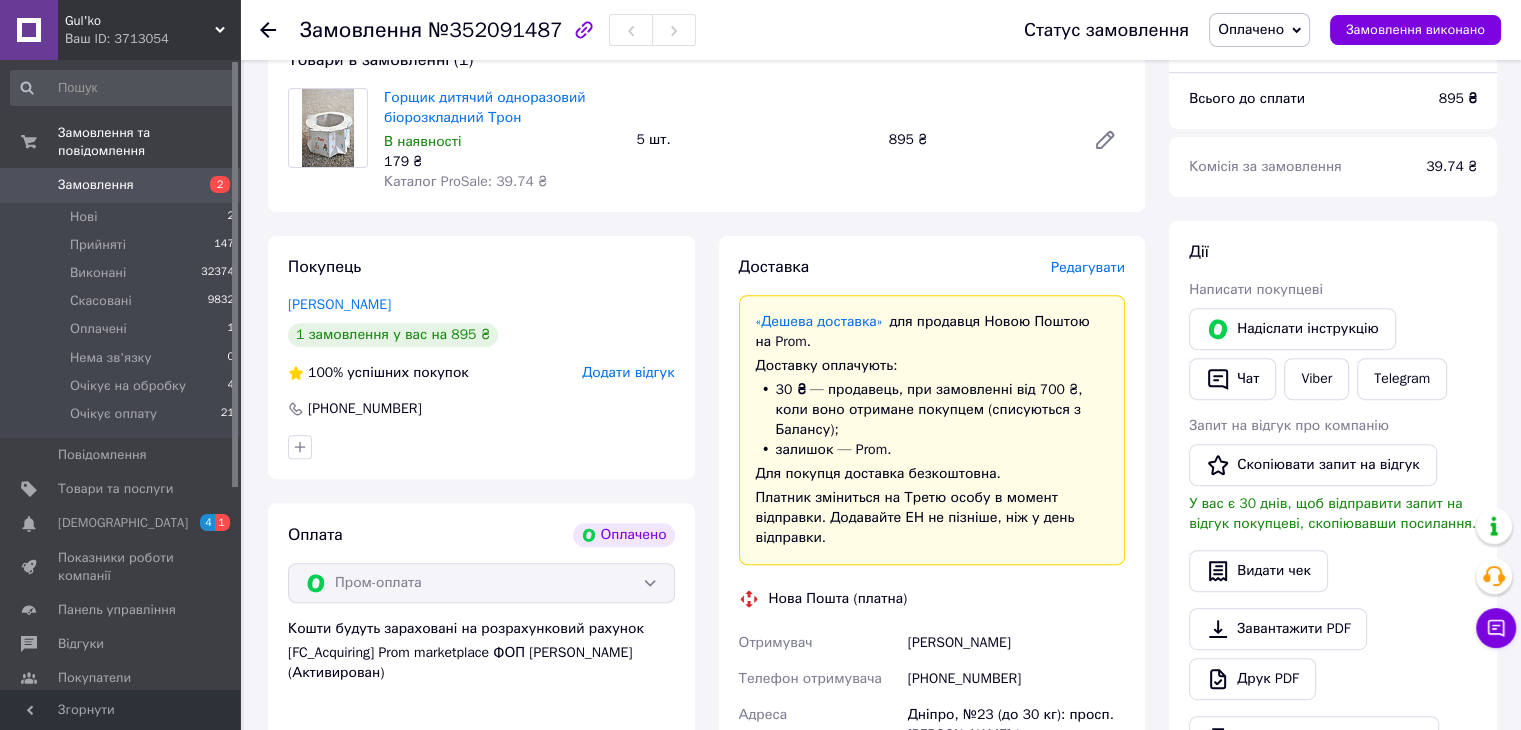 click on "Друк PDF" at bounding box center (1333, 679) 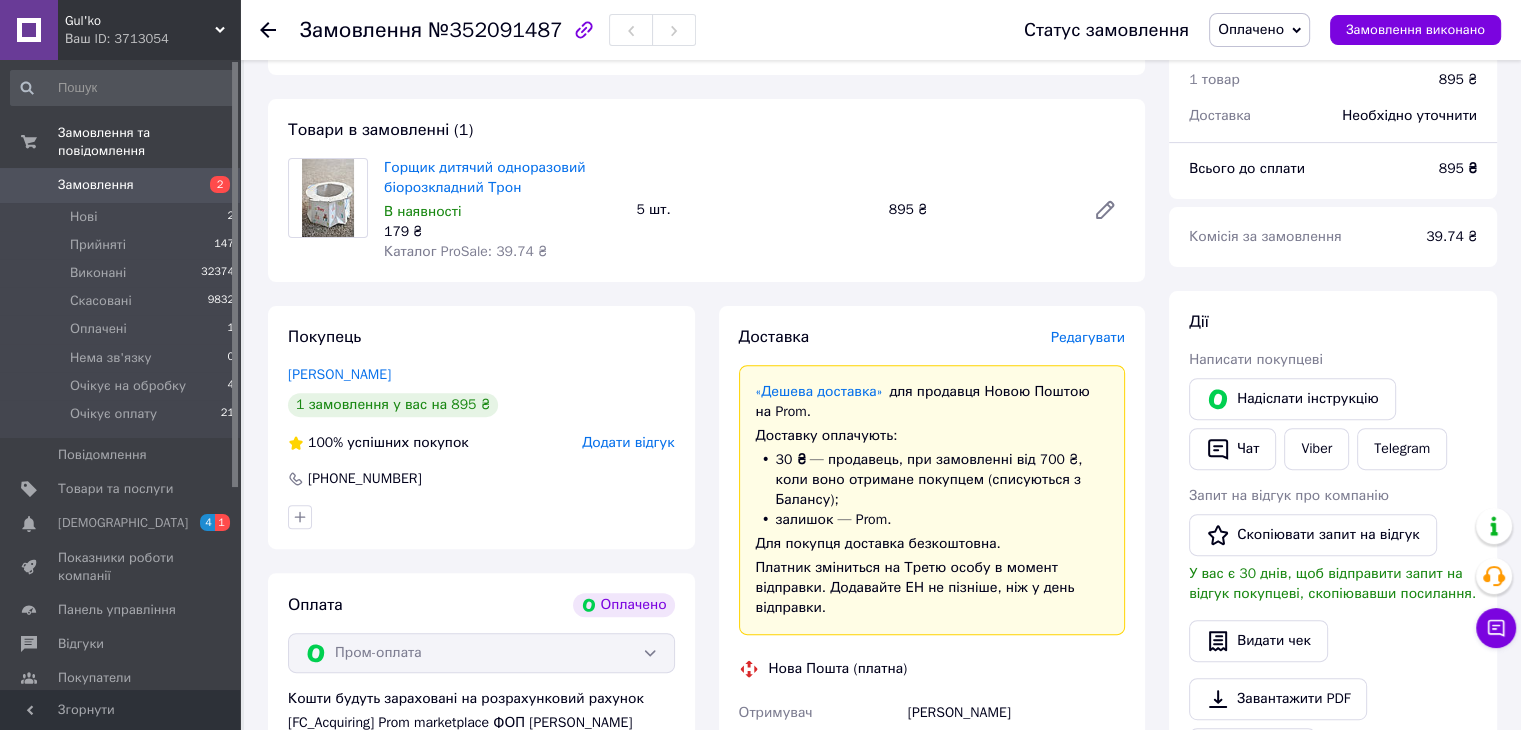 scroll, scrollTop: 600, scrollLeft: 0, axis: vertical 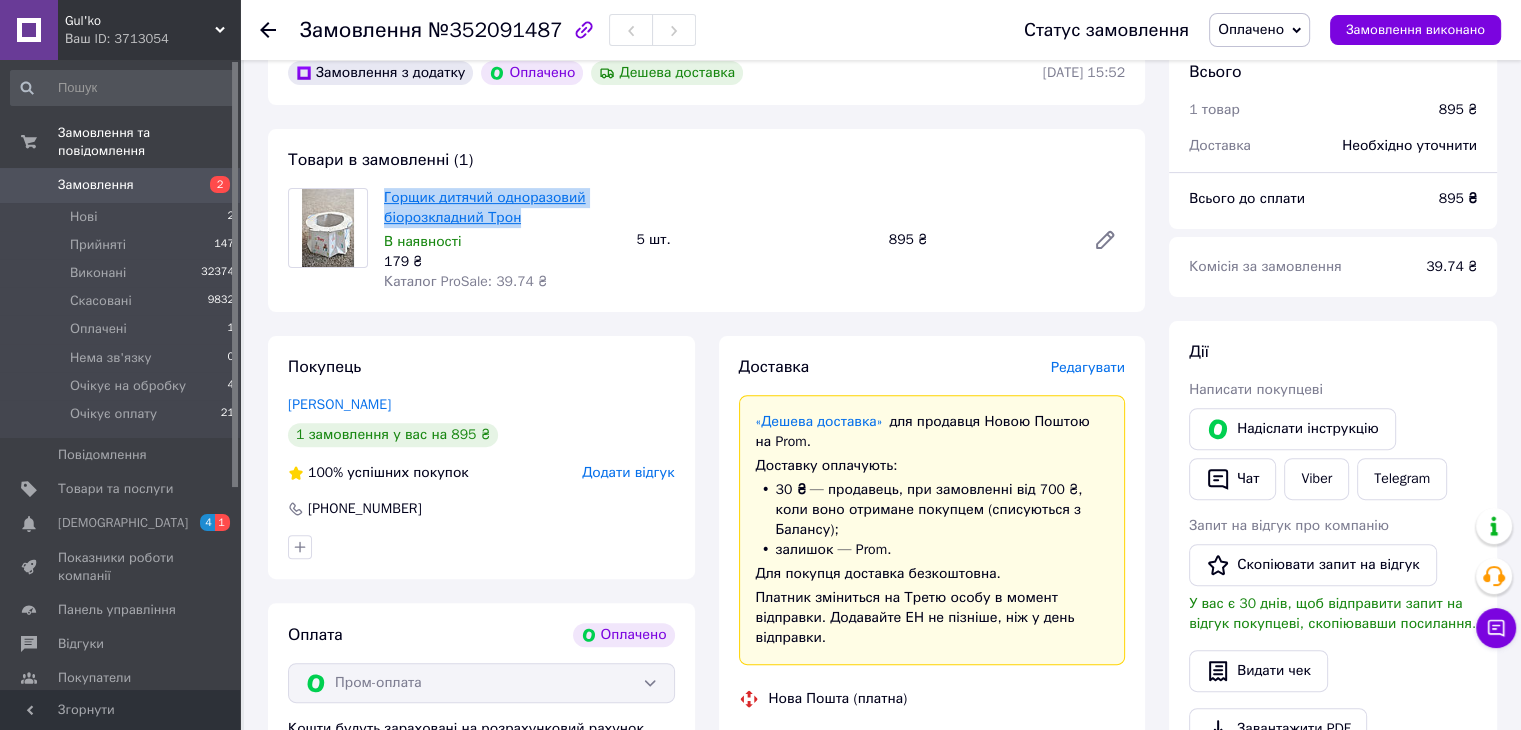 drag, startPoint x: 524, startPoint y: 221, endPoint x: 384, endPoint y: 198, distance: 141.87671 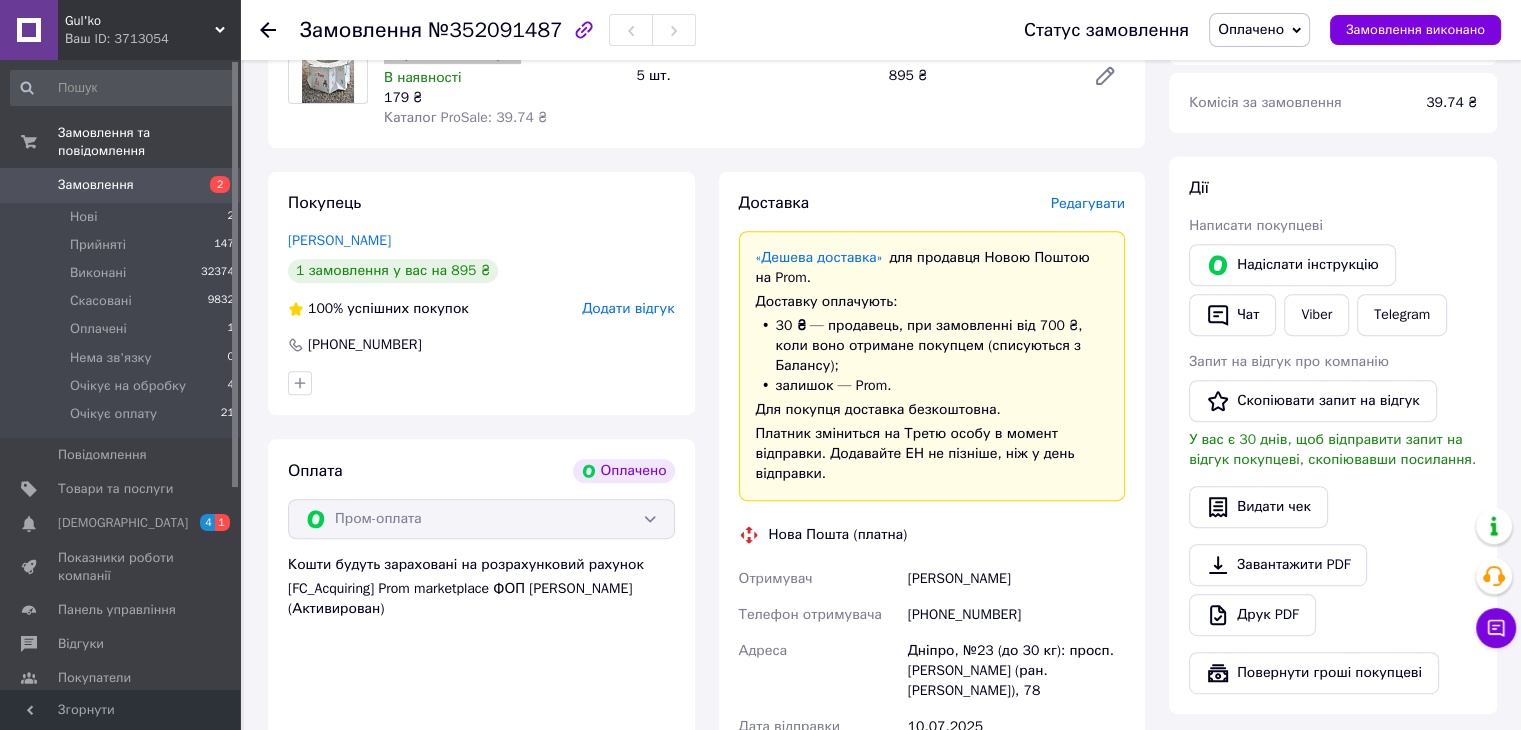 scroll, scrollTop: 900, scrollLeft: 0, axis: vertical 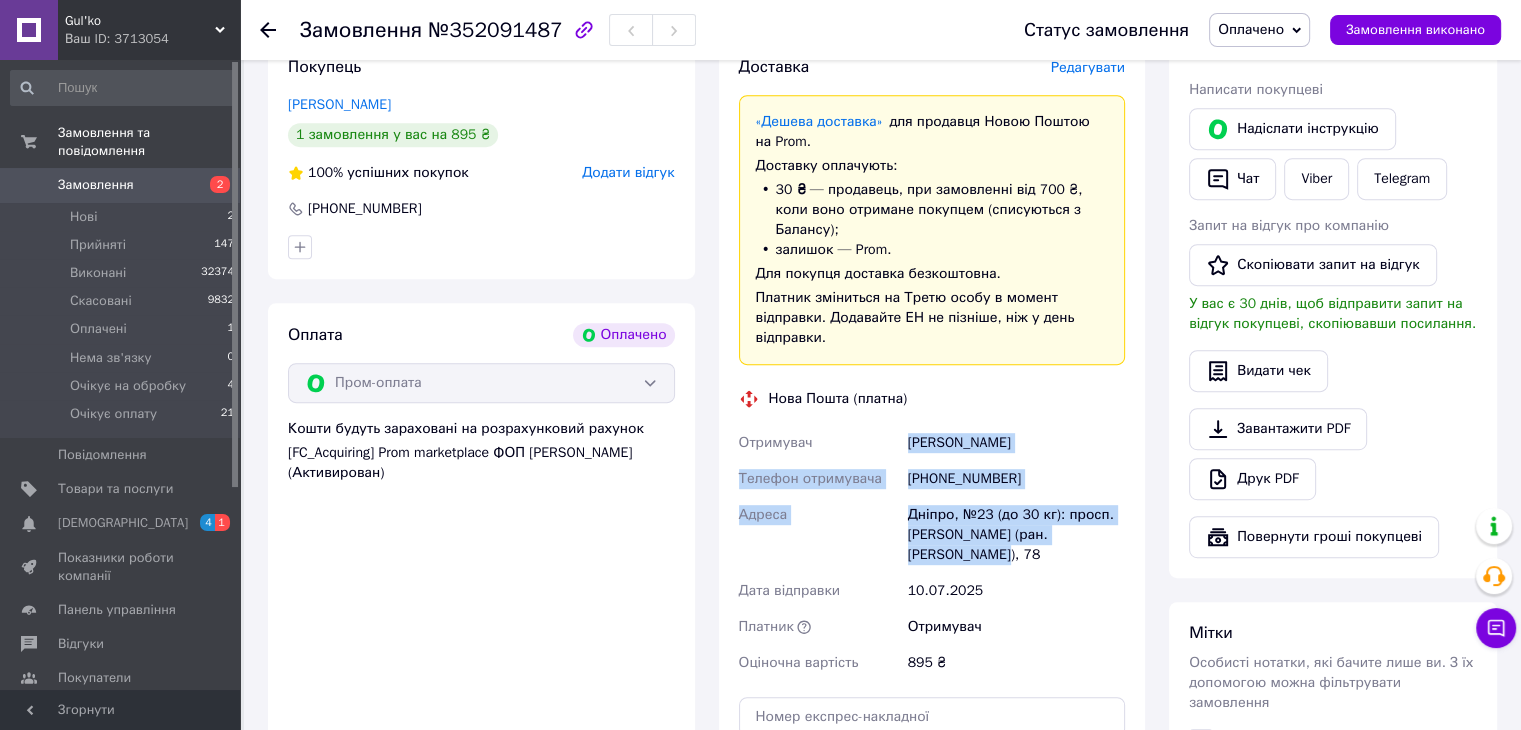 drag, startPoint x: 908, startPoint y: 424, endPoint x: 984, endPoint y: 538, distance: 137.01096 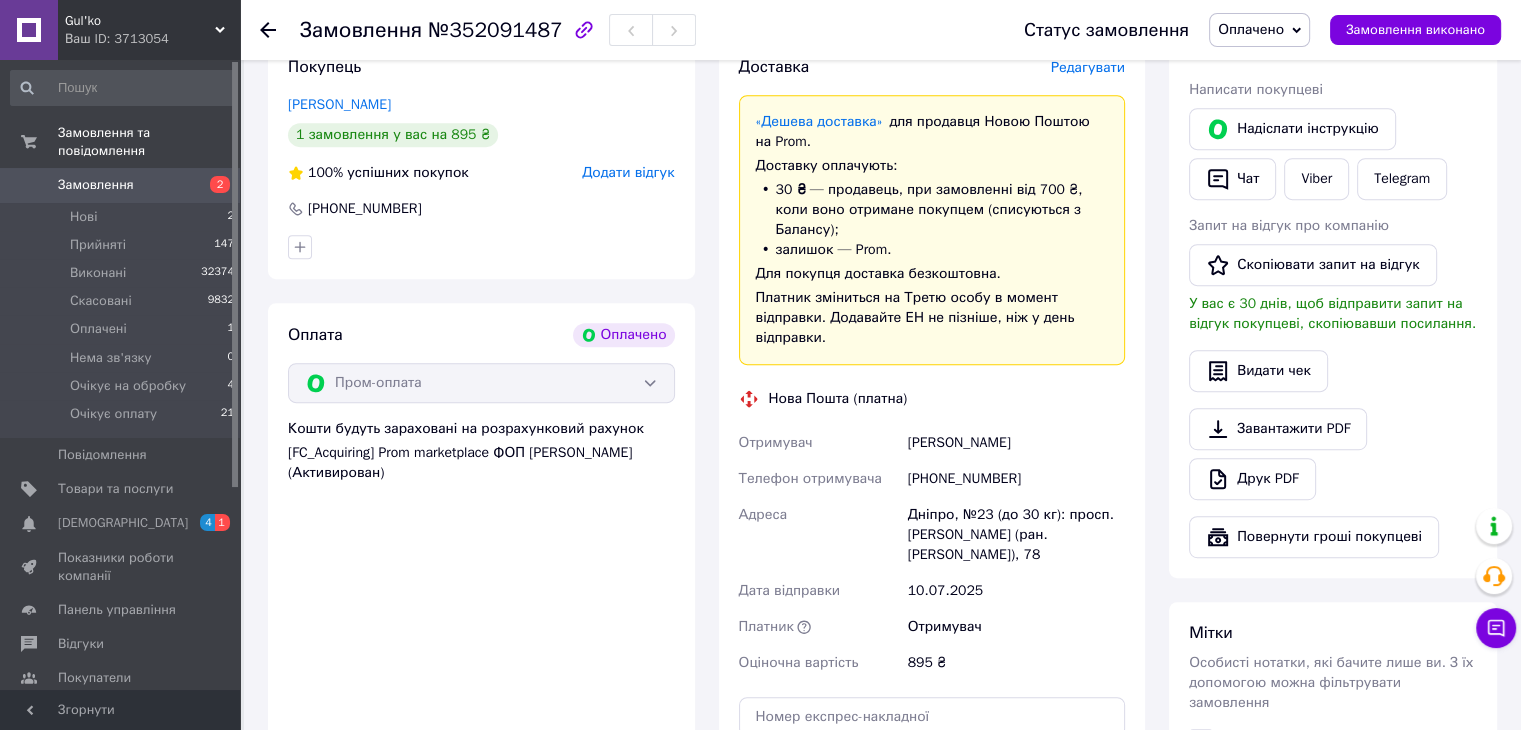 click on "Оплачено" at bounding box center [1251, 29] 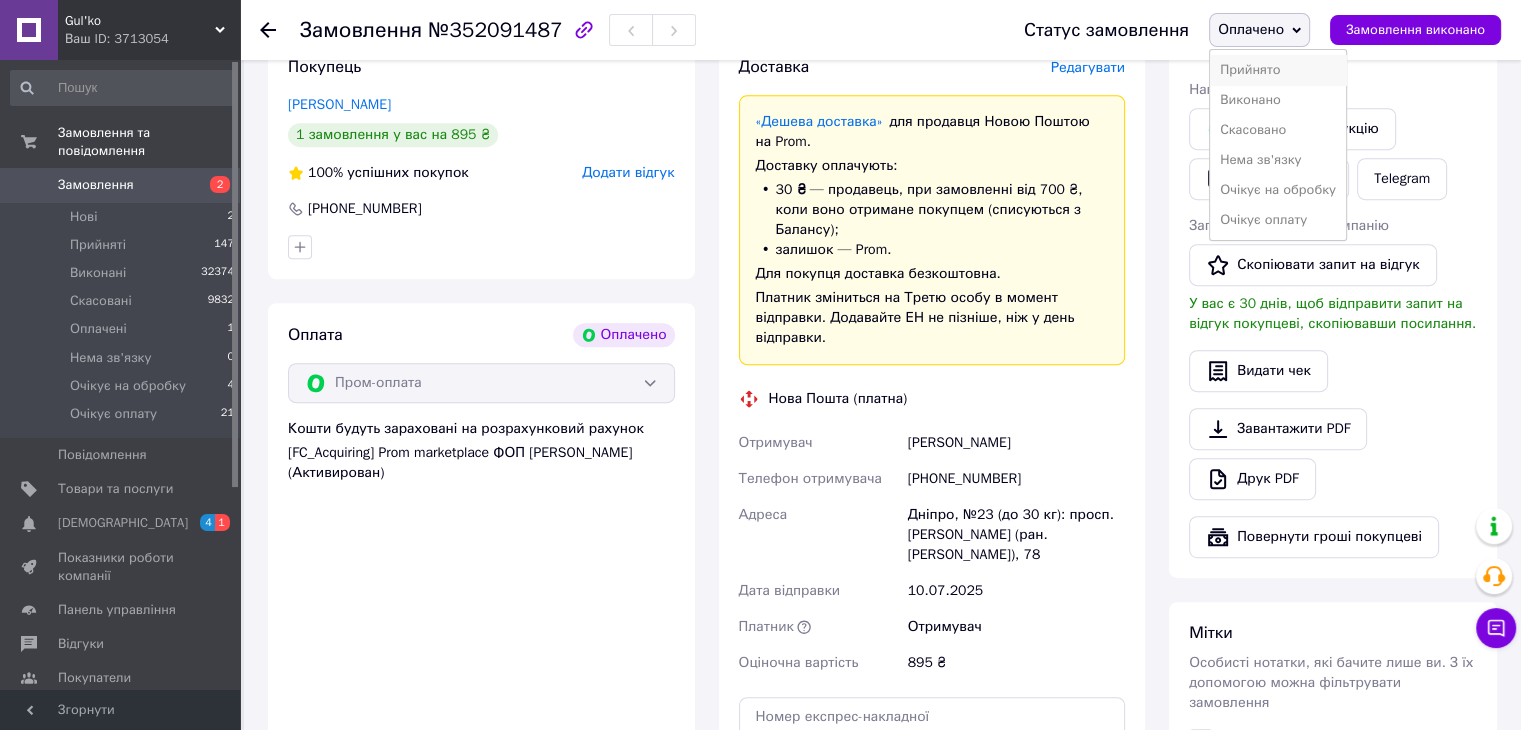 click on "Прийнято" at bounding box center [1278, 70] 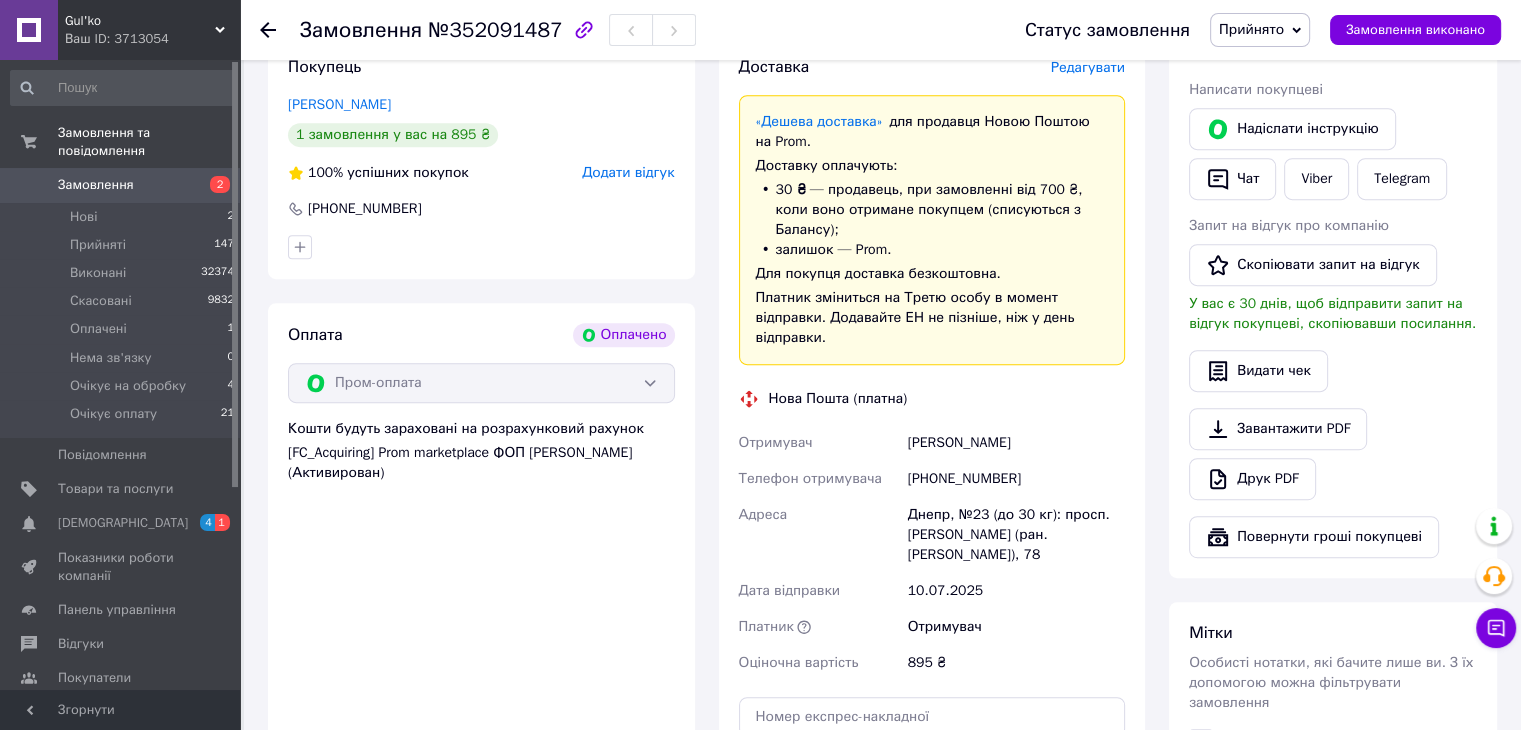 click on "Всього 1 товар 895 ₴ Доставка Необхідно уточнити Всього до сплати 895 ₴ Комісія за замовлення 39.74 ₴ Дії Написати покупцеві   Надіслати інструкцію   Чат Viber Telegram Запит на відгук про компанію   Скопіювати запит на відгук У вас є 30 днів, щоб відправити запит на відгук покупцеві, скопіювавши посилання.   Видати чек   Завантажити PDF   Друк PDF   Повернути гроші покупцеві Мітки Особисті нотатки, які бачите лише ви. З їх допомогою можна фільтрувати замовлення Примітки Залишилося 300 символів Очистити Зберегти" at bounding box center (1333, 485) 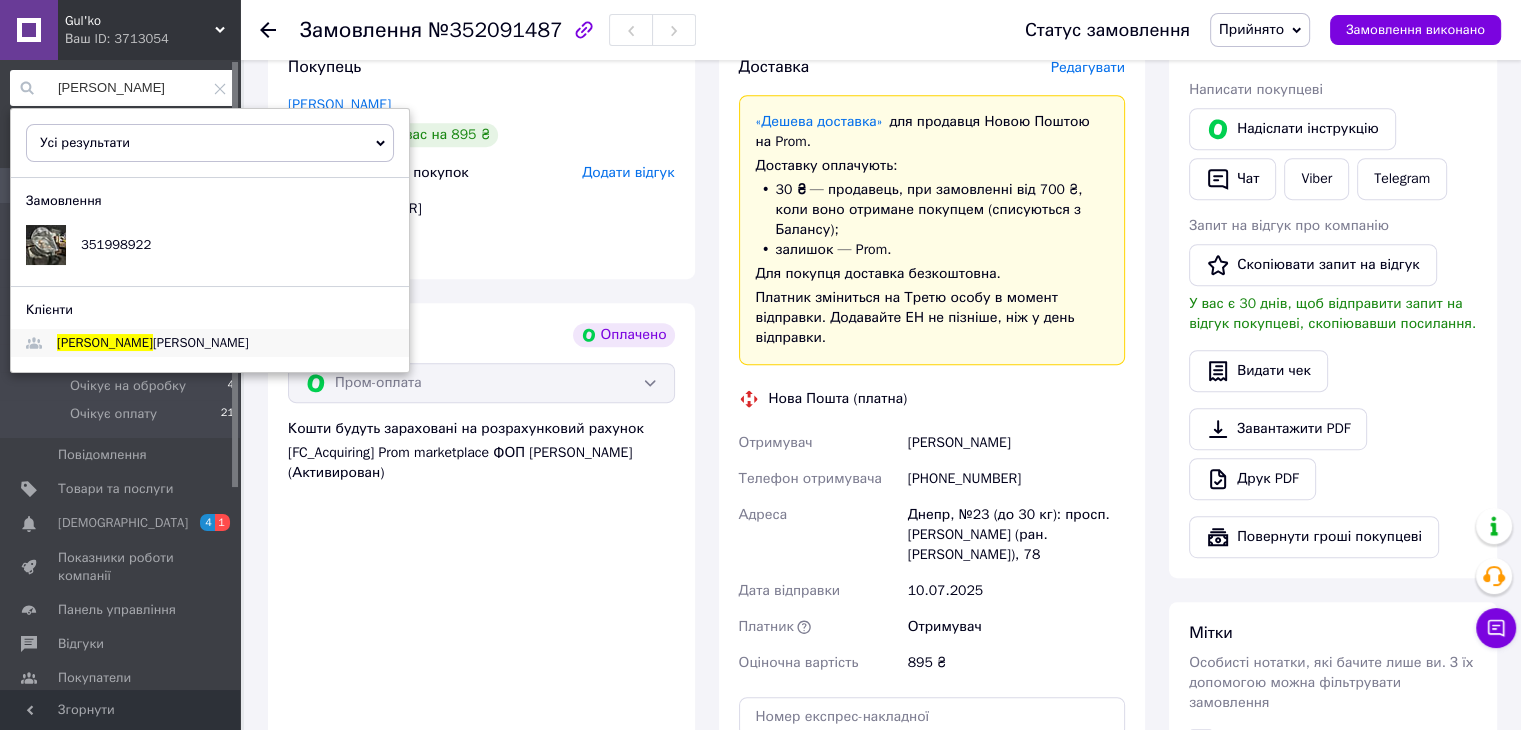 type on "дранчак" 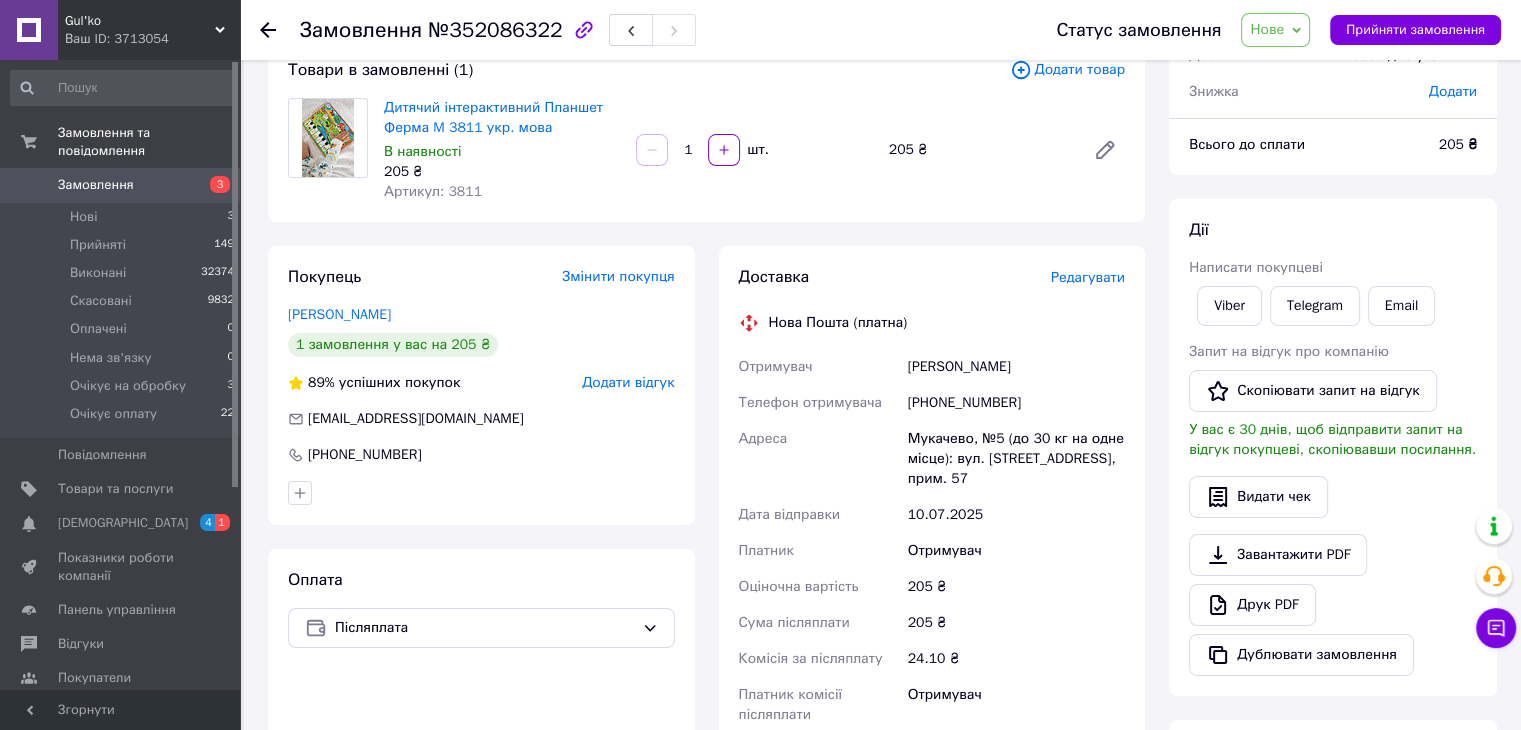 scroll, scrollTop: 0, scrollLeft: 0, axis: both 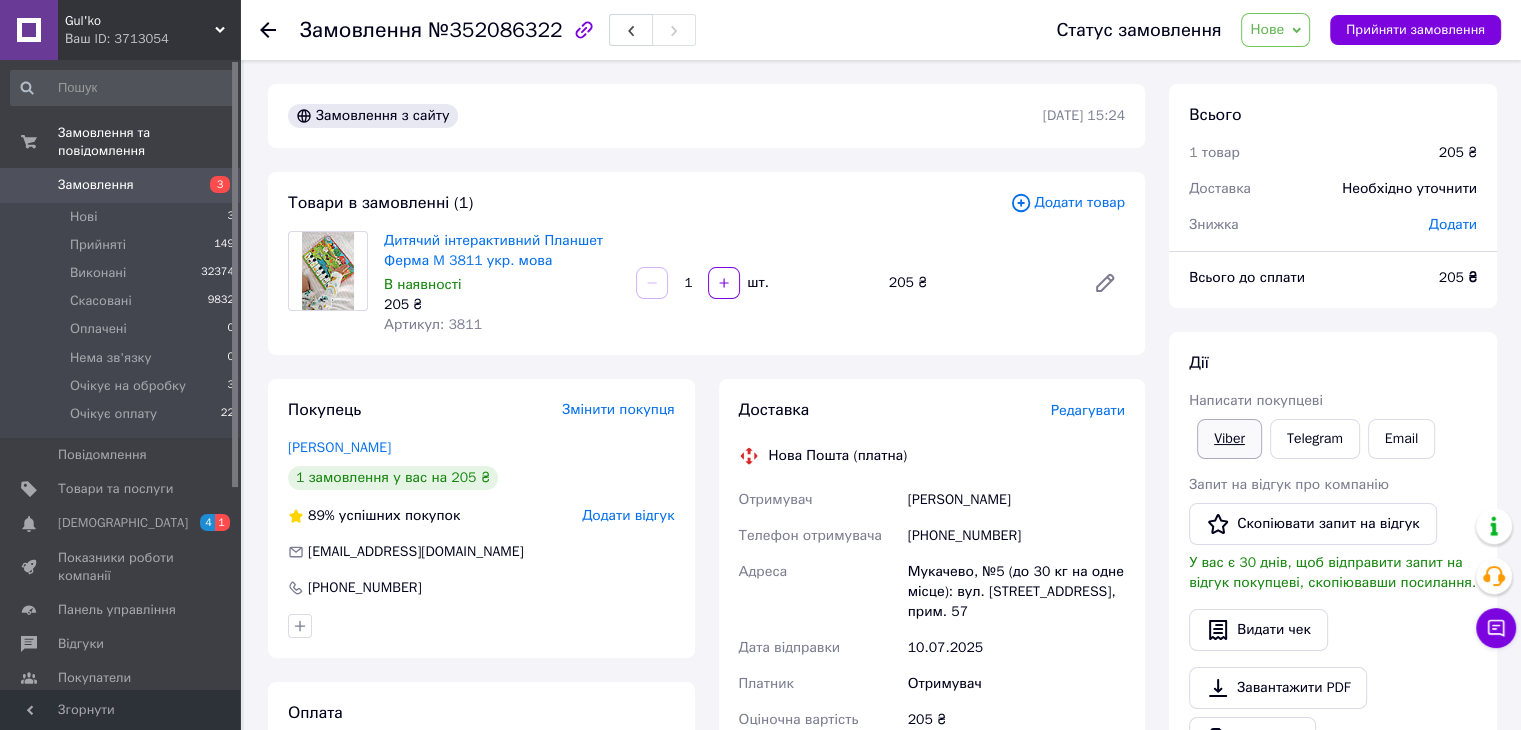 click on "Viber" at bounding box center (1229, 439) 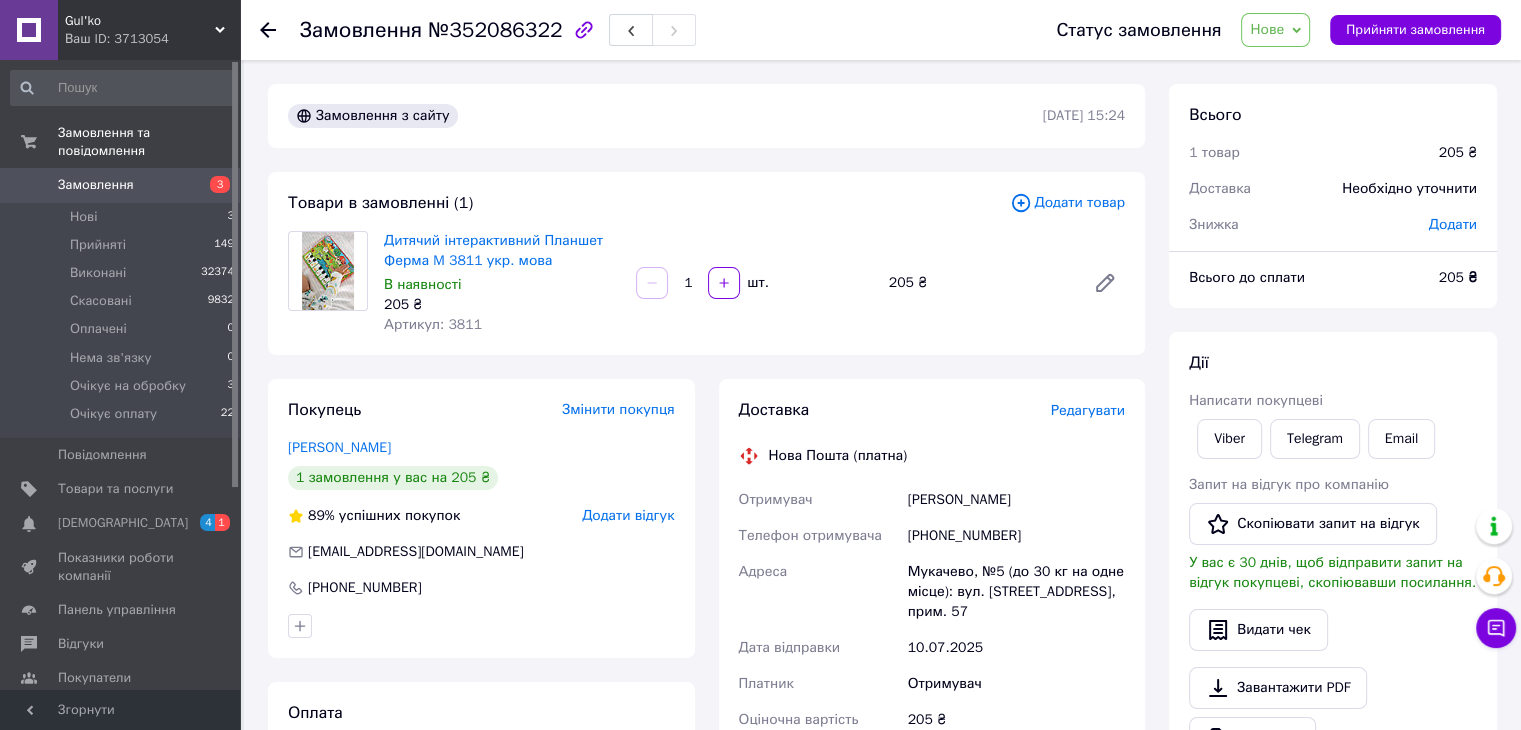 click on "Всього 1 товар 205 ₴ Доставка Необхідно уточнити Знижка Додати Всього до сплати 205 ₴ Дії Написати покупцеві Viber Telegram Email Запит на відгук про компанію   Скопіювати запит на відгук У вас є 30 днів, щоб відправити запит на відгук покупцеві, скопіювавши посилання.   Видати чек   Завантажити PDF   Друк PDF   Дублювати замовлення Мітки Особисті нотатки, які бачите лише ви. З їх допомогою можна фільтрувати замовлення Примітки Залишилося 300 символів Очистити Зберегти" at bounding box center [1333, 698] 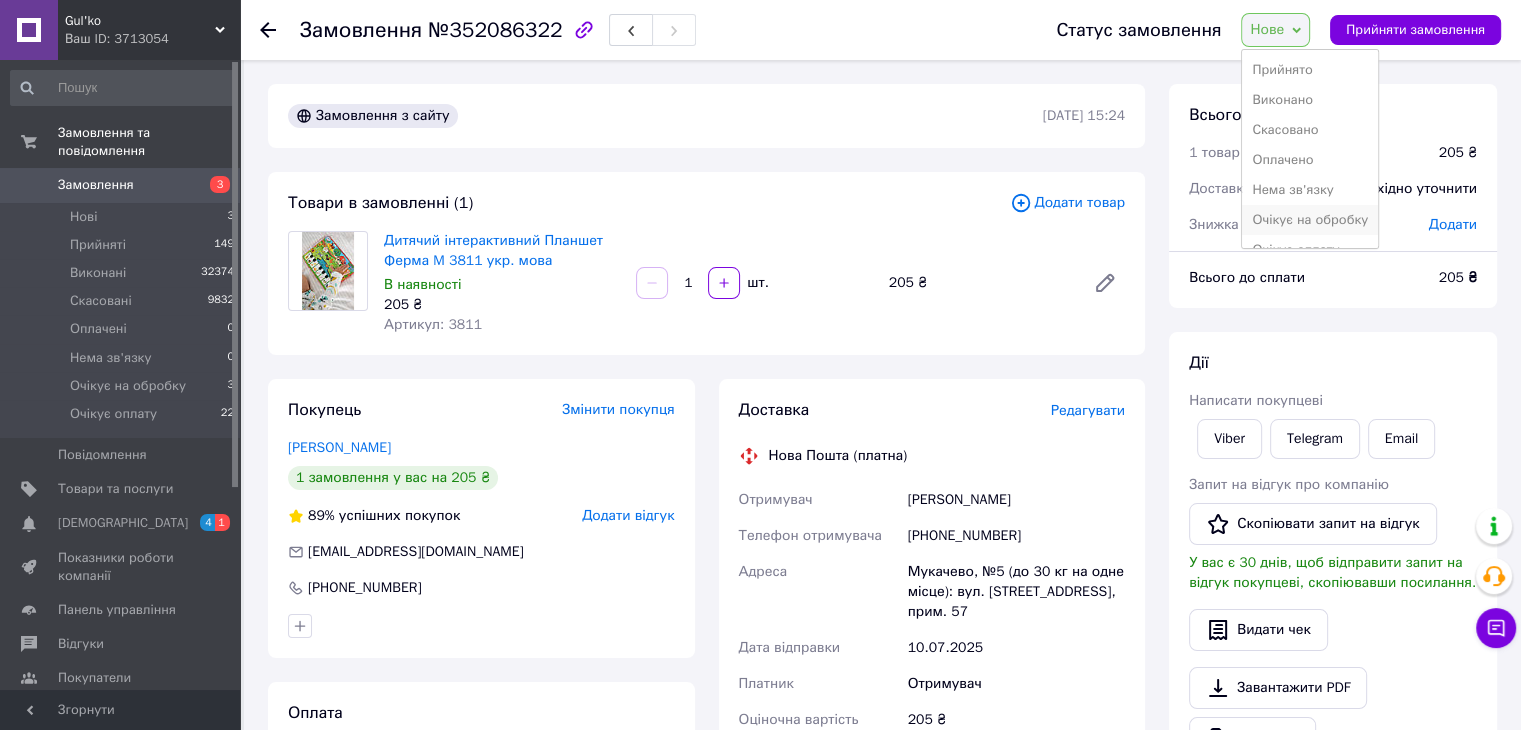 scroll, scrollTop: 21, scrollLeft: 0, axis: vertical 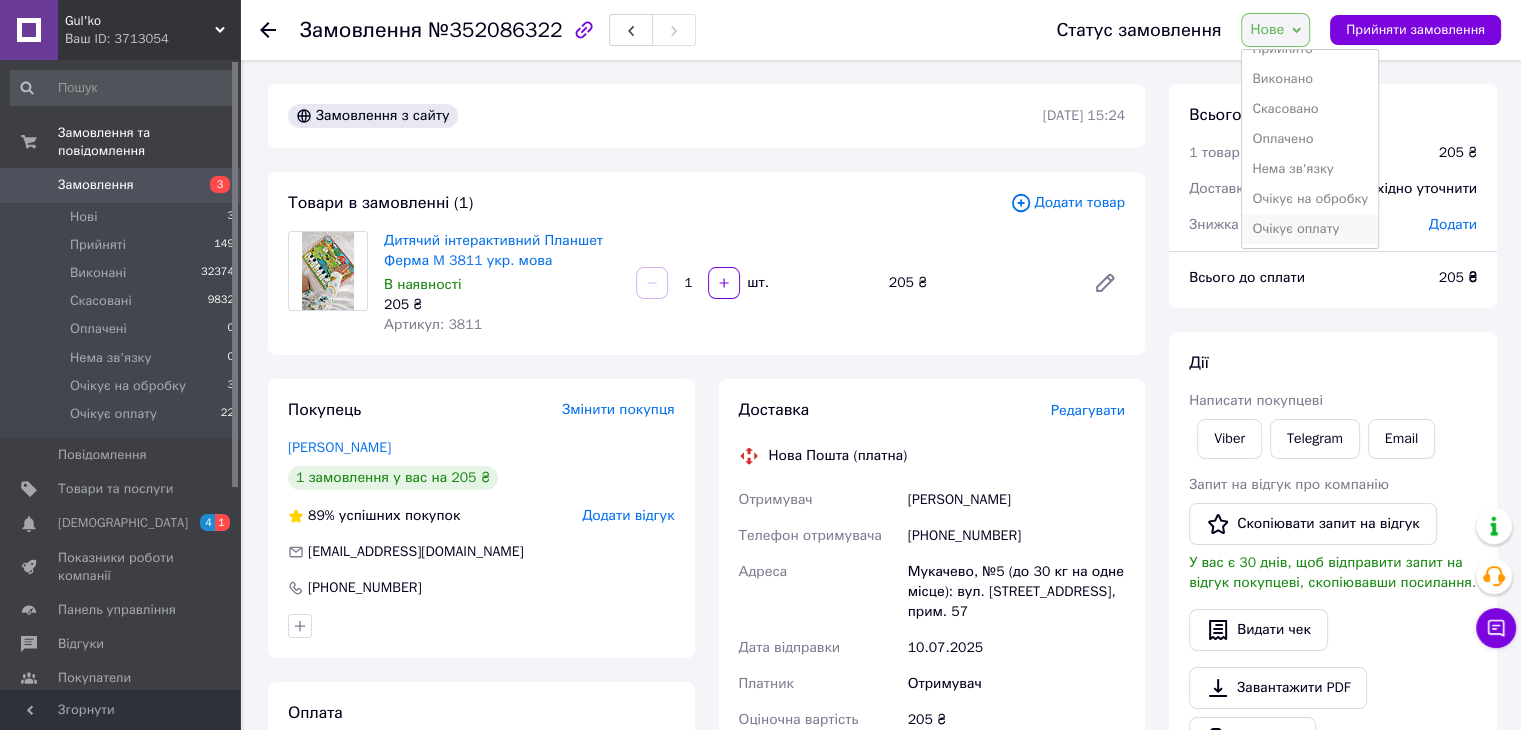 click on "Очікує оплату" at bounding box center (1310, 229) 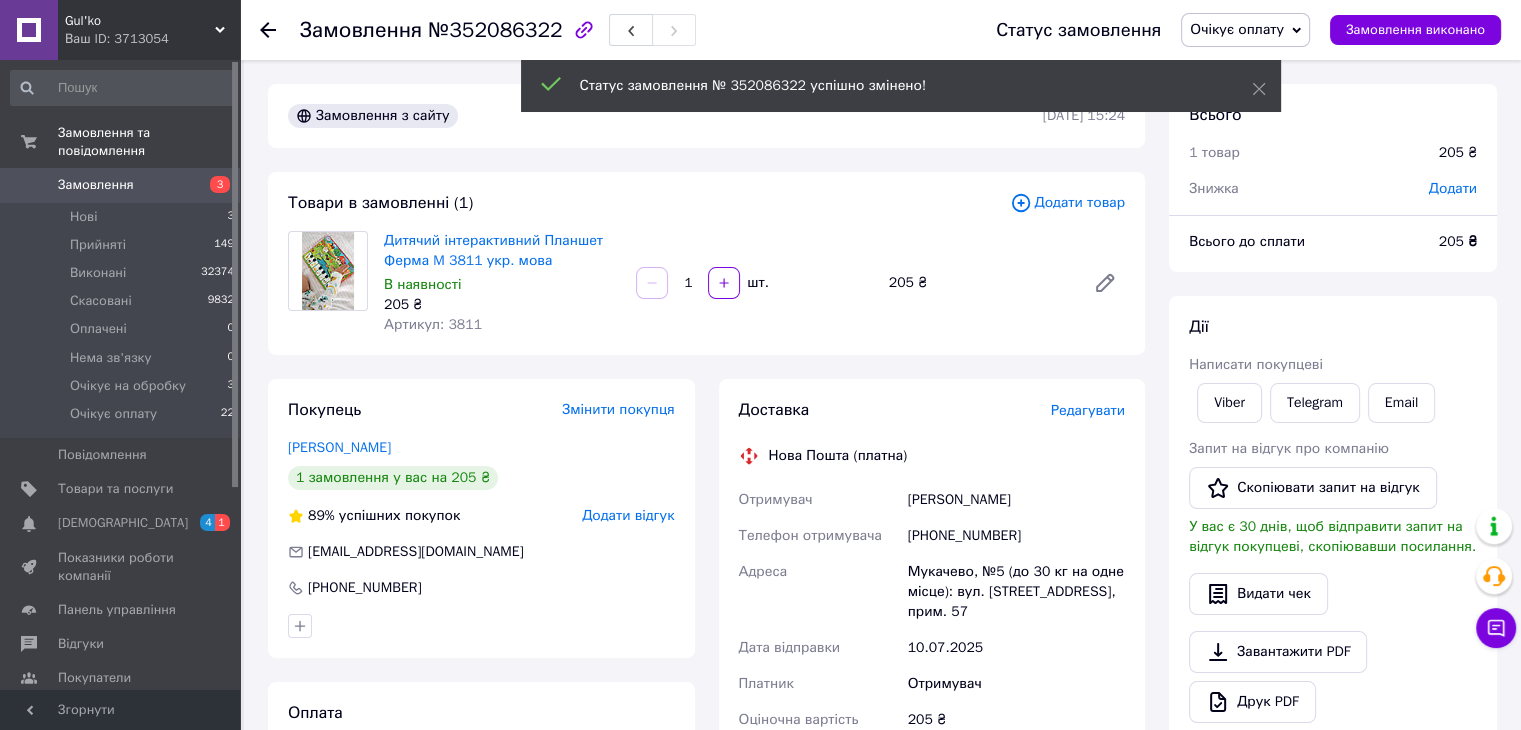 click on "Очікує оплату 22" at bounding box center [123, 419] 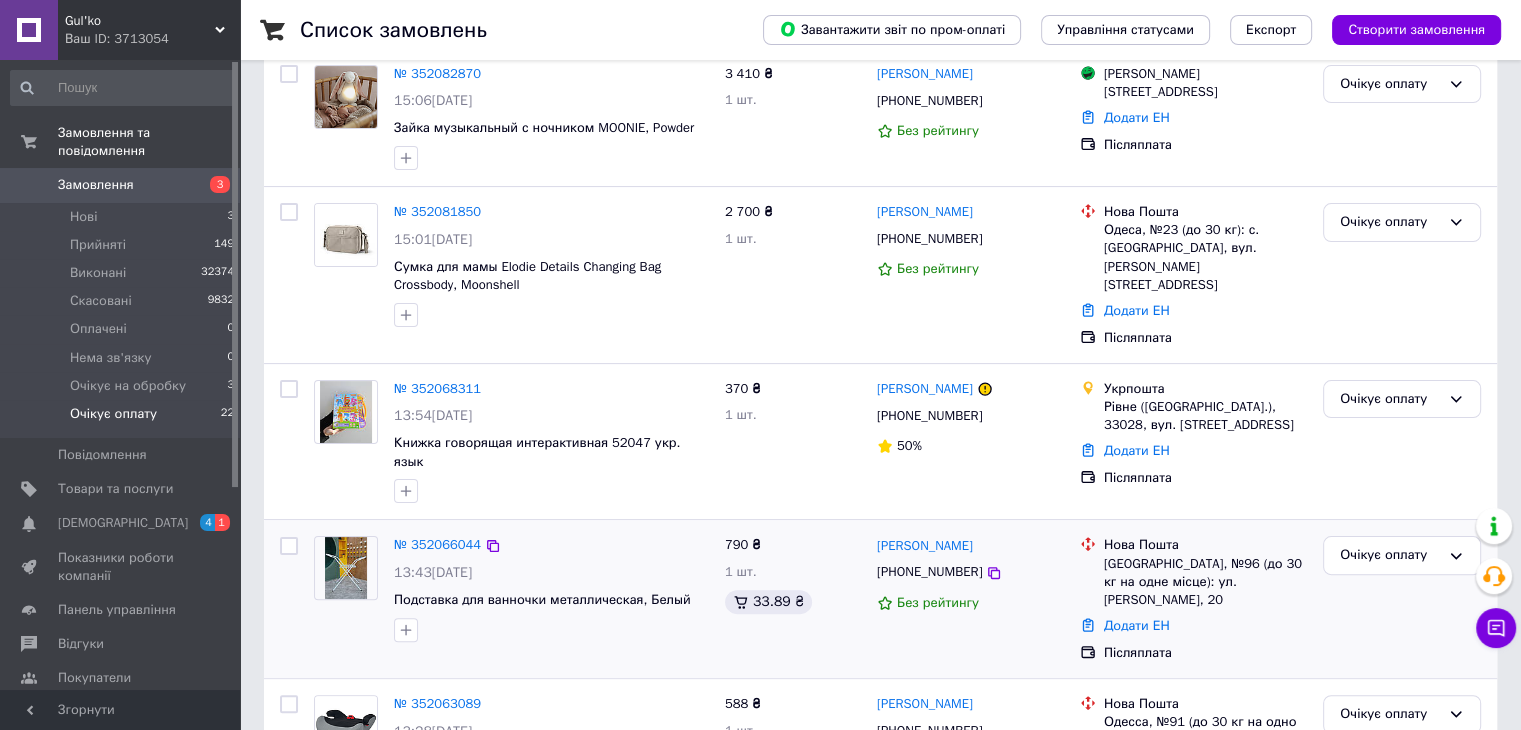 scroll, scrollTop: 500, scrollLeft: 0, axis: vertical 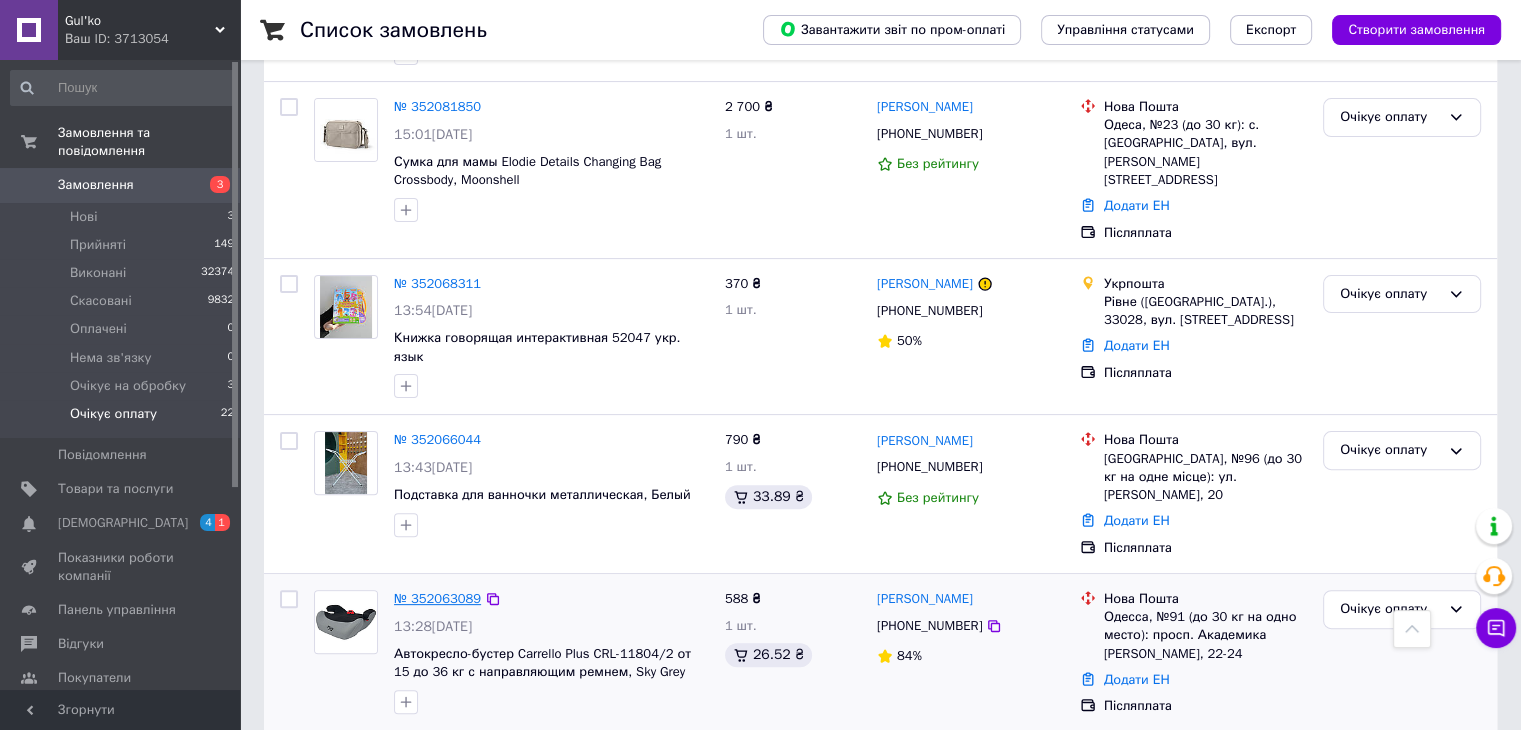 click on "№ 352063089" at bounding box center (437, 598) 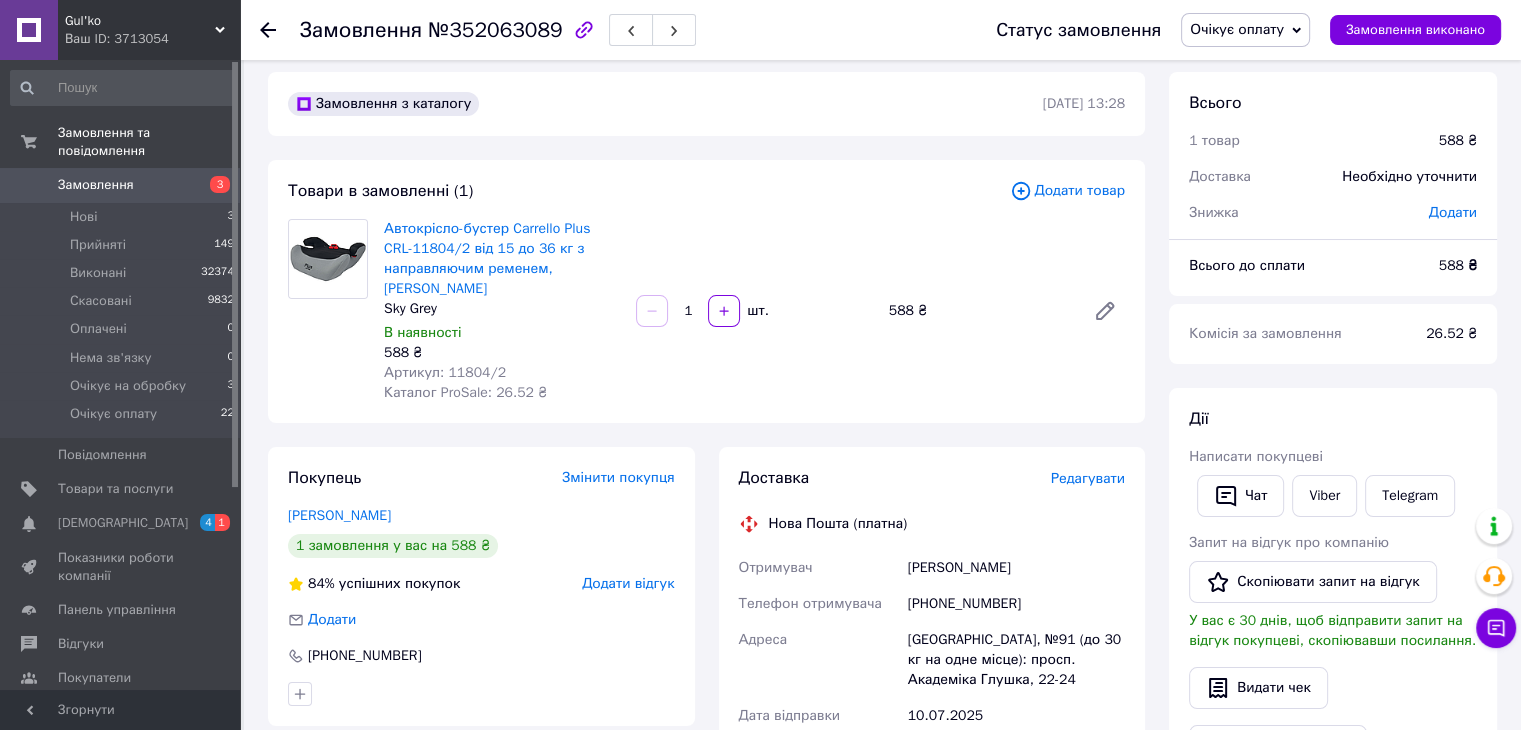 scroll, scrollTop: 0, scrollLeft: 0, axis: both 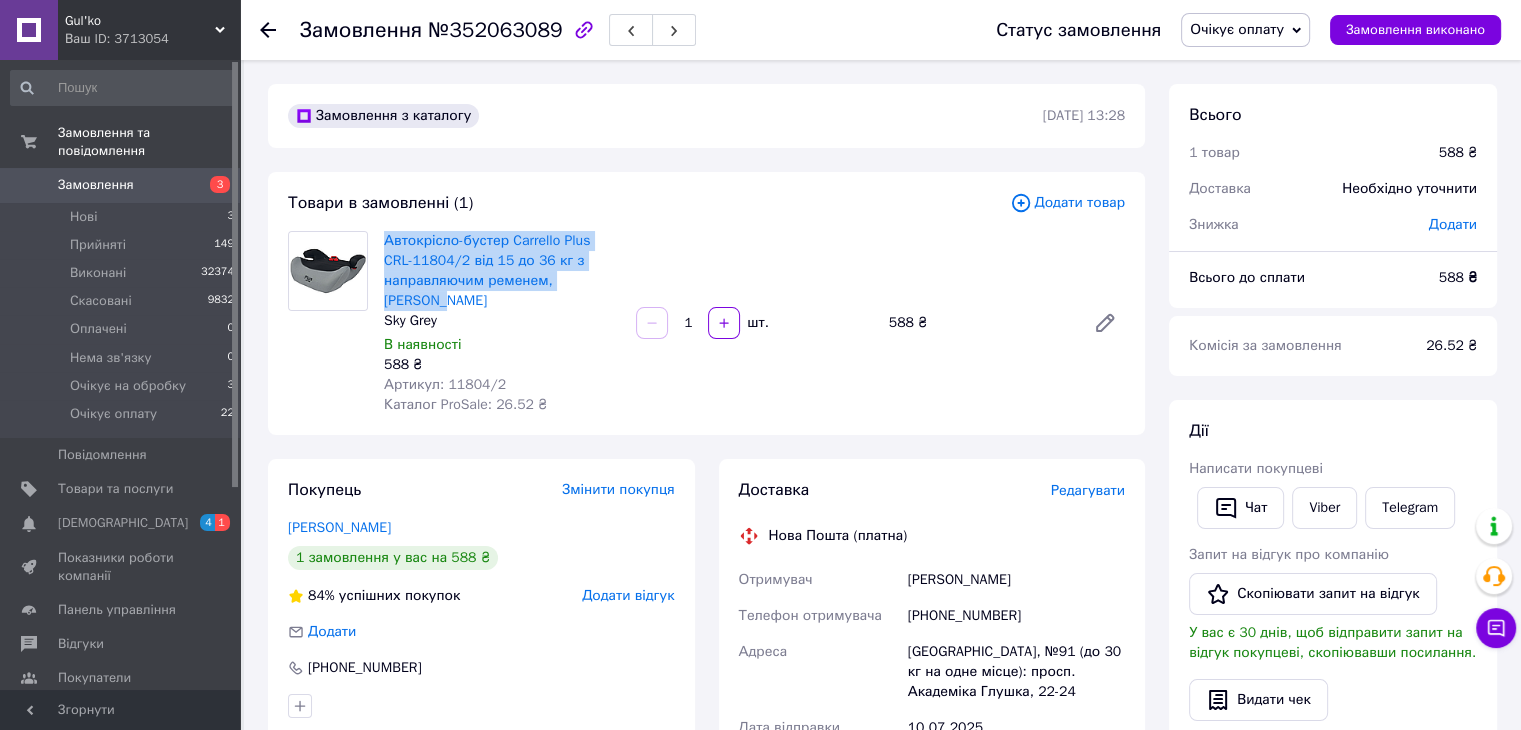 drag, startPoint x: 614, startPoint y: 284, endPoint x: 381, endPoint y: 240, distance: 237.11812 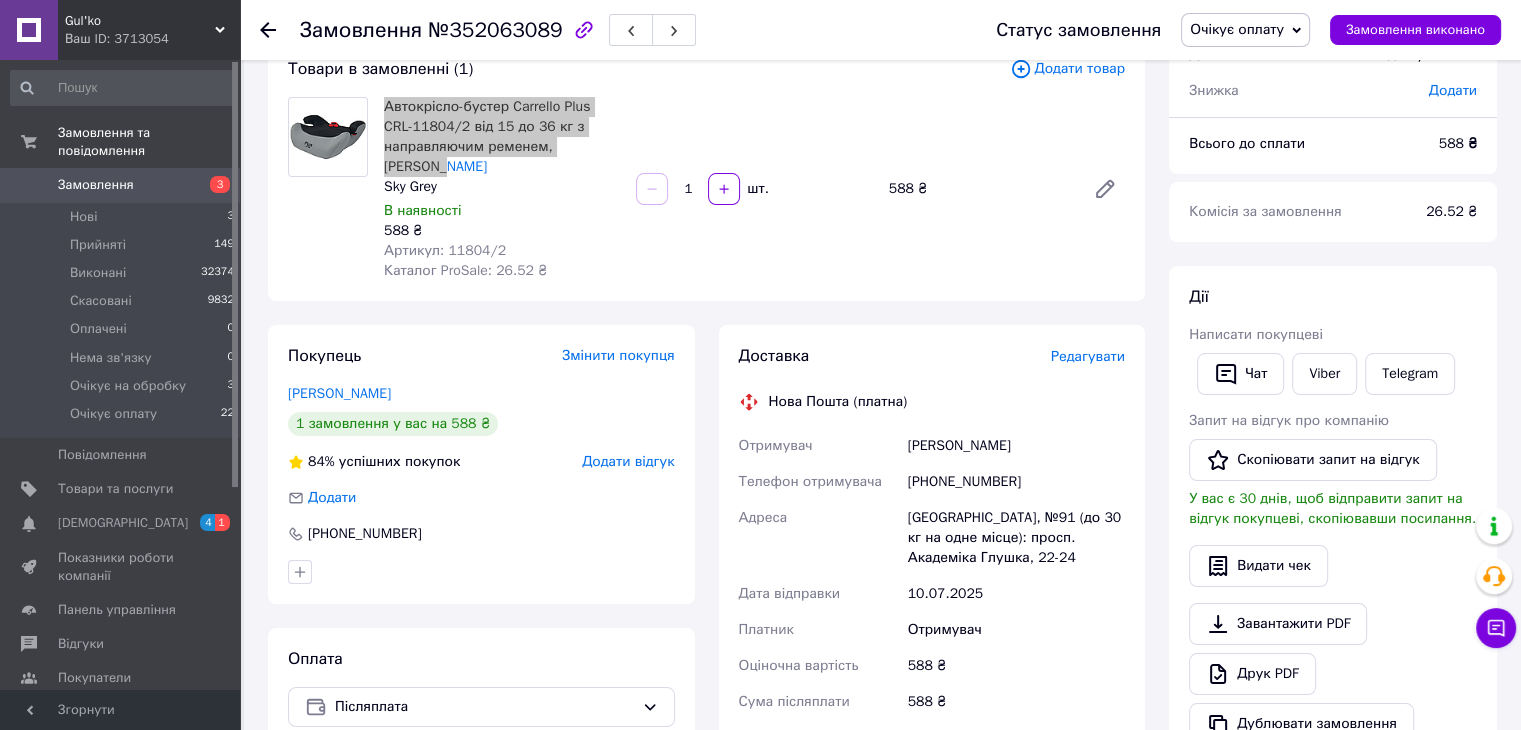 scroll, scrollTop: 200, scrollLeft: 0, axis: vertical 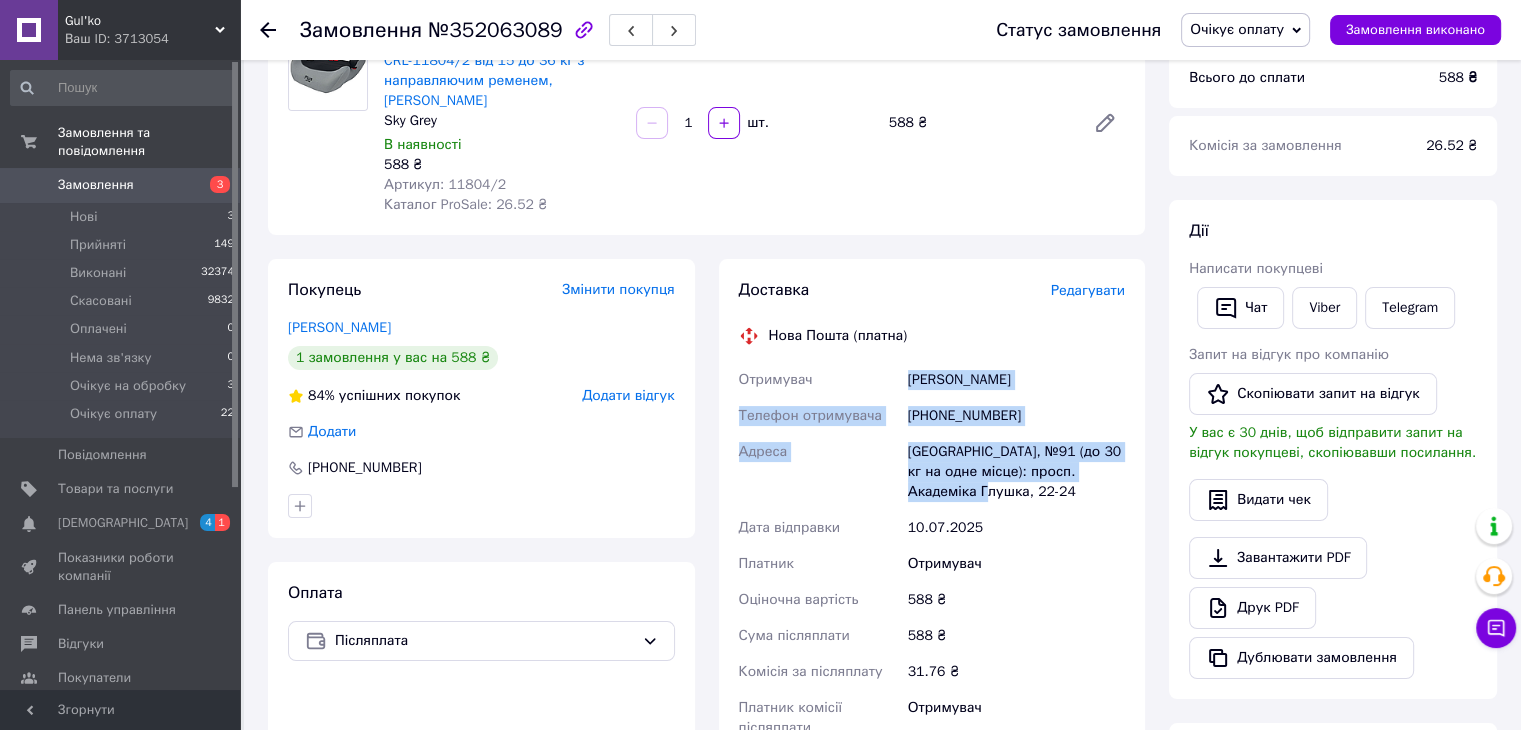 drag, startPoint x: 909, startPoint y: 361, endPoint x: 972, endPoint y: 479, distance: 133.76472 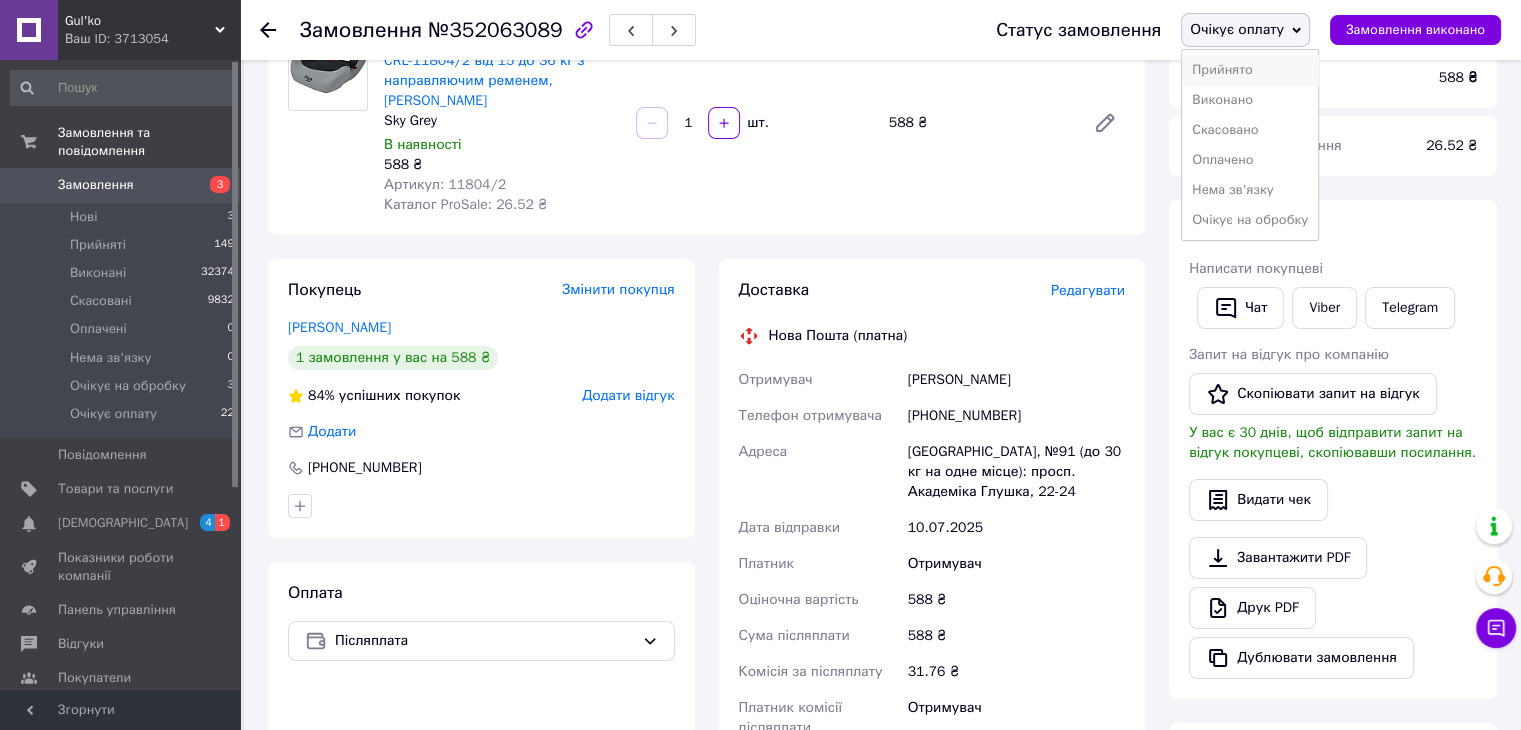 click on "Прийнято" at bounding box center [1250, 70] 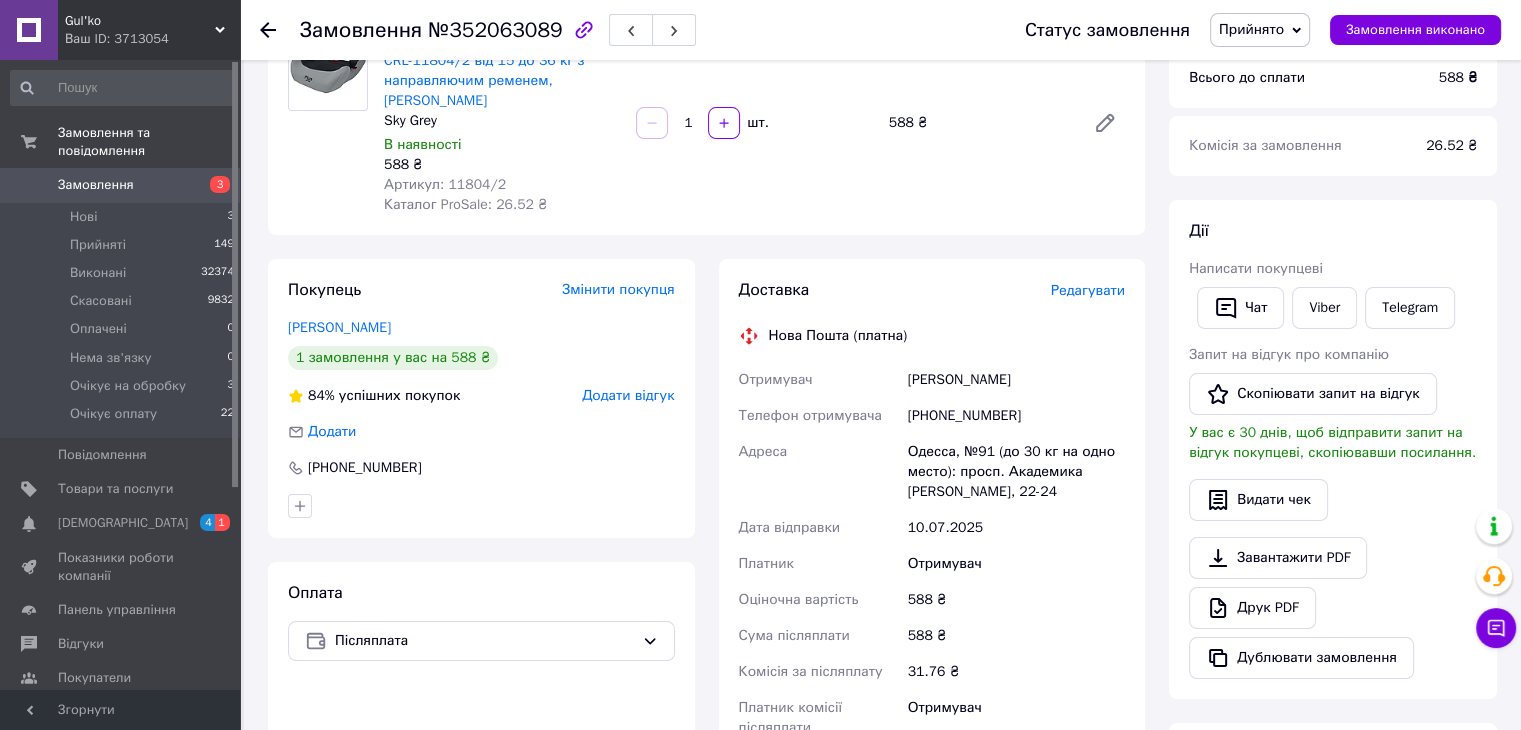 click on "[PERSON_NAME] покупцеві   Чат Viber Telegram Запит на відгук про компанію   Скопіювати запит на відгук У вас є 30 днів, щоб відправити запит на відгук покупцеві, скопіювавши посилання.   Видати чек   Завантажити PDF   Друк PDF   Дублювати замовлення" at bounding box center [1333, 449] 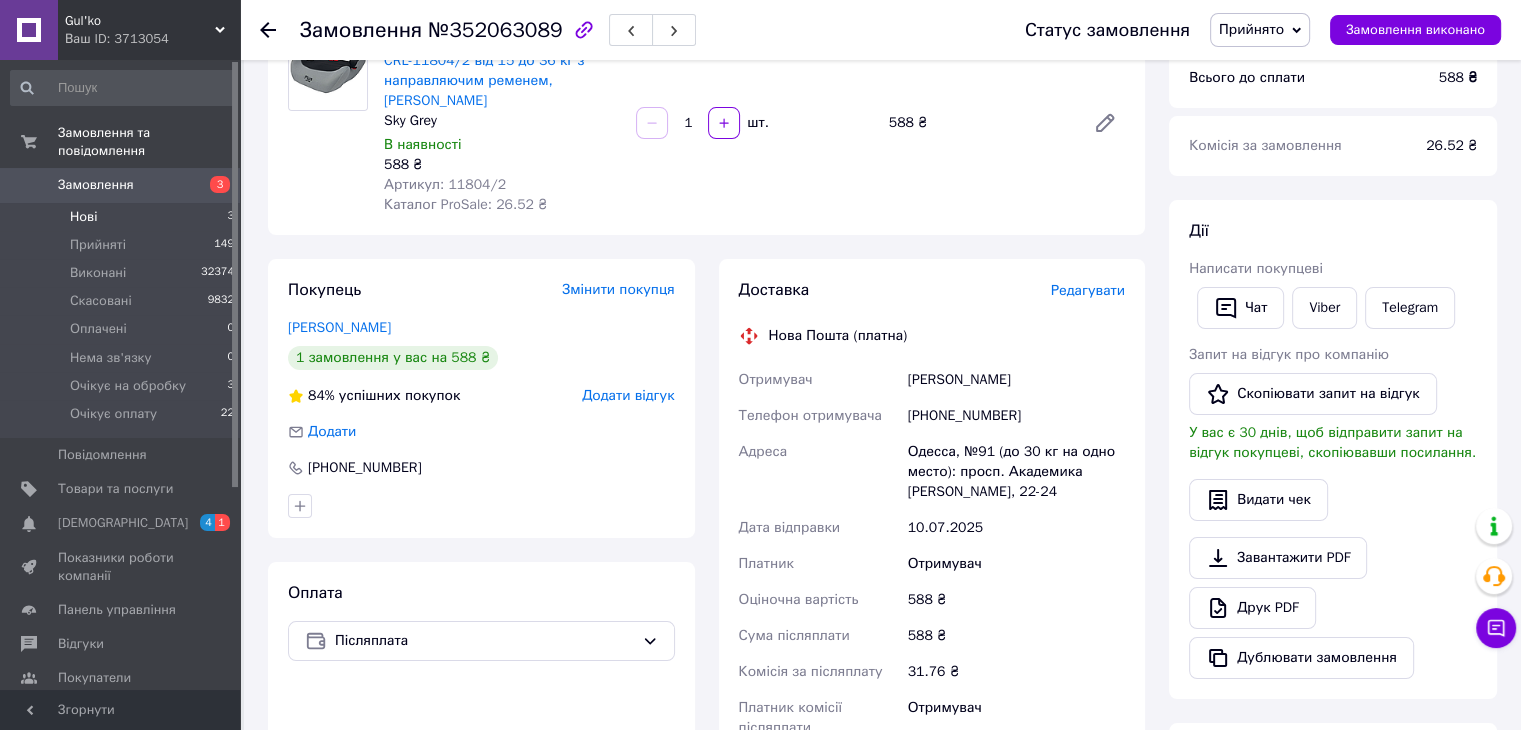 click on "Нові 3" at bounding box center (123, 217) 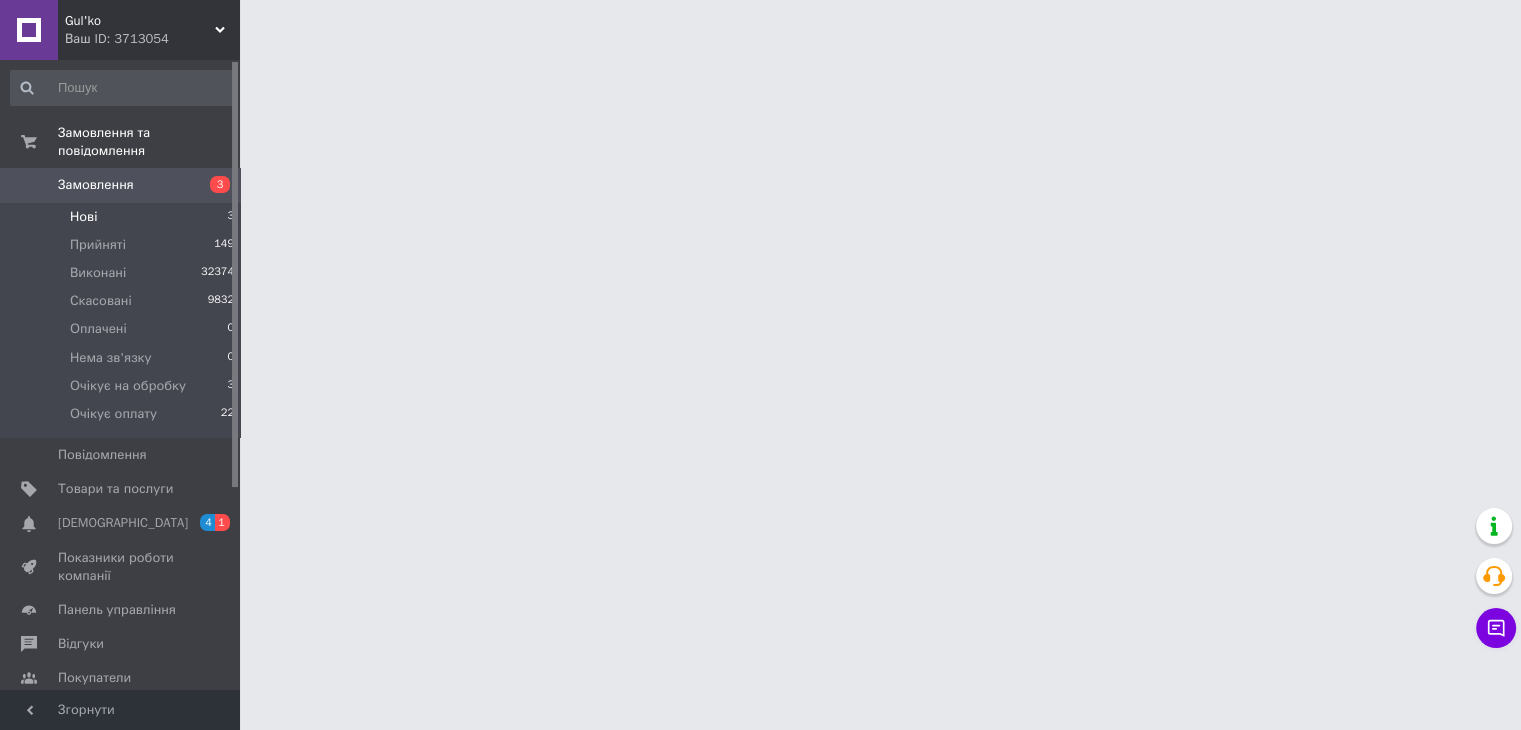 scroll, scrollTop: 0, scrollLeft: 0, axis: both 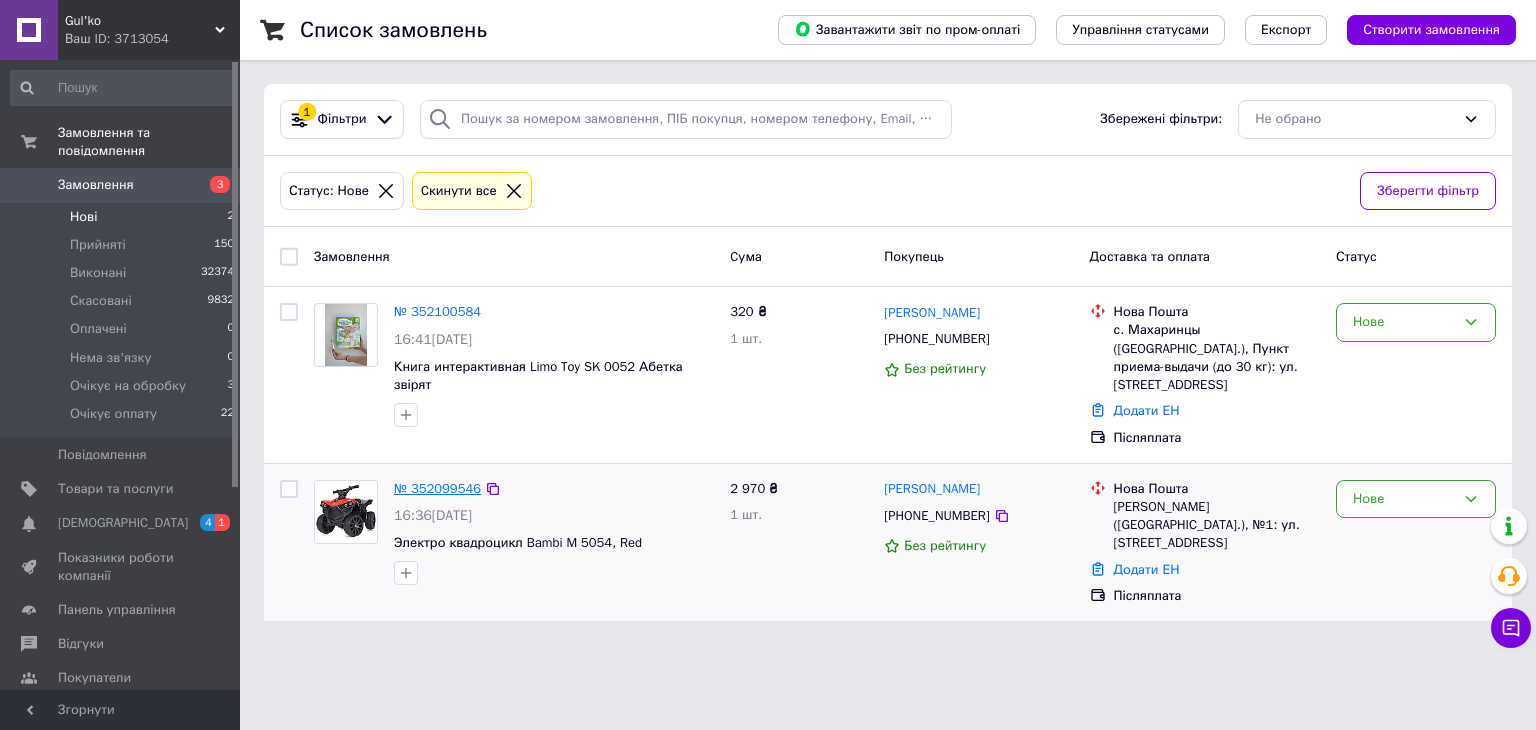 click on "№ 352099546" at bounding box center [437, 488] 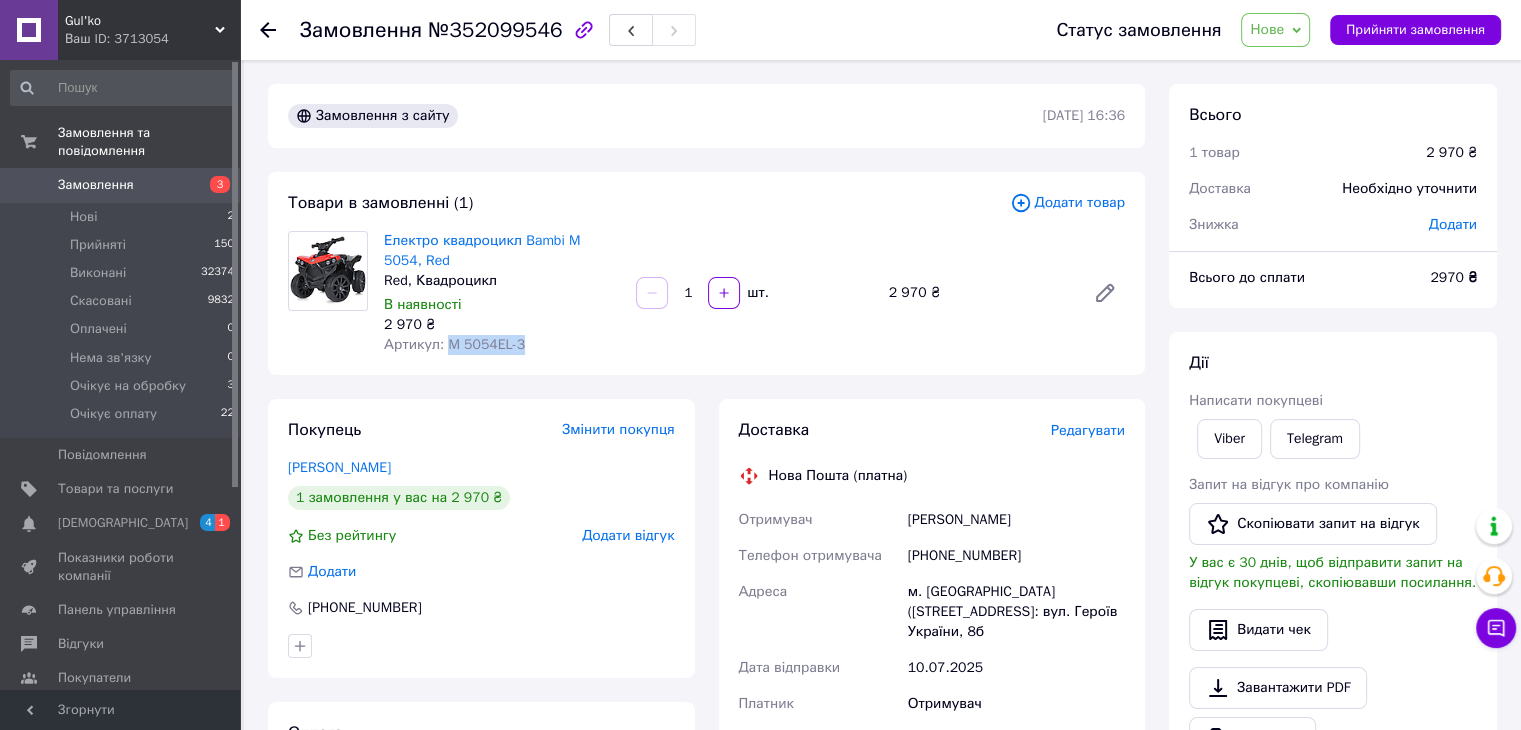 drag, startPoint x: 442, startPoint y: 344, endPoint x: 524, endPoint y: 350, distance: 82.219215 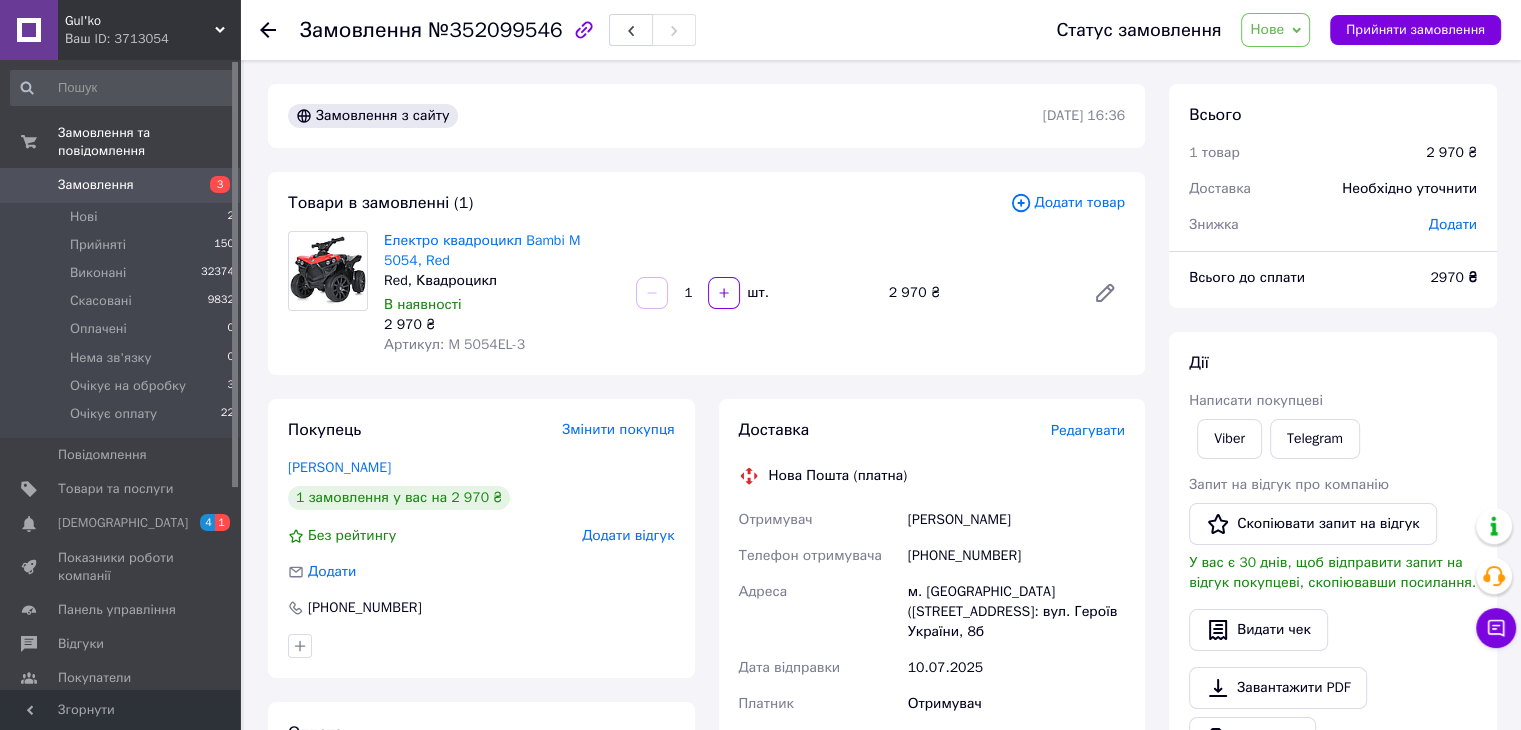 click on "Товари в замовленні (1)" at bounding box center [649, 203] 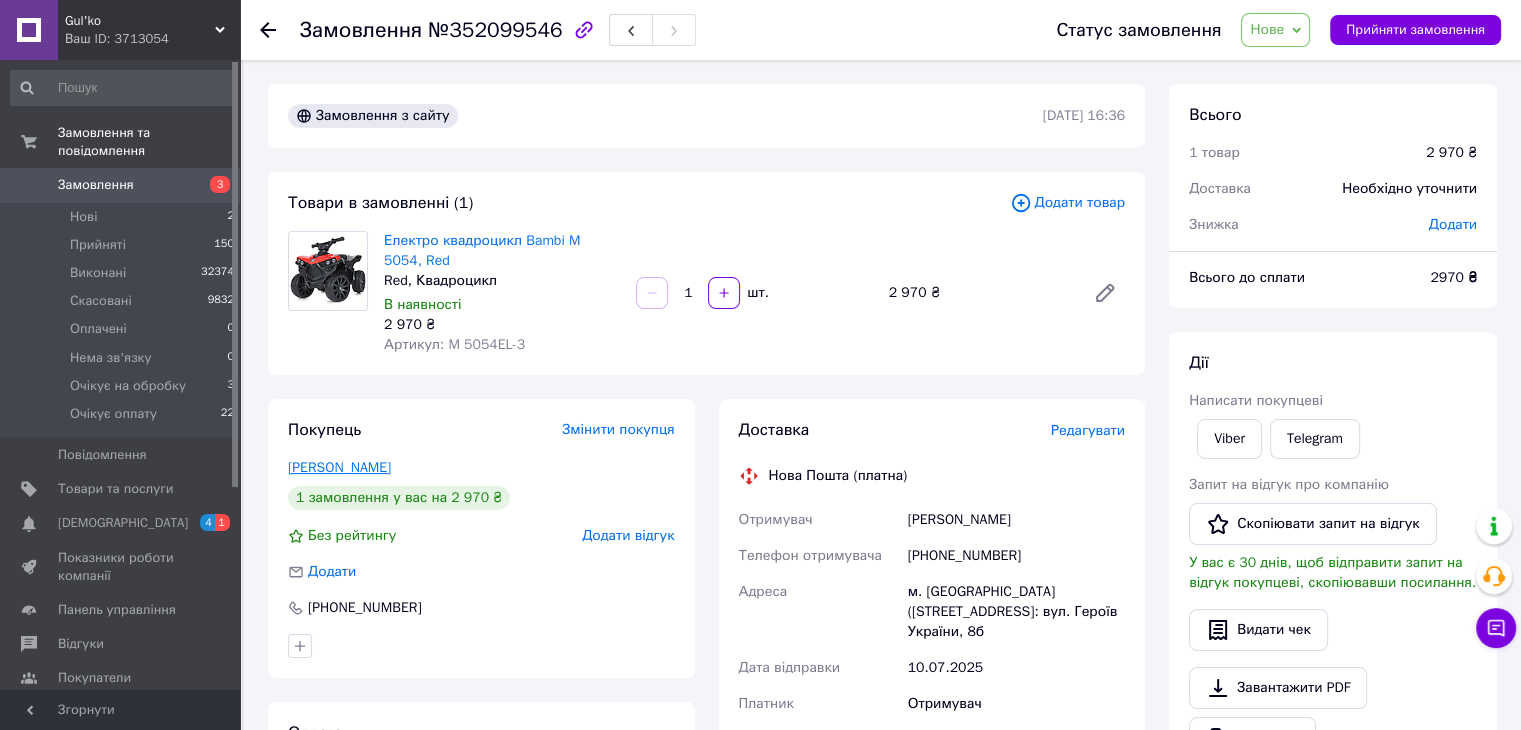 click on "Яремченко Владислав" at bounding box center [339, 467] 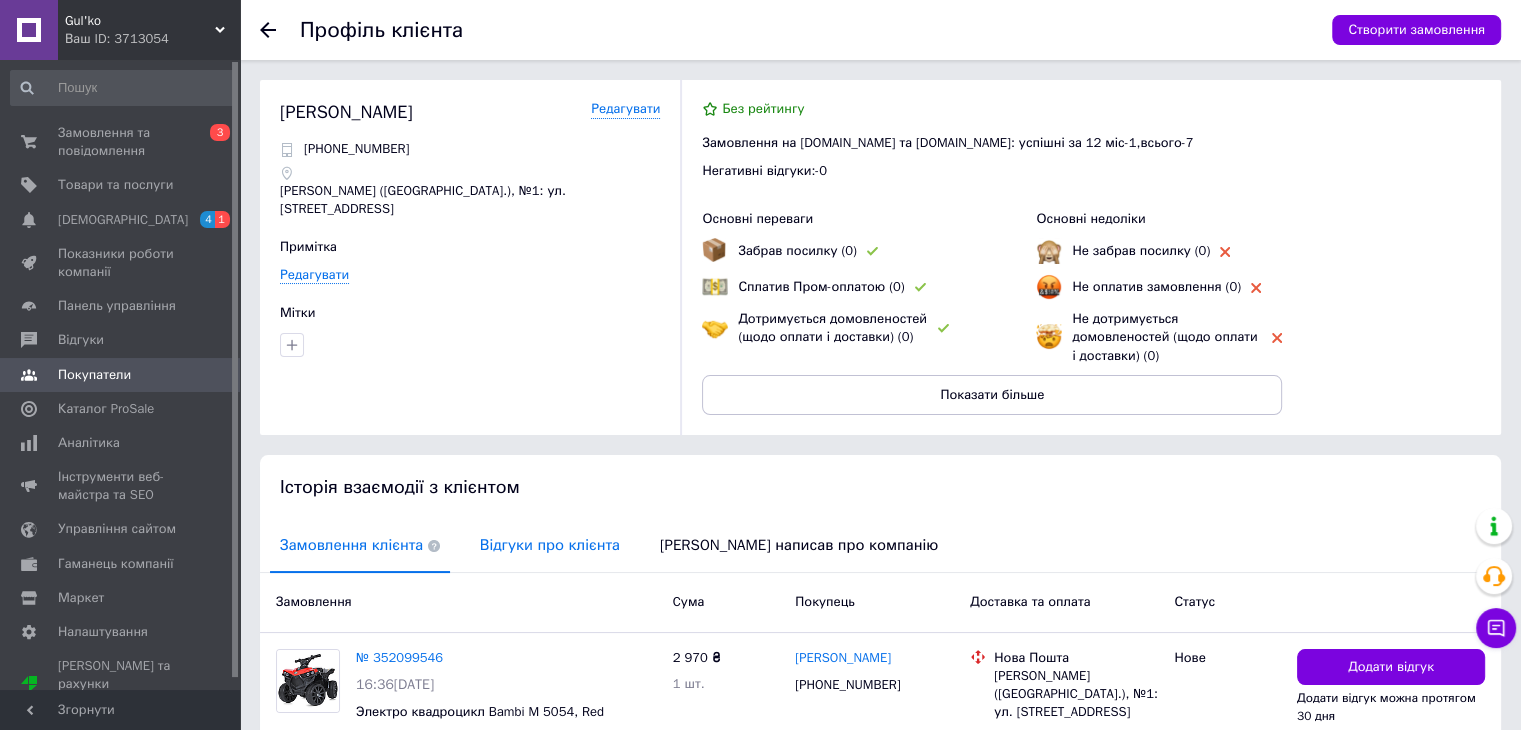 click on "Відгуки про клієнта" at bounding box center [550, 545] 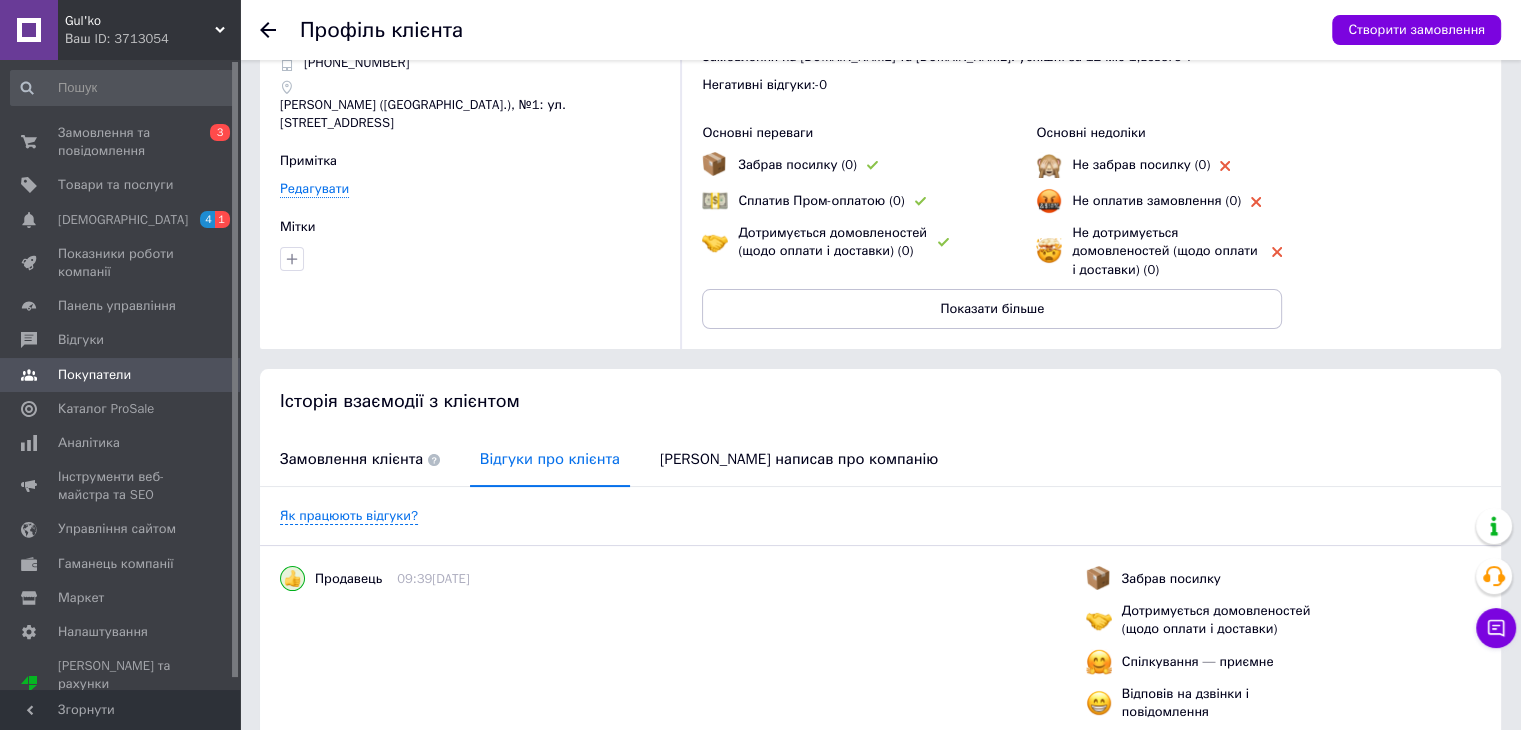 scroll, scrollTop: 0, scrollLeft: 0, axis: both 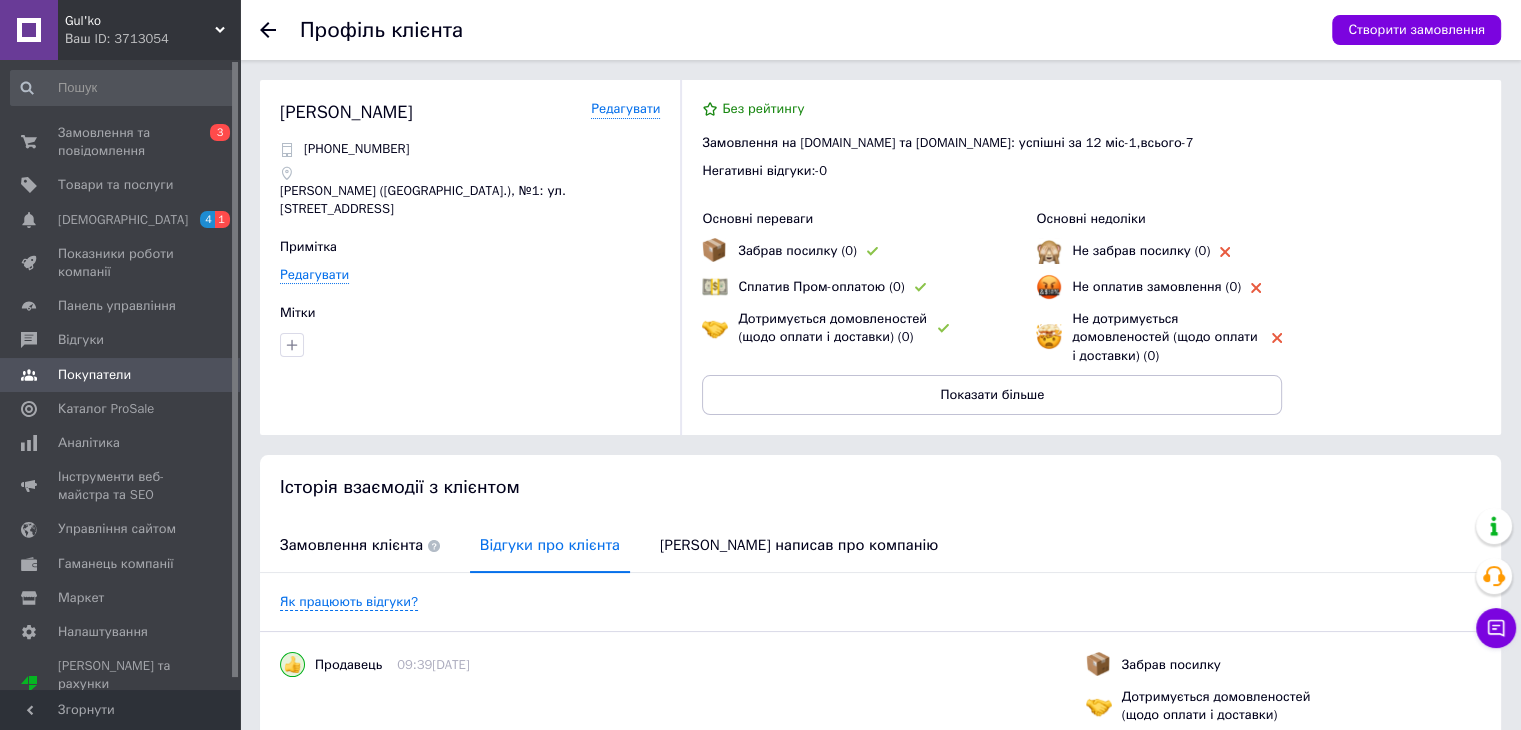 click 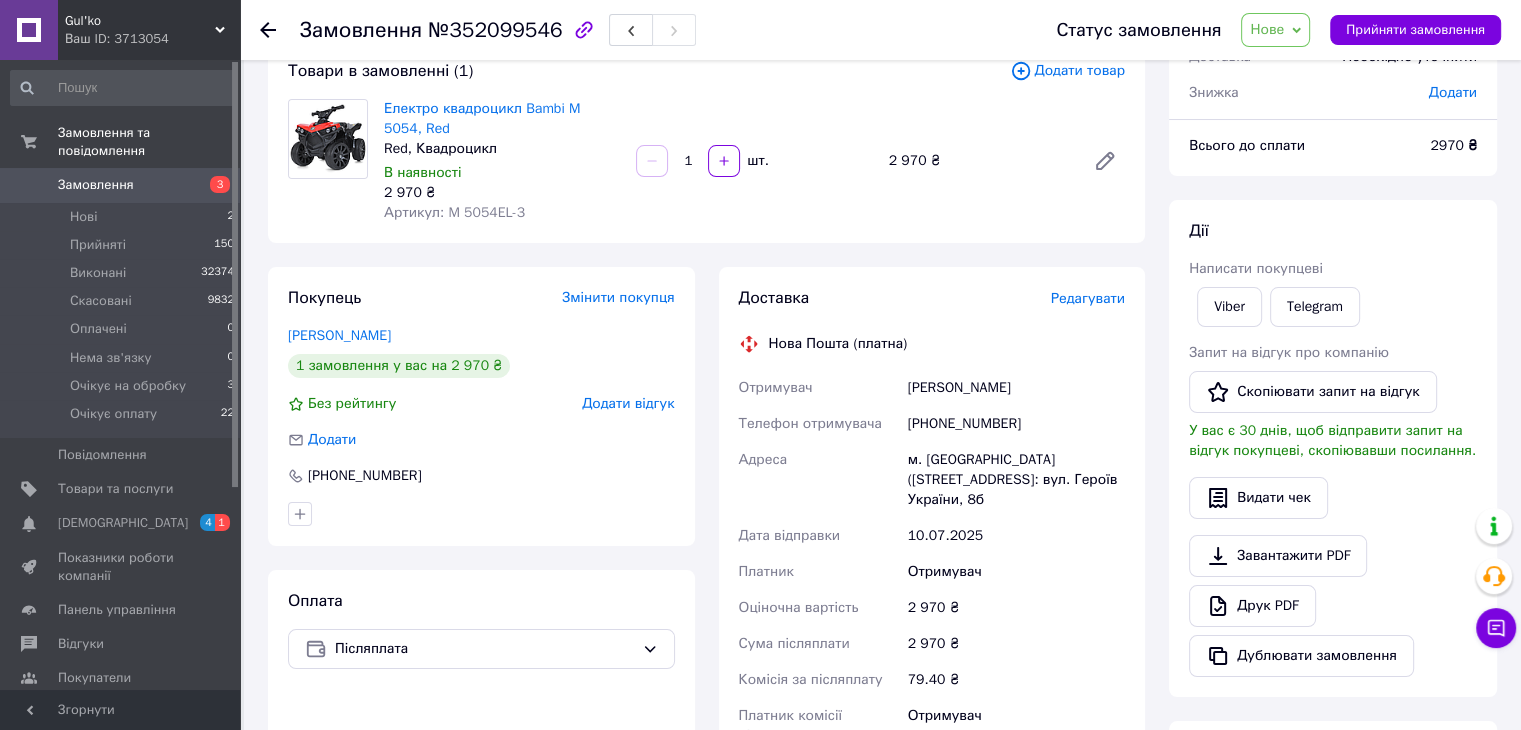 scroll, scrollTop: 133, scrollLeft: 0, axis: vertical 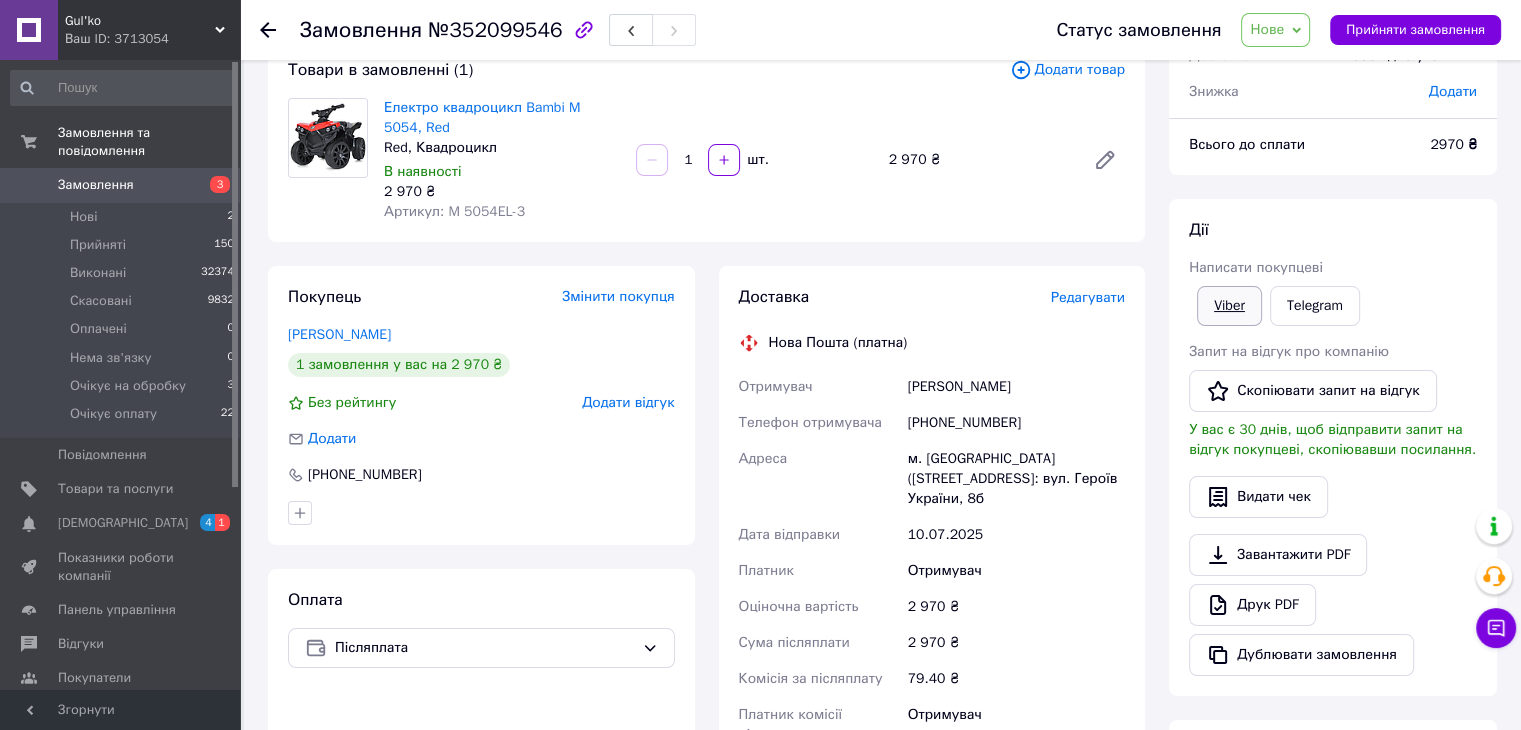 click on "Viber" at bounding box center (1229, 306) 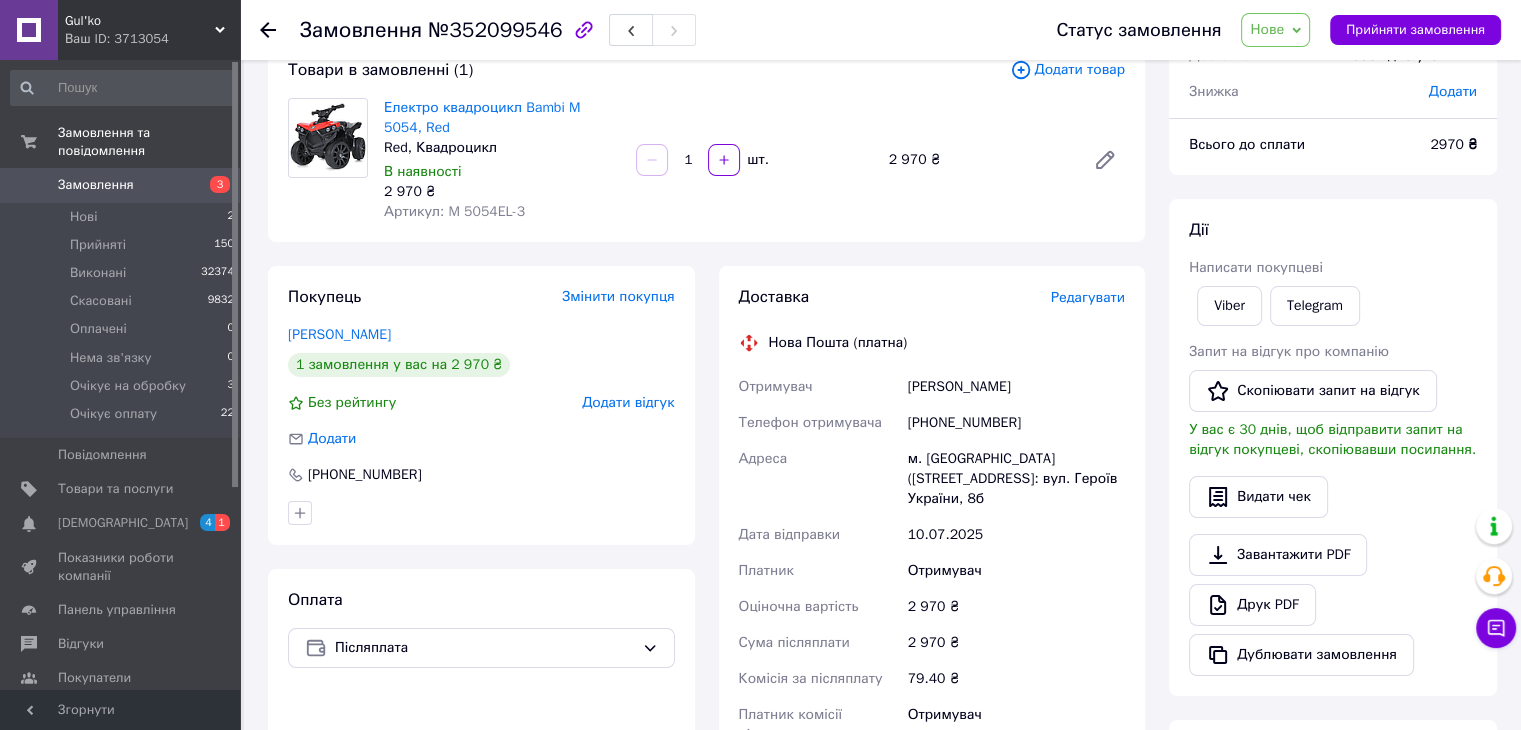 click on "Отримувач" at bounding box center [1016, 725] 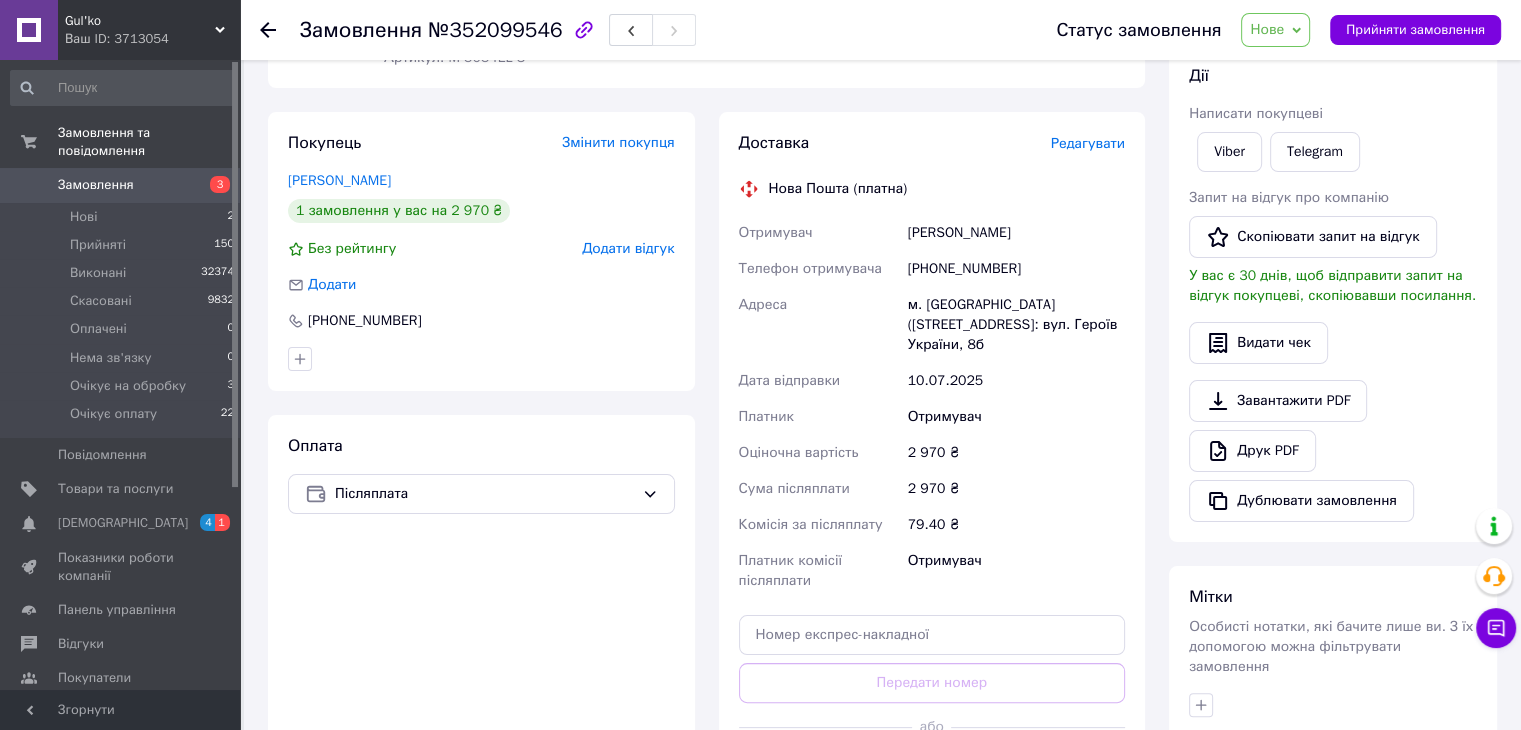 scroll, scrollTop: 433, scrollLeft: 0, axis: vertical 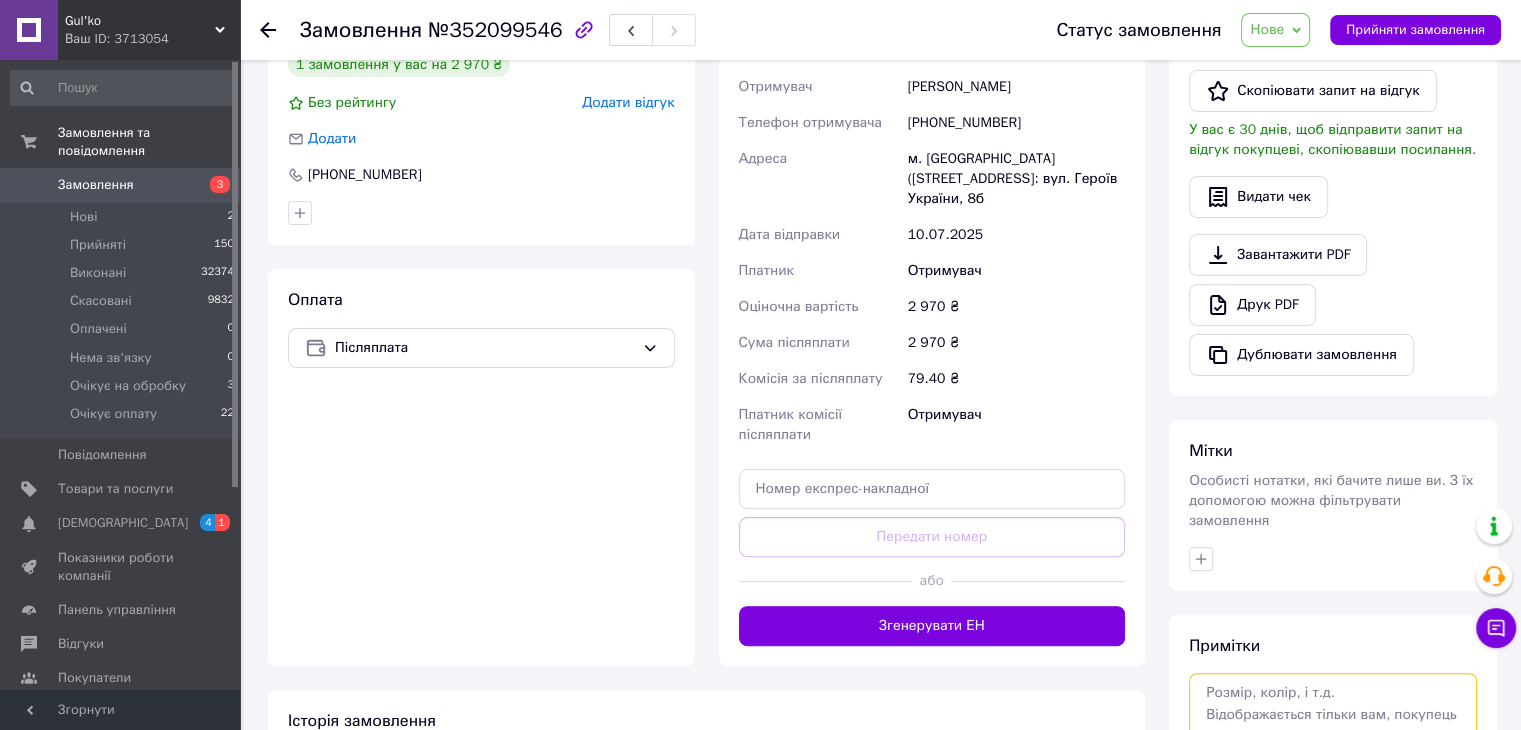 click at bounding box center [1333, 726] 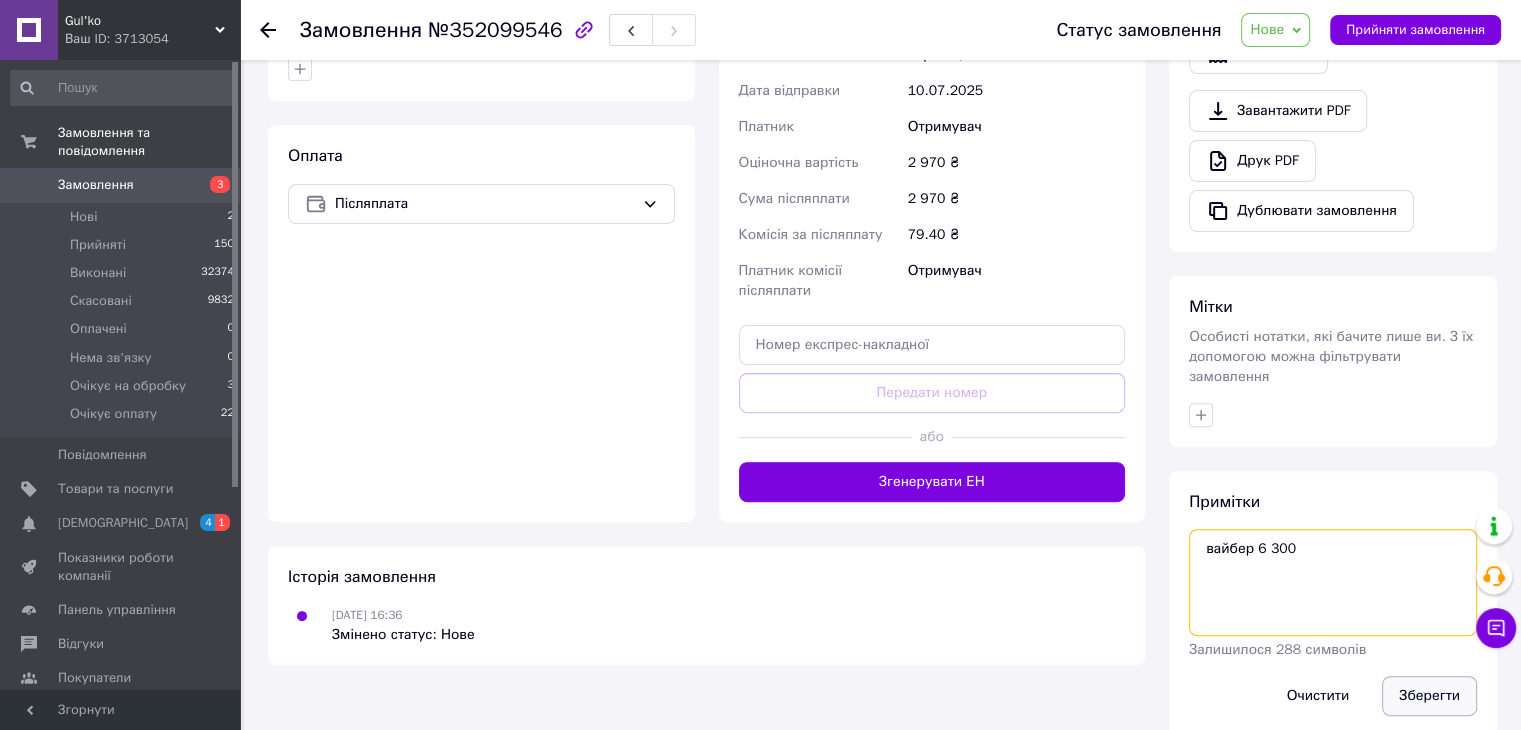 scroll, scrollTop: 584, scrollLeft: 0, axis: vertical 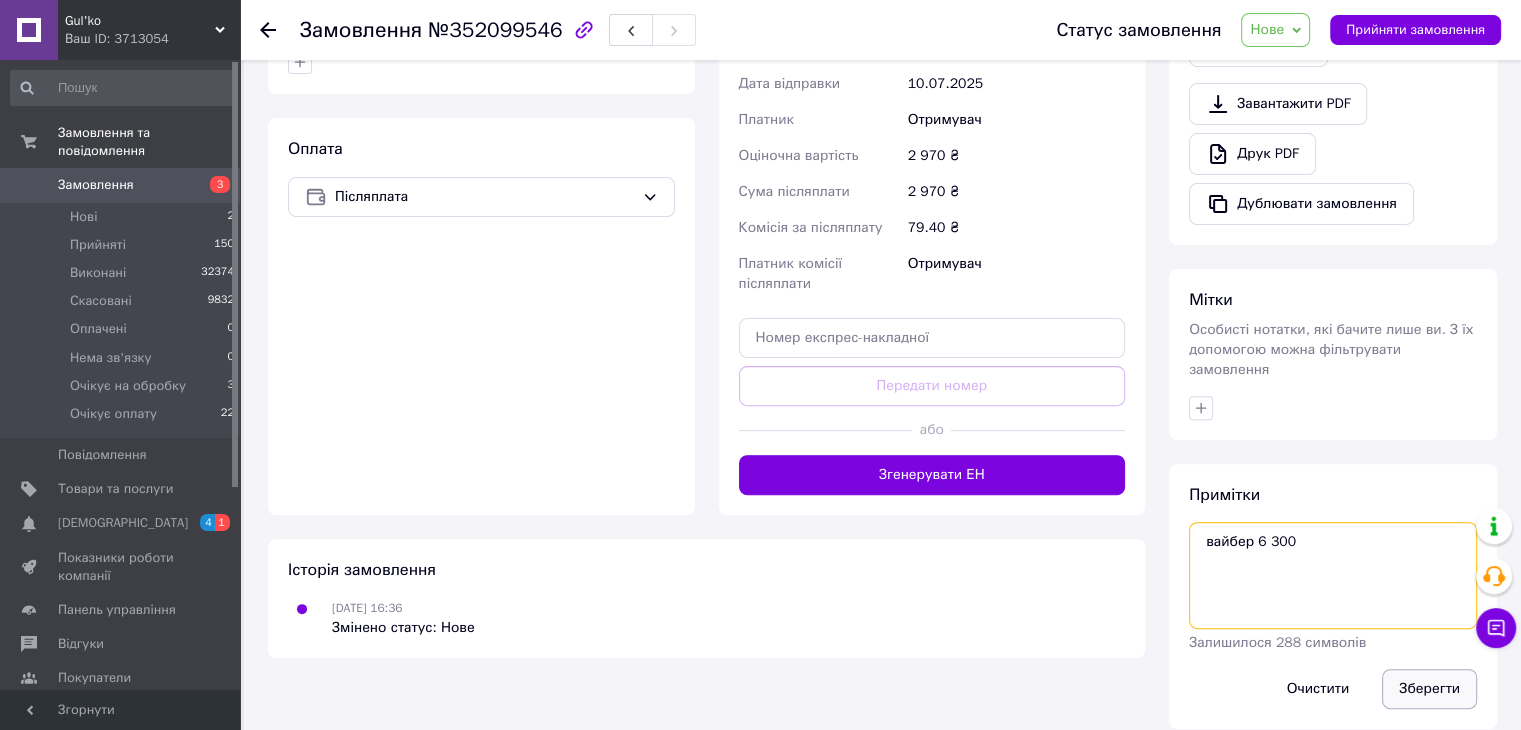 type on "вайбер 6 300" 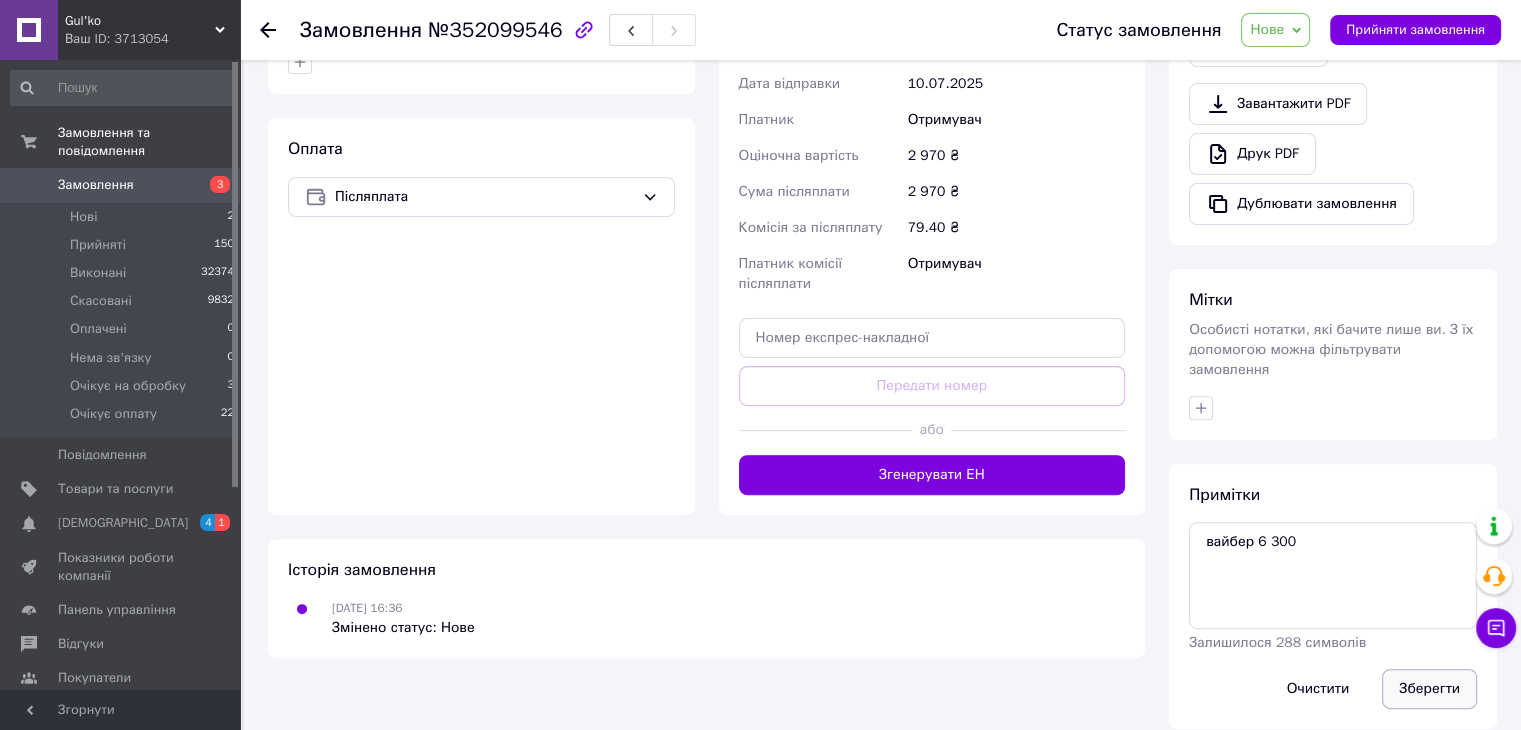 click on "Зберегти" at bounding box center [1429, 689] 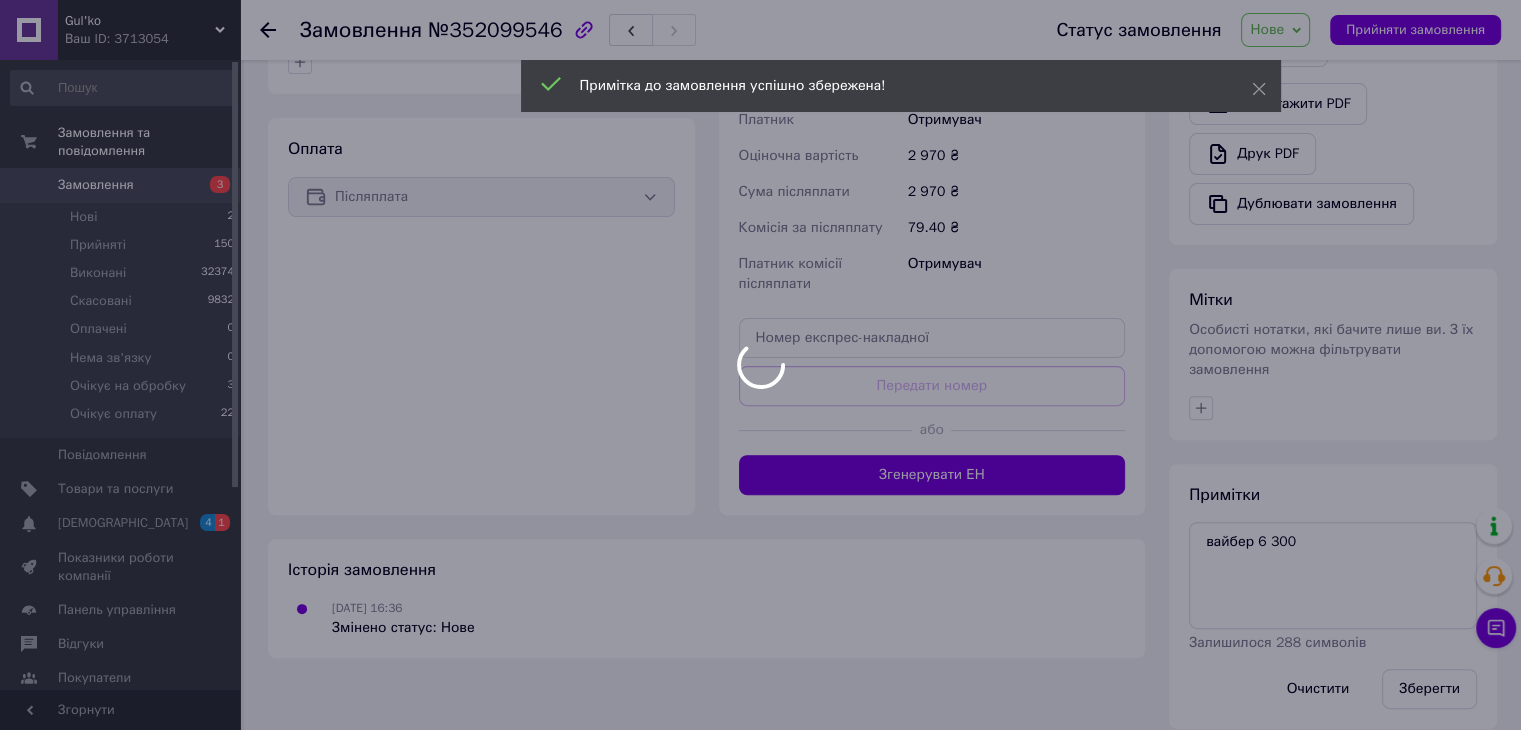 click at bounding box center [760, 365] 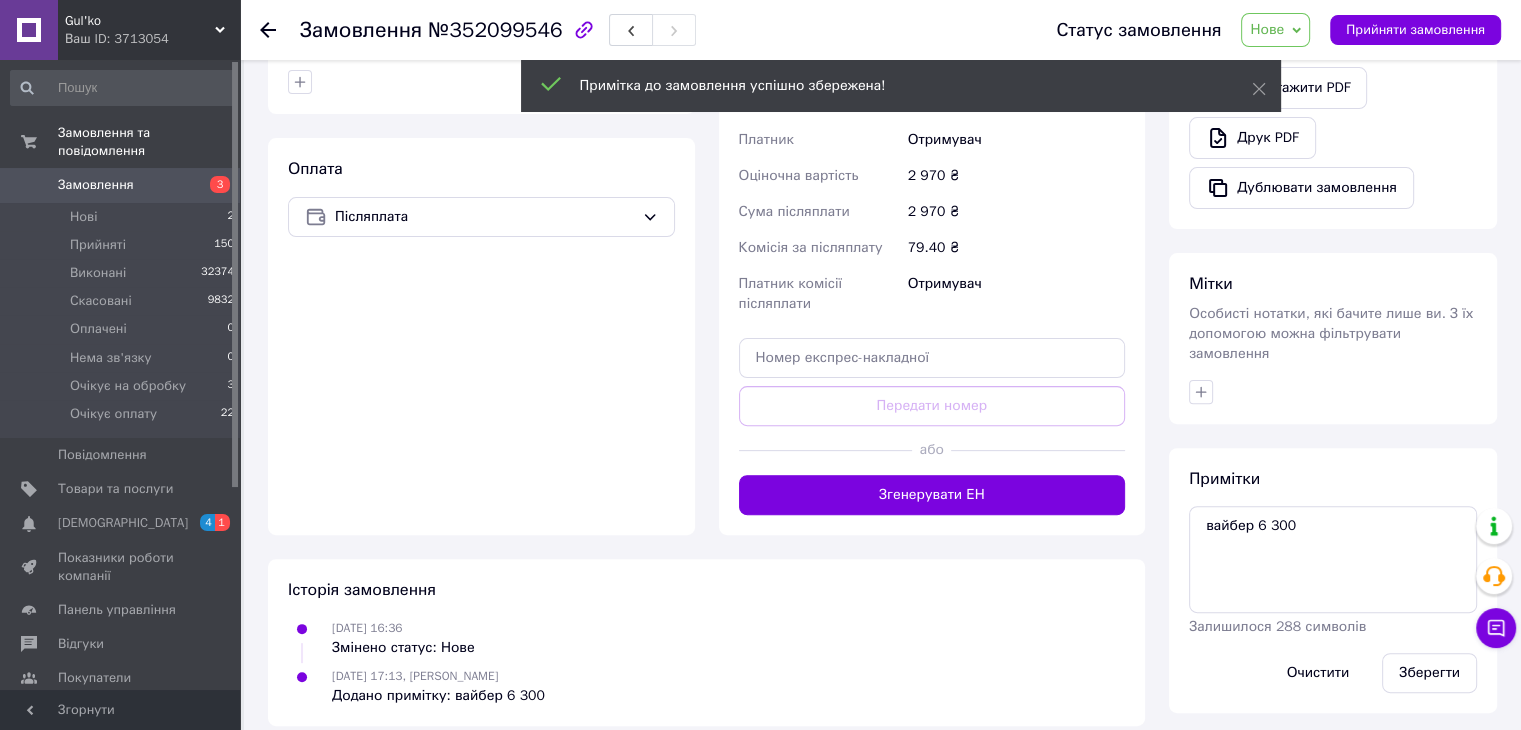 click on "Нове" at bounding box center [1275, 30] 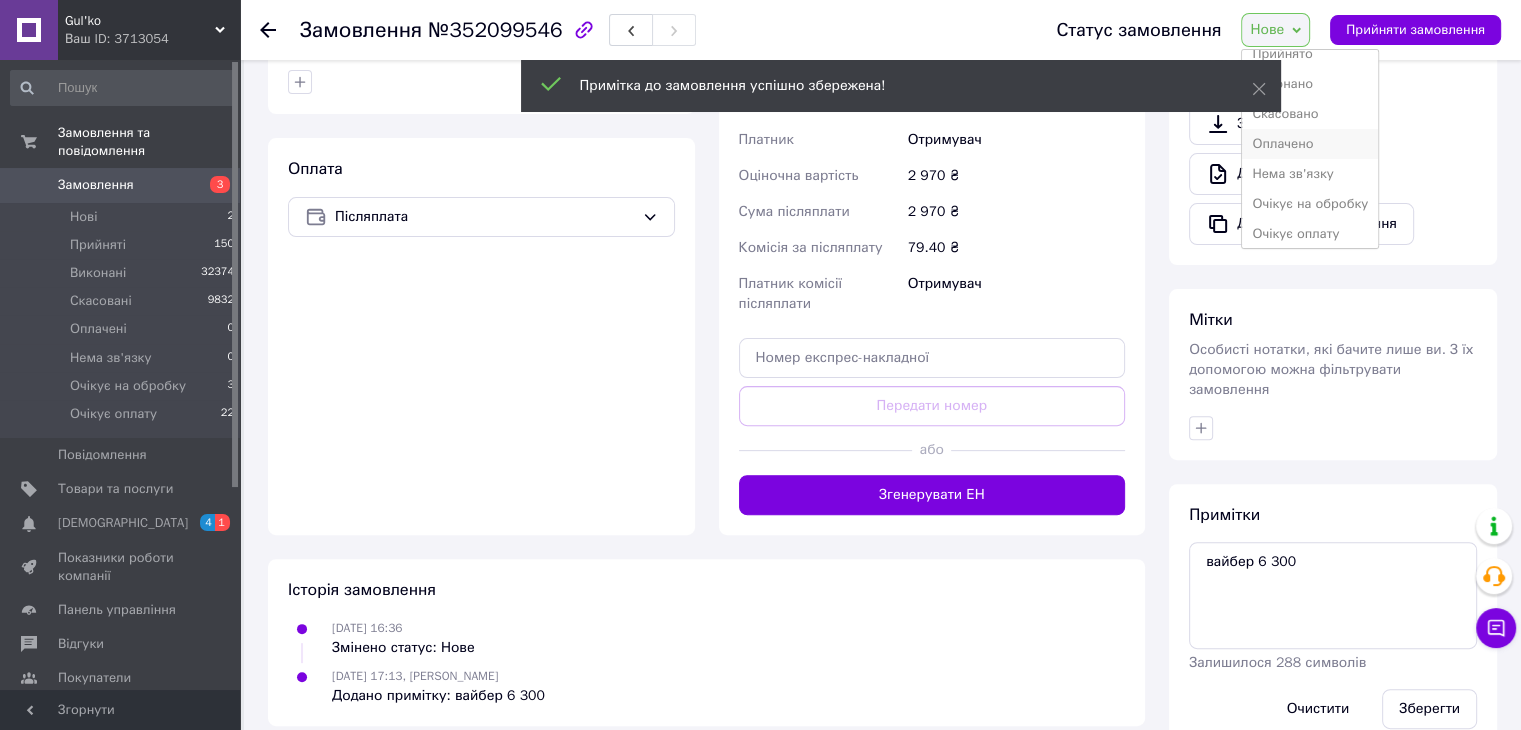scroll, scrollTop: 21, scrollLeft: 0, axis: vertical 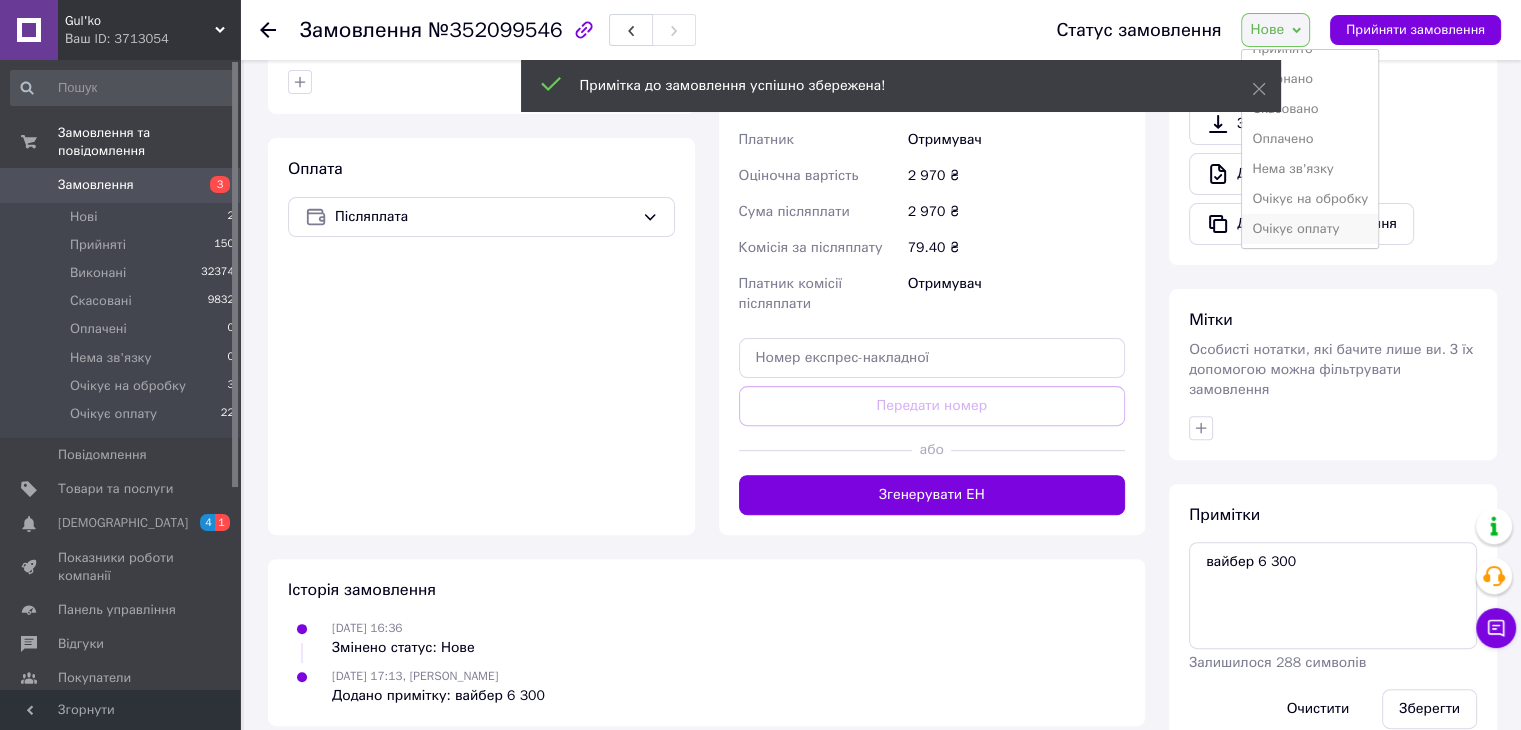 click on "Очікує оплату" at bounding box center [1310, 229] 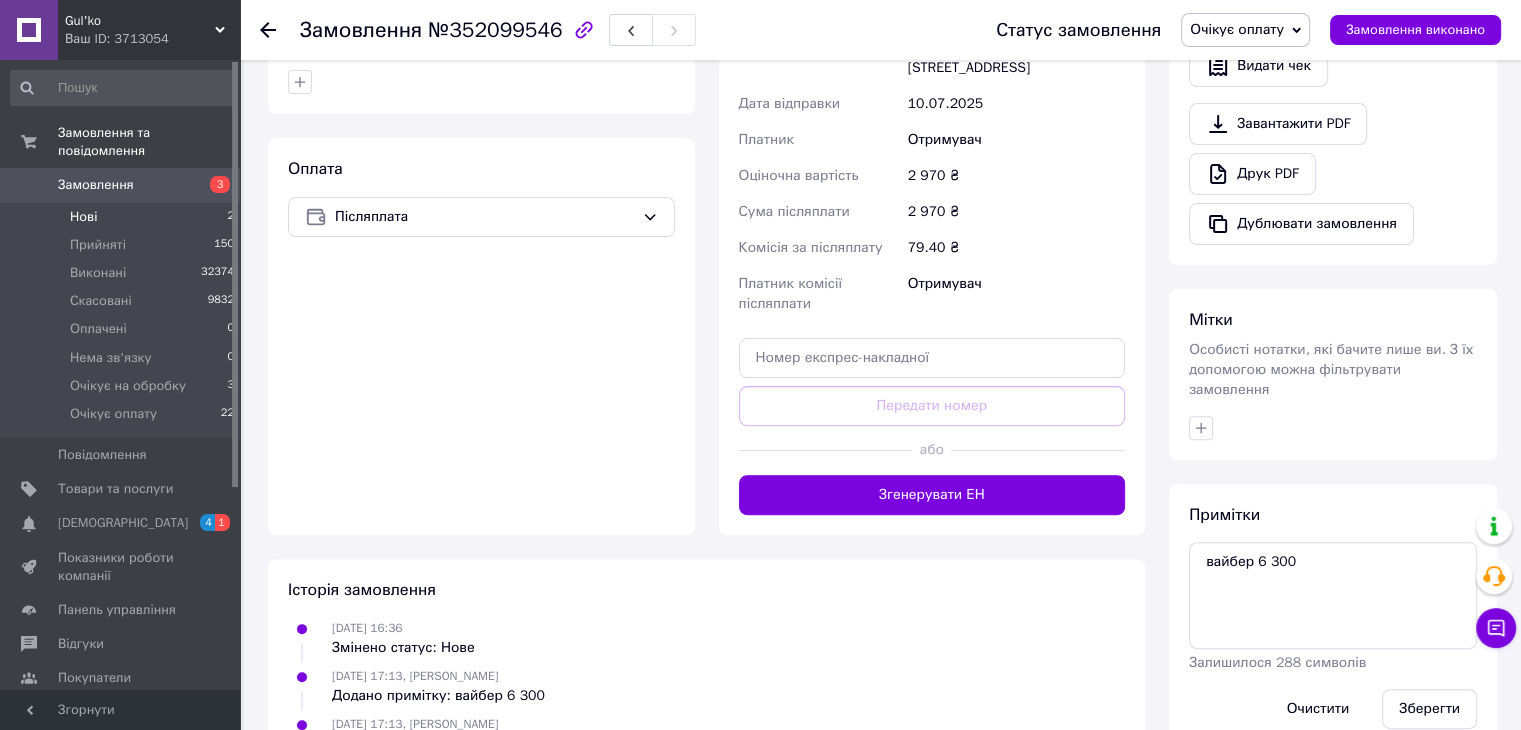 click on "Нові 2" at bounding box center [123, 217] 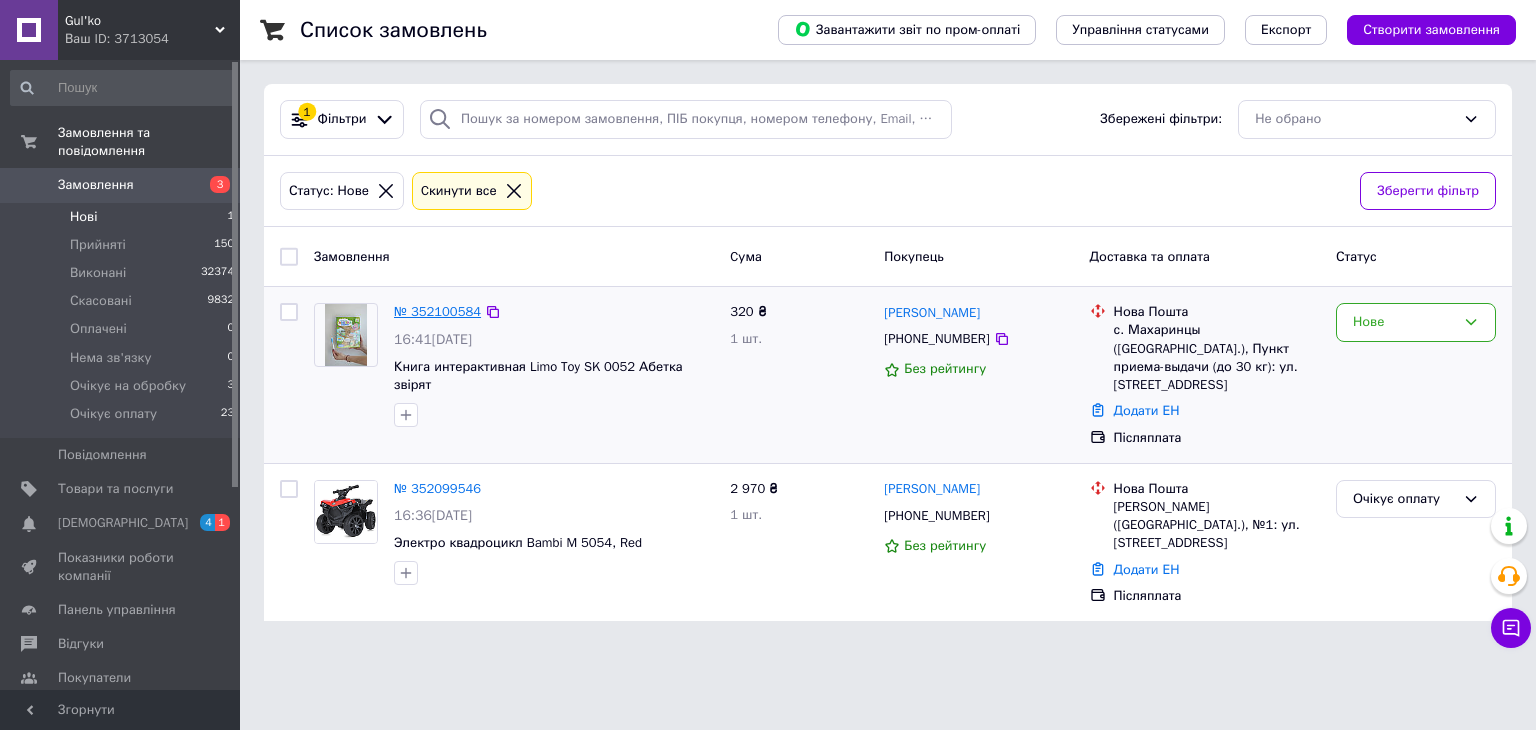 click on "№ 352100584" at bounding box center [437, 311] 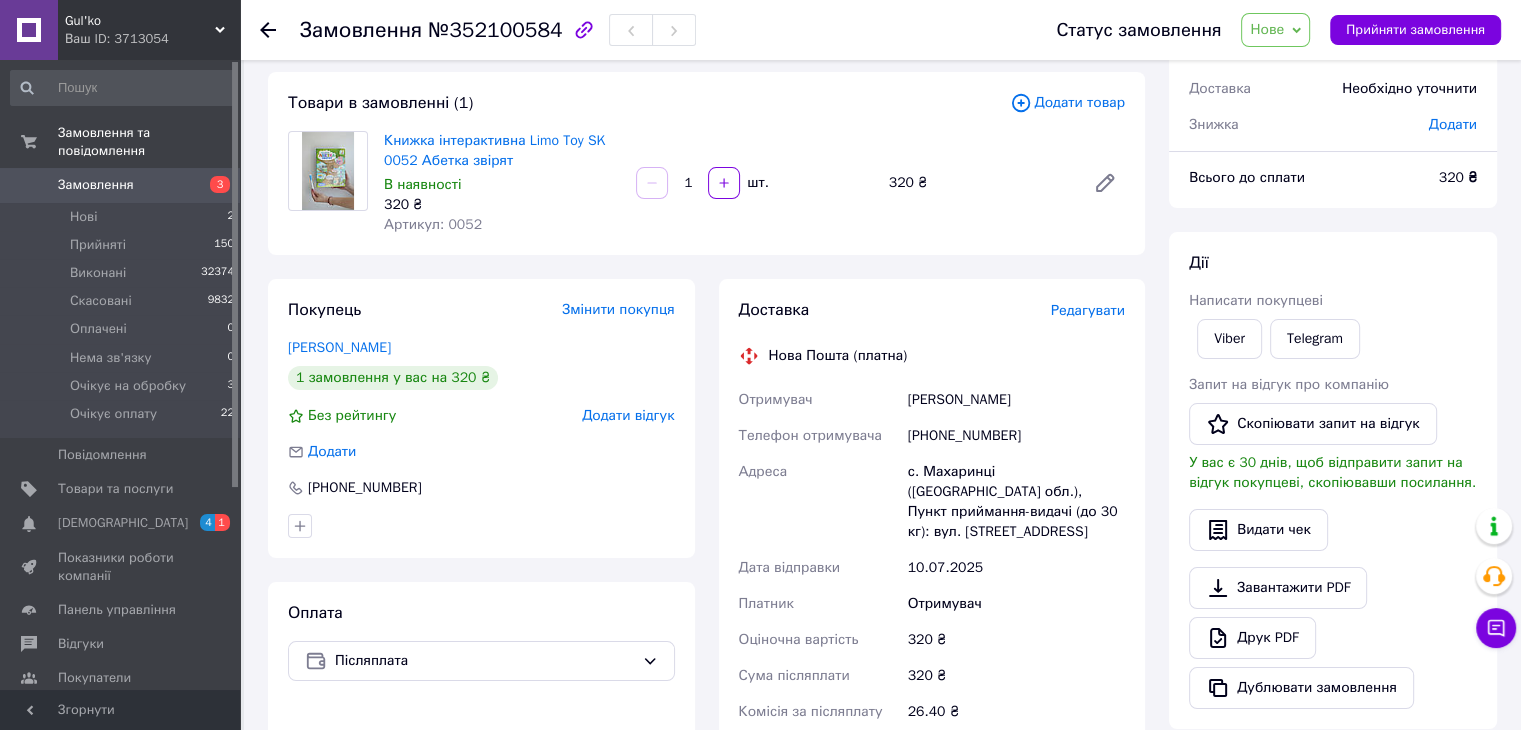 scroll, scrollTop: 200, scrollLeft: 0, axis: vertical 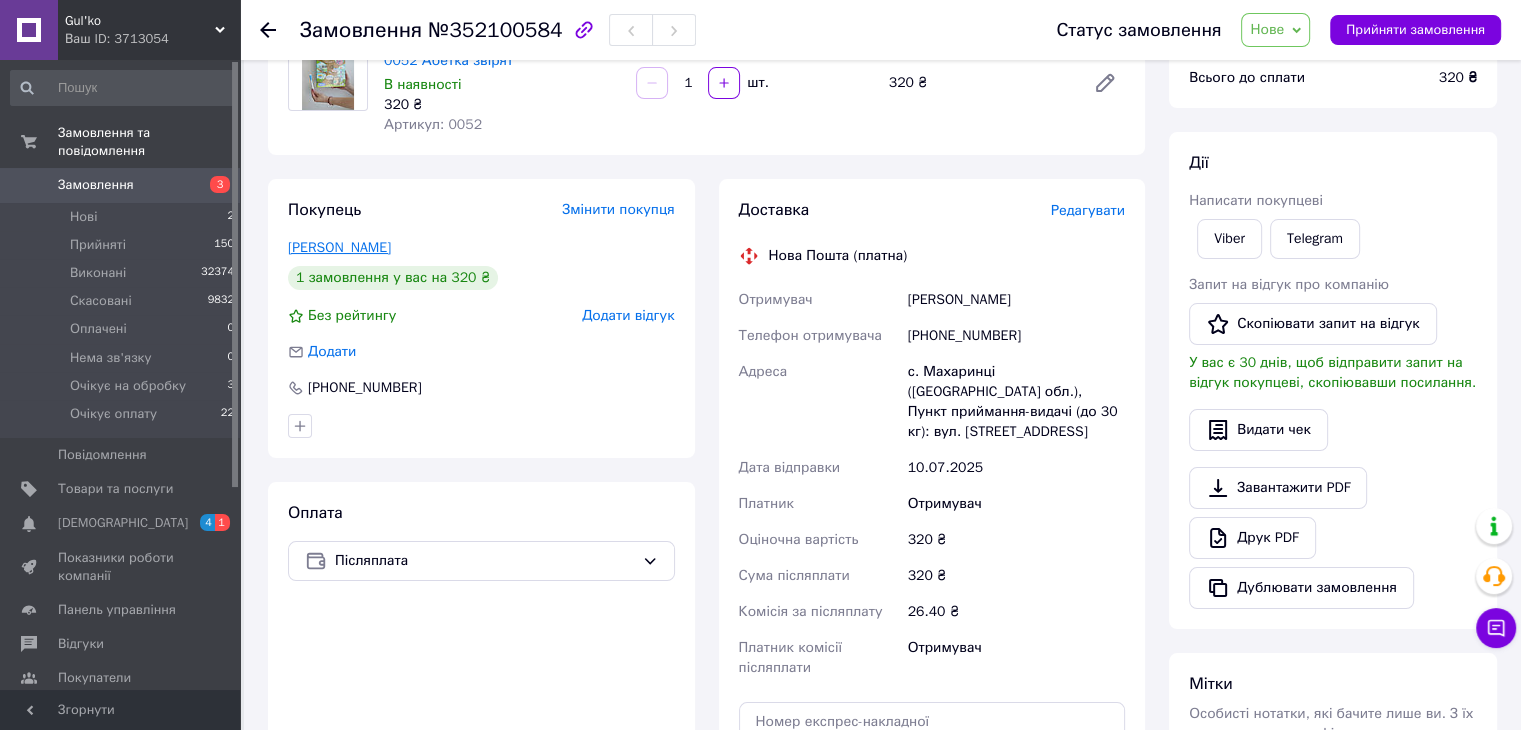 click on "МУХА МАРИНА" at bounding box center (339, 247) 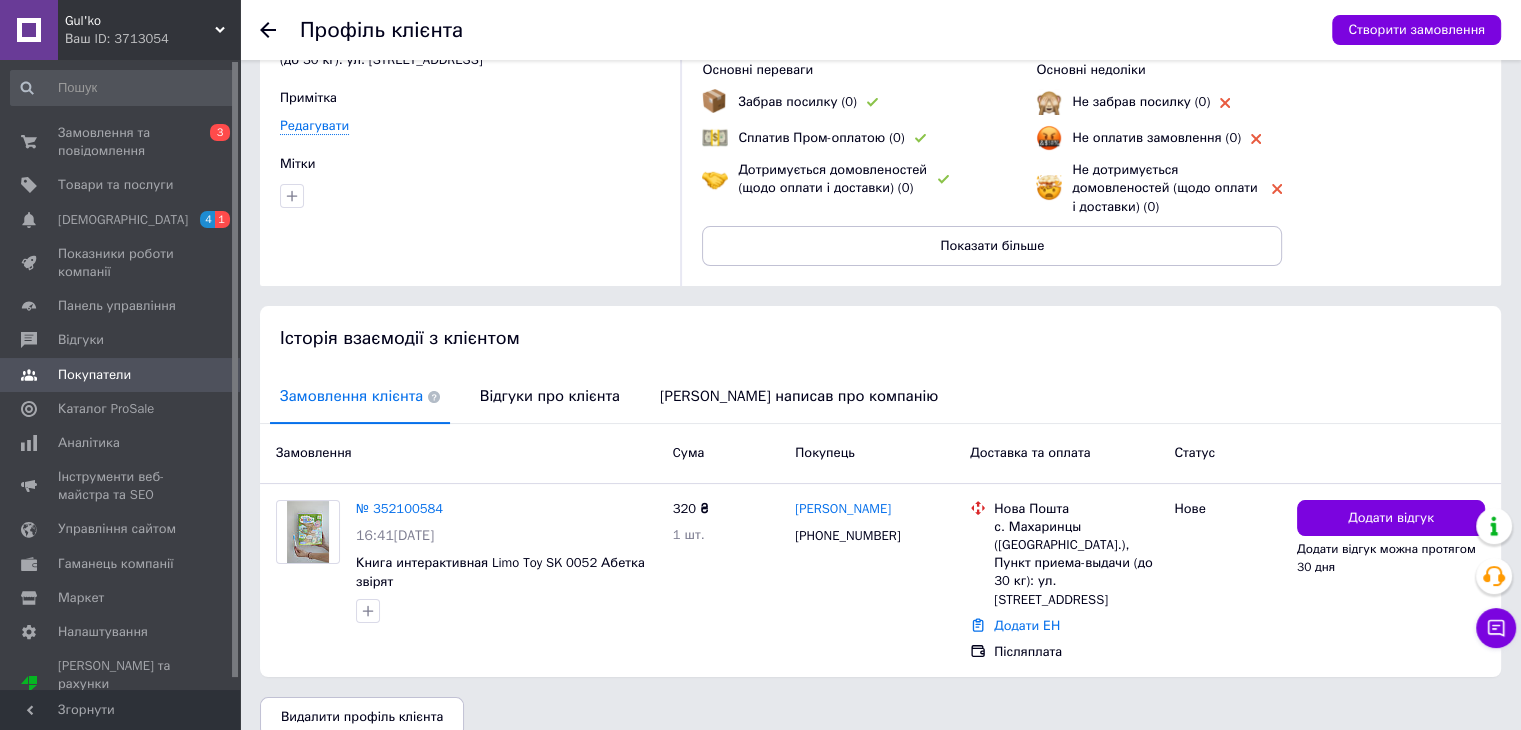 scroll, scrollTop: 157, scrollLeft: 0, axis: vertical 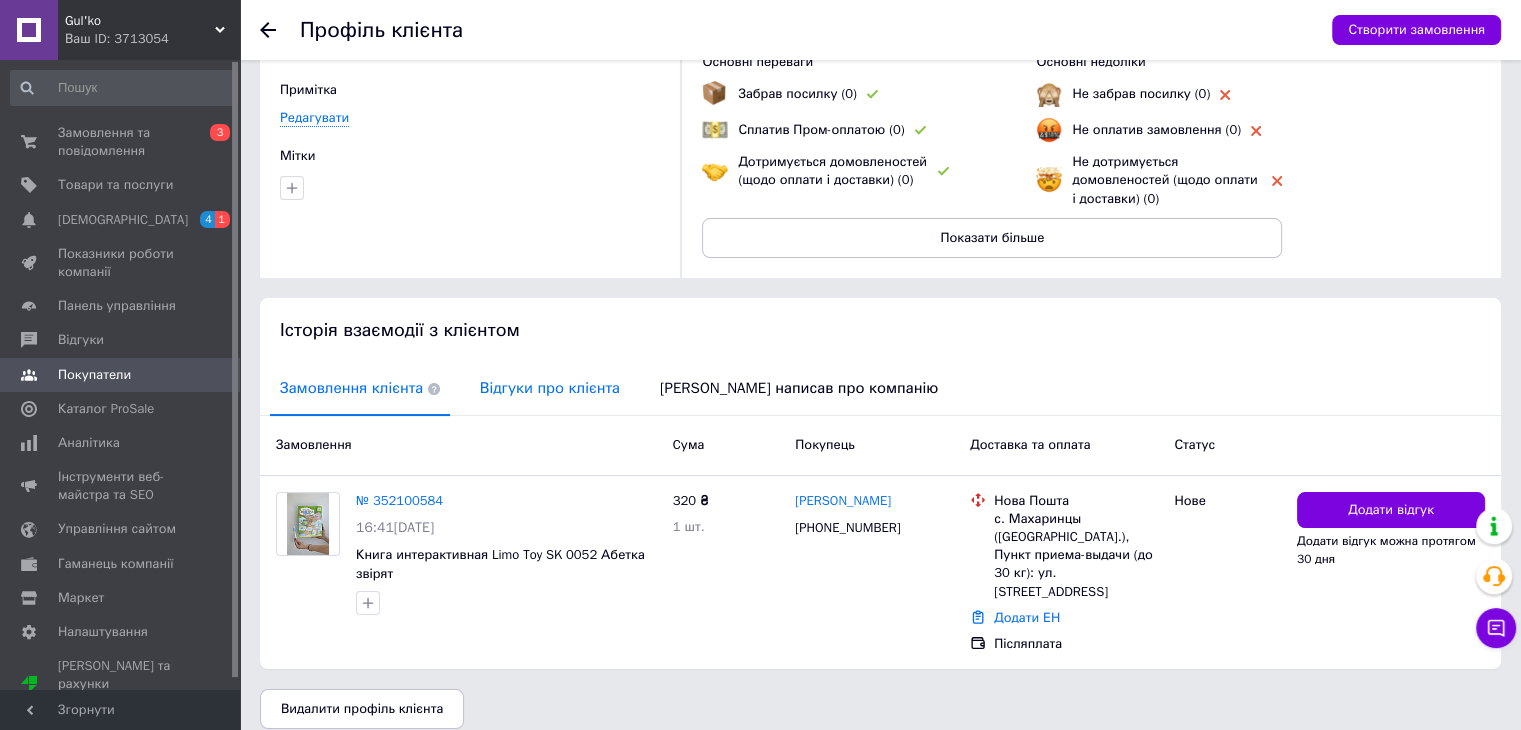 click on "Відгуки про клієнта" at bounding box center [550, 388] 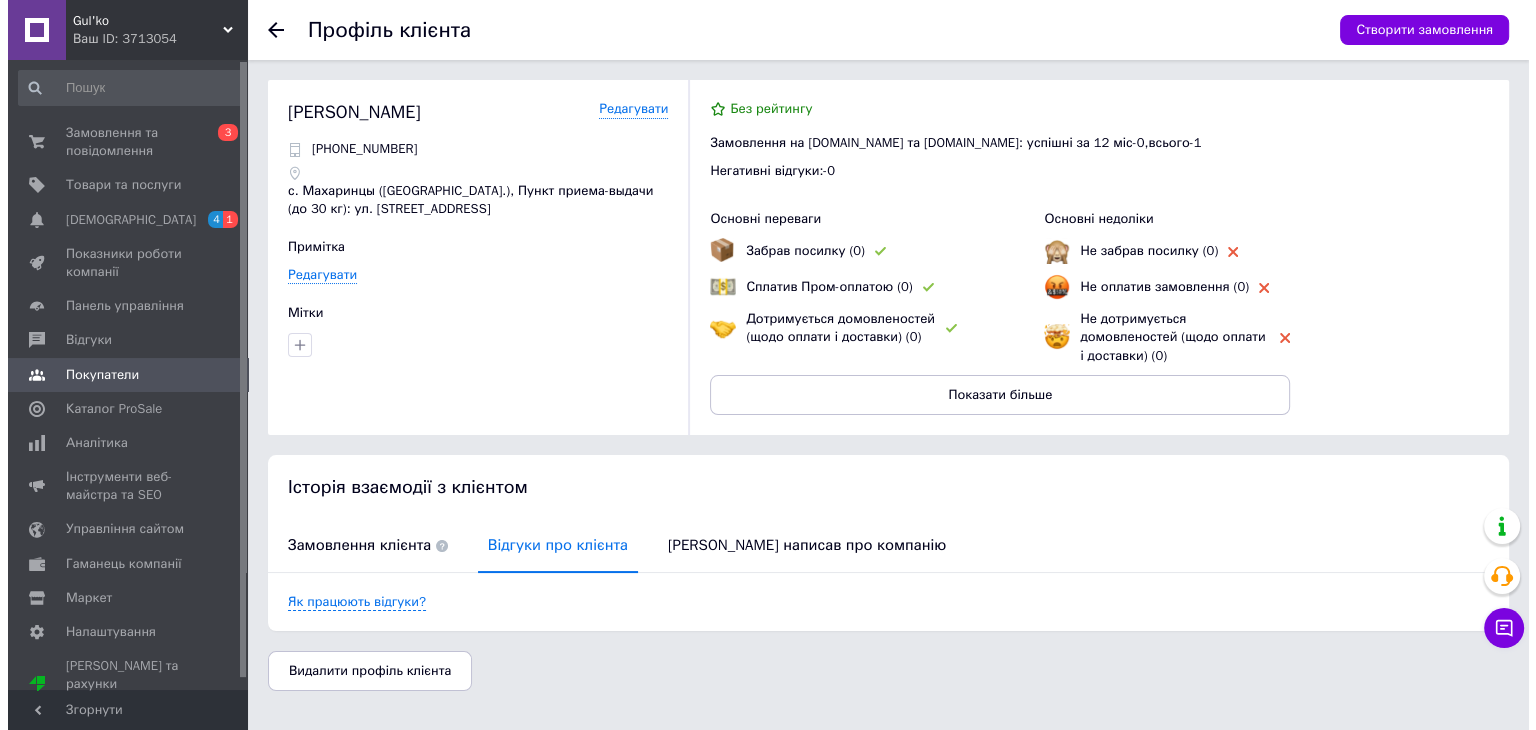 scroll, scrollTop: 0, scrollLeft: 0, axis: both 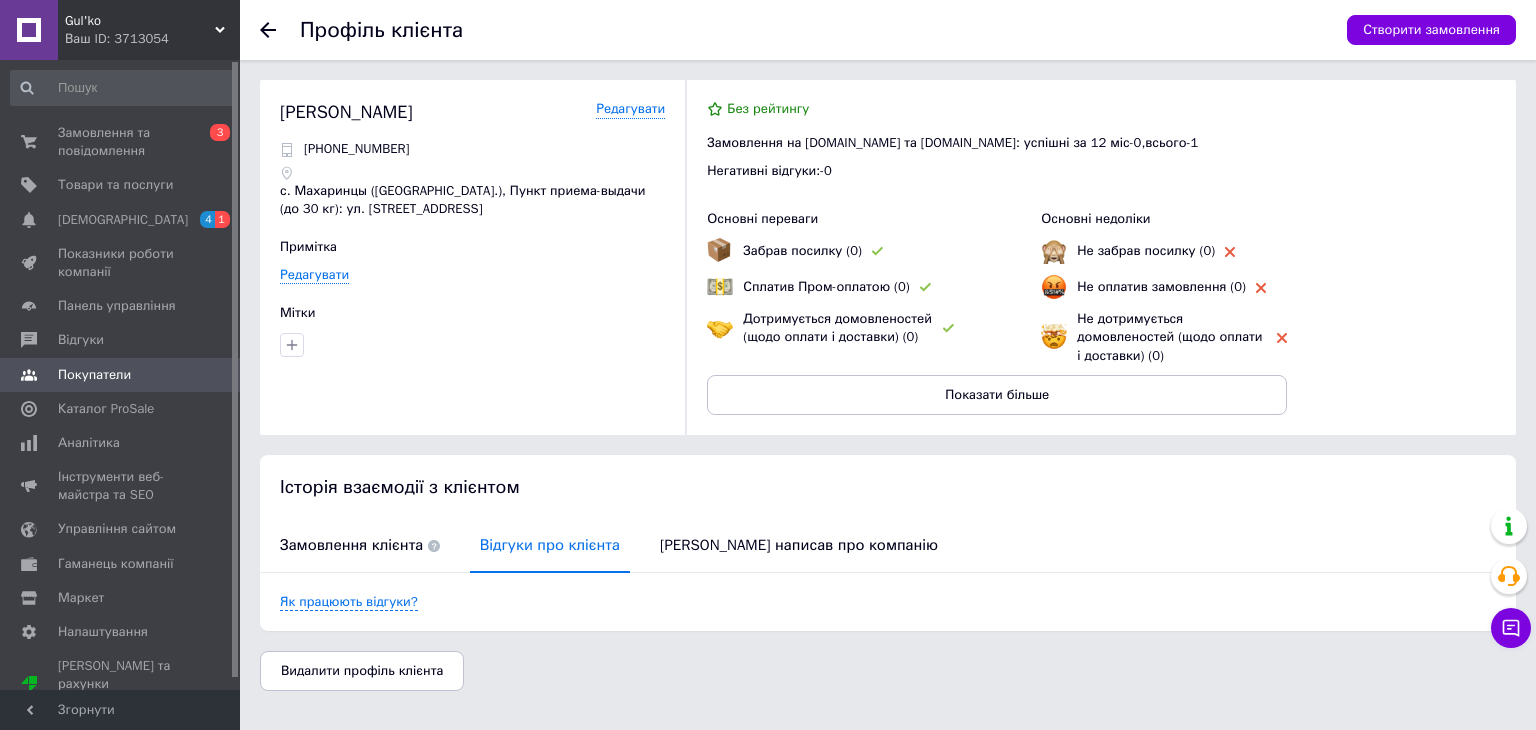 click at bounding box center [280, 30] 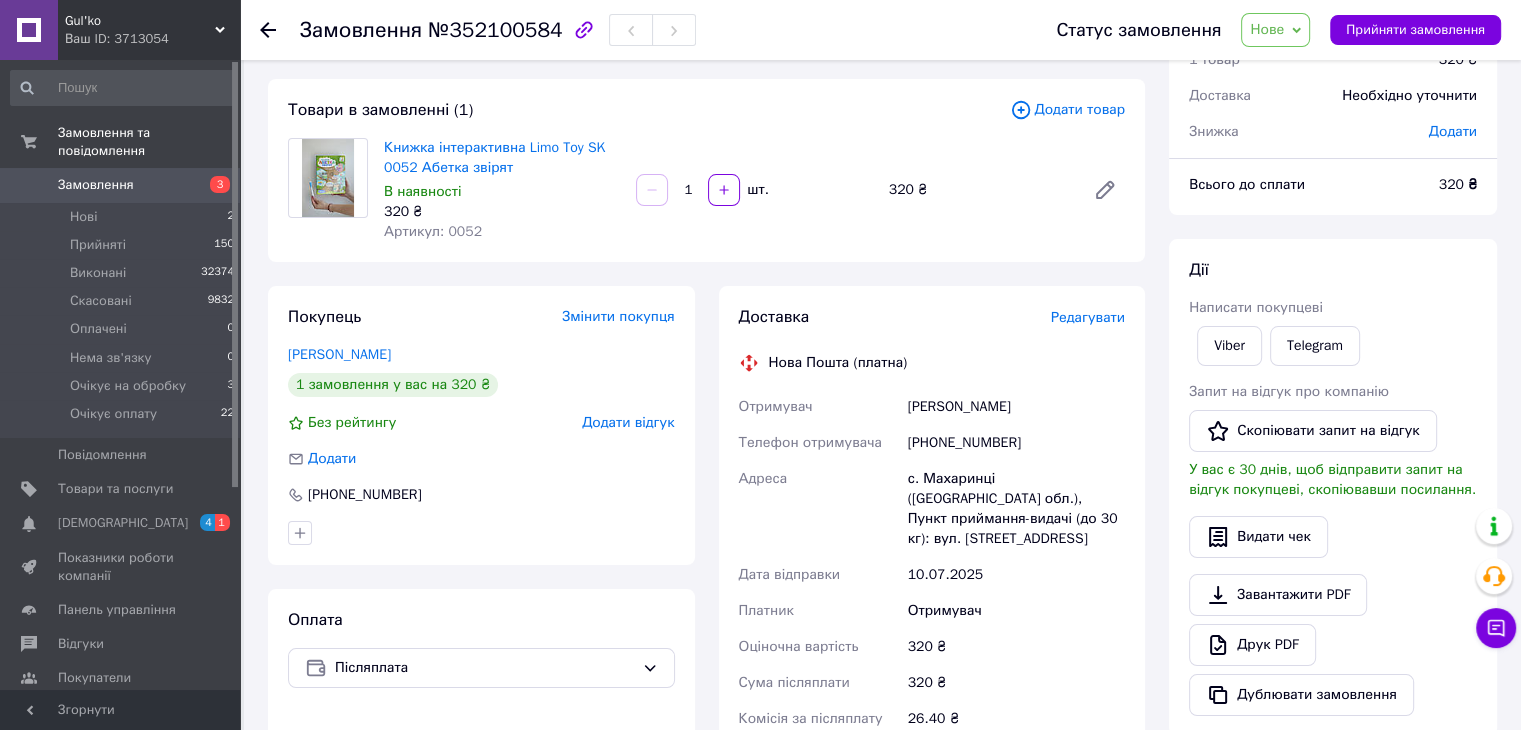 scroll, scrollTop: 84, scrollLeft: 0, axis: vertical 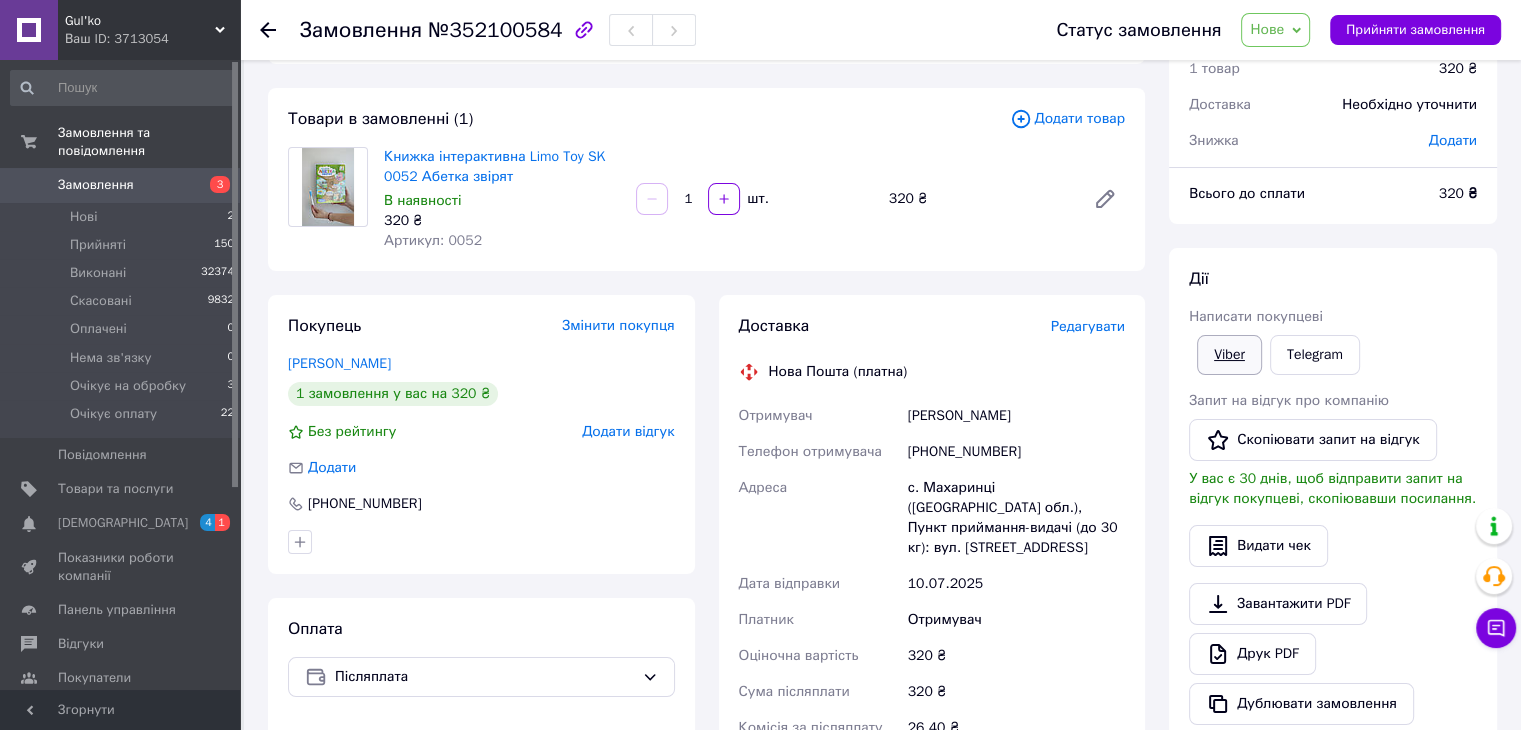 click on "Viber" at bounding box center [1229, 355] 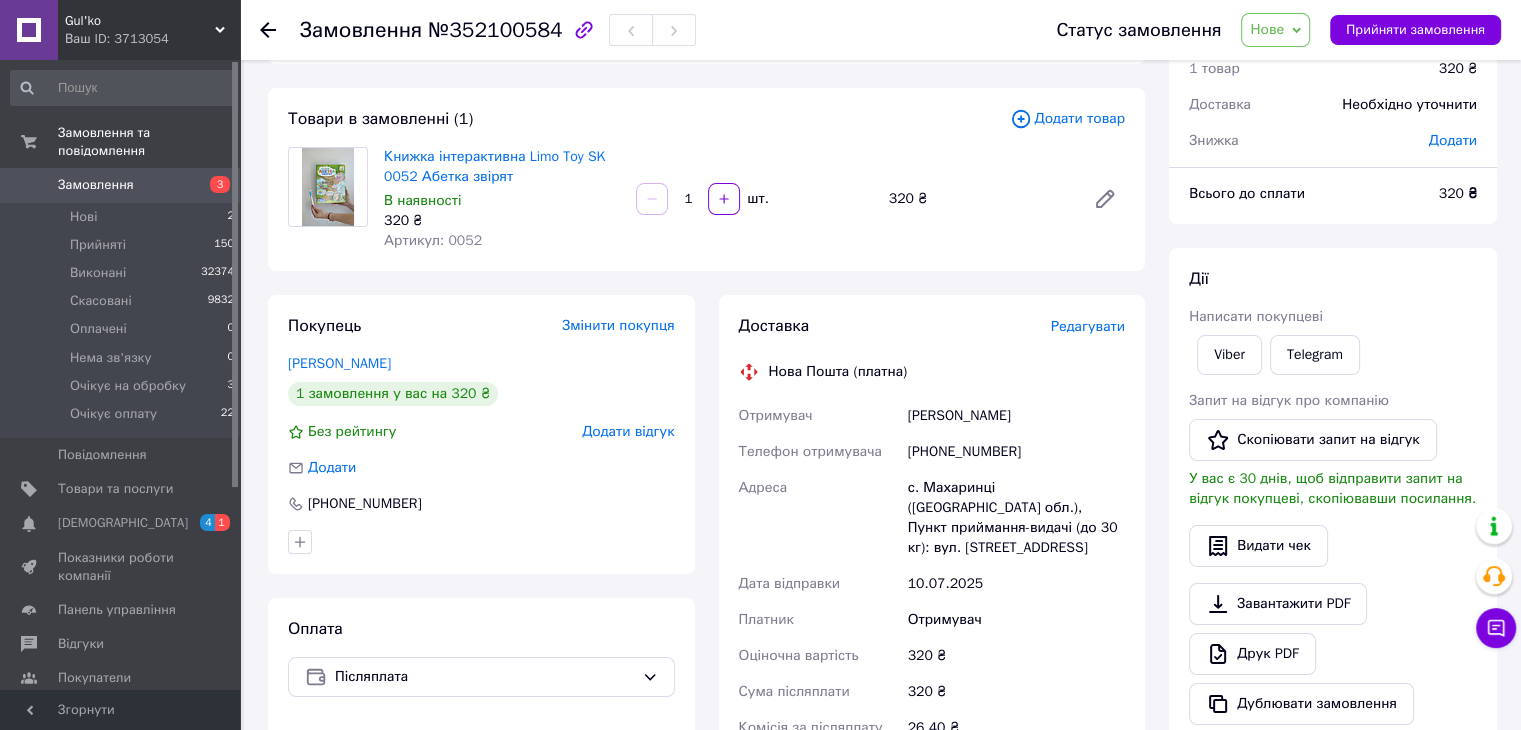click on "320 ₴" at bounding box center (1016, 692) 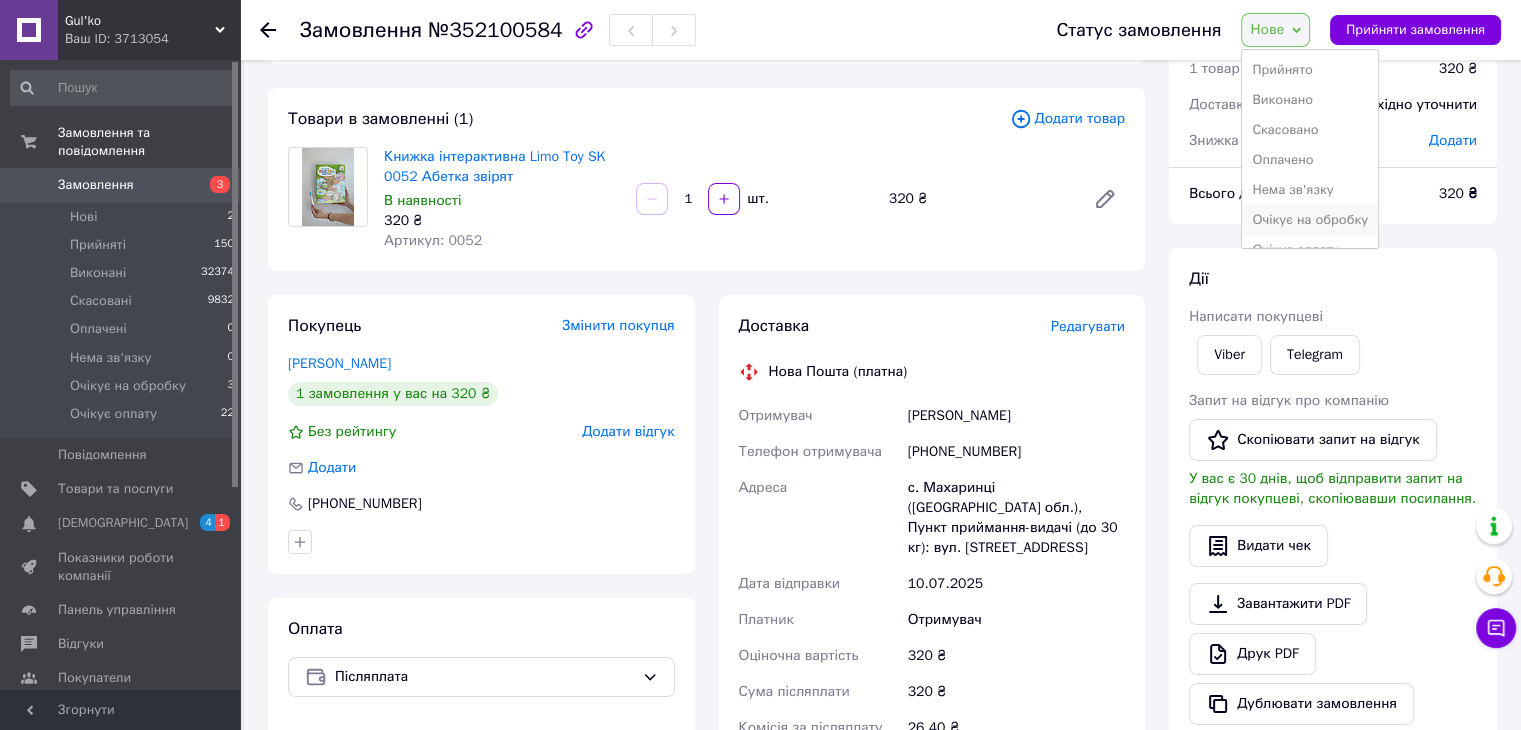click on "Очікує на обробку" at bounding box center [1310, 220] 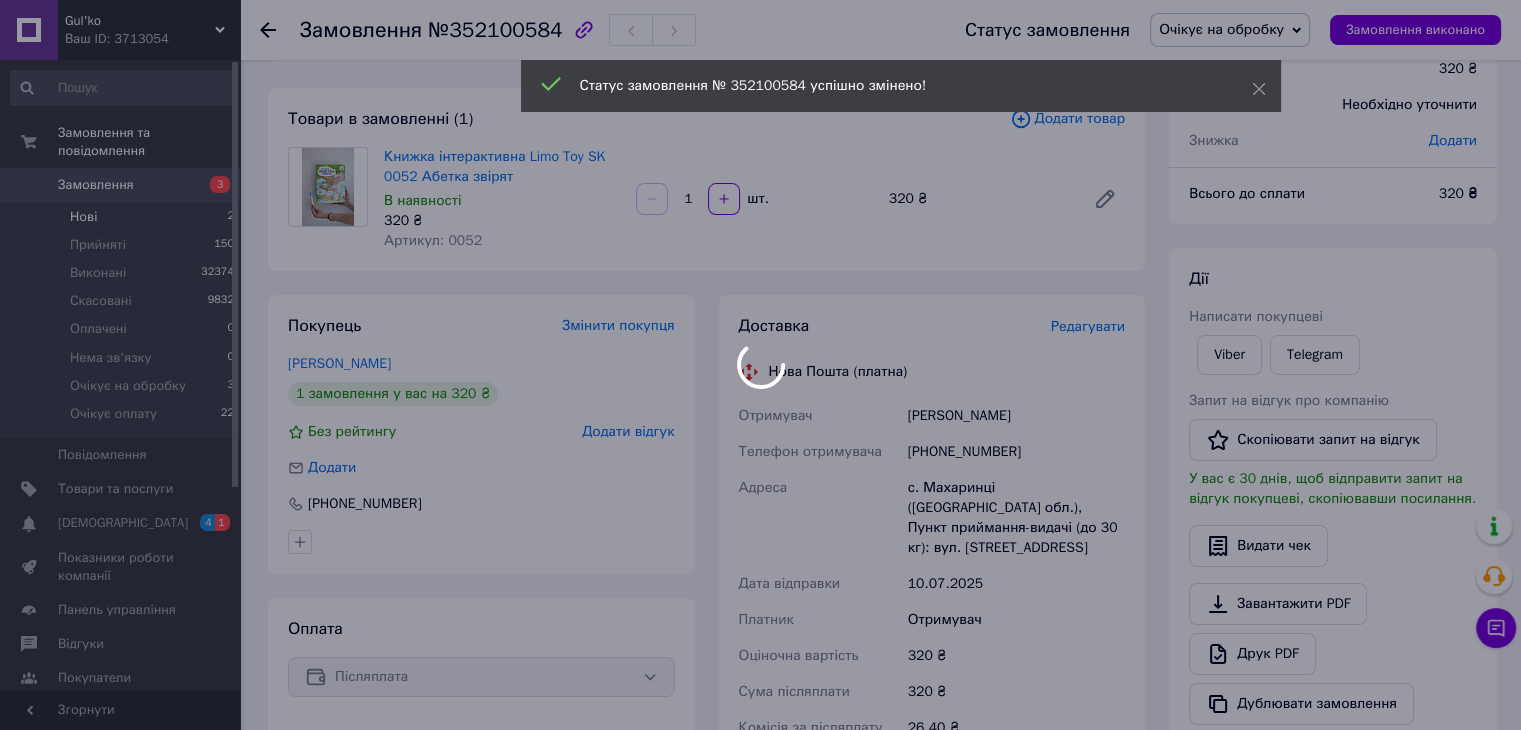 click at bounding box center (760, 365) 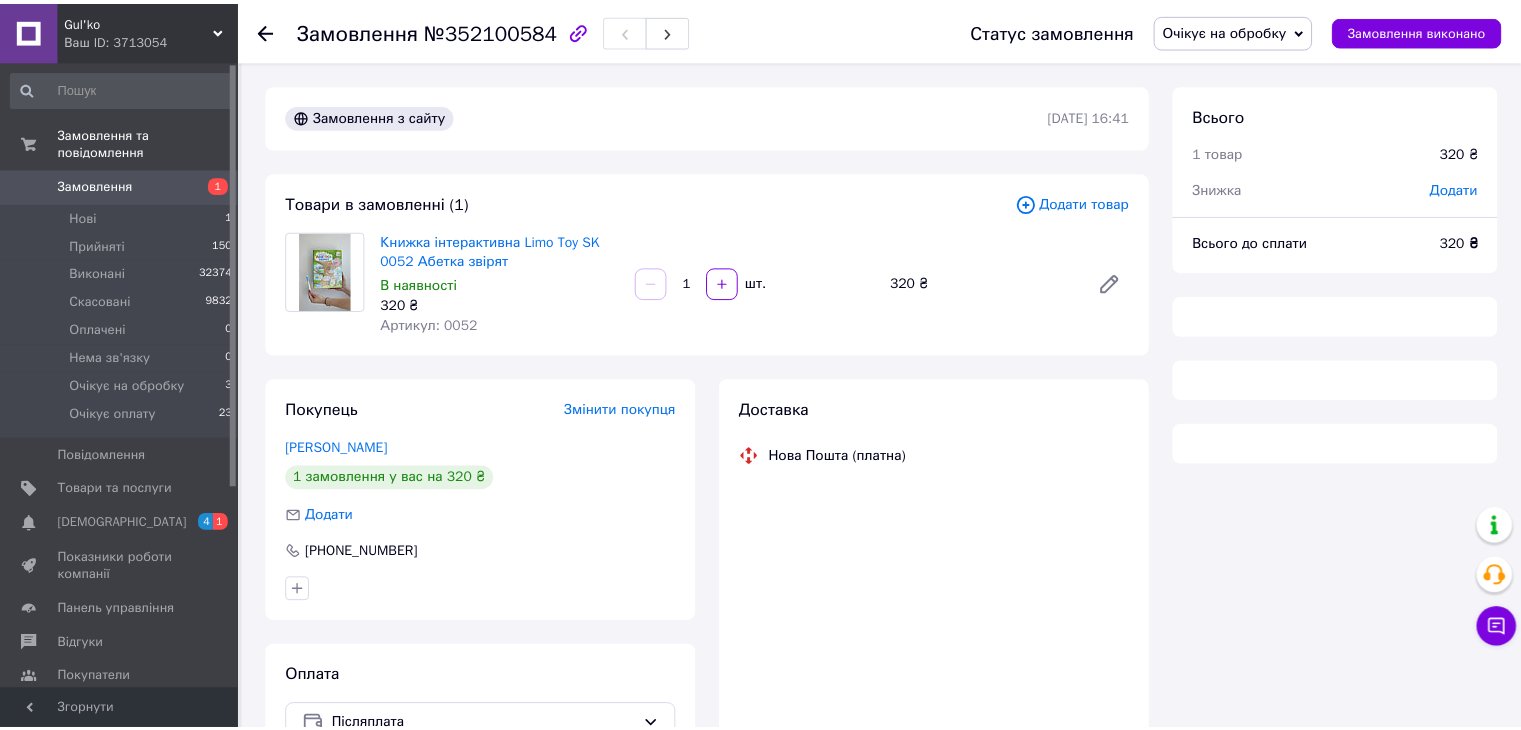 scroll, scrollTop: 84, scrollLeft: 0, axis: vertical 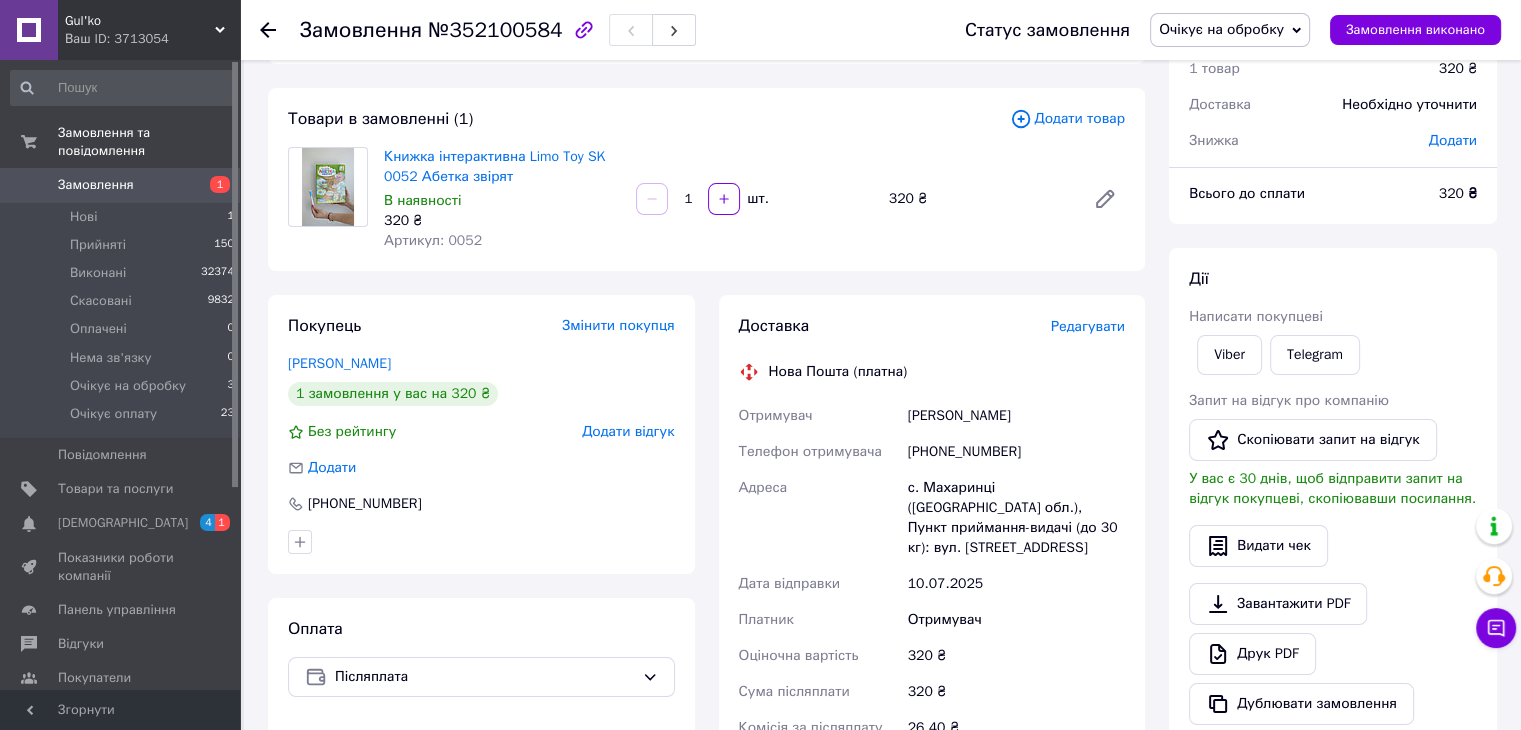 click on "320 ₴" at bounding box center [1016, 692] 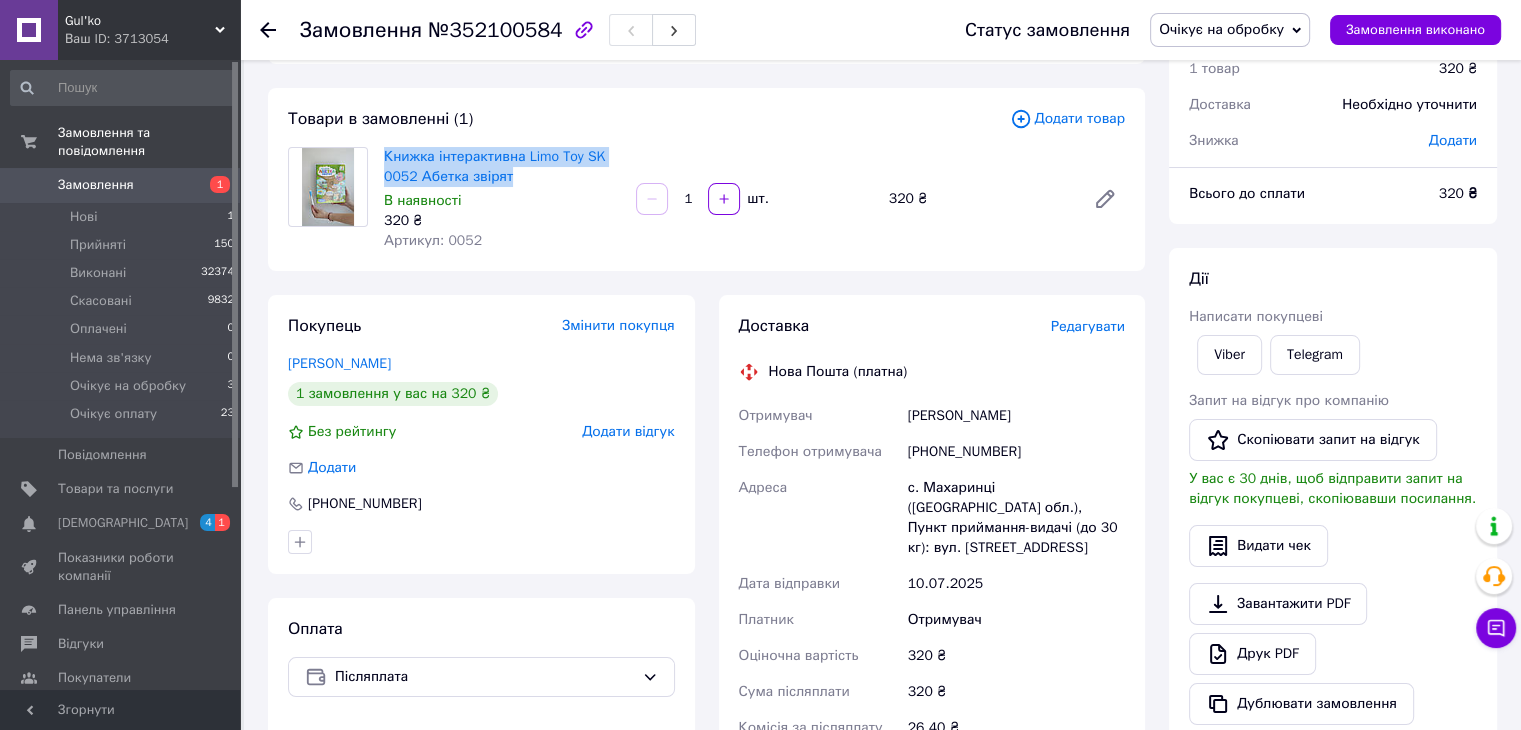drag, startPoint x: 505, startPoint y: 175, endPoint x: 382, endPoint y: 157, distance: 124.3101 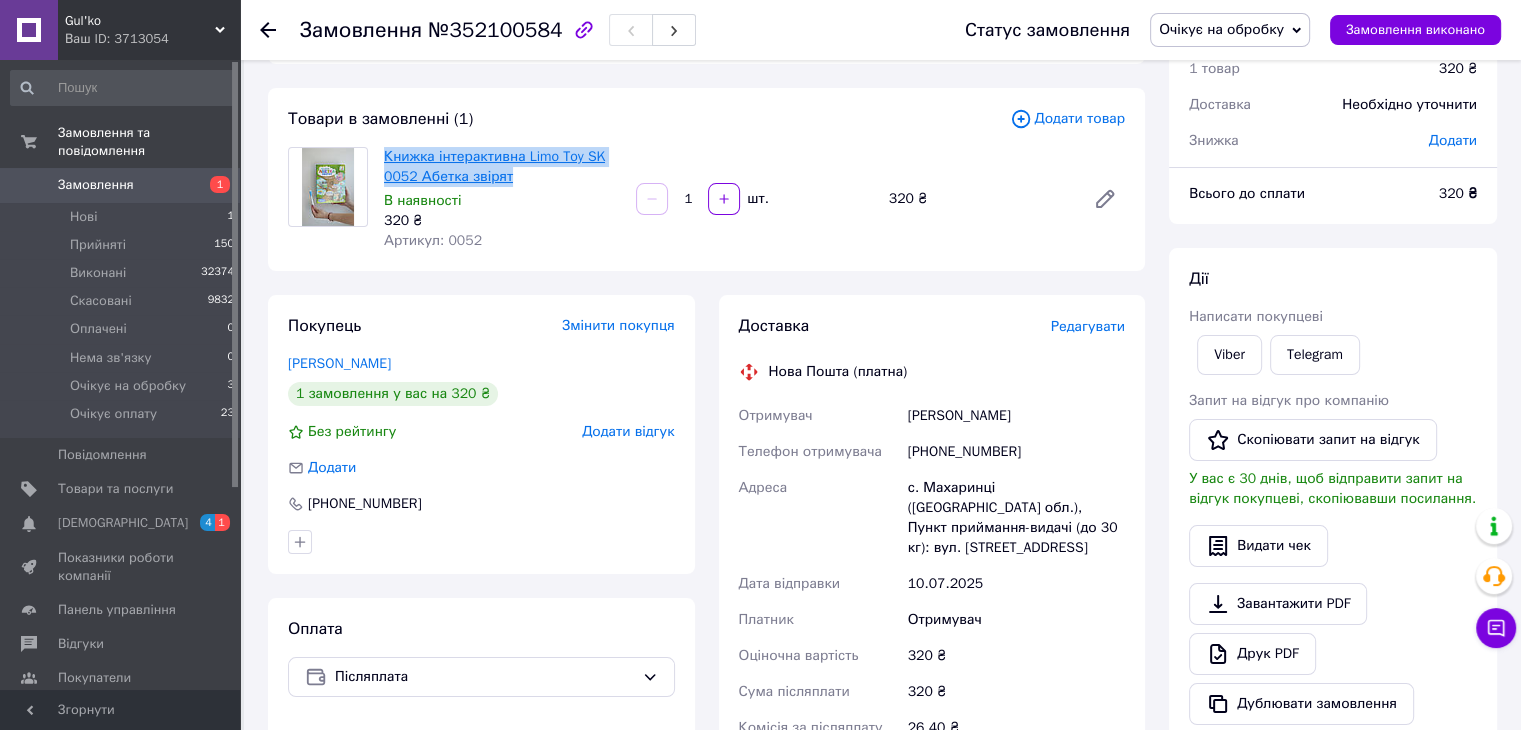 copy on "Книжка інтерактивна Limo Toy SK 0052 Абетка звірят" 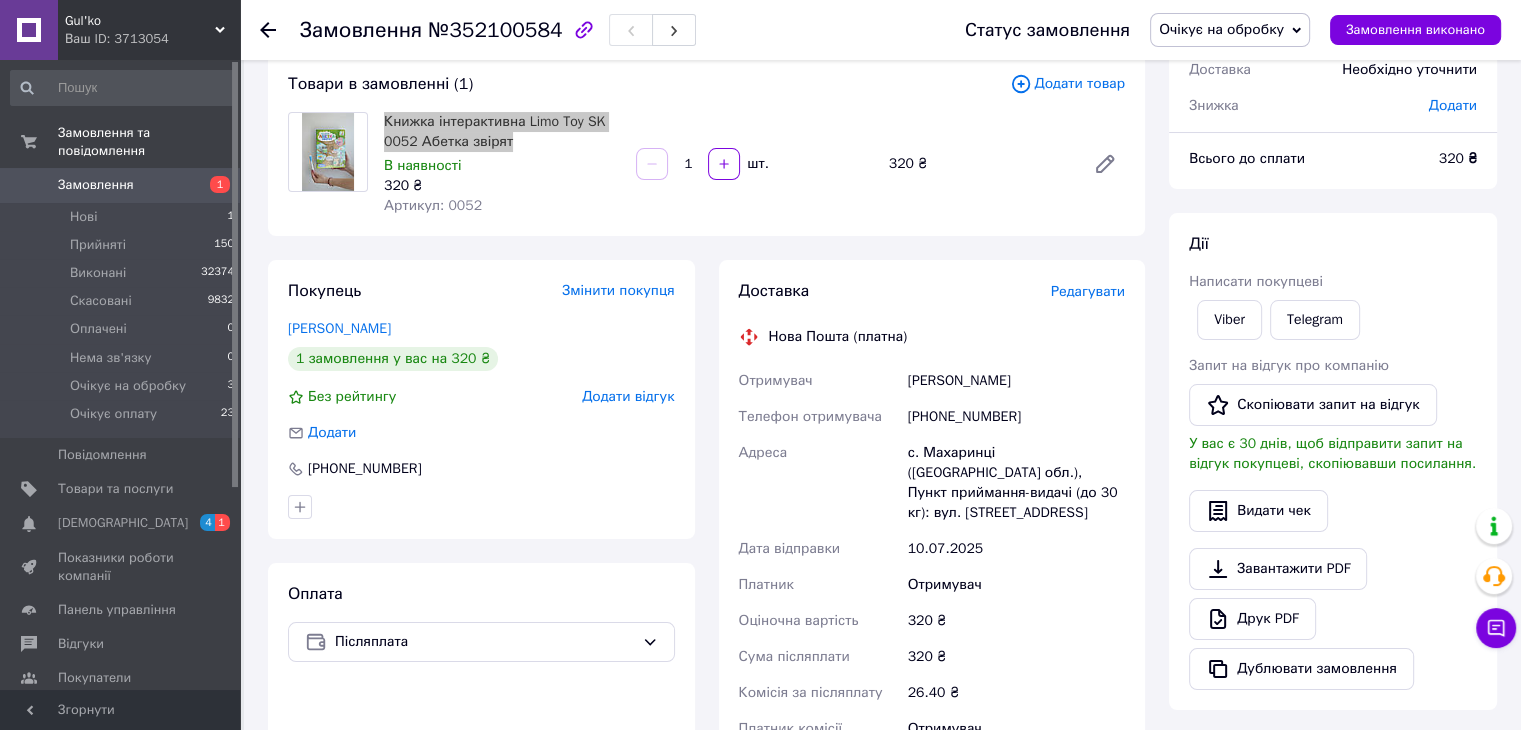 scroll, scrollTop: 84, scrollLeft: 0, axis: vertical 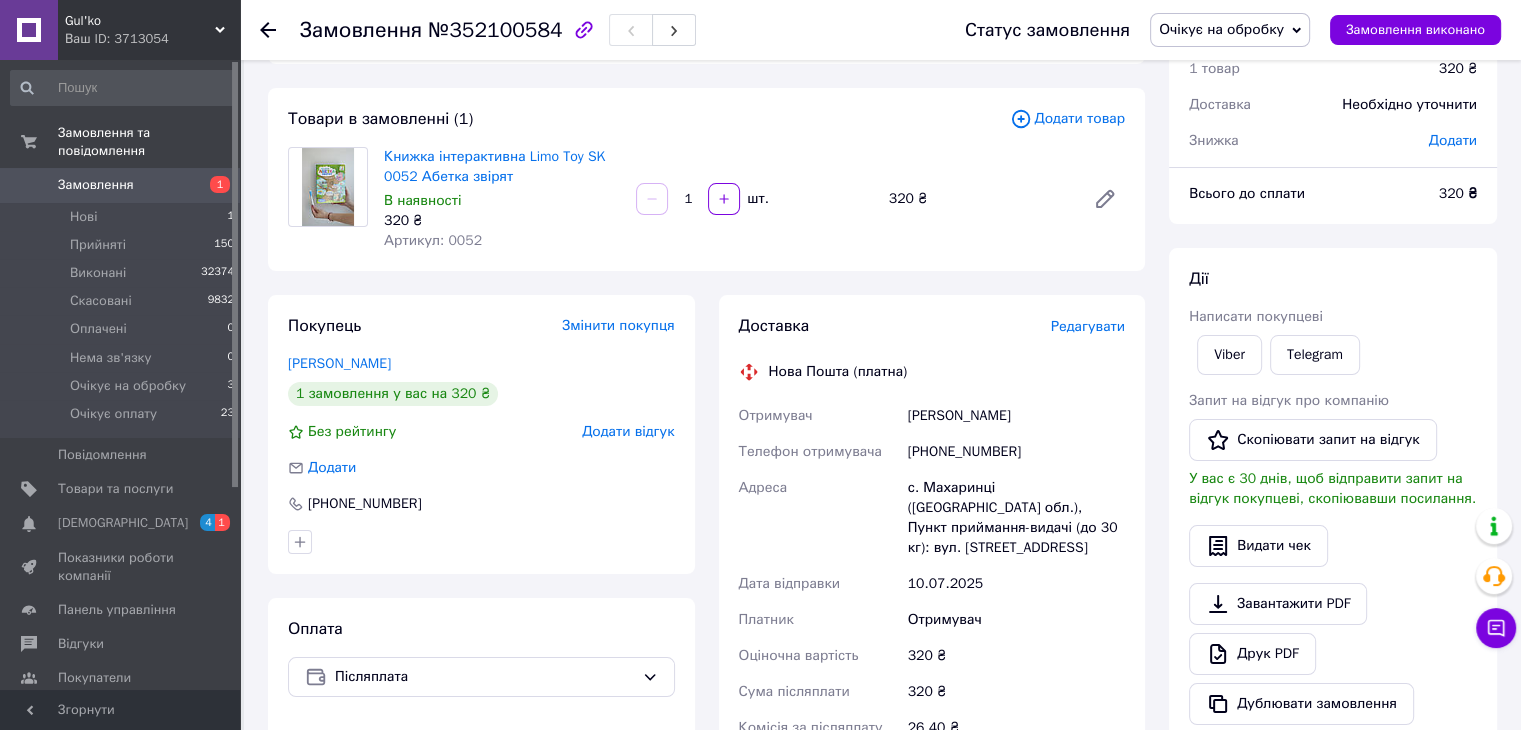 click on "Оплата Післяплата" at bounding box center [481, 806] 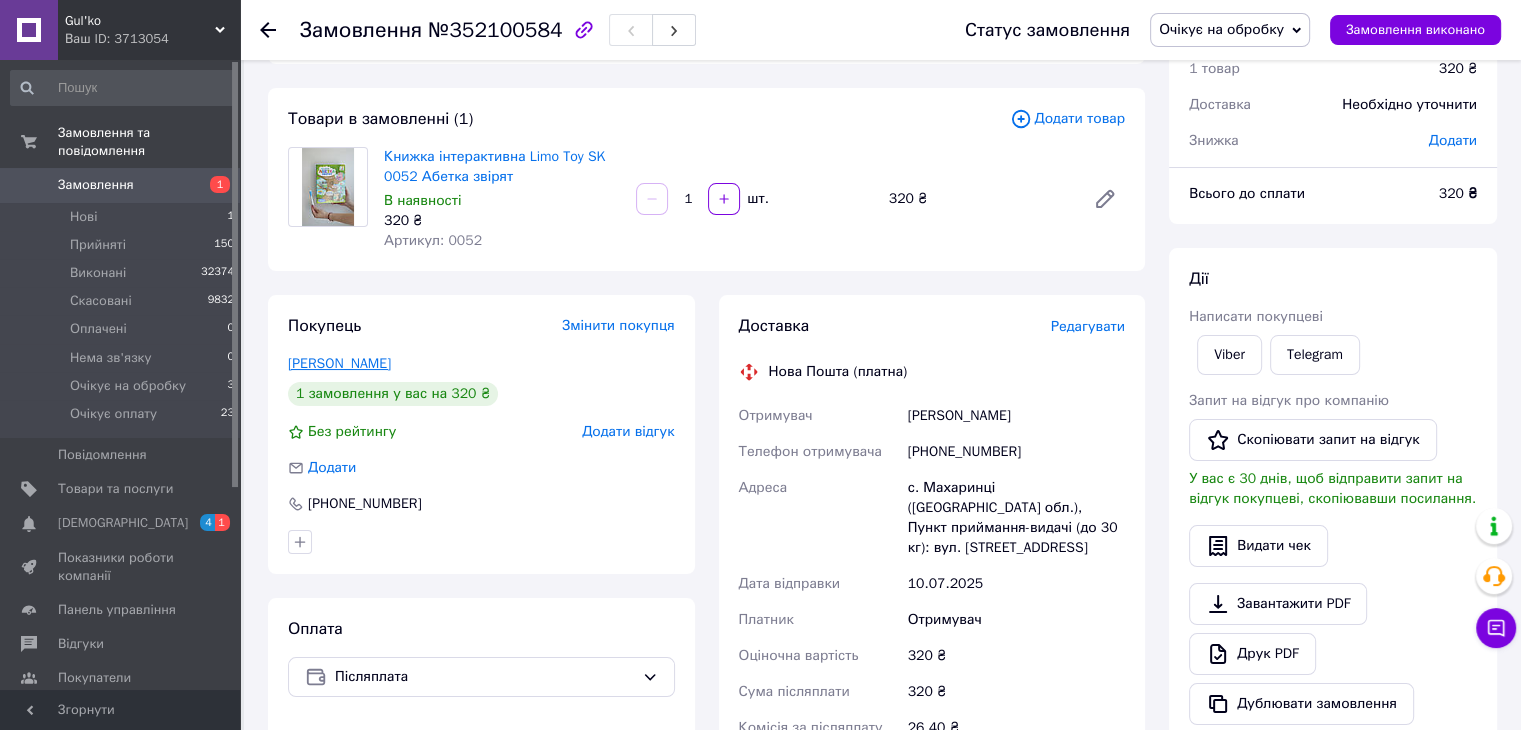 click on "[PERSON_NAME]" at bounding box center [339, 363] 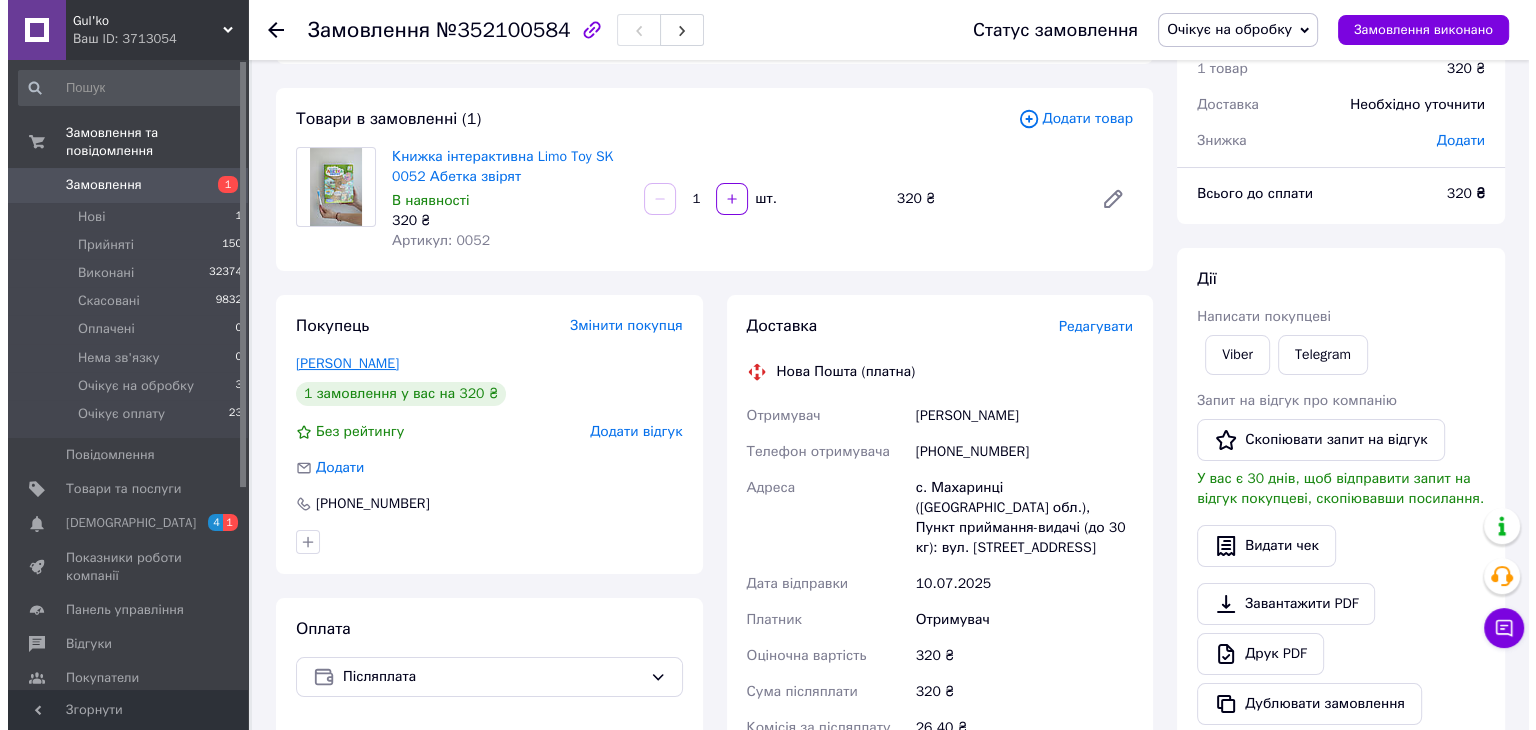 scroll, scrollTop: 0, scrollLeft: 0, axis: both 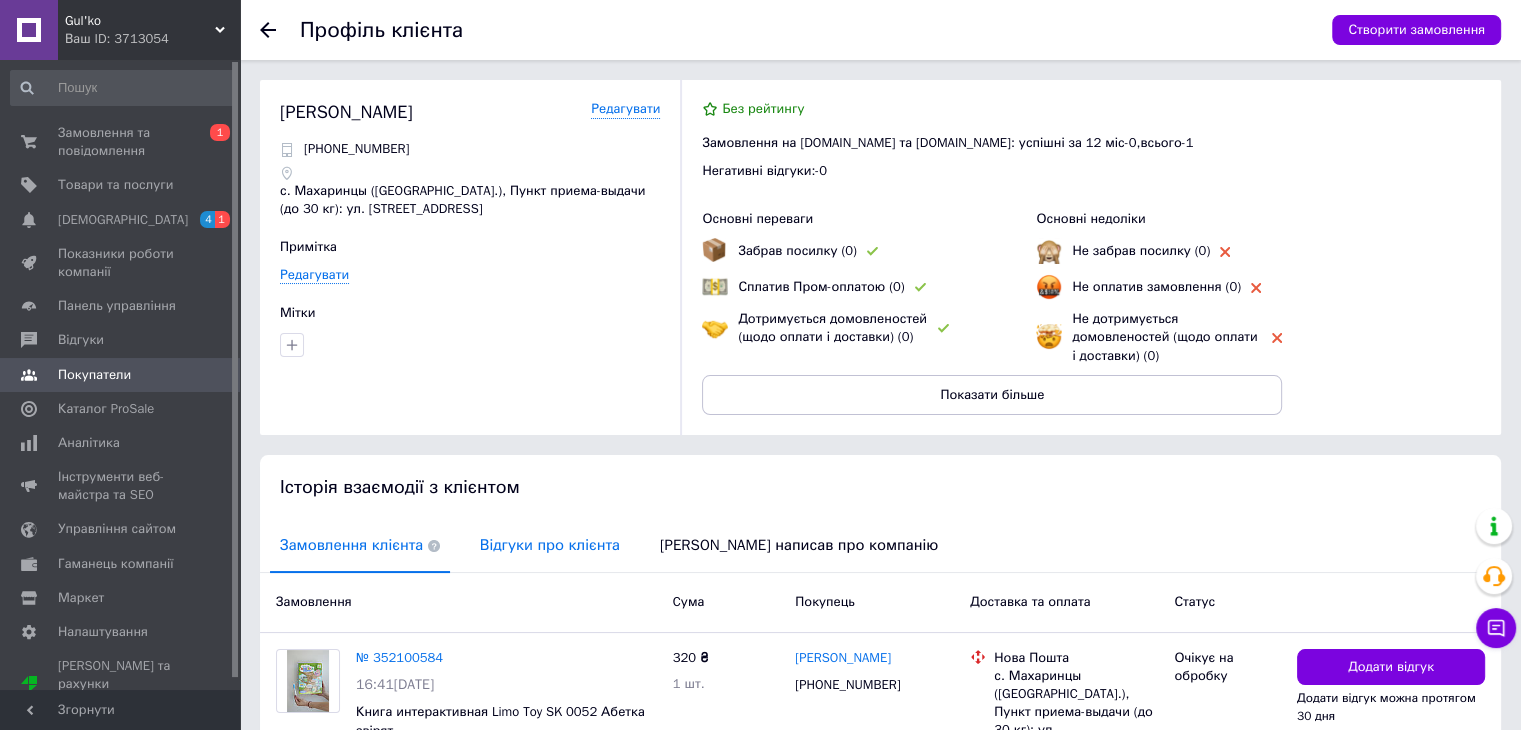 click on "Відгуки про клієнта" at bounding box center (550, 545) 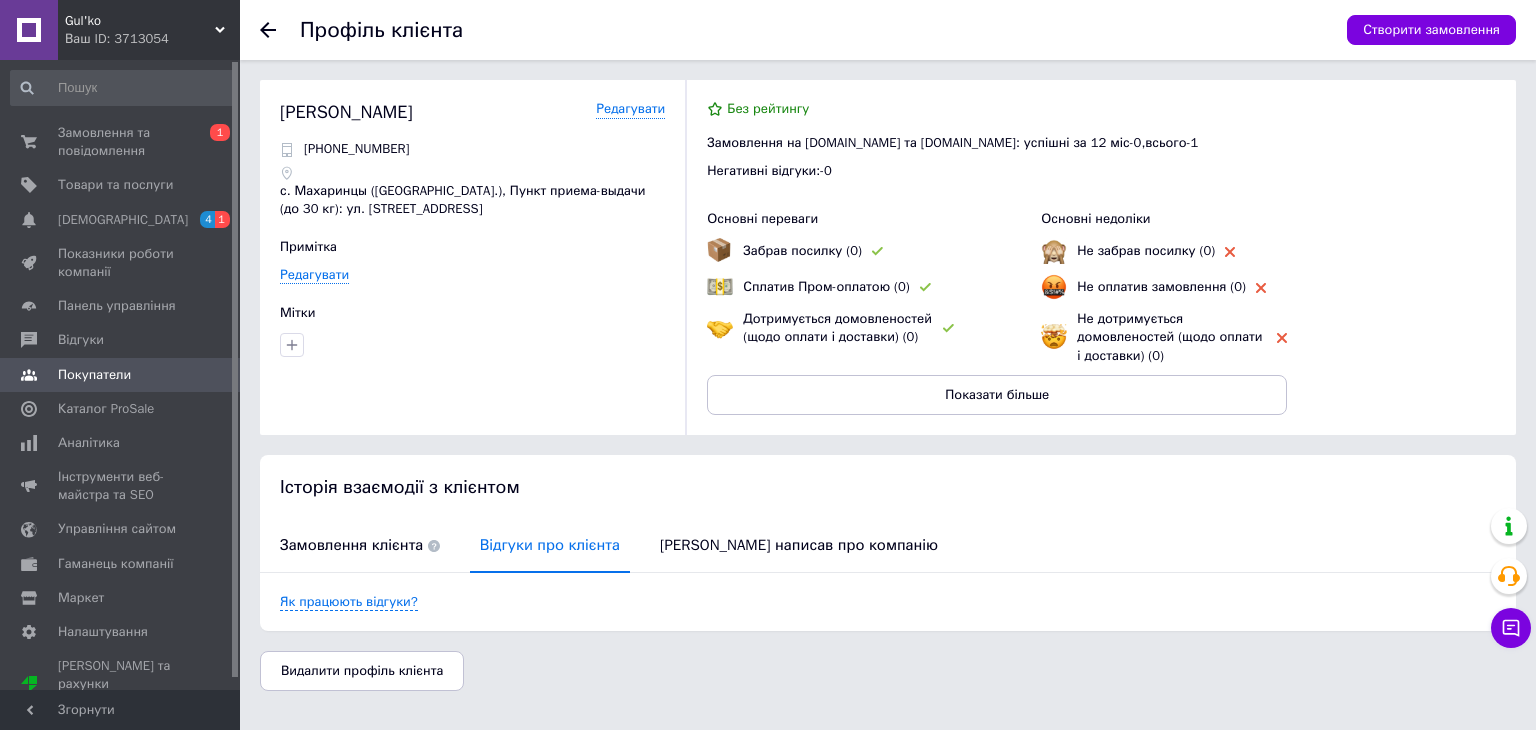 click at bounding box center (280, 30) 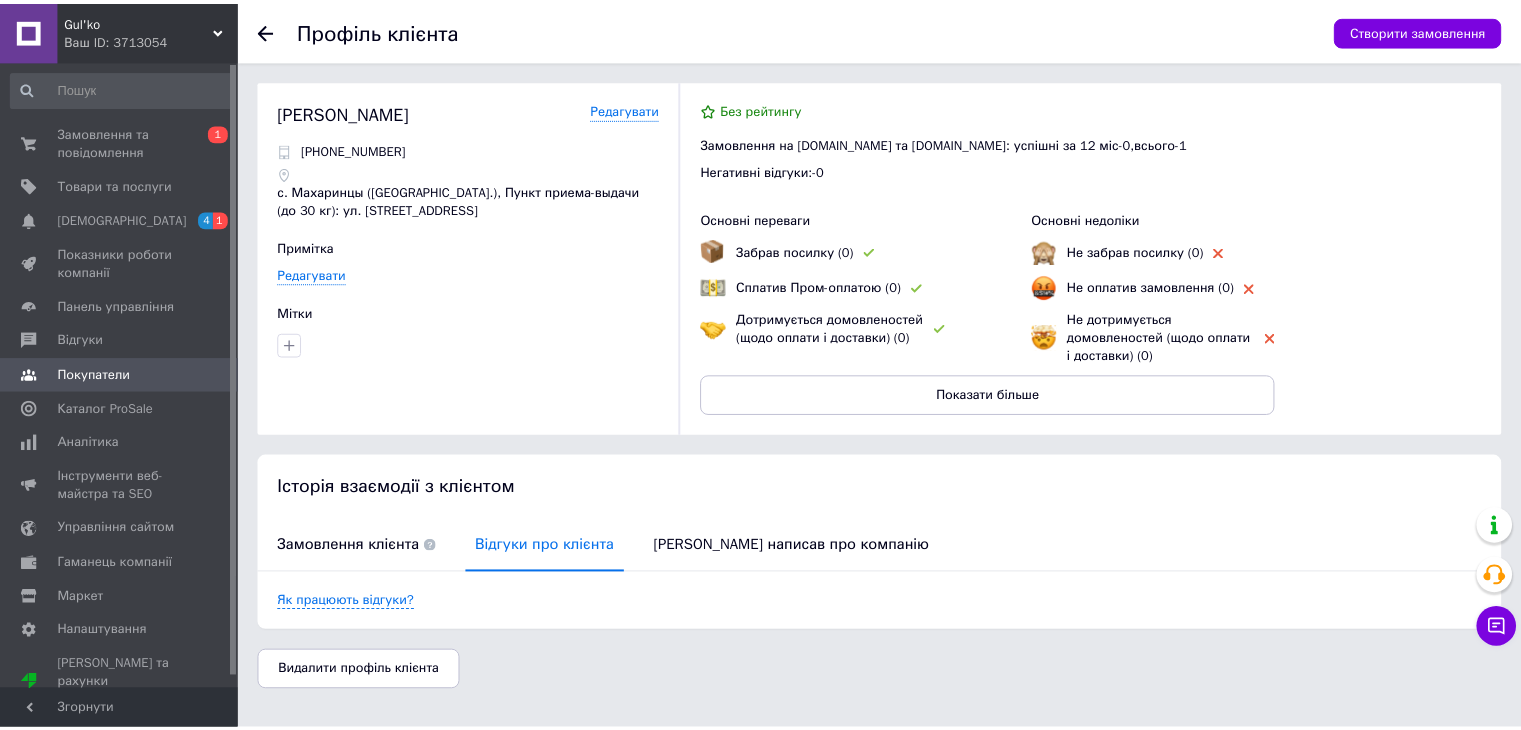 scroll, scrollTop: 84, scrollLeft: 0, axis: vertical 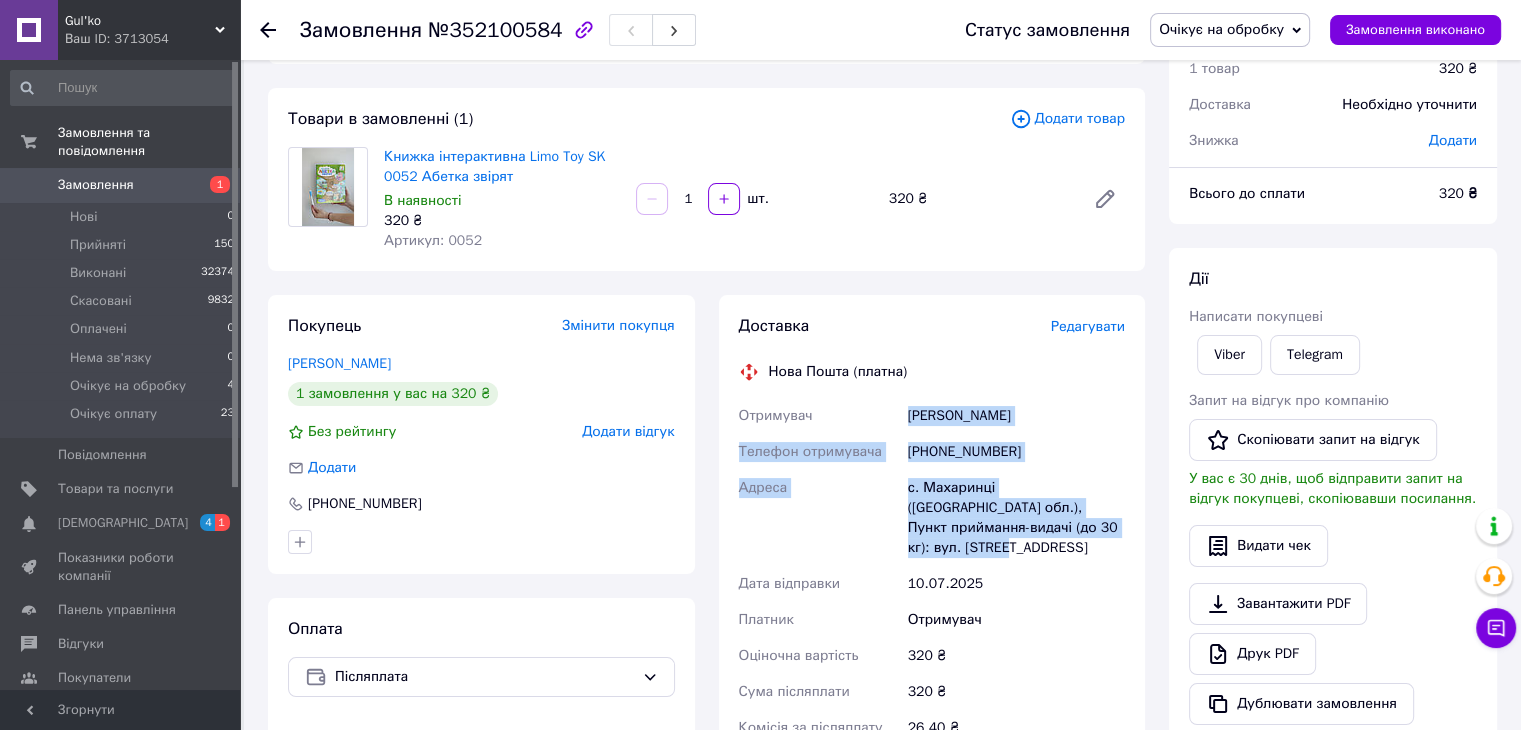 drag, startPoint x: 909, startPoint y: 412, endPoint x: 1082, endPoint y: 529, distance: 208.84923 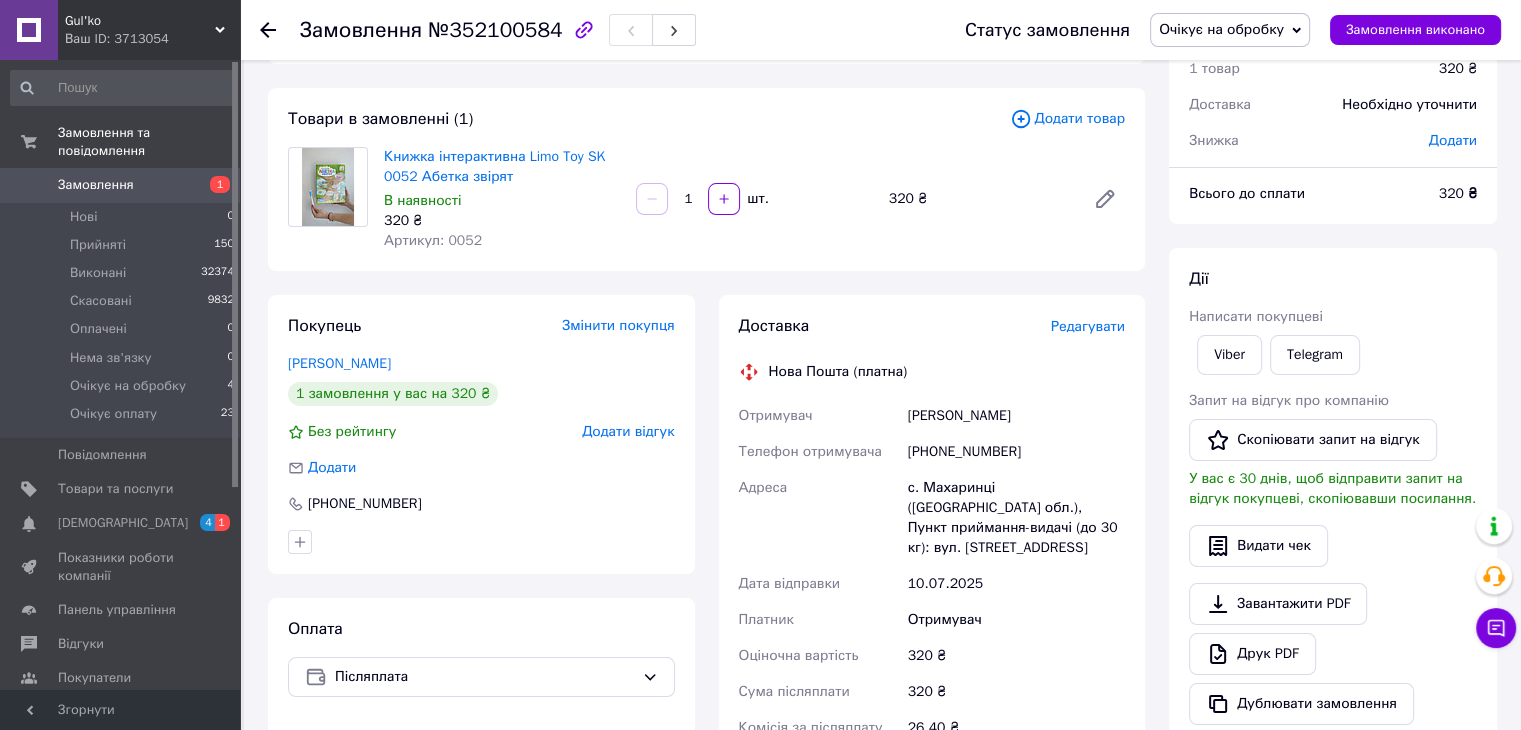 click on "Очікує на обробку" at bounding box center [1221, 29] 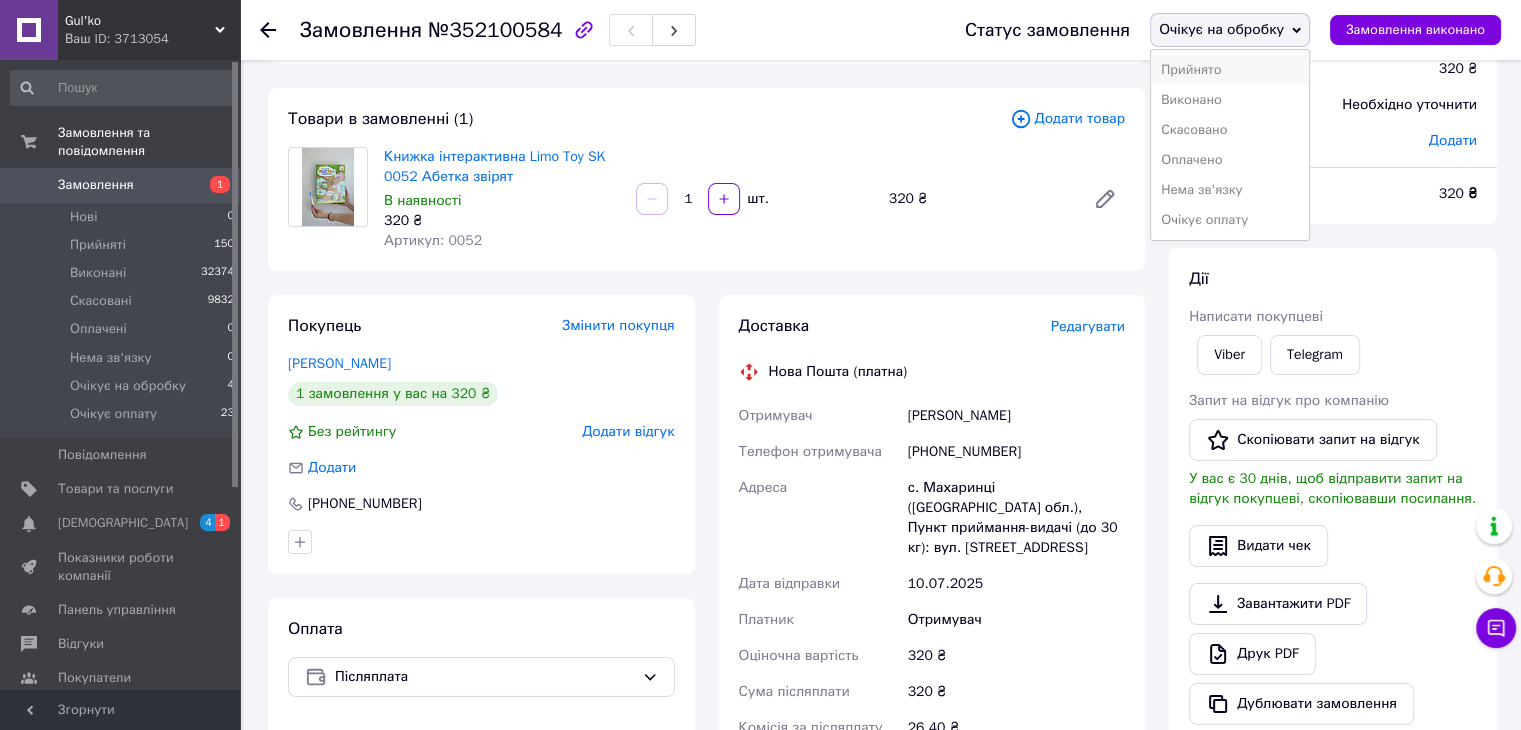 click on "Прийнято" at bounding box center (1230, 70) 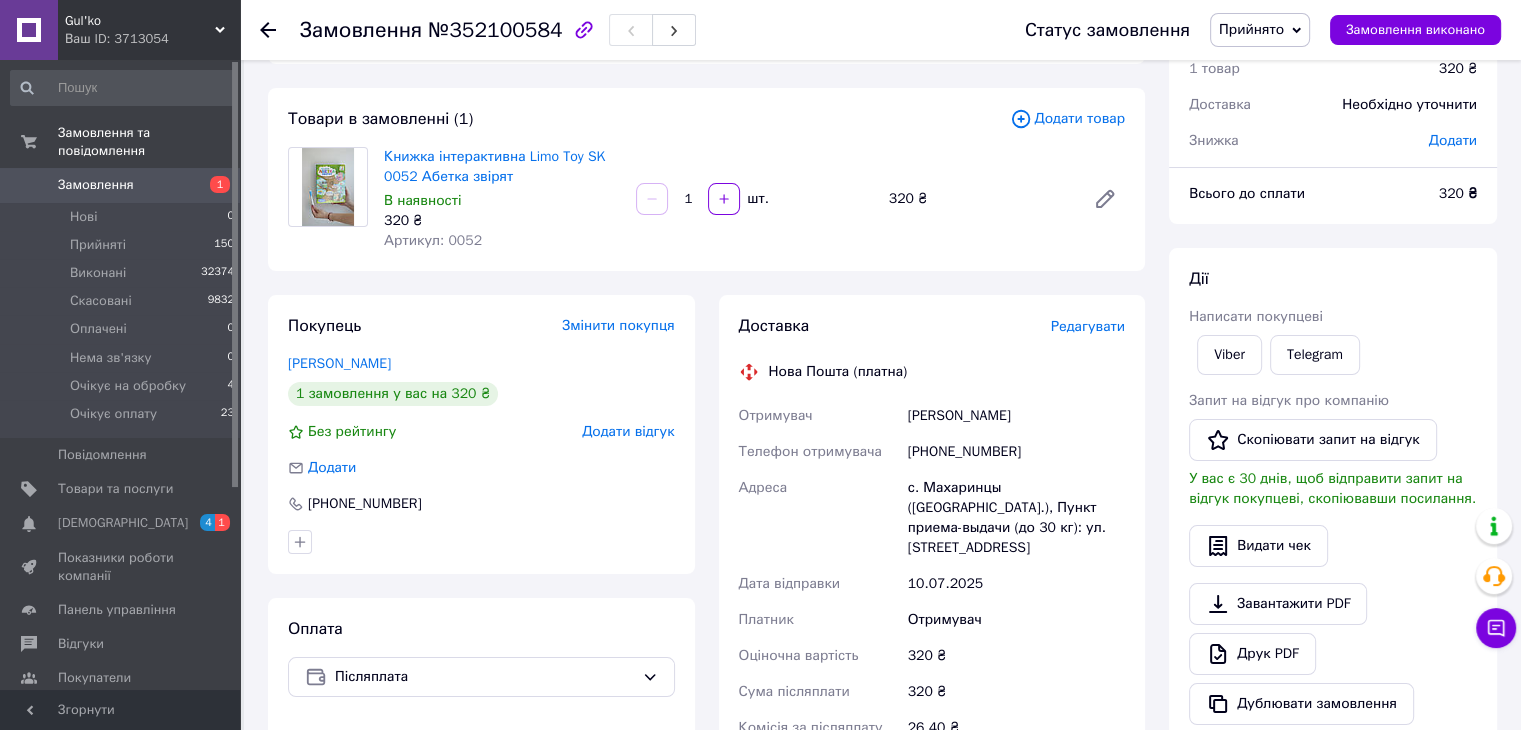 click on "Дії Написати покупцеві Viber Telegram Запит на відгук про компанію   Скопіювати запит на відгук У вас є 30 днів, щоб відправити запит на відгук покупцеві, скопіювавши посилання.   Видати чек   Завантажити PDF   Друк PDF   Дублювати замовлення" at bounding box center [1333, 496] 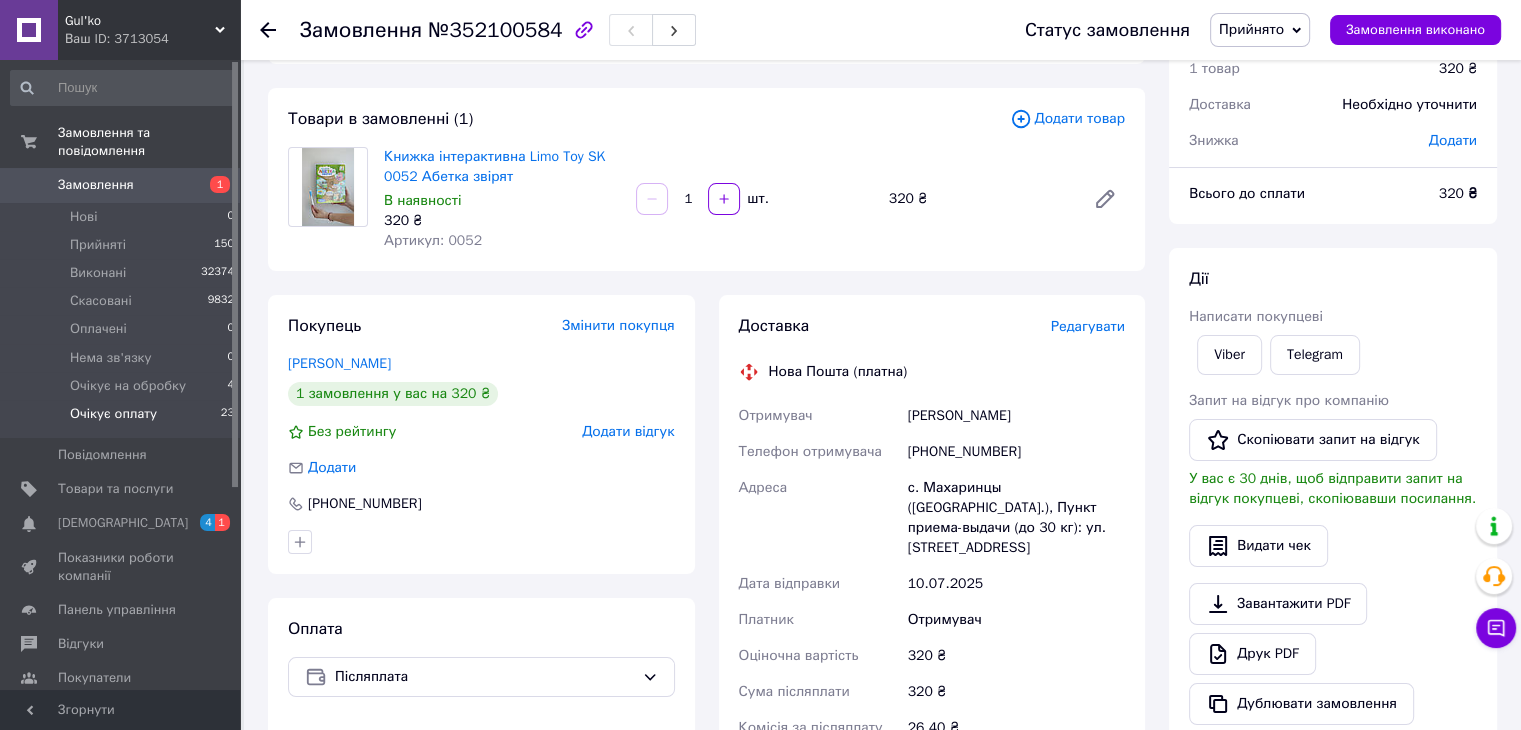 click on "Очікує оплату 23" at bounding box center (123, 419) 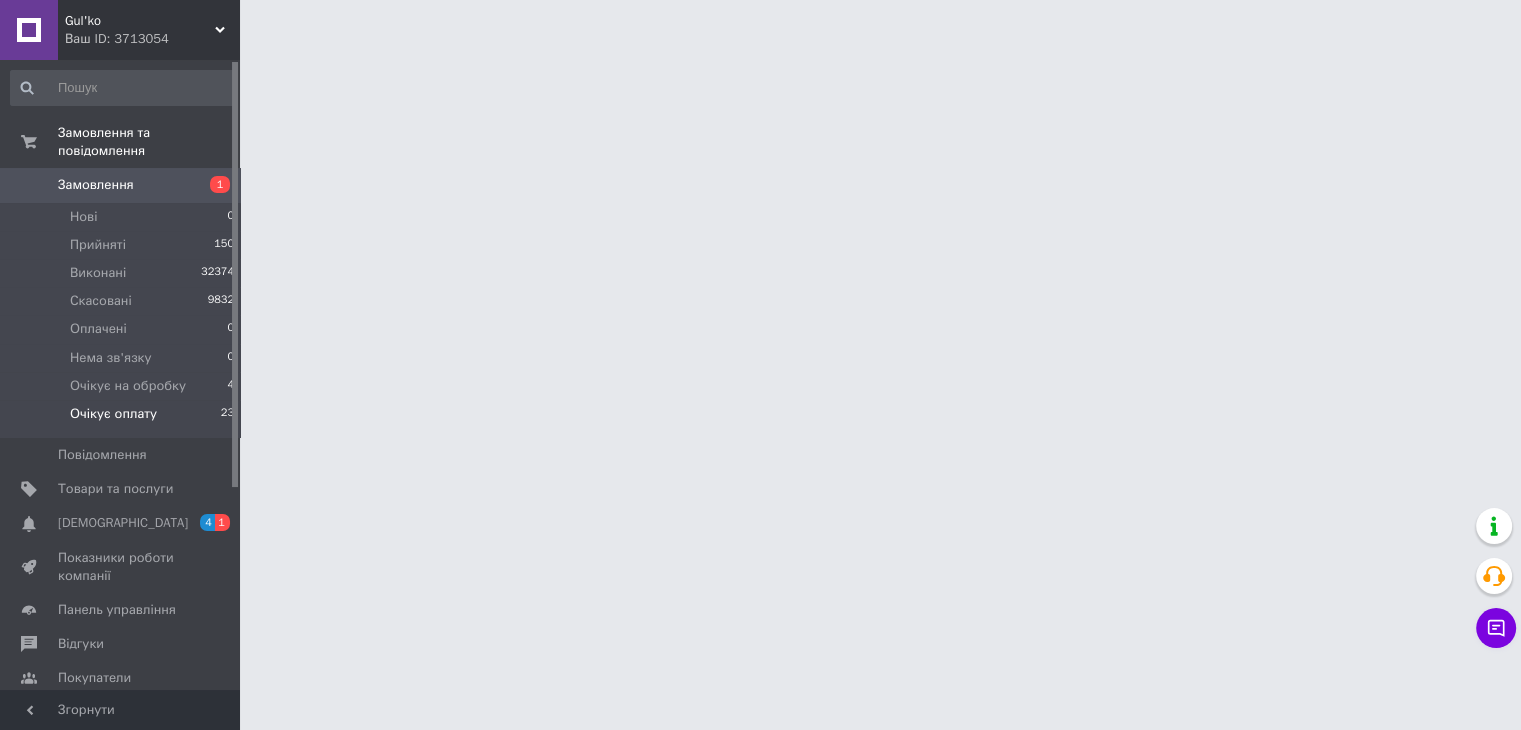 scroll, scrollTop: 0, scrollLeft: 0, axis: both 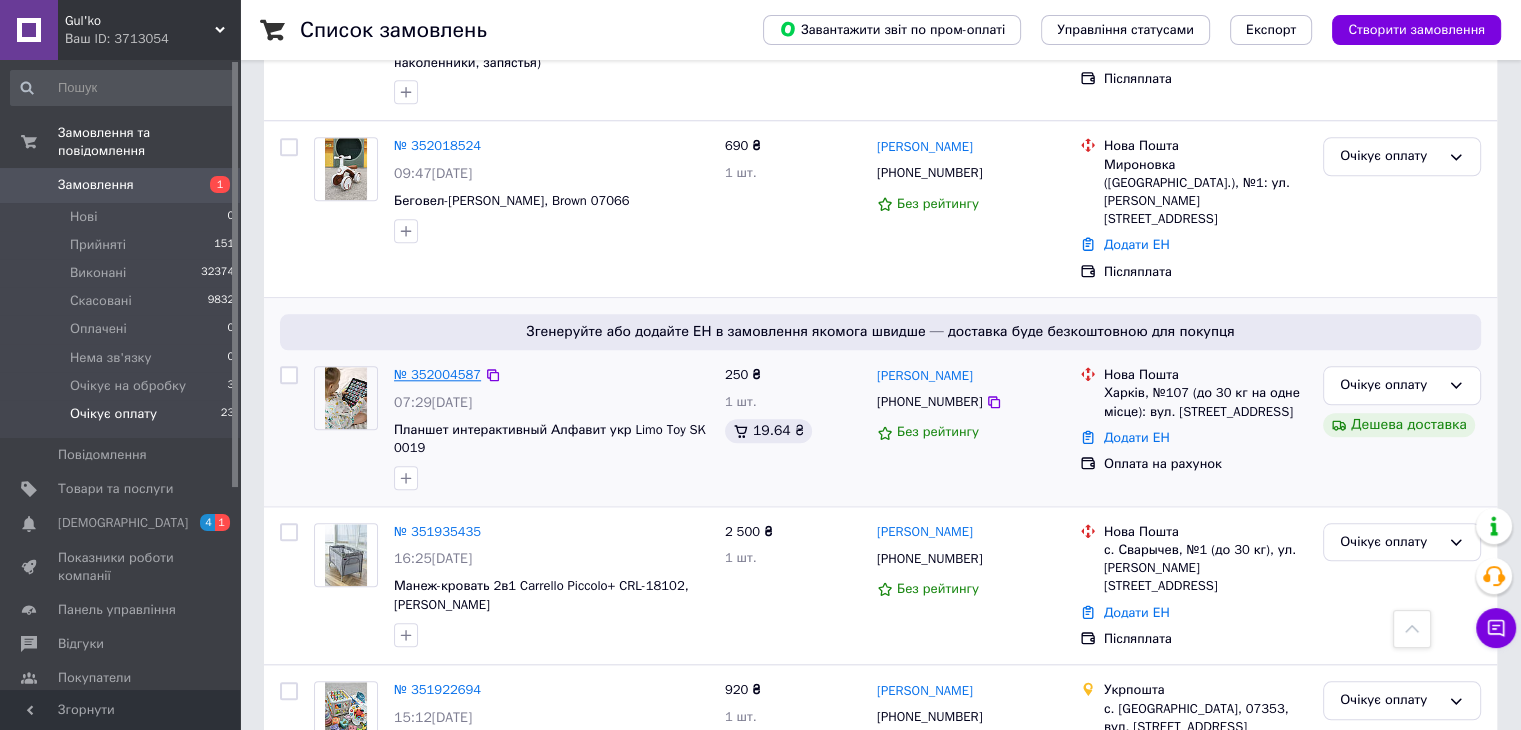 click on "№ 352004587" at bounding box center [437, 374] 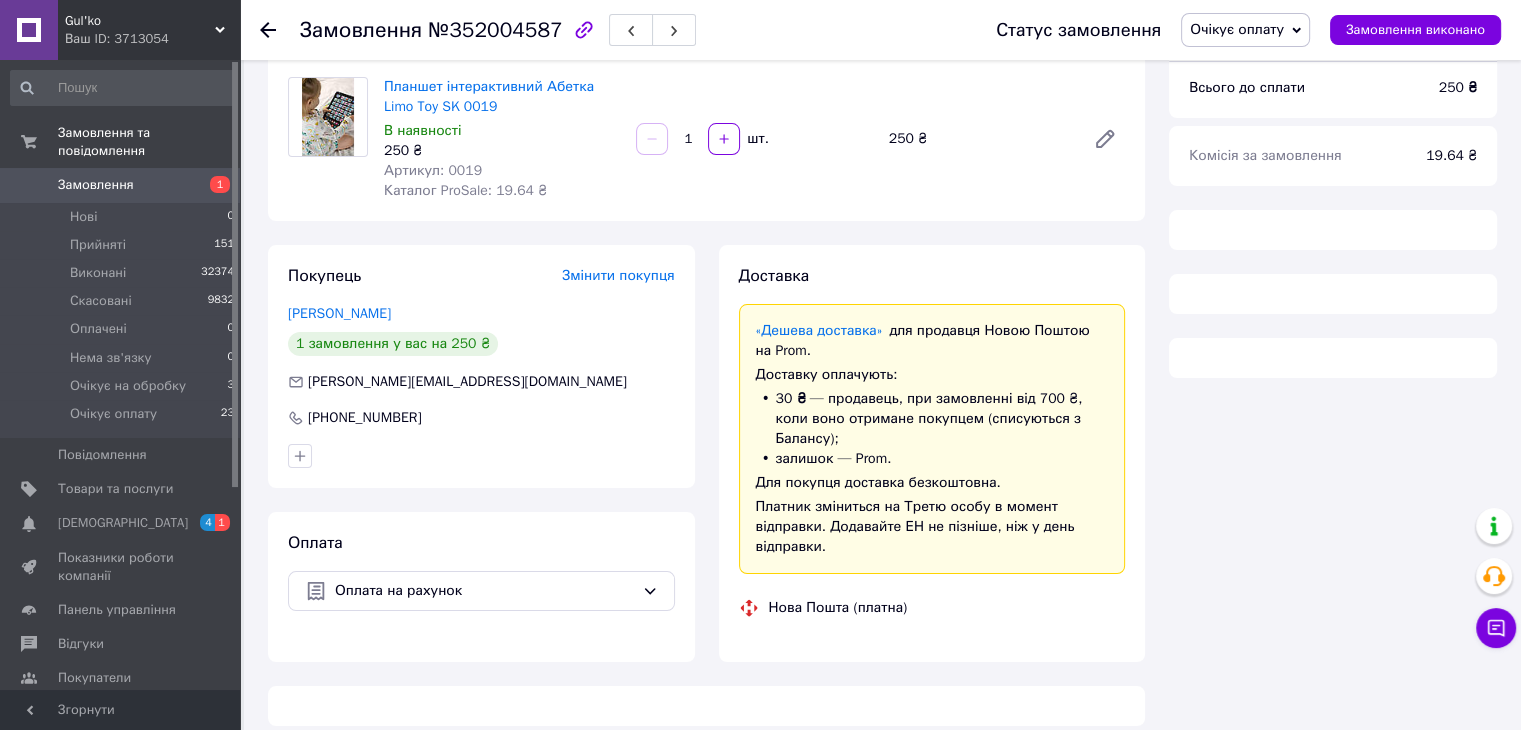 scroll, scrollTop: 721, scrollLeft: 0, axis: vertical 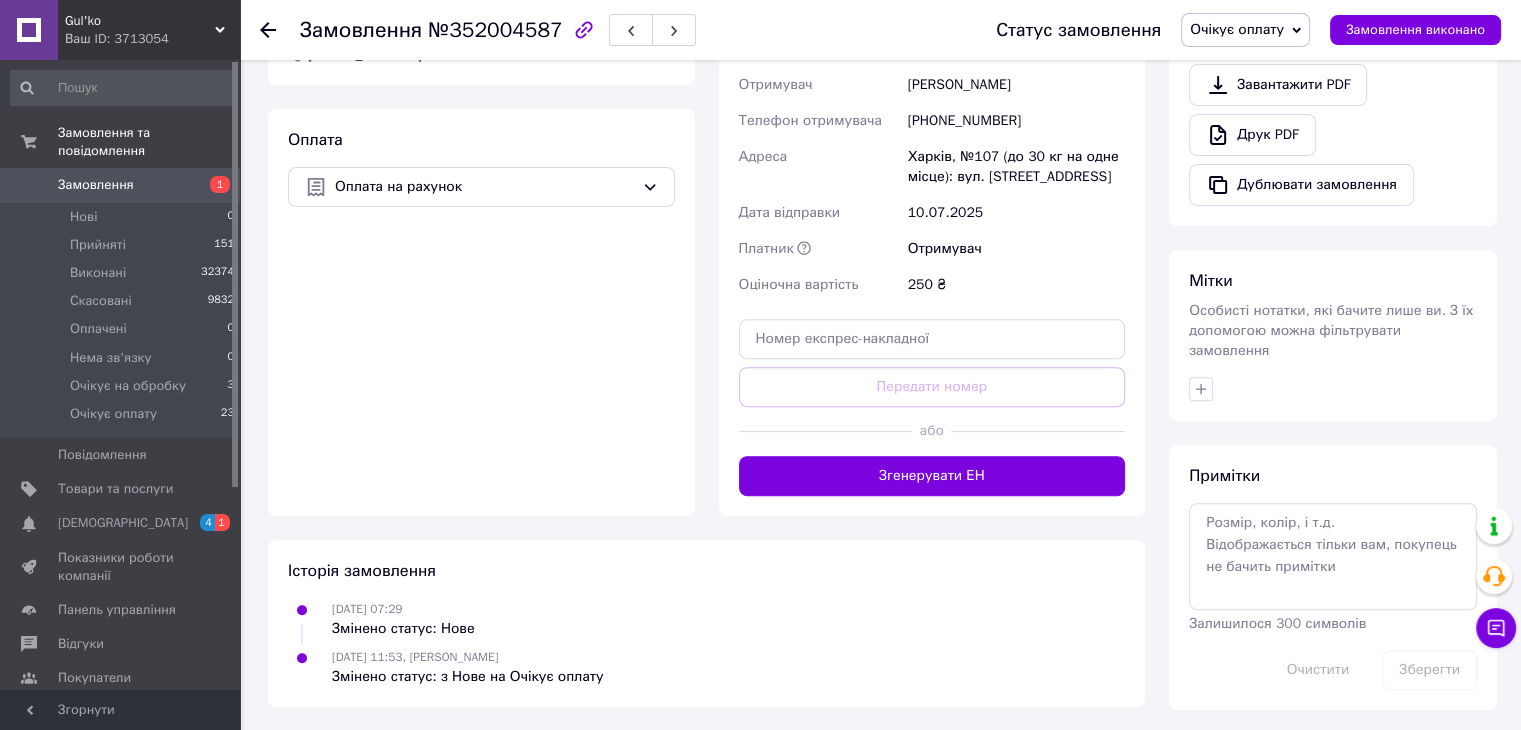 click on "Історія замовлення 10.07.2025 07:29 Змінено статус: Нове 10.07.2025 11:53, Марина Лисак Змінено статус: з Нове на Очікує оплату" at bounding box center (706, 623) 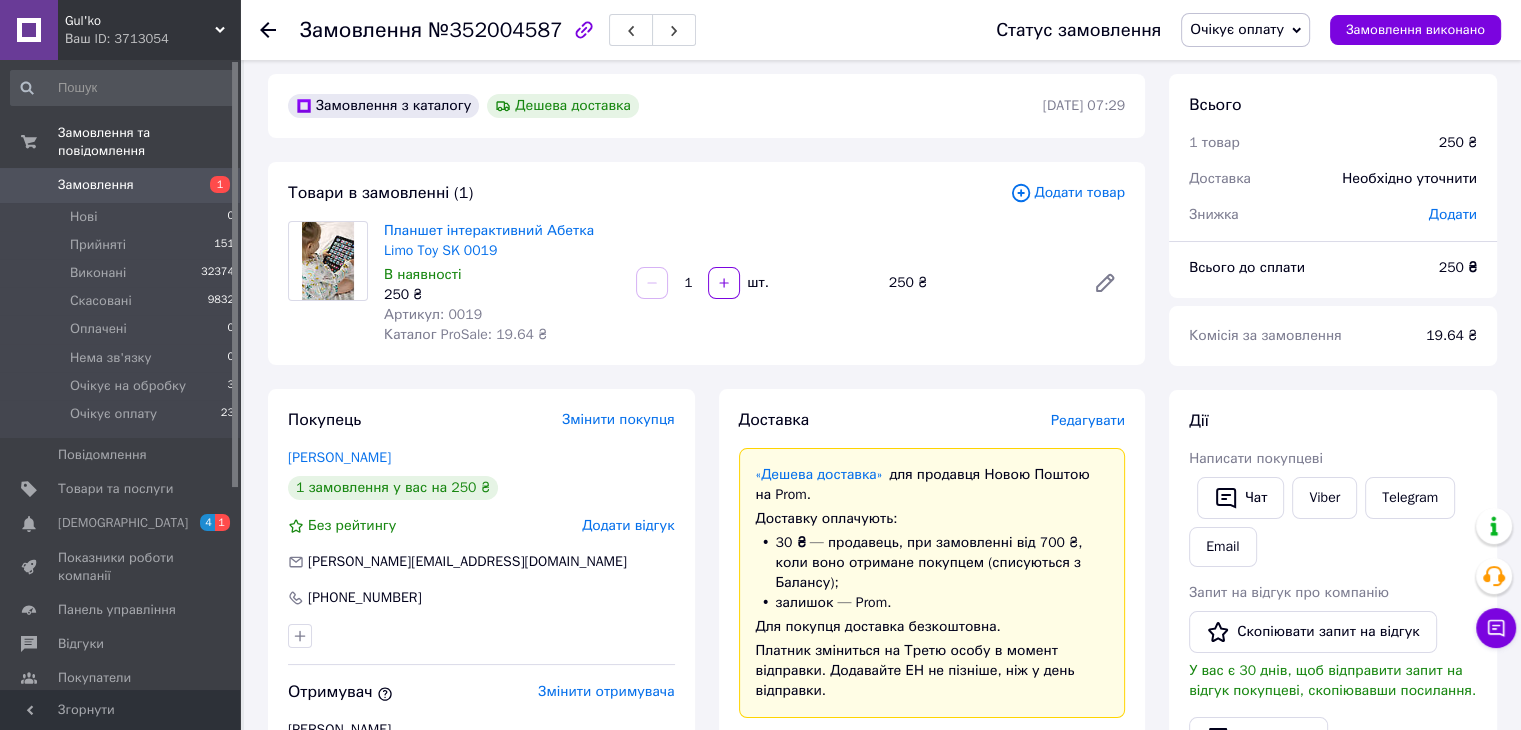 scroll, scrollTop: 0, scrollLeft: 0, axis: both 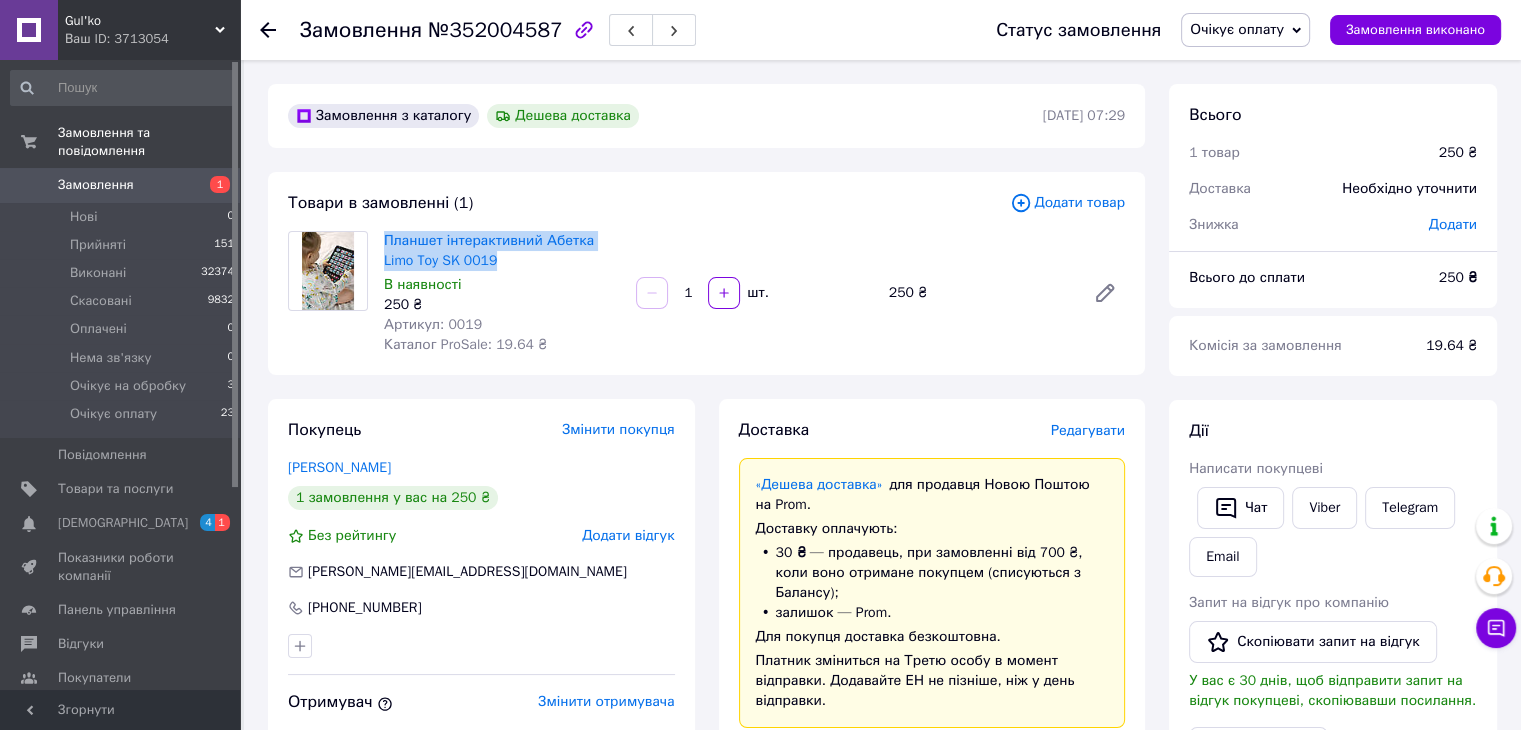 drag, startPoint x: 488, startPoint y: 270, endPoint x: 379, endPoint y: 240, distance: 113.053085 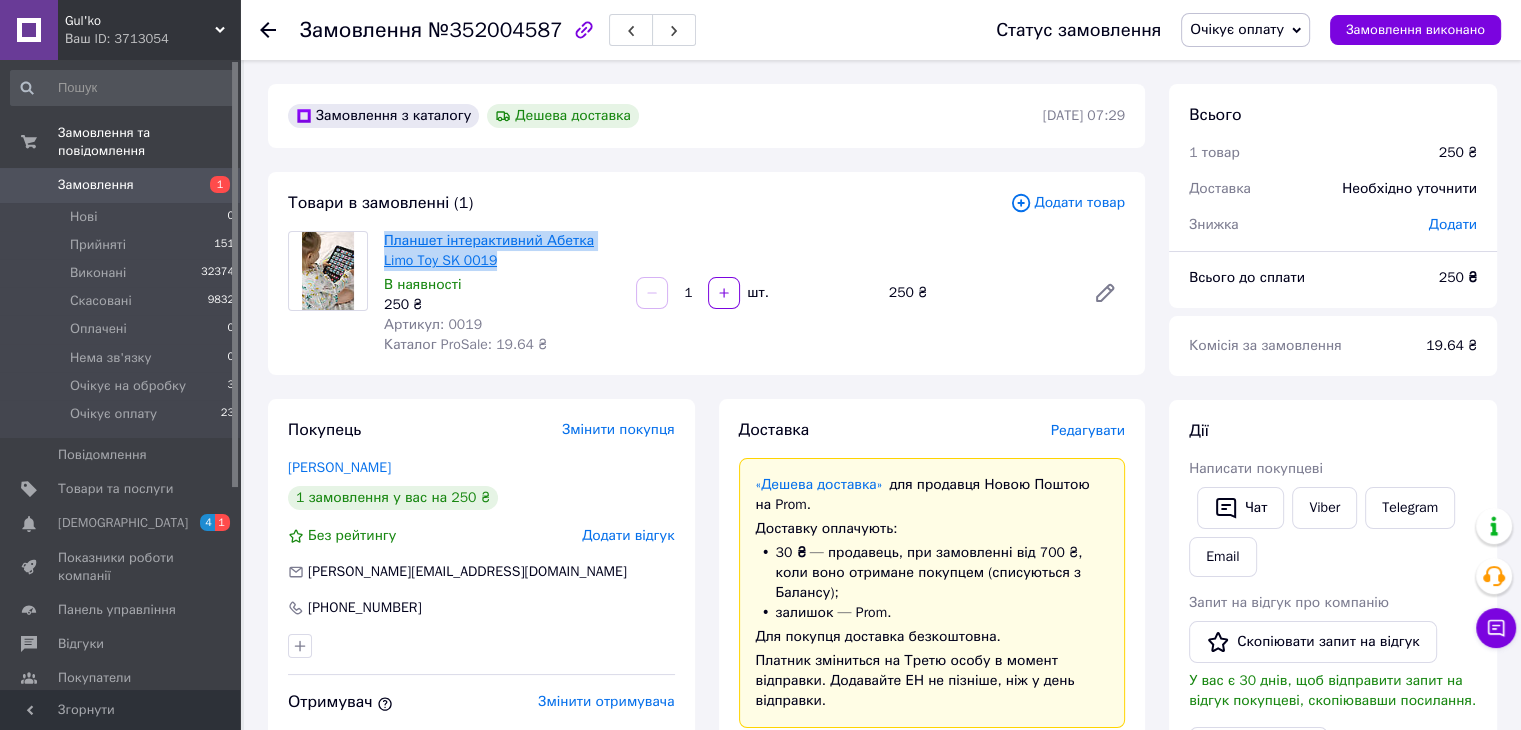 copy on "Планшет інтерактивний Абетка Limo Toy SK 0019" 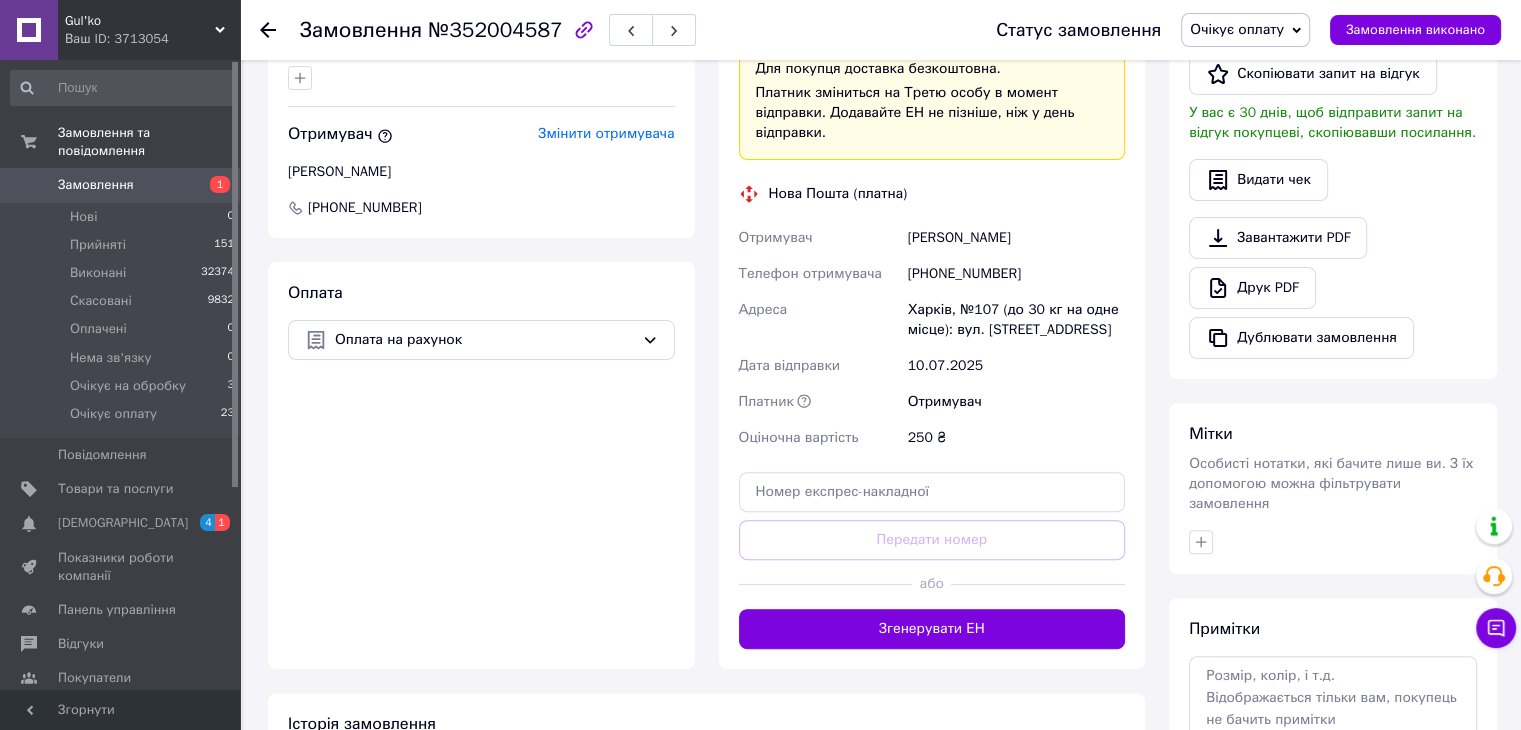 scroll, scrollTop: 600, scrollLeft: 0, axis: vertical 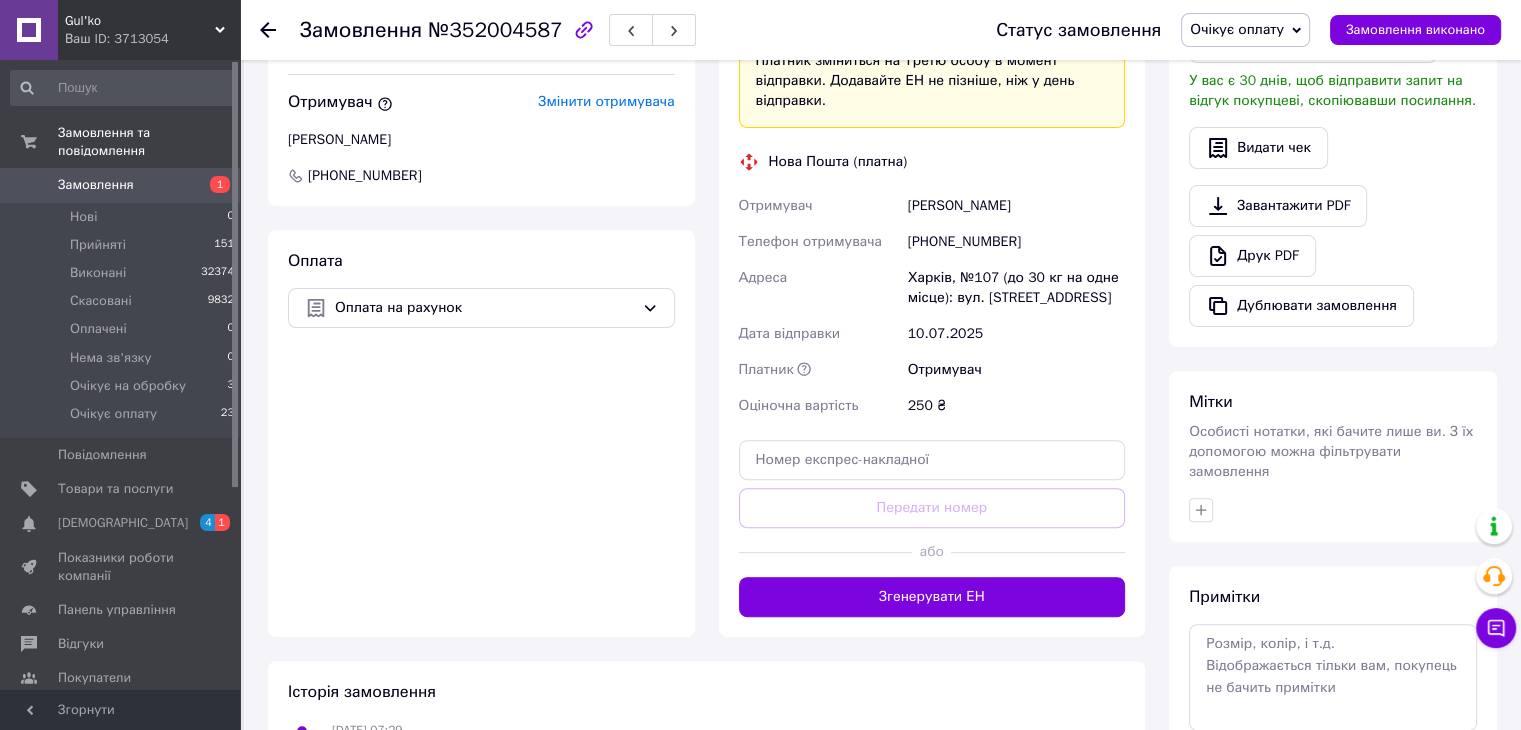 drag, startPoint x: 909, startPoint y: 188, endPoint x: 1018, endPoint y: 301, distance: 157.00319 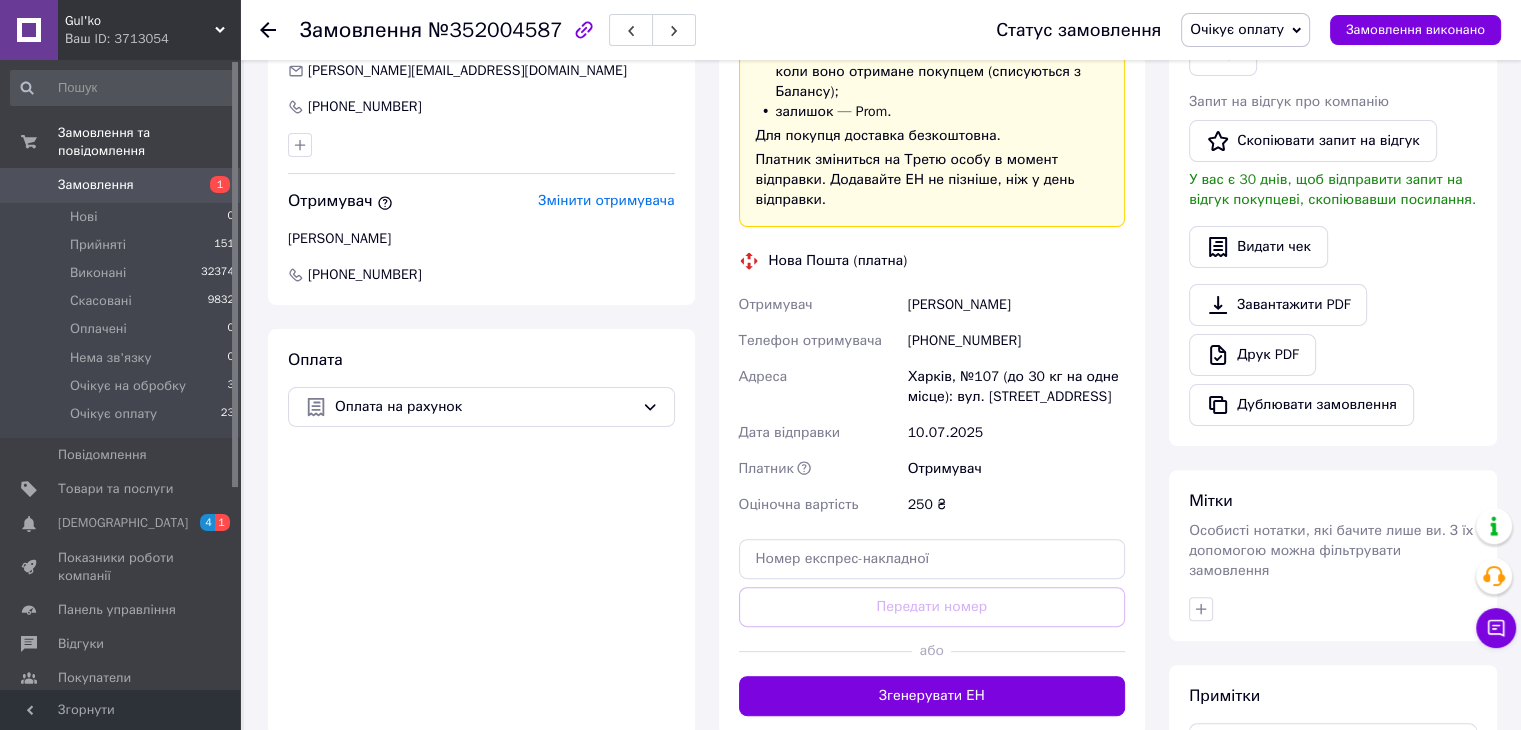 scroll, scrollTop: 300, scrollLeft: 0, axis: vertical 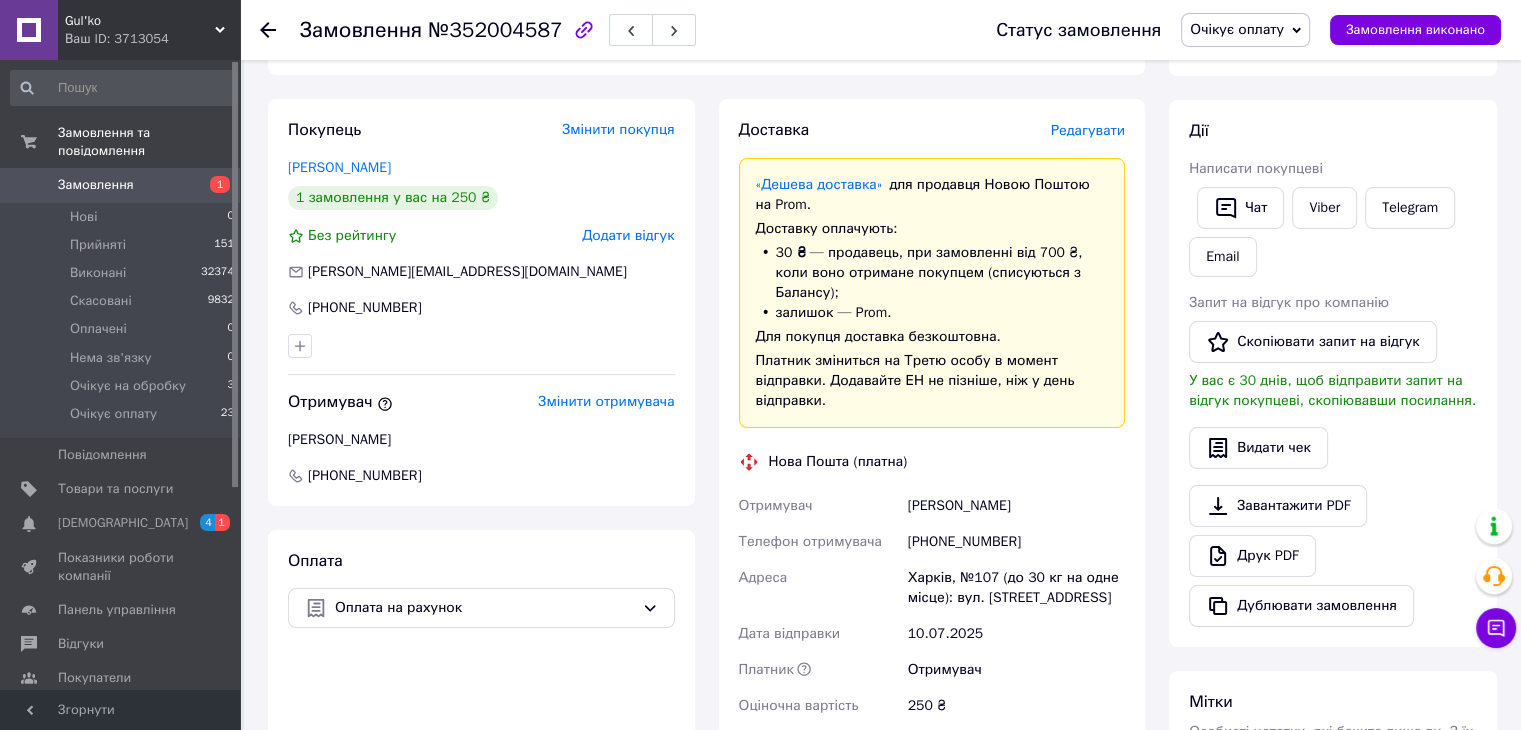 click on "Дії Написати покупцеві   Чат Viber Telegram Email Запит на відгук про компанію   Скопіювати запит на відгук У вас є 30 днів, щоб відправити запит на відгук покупцеві, скопіювавши посилання.   Видати чек   Завантажити PDF   Друк PDF   Дублювати замовлення" at bounding box center (1333, 373) 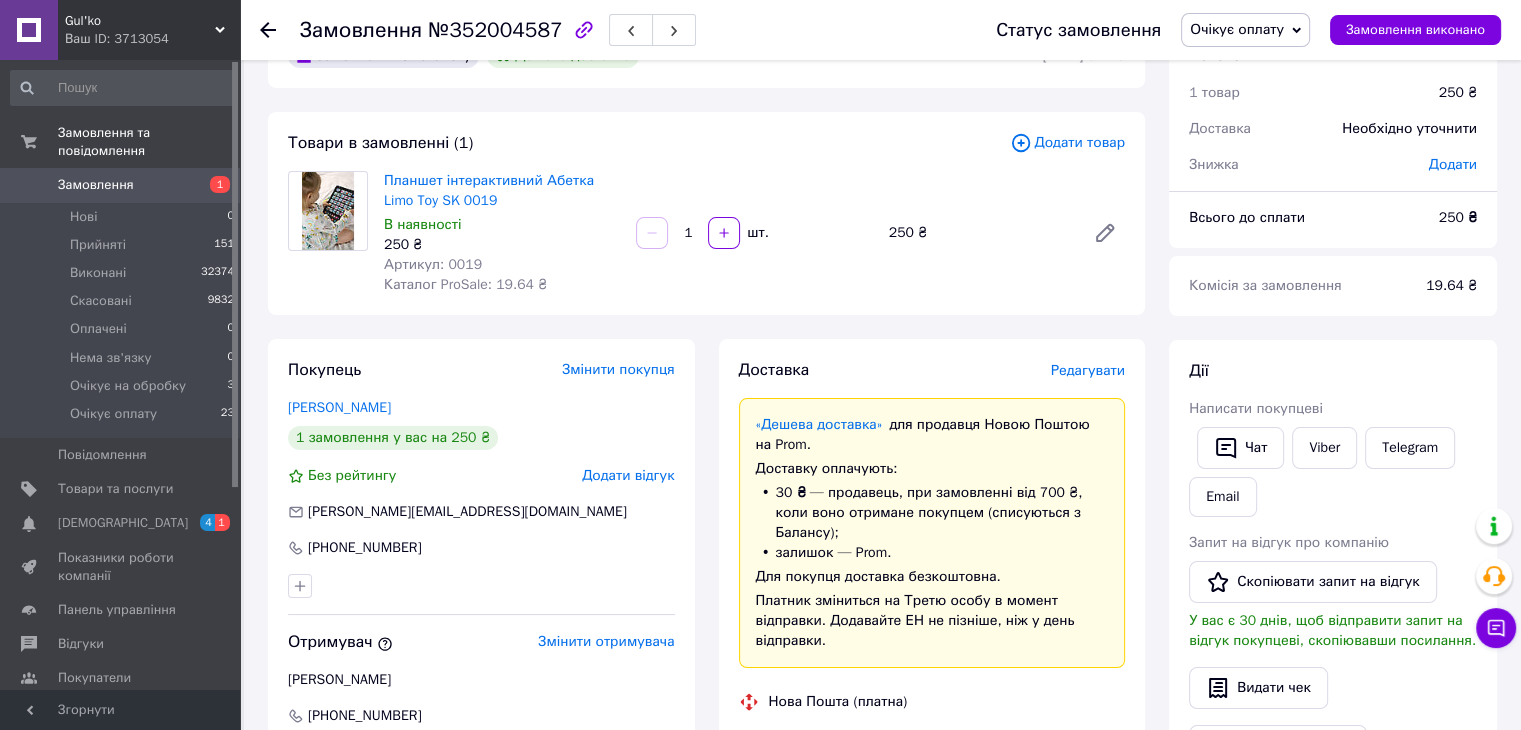 scroll, scrollTop: 0, scrollLeft: 0, axis: both 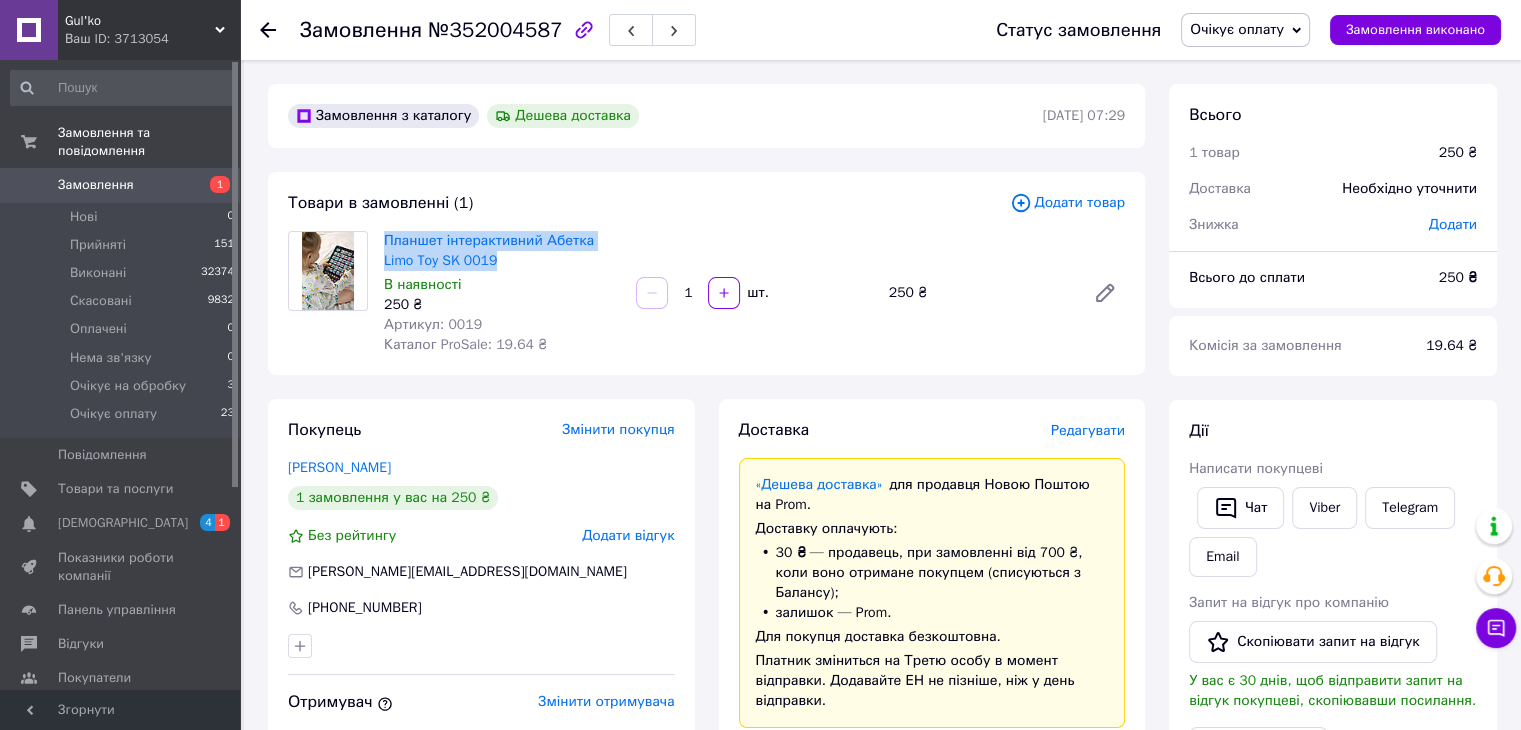 drag, startPoint x: 472, startPoint y: 263, endPoint x: 383, endPoint y: 243, distance: 91.21951 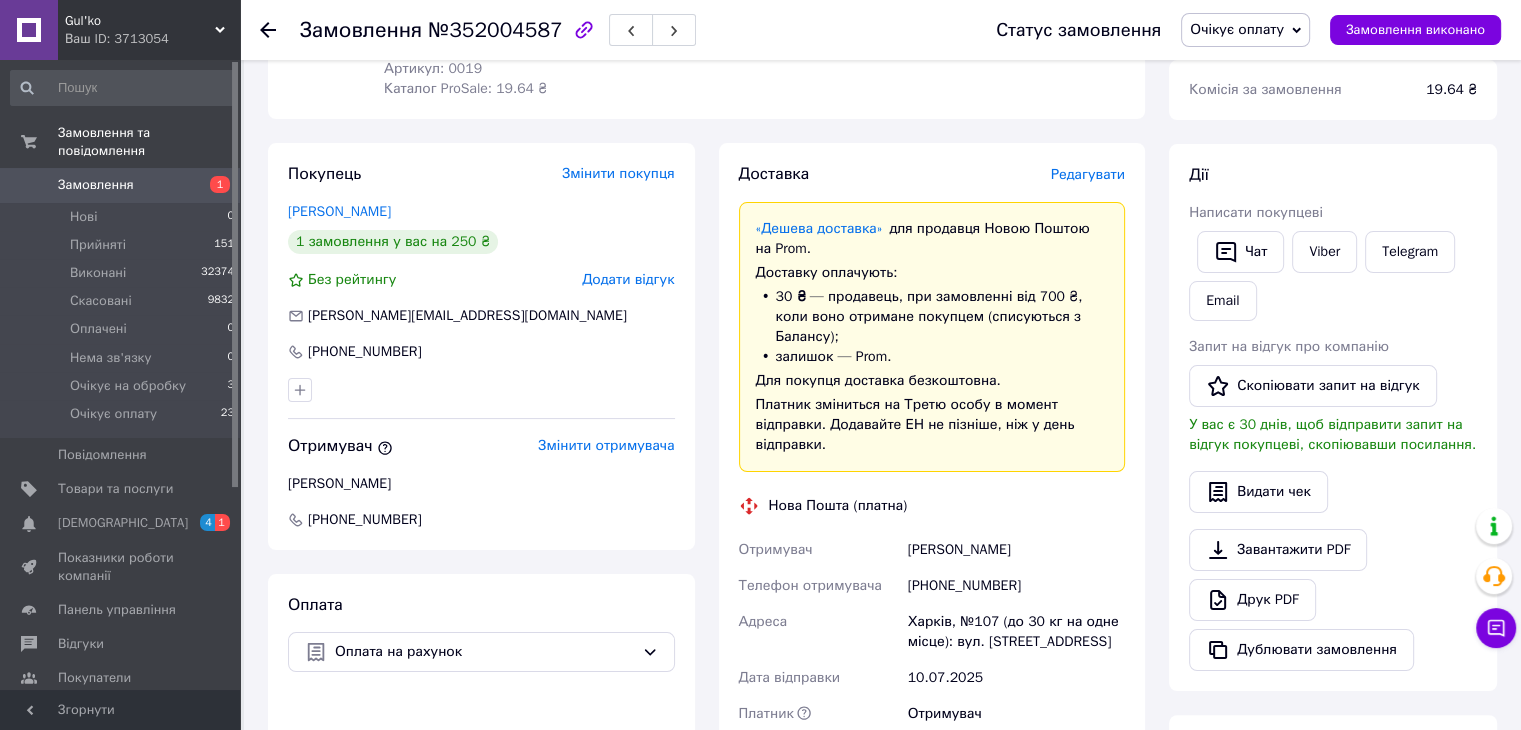 scroll, scrollTop: 300, scrollLeft: 0, axis: vertical 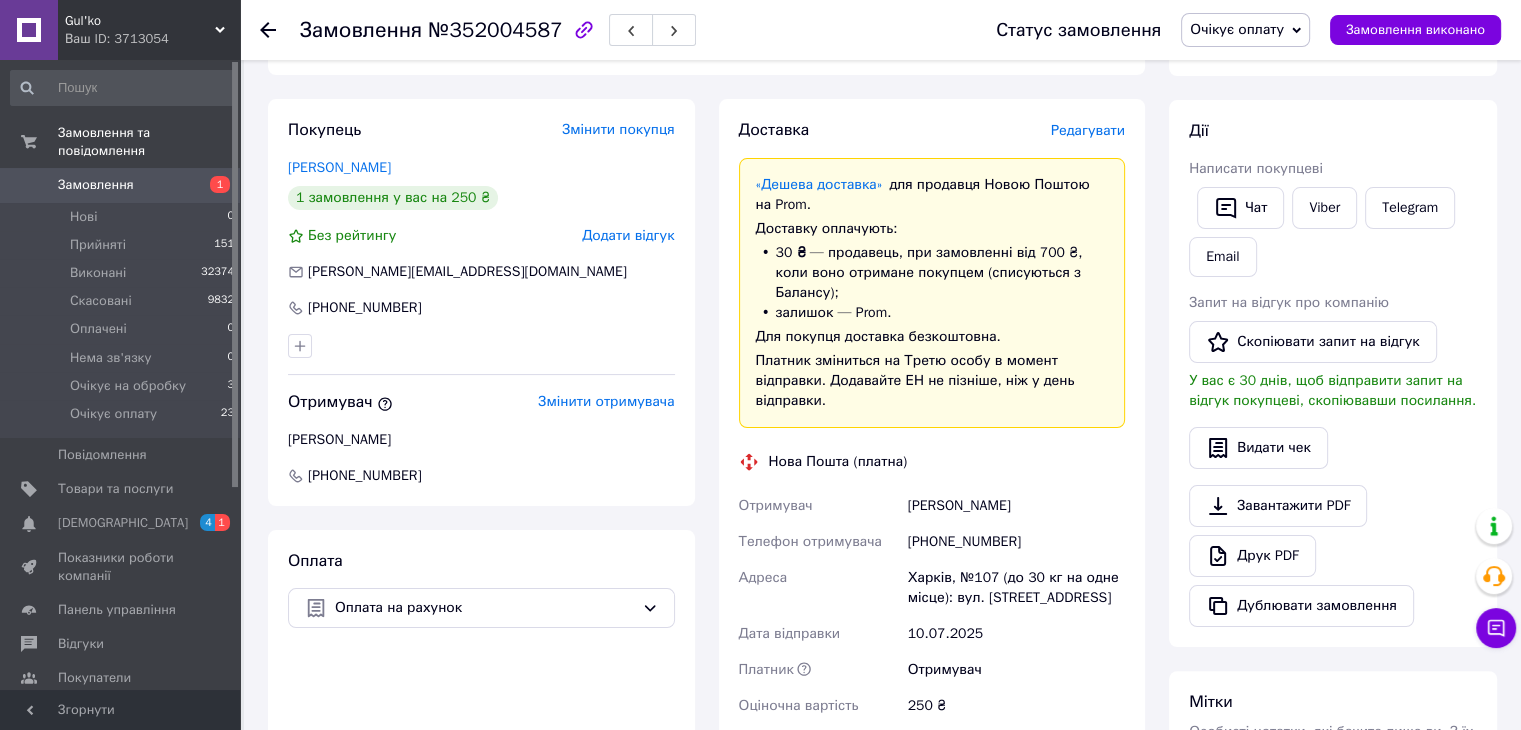 drag, startPoint x: 911, startPoint y: 485, endPoint x: 948, endPoint y: 598, distance: 118.90332 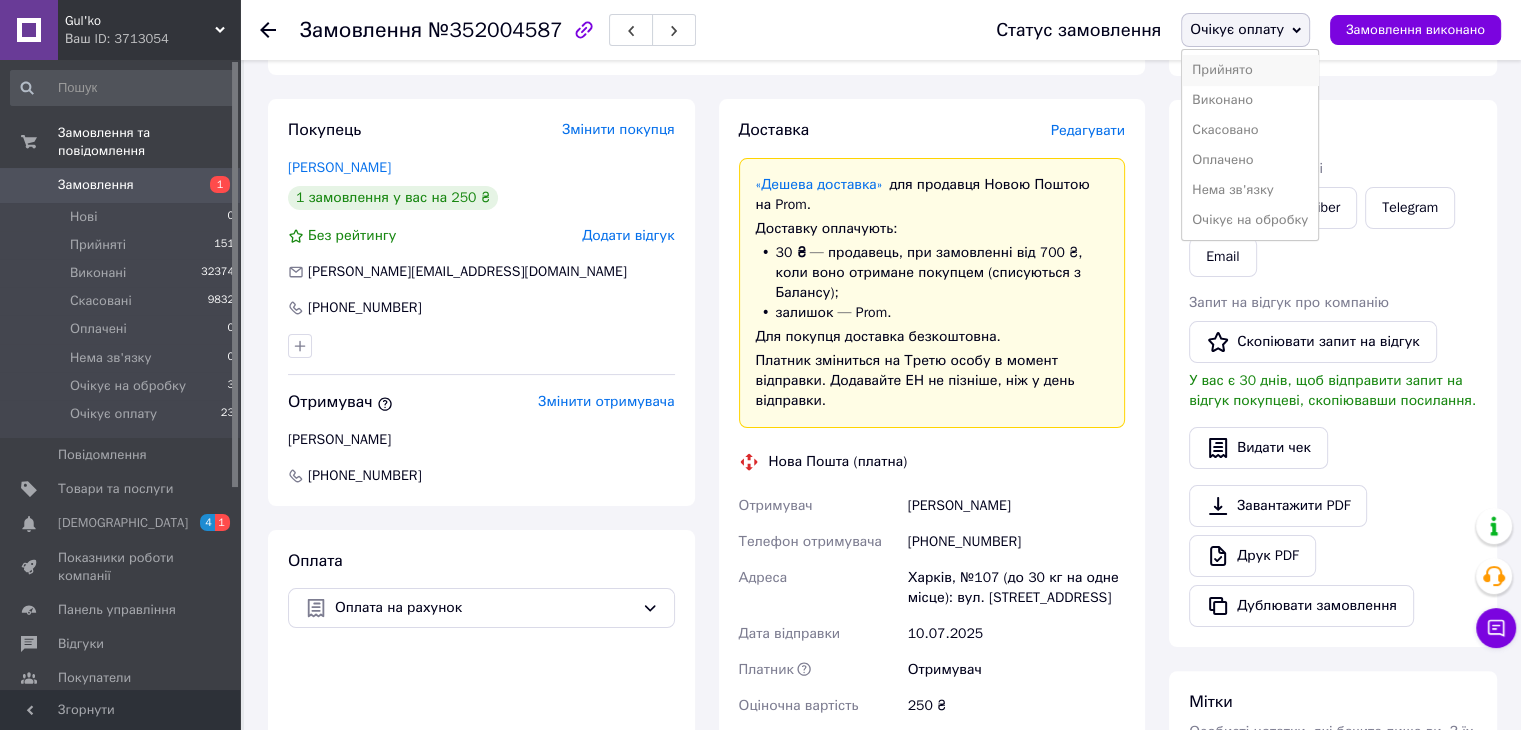 click on "Прийнято" at bounding box center [1250, 70] 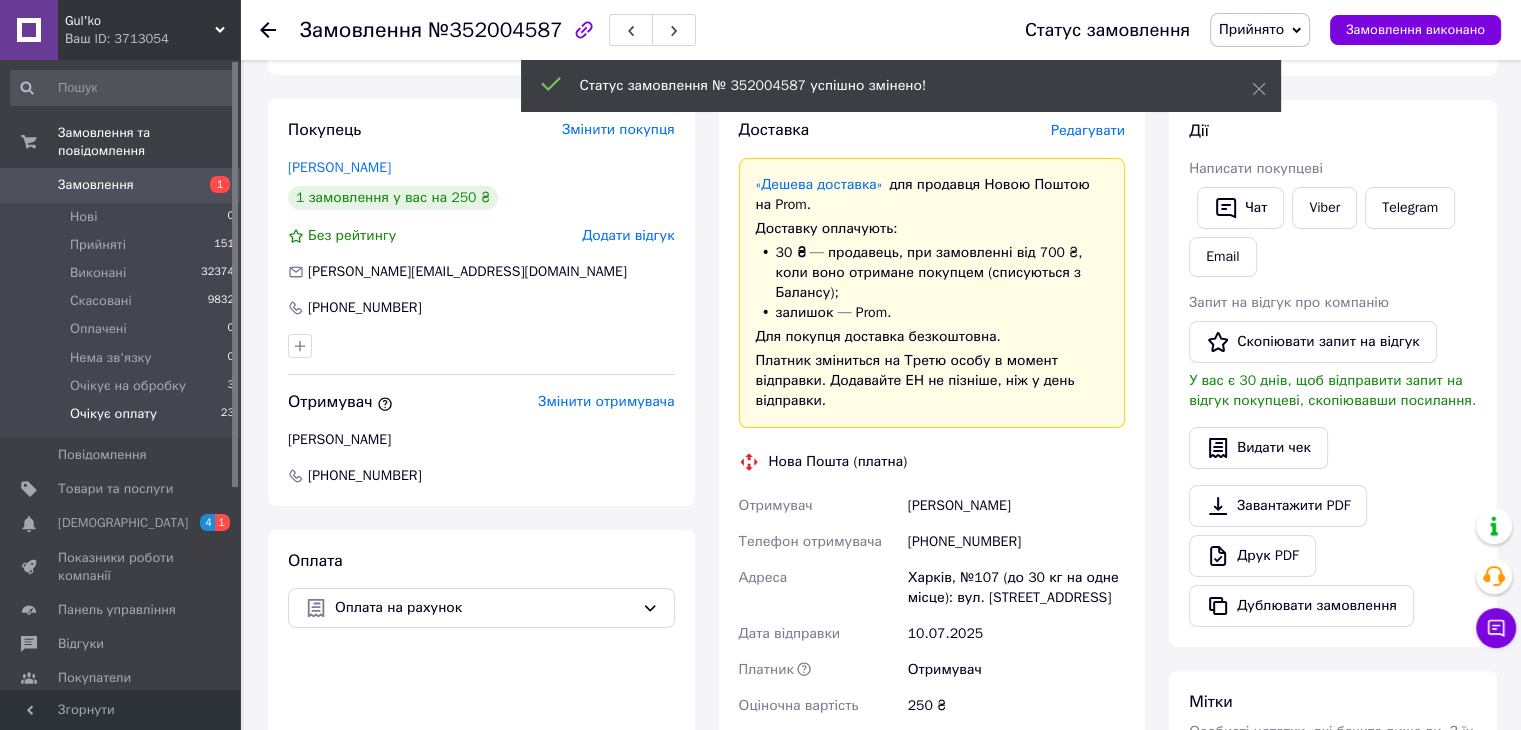 click on "Очікує оплату" at bounding box center (113, 414) 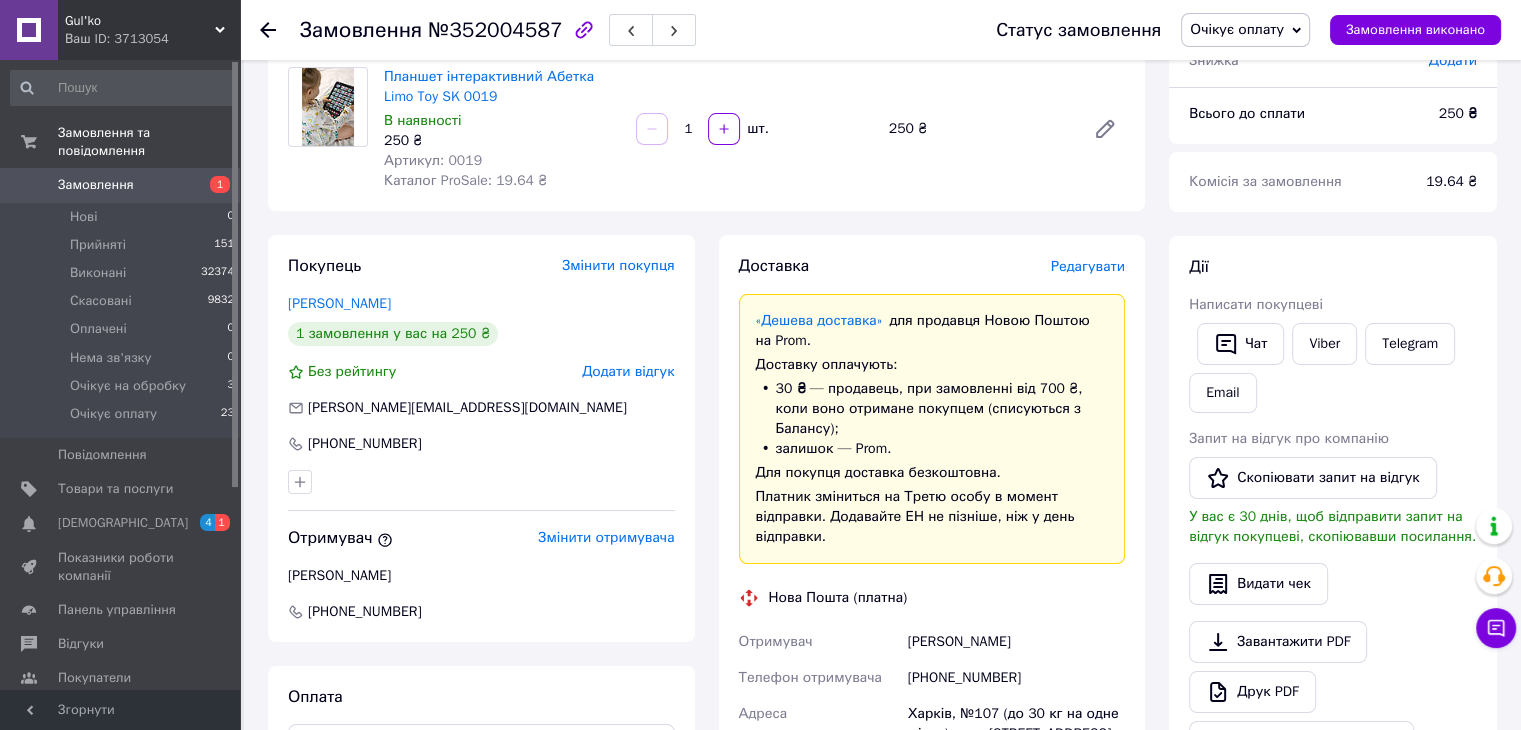 scroll, scrollTop: 100, scrollLeft: 0, axis: vertical 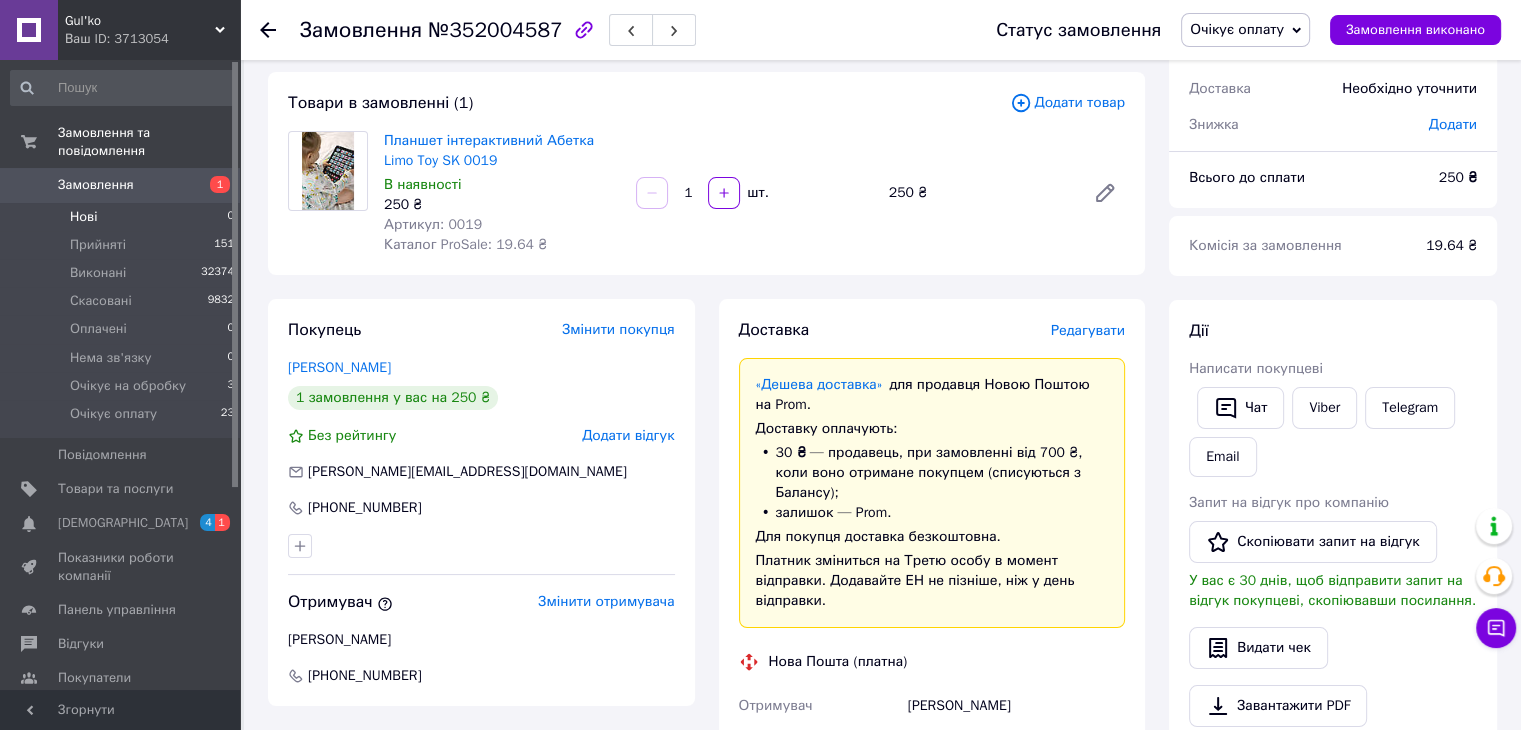click on "Нові 0" at bounding box center (123, 217) 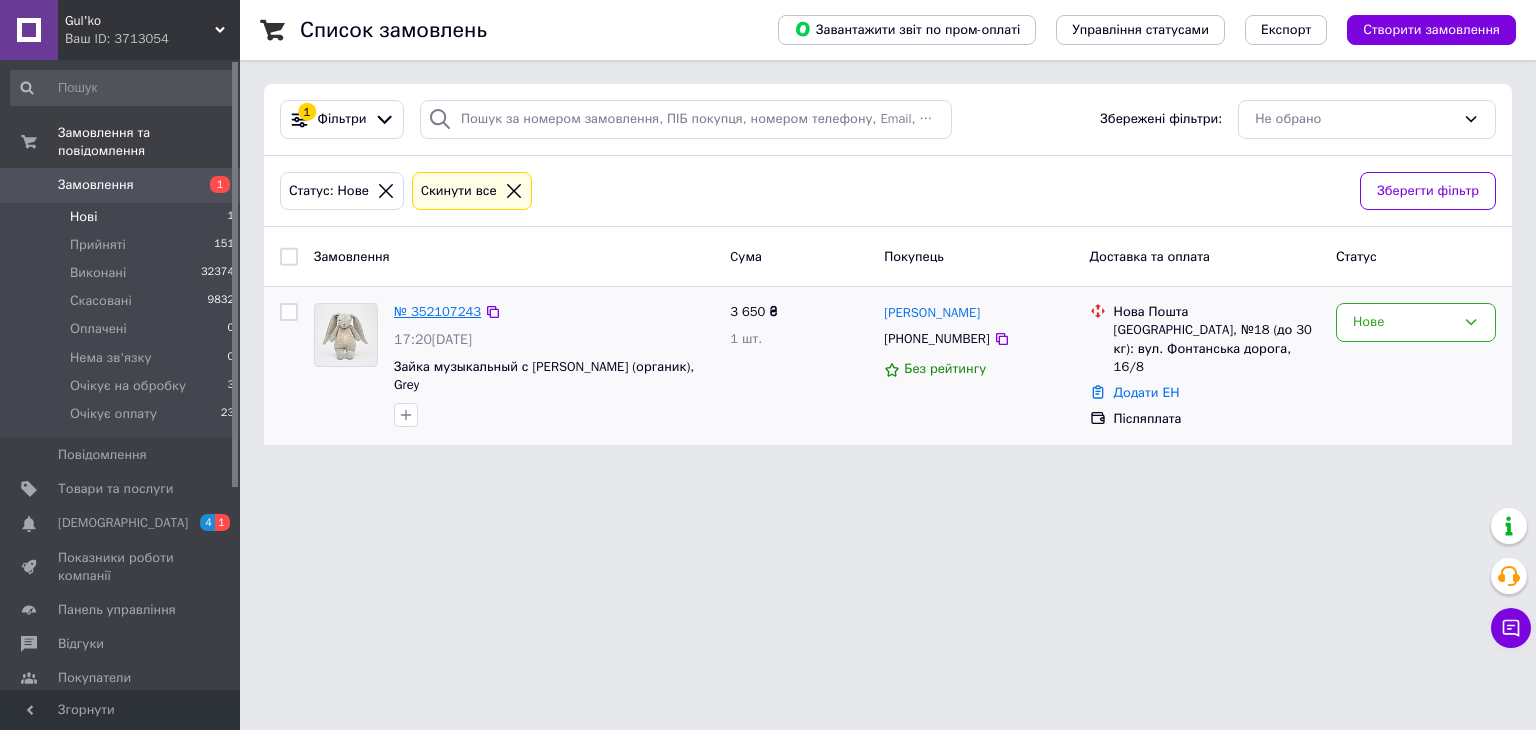 click on "№ 352107243" at bounding box center (437, 311) 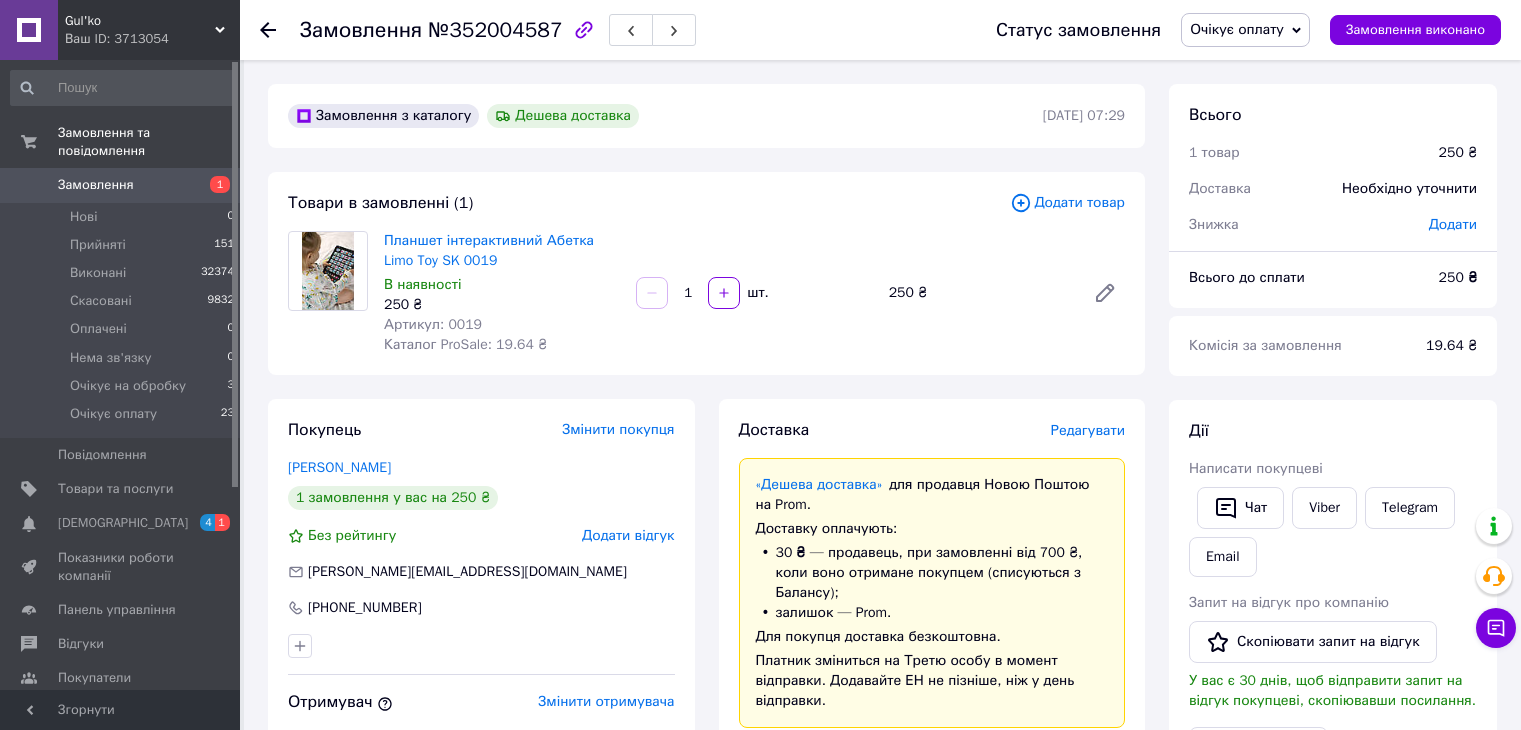 scroll, scrollTop: 600, scrollLeft: 0, axis: vertical 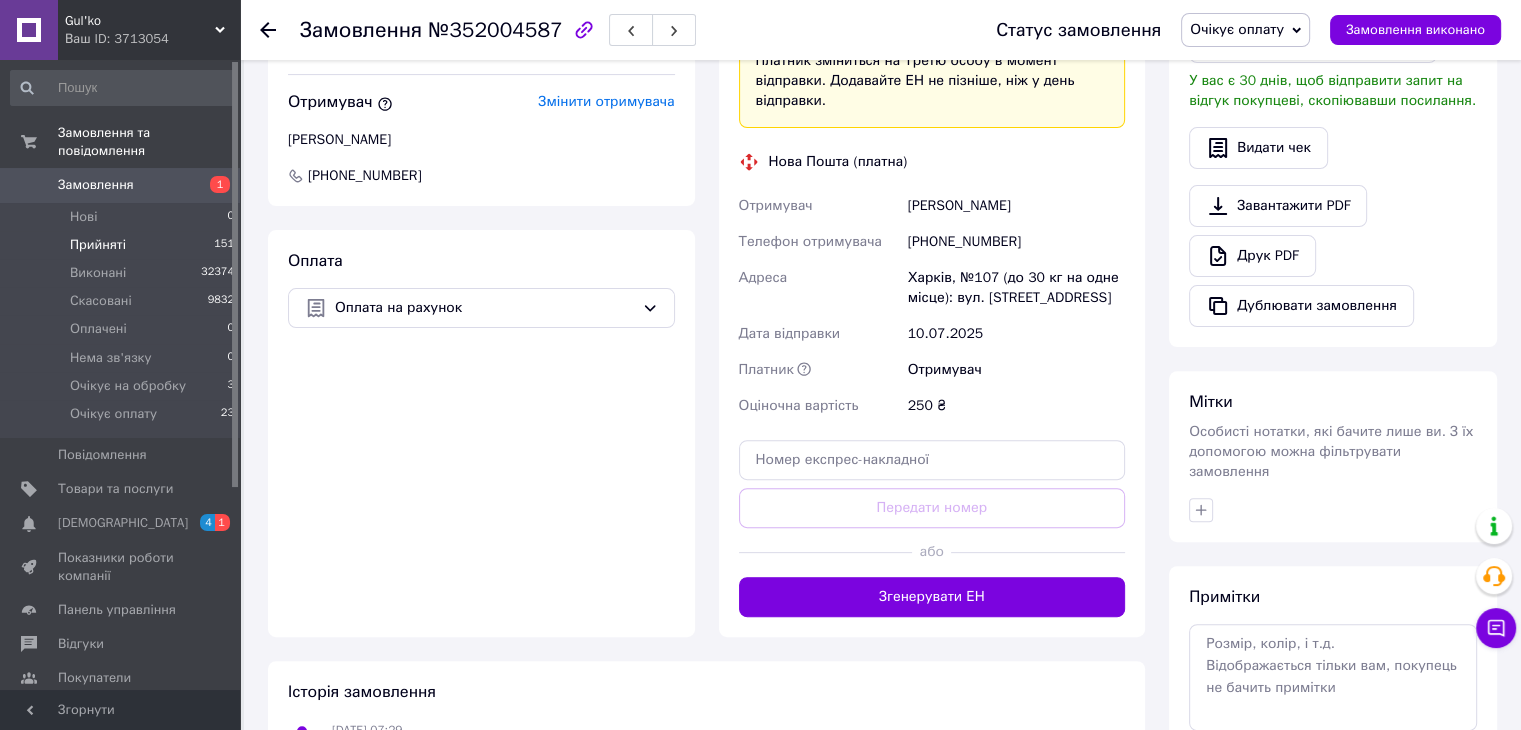 click on "Прийняті 151" at bounding box center (123, 245) 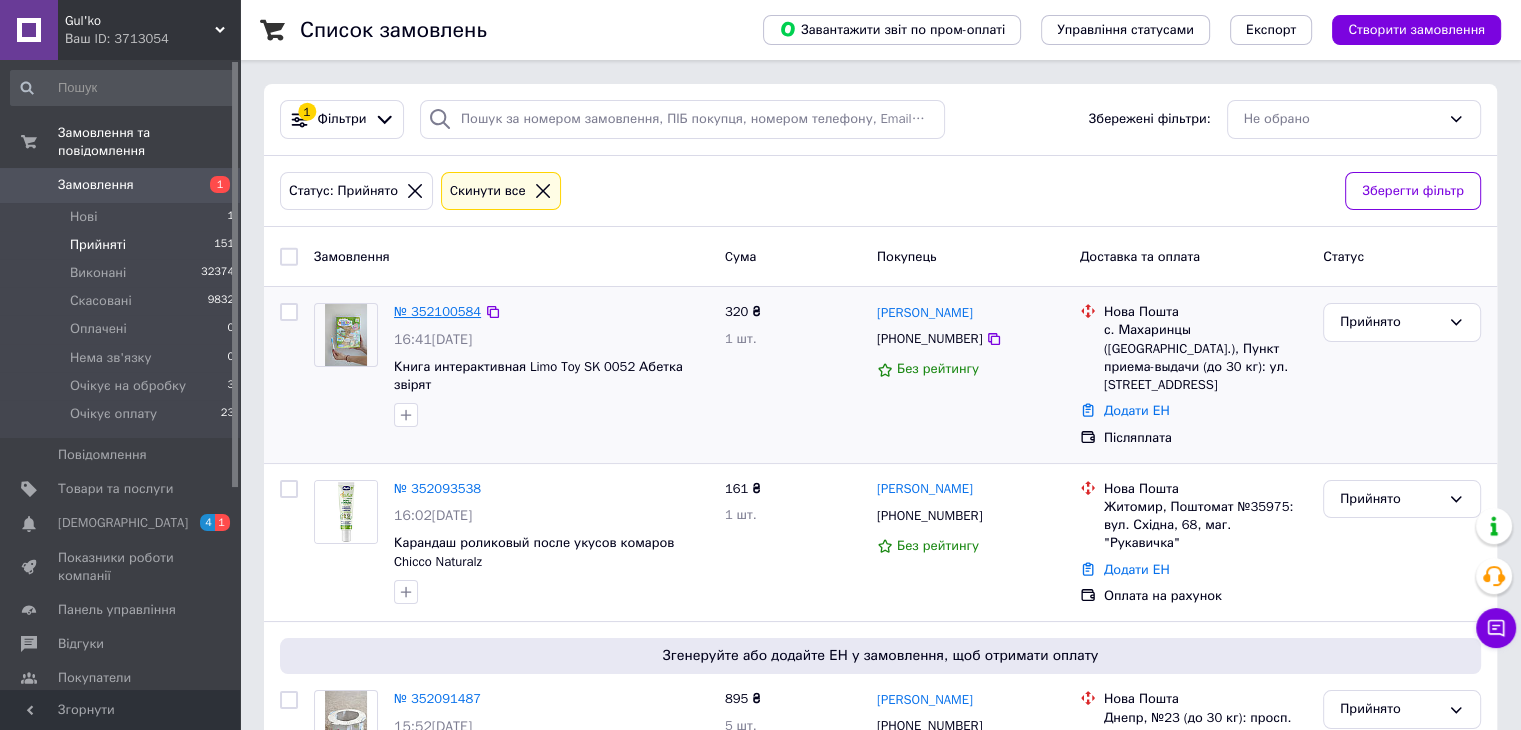 click on "№ 352100584" at bounding box center (437, 311) 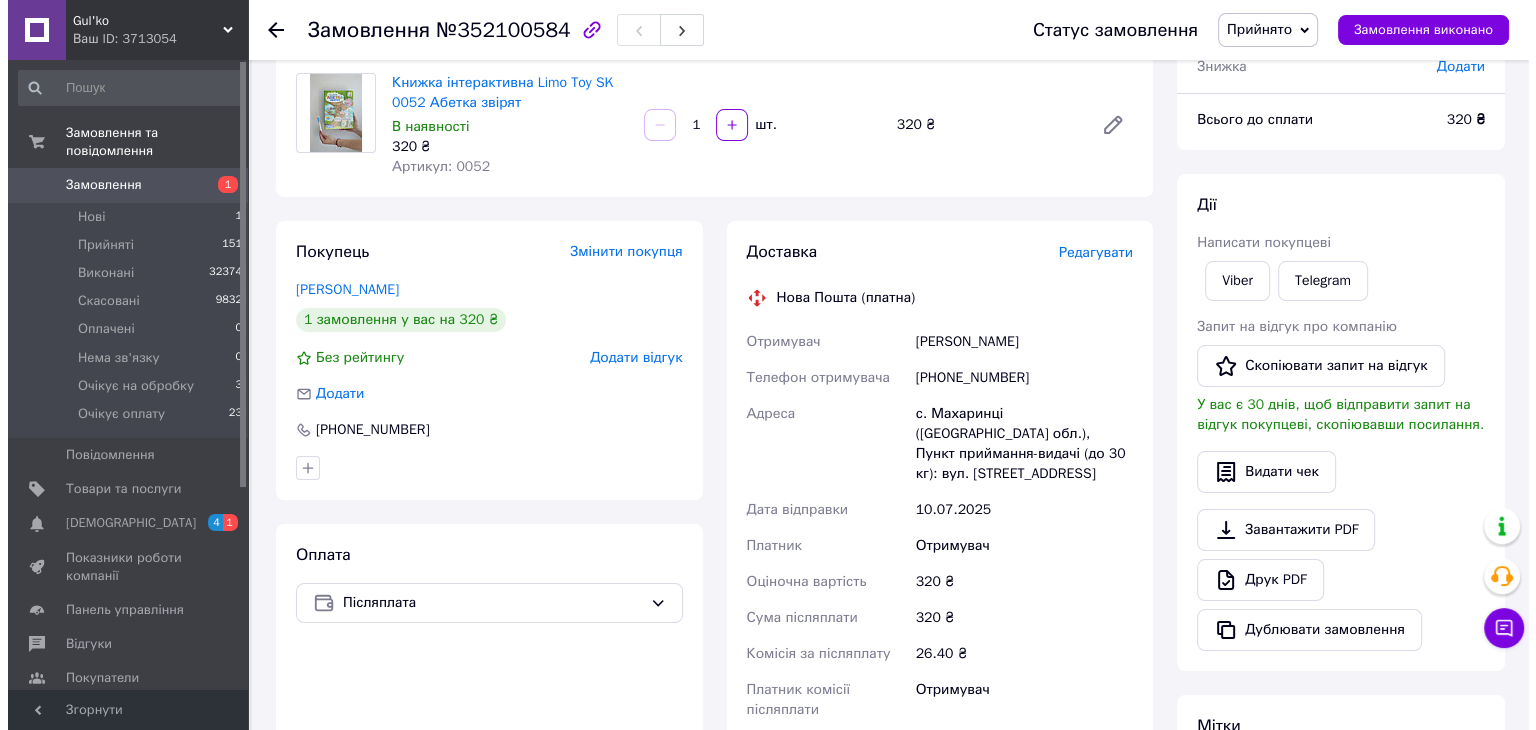 scroll, scrollTop: 200, scrollLeft: 0, axis: vertical 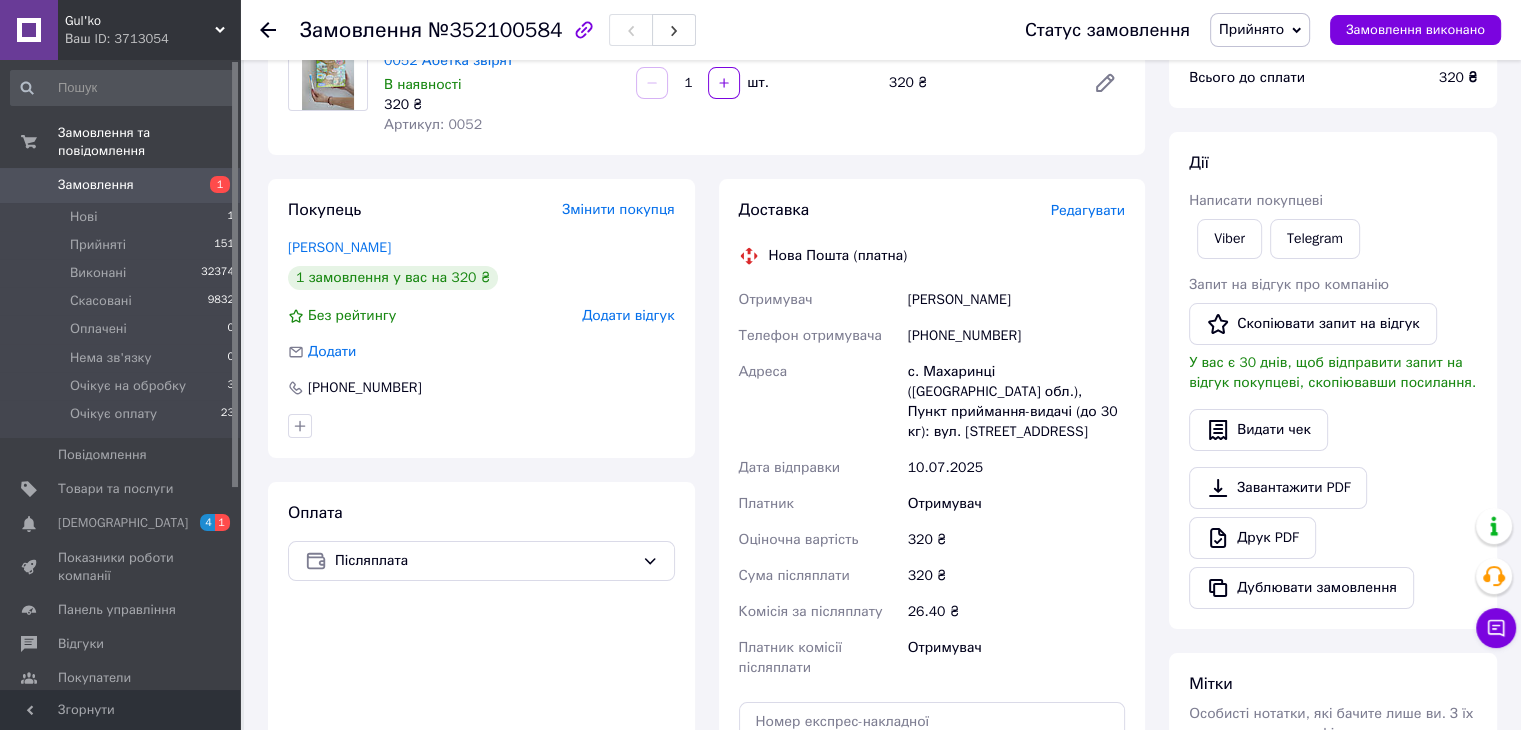 click on "Редагувати" at bounding box center [1088, 210] 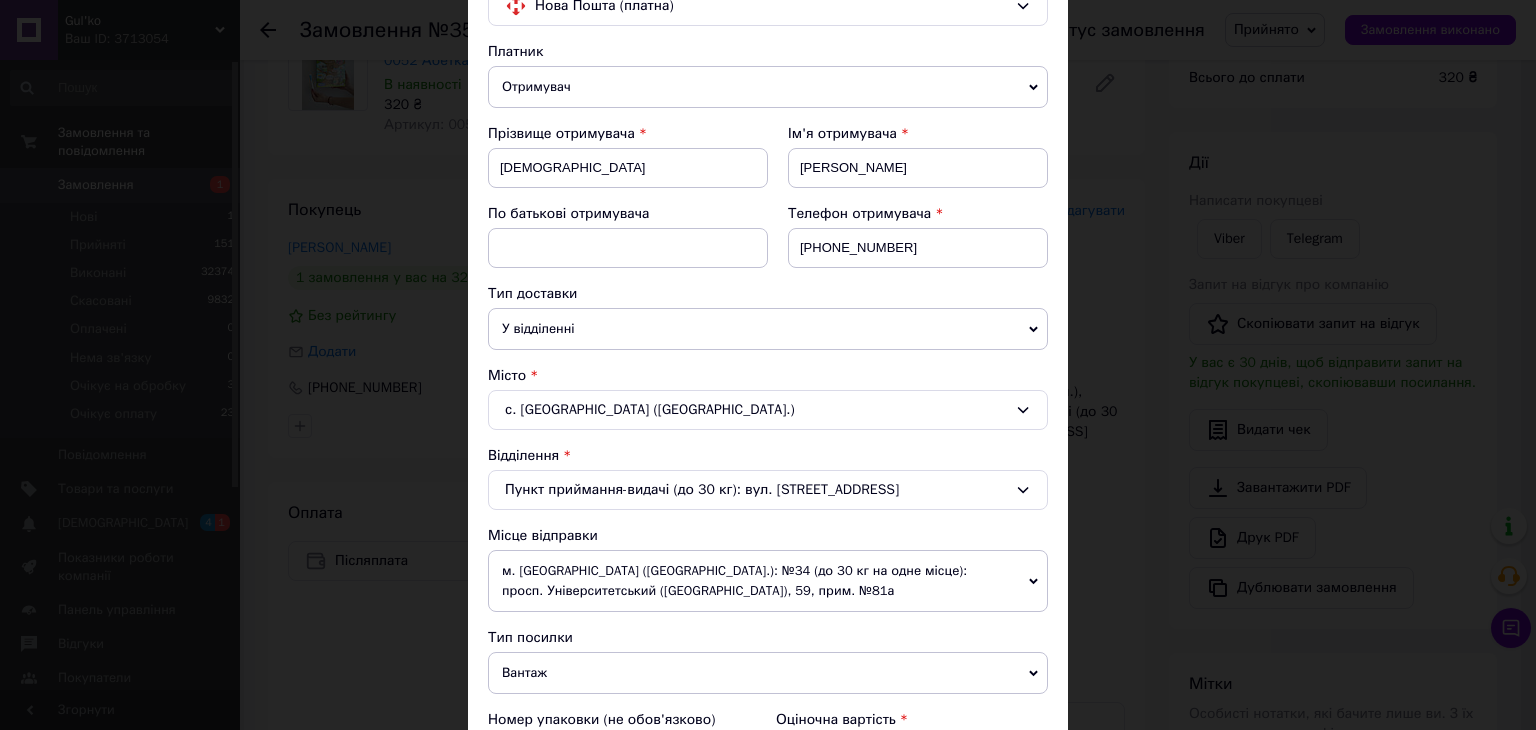 scroll, scrollTop: 200, scrollLeft: 0, axis: vertical 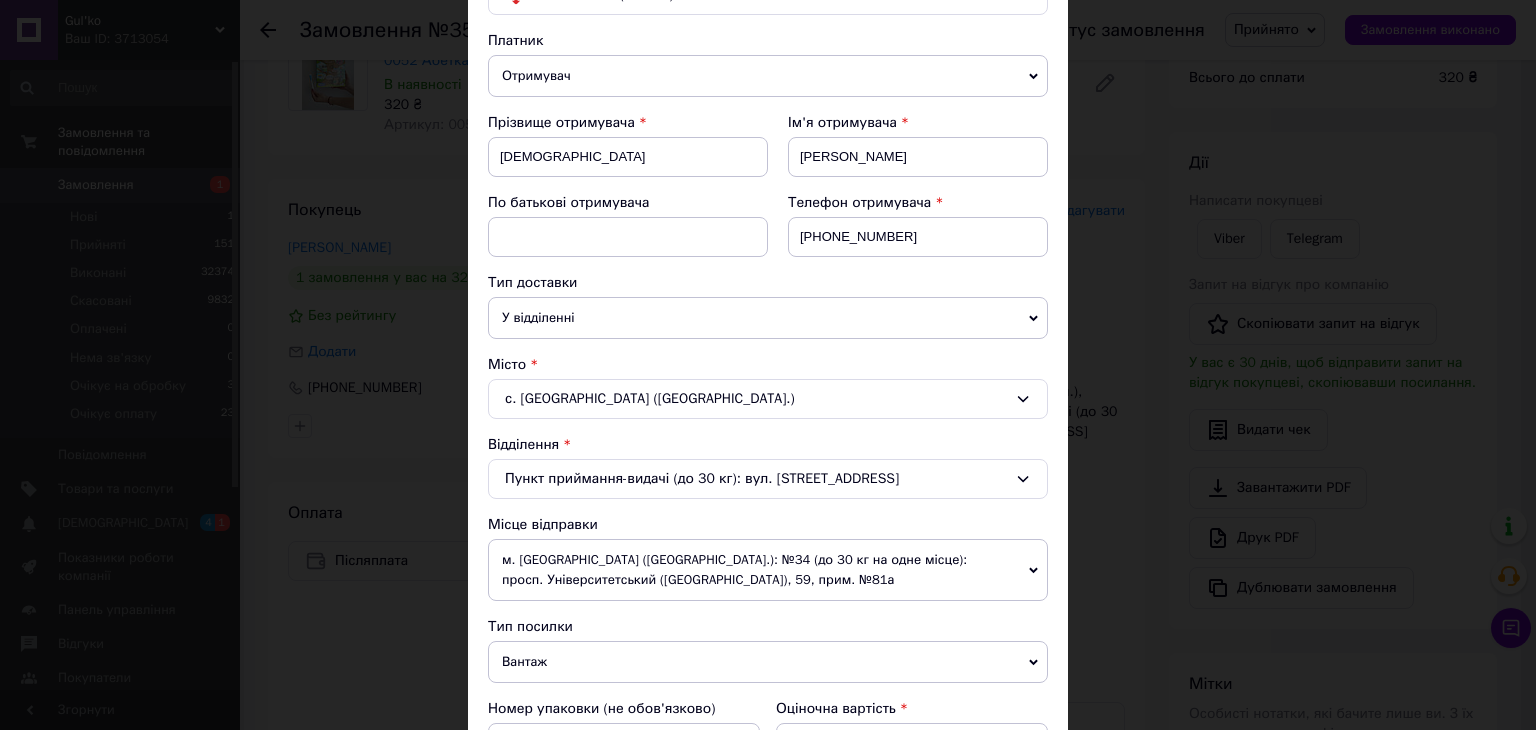 click 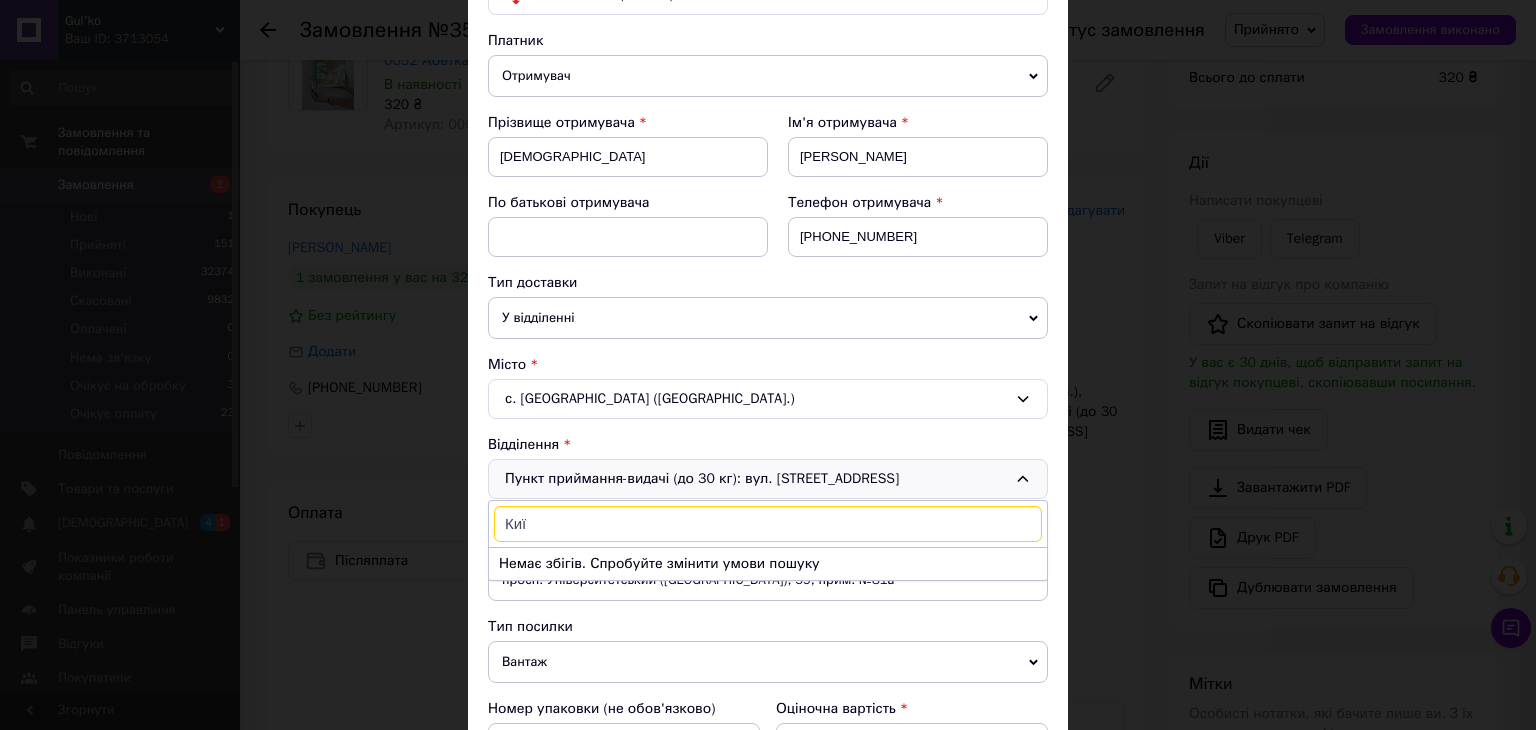 type on "Киї" 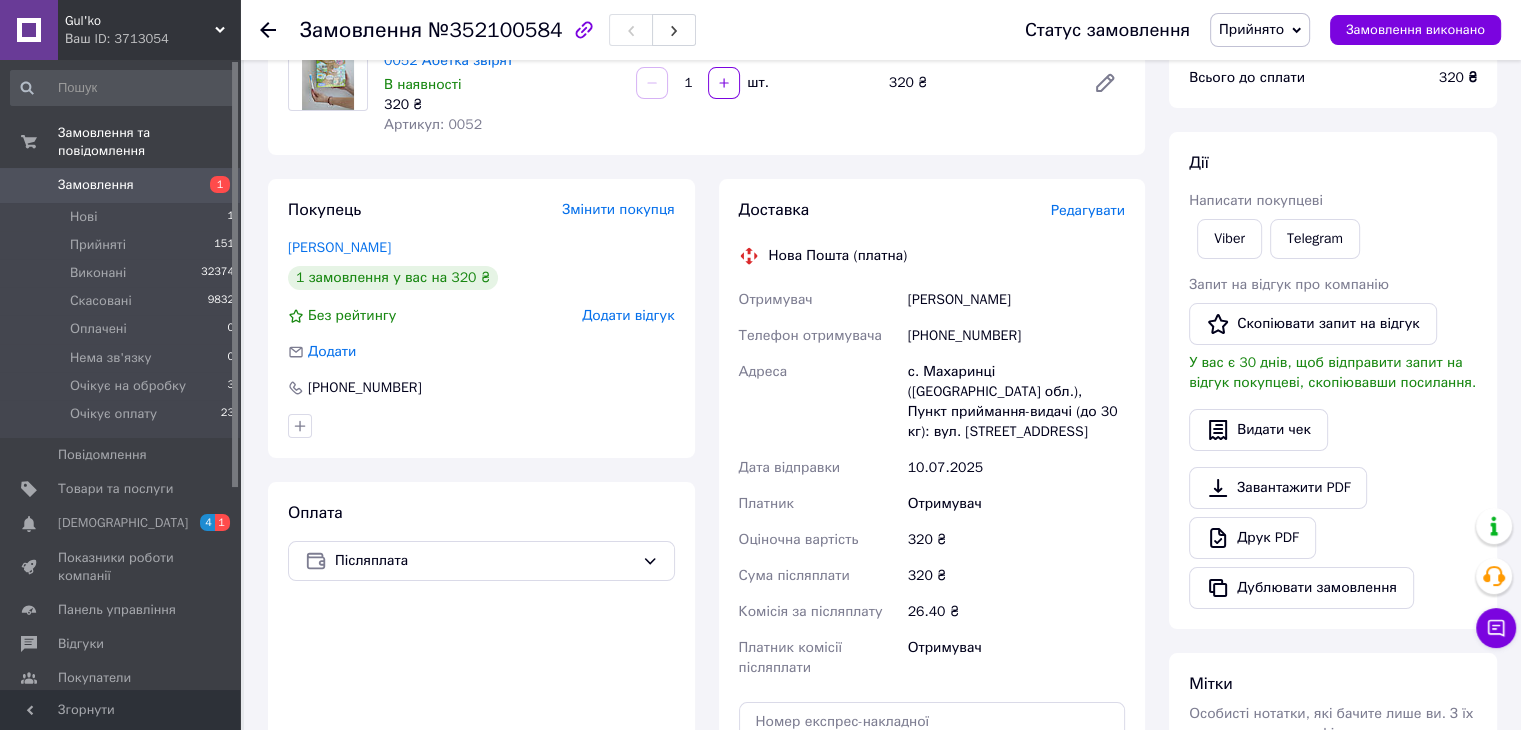click on "Редагувати" at bounding box center [1088, 210] 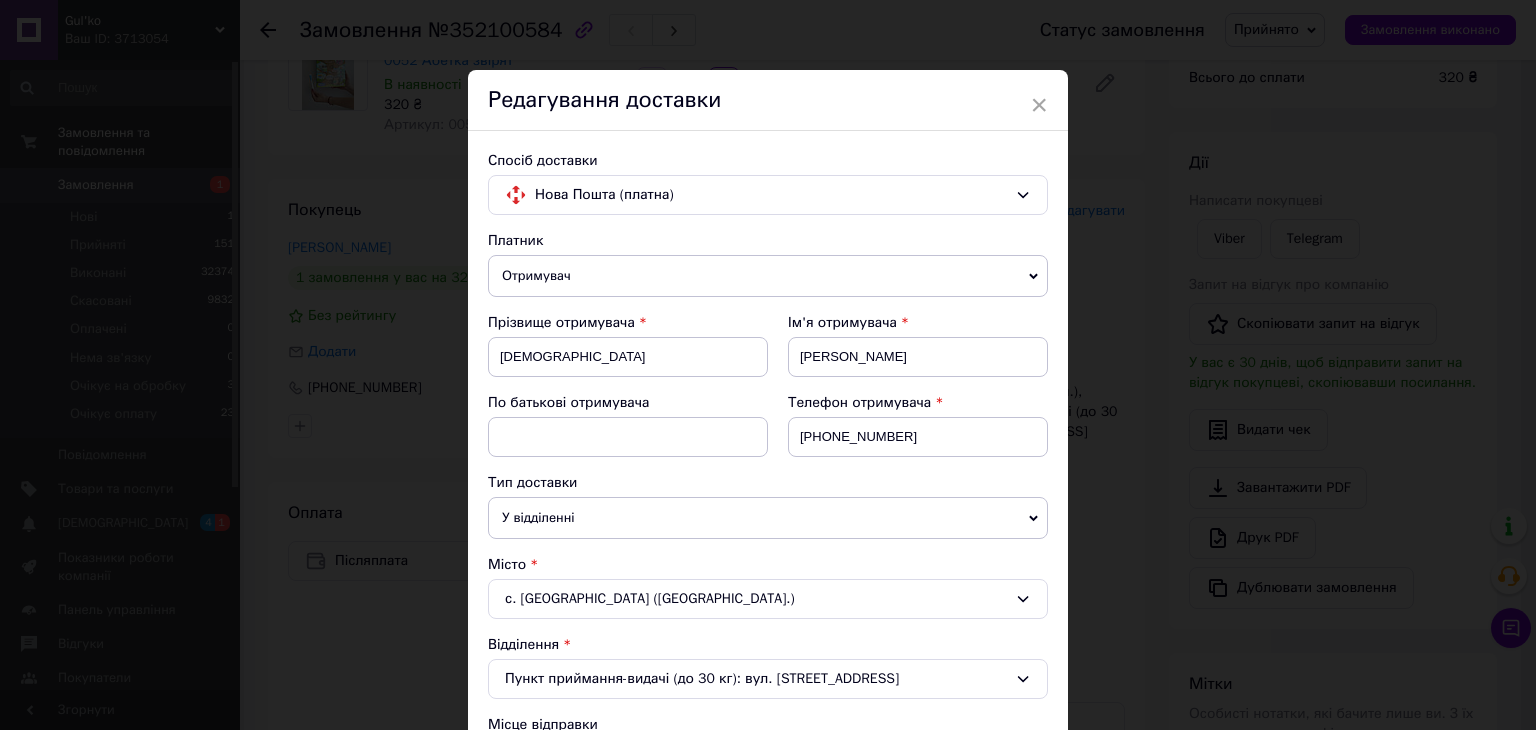 click on "Пункт приймання-видачі (до 30 кг): вул. Центральна, 51" at bounding box center [768, 679] 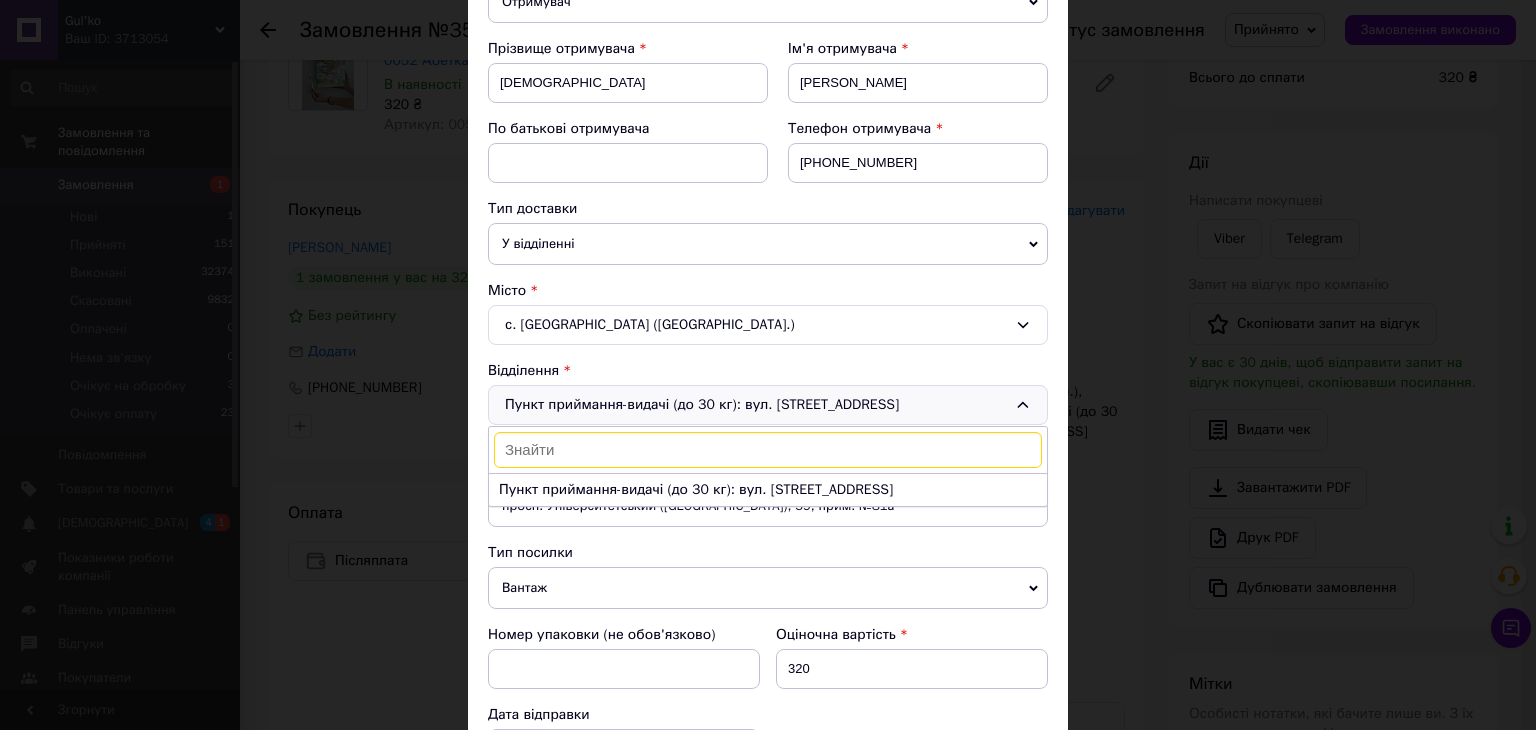 scroll, scrollTop: 308, scrollLeft: 0, axis: vertical 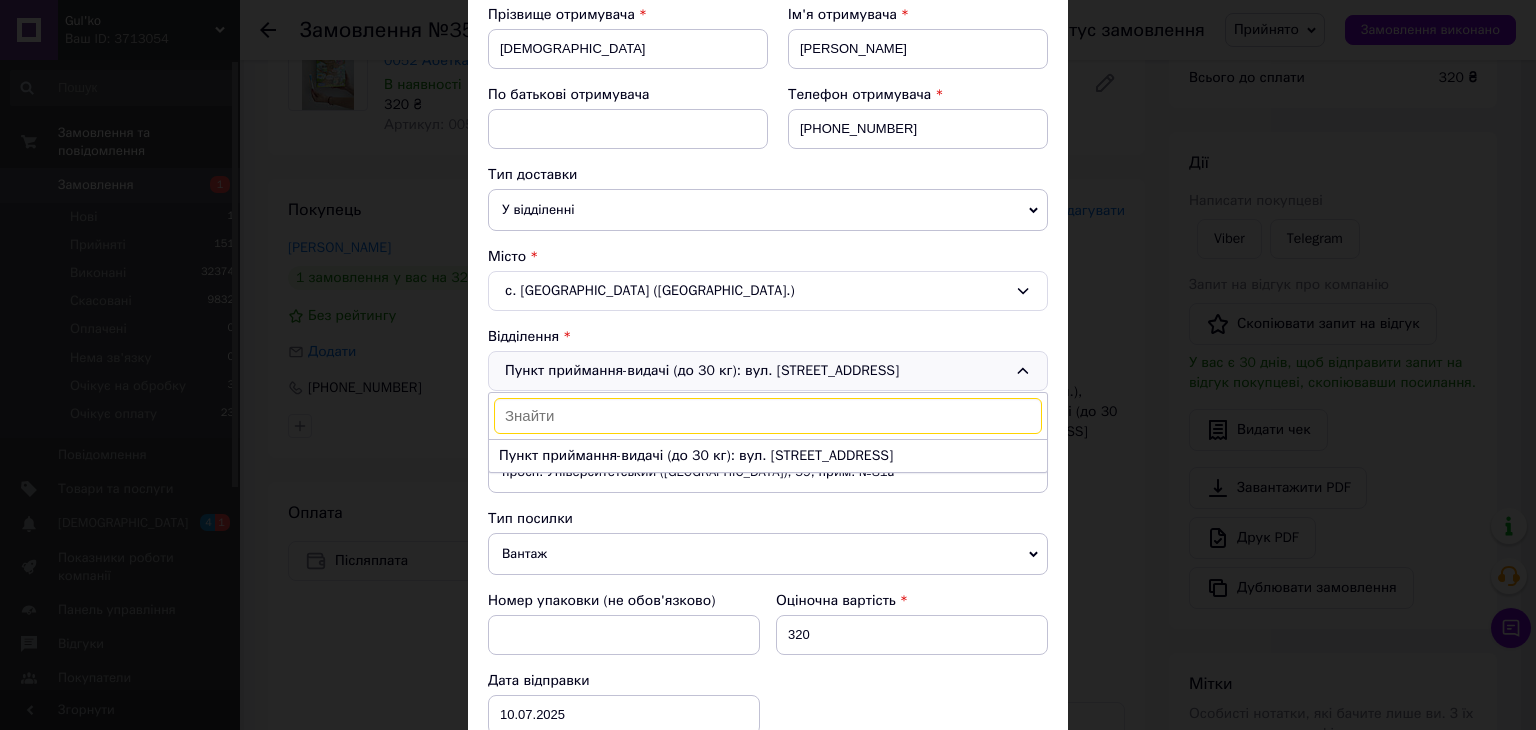 click on "Номер упаковки (не обов'язково) Оціночна вартість 320 Дата відправки 10.07.2025 < 2025 > < Июль > Пн Вт Ср Чт Пт Сб Вс 30 1 2 3 4 5 6 7 8 9 10 11 12 13 14 15 16 17 18 19 20 21 22 23 24 25 26 27 28 29 30 31 1 2 3 4 5 6 7 8 9 10" at bounding box center (768, 663) 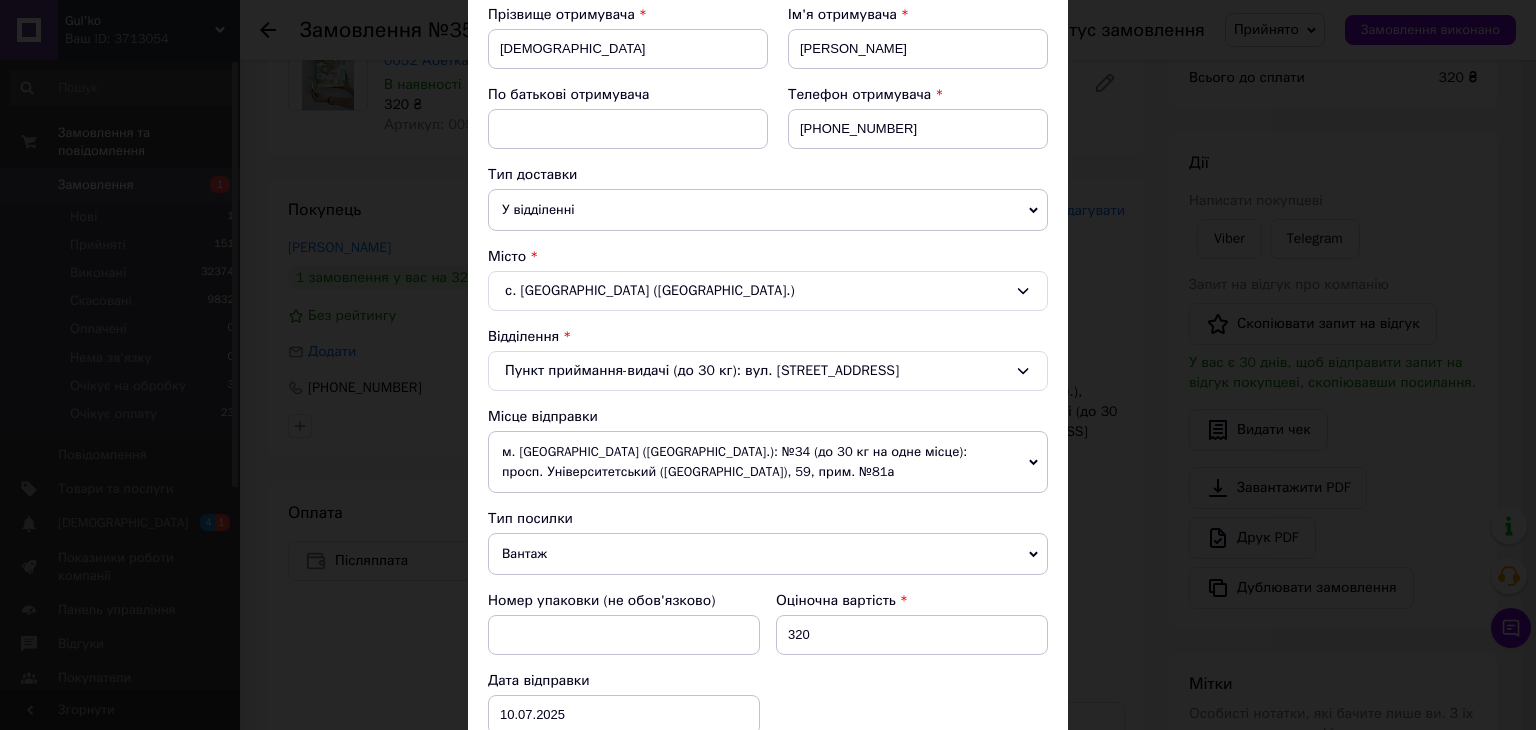 click on "Пункт приймання-видачі (до 30 кг): вул. Центральна, 51" at bounding box center (768, 371) 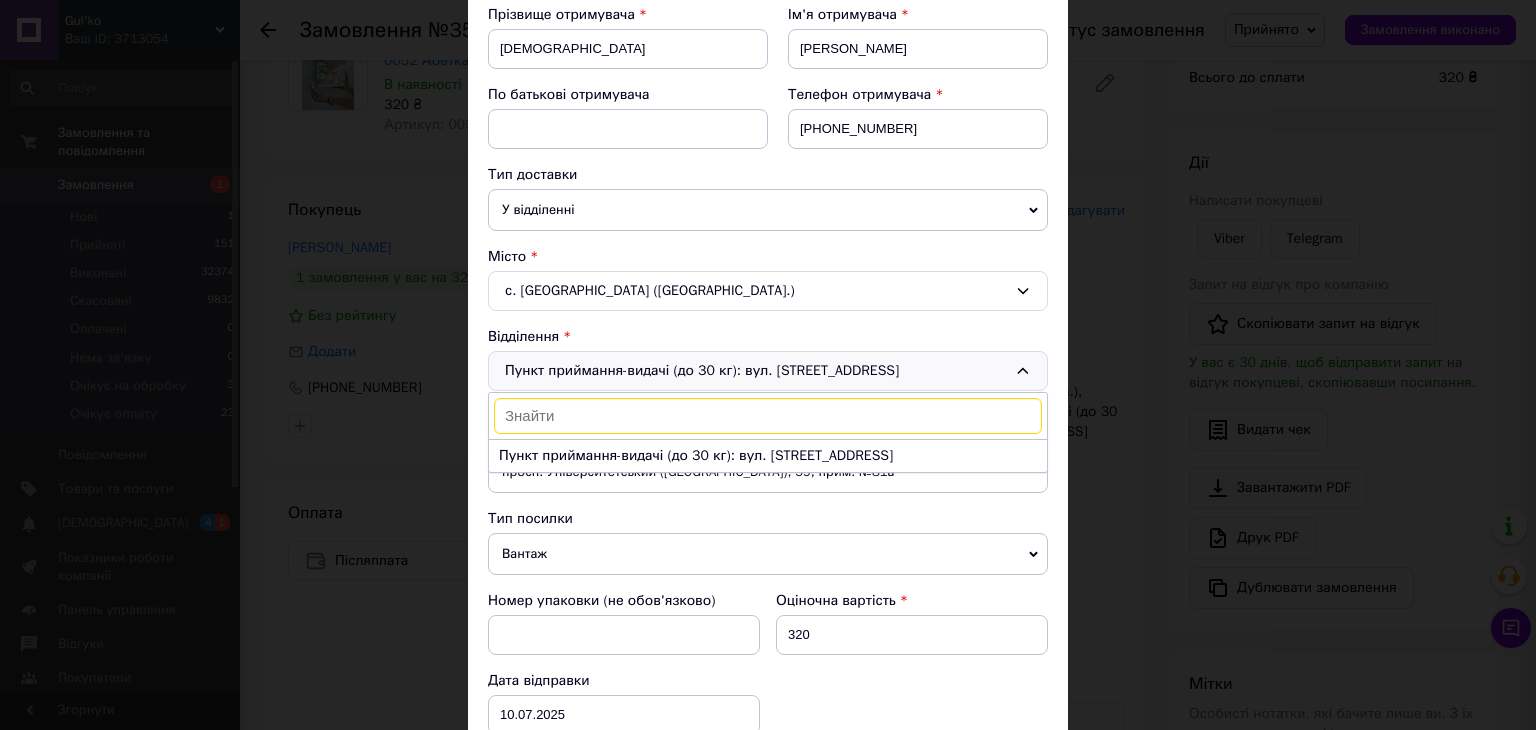 click on "Пункт приймання-видачі (до 30 кг): вул. Центральна, 51 Пункт приймання-видачі (до 30 кг): вул. Центральна, 51" at bounding box center (768, 371) 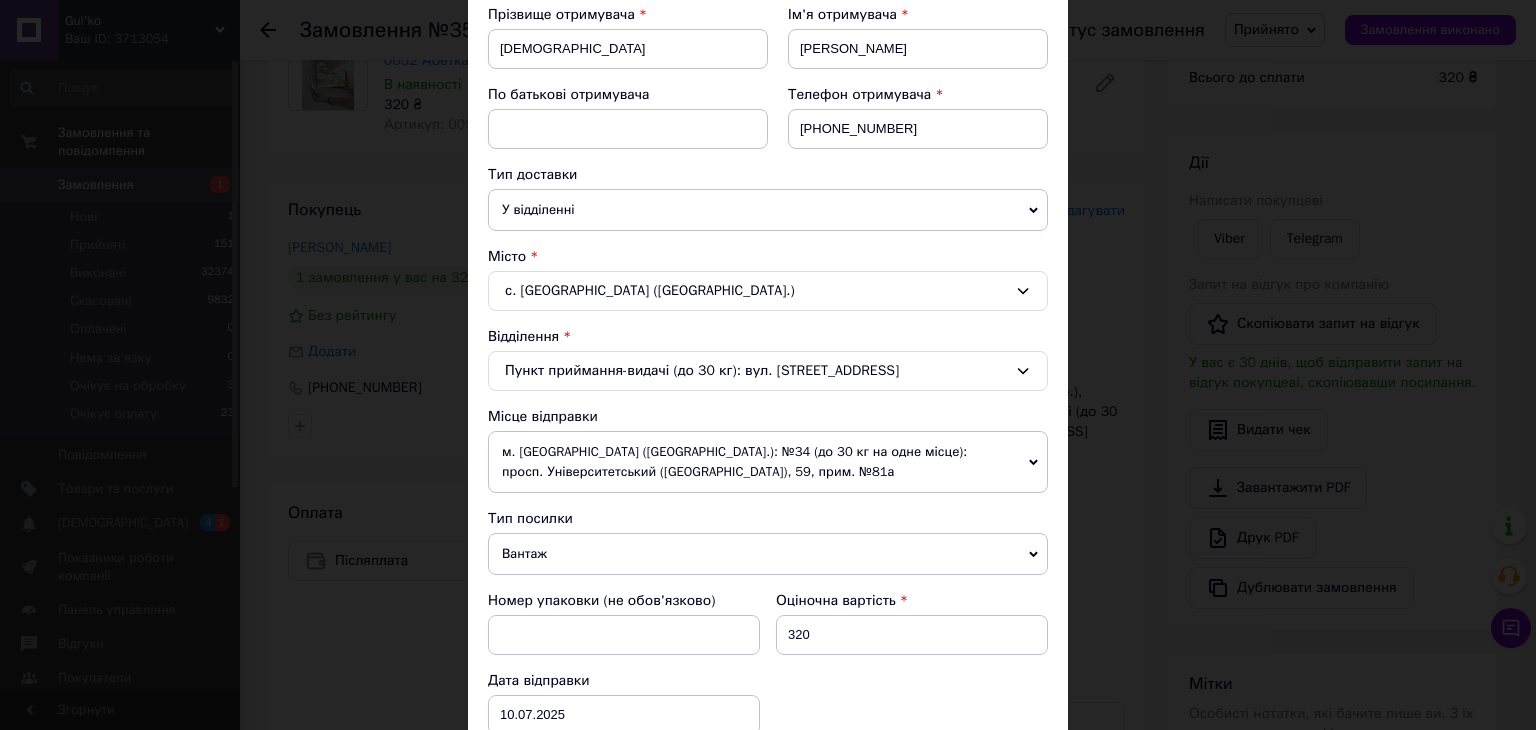 click on "Пункт приймання-видачі (до 30 кг): вул. Центральна, 51" at bounding box center [768, 371] 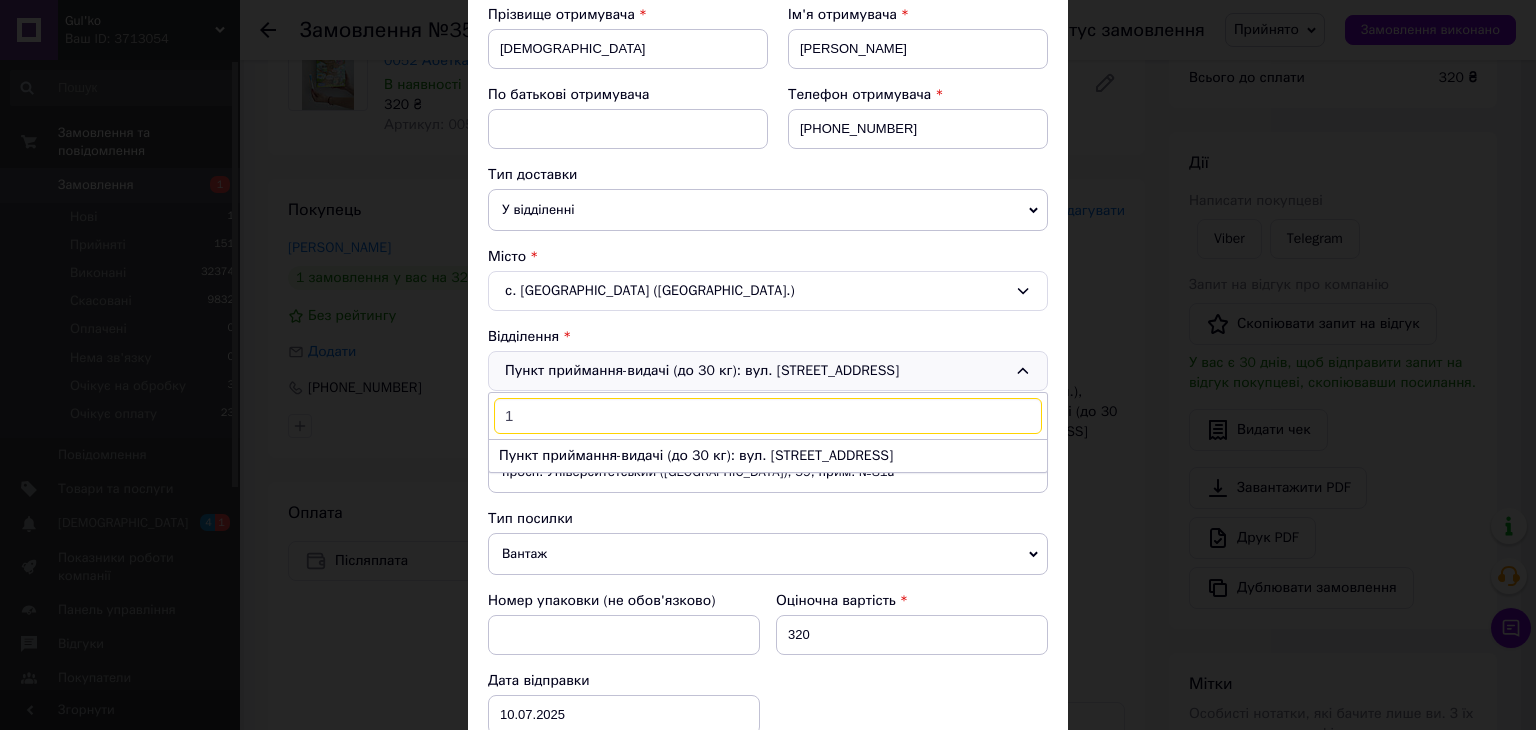 type on "1" 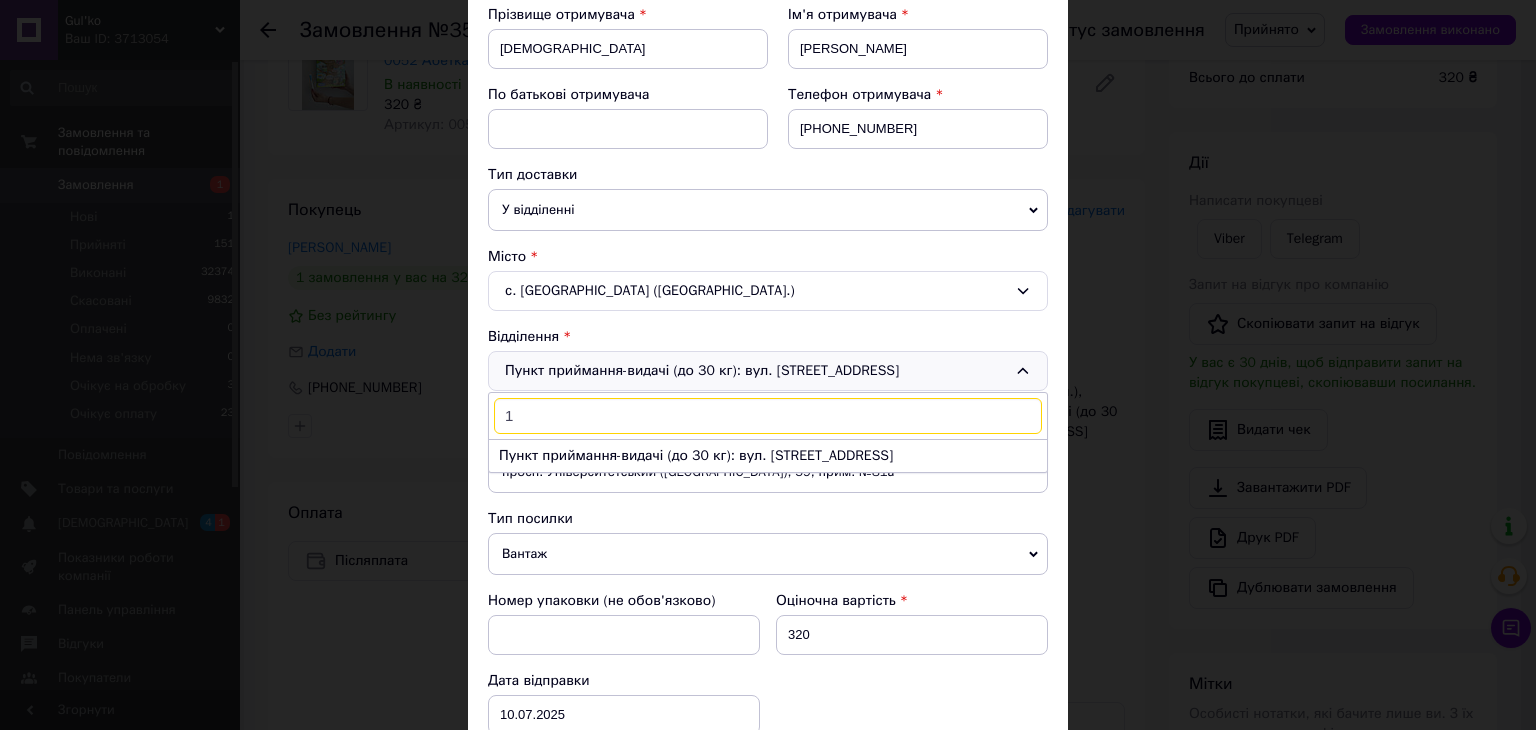 click on "Номер упаковки (не обов'язково) Оціночна вартість 320 Дата відправки 10.07.2025 < 2025 > < Июль > Пн Вт Ср Чт Пт Сб Вс 30 1 2 3 4 5 6 7 8 9 10 11 12 13 14 15 16 17 18 19 20 21 22 23 24 25 26 27 28 29 30 31 1 2 3 4 5 6 7 8 9 10" at bounding box center [768, 663] 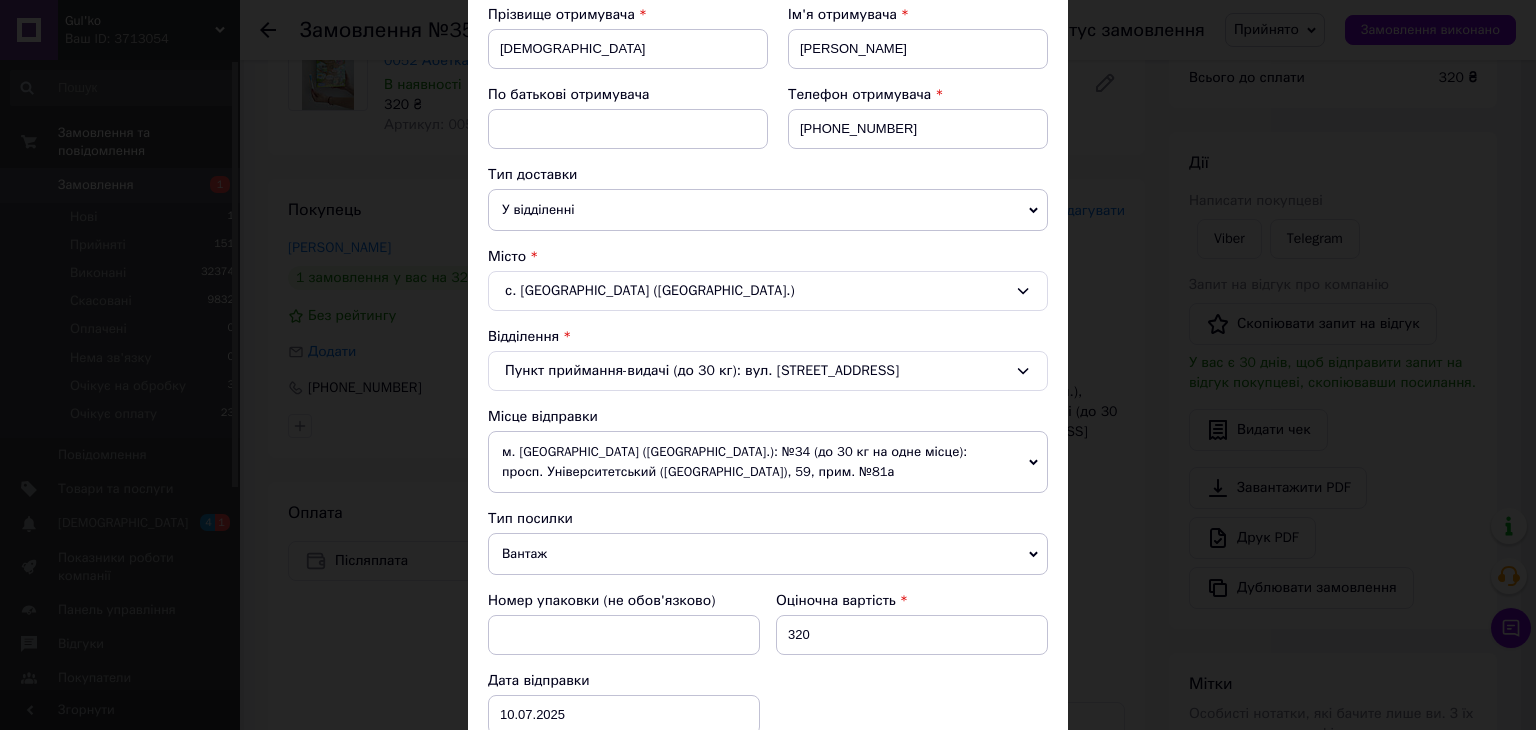 click on "Пункт приймання-видачі (до 30 кг): вул. Центральна, 51" at bounding box center (768, 371) 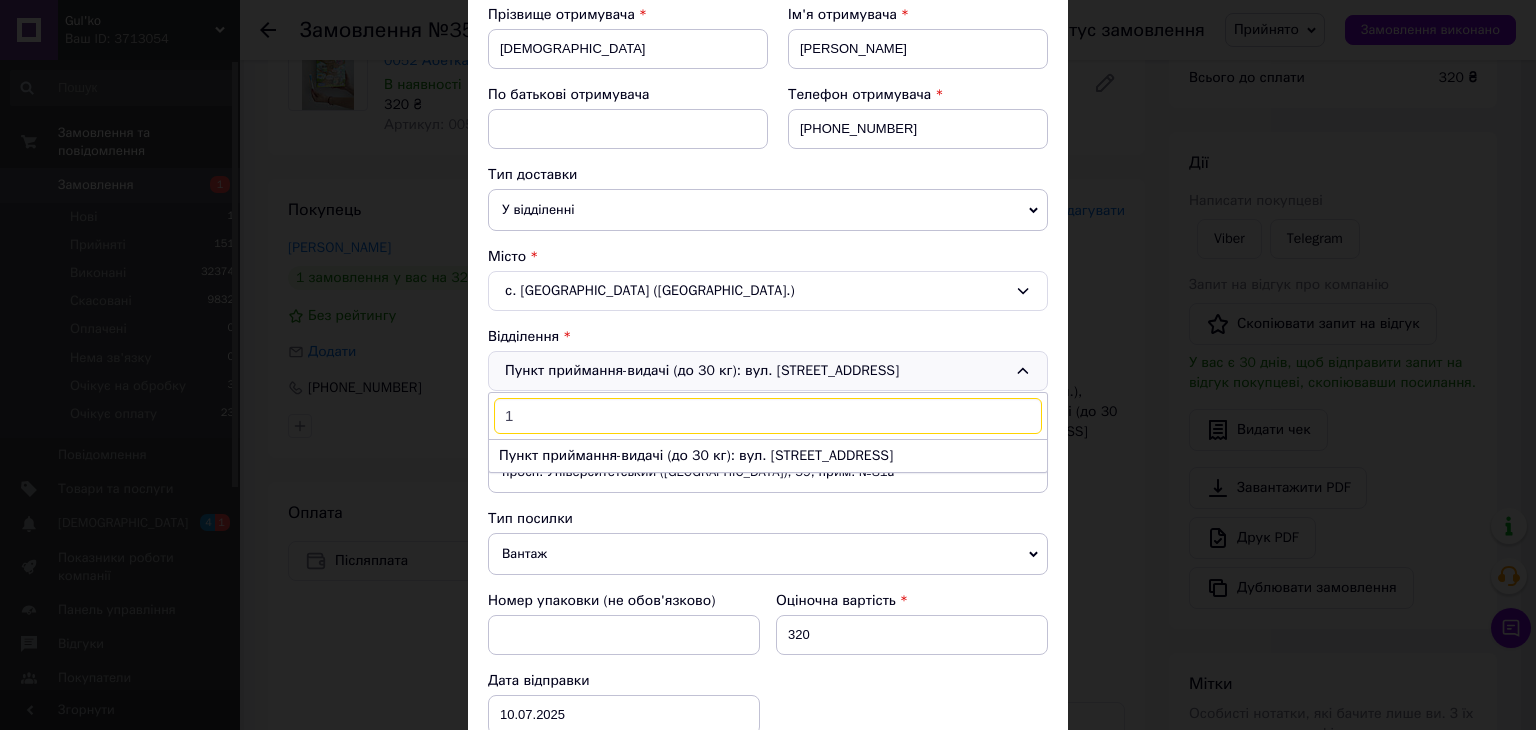 type on "1" 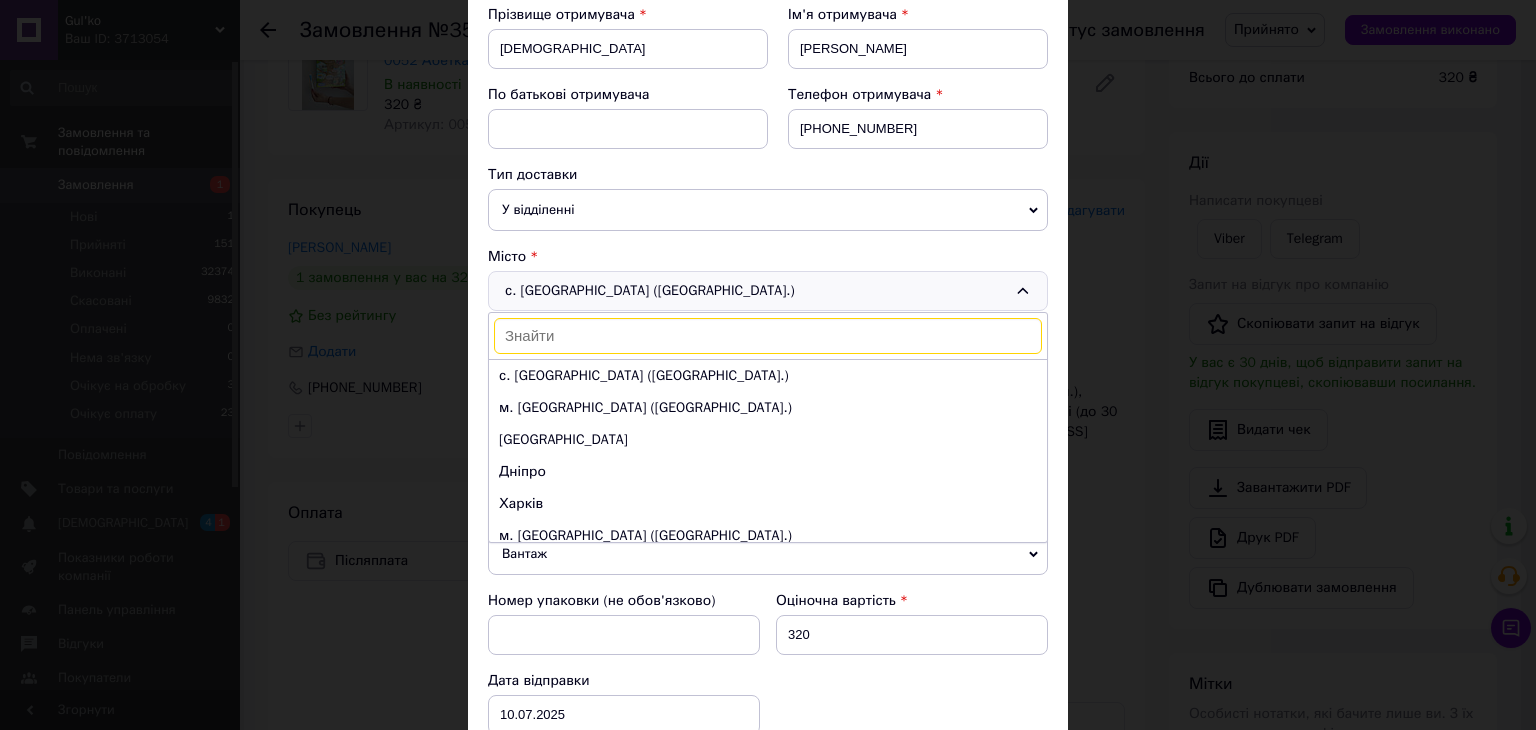 click at bounding box center [768, 336] 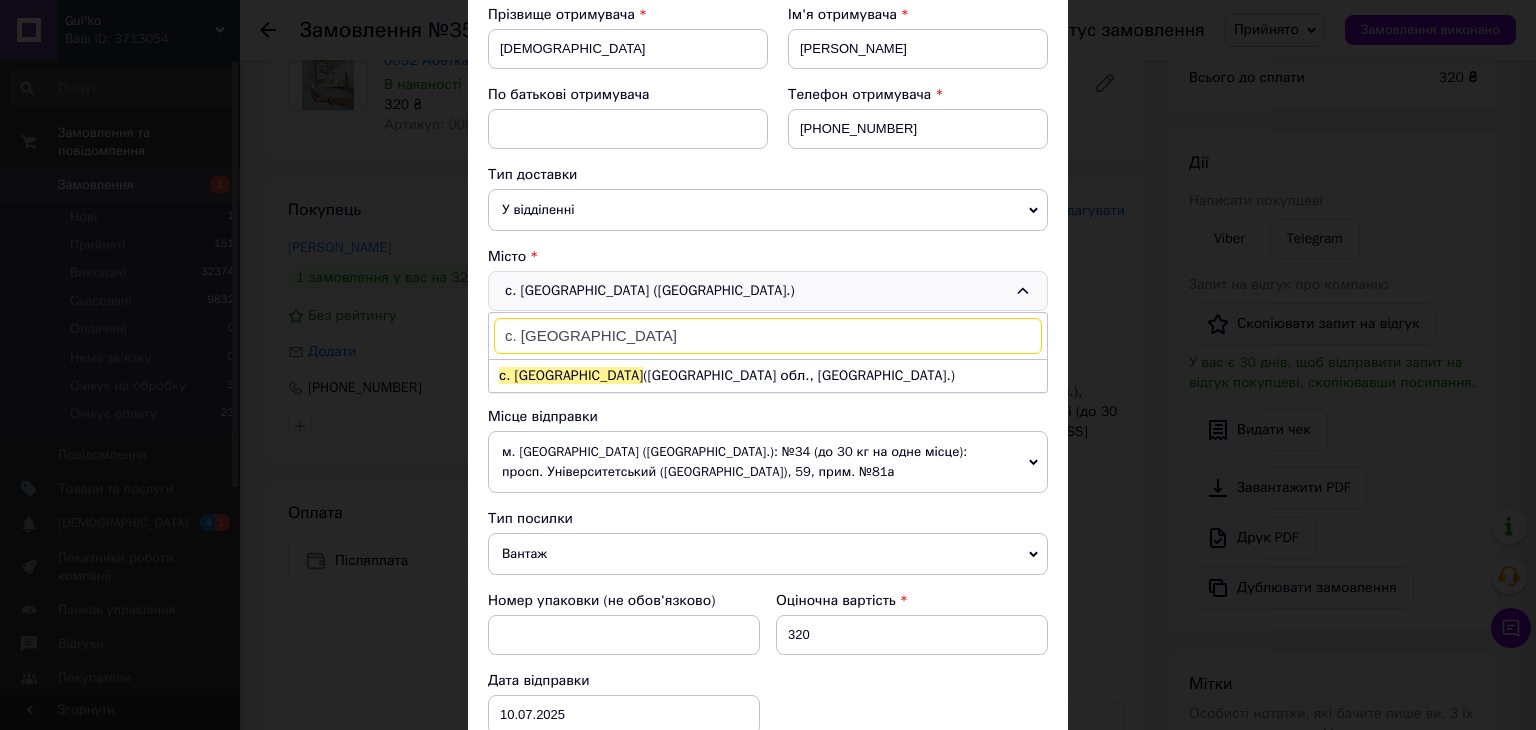 type on "с. Махнівка" 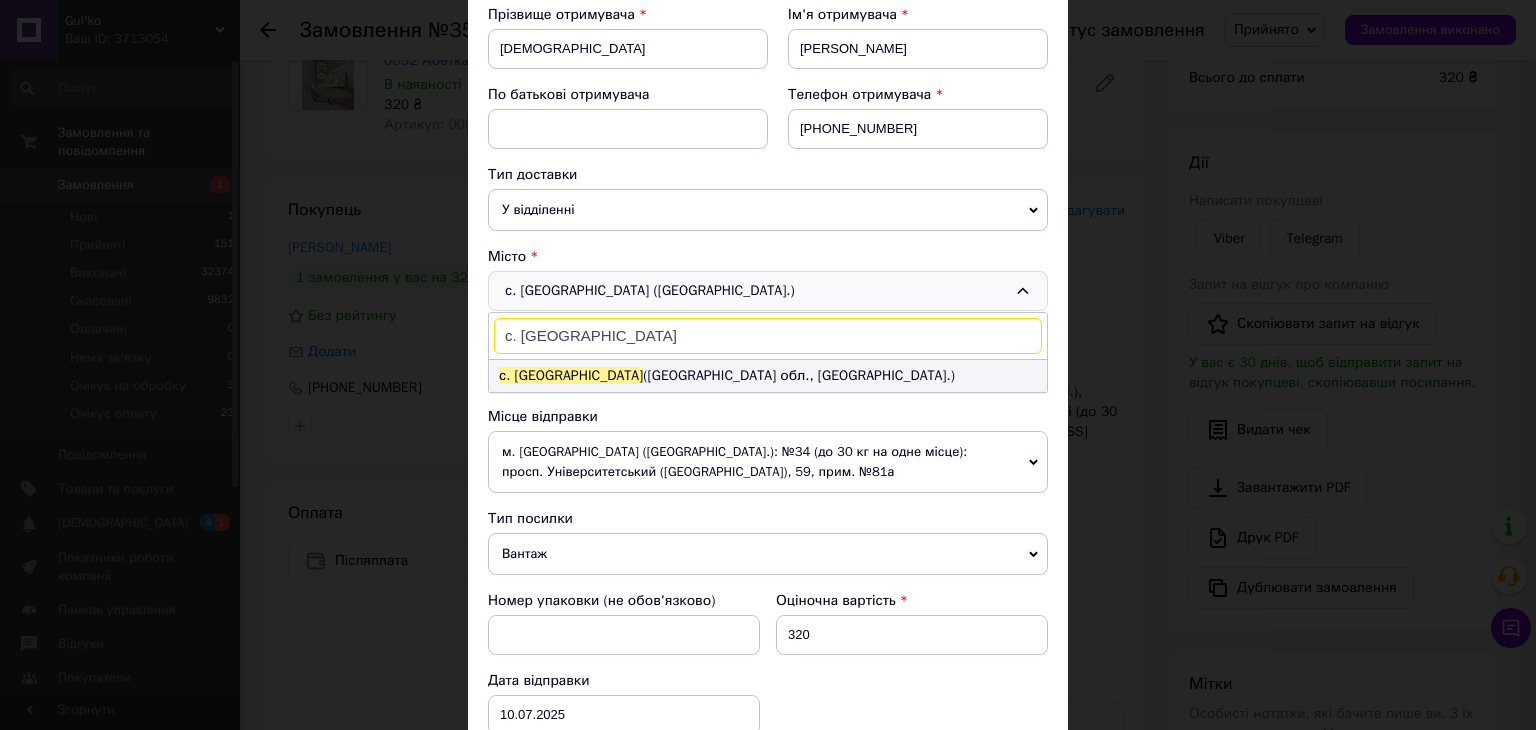 click on "с. Махнівка  (Вінницька обл., Хмільницький р-н.)" at bounding box center [768, 376] 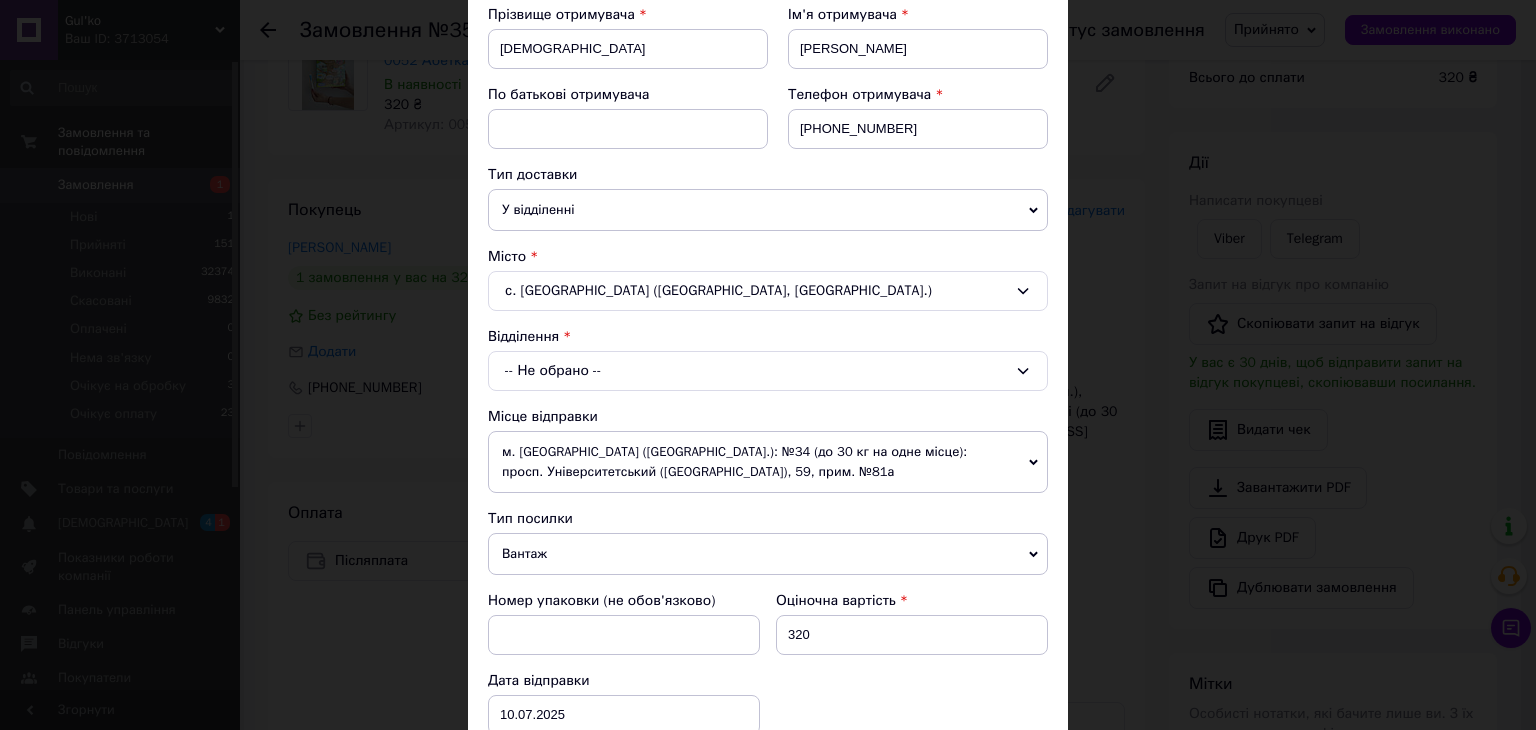 click on "-- Не обрано --" at bounding box center (768, 371) 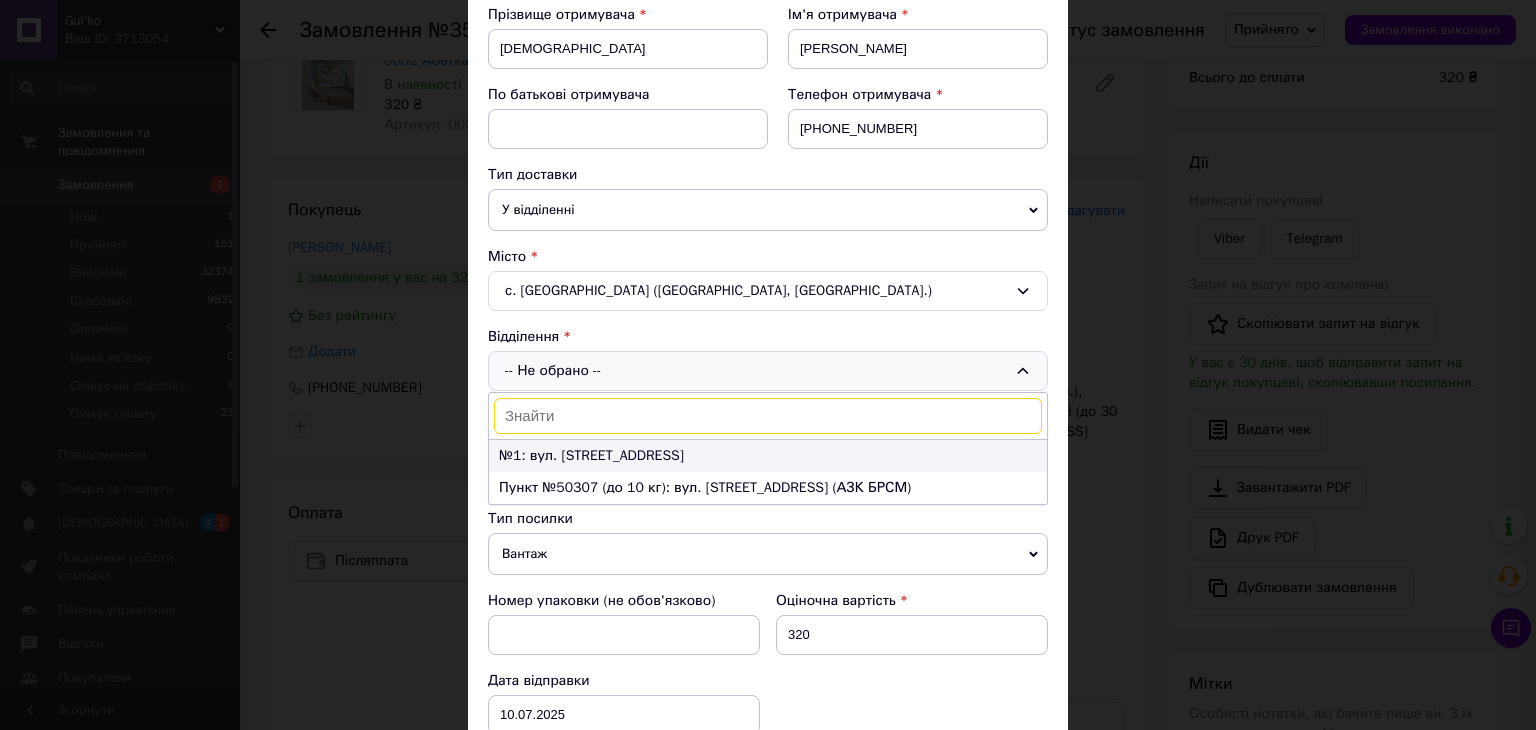 click on "№1: вул. Київська, 46" at bounding box center (768, 456) 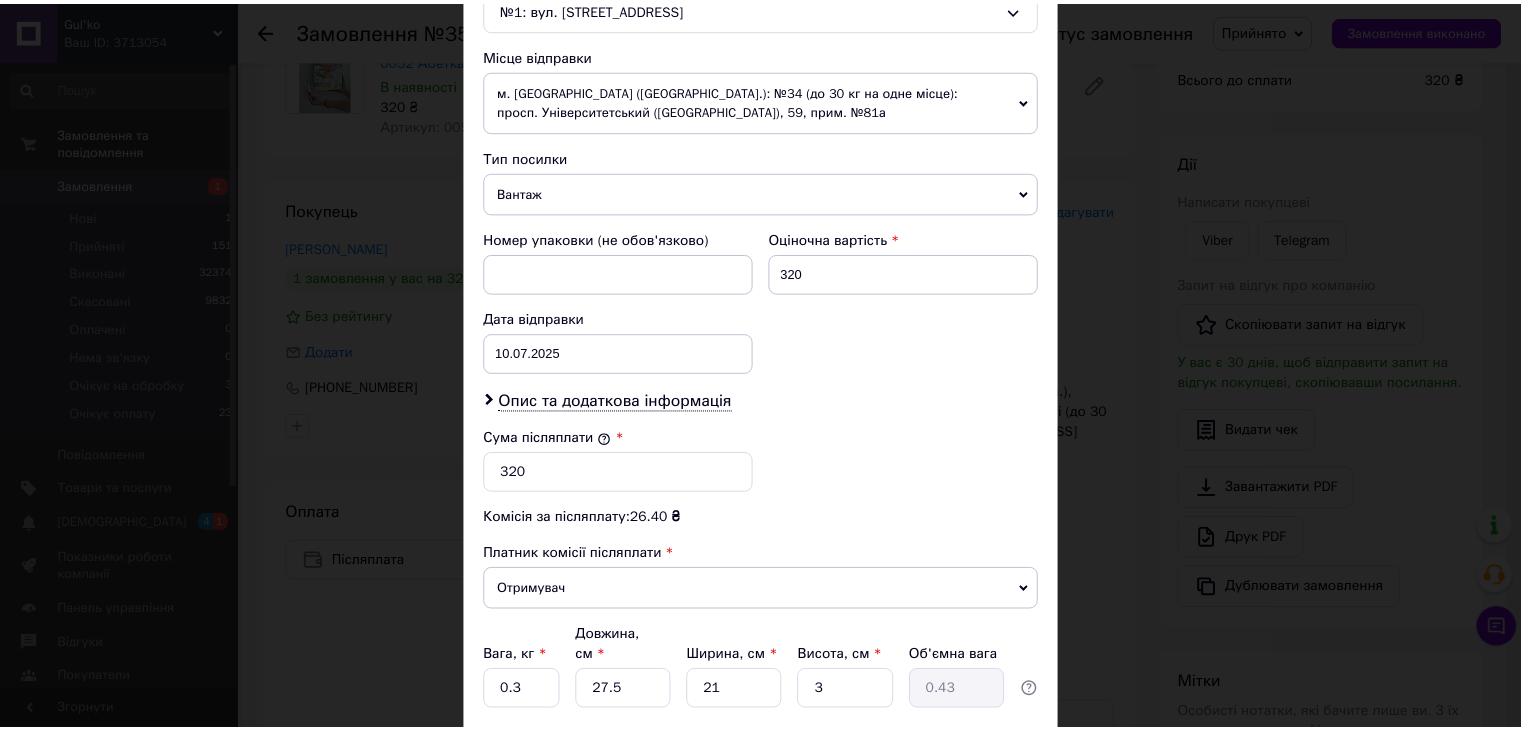 scroll, scrollTop: 810, scrollLeft: 0, axis: vertical 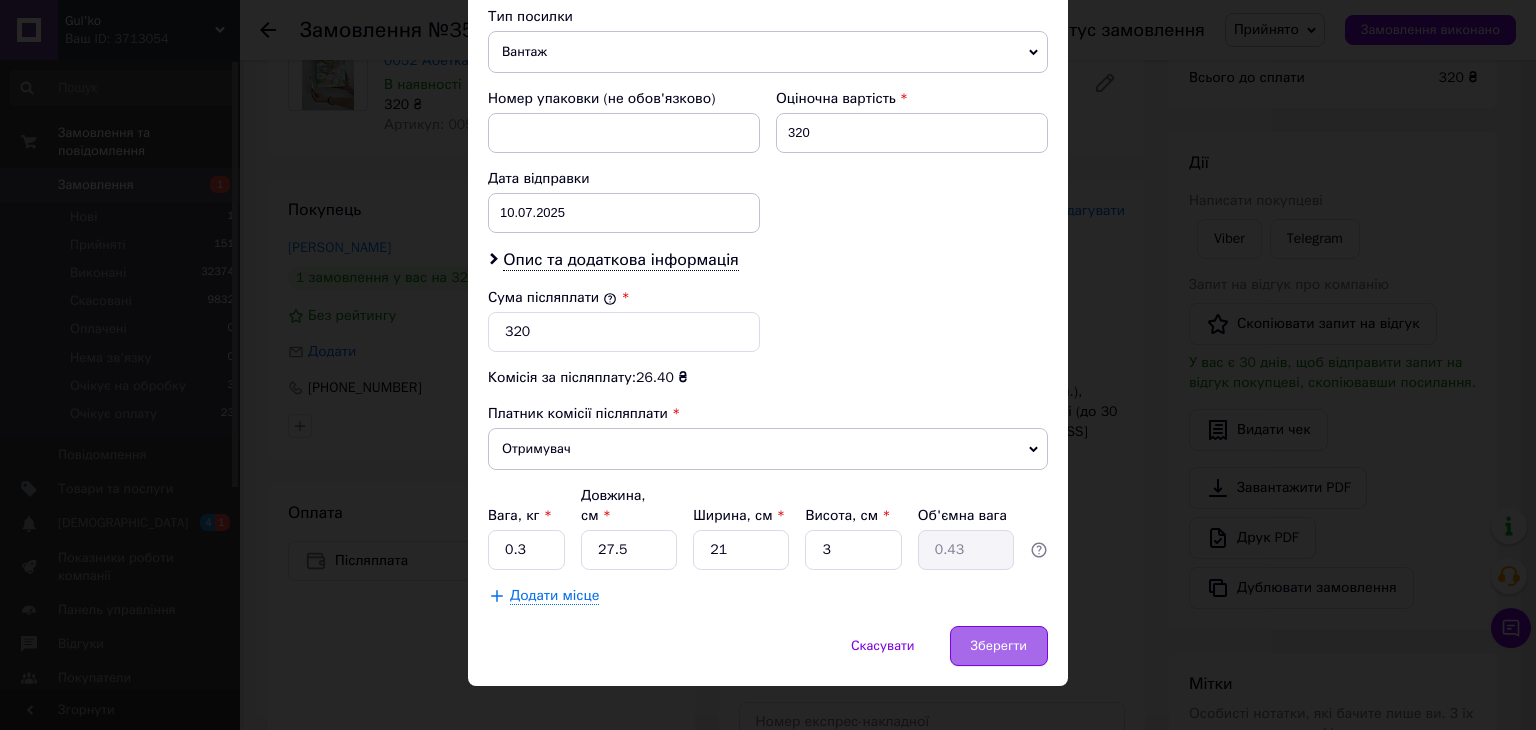 click on "Зберегти" at bounding box center (999, 646) 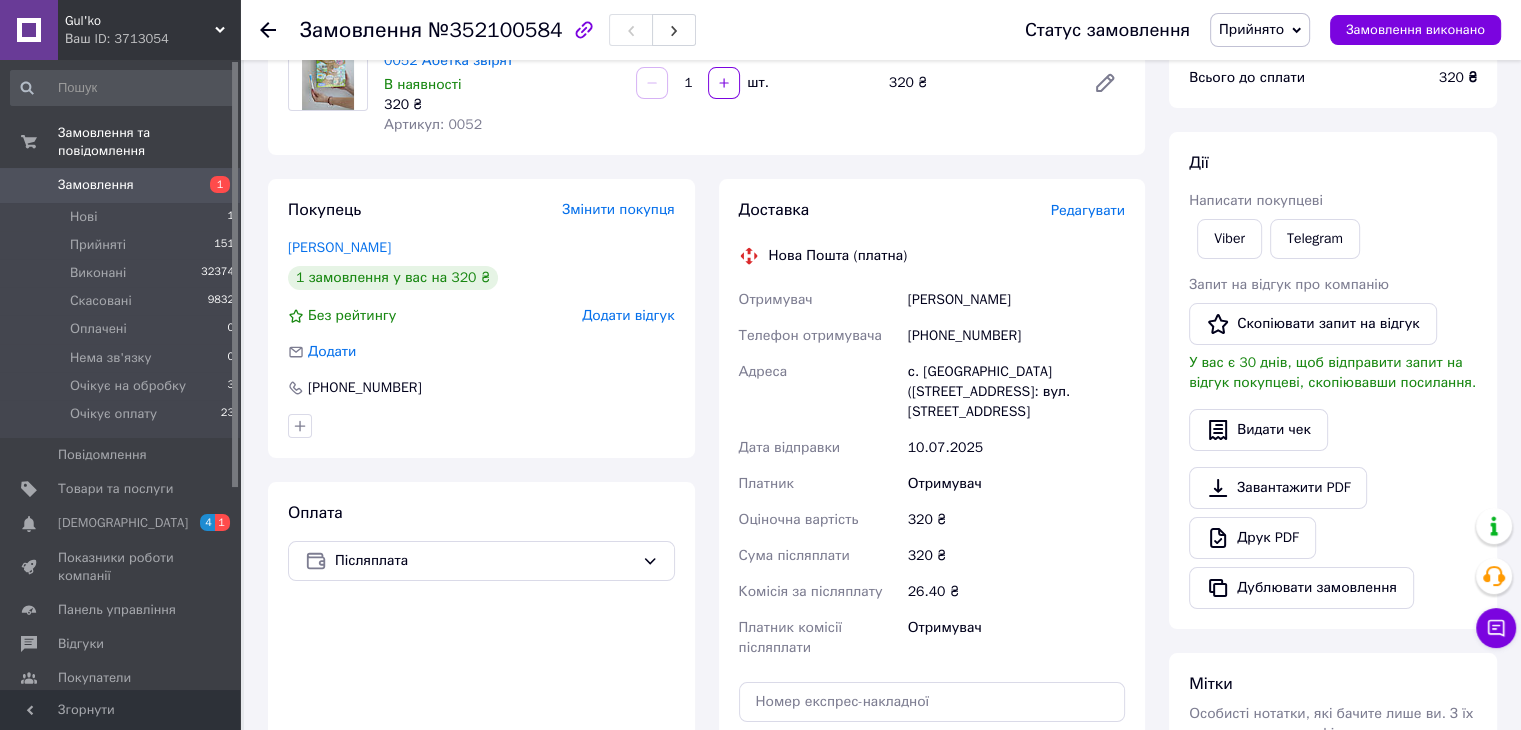 click on "Отримувач" at bounding box center [1016, 638] 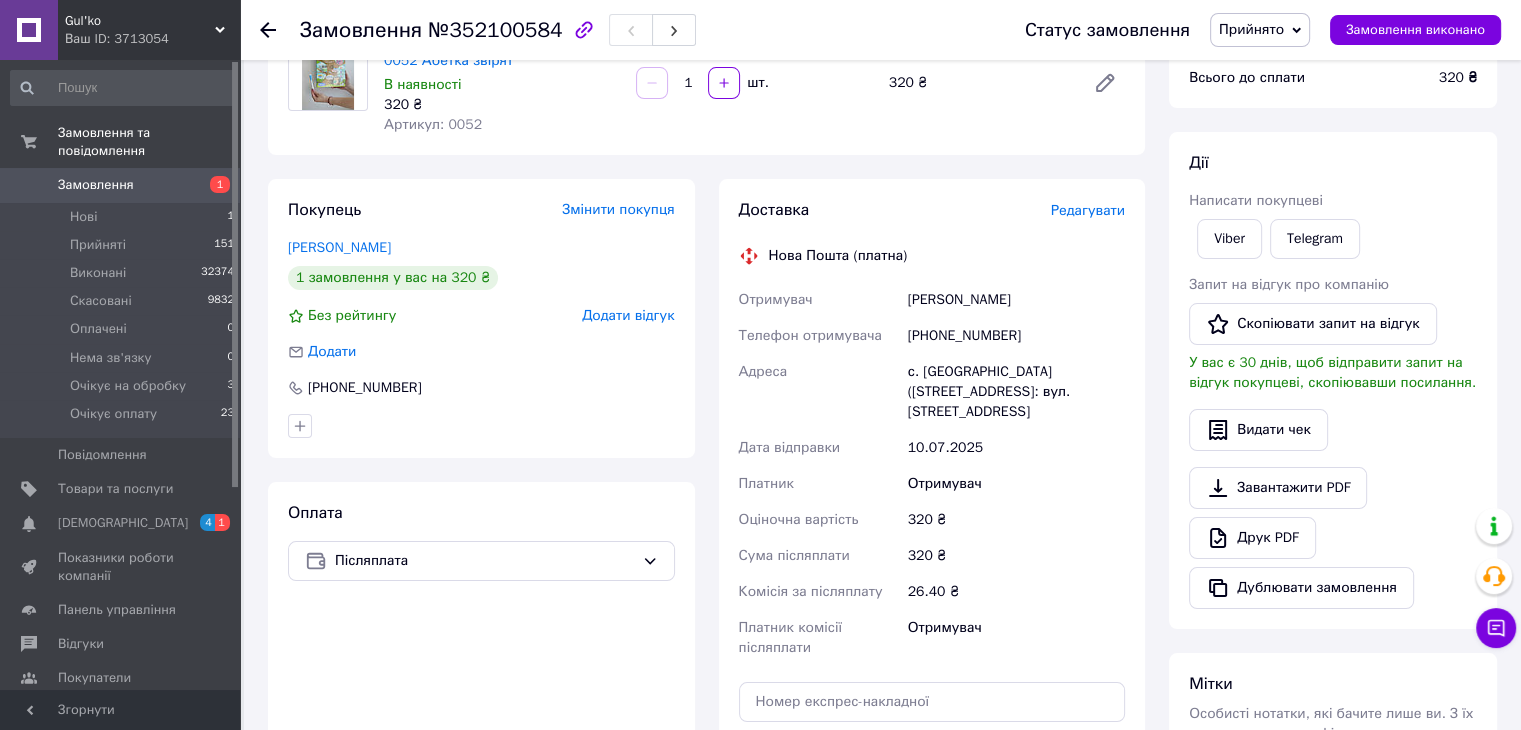 drag, startPoint x: 904, startPoint y: 373, endPoint x: 1002, endPoint y: 411, distance: 105.10947 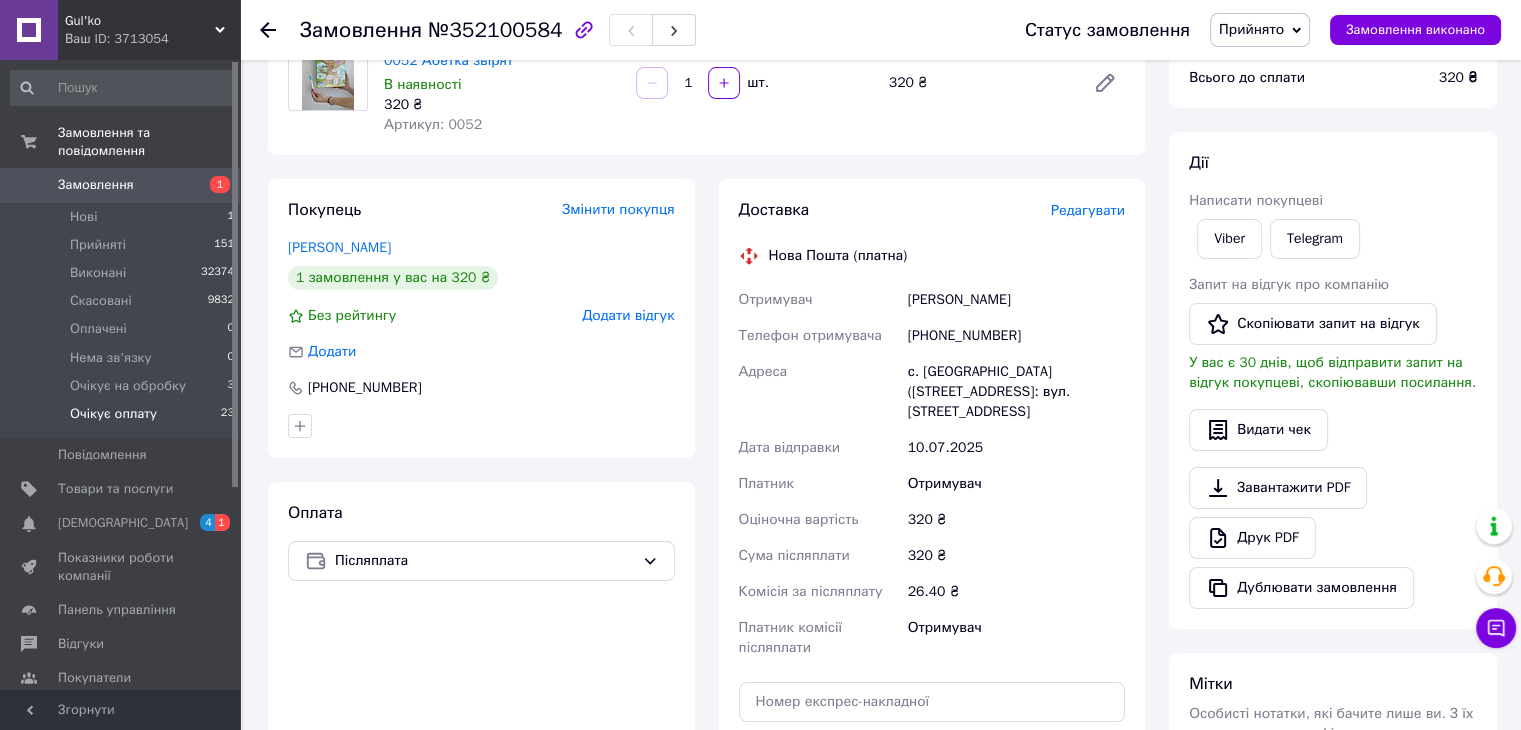 click on "Очікує оплату 23" at bounding box center (123, 419) 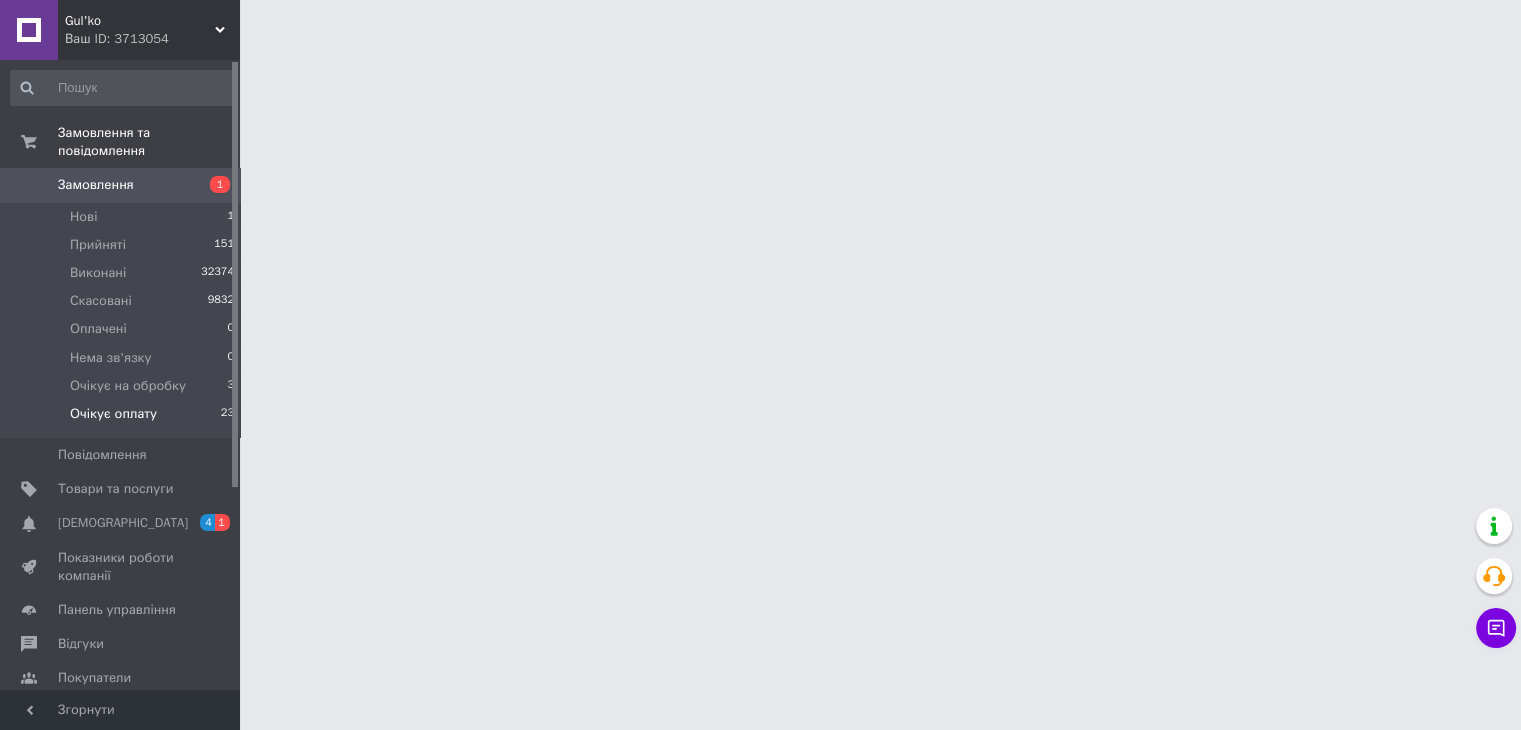 scroll, scrollTop: 0, scrollLeft: 0, axis: both 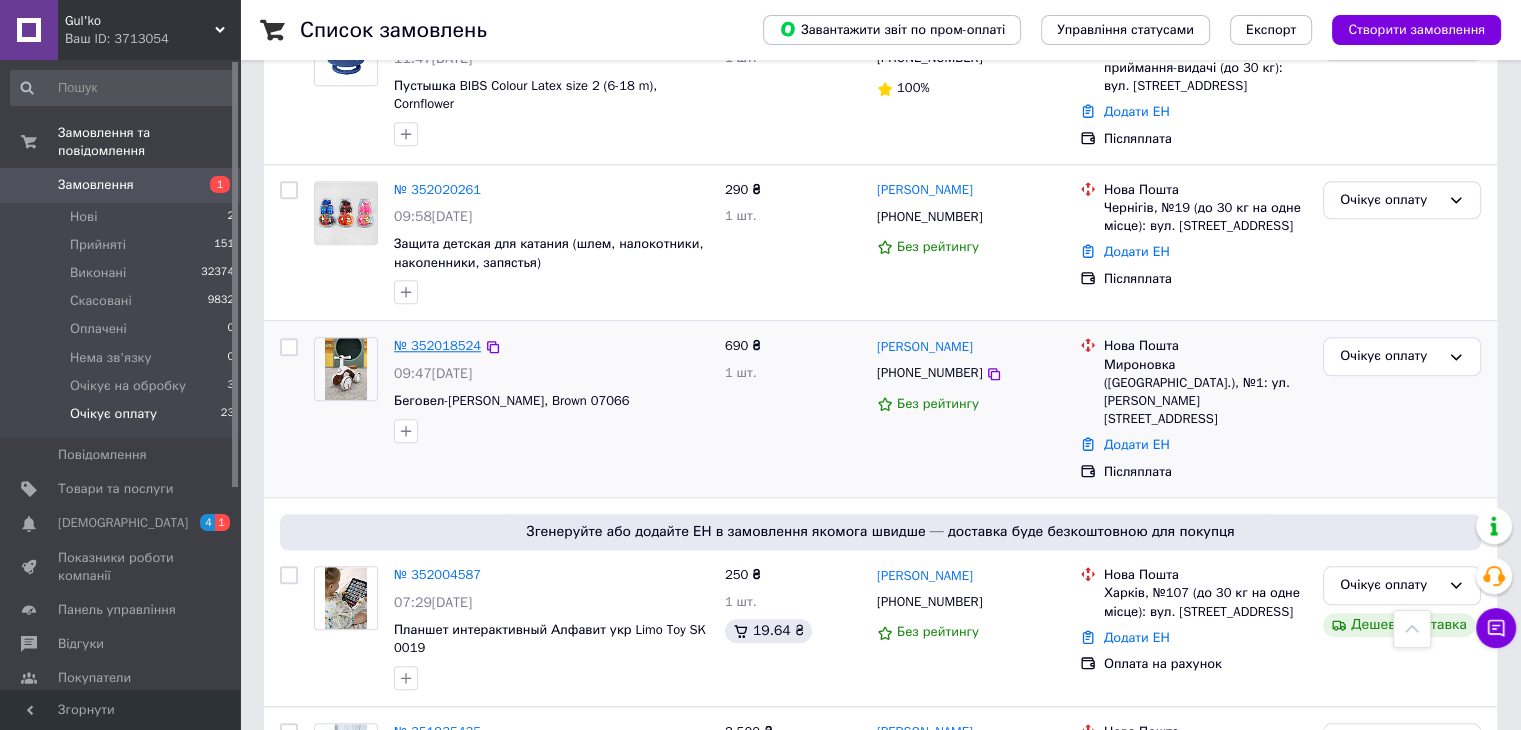 click on "№ 352018524" at bounding box center (437, 345) 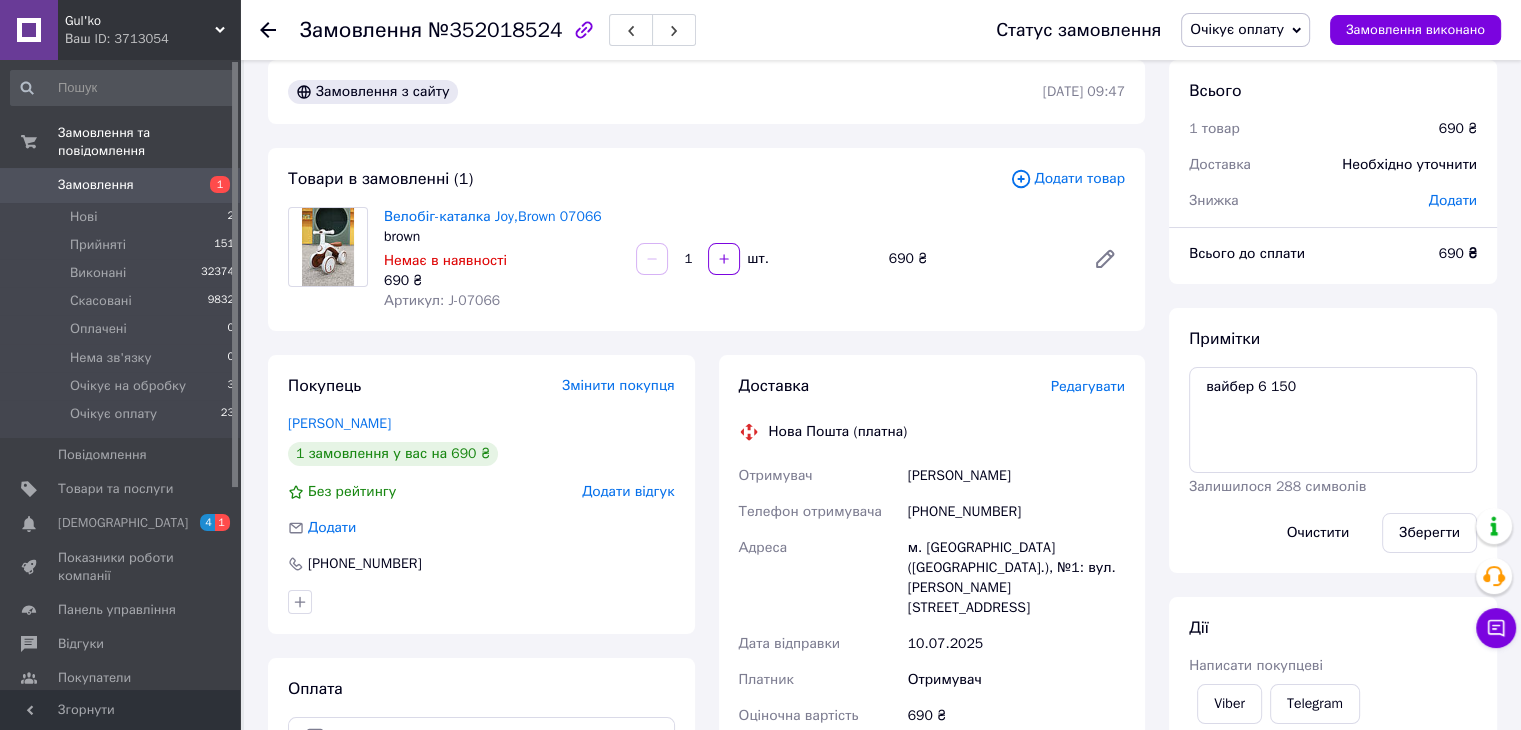 scroll, scrollTop: 0, scrollLeft: 0, axis: both 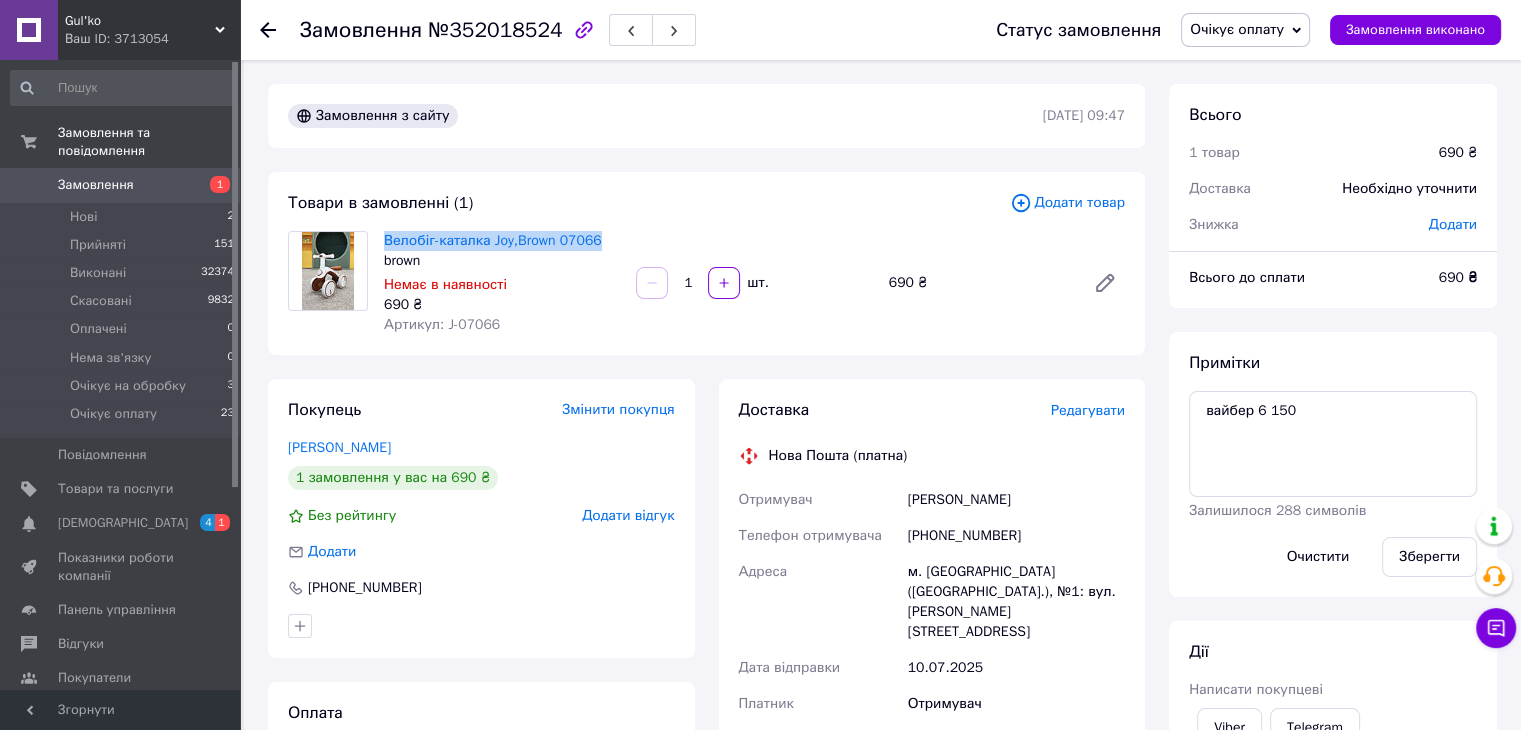 drag, startPoint x: 599, startPoint y: 242, endPoint x: 383, endPoint y: 247, distance: 216.05786 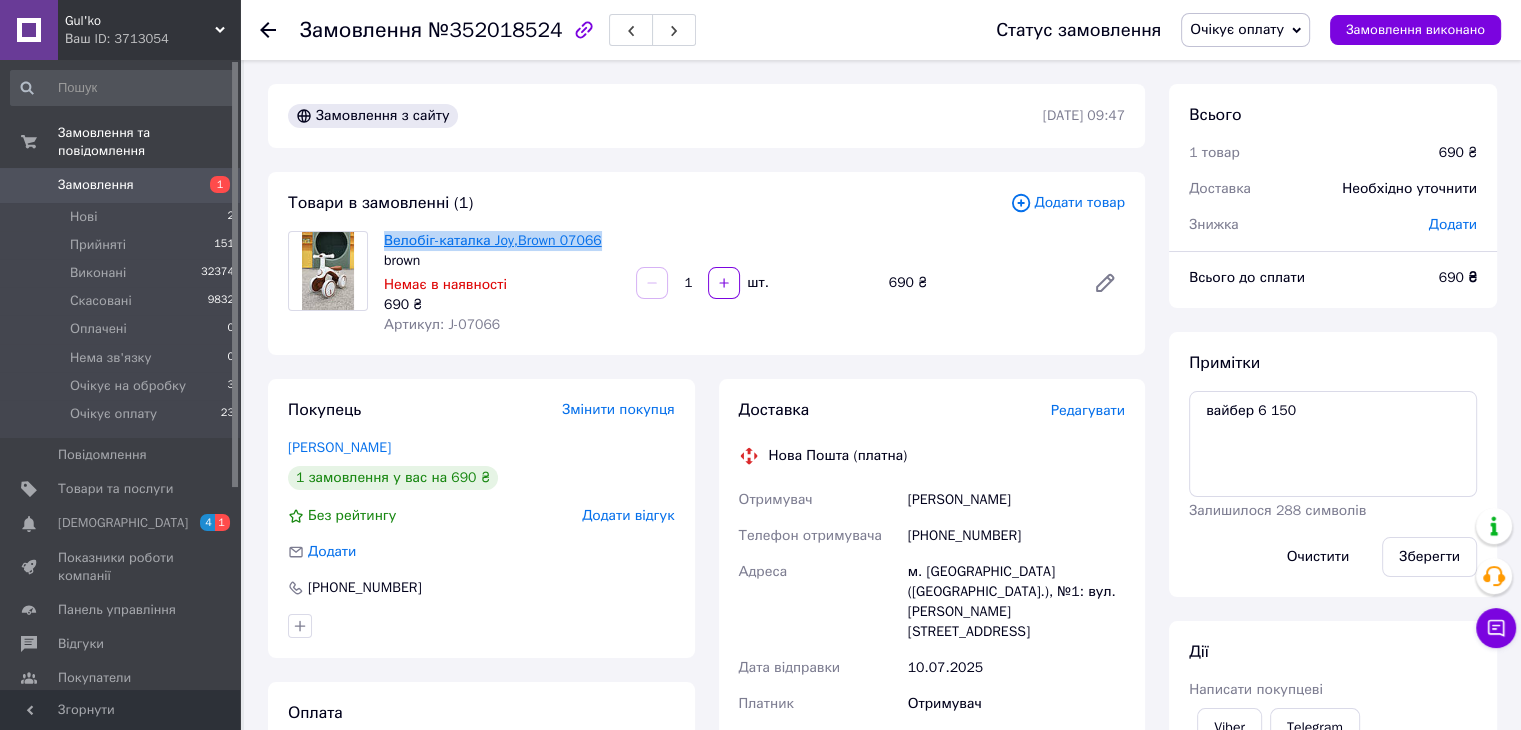 copy on "Велобіг-каталка Joy,Brown 07066" 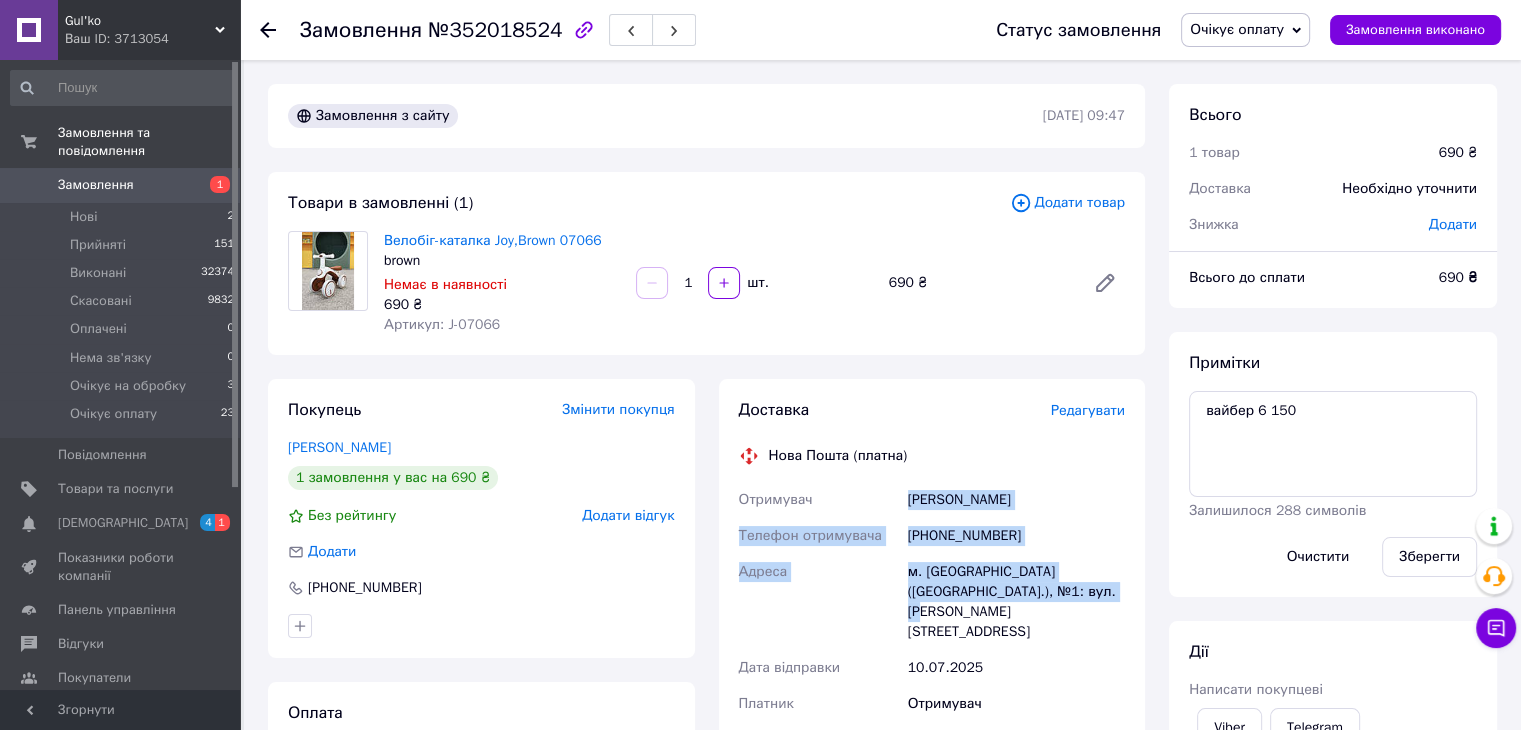 drag, startPoint x: 906, startPoint y: 497, endPoint x: 1078, endPoint y: 603, distance: 202.0396 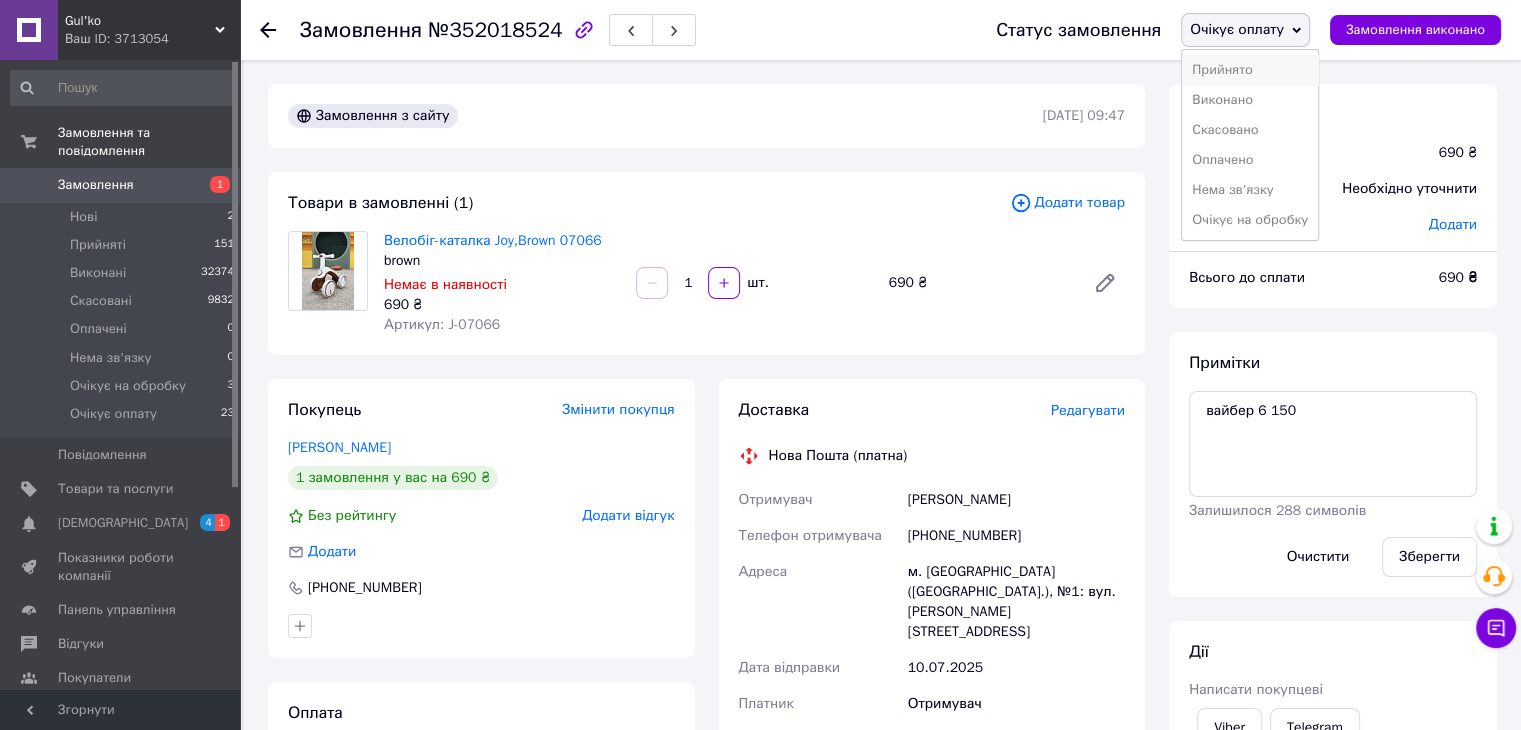 click on "Прийнято" at bounding box center (1250, 70) 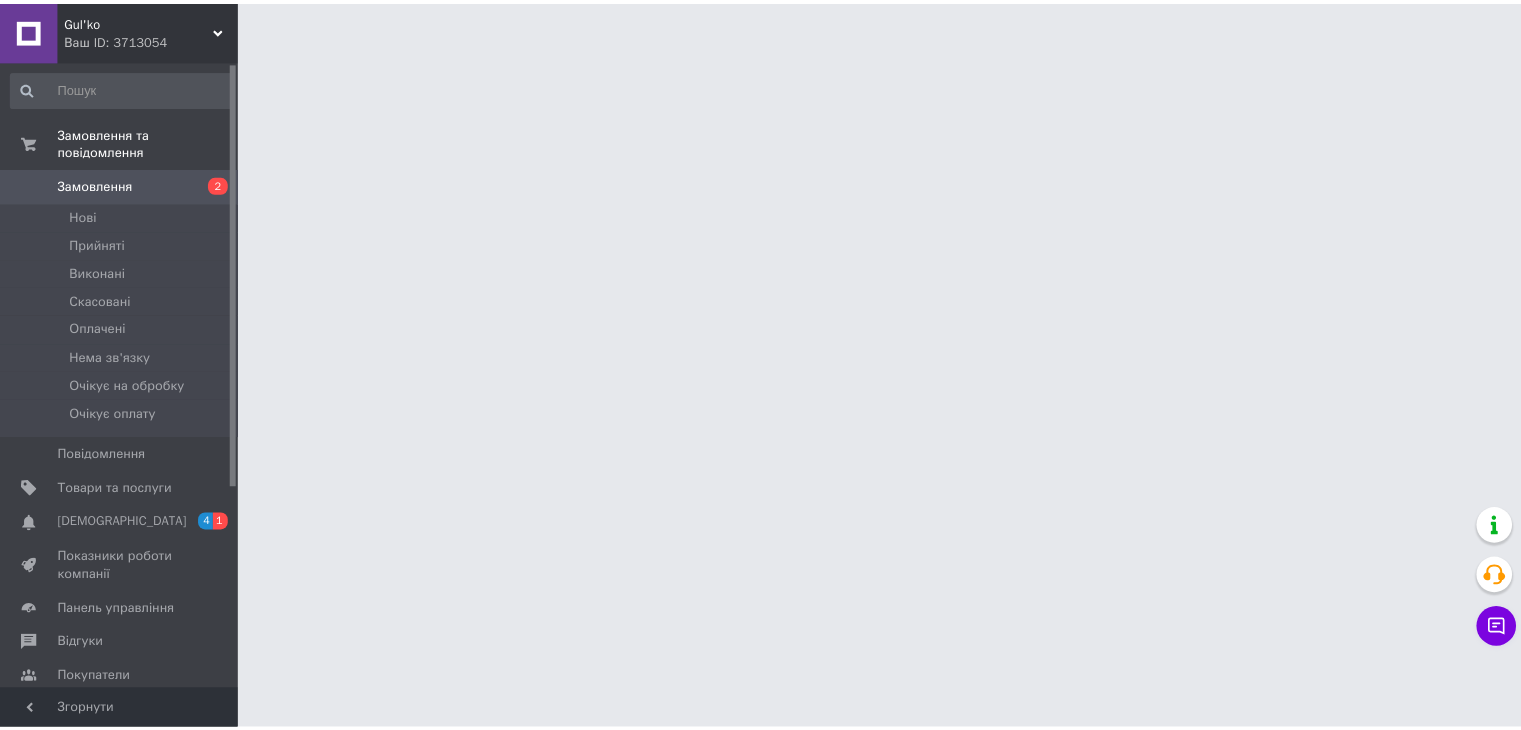 scroll, scrollTop: 0, scrollLeft: 0, axis: both 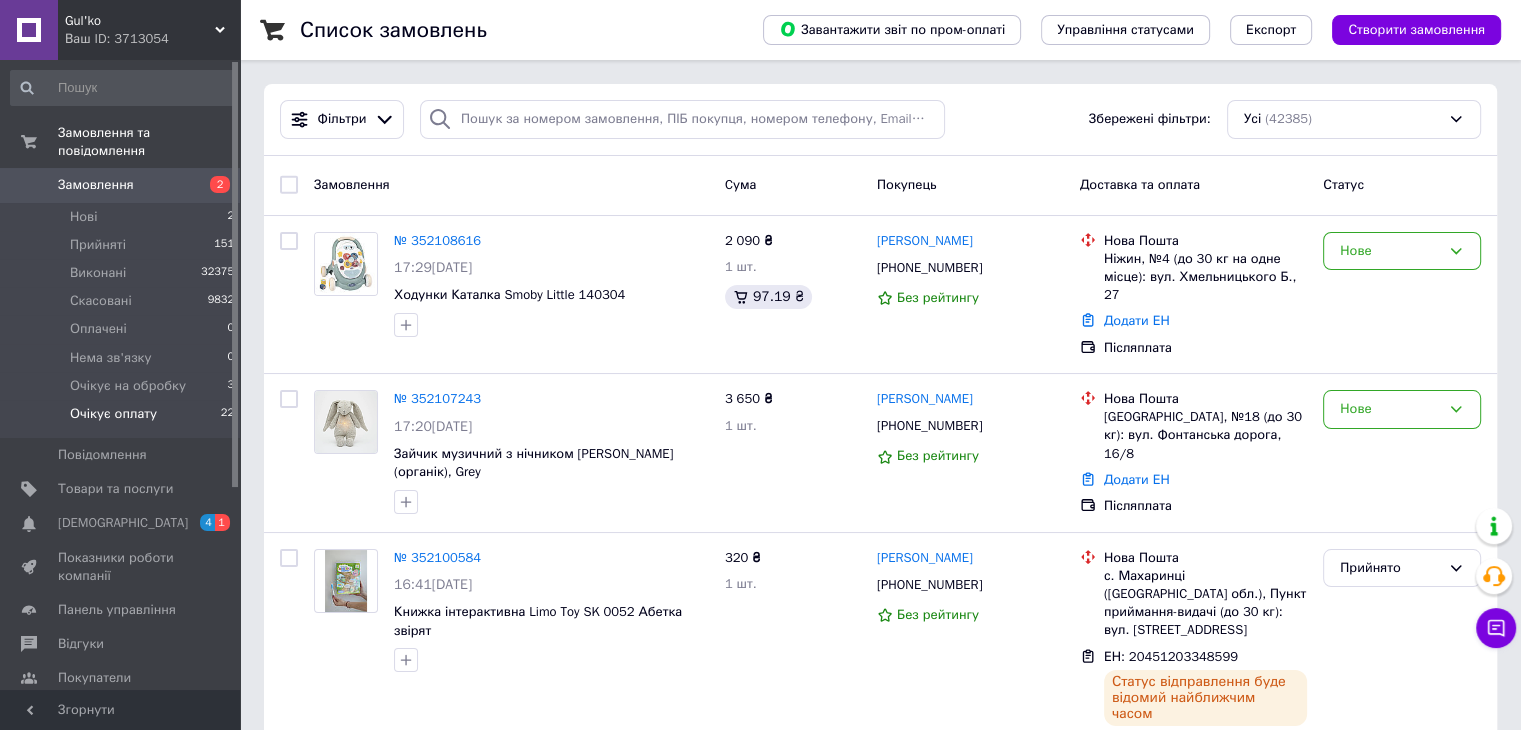 click on "Очікує оплату 22" at bounding box center [123, 419] 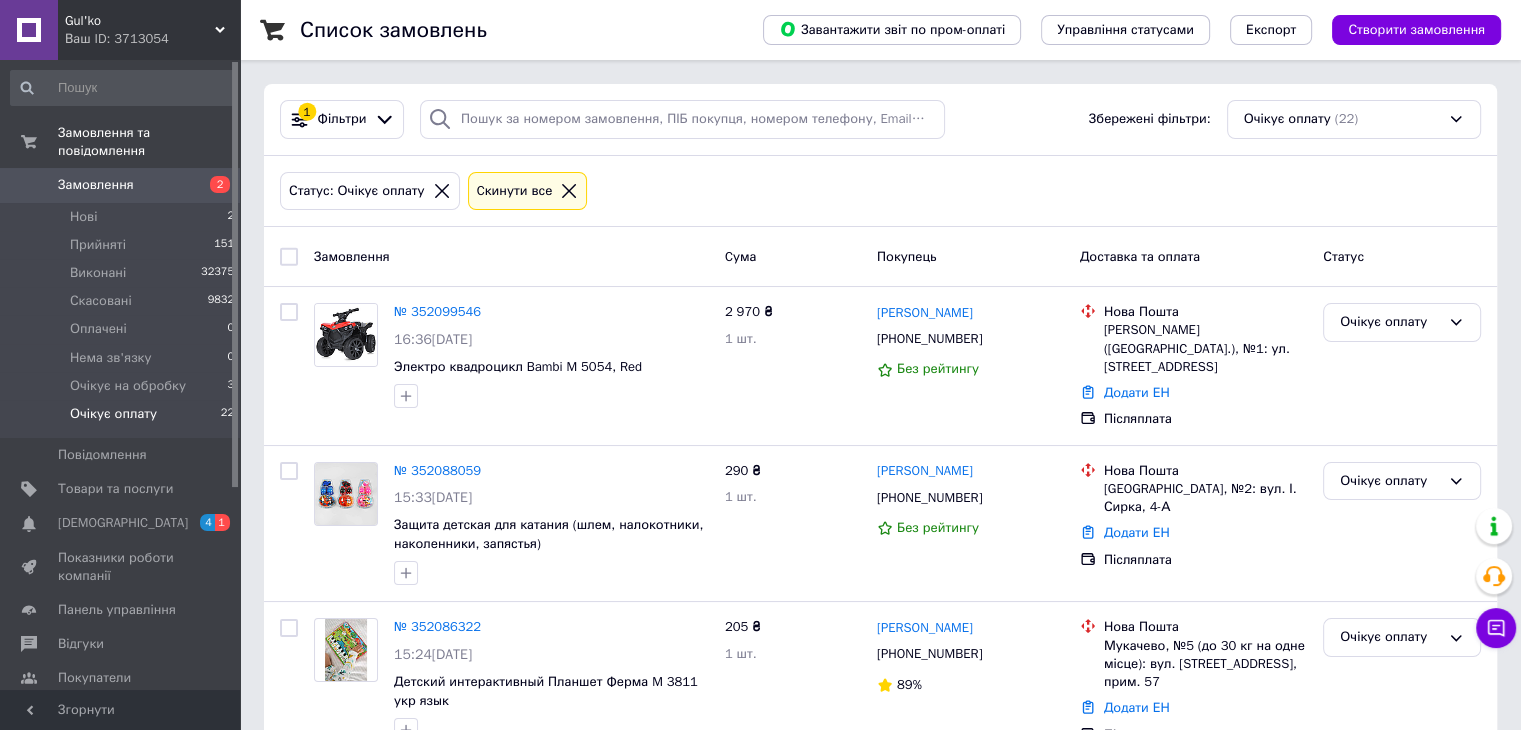 click on "Список замовлень   Завантажити звіт по пром-оплаті Управління статусами Експорт Створити замовлення 1 Фільтри Збережені фільтри: Очікує оплату (22) Статус: Очікує оплату Cкинути все Замовлення Cума Покупець Доставка та оплата Статус № 352099546 16:36, 10.07.2025 Электро квадроцикл Bambi M 5054, Red 2 970 ₴ 1 шт. Владислав Яремченко +380665067206 Без рейтингу Нова Пошта Зиньков (Полтавская обл.), №1: ул. Героев Украины, 8б Додати ЕН Післяплата Очікує оплату № 352088059 15:33, 10.07.2025 Защита детская для катания (шлем, налокотники, наколенники, запястья) 290 ₴ 1 шт. Софія Пірко +380973579185 Без рейтингу 89% 1" at bounding box center (880, 1823) 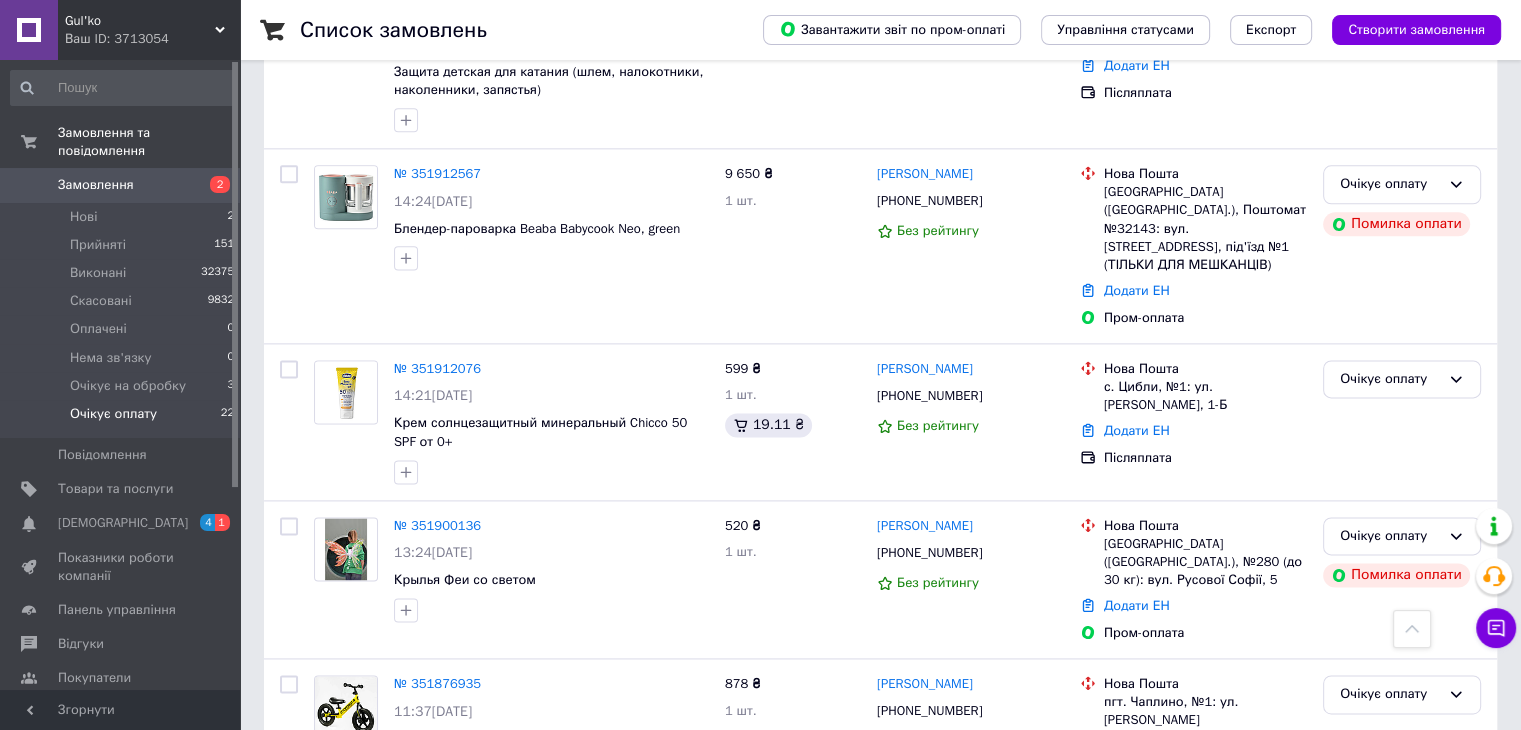 scroll, scrollTop: 2824, scrollLeft: 0, axis: vertical 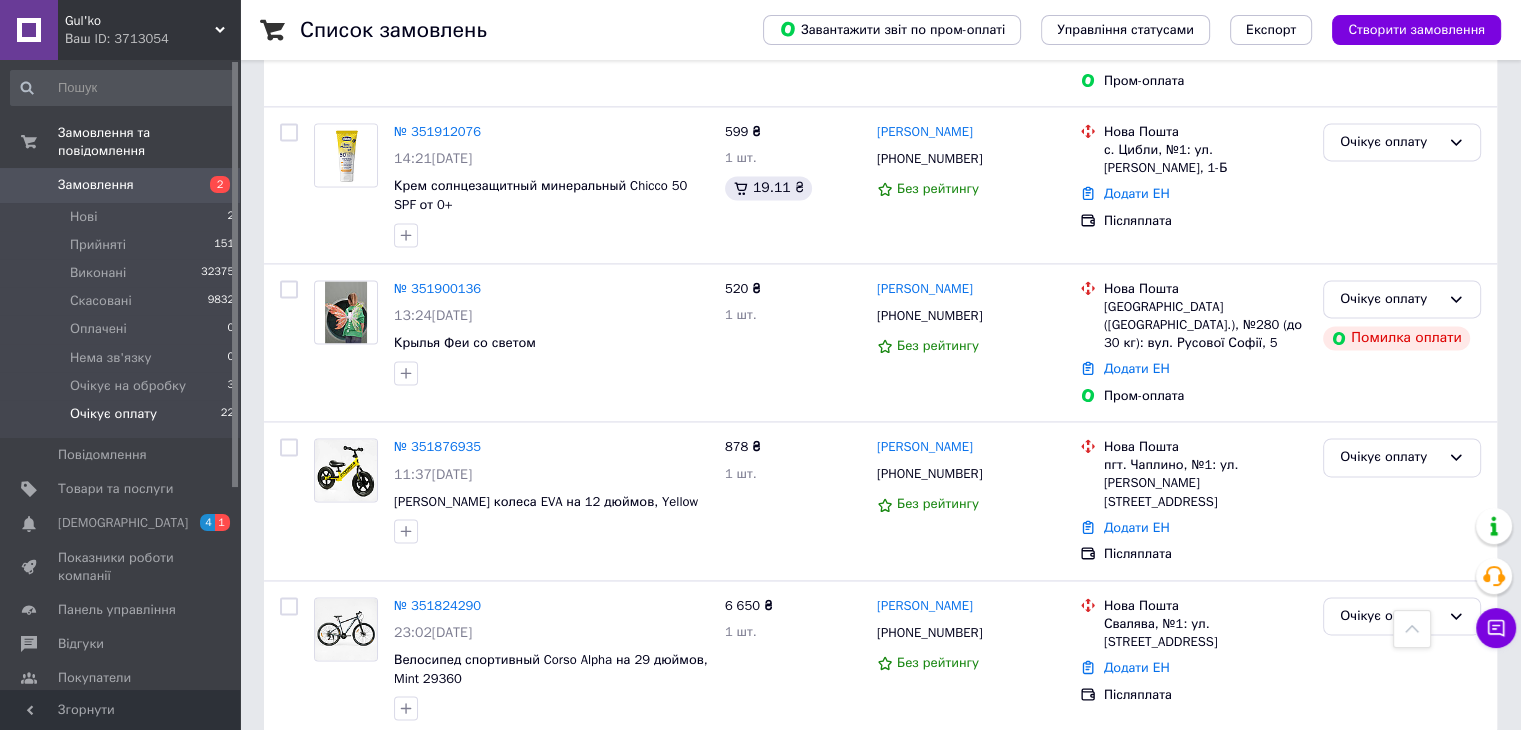 click on "2" at bounding box center [327, 781] 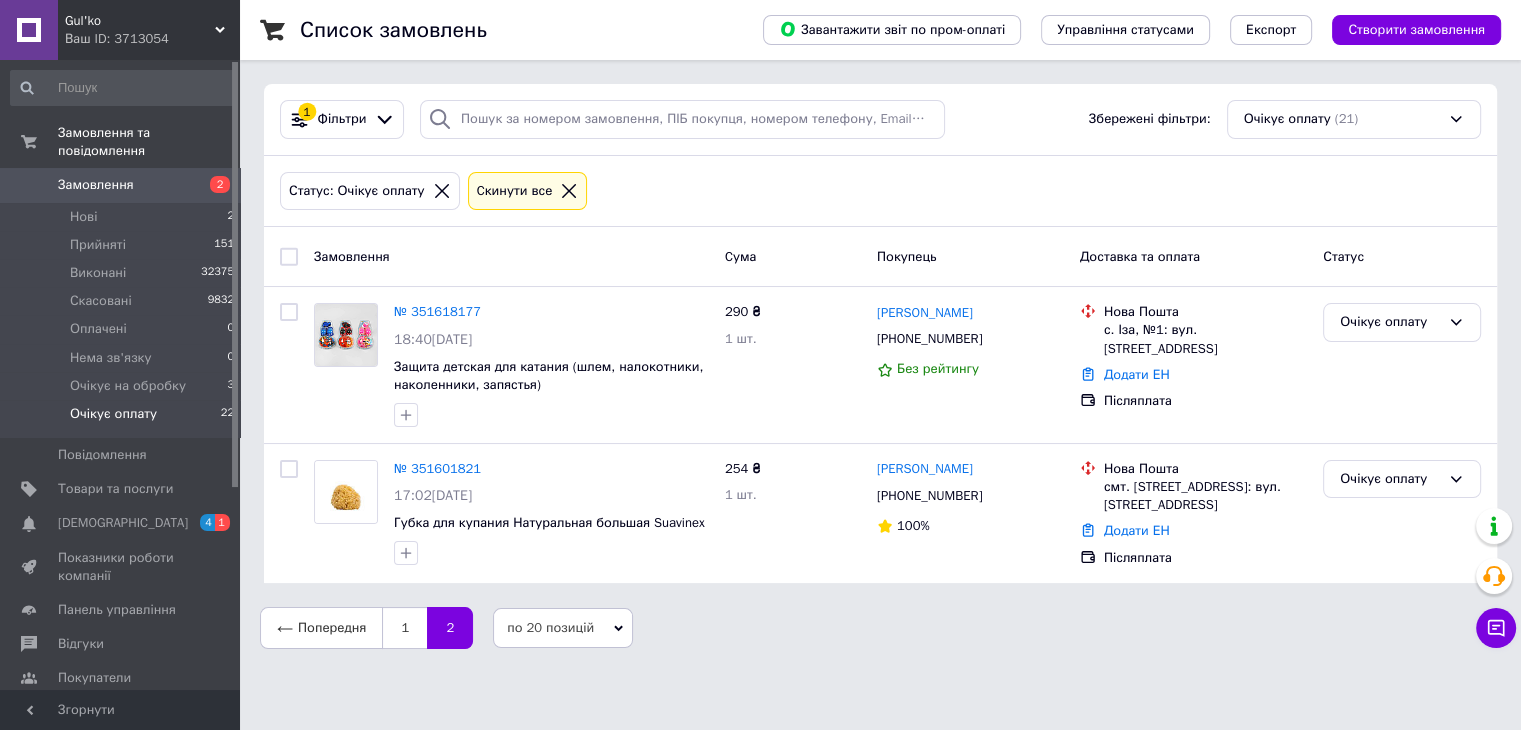 scroll, scrollTop: 0, scrollLeft: 0, axis: both 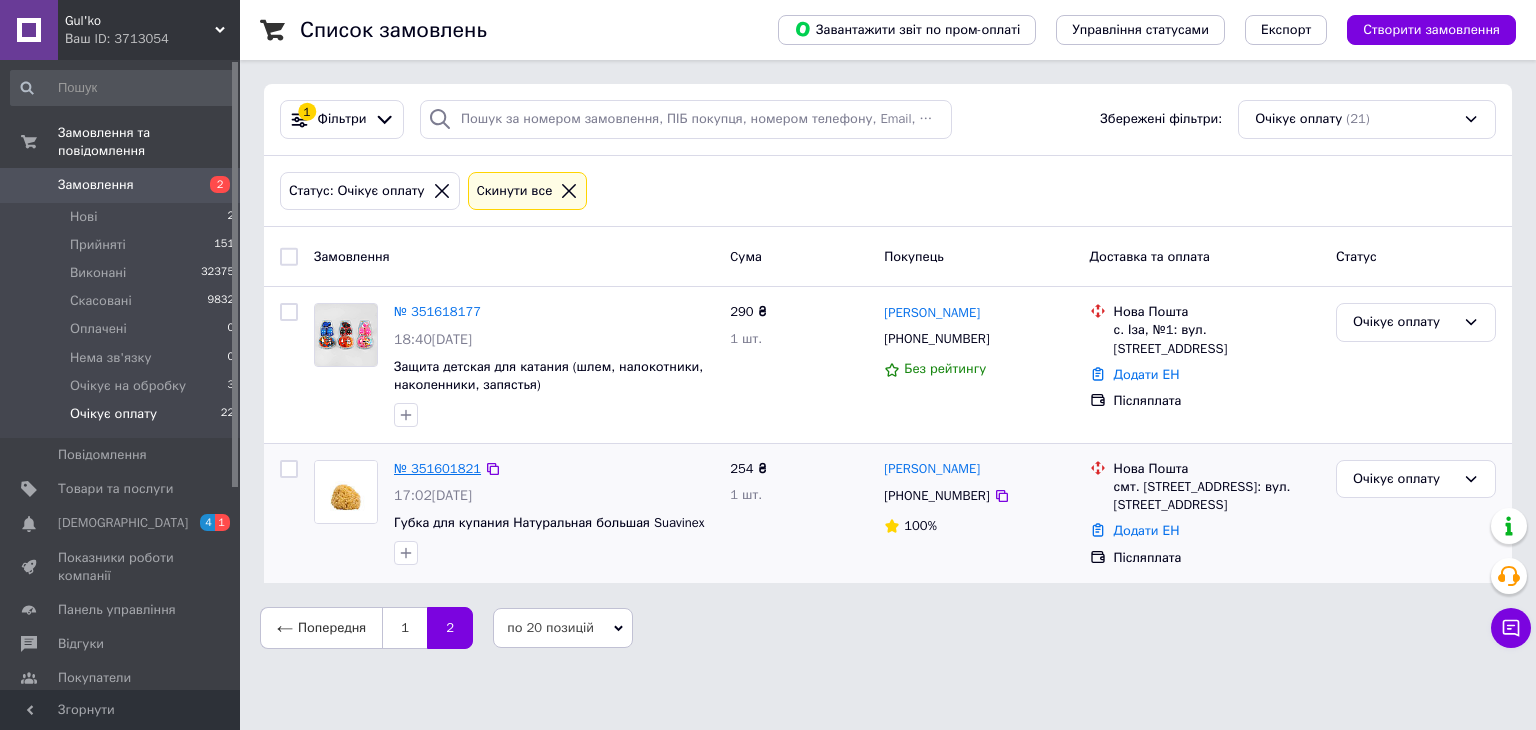 click on "№ 351601821" at bounding box center [437, 468] 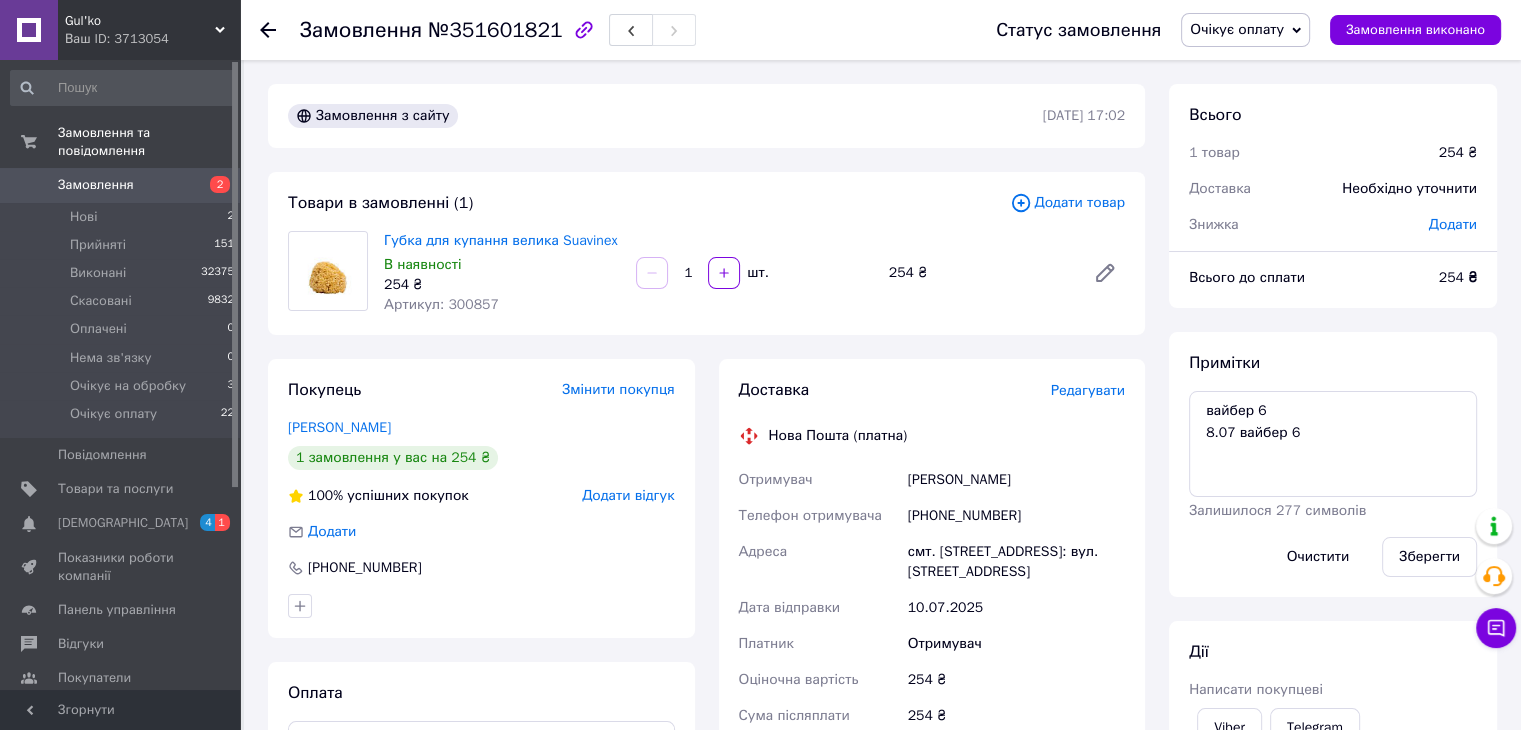 scroll, scrollTop: 100, scrollLeft: 0, axis: vertical 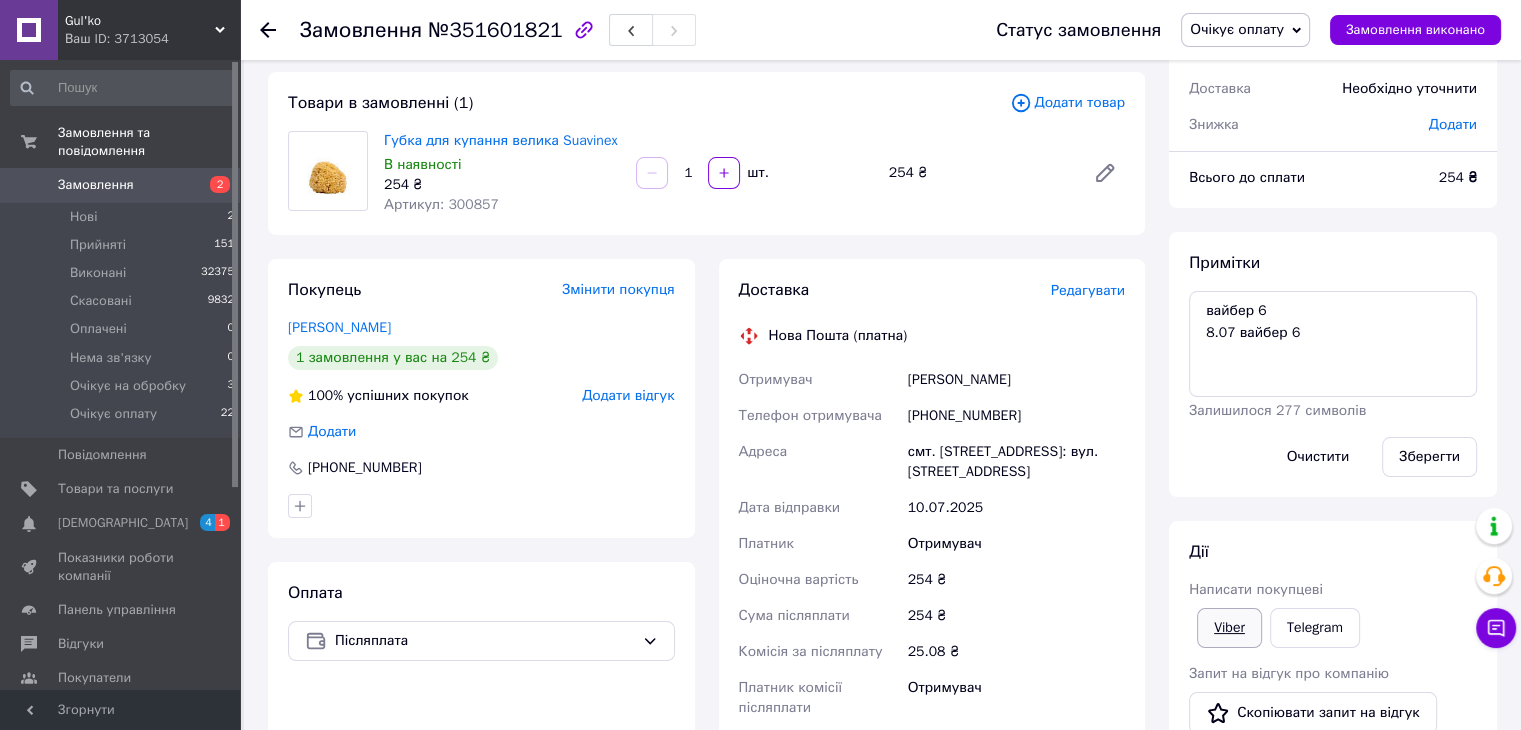 click on "Viber" at bounding box center [1229, 628] 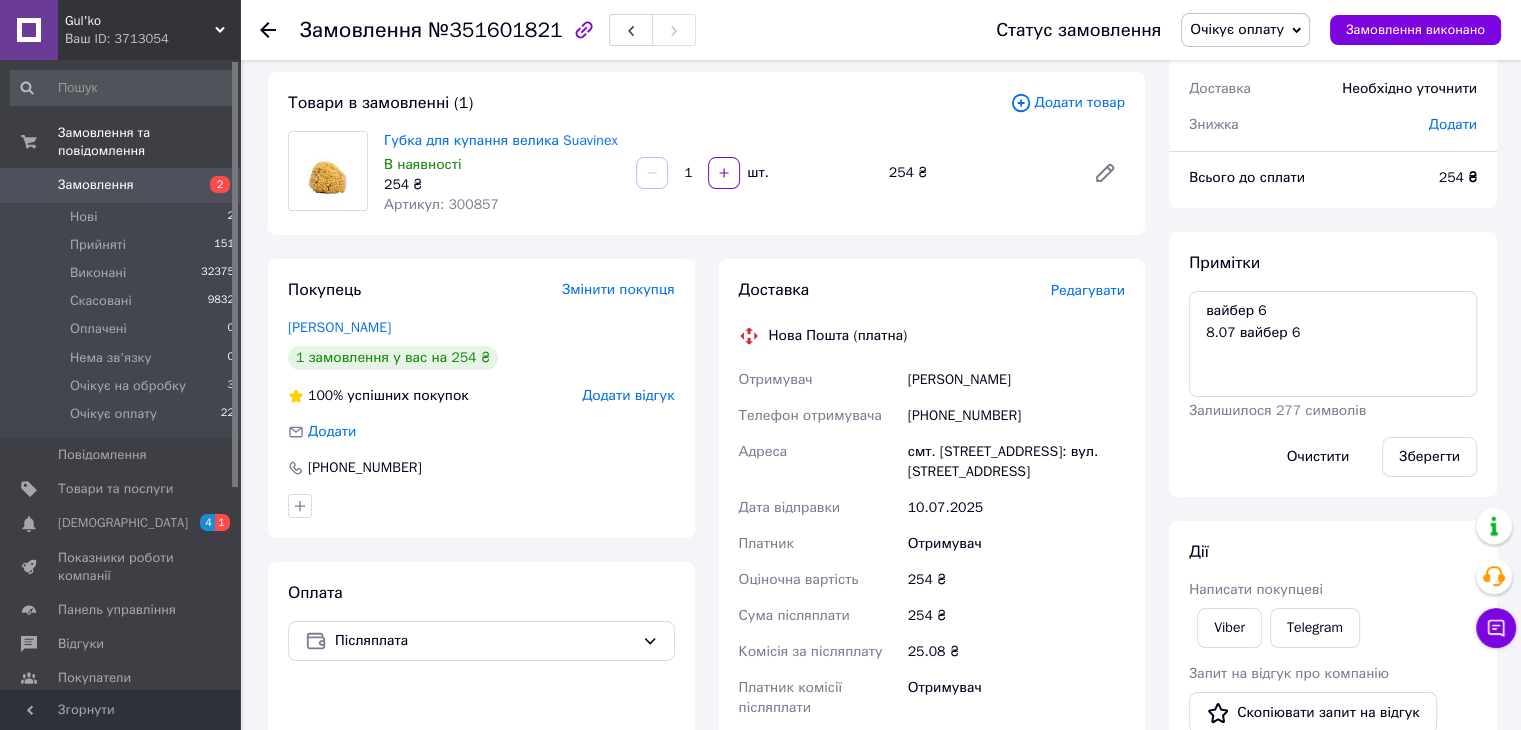 click on "Примітки вайбер 6
8.07 вайбер 6
Залишилося 277 символів Очистити Зберегти" at bounding box center (1333, 364) 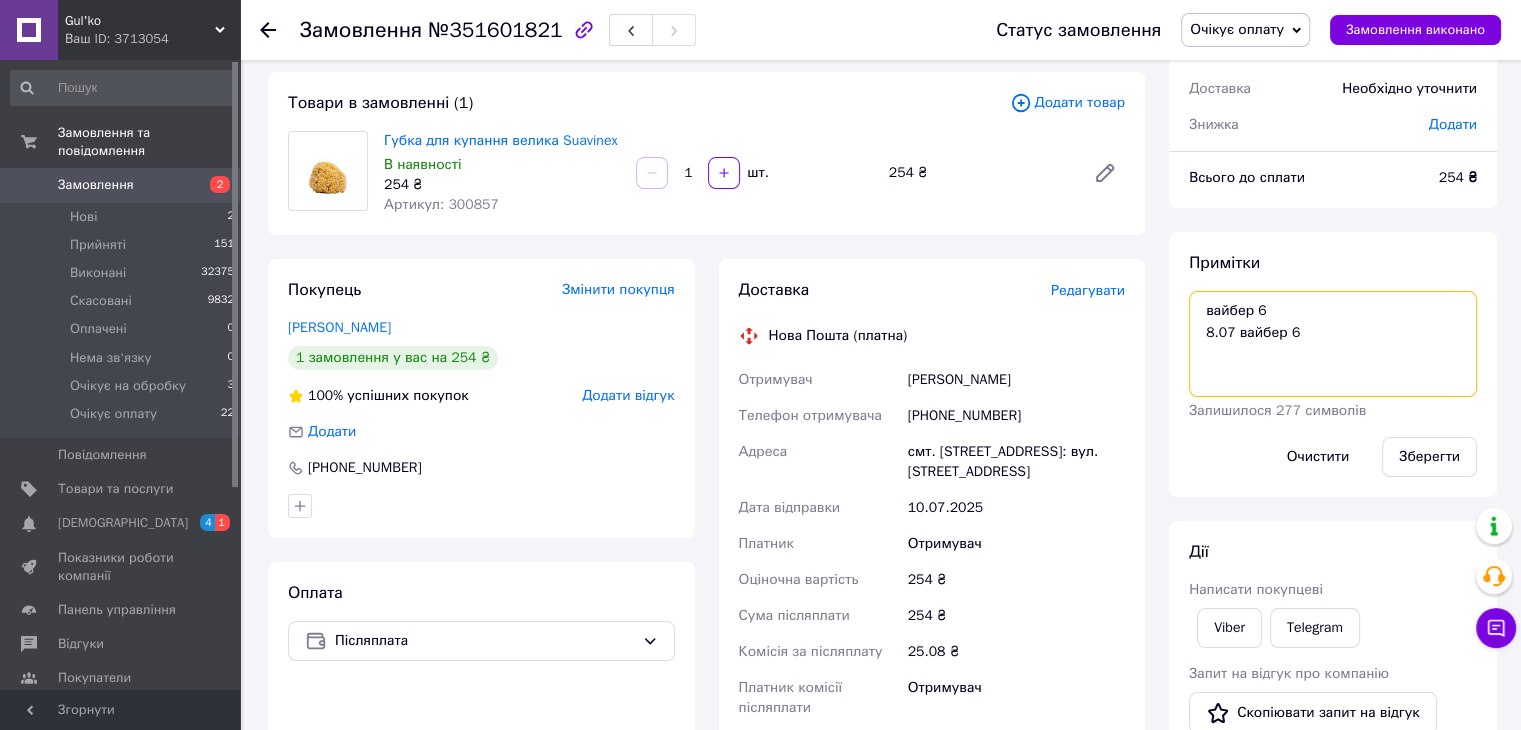 click on "вайбер 6
8.07 вайбер 6" at bounding box center [1333, 344] 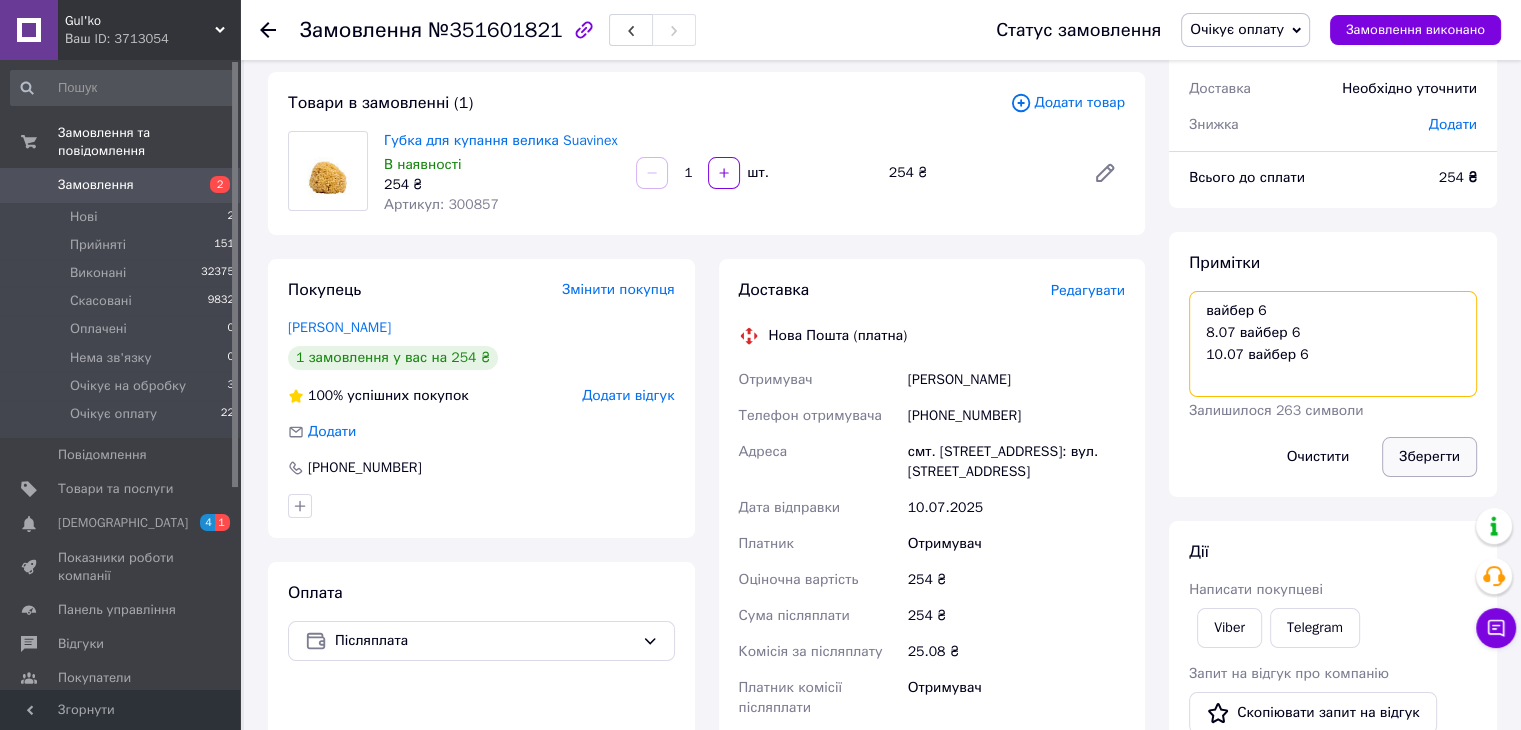 type on "вайбер 6
8.07 вайбер 6
10.07 вайбер 6" 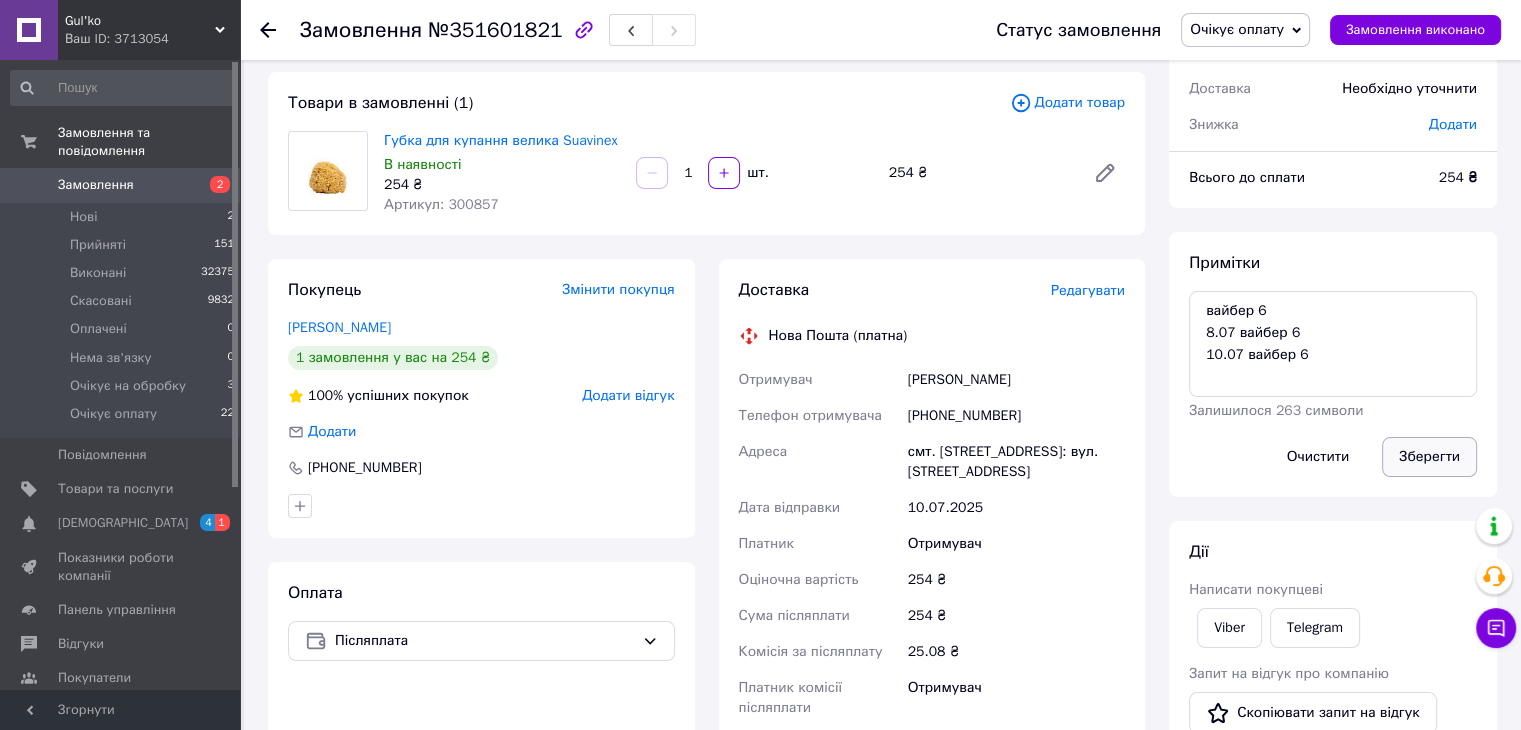 click on "Зберегти" at bounding box center (1429, 457) 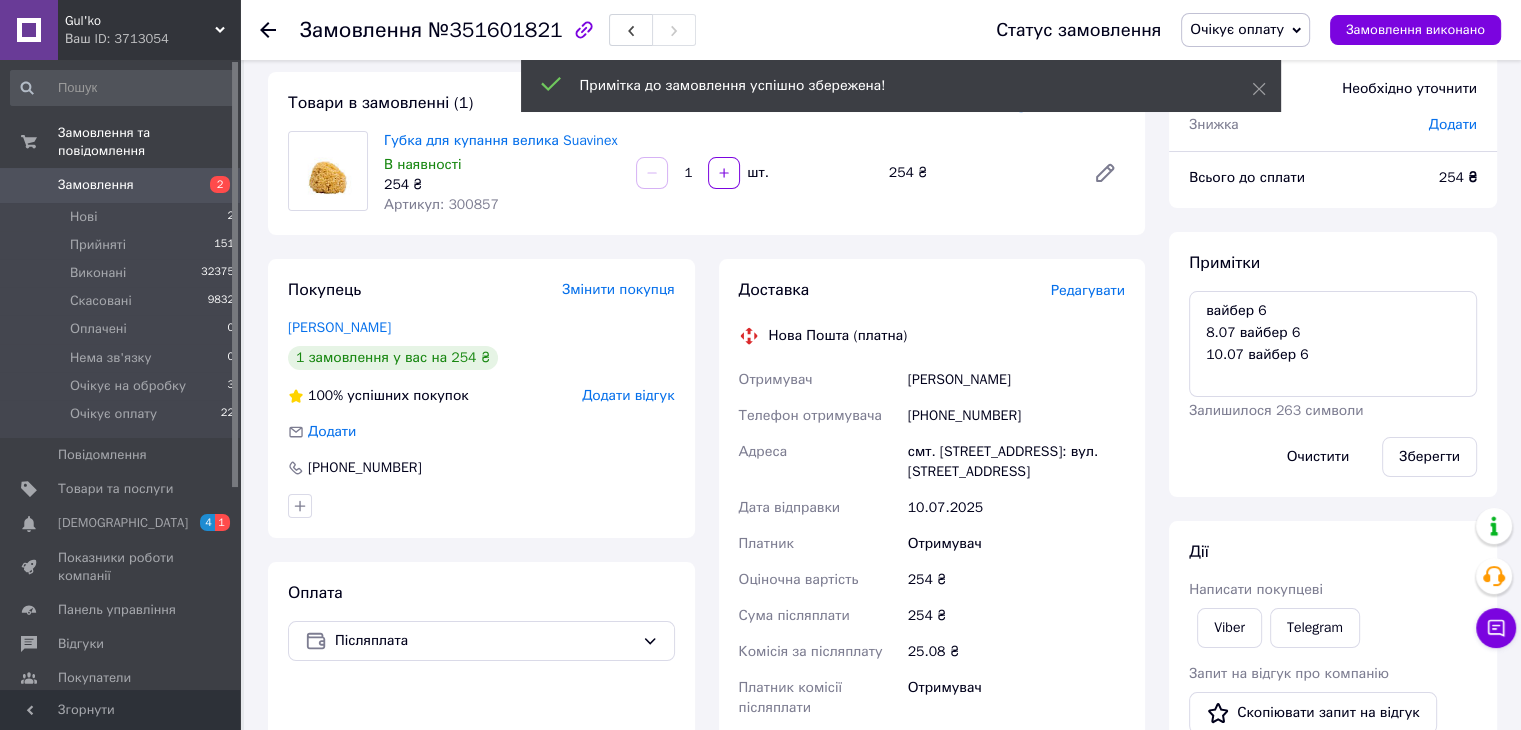 click 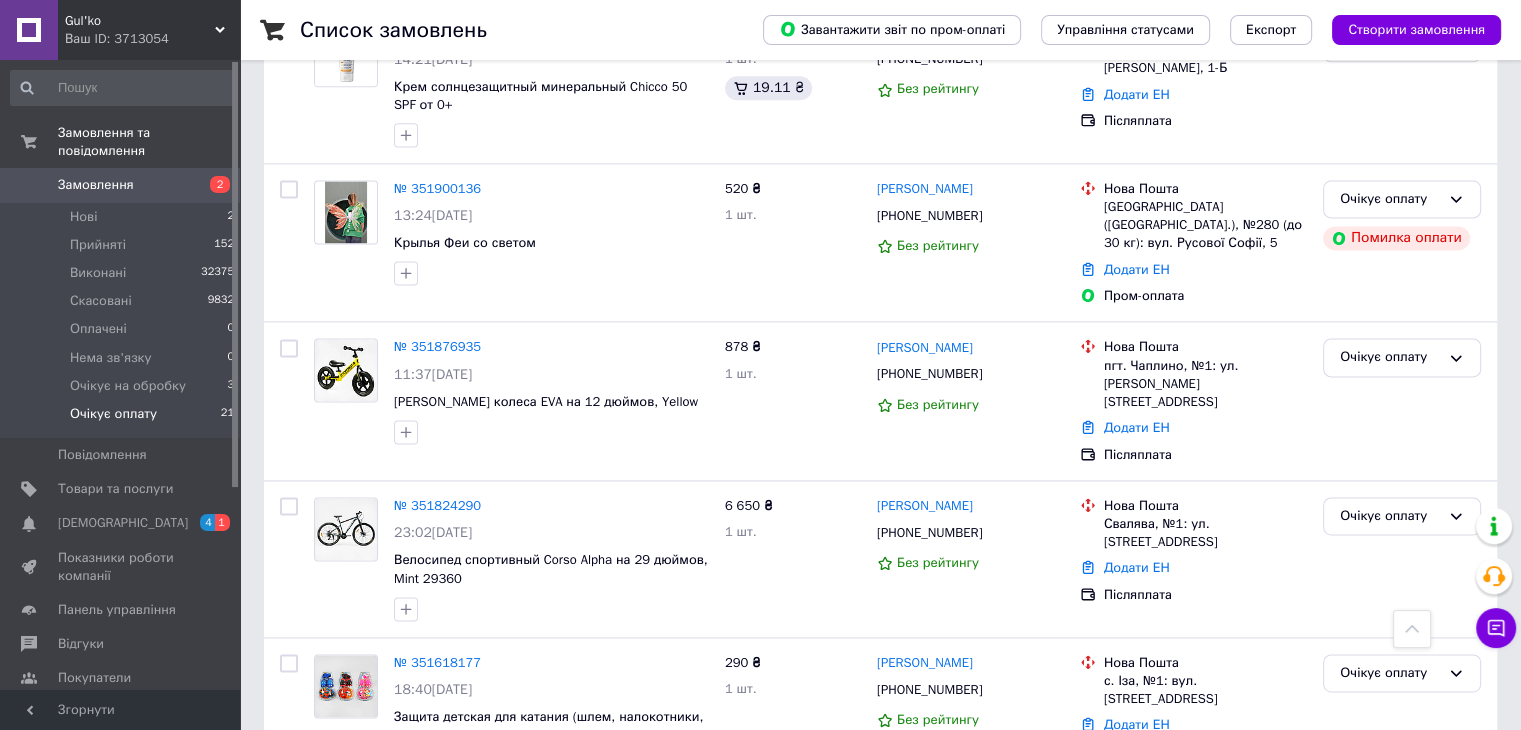 scroll, scrollTop: 2770, scrollLeft: 0, axis: vertical 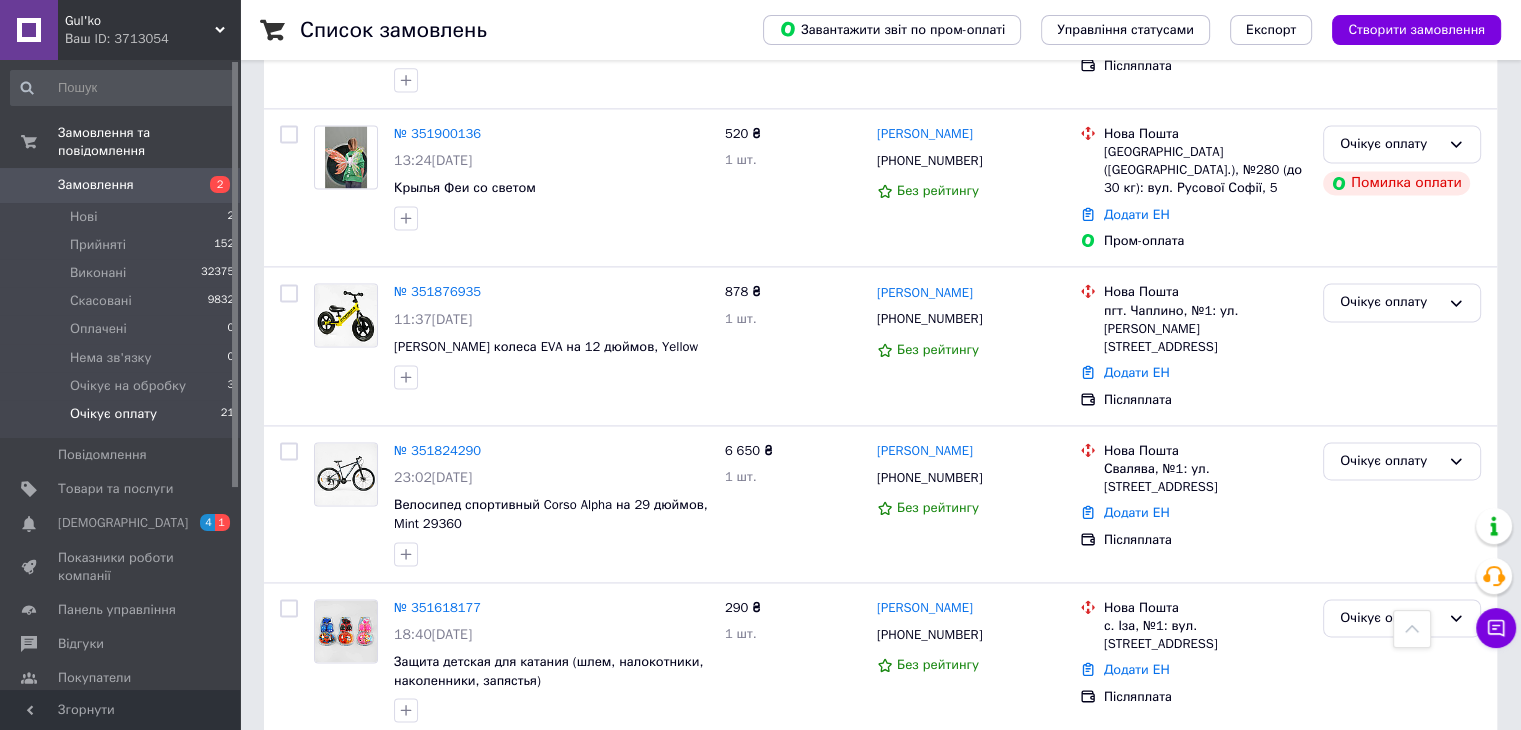 click on "2" at bounding box center (327, 783) 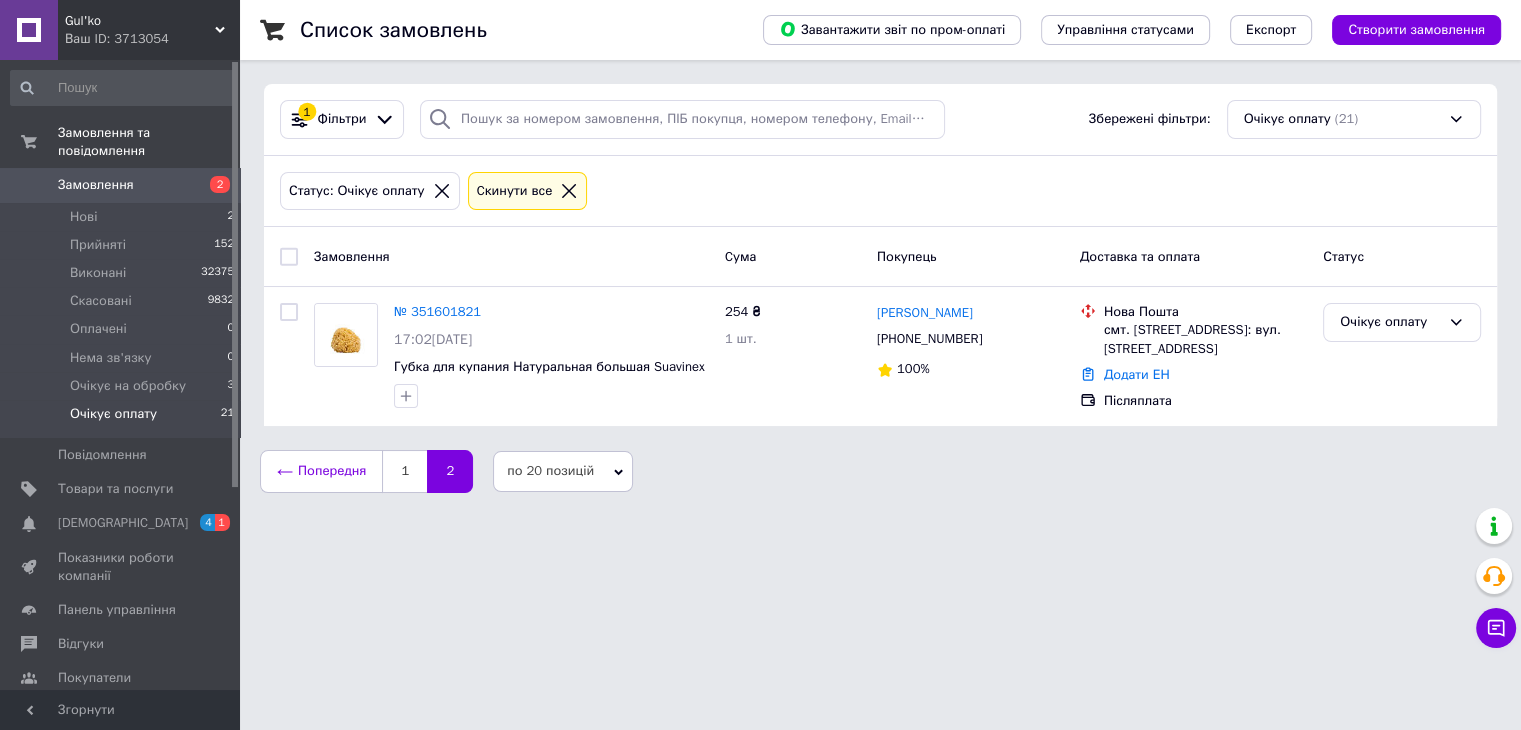 scroll, scrollTop: 0, scrollLeft: 0, axis: both 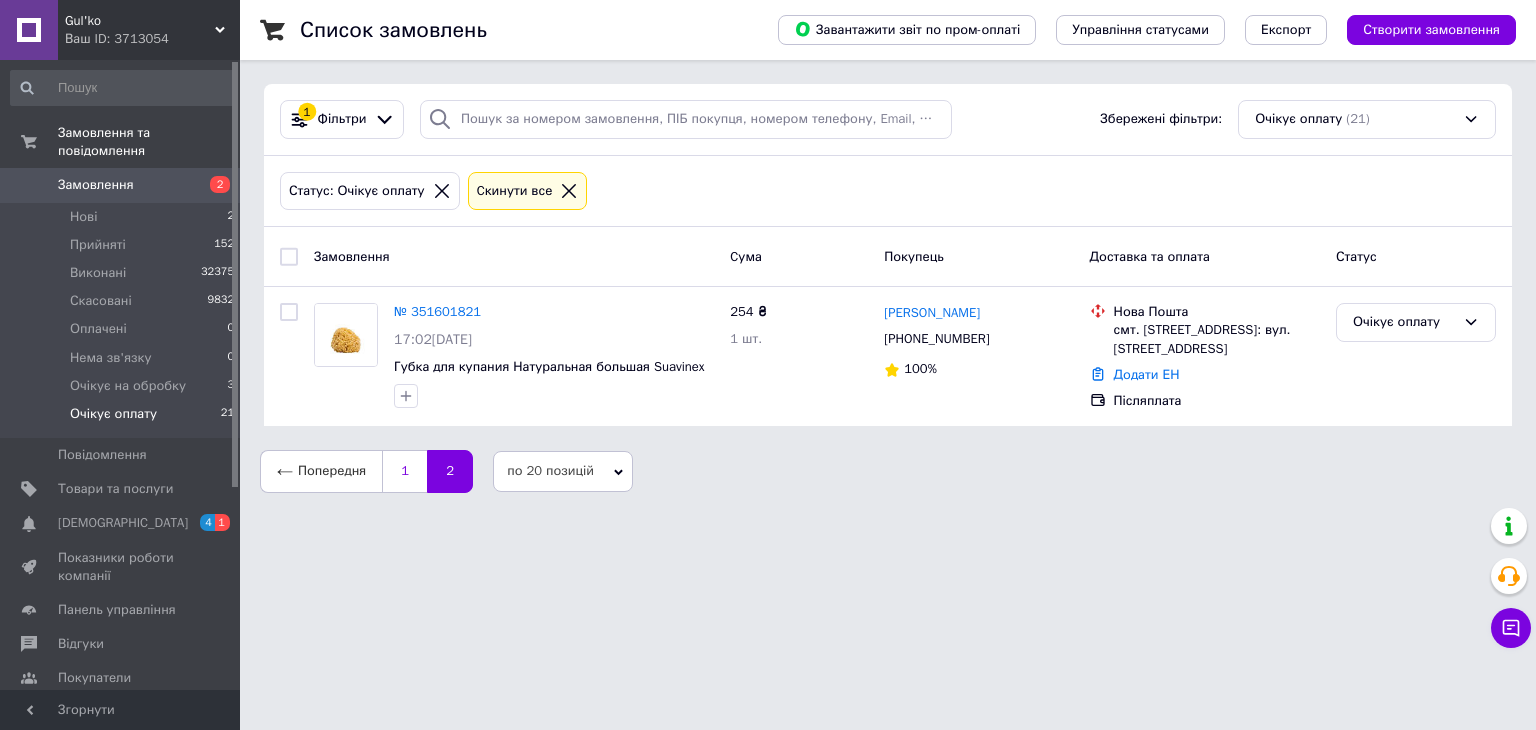 click on "1" at bounding box center [404, 471] 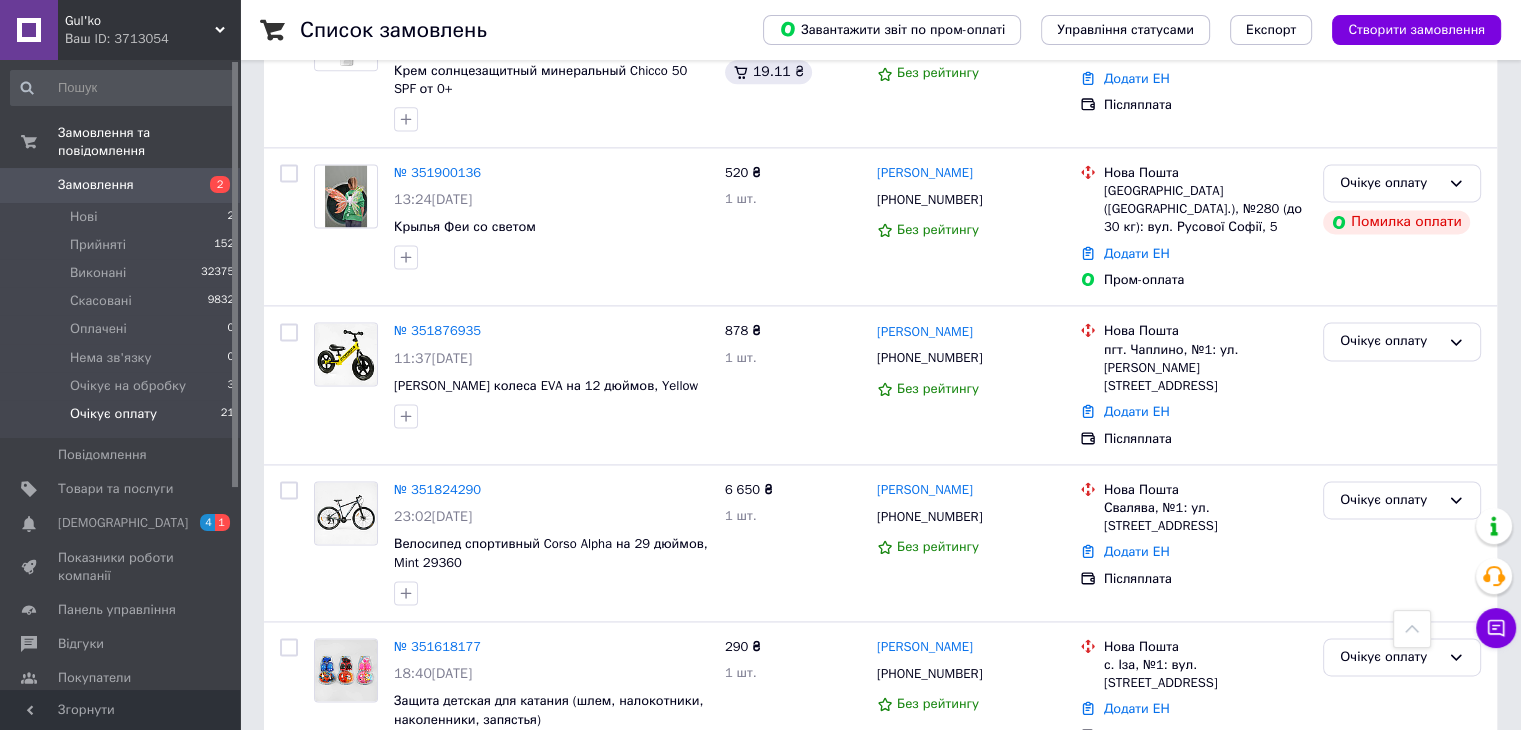 scroll, scrollTop: 2770, scrollLeft: 0, axis: vertical 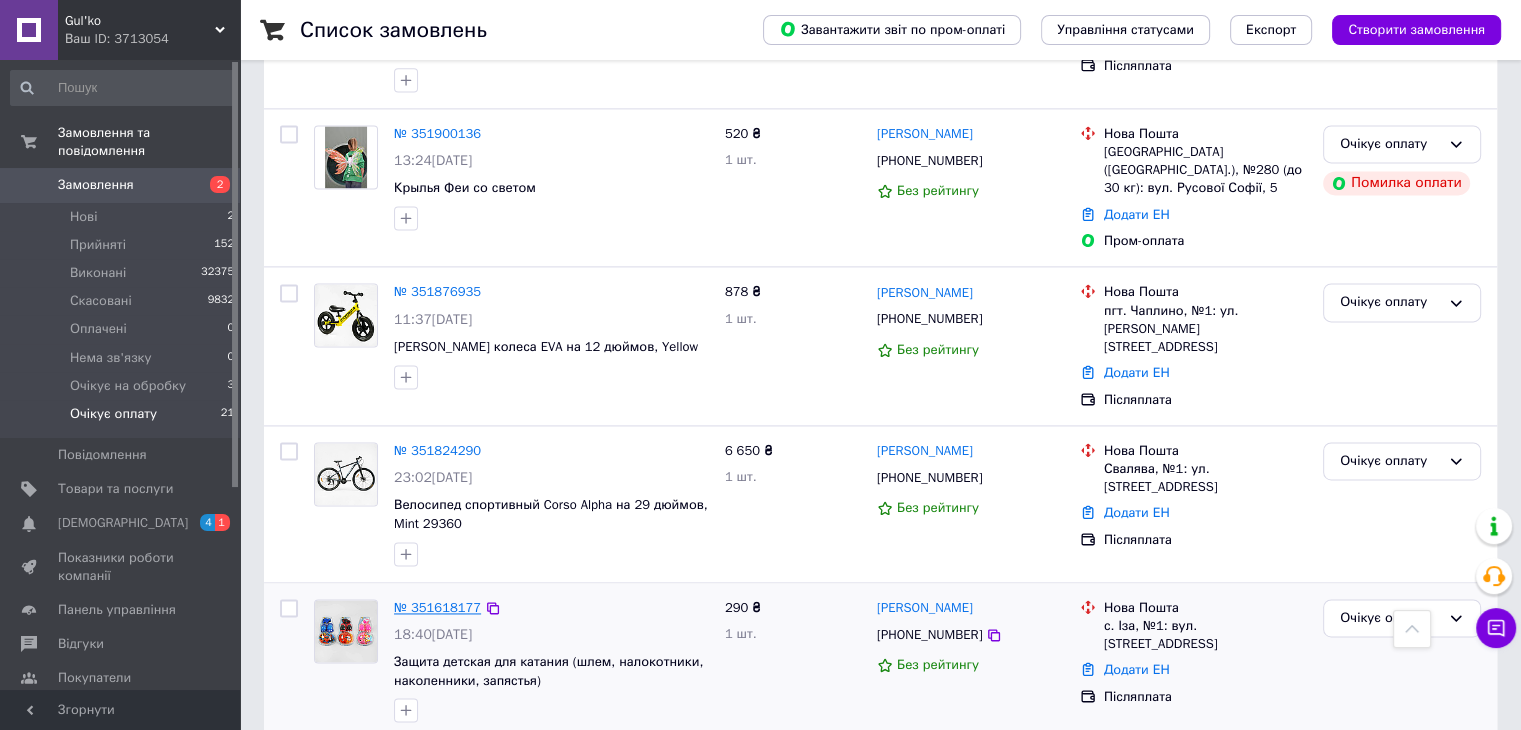 click on "№ 351618177" at bounding box center (437, 607) 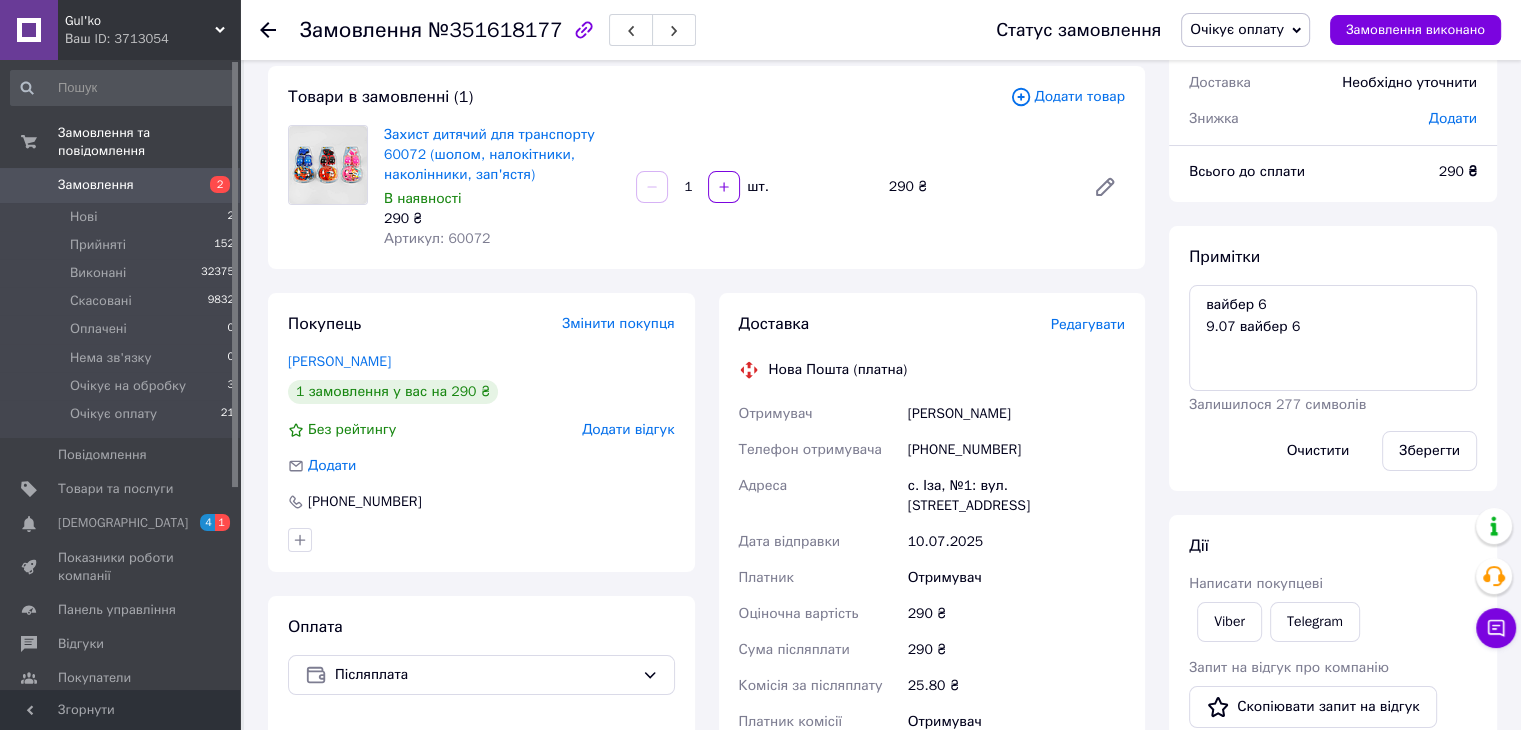scroll, scrollTop: 140, scrollLeft: 0, axis: vertical 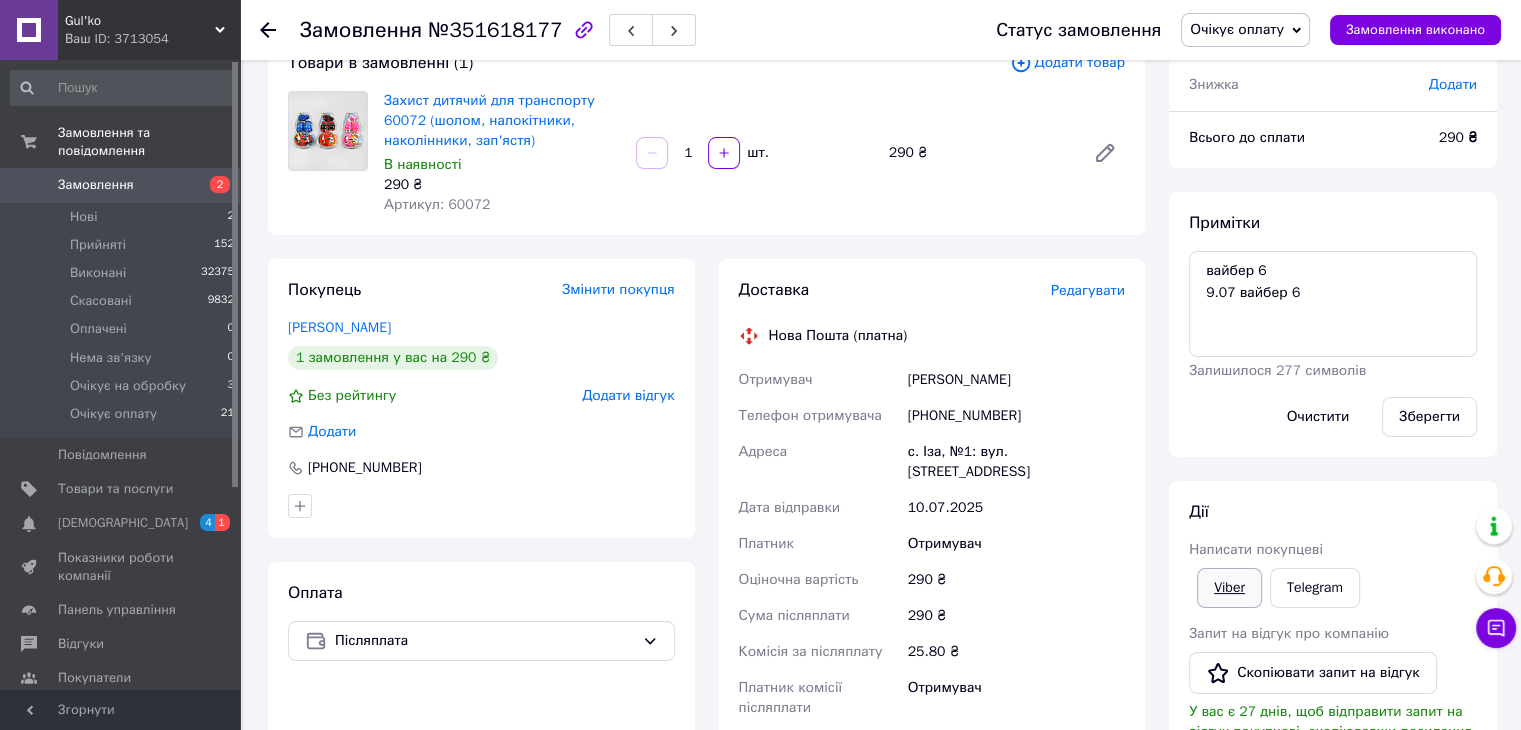click on "Viber" at bounding box center [1229, 588] 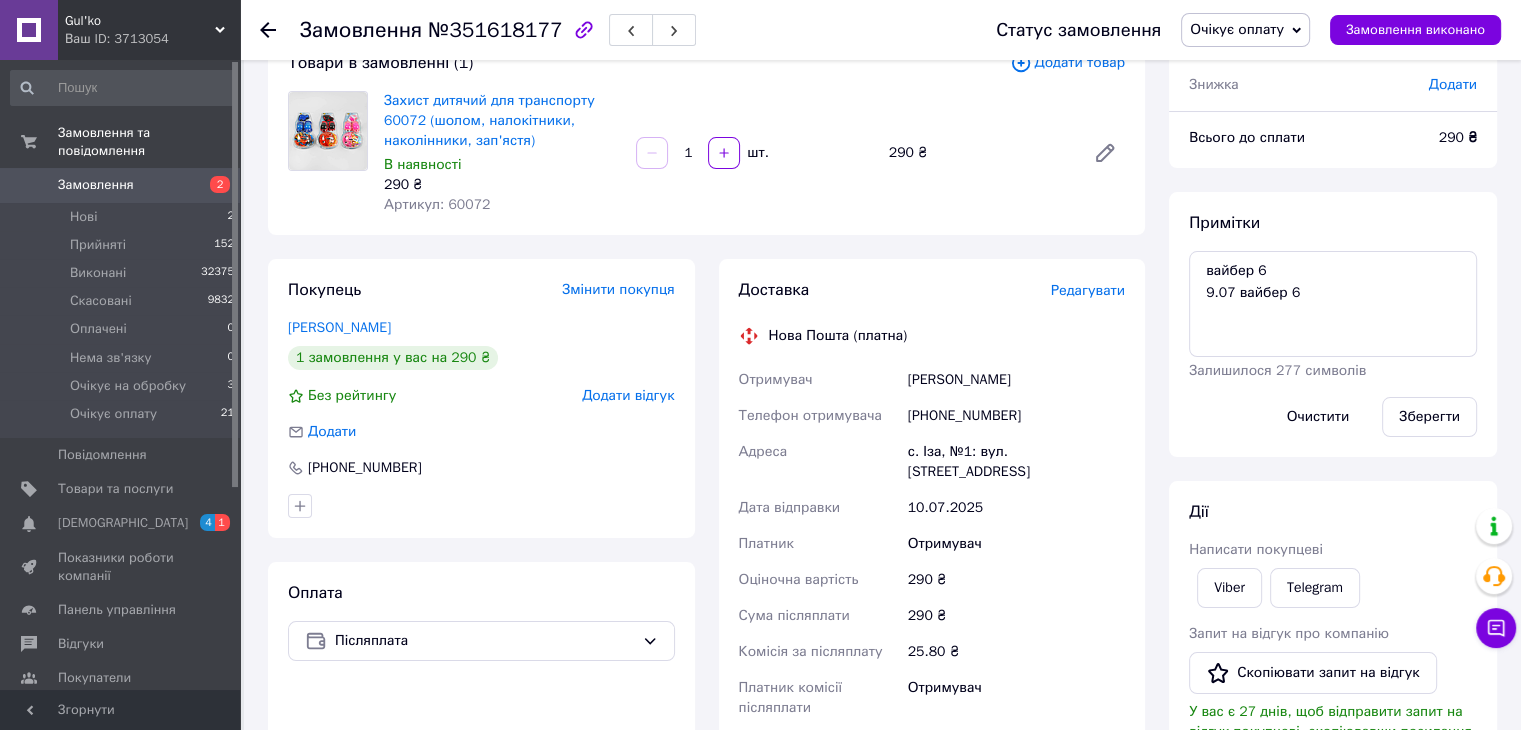 click on "Всього 1 товар 290 ₴ Доставка Необхідно уточнити Знижка Додати Всього до сплати 290 ₴ Примітки вайбер 6
9.07 вайбер 6 Залишилося 277 символів Очистити Зберегти Дії Написати покупцеві Viber Telegram Запит на відгук про компанію   Скопіювати запит на відгук У вас є 27 днів, щоб відправити запит на відгук покупцеві, скопіювавши посилання.   Видати чек   Завантажити PDF   Друк PDF   Дублювати замовлення Мітки Особисті нотатки, які бачите лише ви. З їх допомогою можна фільтрувати замовлення" at bounding box center [1333, 585] 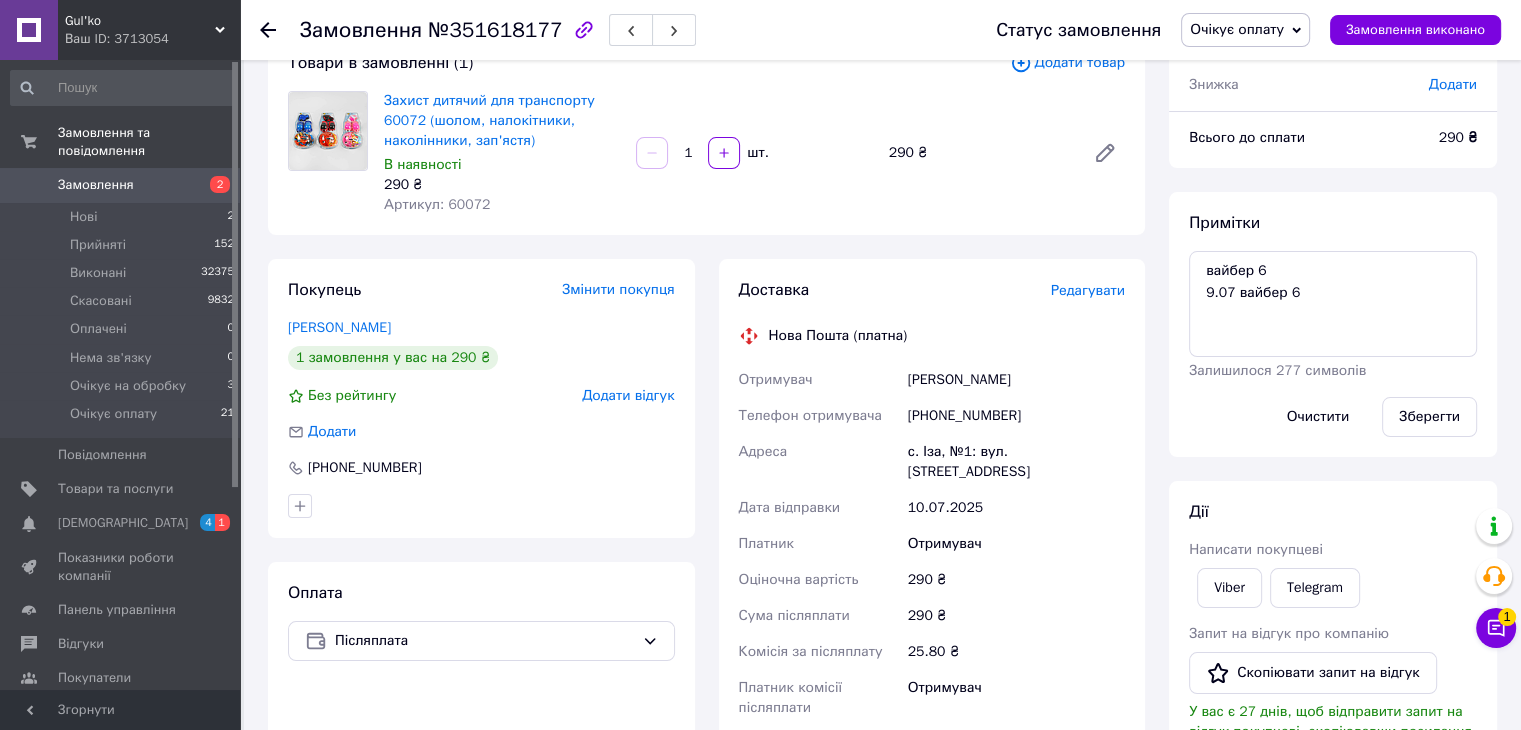 click on "Примітки вайбер 6
9.07 вайбер 6 Залишилося 277 символів Очистити Зберегти" at bounding box center [1333, 324] 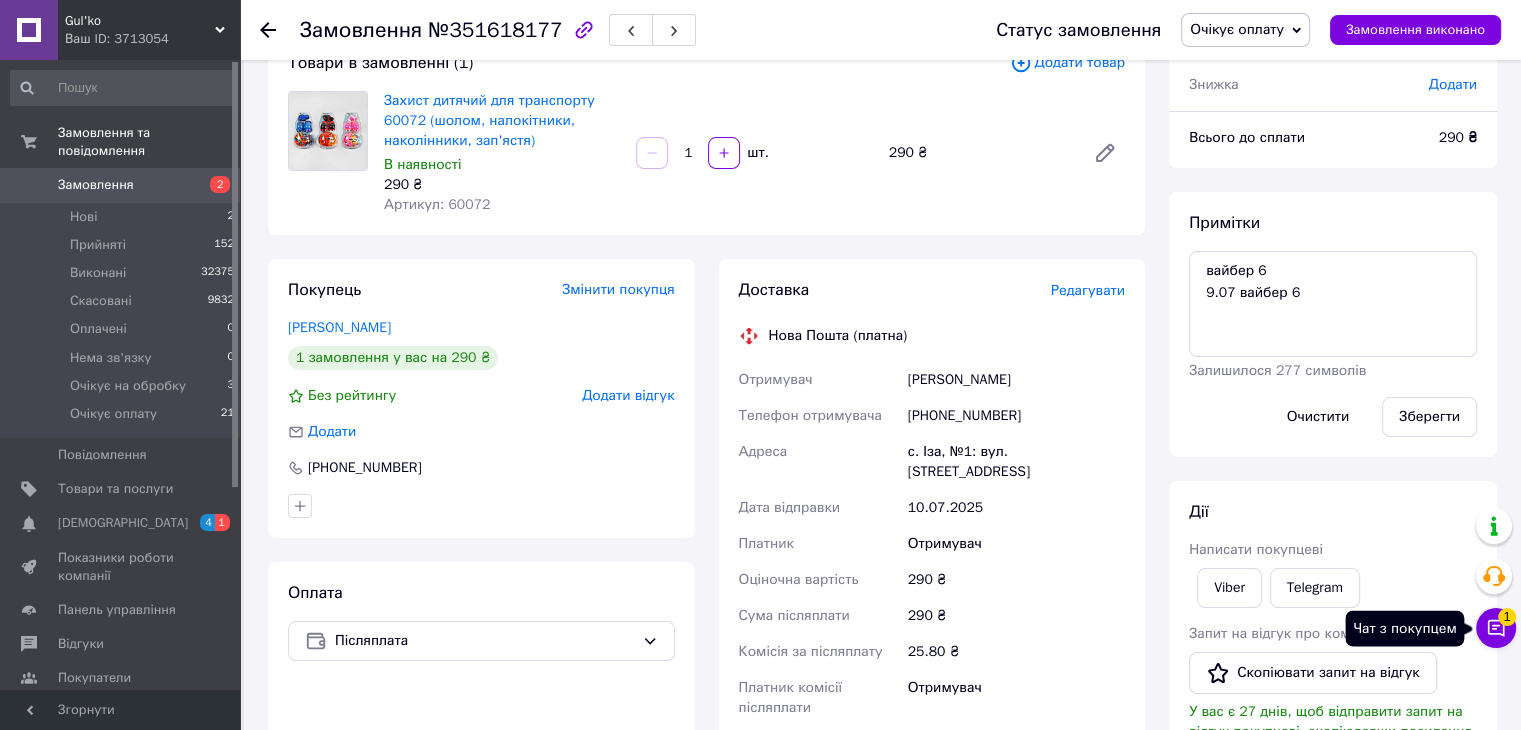 click on "Чат з покупцем 1" at bounding box center [1496, 628] 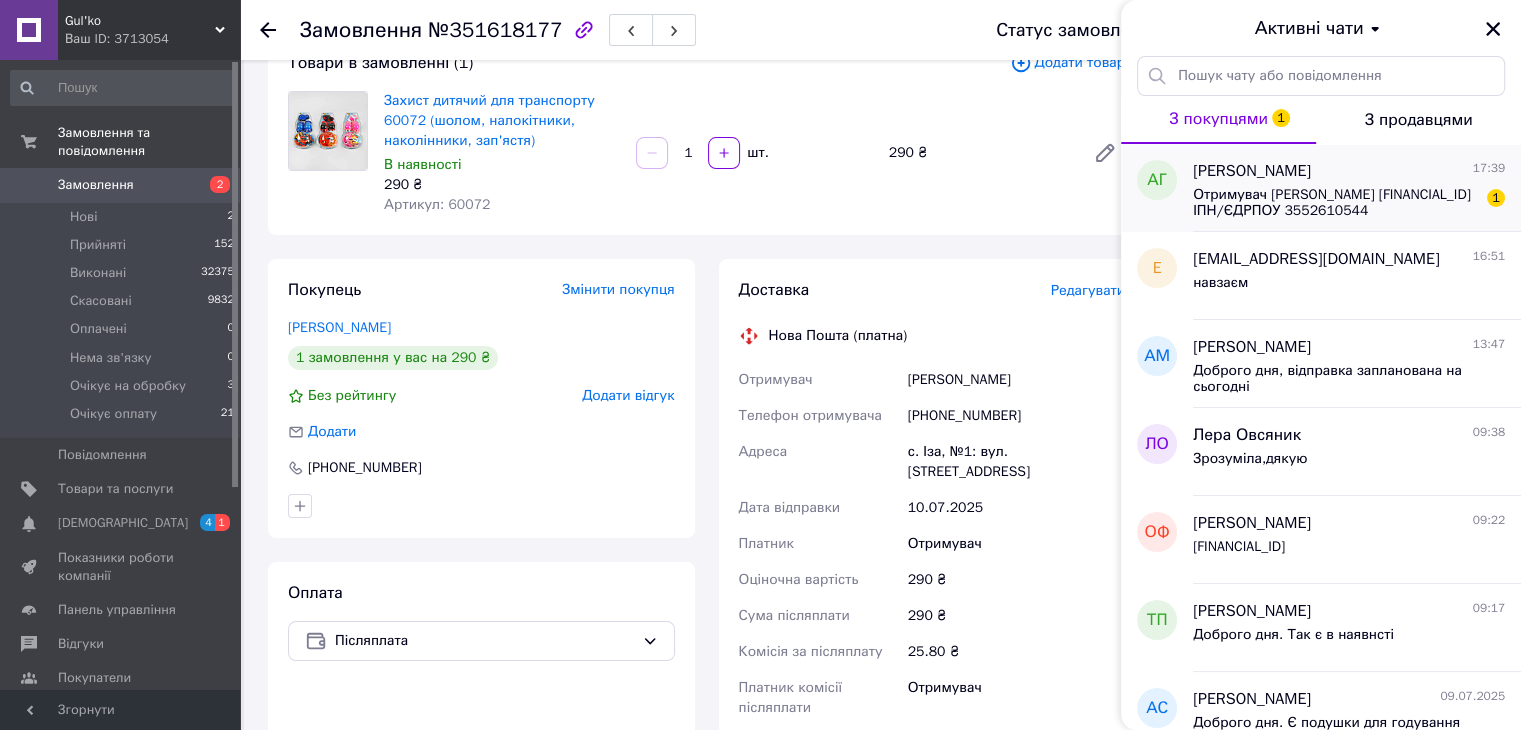 click on "Отримувач
Грищенко Анна Андріївна
IBAN
UA643220010000026204310602494
ІПН/ЄДРПОУ
3552610544" at bounding box center (1335, 203) 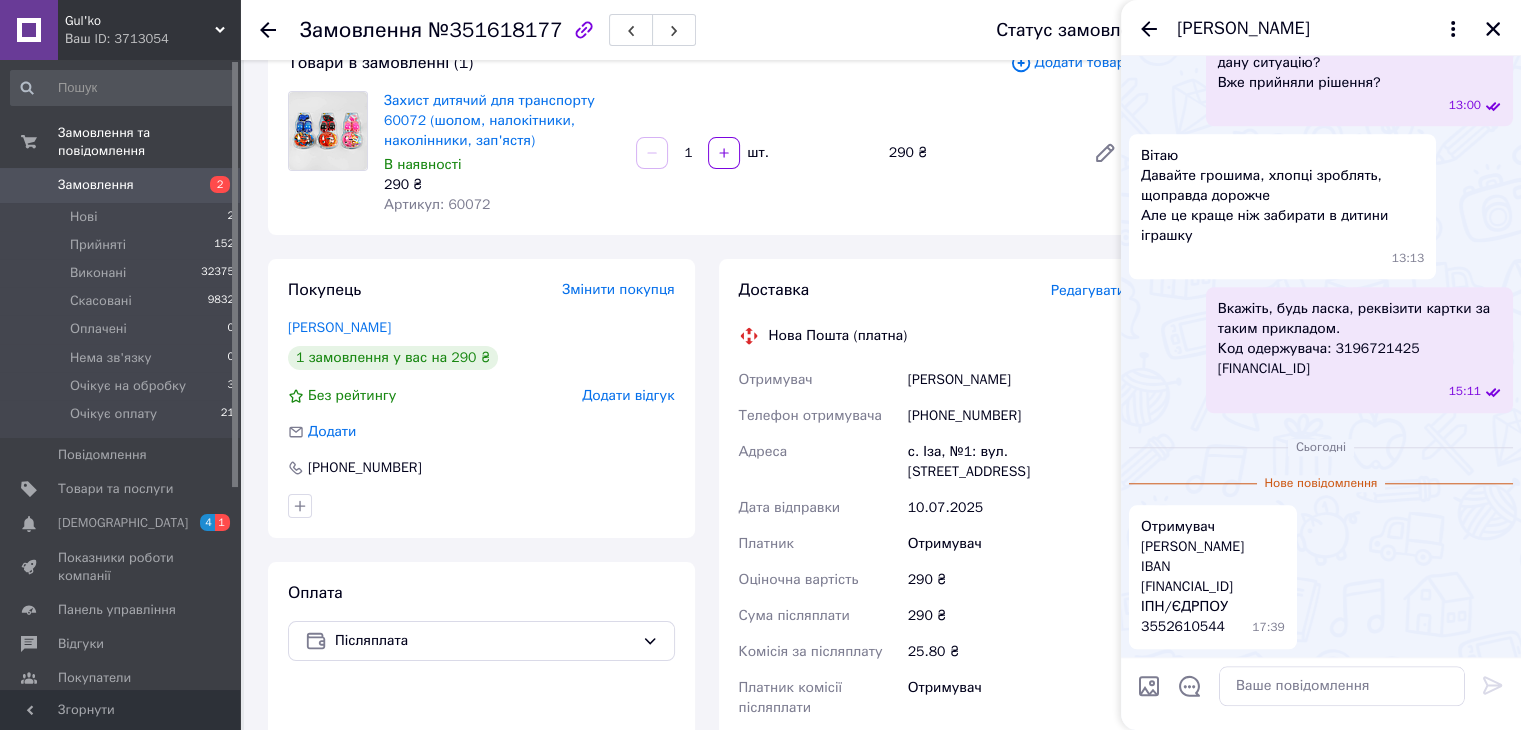 scroll, scrollTop: 1692, scrollLeft: 0, axis: vertical 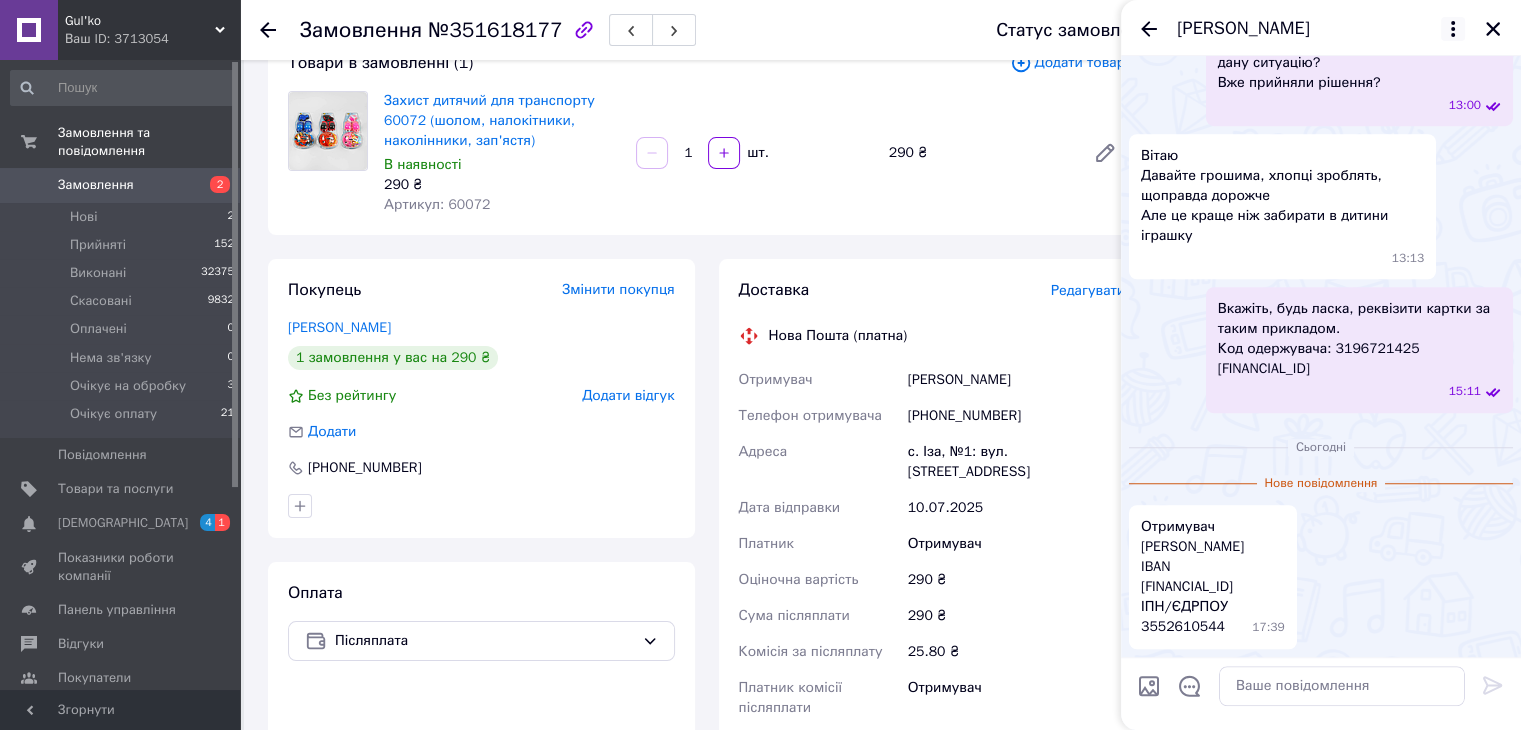 click 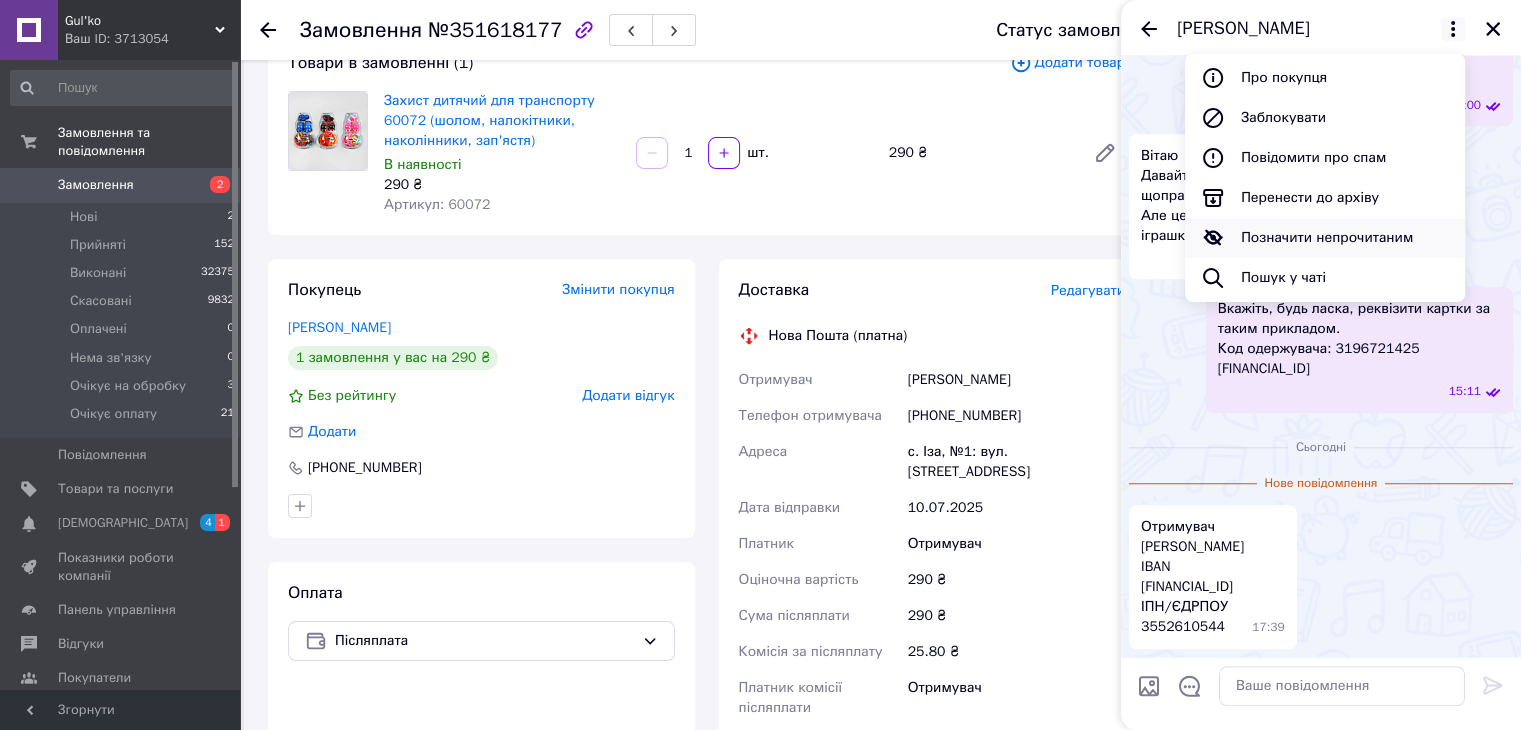 click on "Позначити непрочитаним" at bounding box center [1325, 238] 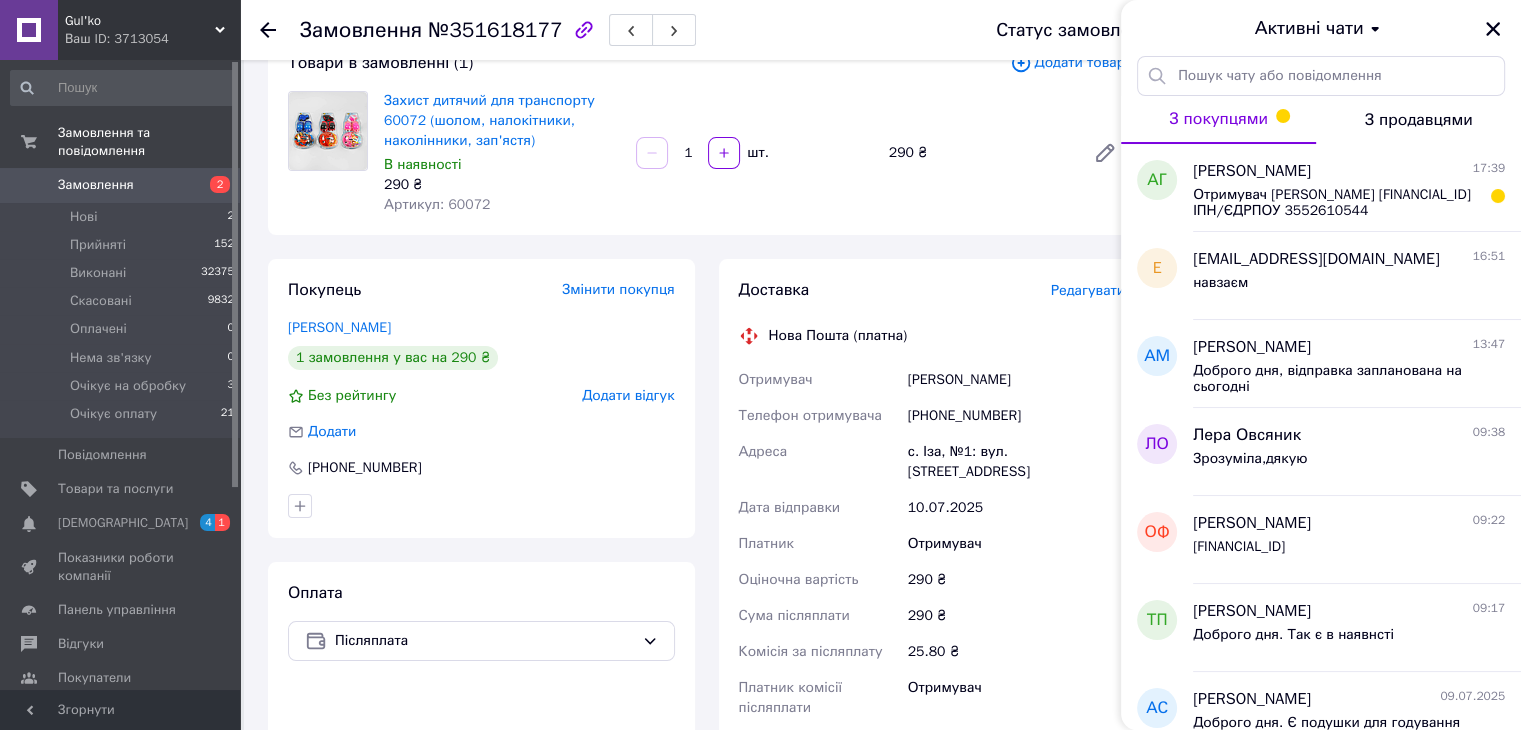 click on "Замовлення №351618177 Статус замовлення Очікує оплату Прийнято Виконано Скасовано Оплачено Нема зв'язку Очікує на обробку Замовлення виконано Замовлення з сайту 07.07.2025 | 18:40 Товари в замовленні (1) Додати товар Захист дитячий для транспорту 60072 (шолом, налокітники, наколінники, зап'ястя) В наявності 290 ₴ Артикул: 60072 1   шт. 290 ₴ Покупець Змінити покупця Шутко Олеся 1 замовлення у вас на 290 ₴ Без рейтингу   Додати відгук Додати +380978088525 Оплата Післяплата Доставка Редагувати Нова Пошта (платна) Отримувач Шутко Олеся Телефон отримувача +380978088525 Адреса Дата відправки <" at bounding box center (882, 585) 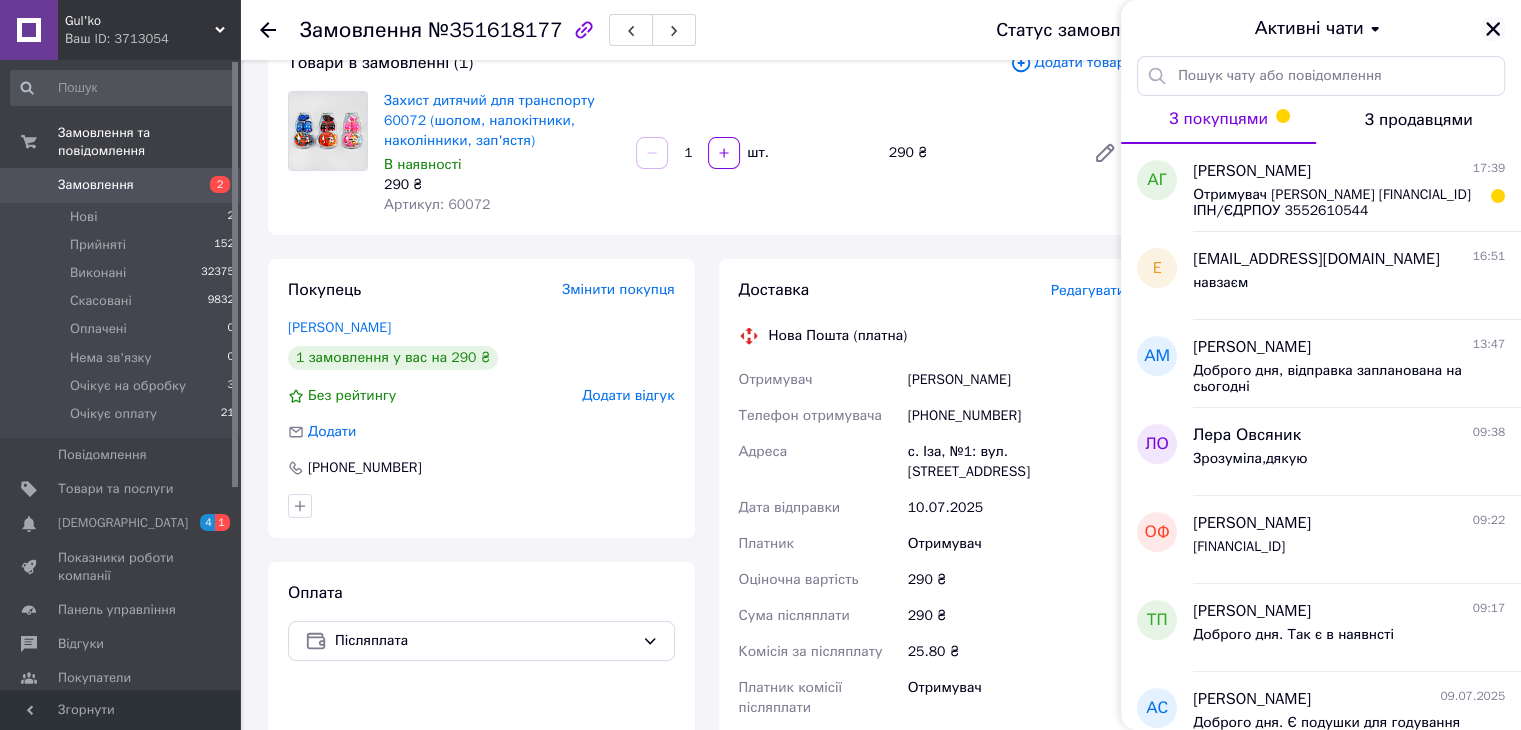 click 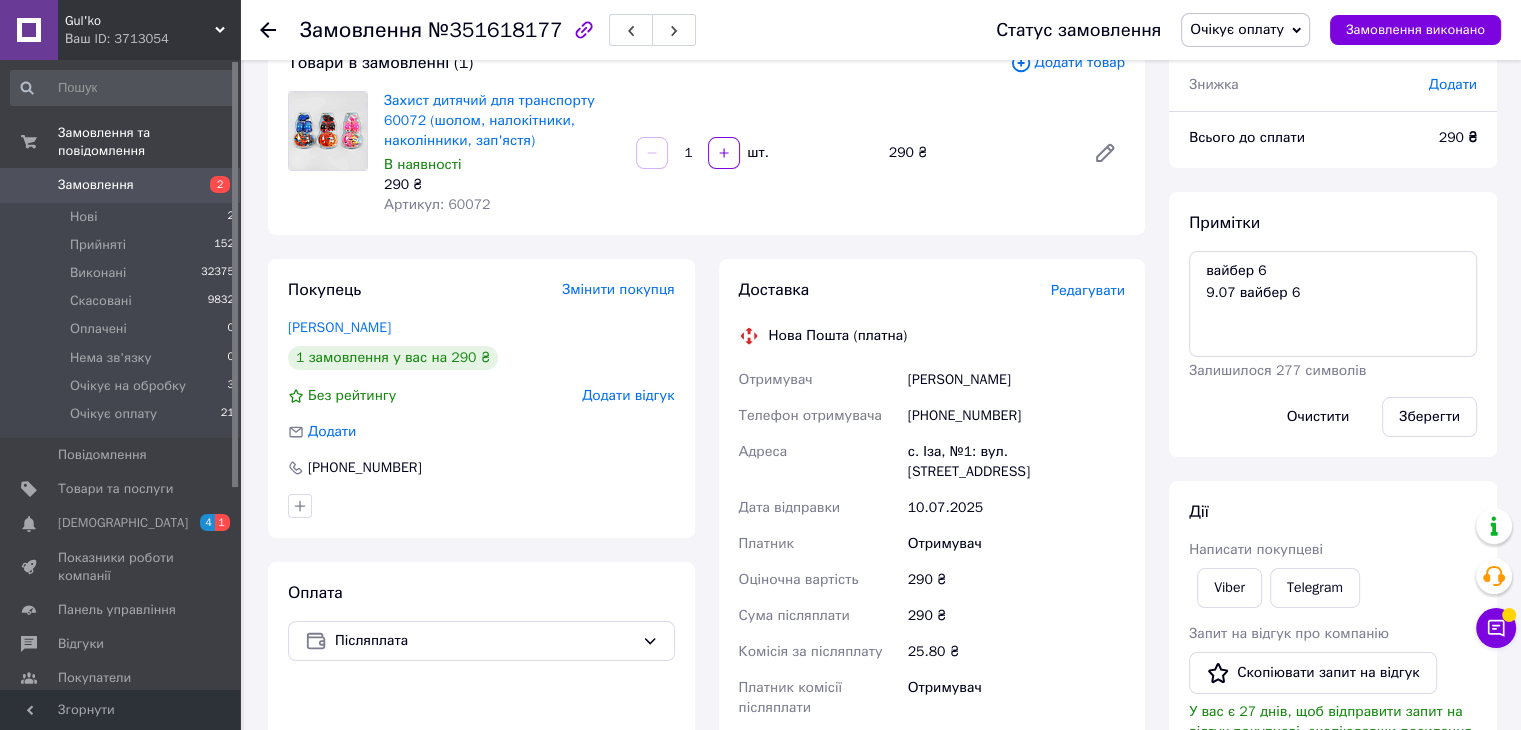 click on "Покупець Змінити покупця Шутко Олеся 1 замовлення у вас на 290 ₴ Без рейтингу   Додати відгук Додати +380978088525 Оплата Післяплата" at bounding box center [481, 599] 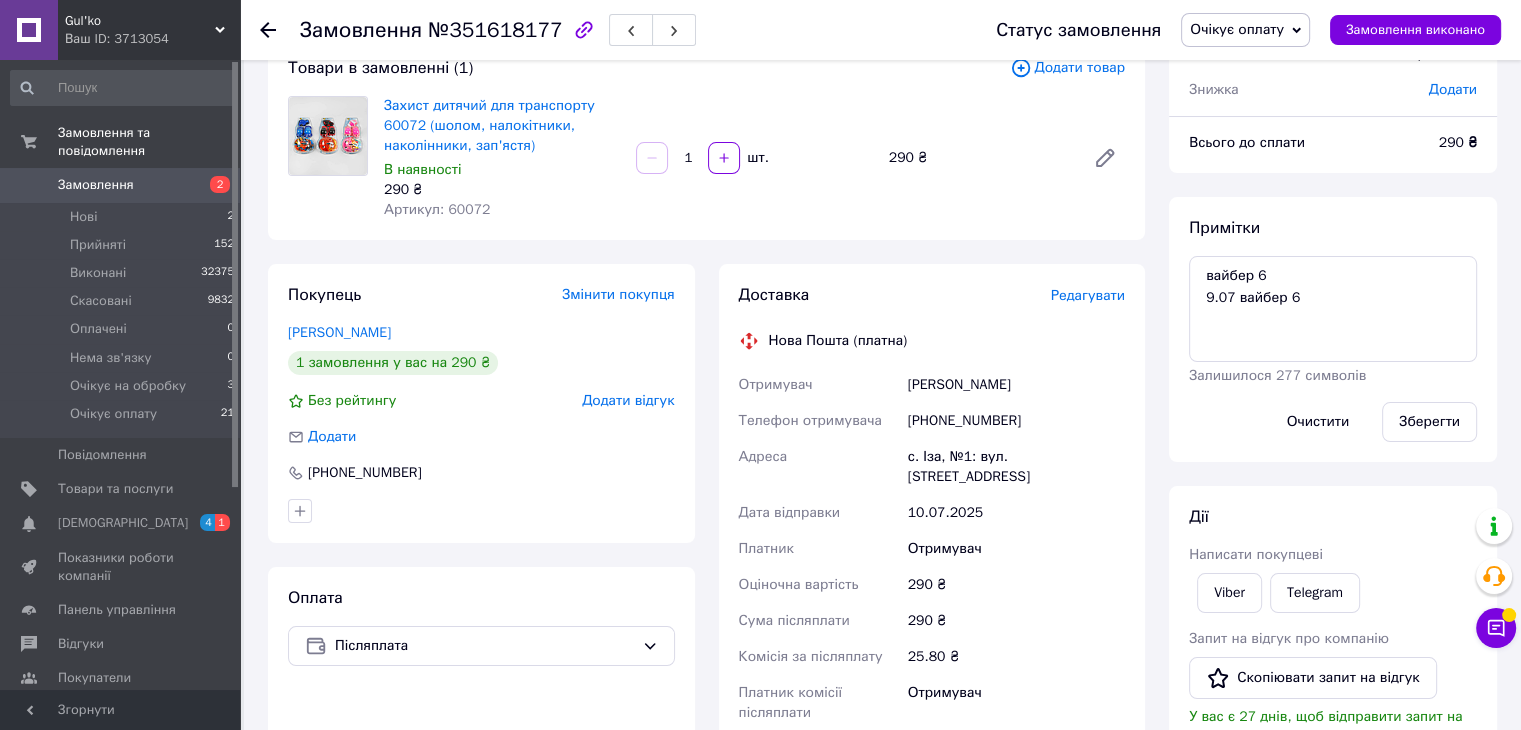 scroll, scrollTop: 100, scrollLeft: 0, axis: vertical 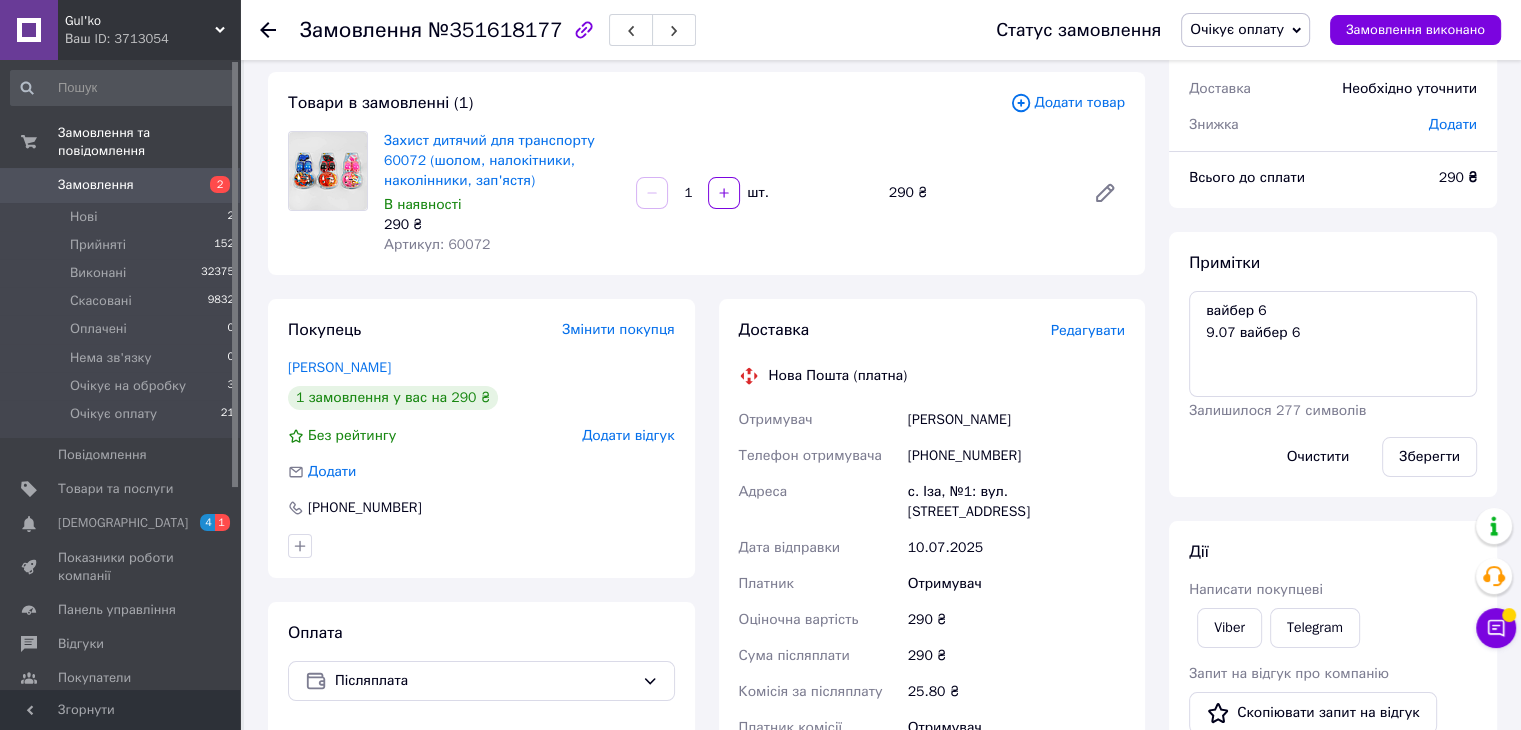 click on "Всього 1 товар 290 ₴ Доставка Необхідно уточнити Знижка Додати Всього до сплати 290 ₴ Примітки вайбер 6
9.07 вайбер 6 Залишилося 277 символів Очистити Зберегти Дії Написати покупцеві Viber Telegram Запит на відгук про компанію   Скопіювати запит на відгук У вас є 27 днів, щоб відправити запит на відгук покупцеві, скопіювавши посилання.   Видати чек   Завантажити PDF   Друк PDF   Дублювати замовлення Мітки Особисті нотатки, які бачите лише ви. З їх допомогою можна фільтрувати замовлення" at bounding box center (1333, 598) 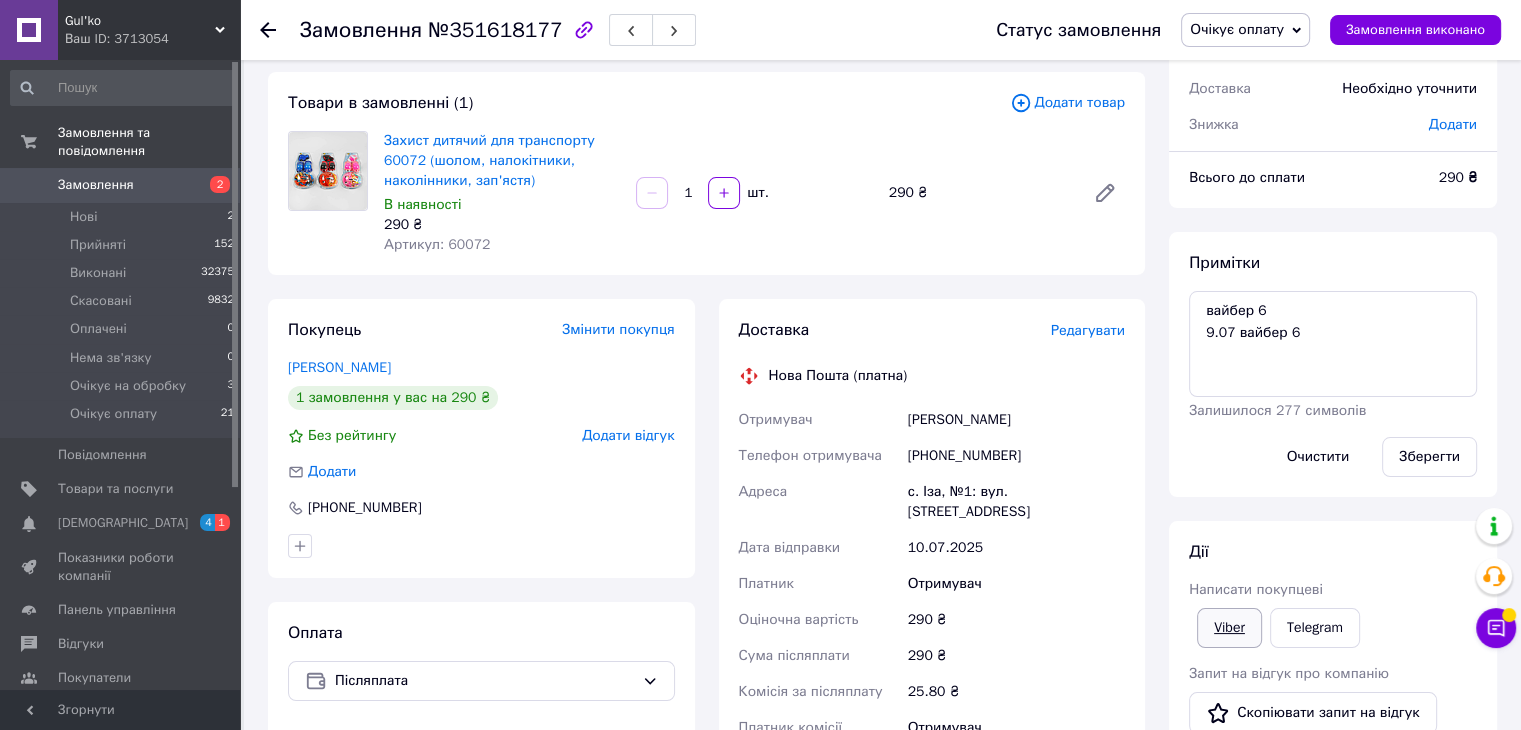click on "Viber" at bounding box center (1229, 628) 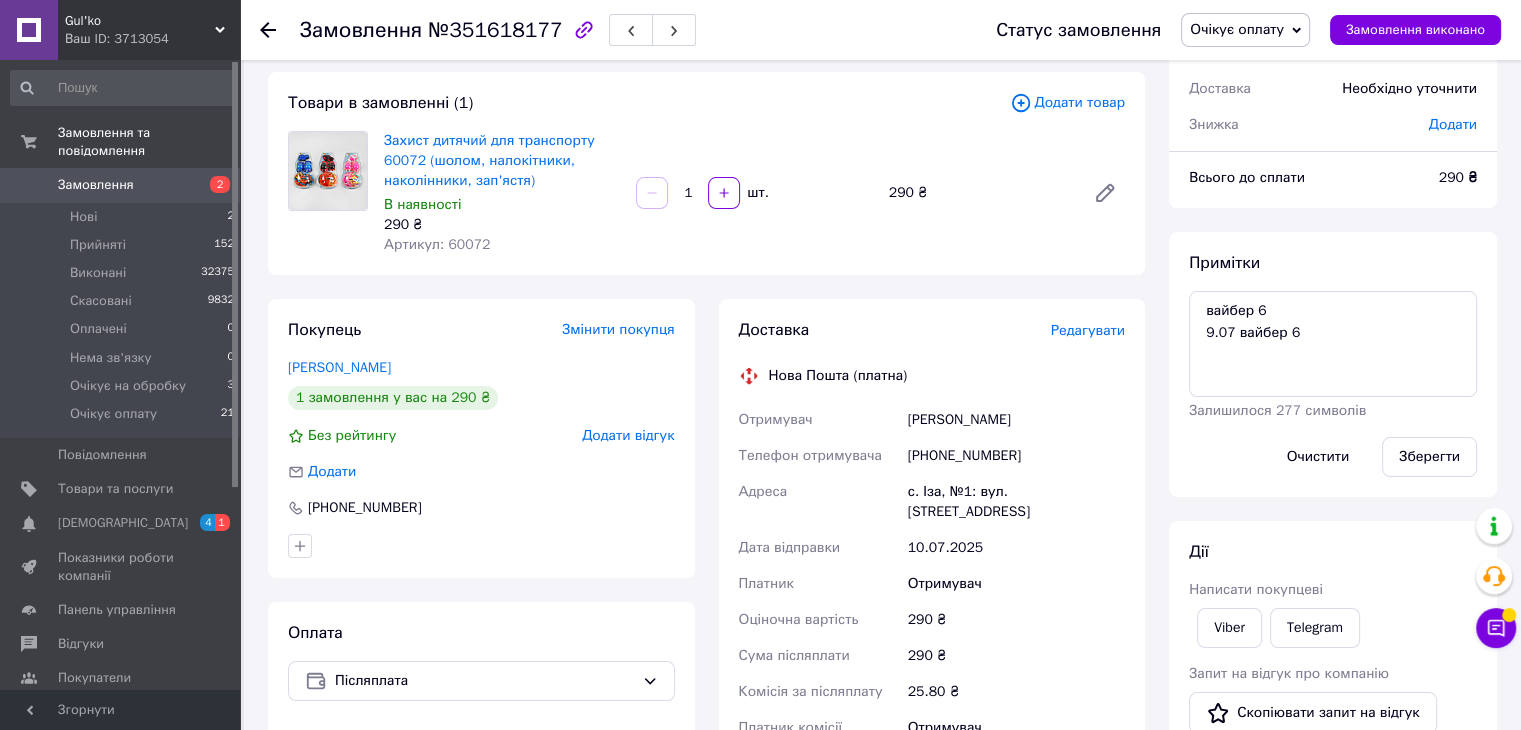 click on "Всього 1 товар 290 ₴ Доставка Необхідно уточнити Знижка Додати Всього до сплати 290 ₴ Примітки вайбер 6
9.07 вайбер 6 Залишилося 277 символів Очистити Зберегти Дії Написати покупцеві Viber Telegram Запит на відгук про компанію   Скопіювати запит на відгук У вас є 27 днів, щоб відправити запит на відгук покупцеві, скопіювавши посилання.   Видати чек   Завантажити PDF   Друк PDF   Дублювати замовлення Мітки Особисті нотатки, які бачите лише ви. З їх допомогою можна фільтрувати замовлення" at bounding box center (1333, 625) 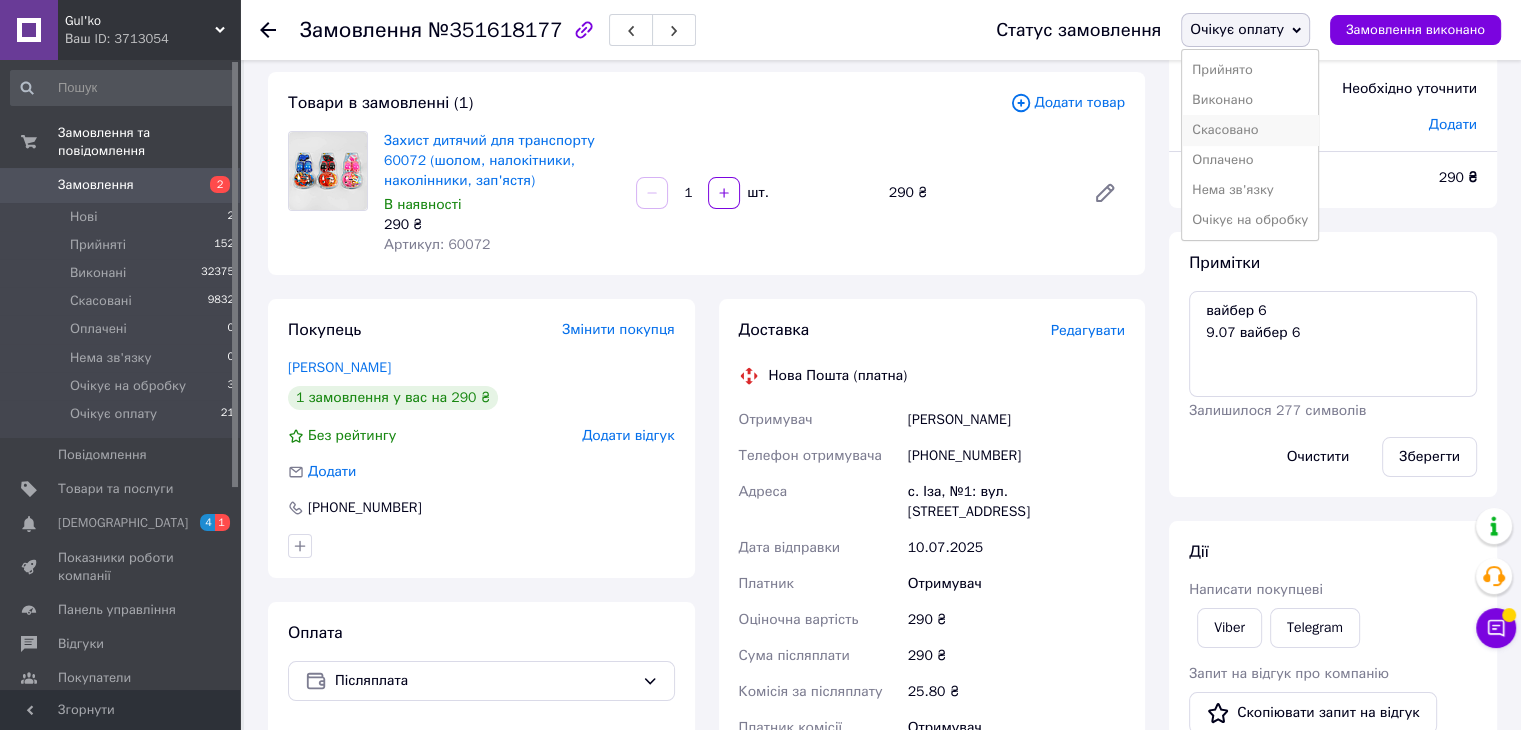 click on "Скасовано" at bounding box center [1250, 130] 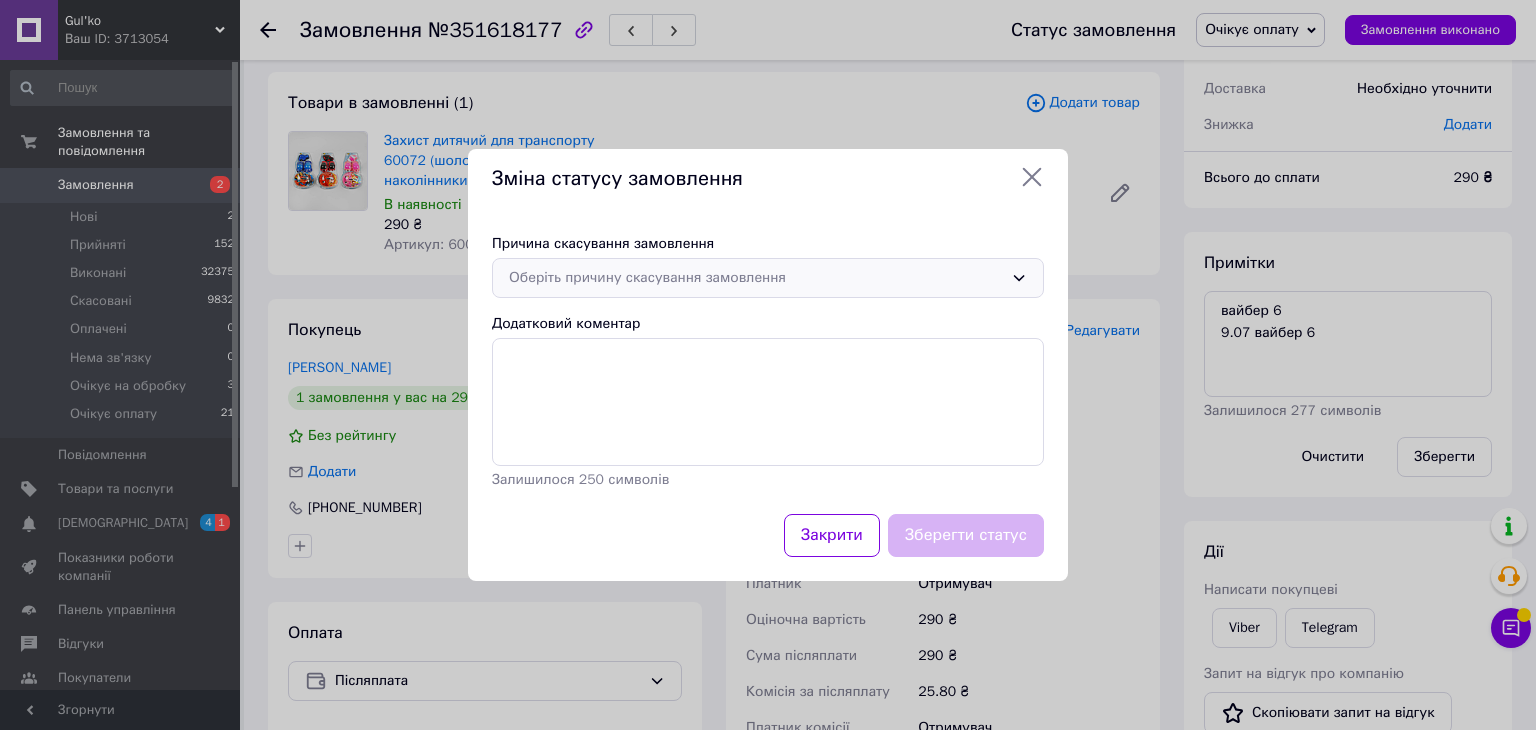 click on "Оберіть причину скасування замовлення" at bounding box center [768, 278] 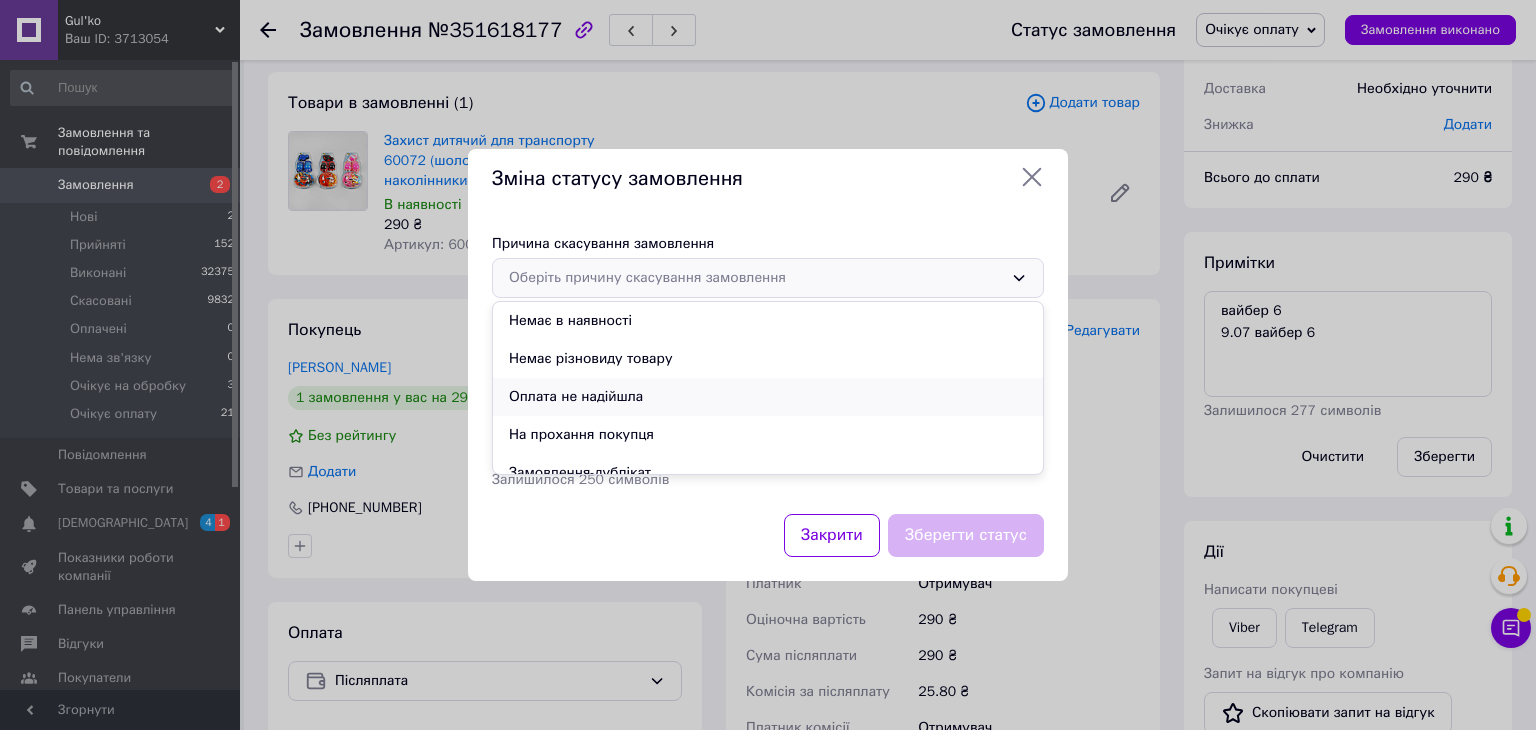 click on "Оплата не надійшла" at bounding box center (768, 397) 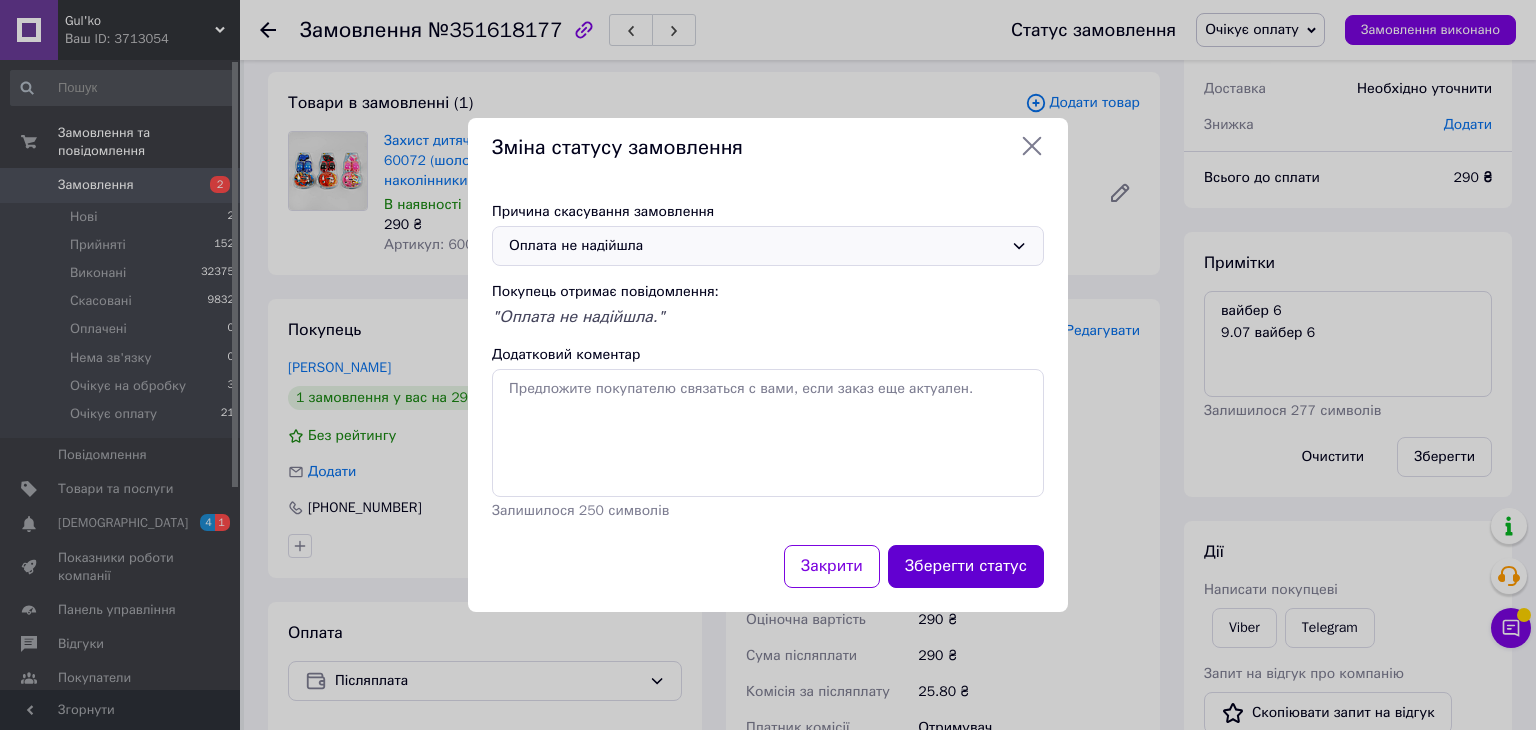 click on "Зберегти статус" at bounding box center [966, 566] 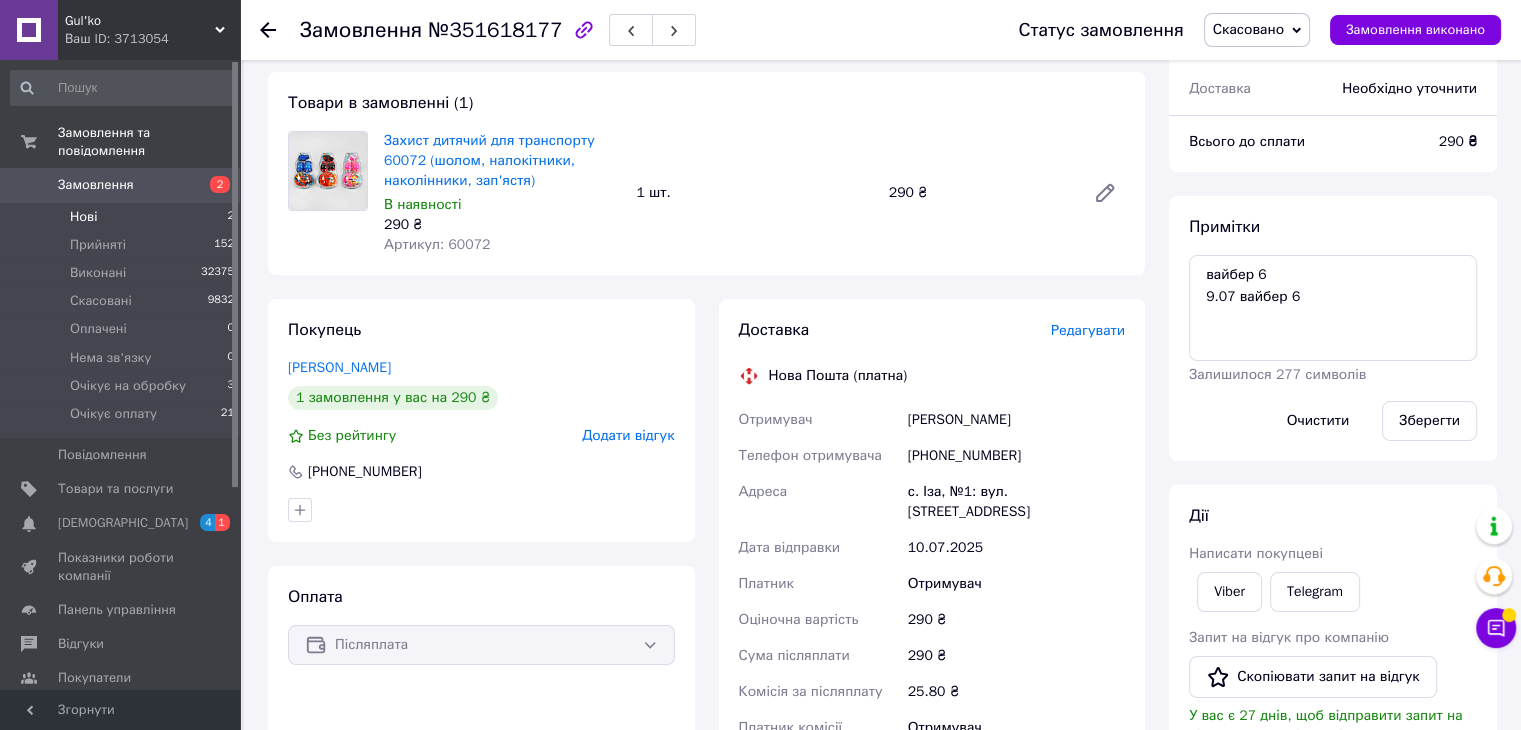 click on "Нові 2" at bounding box center (123, 217) 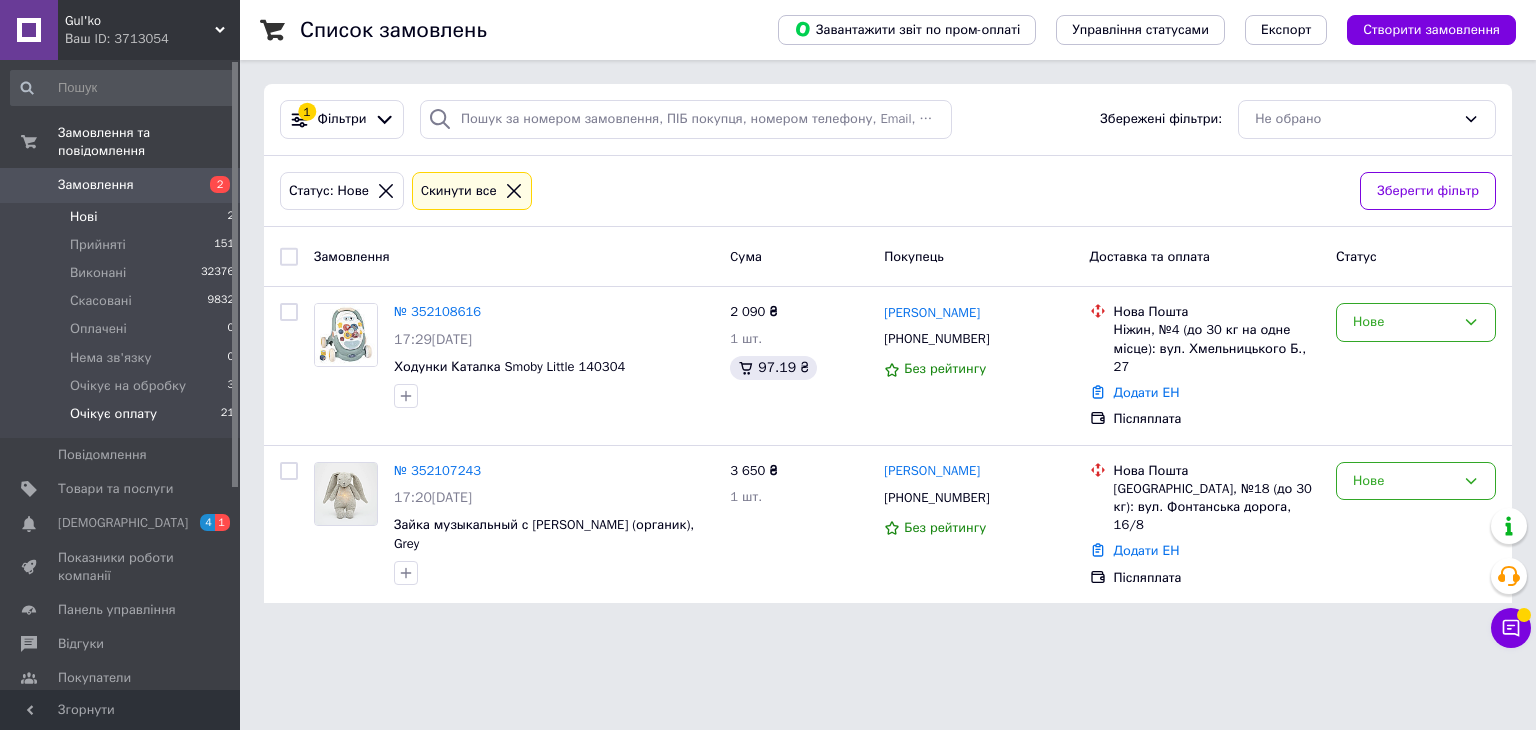 click on "Очікує оплату 21" at bounding box center (123, 419) 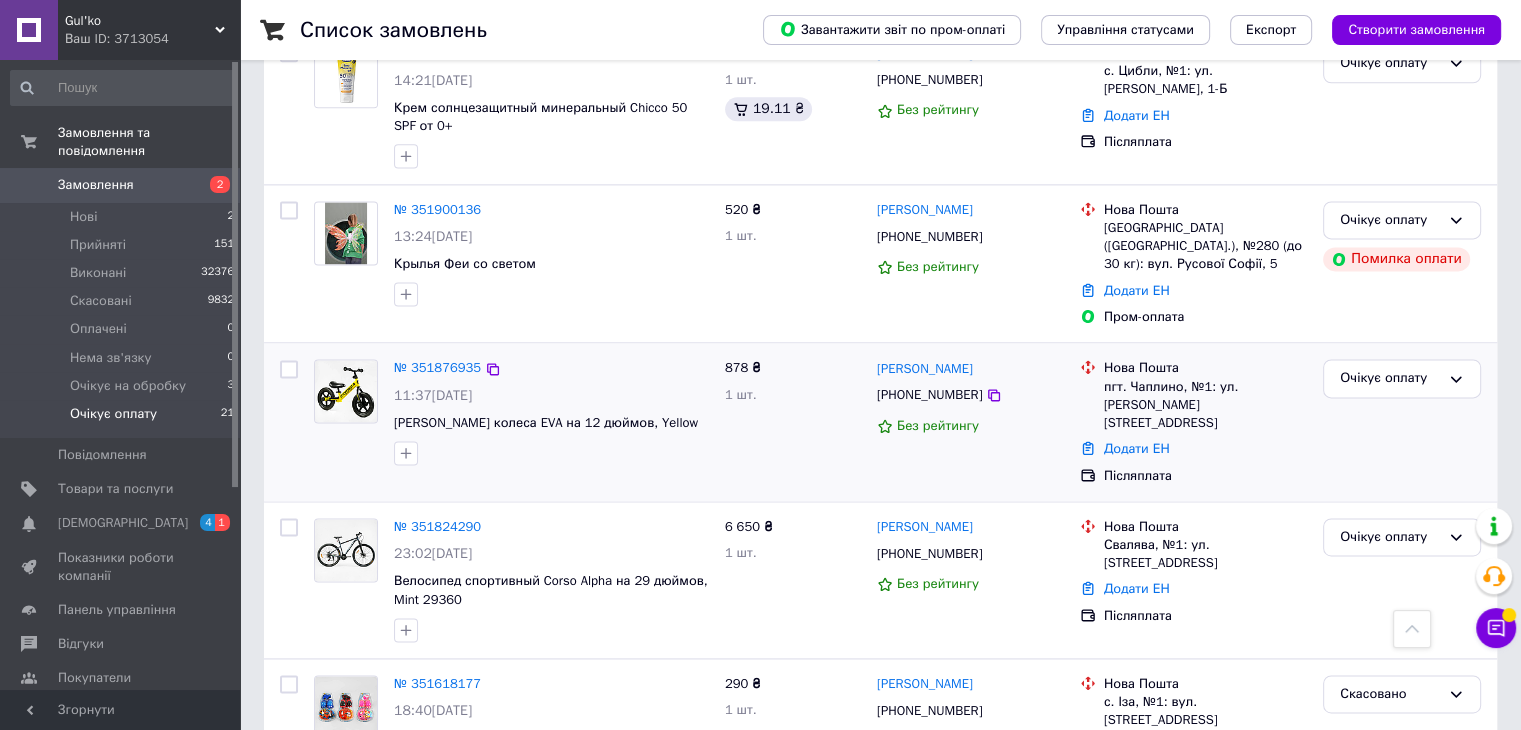 scroll, scrollTop: 2770, scrollLeft: 0, axis: vertical 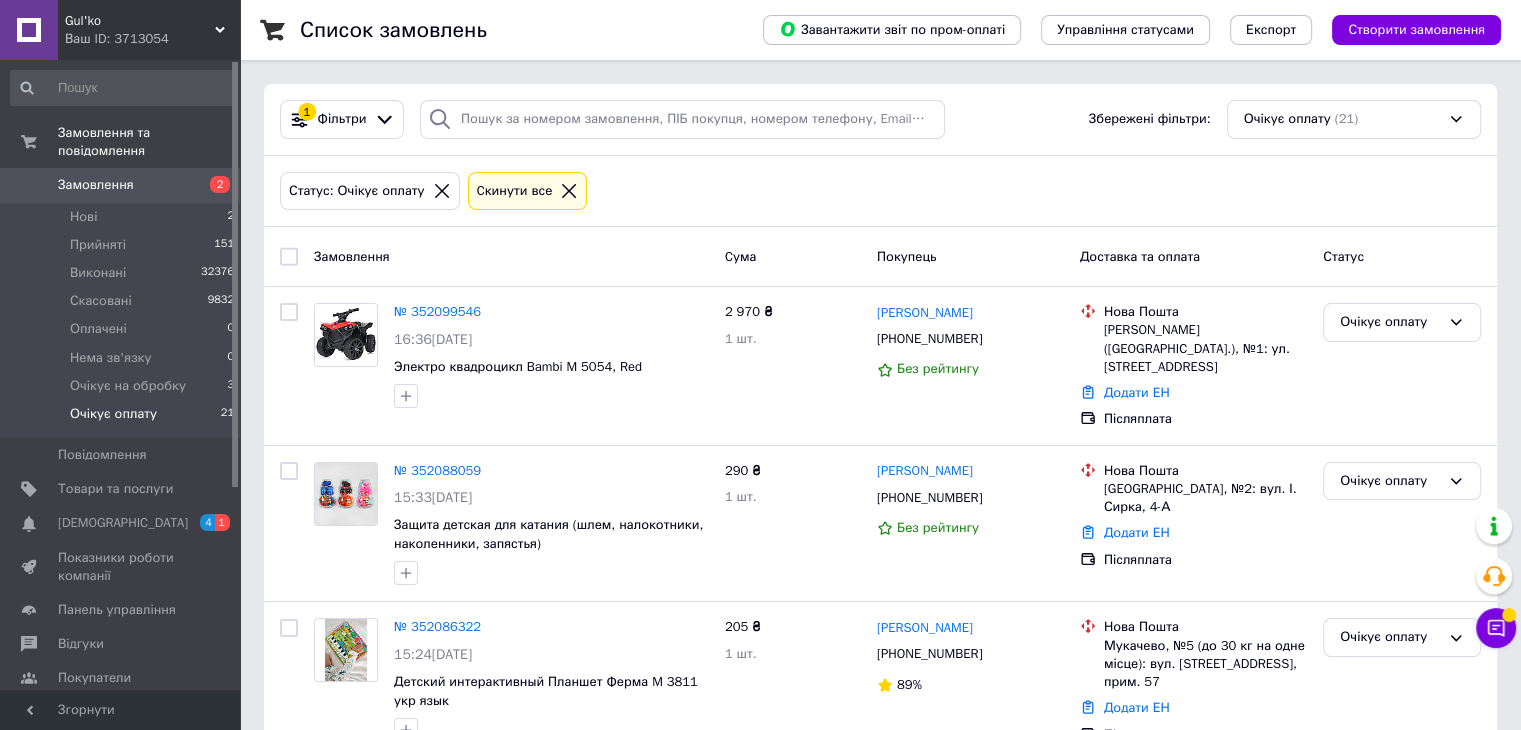 click on "Очікує оплату 21" at bounding box center [123, 419] 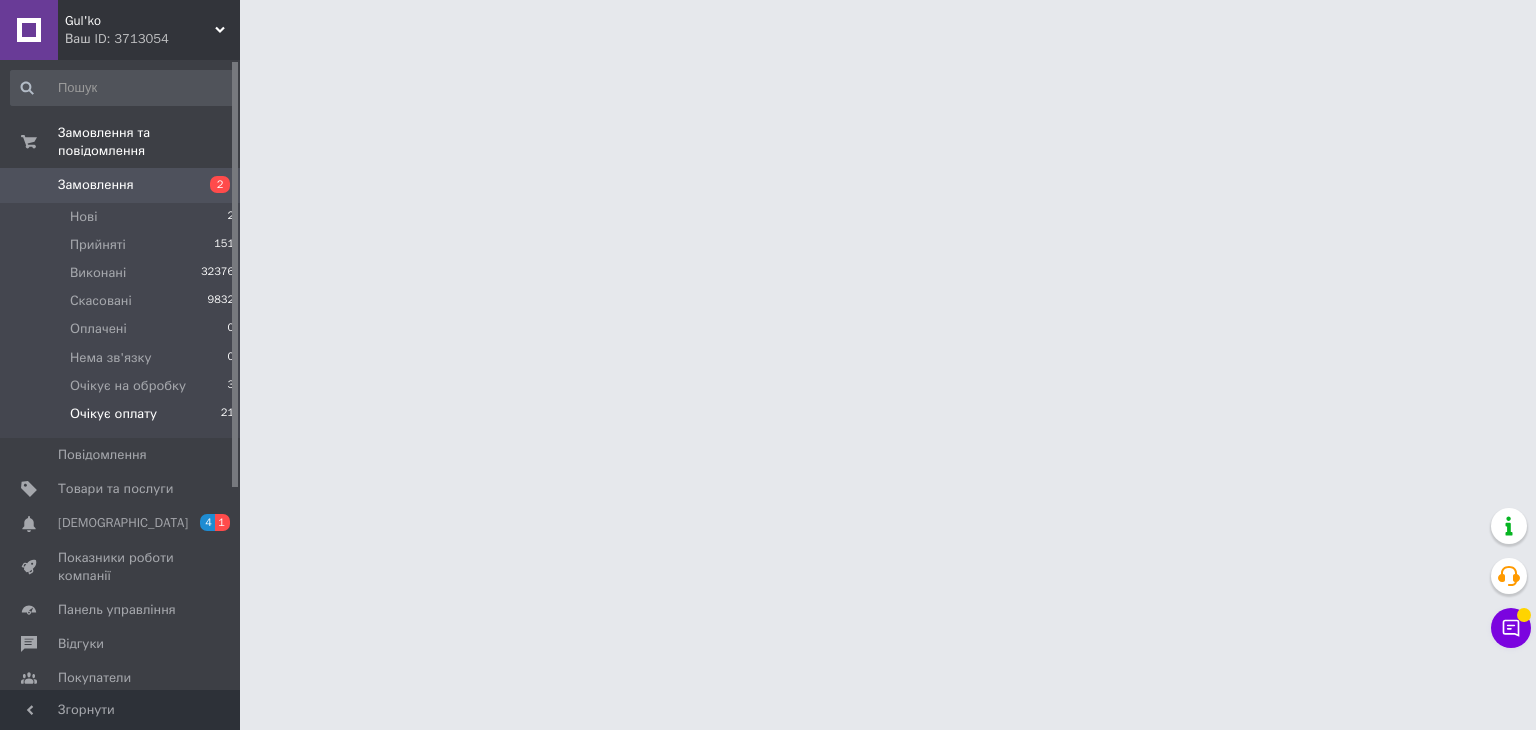 click on "Очікує оплату" at bounding box center (113, 414) 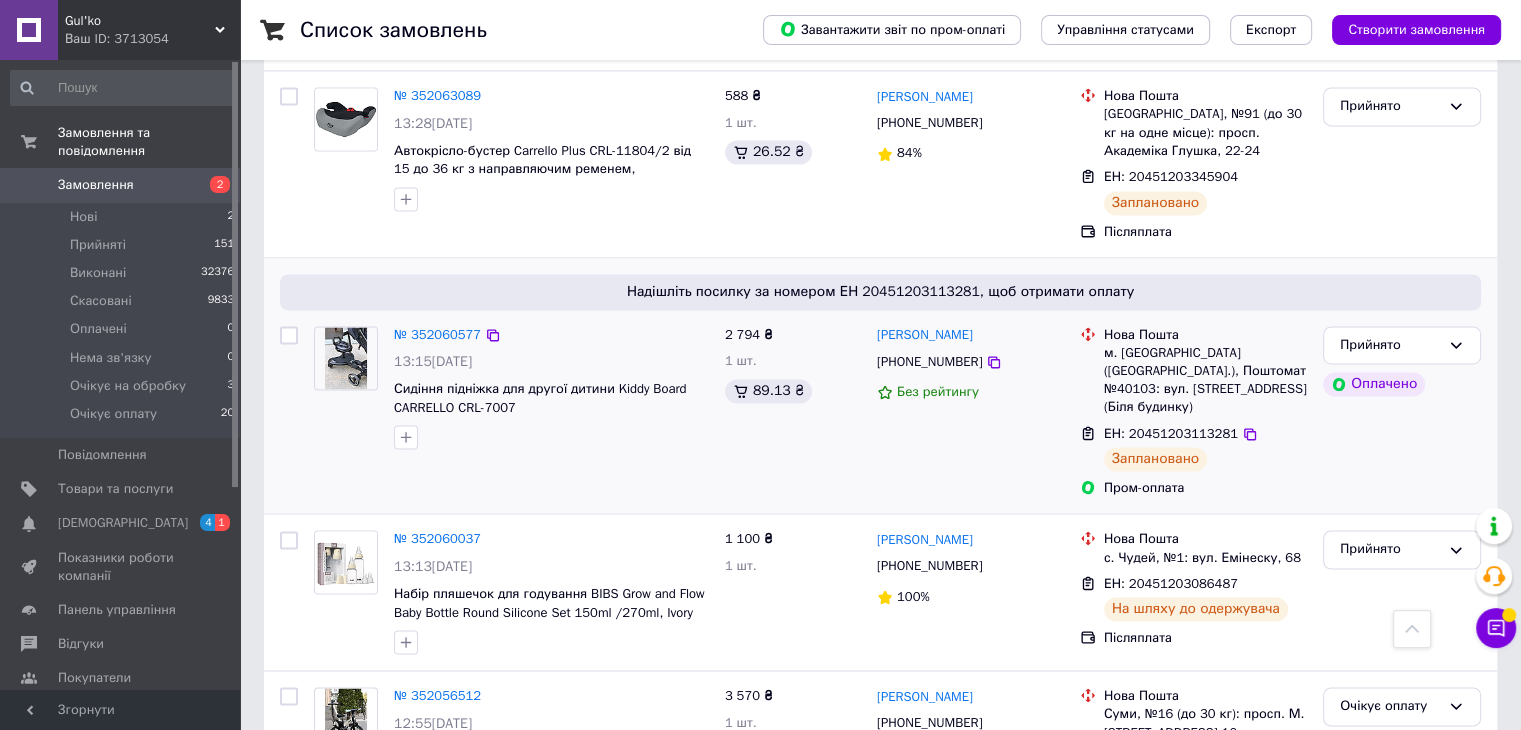 scroll, scrollTop: 3045, scrollLeft: 0, axis: vertical 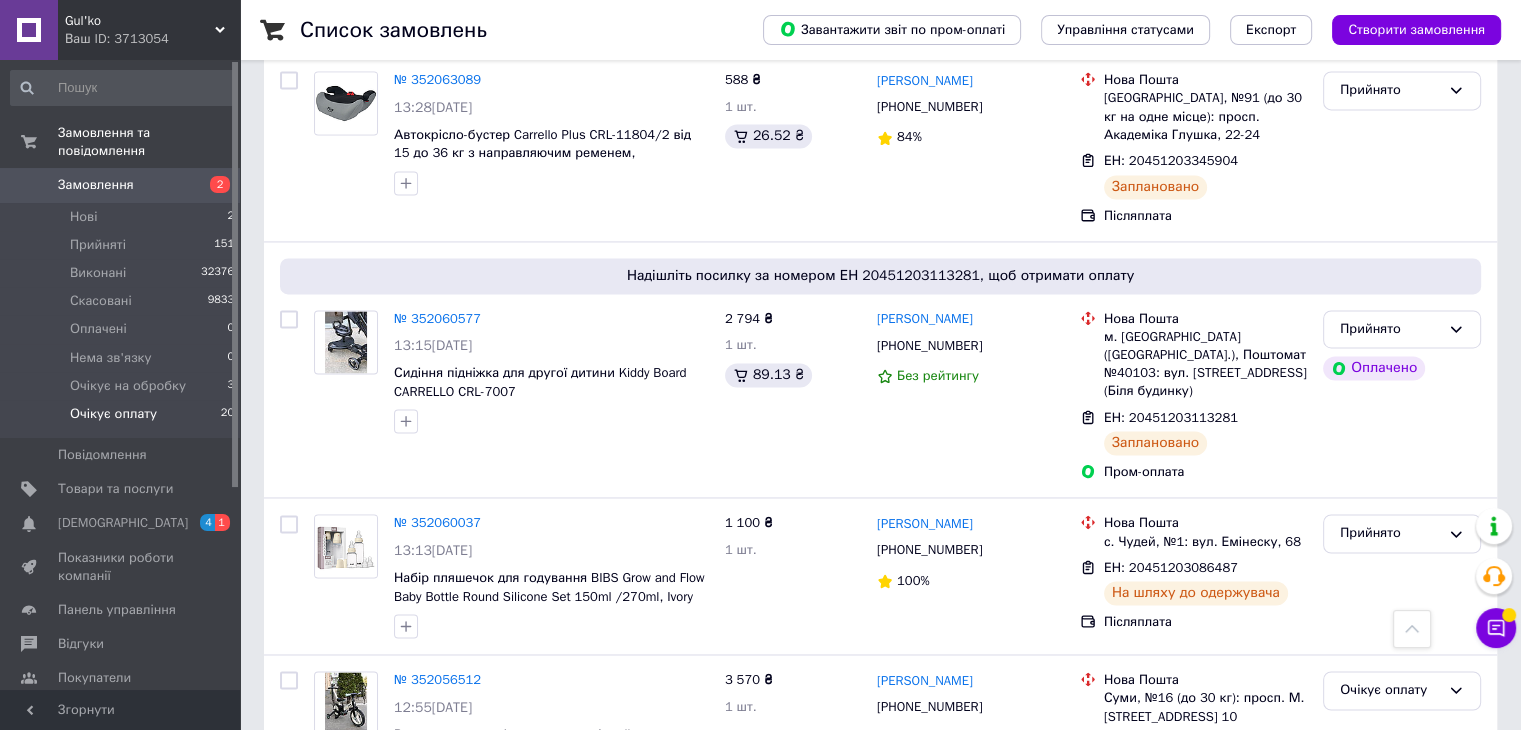 click on "Очікує оплату 20" at bounding box center [123, 419] 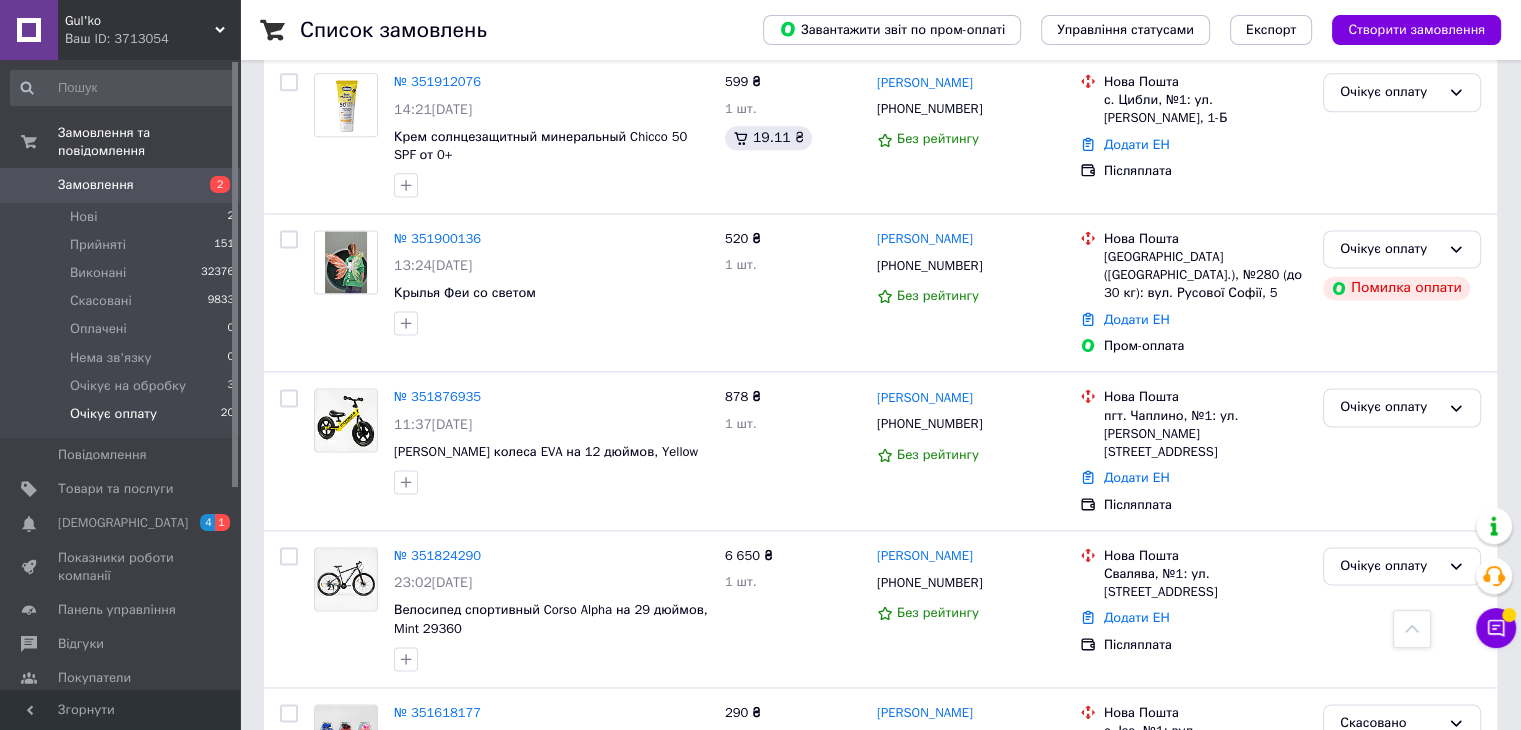 scroll, scrollTop: 2770, scrollLeft: 0, axis: vertical 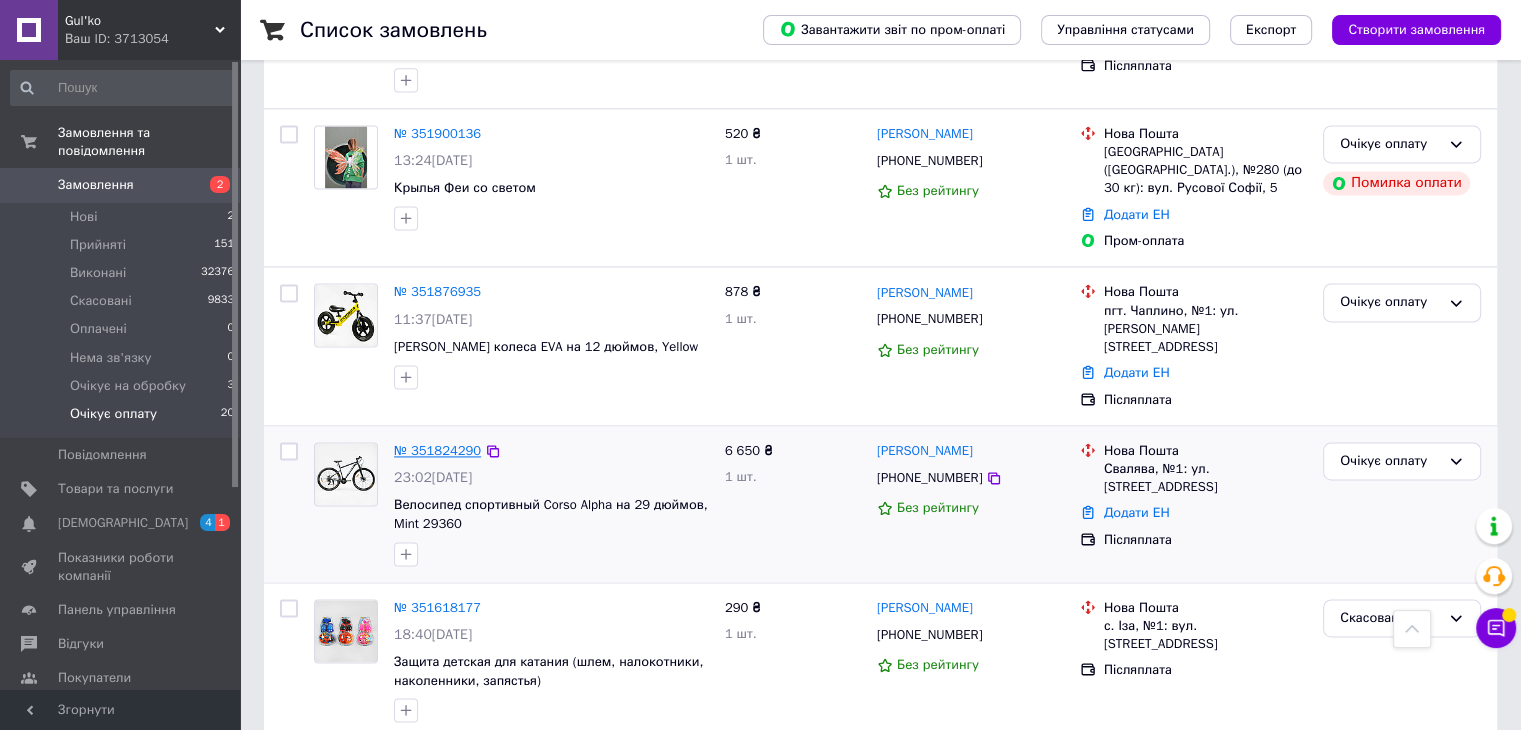click on "№ 351824290" at bounding box center (437, 450) 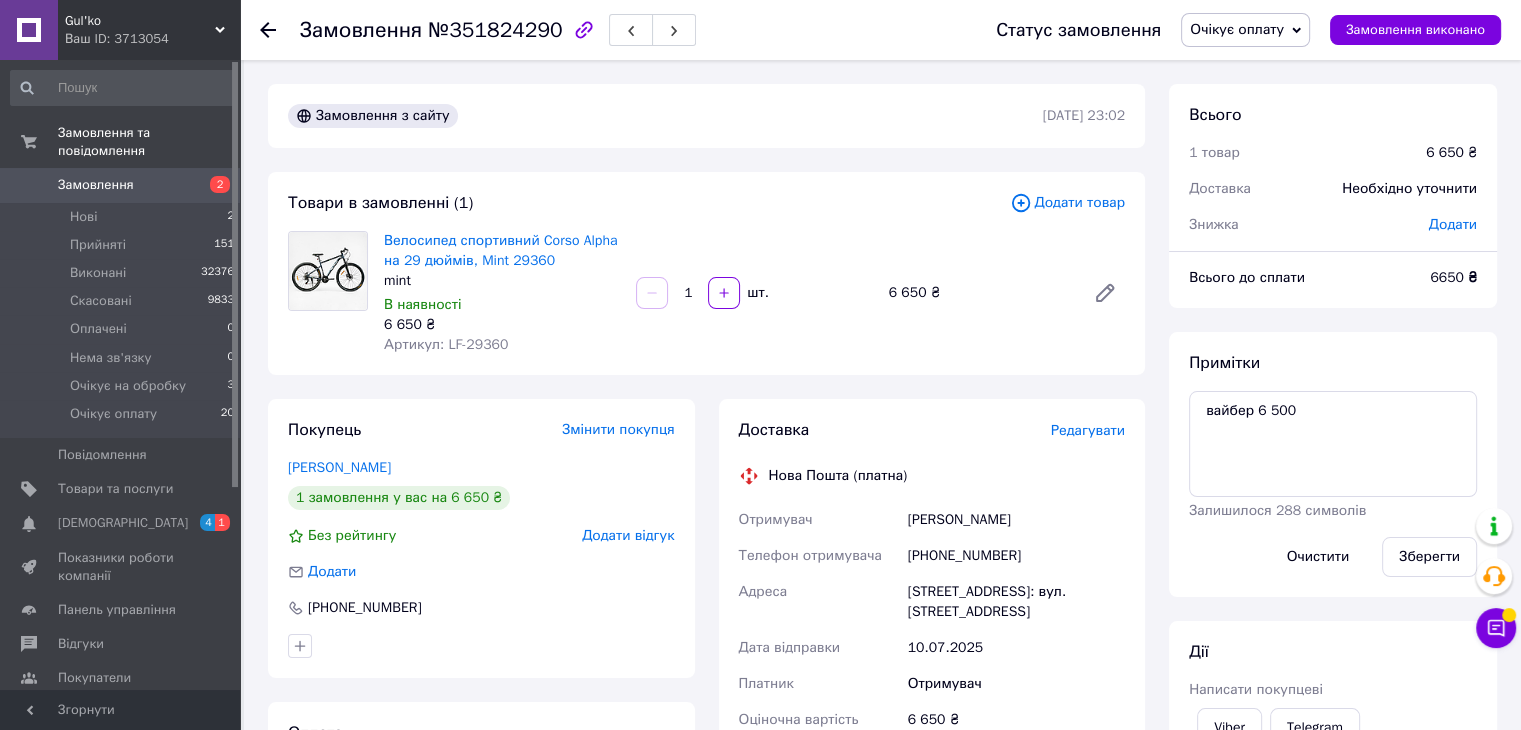 click on "Дії" at bounding box center (1333, 652) 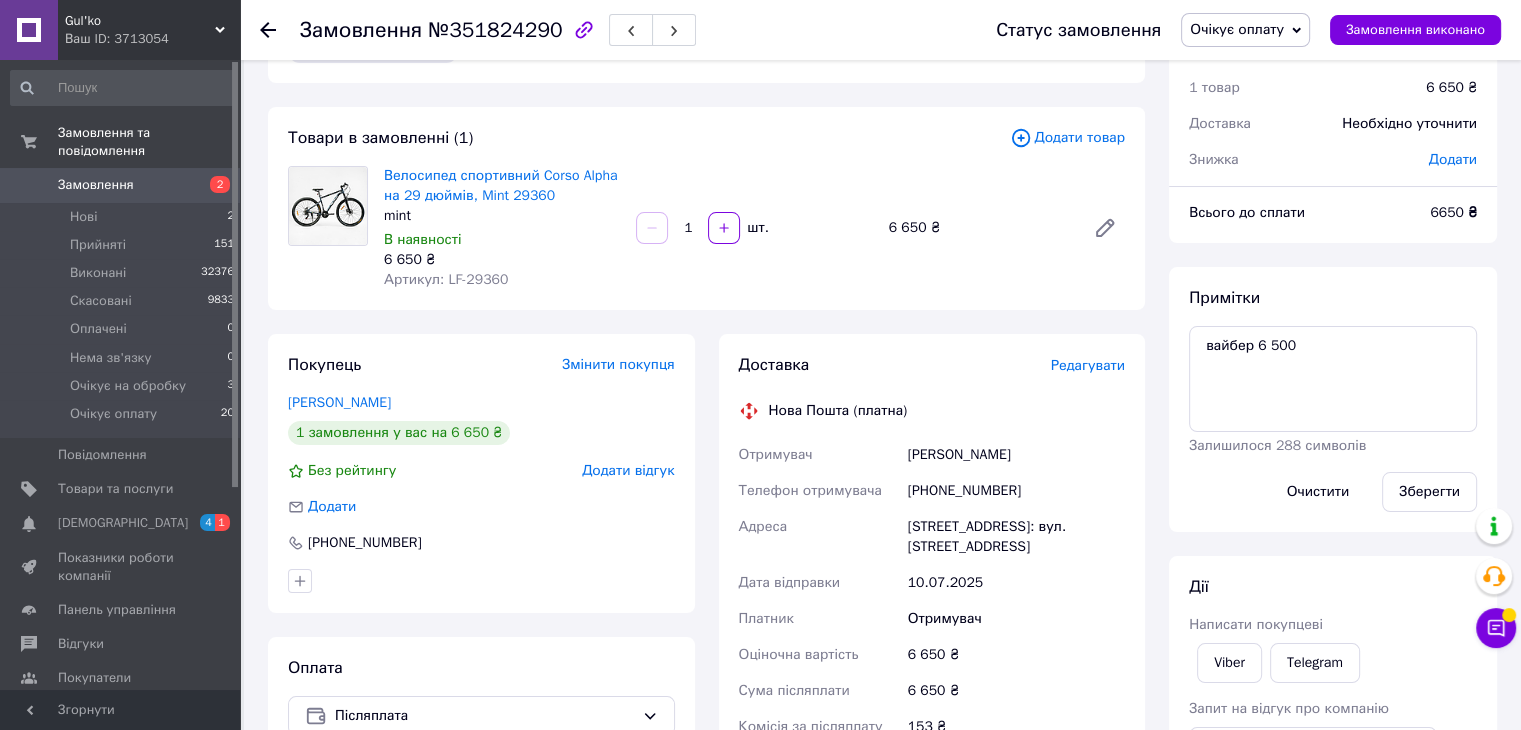 scroll, scrollTop: 100, scrollLeft: 0, axis: vertical 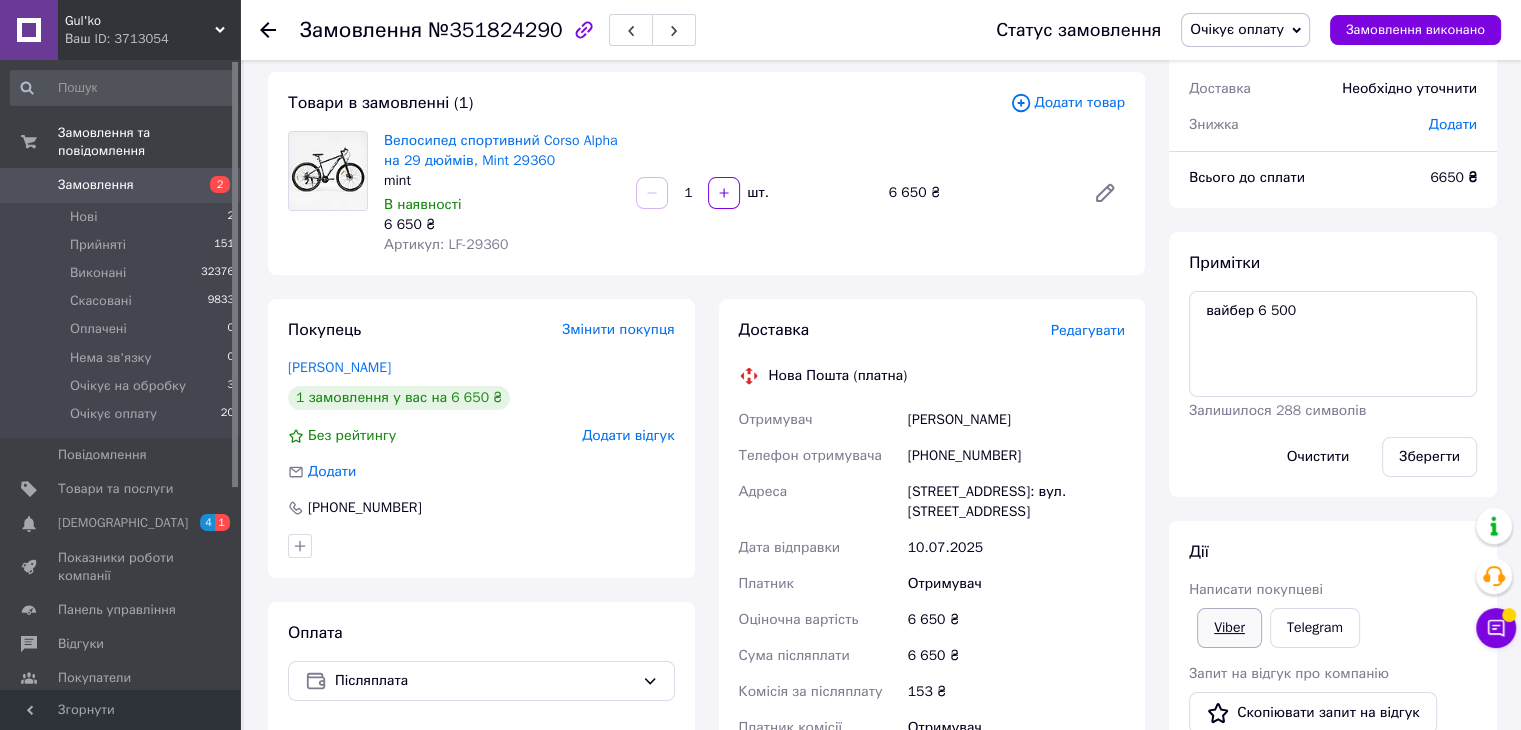 click on "Viber" at bounding box center (1229, 628) 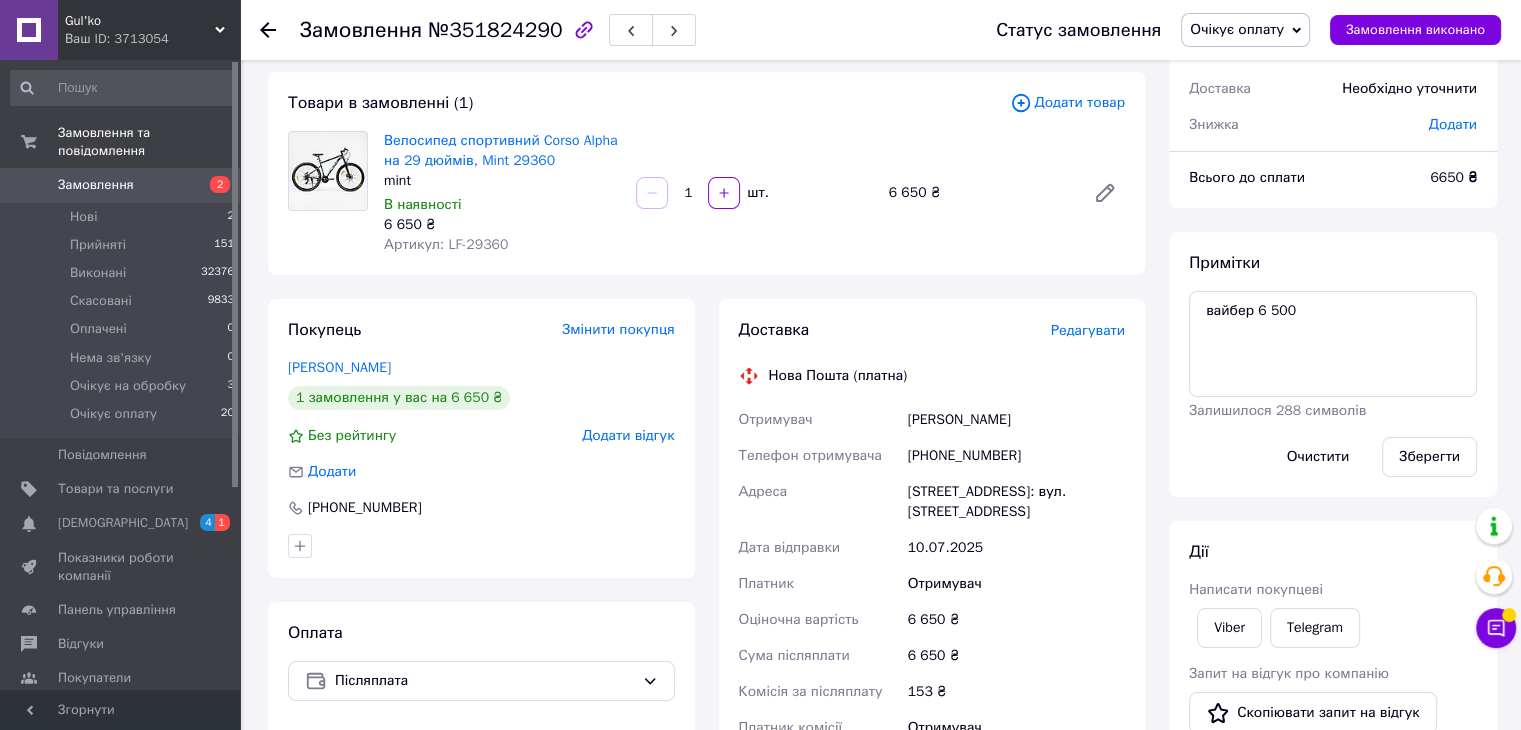 click on "Примітки вайбер 6 500 Залишилося 288 символів Очистити Зберегти" at bounding box center (1333, 364) 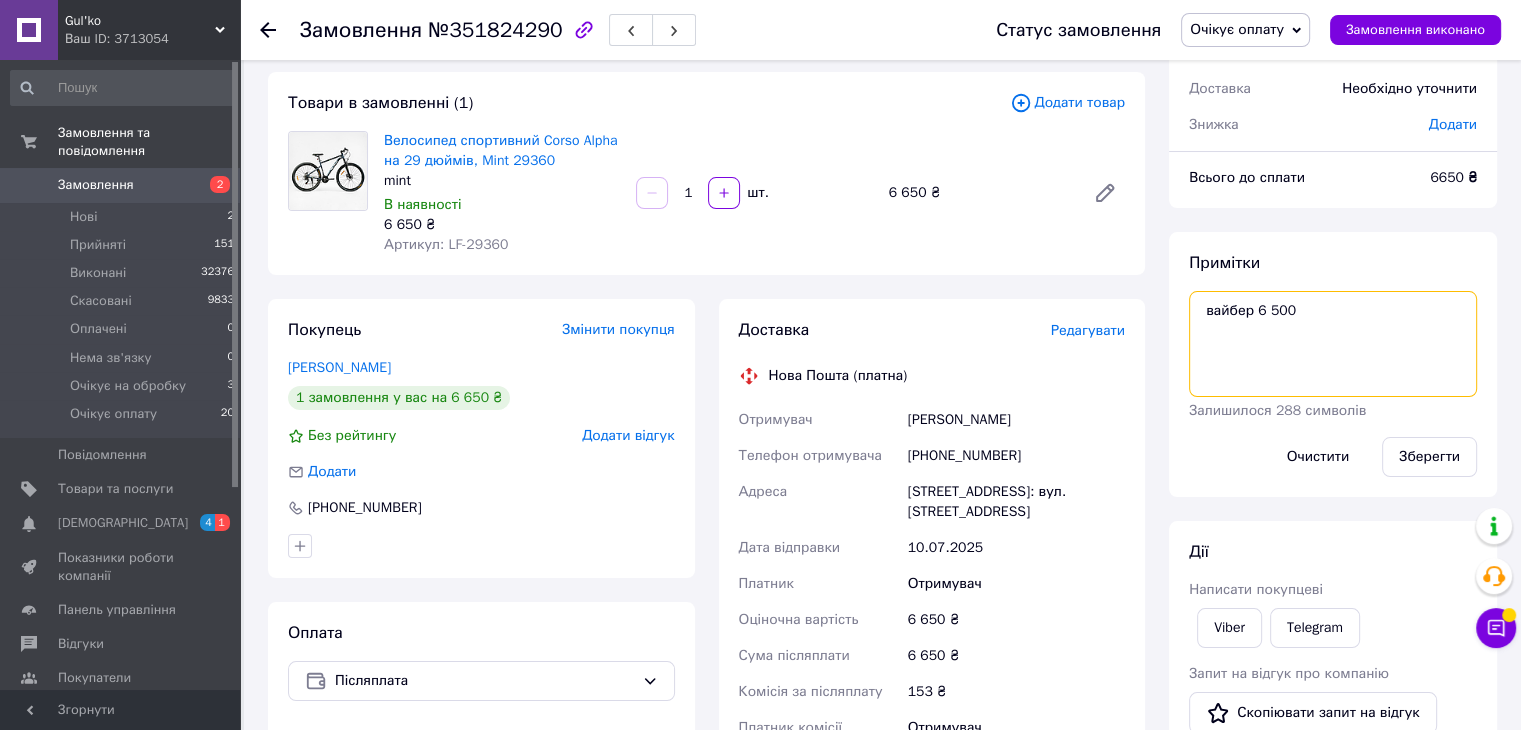 click on "вайбер 6 500" at bounding box center (1333, 344) 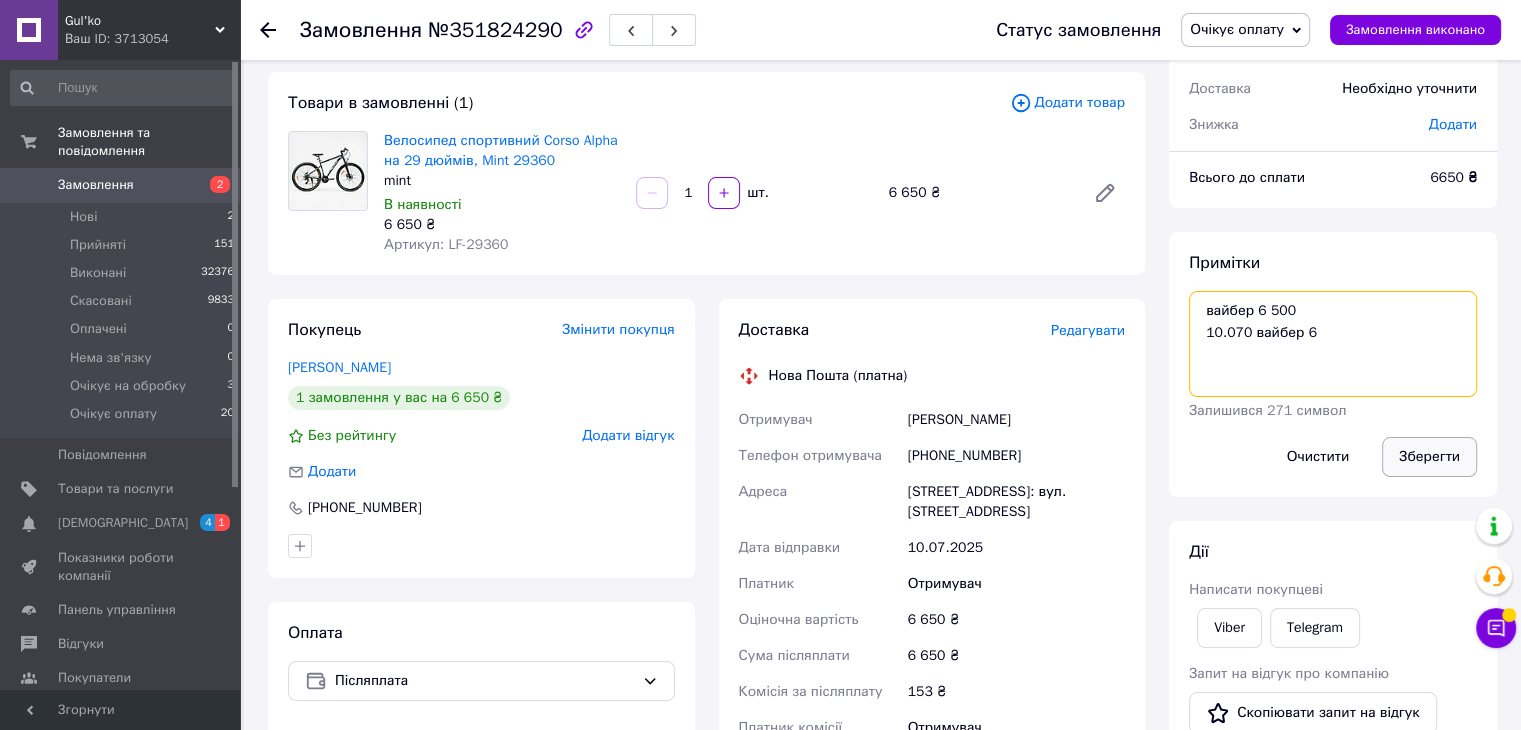 type on "вайбер 6 500
10.070 вайбер 6" 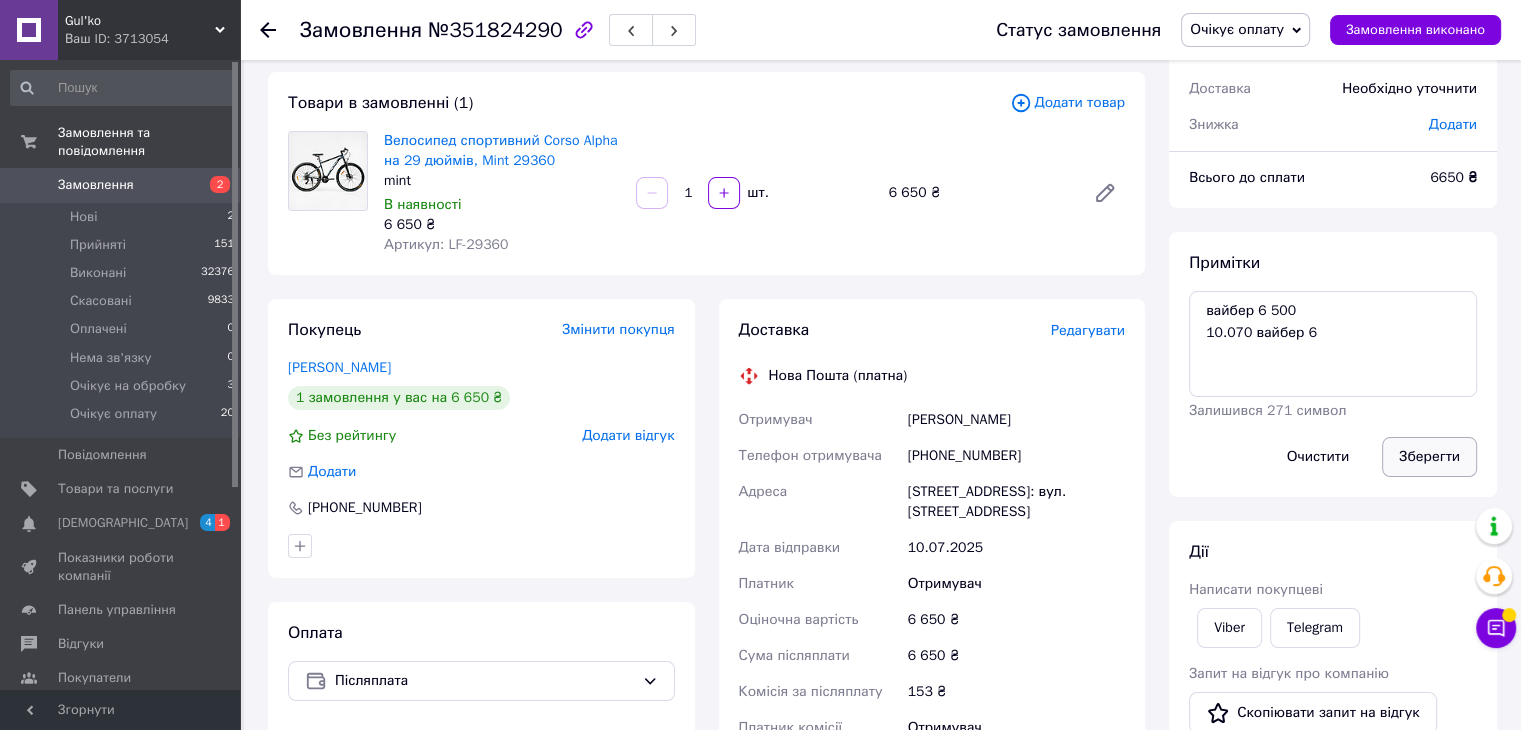 click on "Зберегти" at bounding box center (1429, 457) 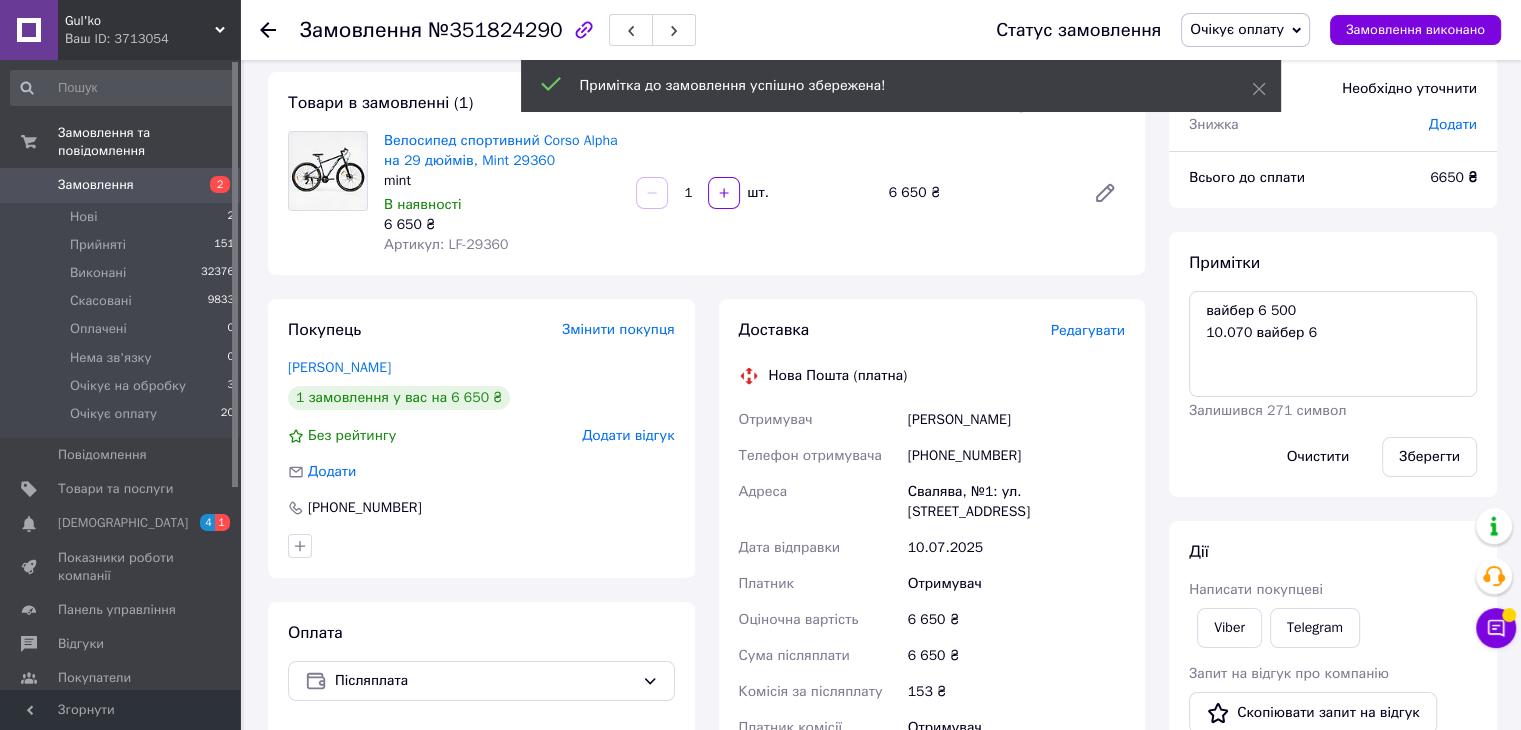 click 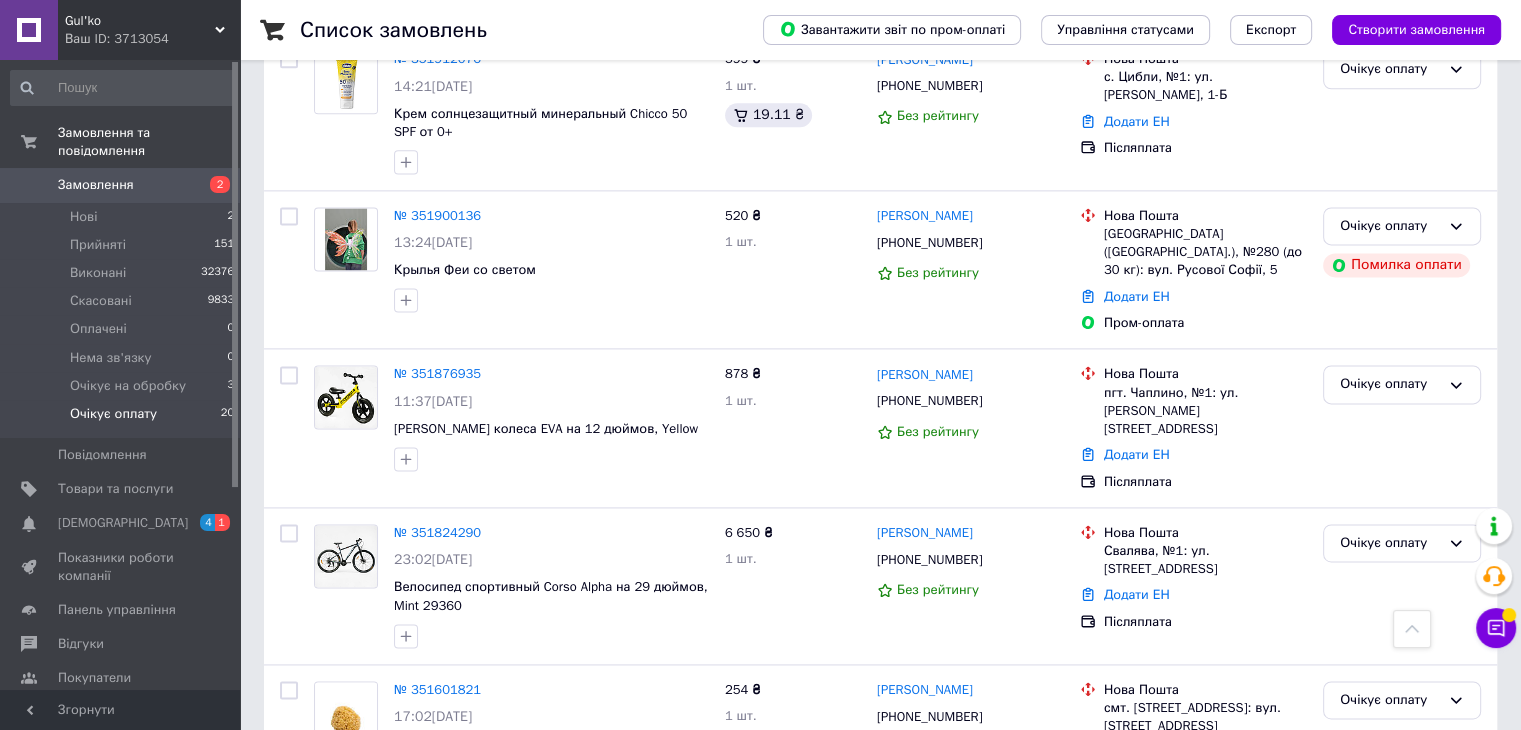 scroll, scrollTop: 2691, scrollLeft: 0, axis: vertical 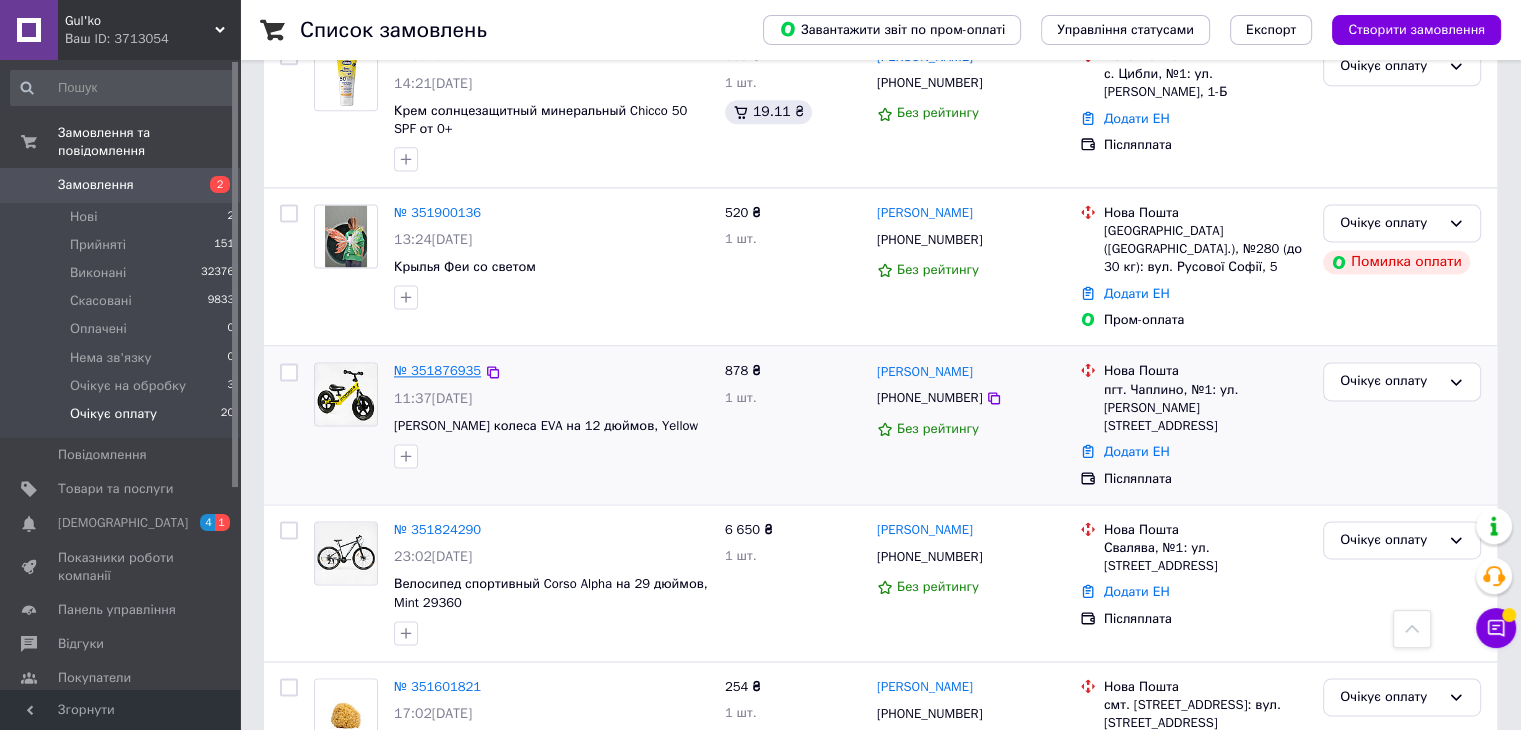 click on "№ 351876935" at bounding box center [437, 370] 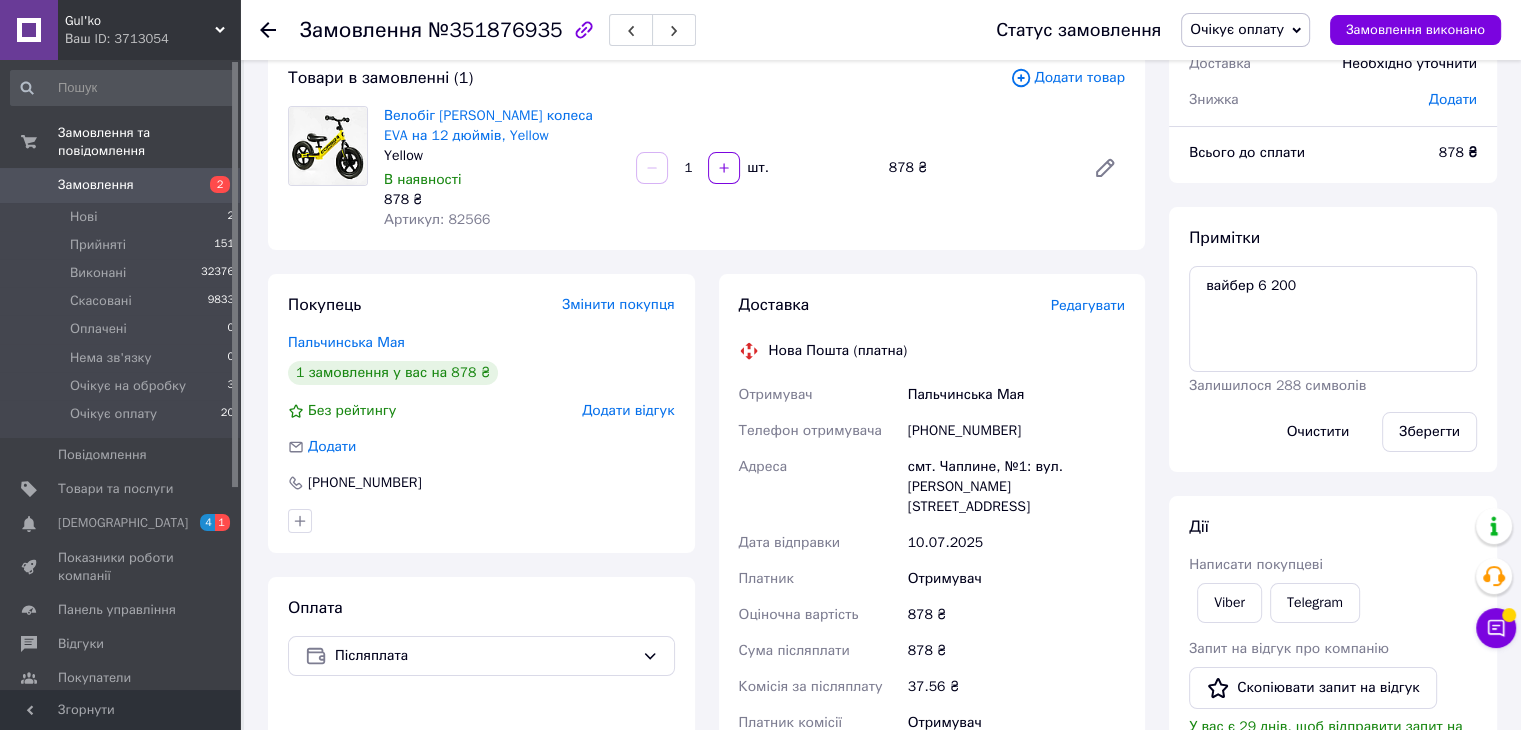 scroll, scrollTop: 112, scrollLeft: 0, axis: vertical 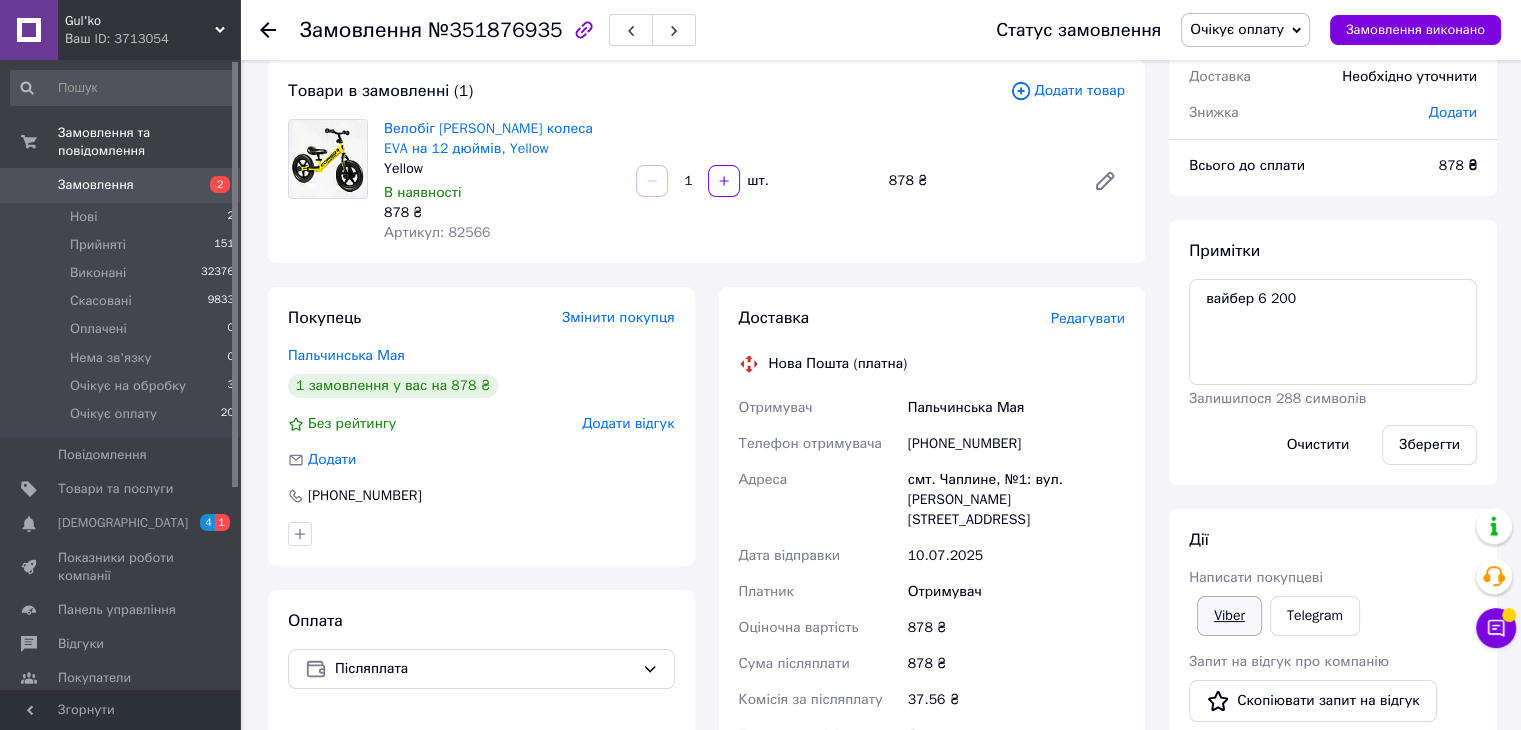 click on "Viber" at bounding box center (1229, 616) 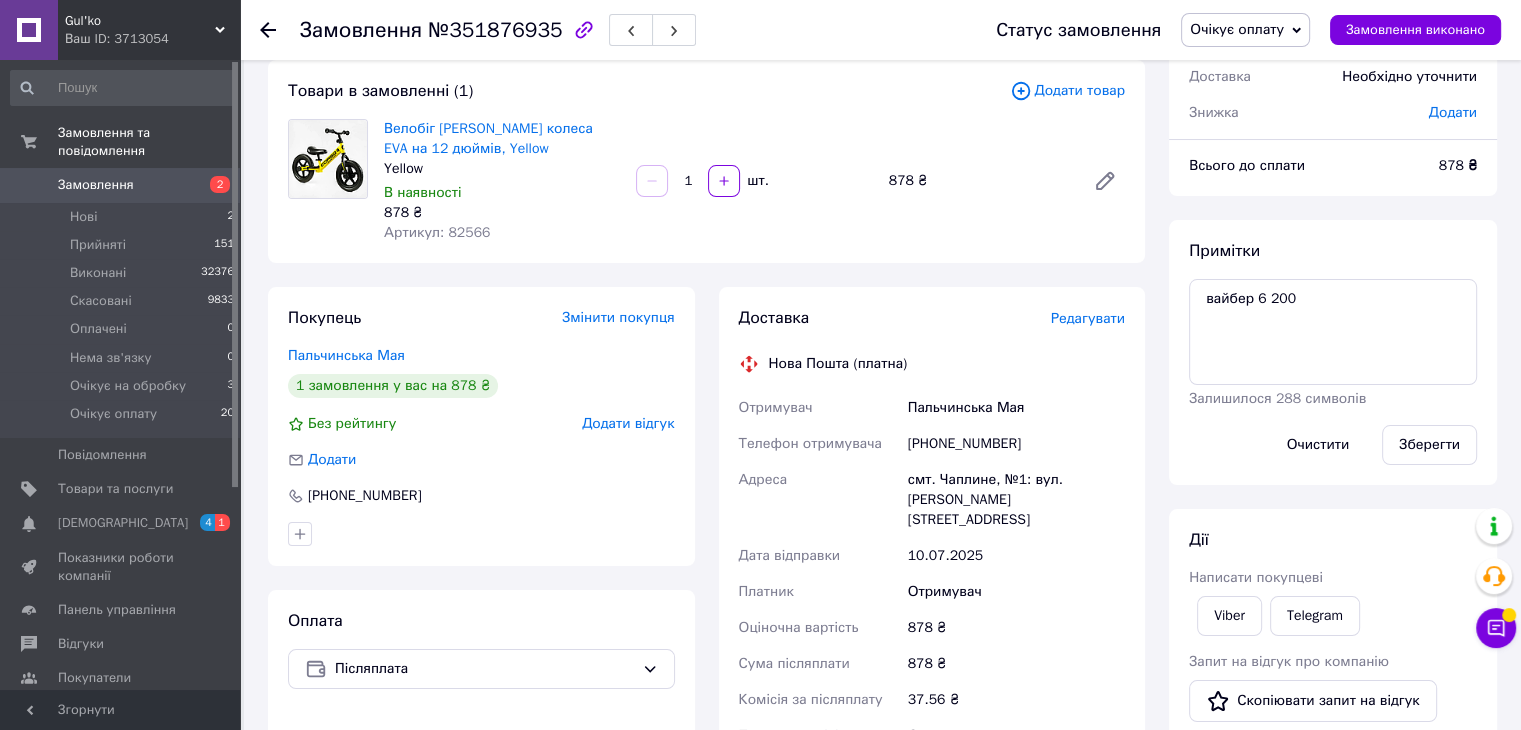 click on "Доставка Редагувати Нова Пошта (платна) Отримувач Пальчинська Мая Телефон отримувача [PHONE_NUMBER] [GEOGRAPHIC_DATA] смт. Чаплине, №1: вул. Петровського, 27 Дата відправки [DATE] Платник Отримувач Оціночна вартість 878 ₴ Сума післяплати 878 ₴ Комісія за післяплату 37.56 ₴ Платник комісії післяплати Отримувач Передати номер або Згенерувати ЕН Платник Отримувач Відправник Прізвище отримувача Пальчинська Ім'я отримувача Мая По батькові отримувача Телефон отримувача [PHONE_NUMBER] Тип доставки У відділенні Кур'єром В поштоматі Місто смт. Чаплине Відділення №1: вул. [GEOGRAPHIC_DATA], 27 878" at bounding box center (932, 637) 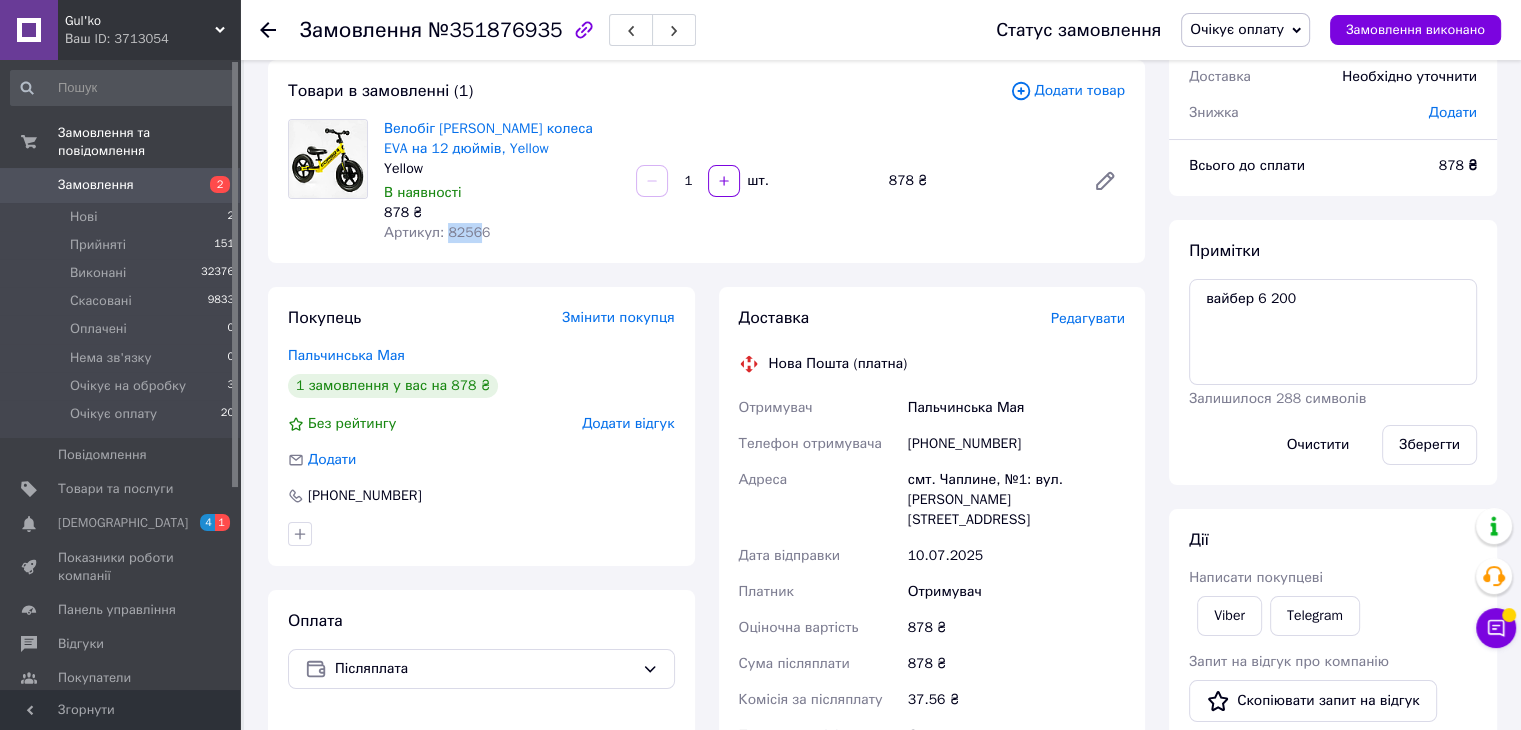 drag, startPoint x: 441, startPoint y: 230, endPoint x: 471, endPoint y: 243, distance: 32.695564 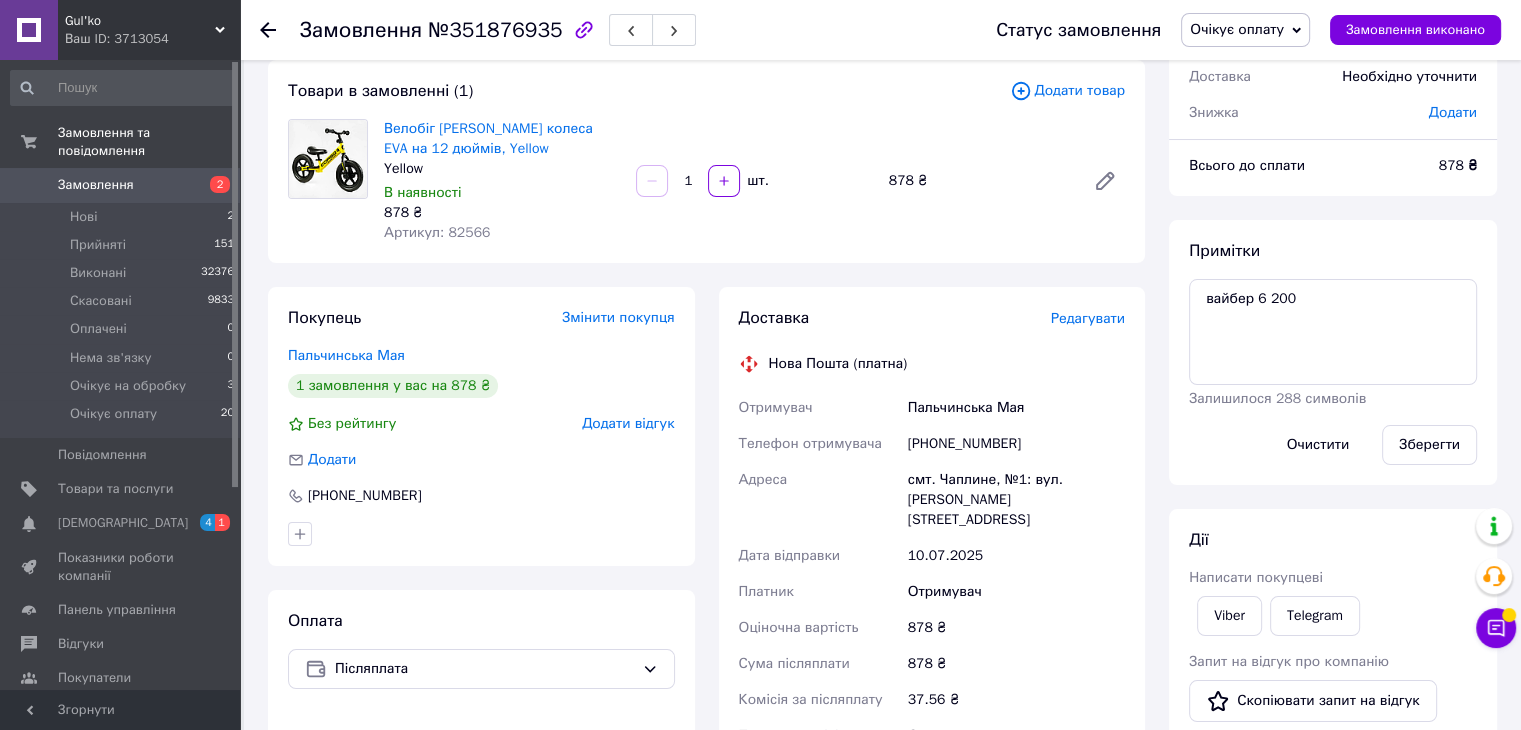 click on "Велобіг [PERSON_NAME] колеса EVA на 12 дюймів, Yellow Yellow В наявності 878 ₴ Артикул: 82566" at bounding box center (502, 181) 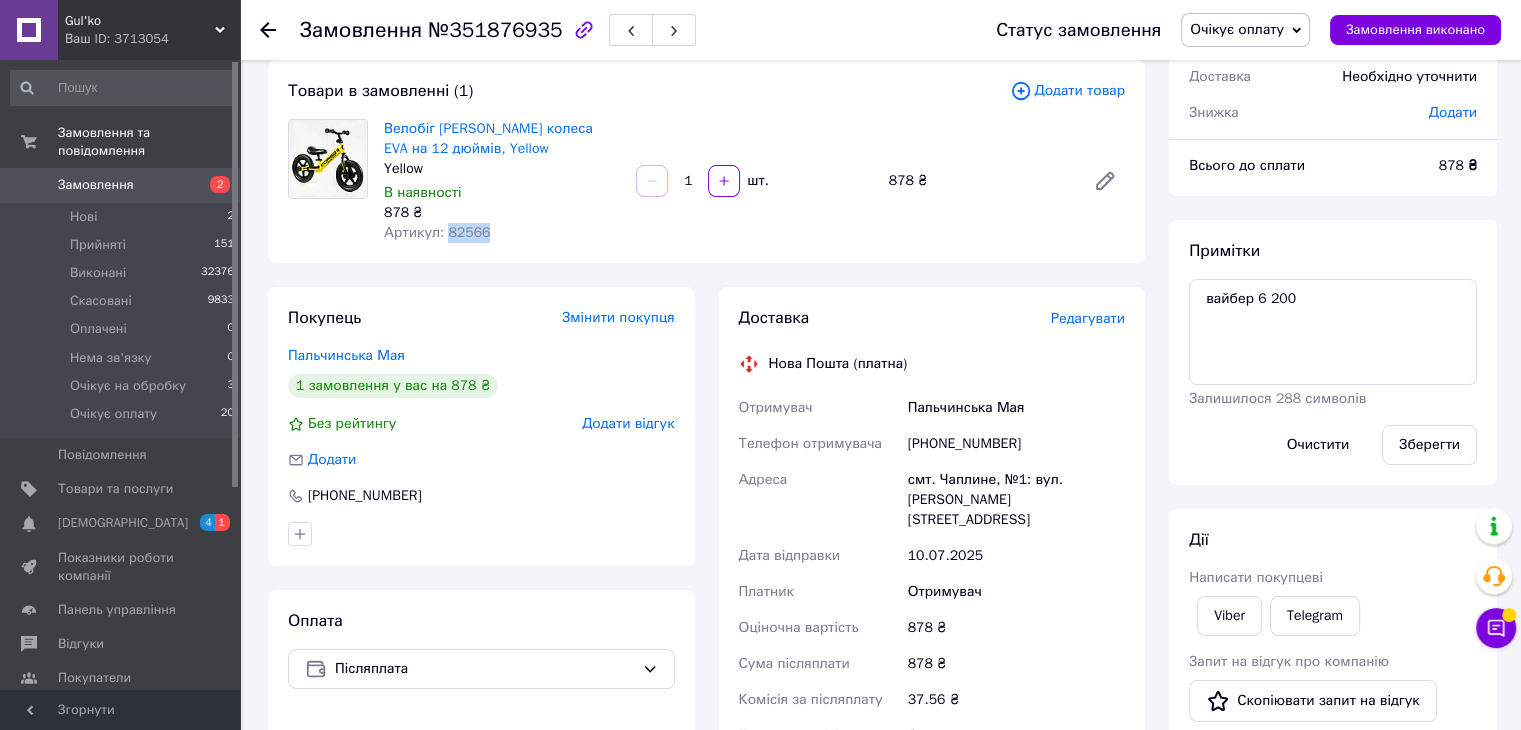 drag, startPoint x: 482, startPoint y: 235, endPoint x: 444, endPoint y: 229, distance: 38.470768 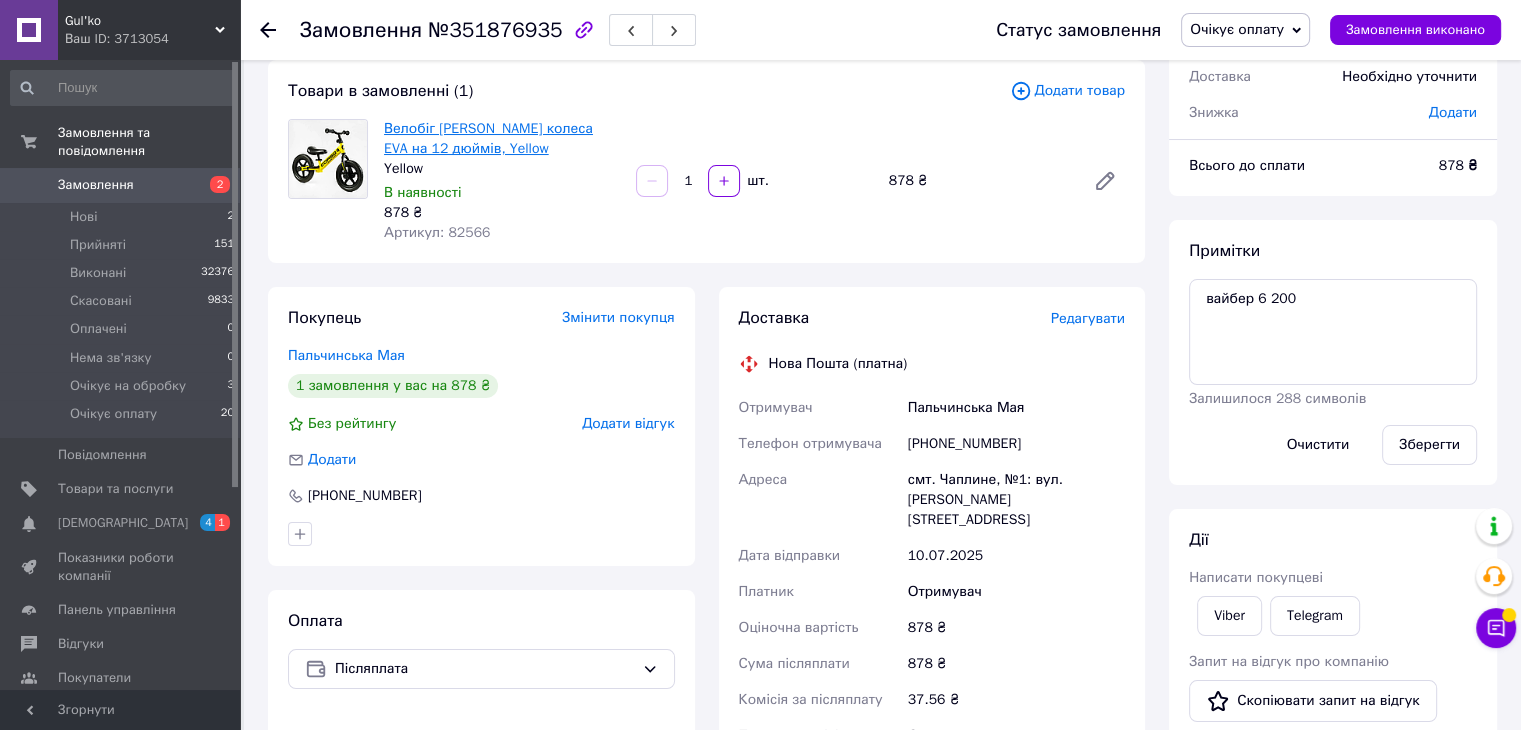 drag, startPoint x: 504, startPoint y: 150, endPoint x: 492, endPoint y: 150, distance: 12 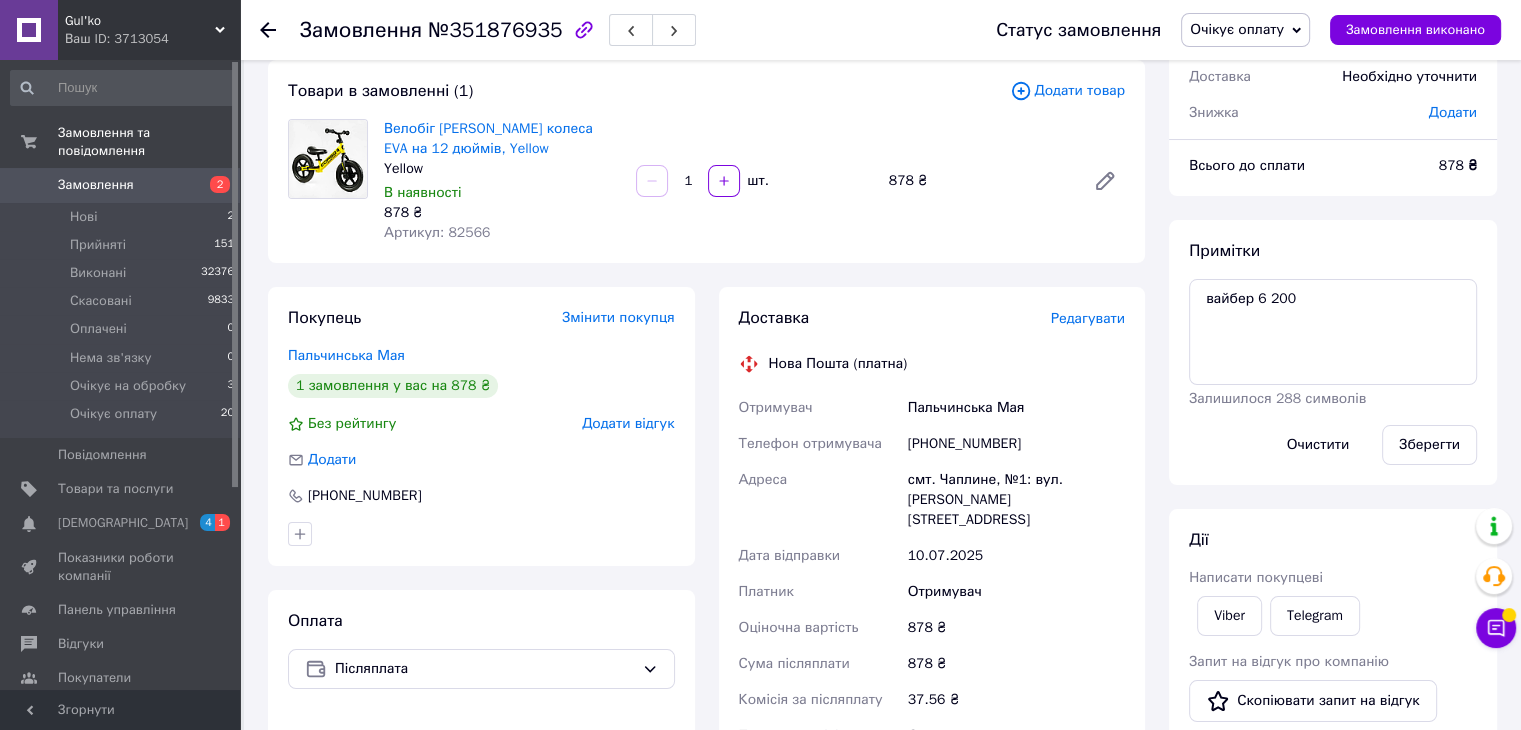 drag, startPoint x: 444, startPoint y: 128, endPoint x: 660, endPoint y: 108, distance: 216.92395 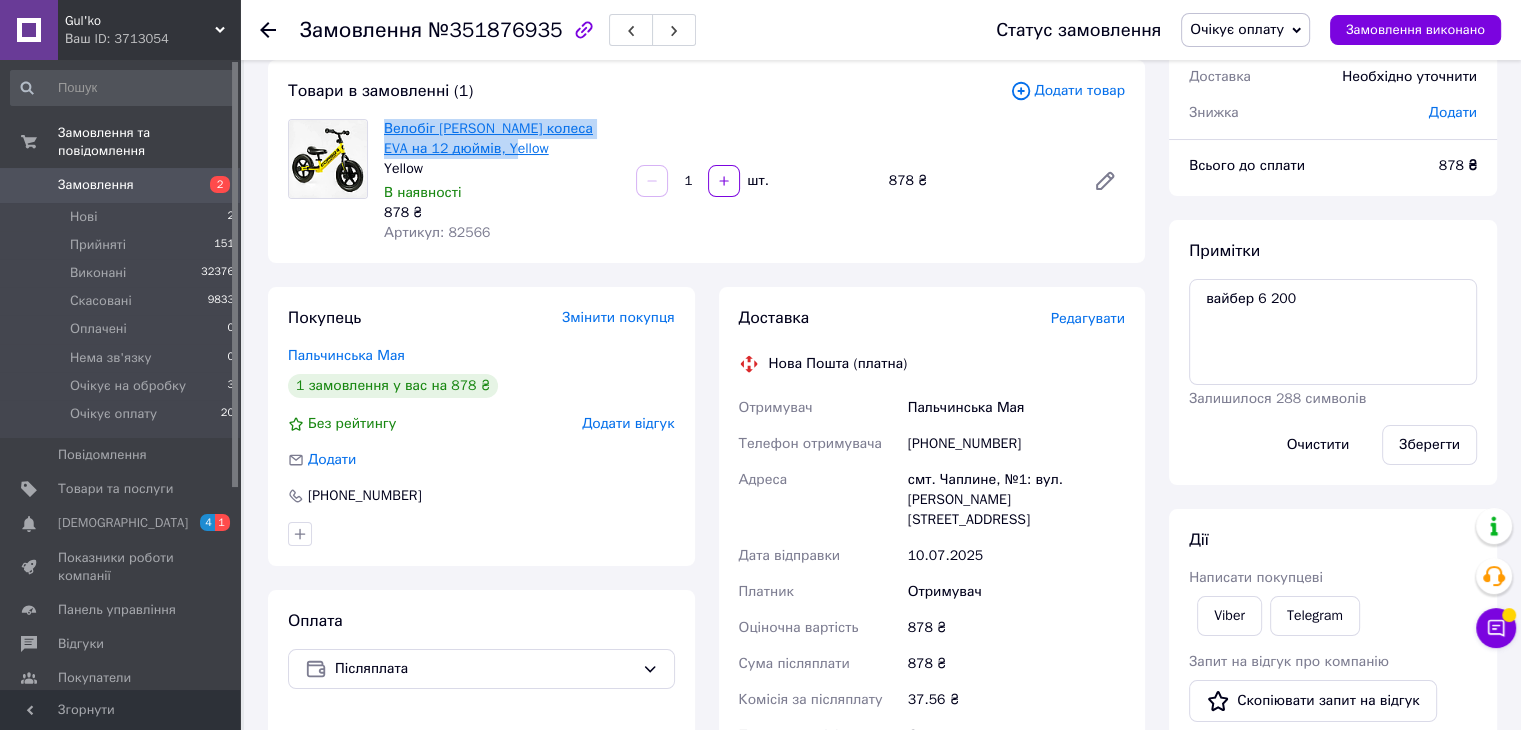 drag, startPoint x: 380, startPoint y: 117, endPoint x: 471, endPoint y: 156, distance: 99.00505 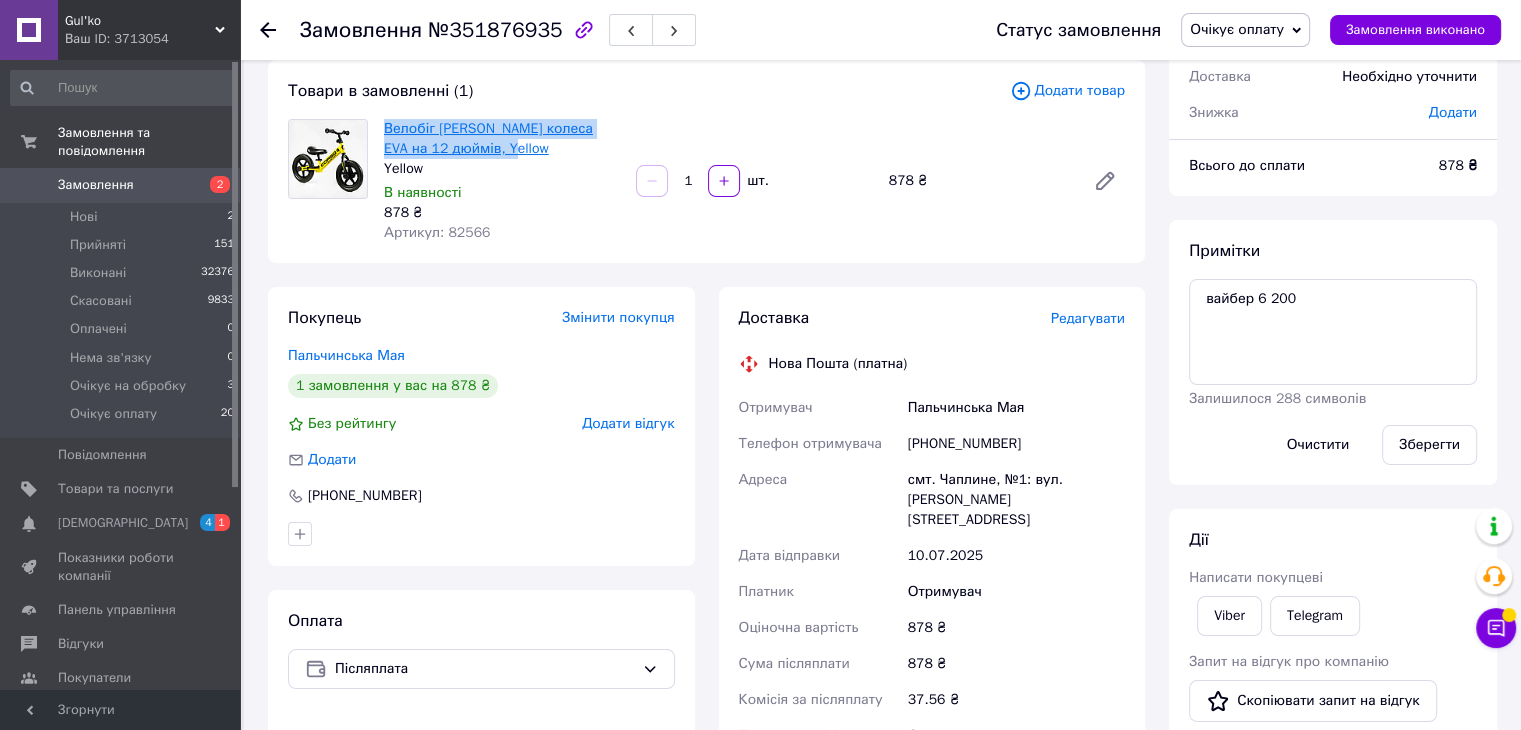click on "Велобіг [PERSON_NAME] колеса EVA на 12 дюймів, Yellow Yellow В наявності 878 ₴ Артикул: 82566" at bounding box center [502, 181] 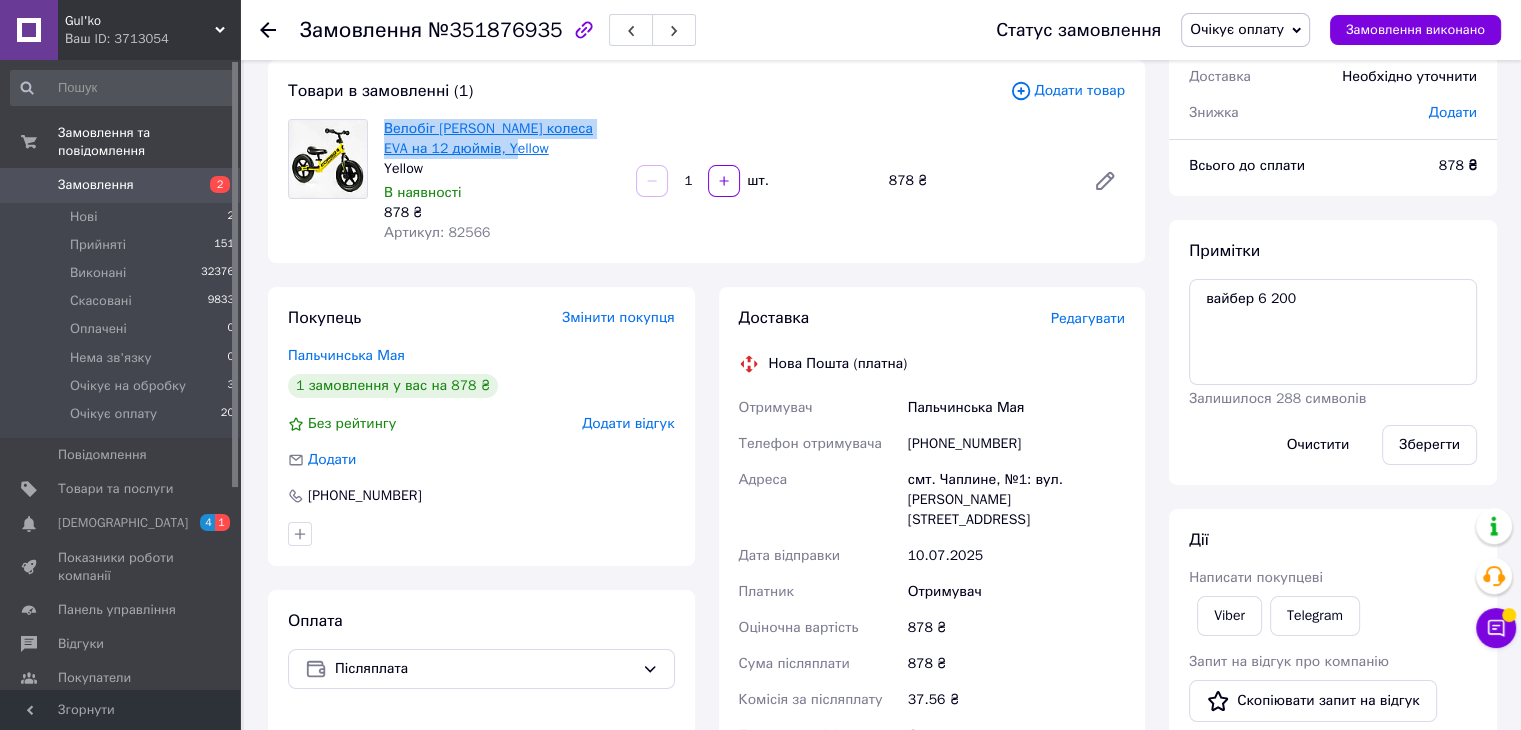 click on "Велобіг [PERSON_NAME] колеса EVA на 12 дюймів, Yellow" at bounding box center (488, 138) 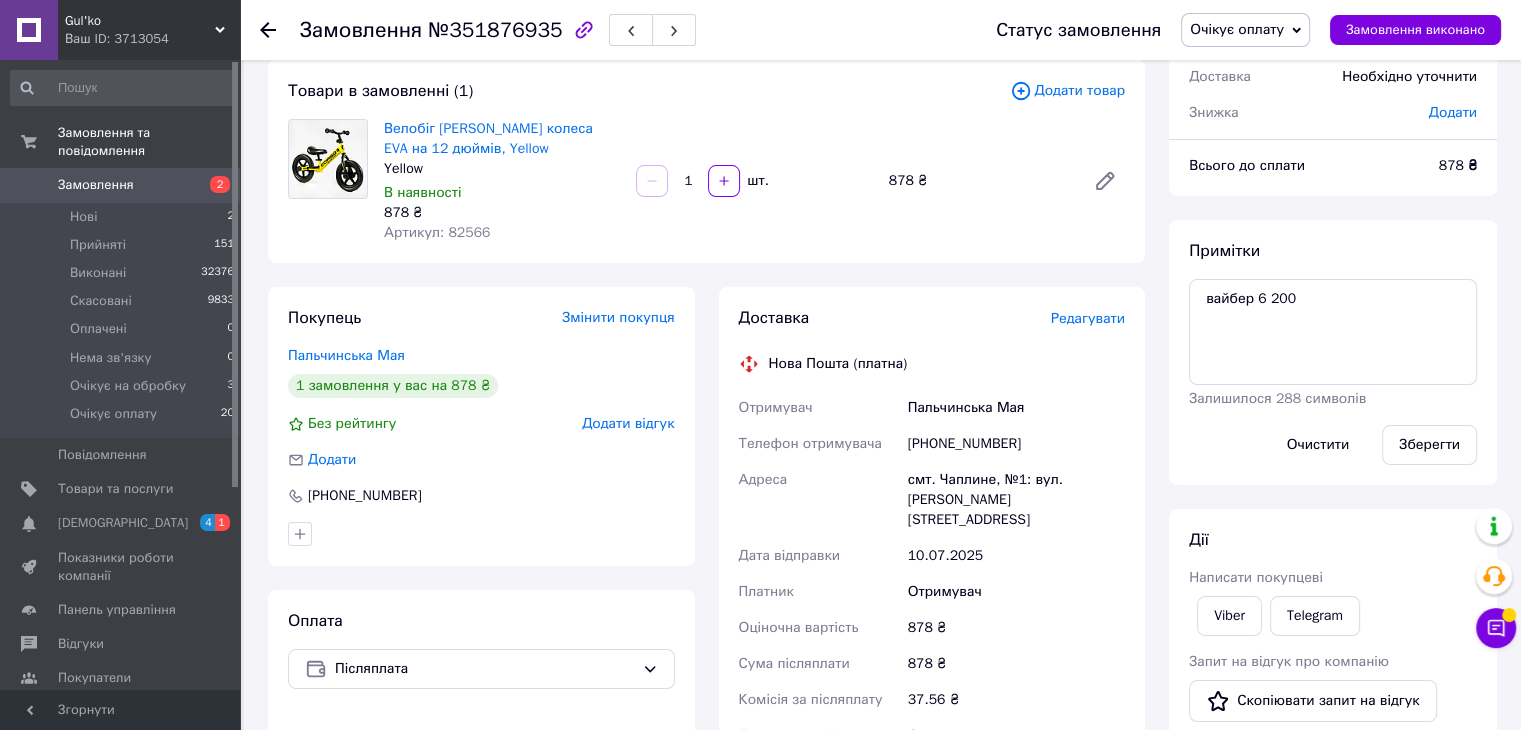 click on "Yellow" at bounding box center [502, 169] 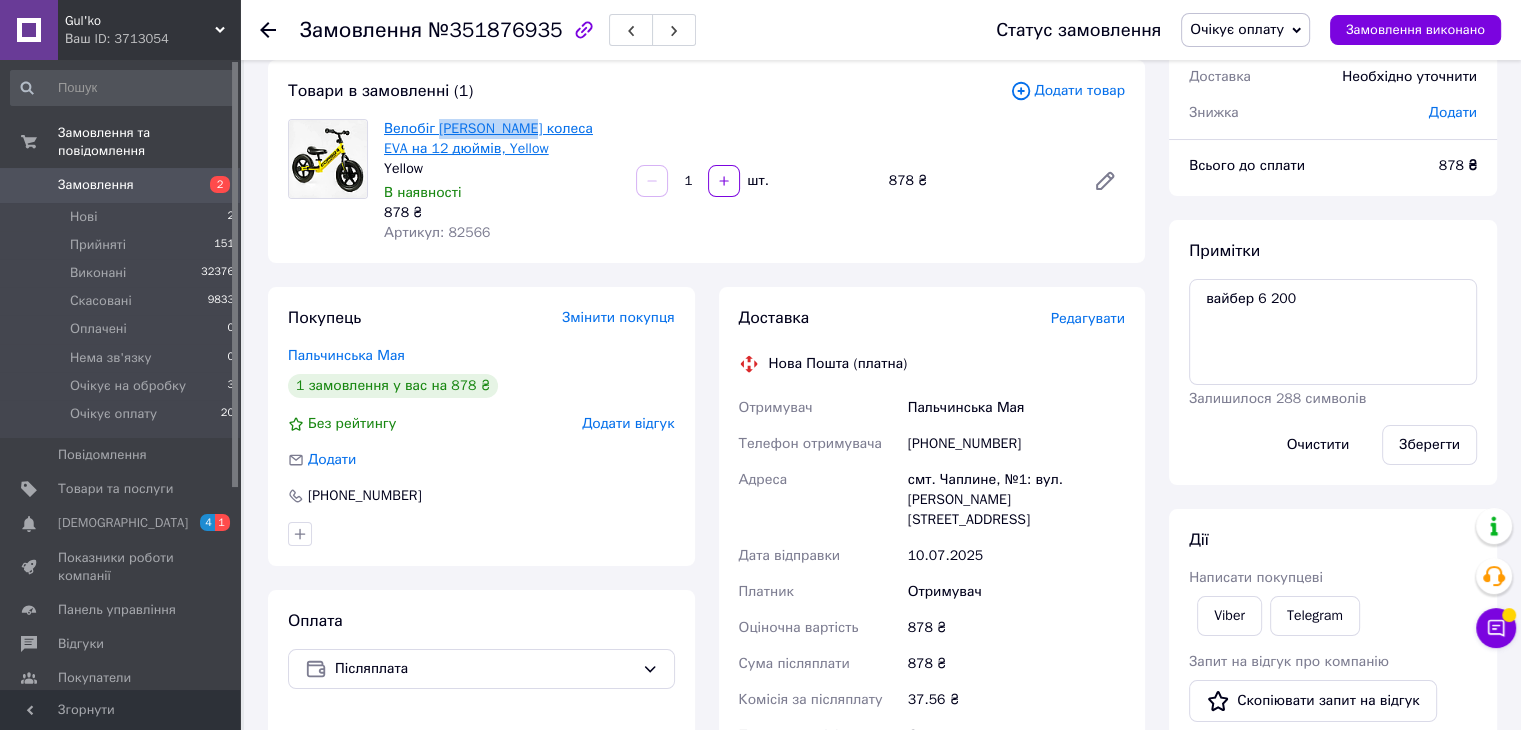 drag, startPoint x: 438, startPoint y: 110, endPoint x: 512, endPoint y: 130, distance: 76.655075 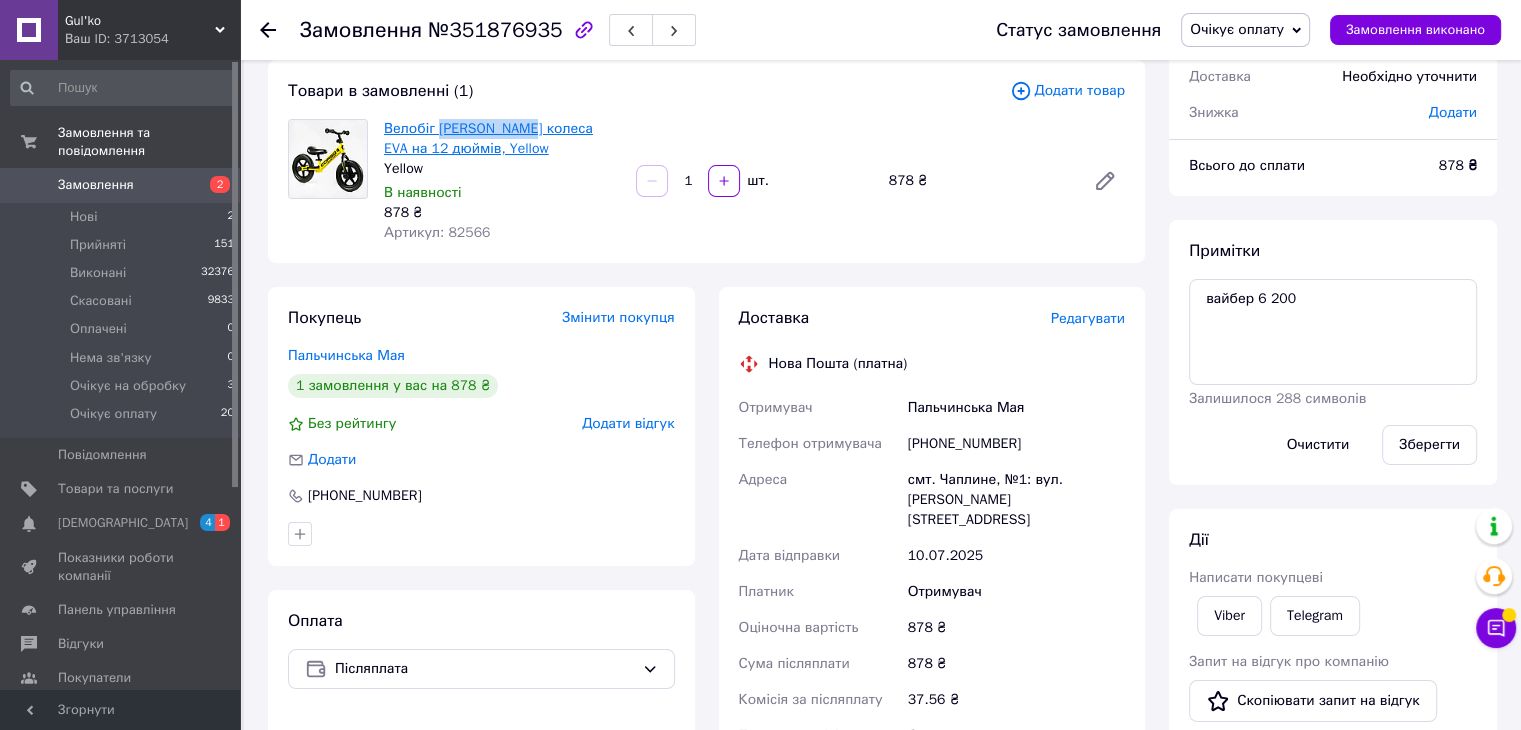 click on "Товари в замовленні (1) Додати товар Велобіг [PERSON_NAME] колеса EVA на 12 дюймів, Yellow Yellow В наявності 878 ₴ Артикул: 82566 1   шт. 878 ₴" at bounding box center [706, 161] 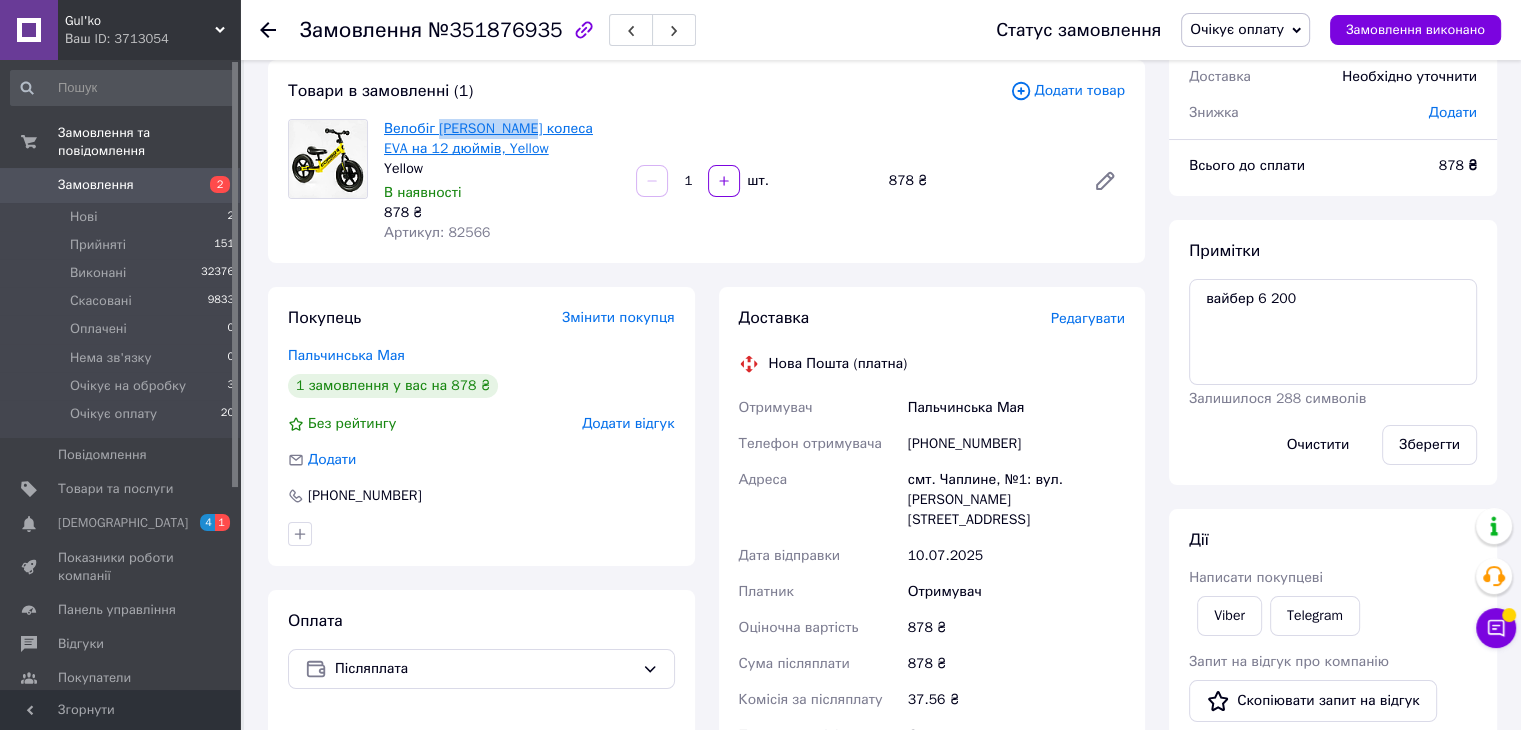 copy on "[PERSON_NAME]" 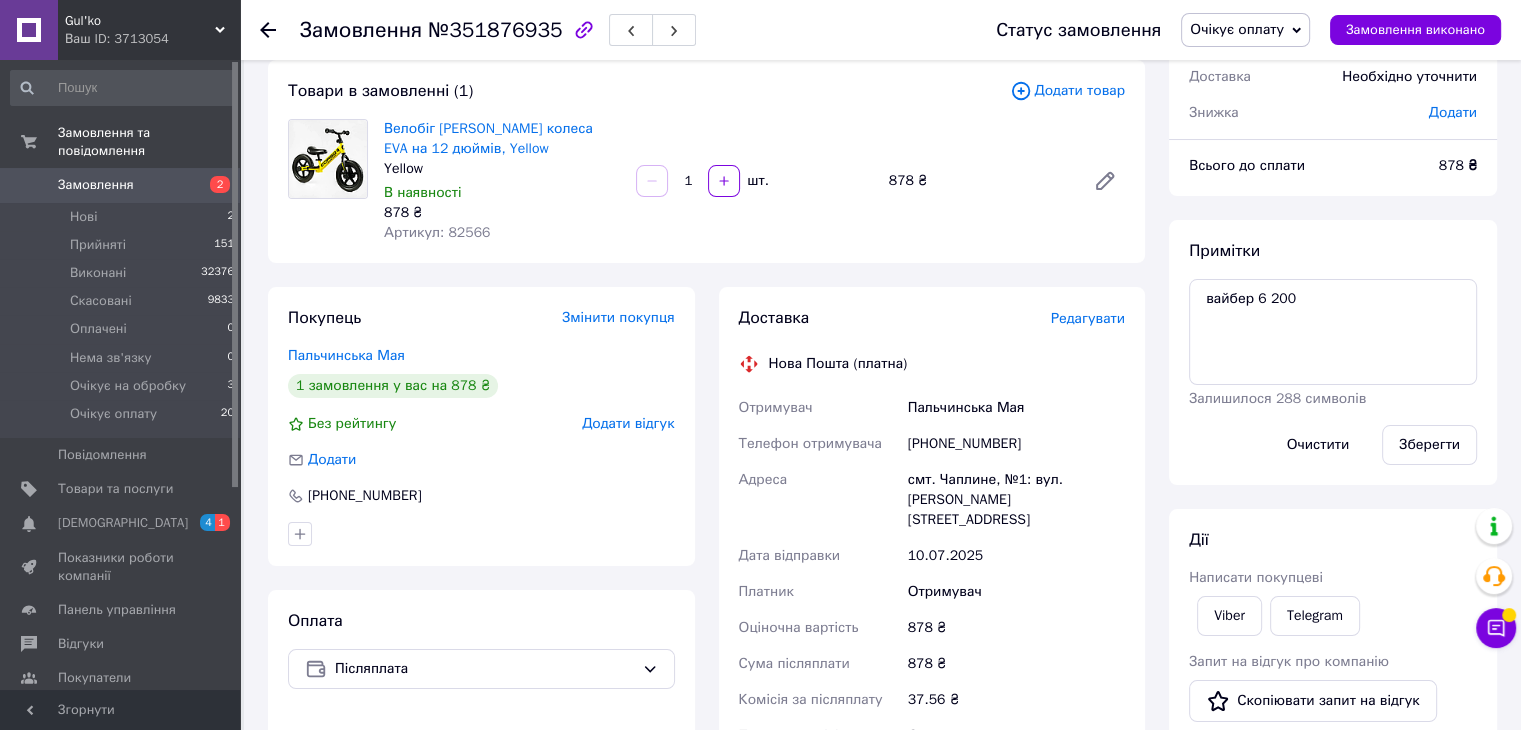 click on "Примітки вайбер 6 200 Залишилося 288 символів Очистити Зберегти" at bounding box center (1333, 352) 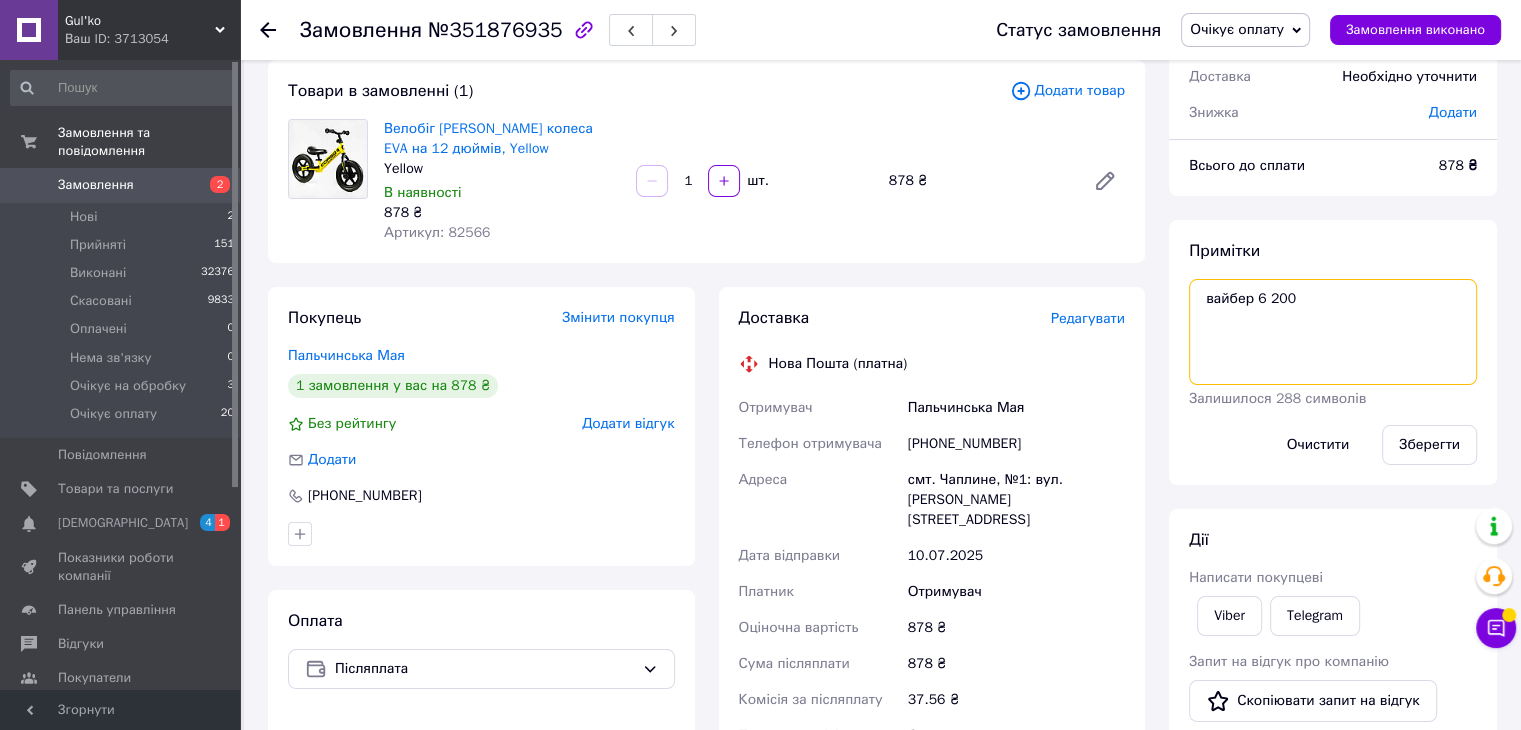 click on "вайбер 6 200" at bounding box center [1333, 332] 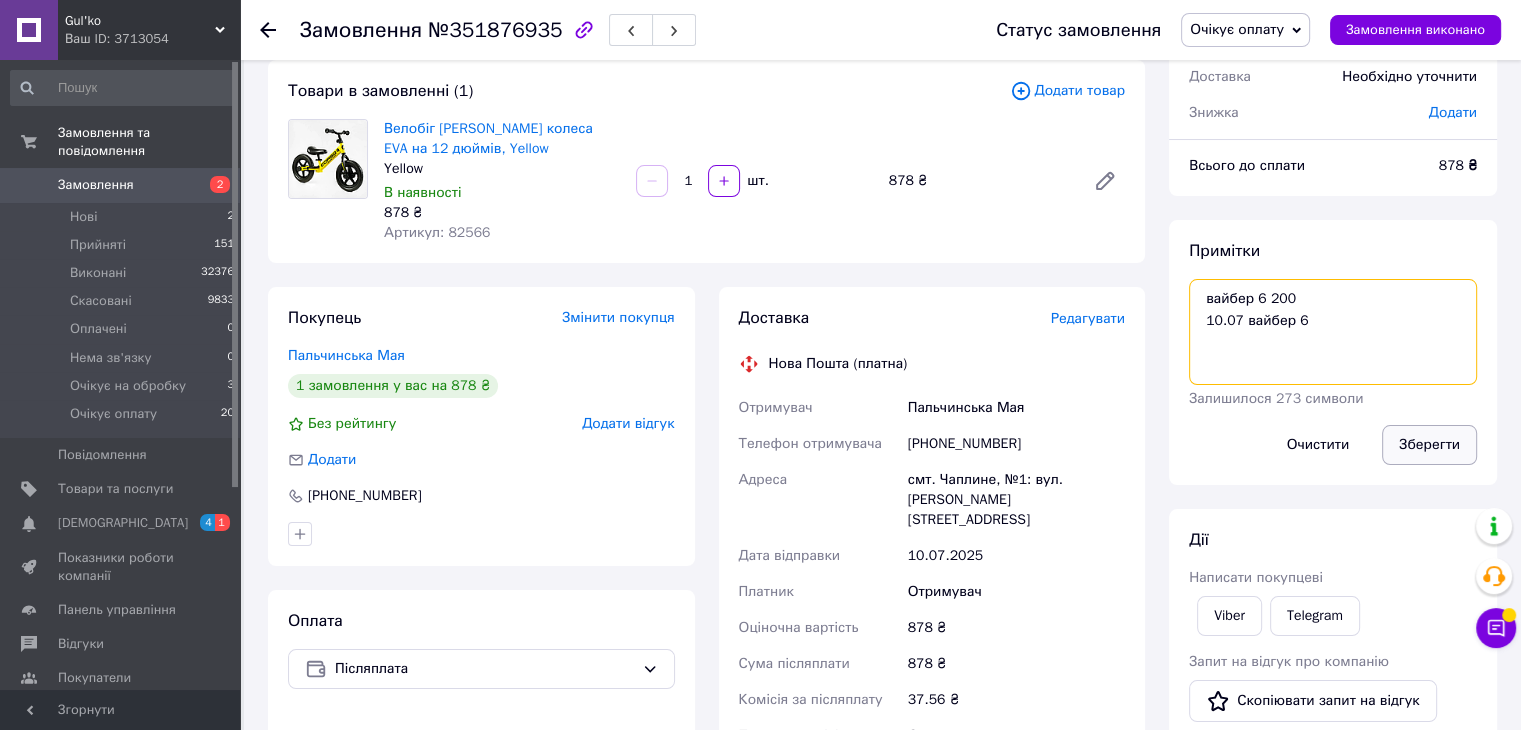 type on "вайбер 6 200
10.07 вайбер 6" 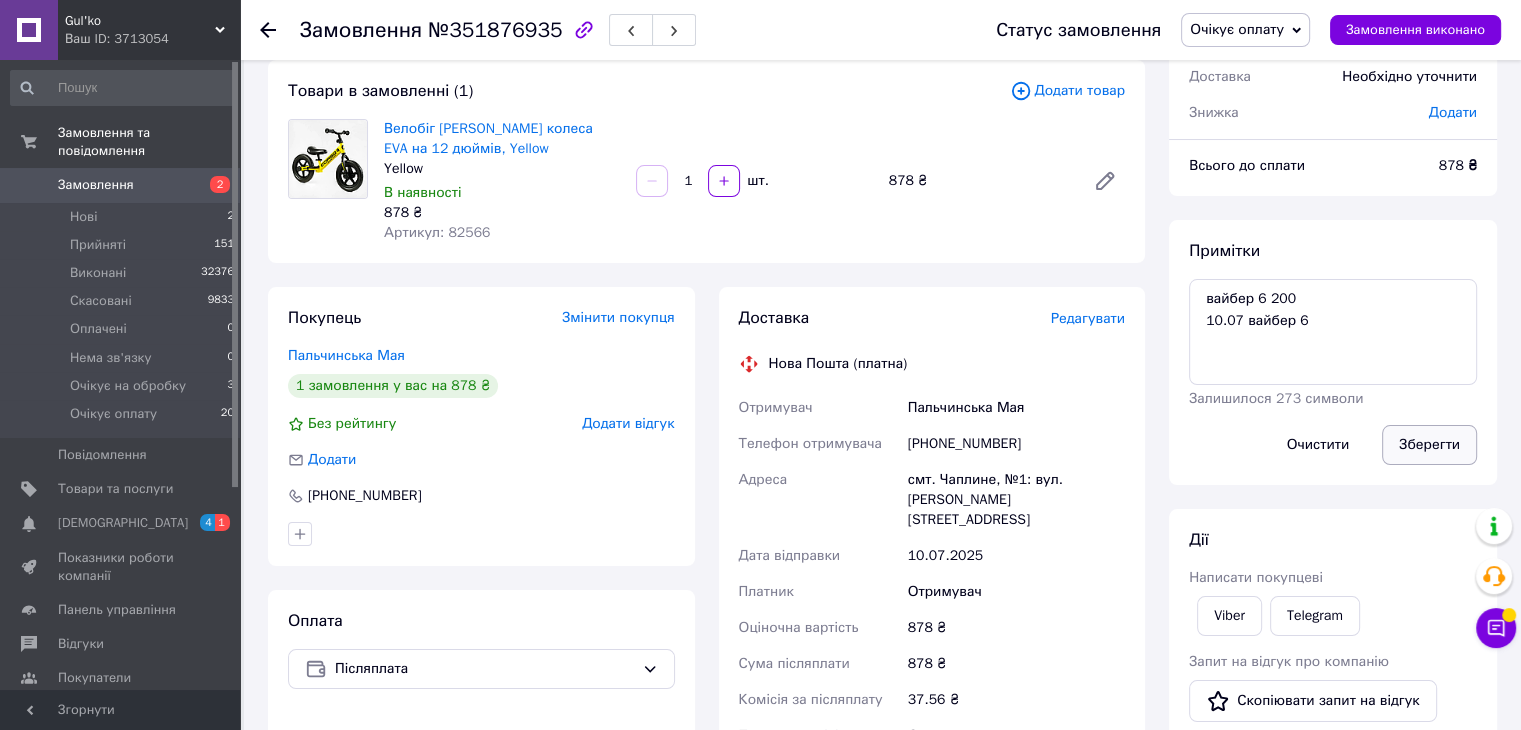 click on "Зберегти" at bounding box center [1429, 445] 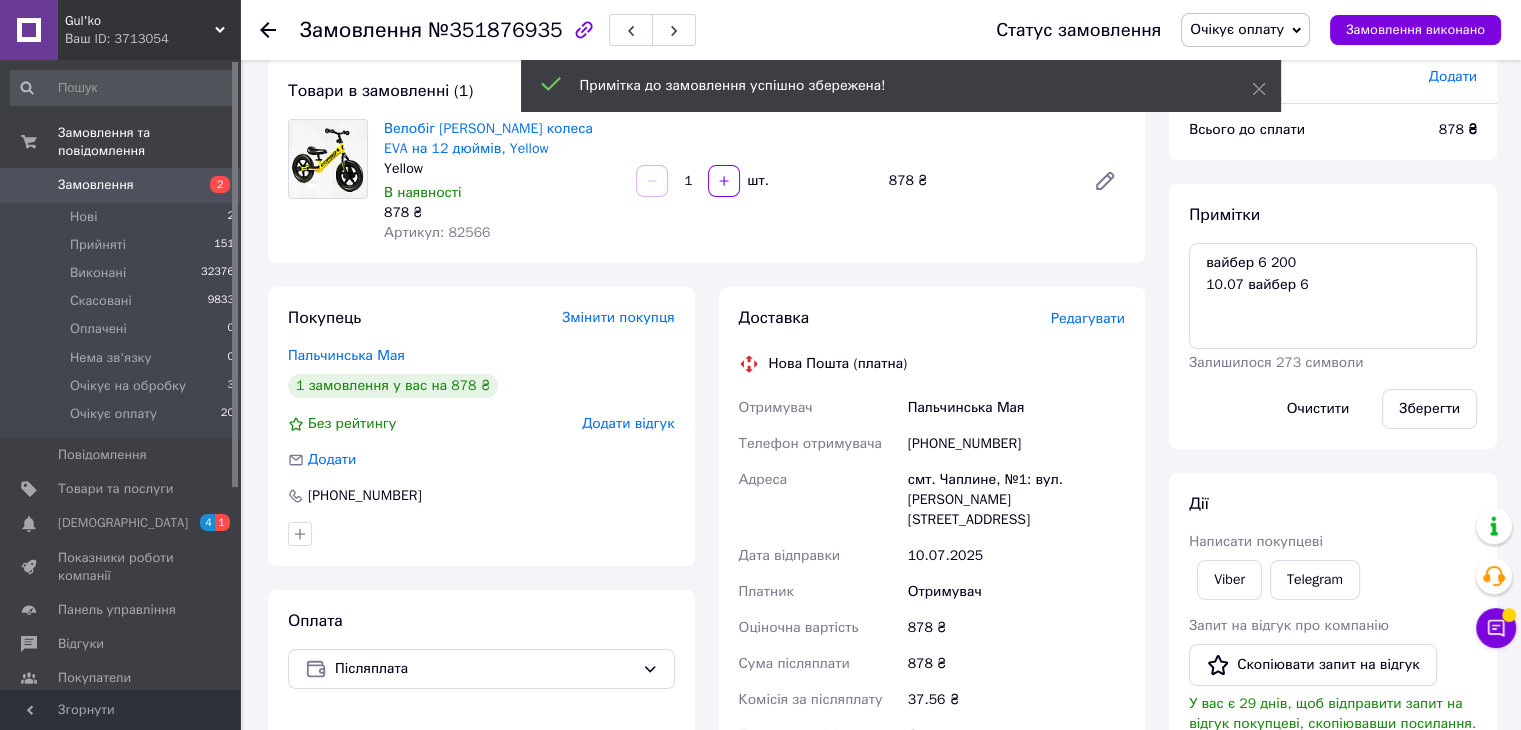 click 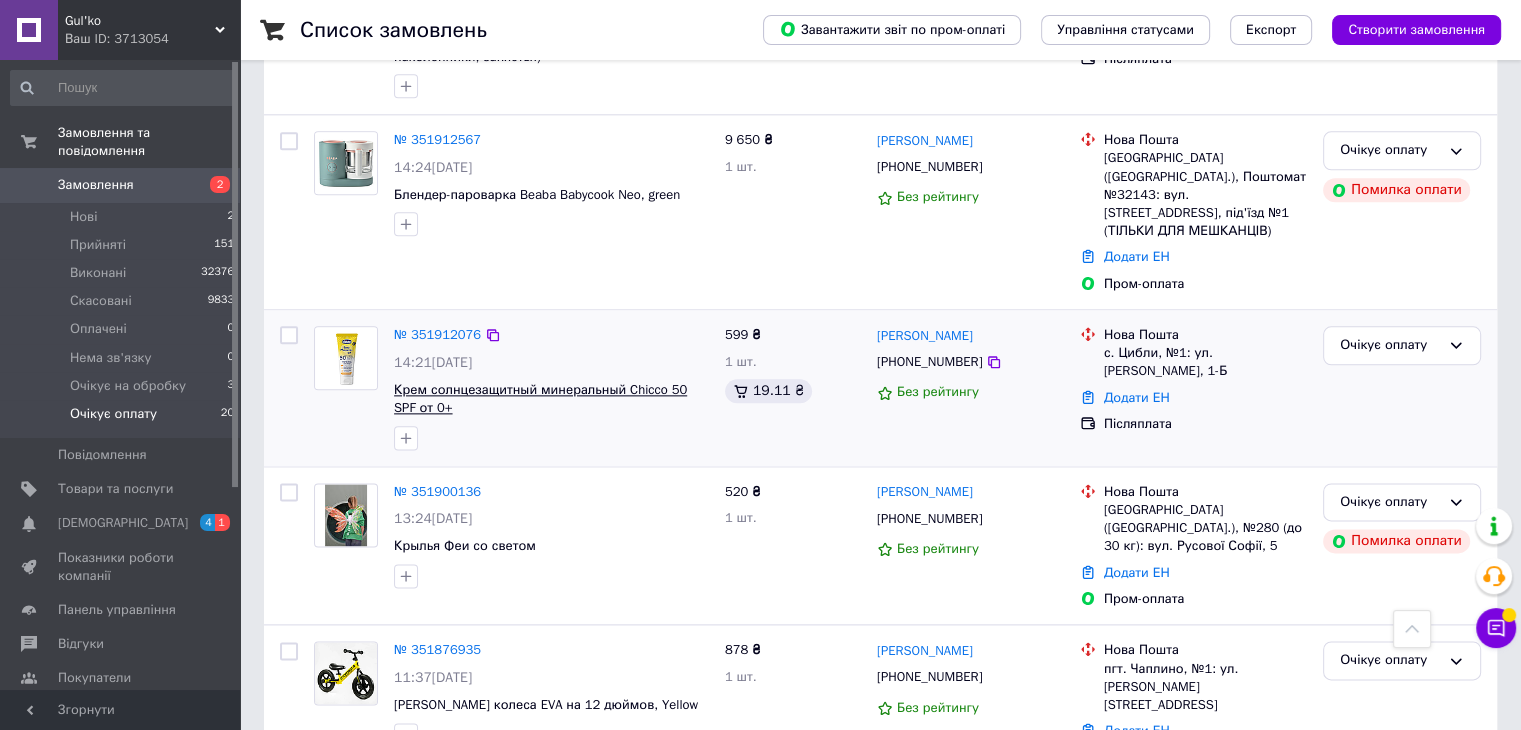 scroll, scrollTop: 2391, scrollLeft: 0, axis: vertical 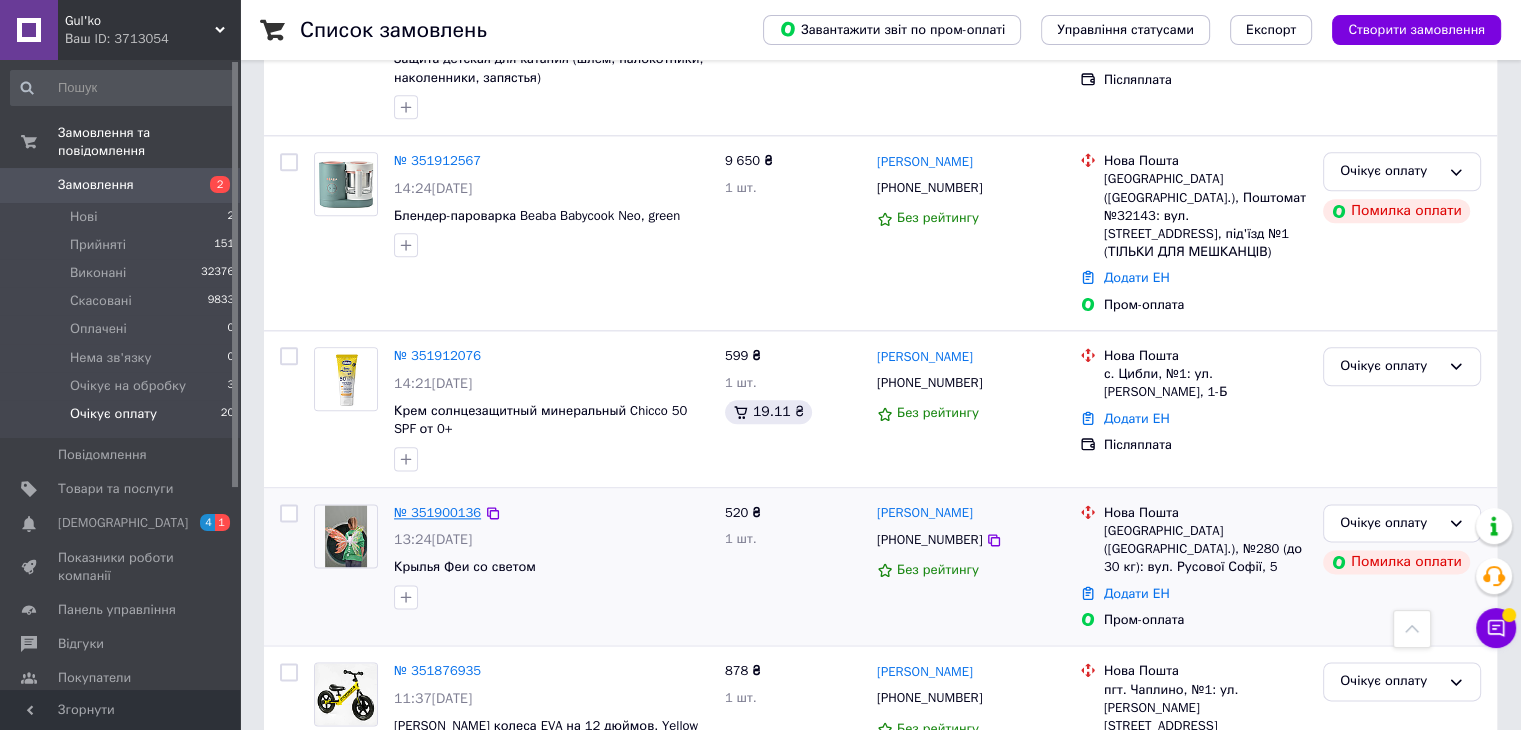 click on "№ 351900136" at bounding box center [437, 512] 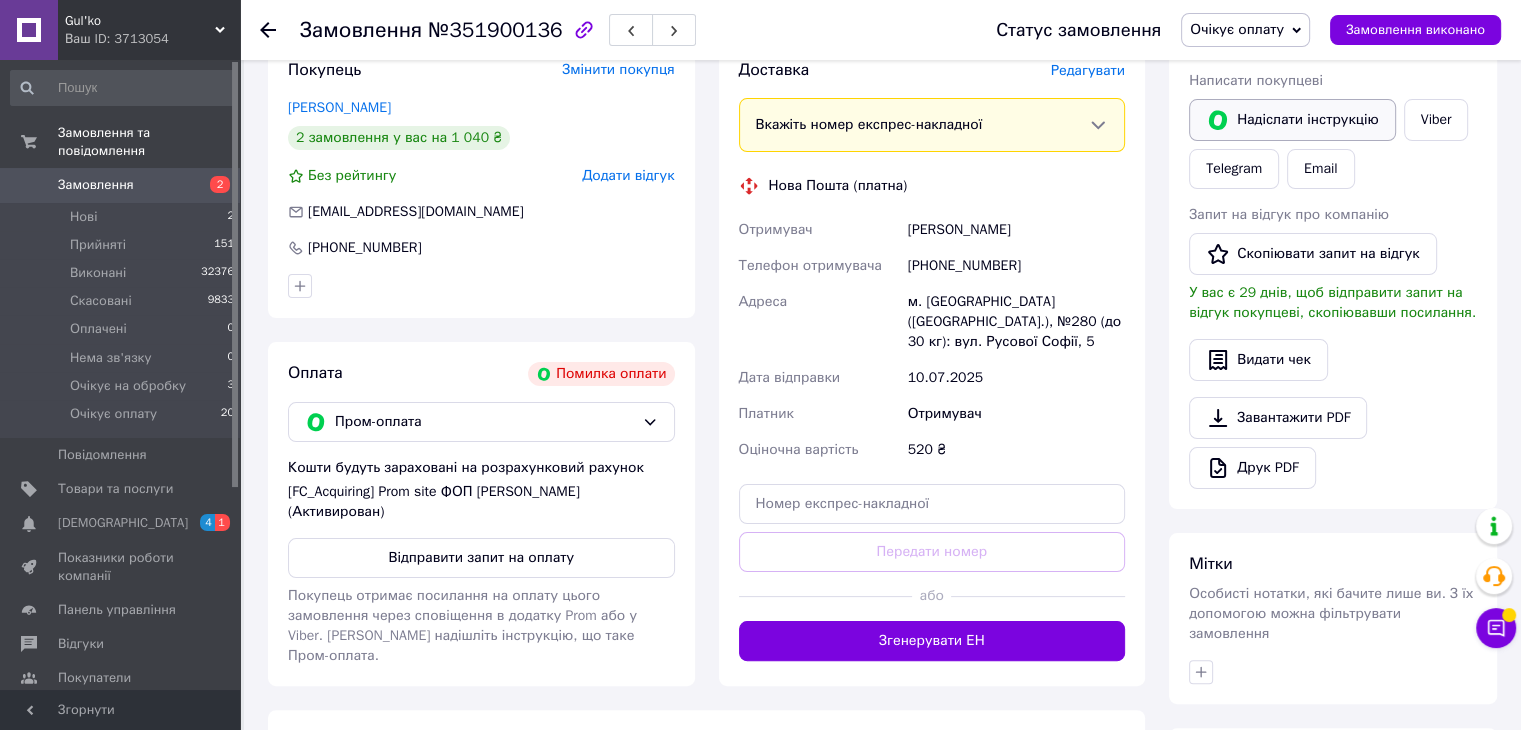 scroll, scrollTop: 284, scrollLeft: 0, axis: vertical 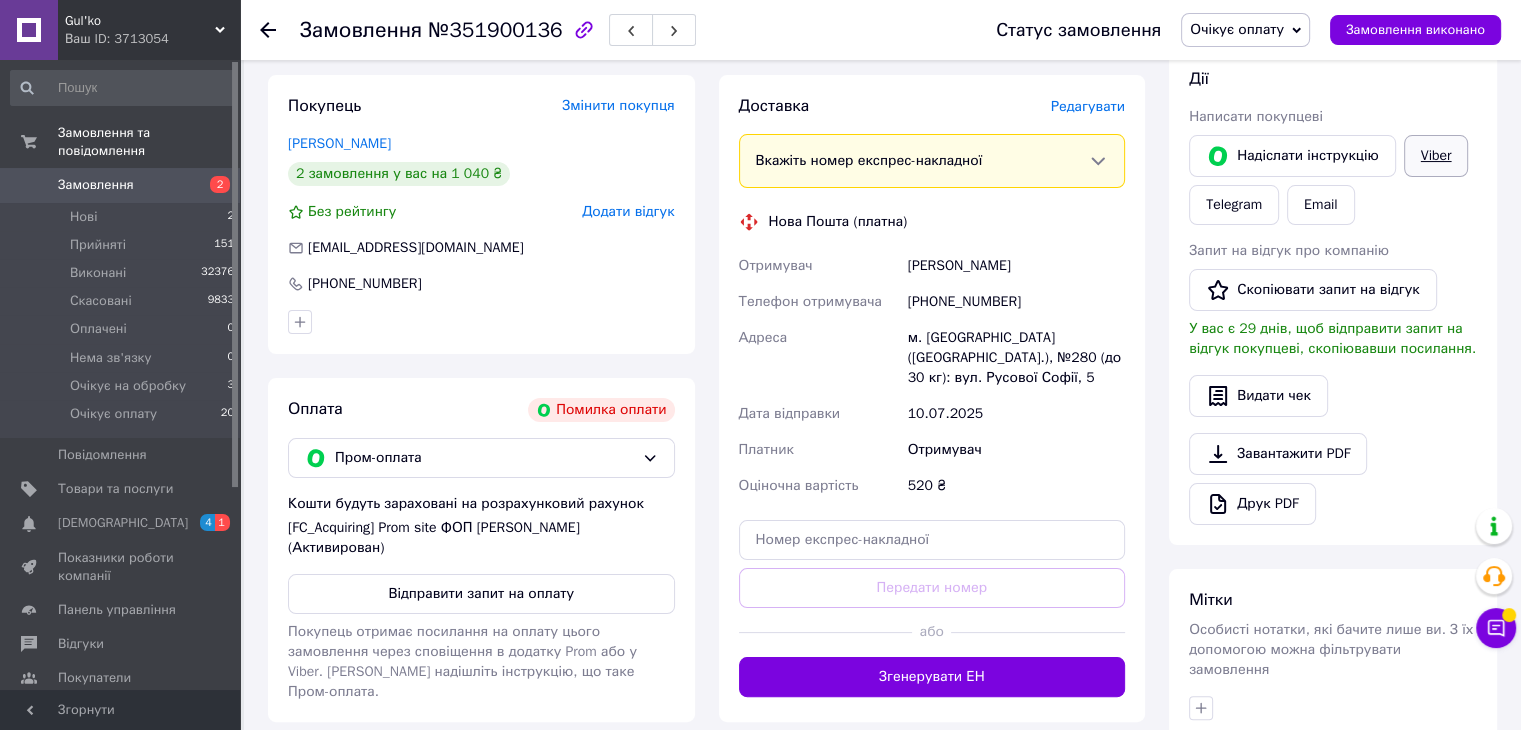 click on "Viber" at bounding box center (1436, 156) 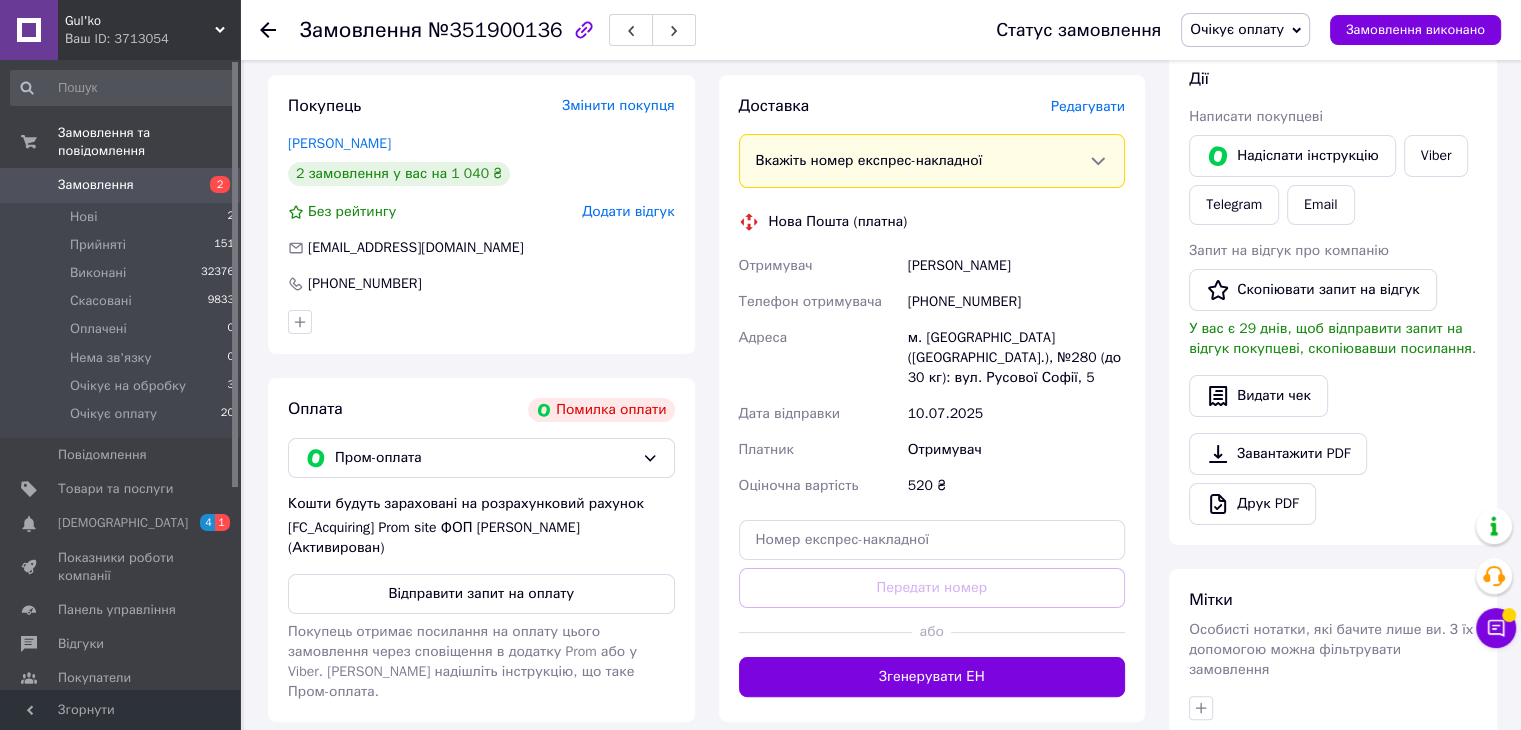 click on "Всього 1 товар 520 ₴ Доставка Необхідно уточнити Знижка Додати Всього до сплати 520 ₴ Дії Написати покупцеві   Надіслати інструкцію Viber Telegram Email Запит на відгук про компанію   Скопіювати запит на відгук У вас є 29 днів, щоб відправити запит на відгук покупцеві, скопіювавши посилання.   Видати чек   Завантажити PDF   Друк PDF Мітки Особисті нотатки, які бачите лише ви. З їх допомогою можна фільтрувати замовлення Примітки Залишилося 300 символів Очистити Зберегти" at bounding box center [1333, 414] 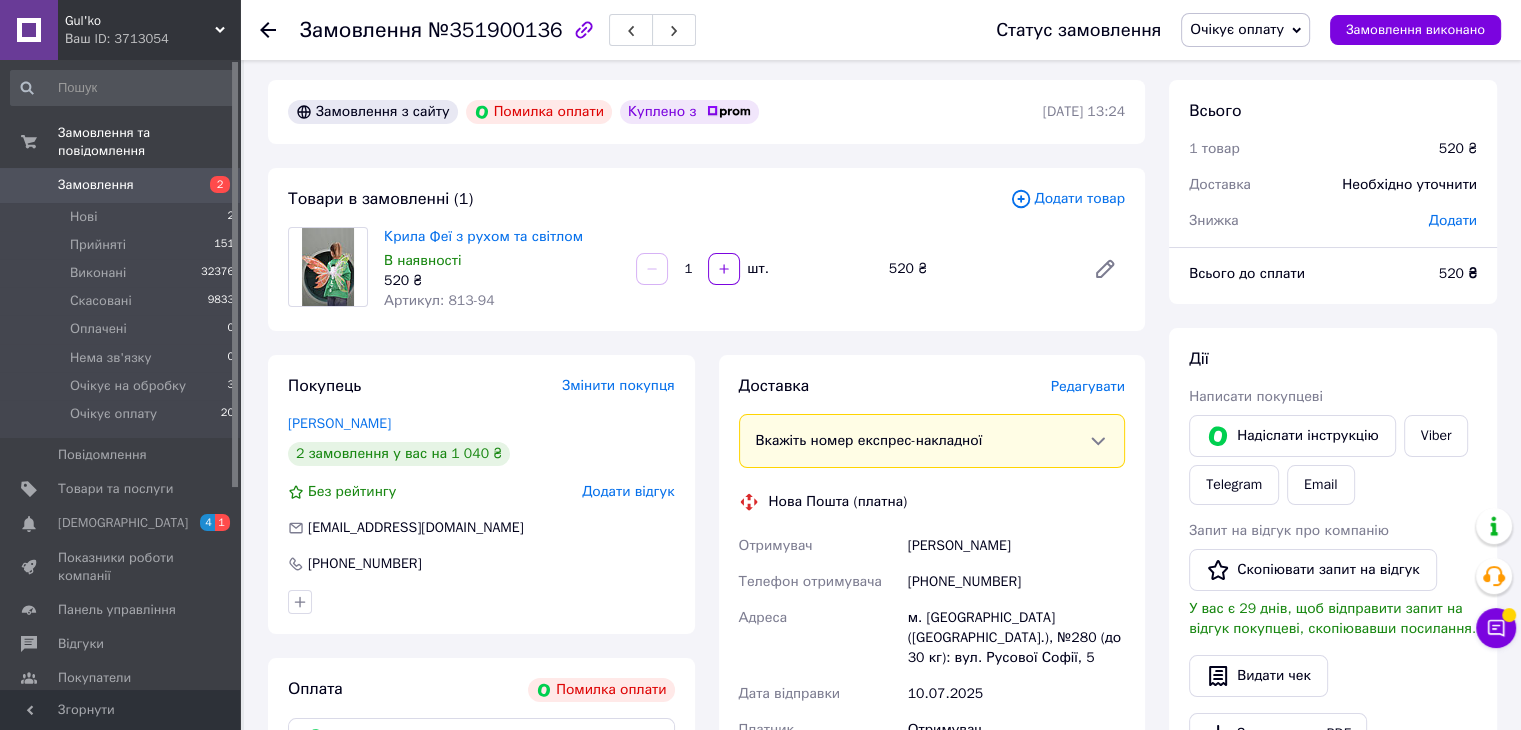 scroll, scrollTop: 0, scrollLeft: 0, axis: both 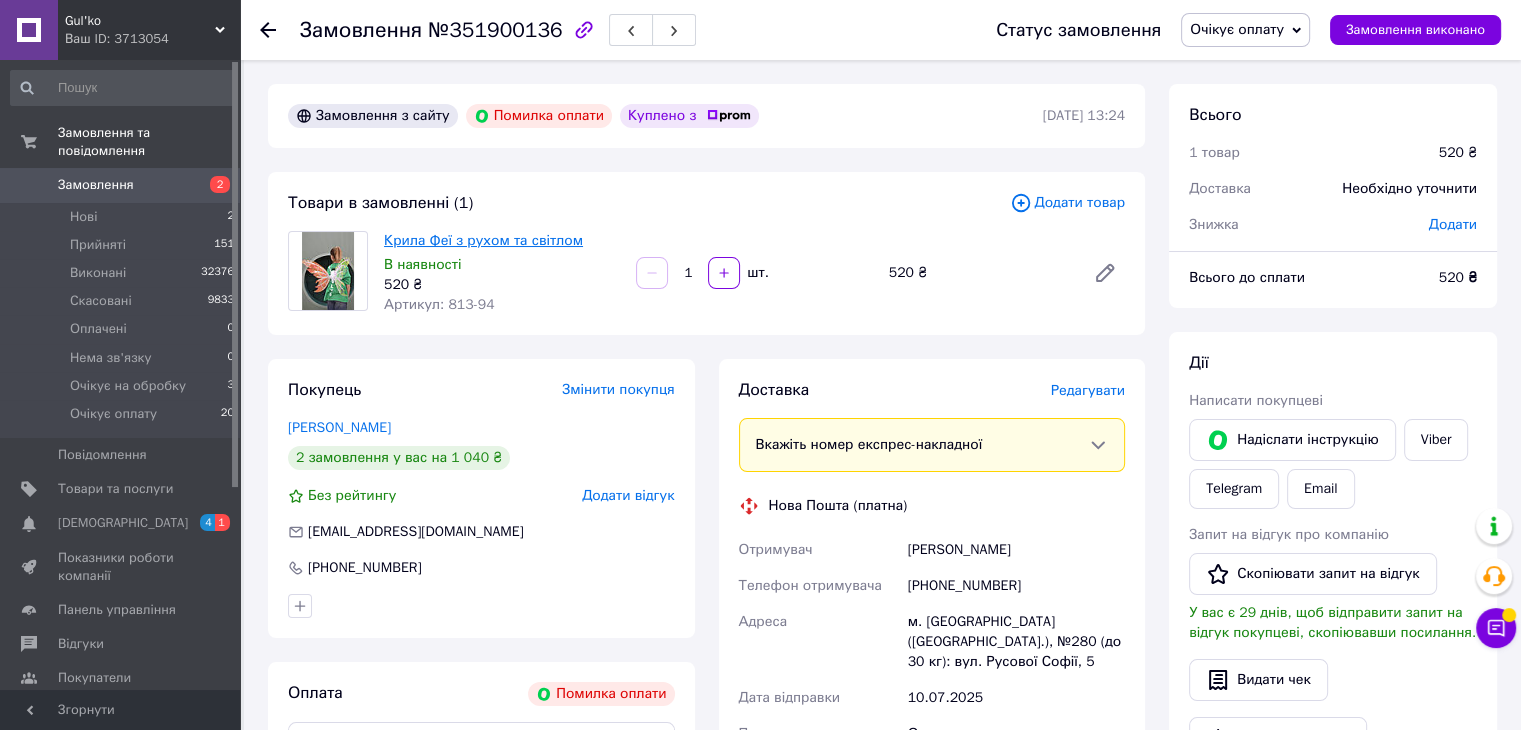 click on "Крила Феї з рухом та світлом" at bounding box center (483, 240) 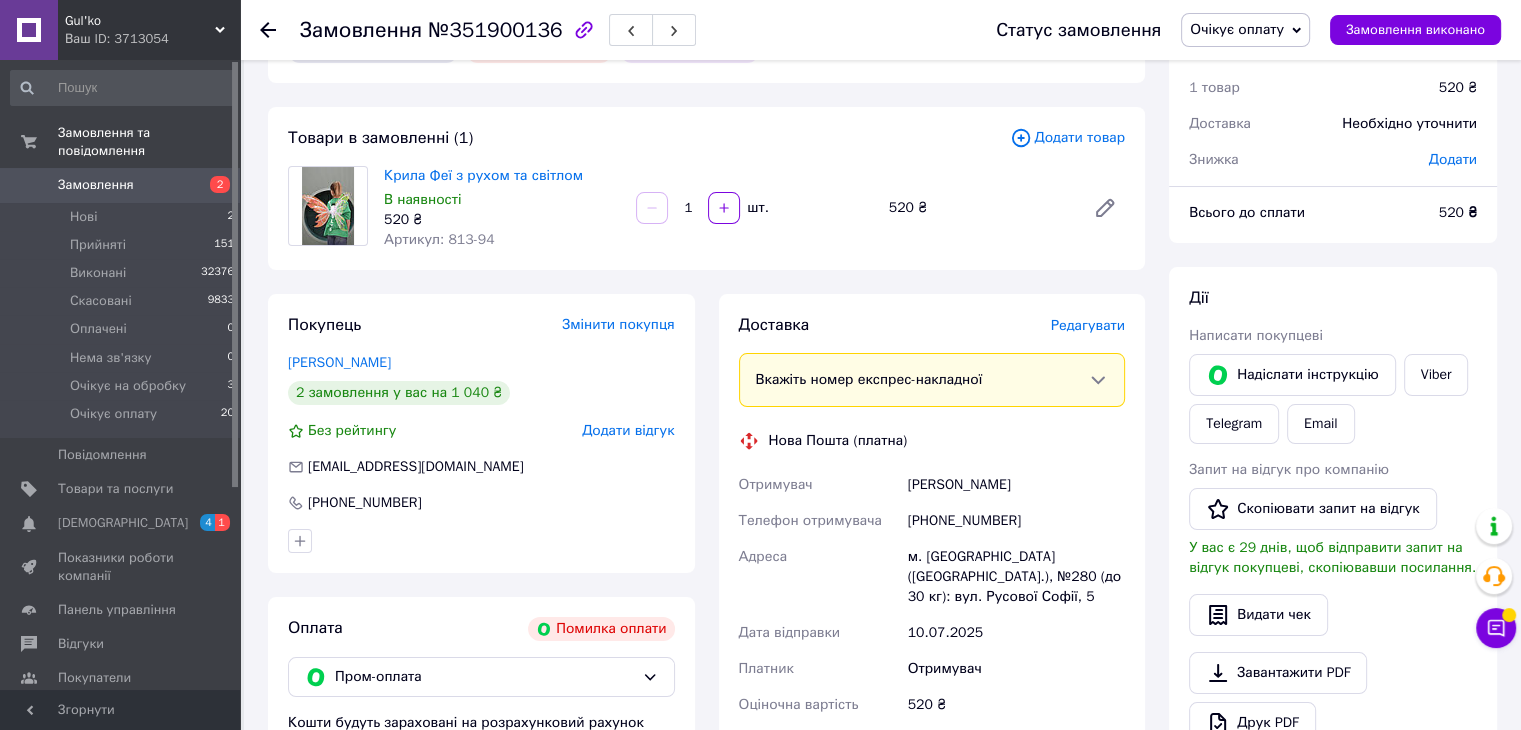 scroll, scrollTop: 100, scrollLeft: 0, axis: vertical 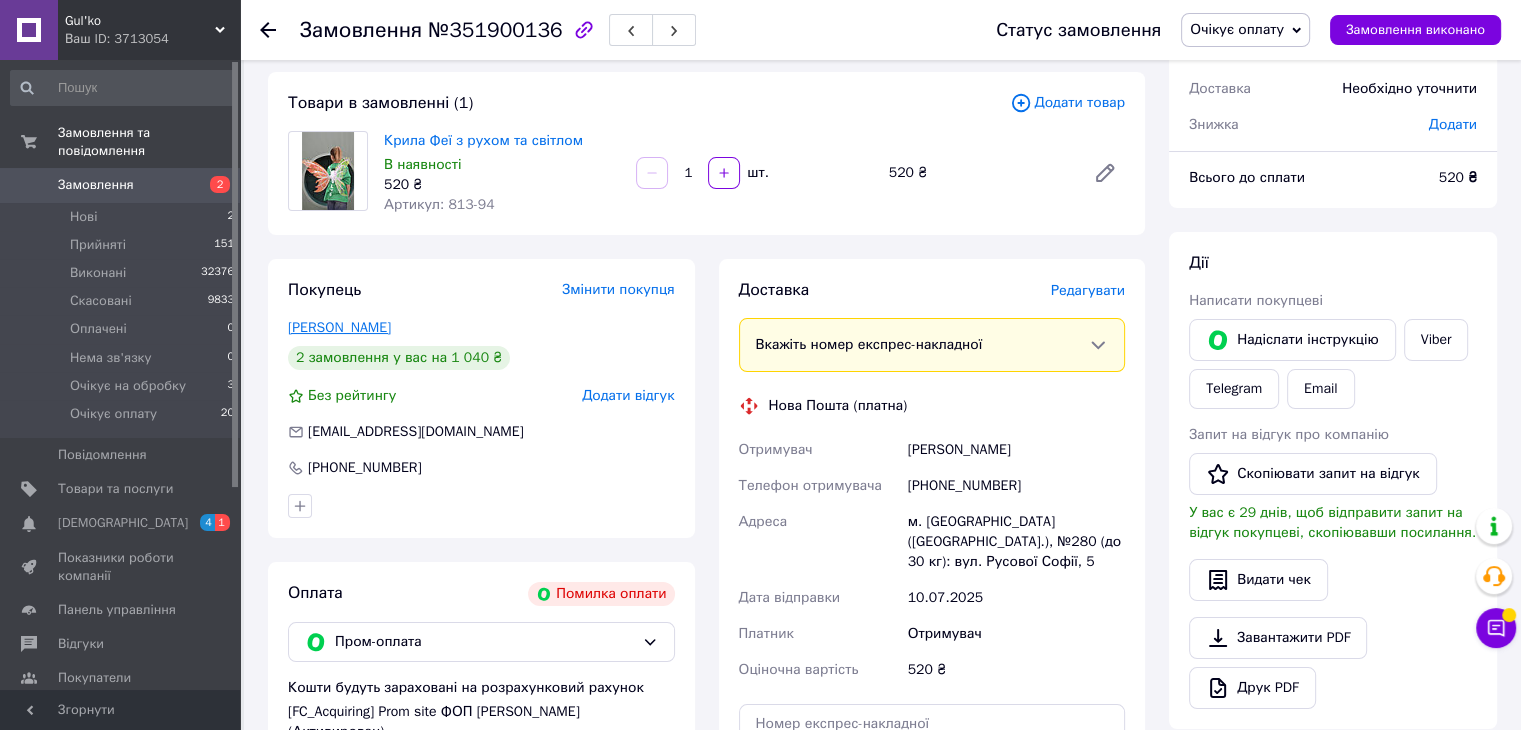 click on "[PERSON_NAME]" at bounding box center [339, 327] 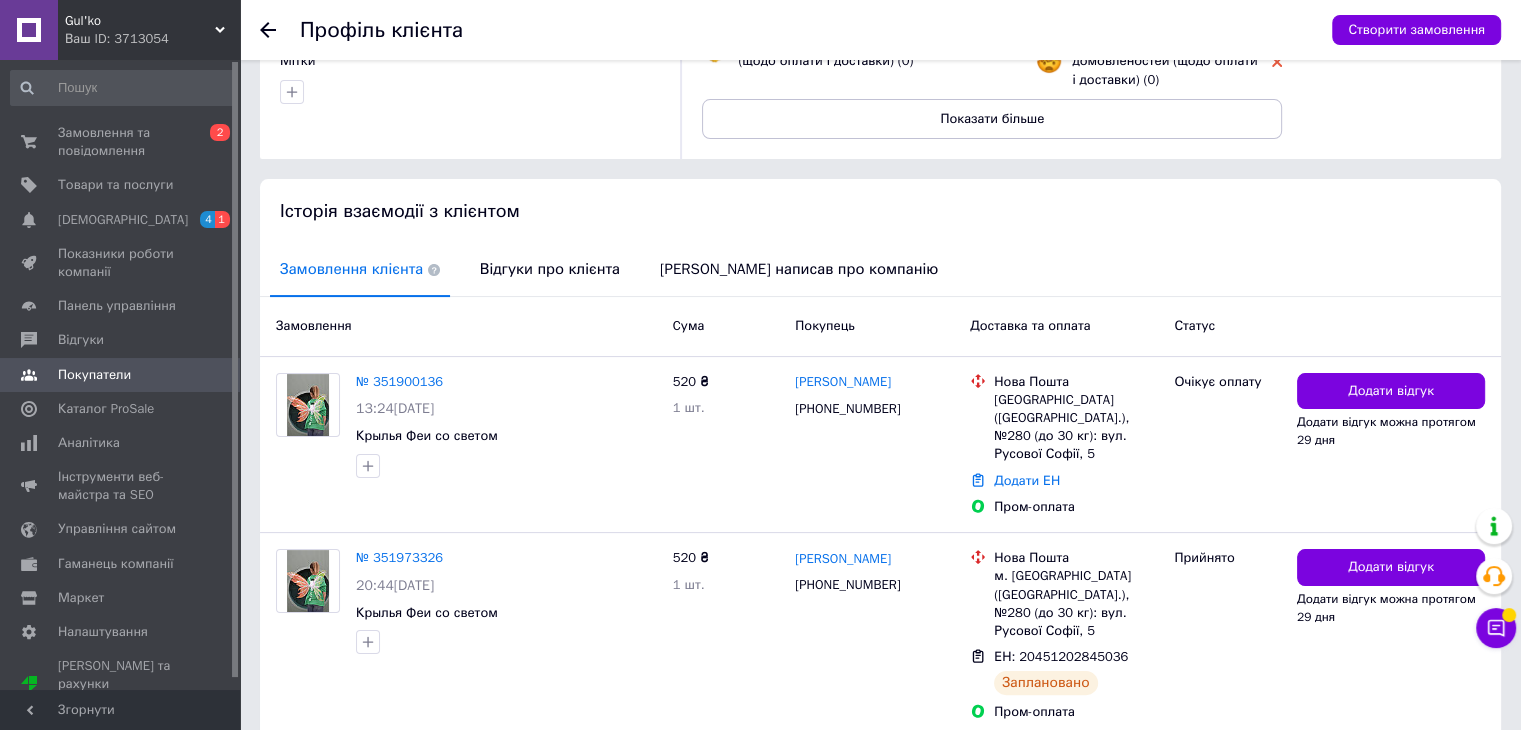 scroll, scrollTop: 326, scrollLeft: 0, axis: vertical 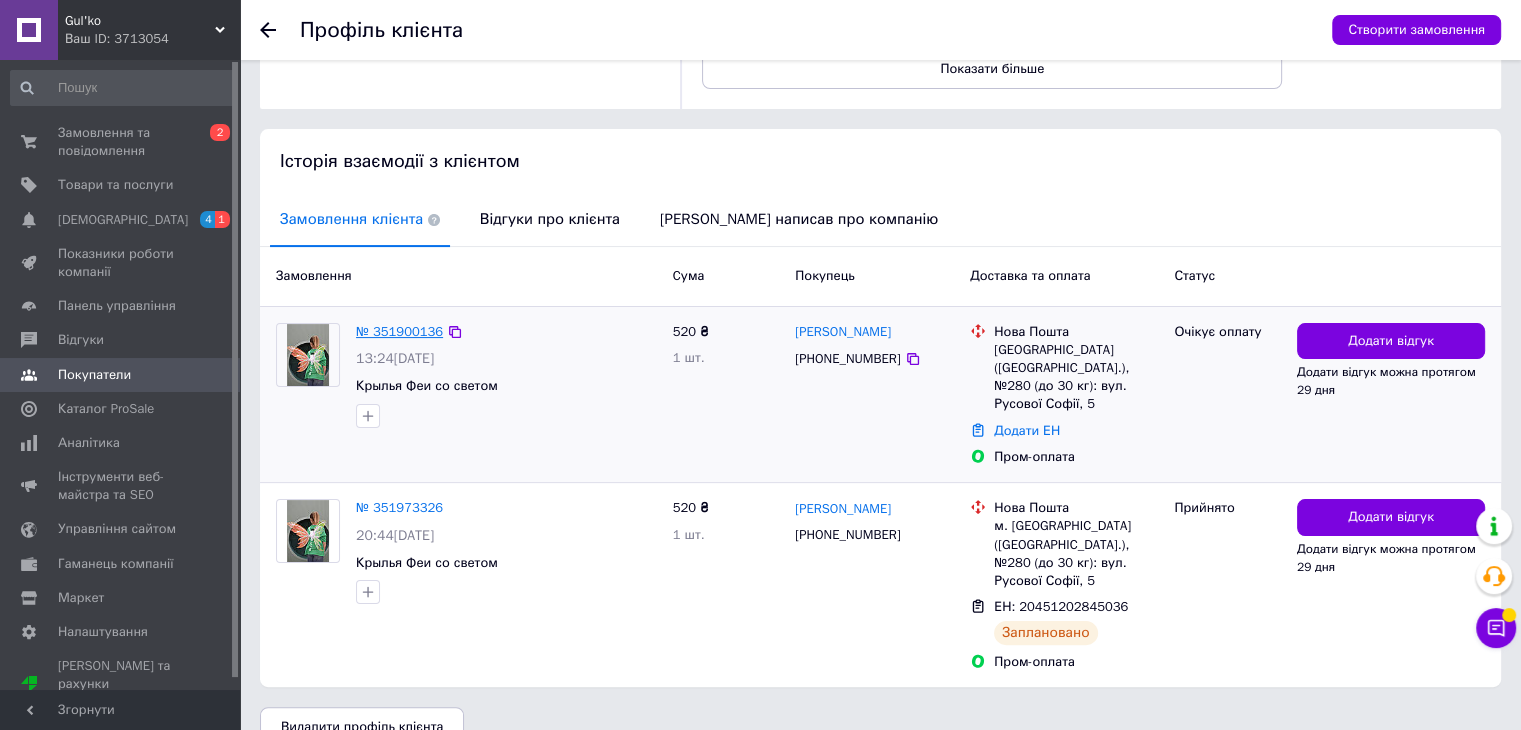 click on "№ 351900136" at bounding box center [399, 331] 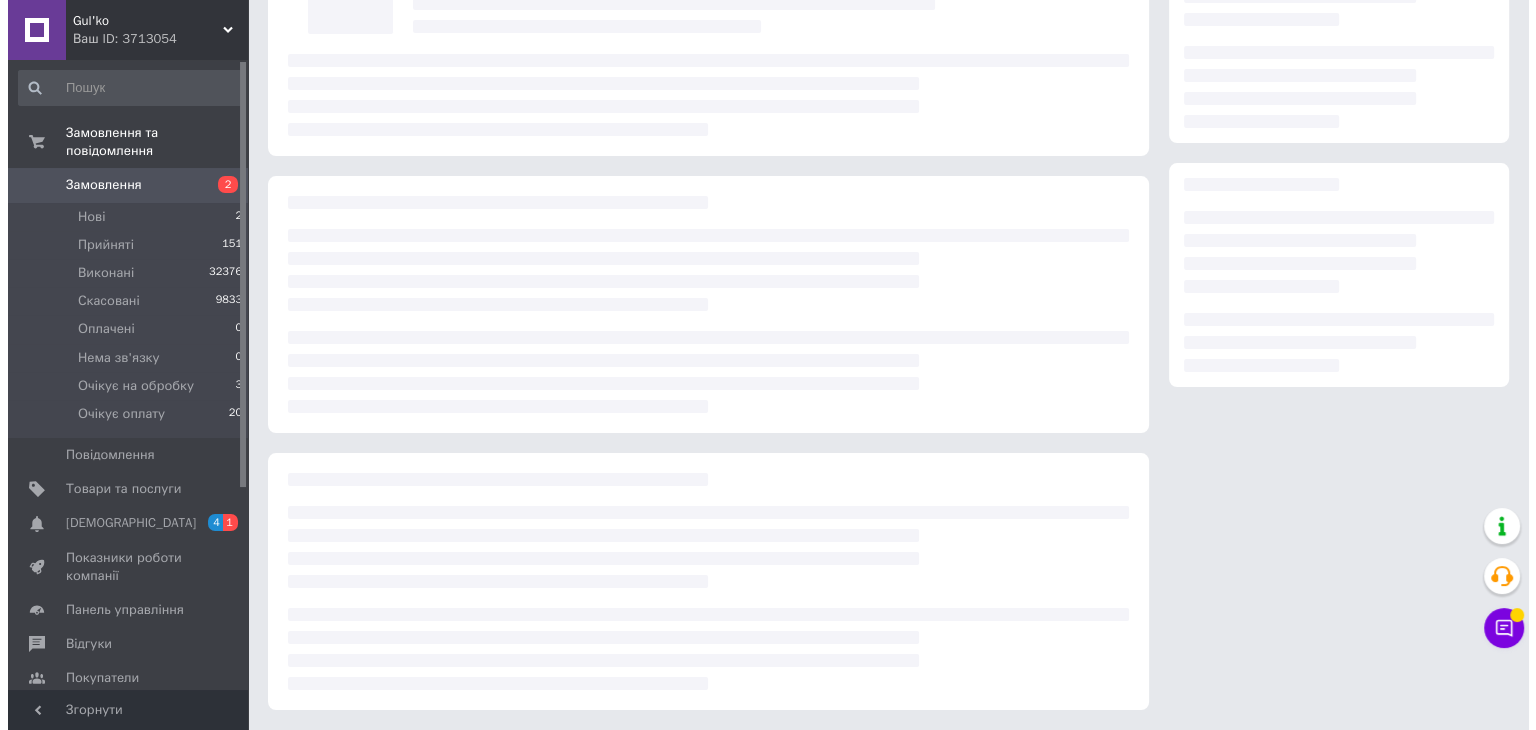 scroll, scrollTop: 0, scrollLeft: 0, axis: both 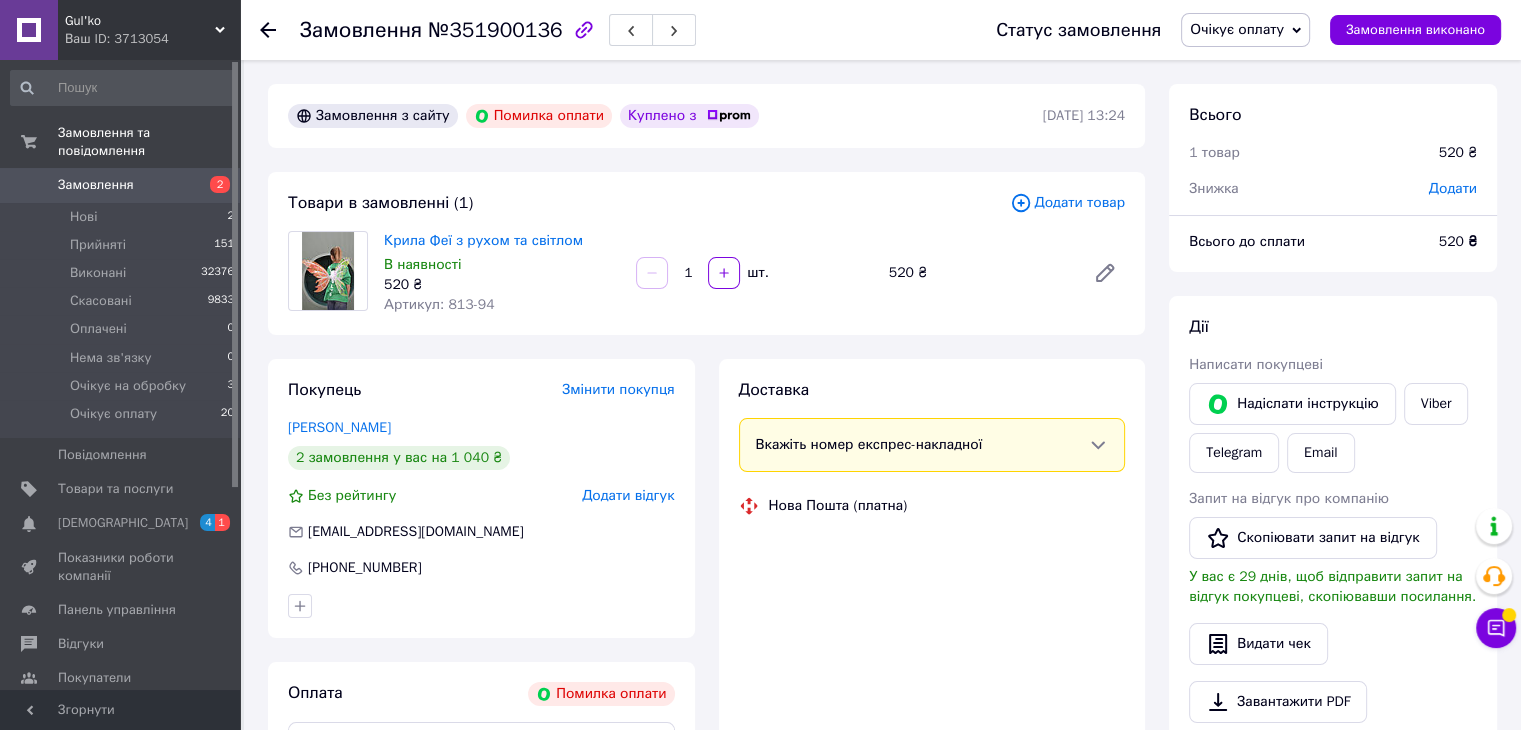 click on "Очікує оплату" at bounding box center (1245, 30) 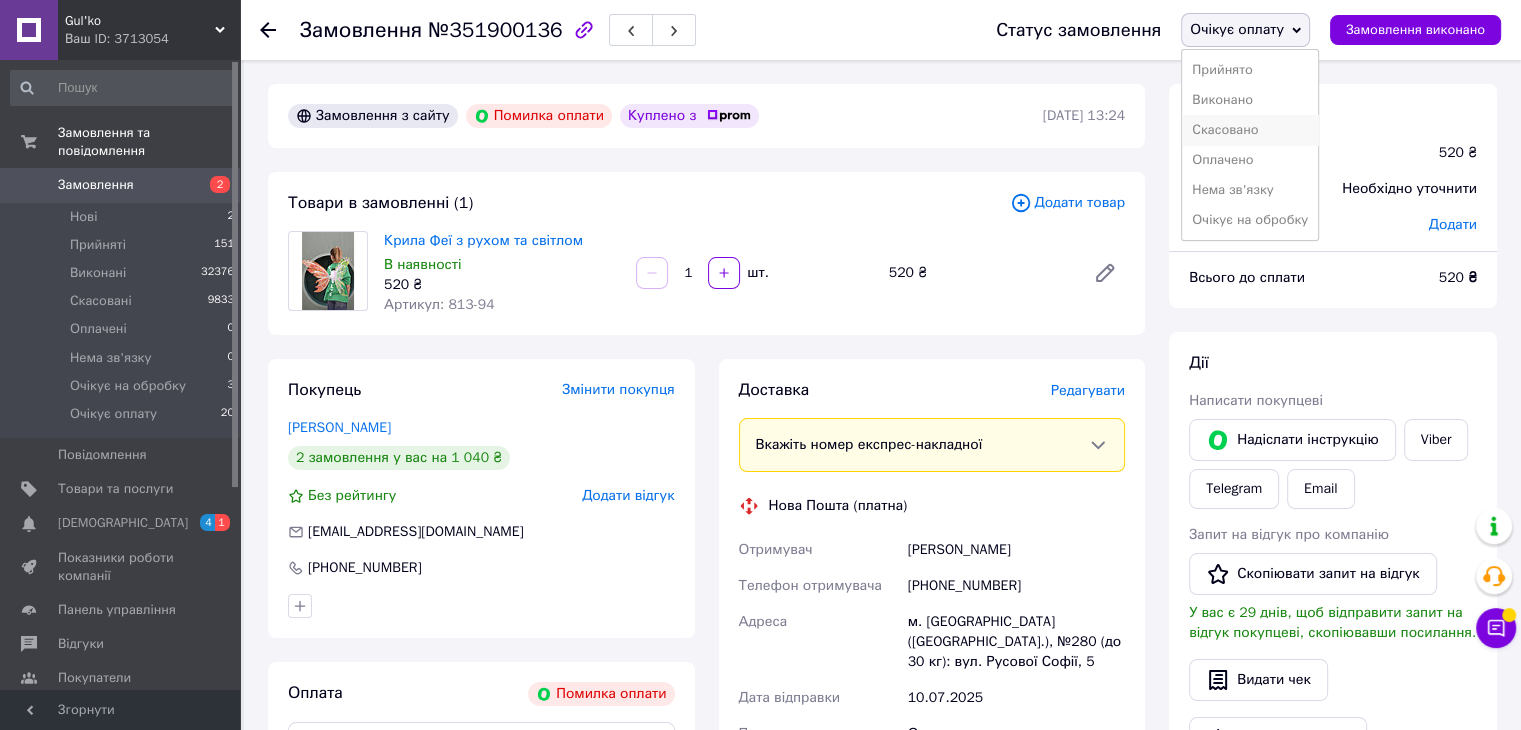 click on "Скасовано" at bounding box center [1250, 130] 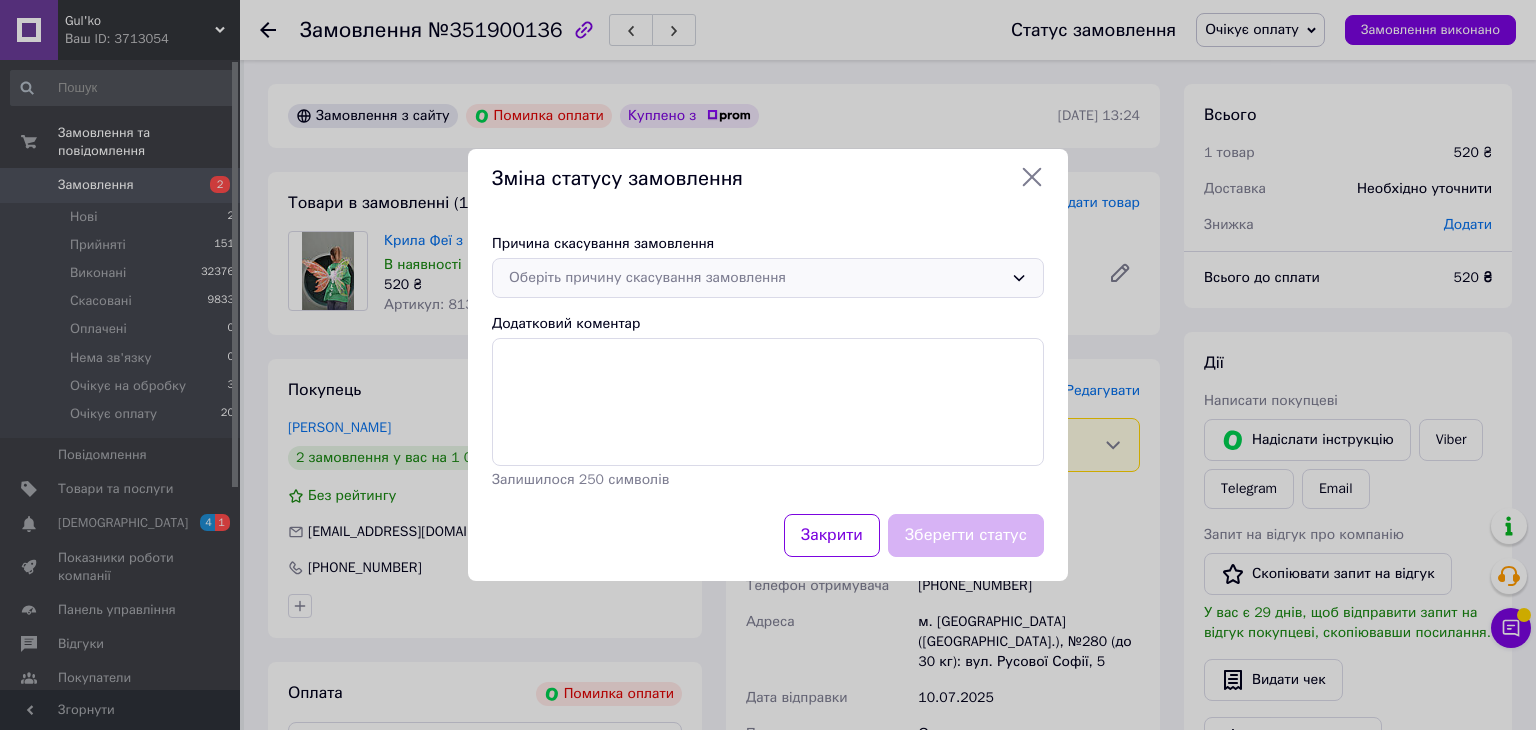 click on "Оберіть причину скасування замовлення" at bounding box center (768, 278) 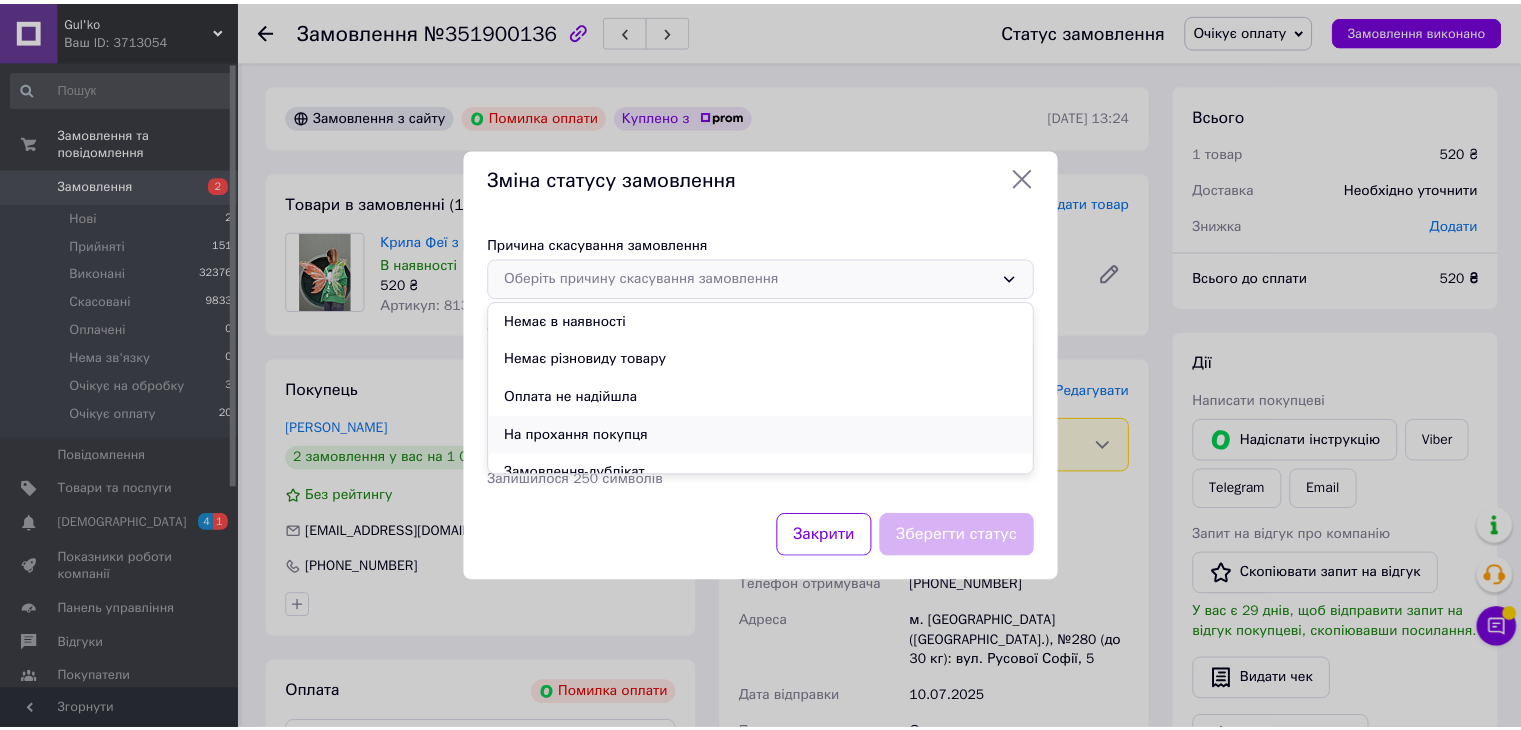 scroll, scrollTop: 93, scrollLeft: 0, axis: vertical 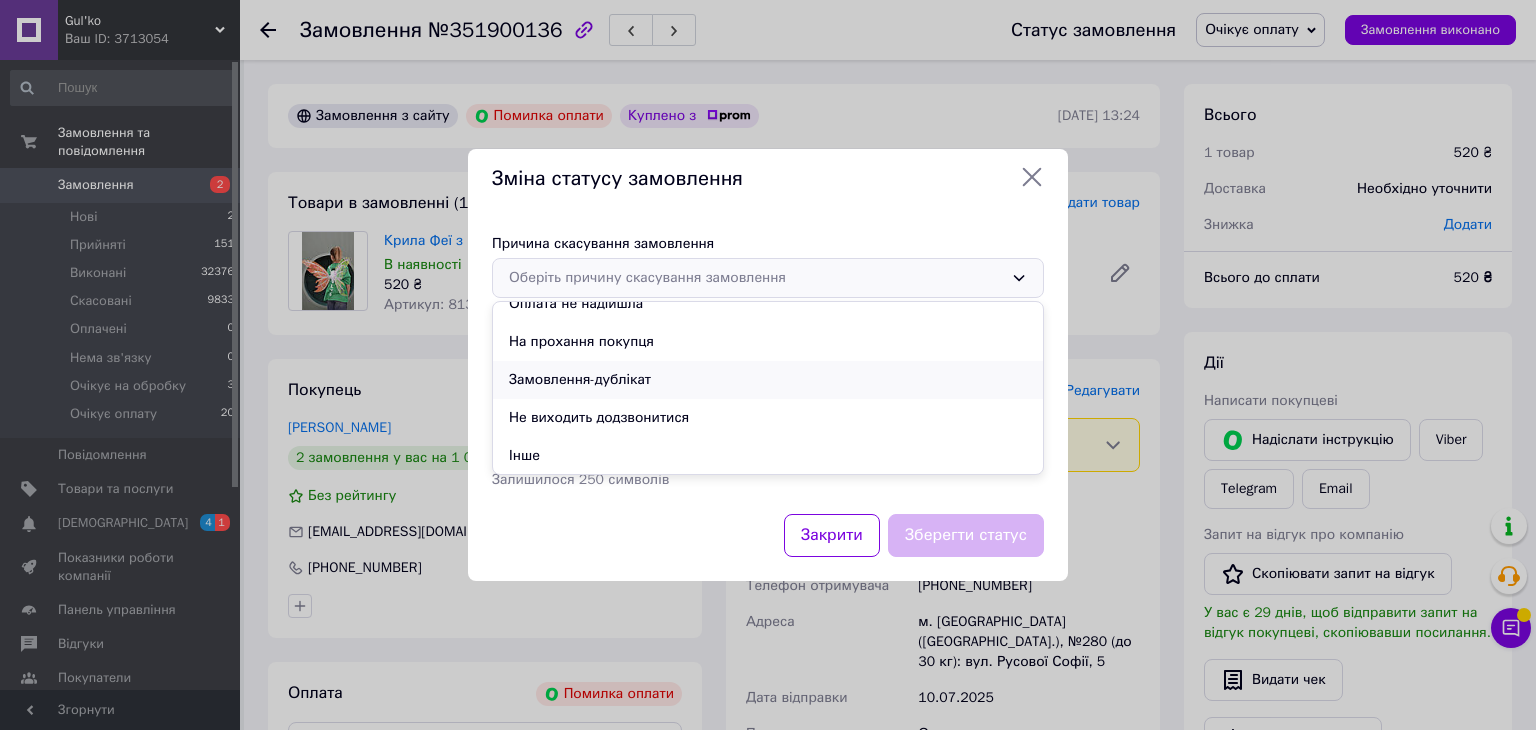 click on "Замовлення-дублікат" at bounding box center (768, 380) 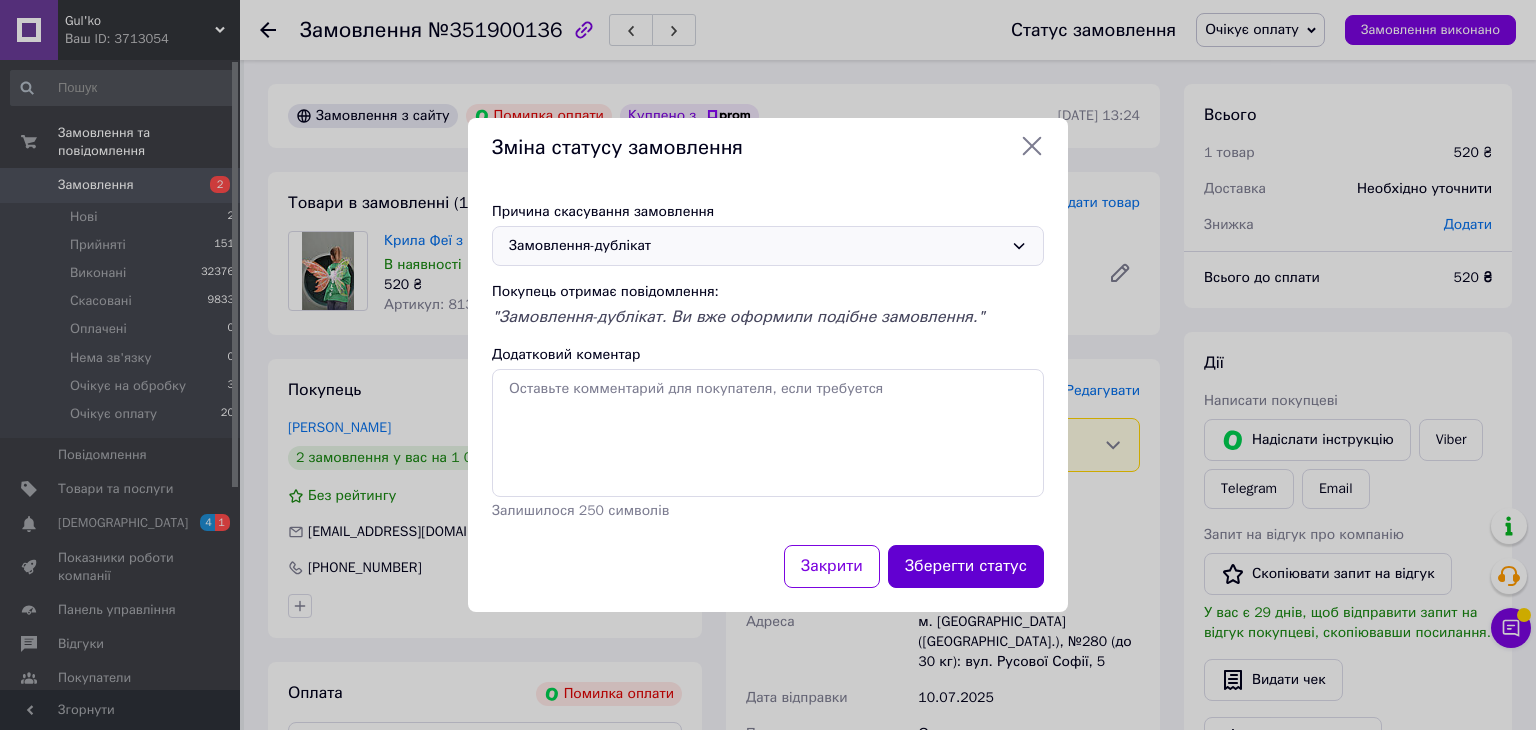 click on "Зберегти статус" at bounding box center (966, 566) 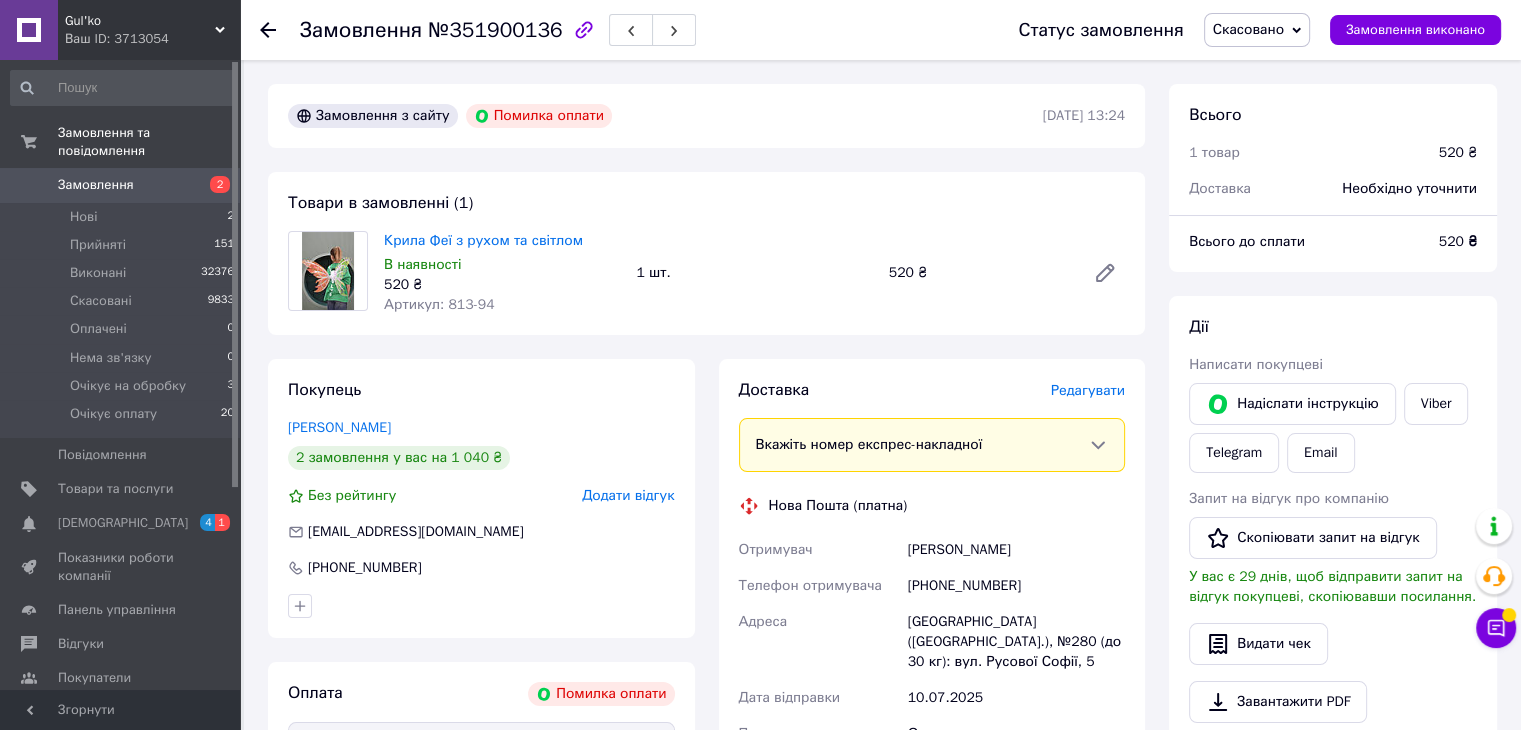 click 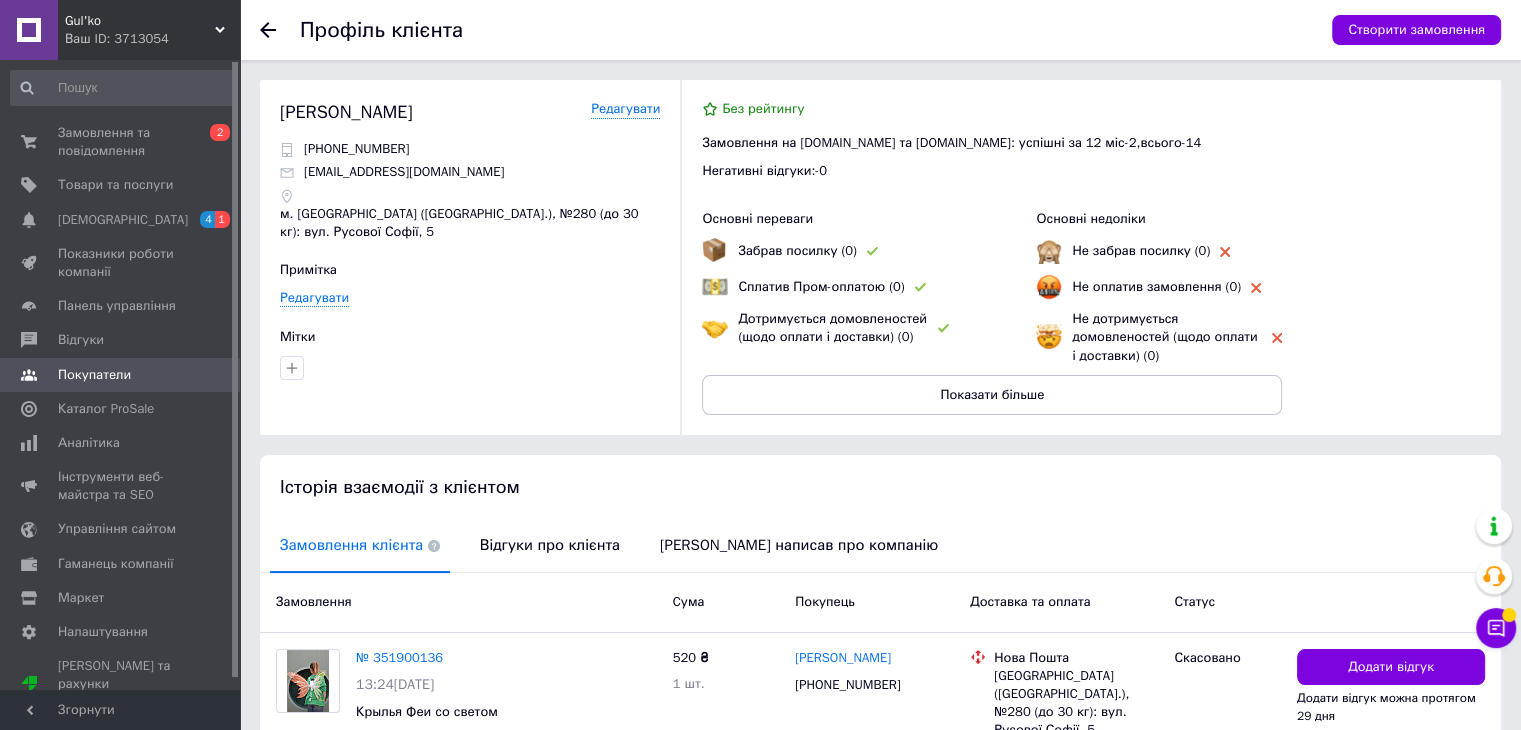 click 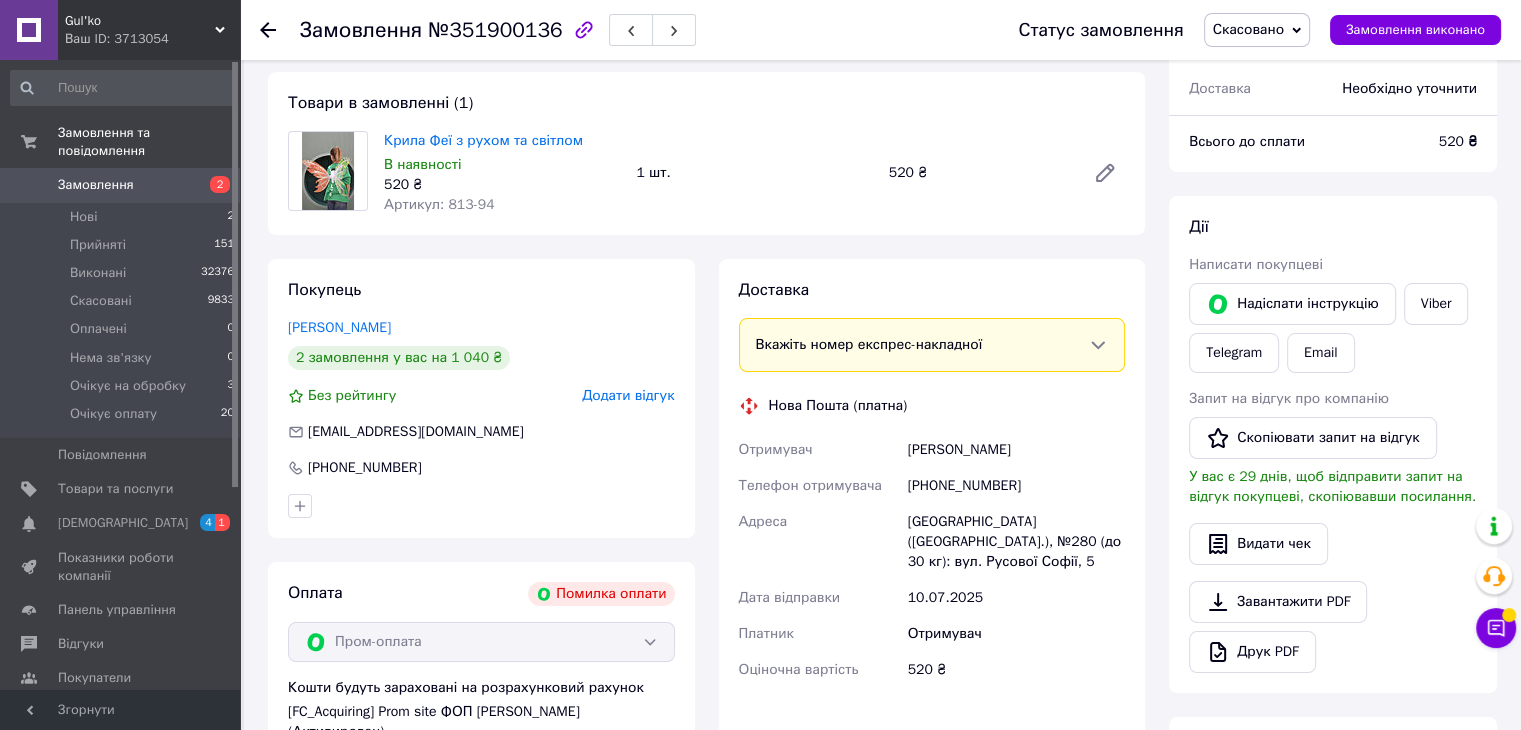 click 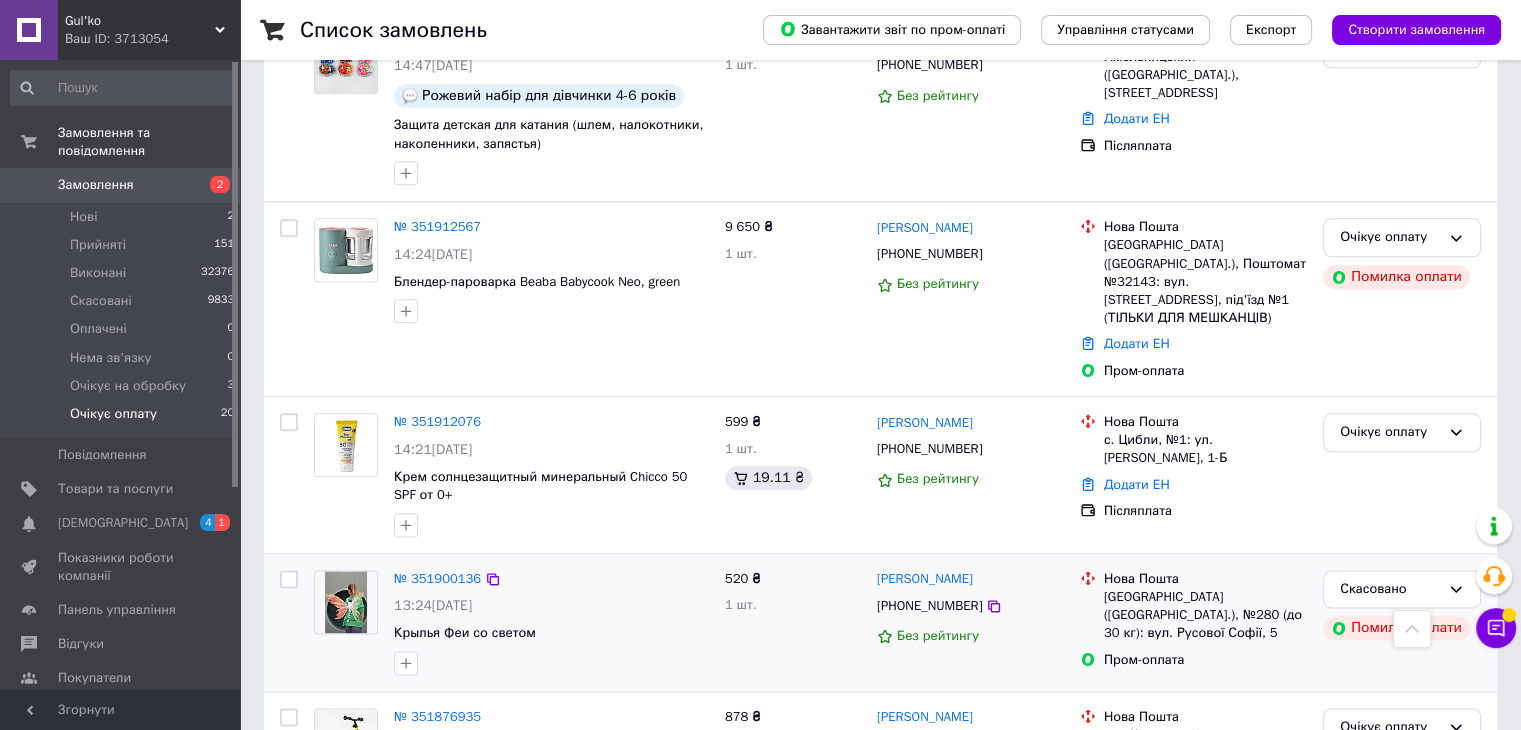 scroll, scrollTop: 2400, scrollLeft: 0, axis: vertical 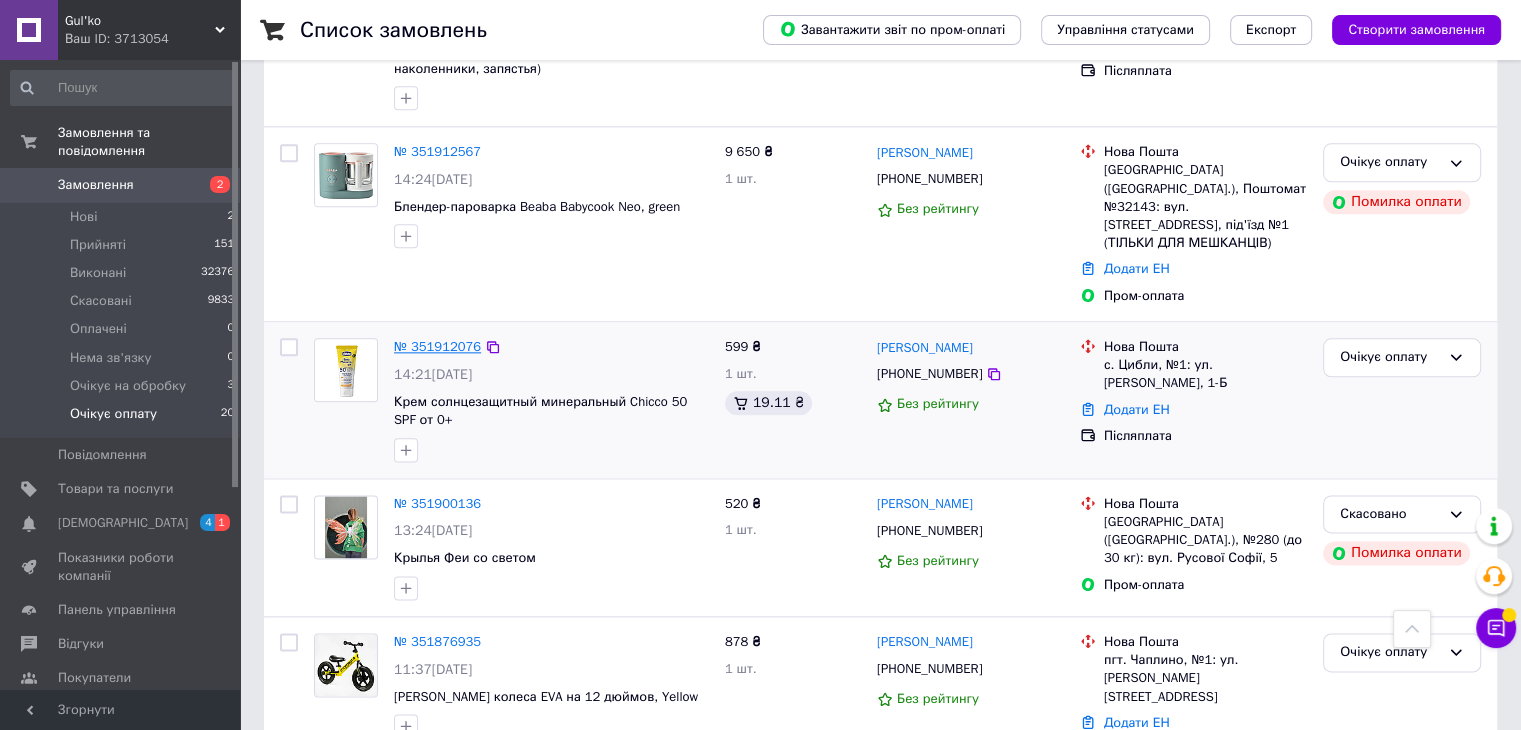 click on "№ 351912076" at bounding box center (437, 346) 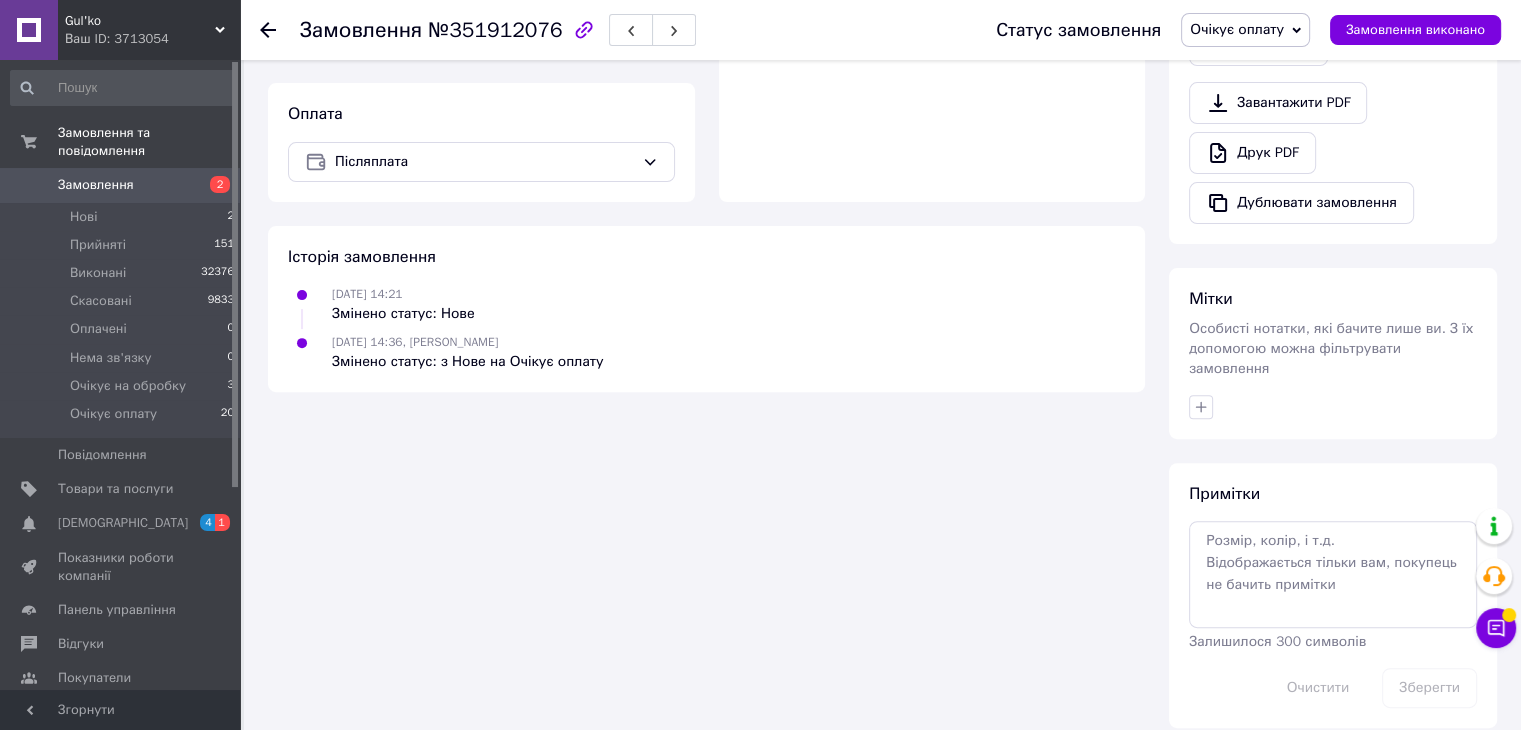 scroll, scrollTop: 655, scrollLeft: 0, axis: vertical 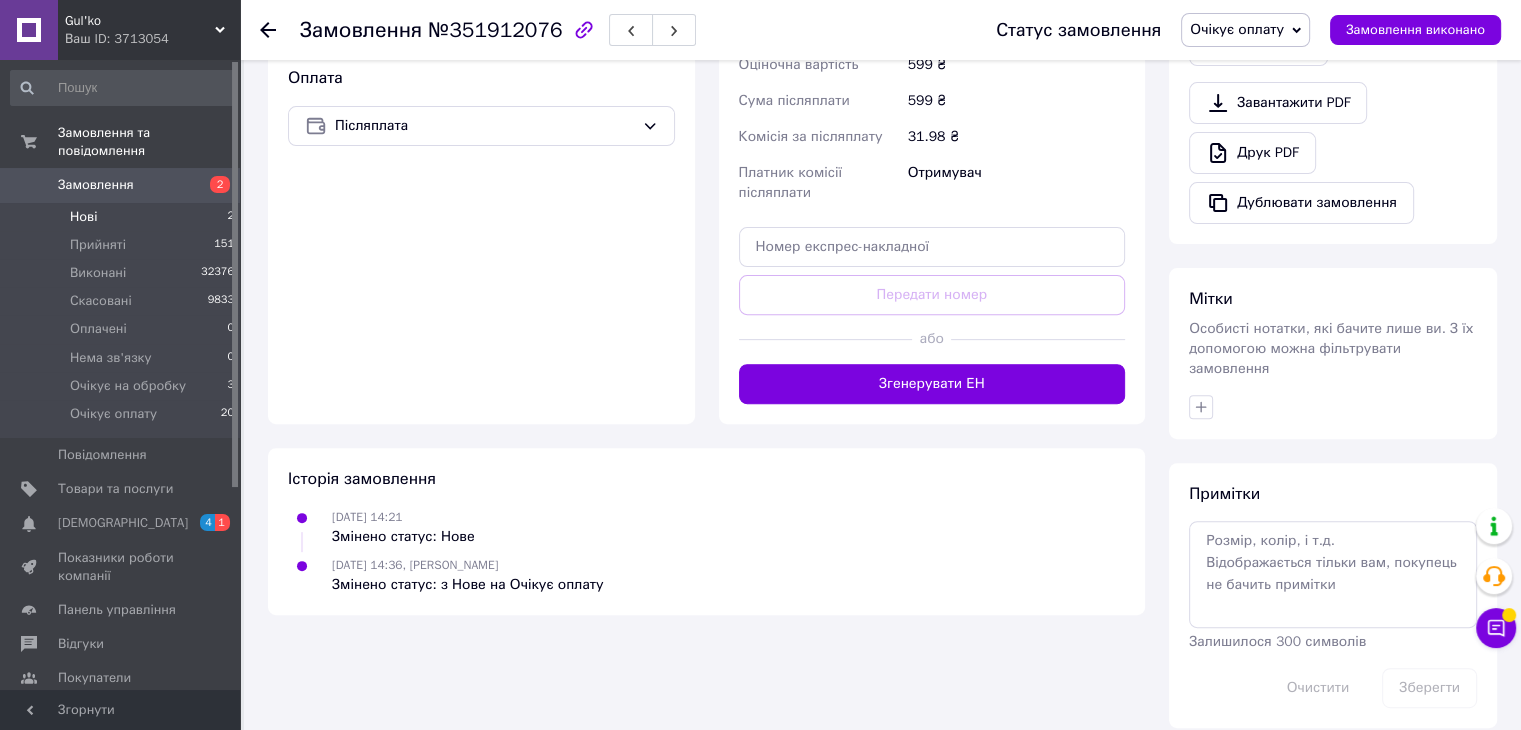 click on "Нові 2" at bounding box center [123, 217] 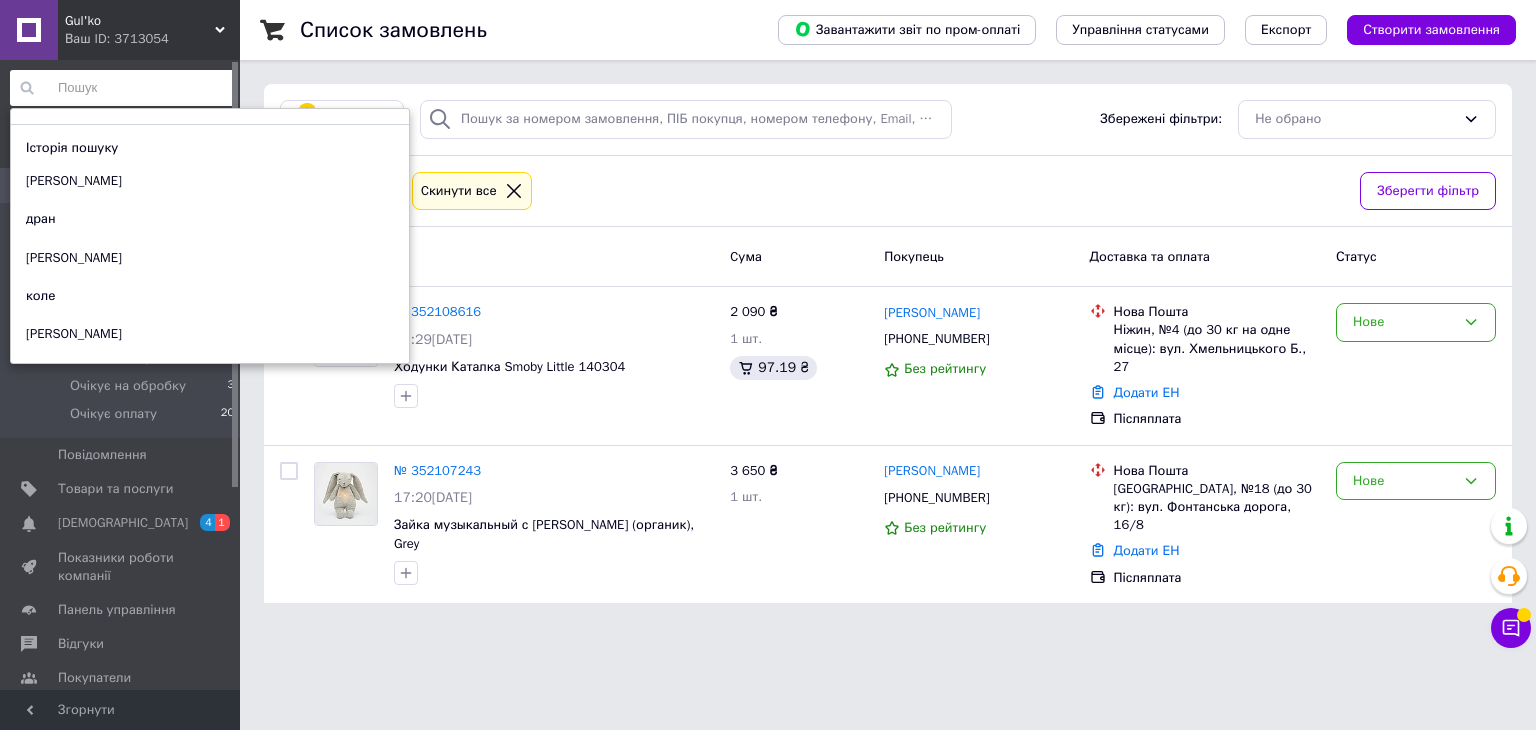 click at bounding box center [123, 88] 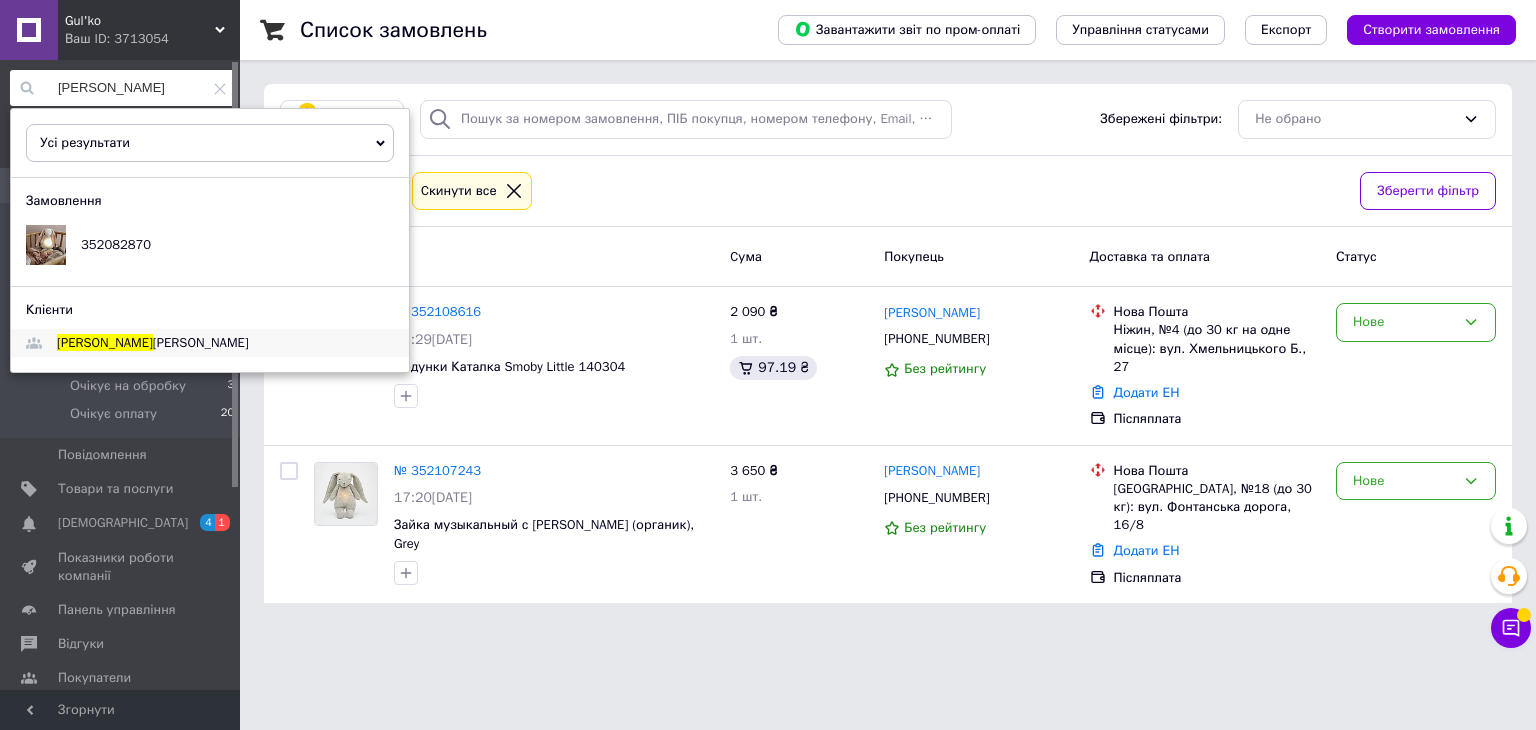 type on "[PERSON_NAME]" 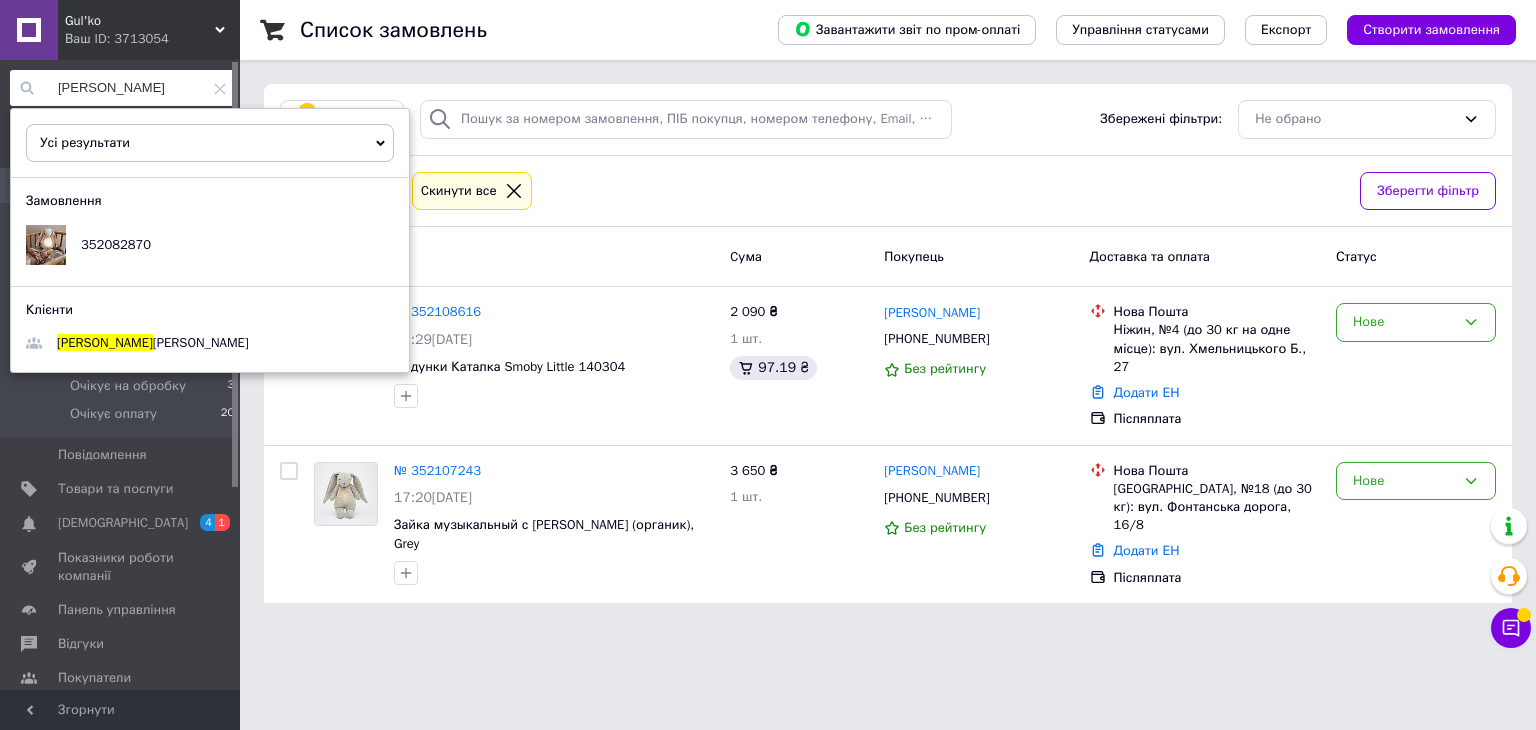 click on "Gul'ko Ваш ID: 3713054 Сайт Gul'ko Кабінет покупця Перевірити стан системи Сторінка на порталі [PERSON_NAME] Вийти [PERSON_NAME] Усі результати Тільки замовлення Тільки товари та послуги Тільки групи товарів Тільки клієнти Замовлення 352082870 Клієнти [PERSON_NAME] та повідомлення Замовлення 2 Нові 2 Прийняті 151 Виконані 32376 Скасовані 9833 Оплачені 0 Нема зв'язку 0 Очікує на обробку 3 Очікує оплату 20 Повідомлення 0 Товари та послуги Сповіщення 4 1 Показники роботи компанії Панель управління Маркет" at bounding box center [768, 313] 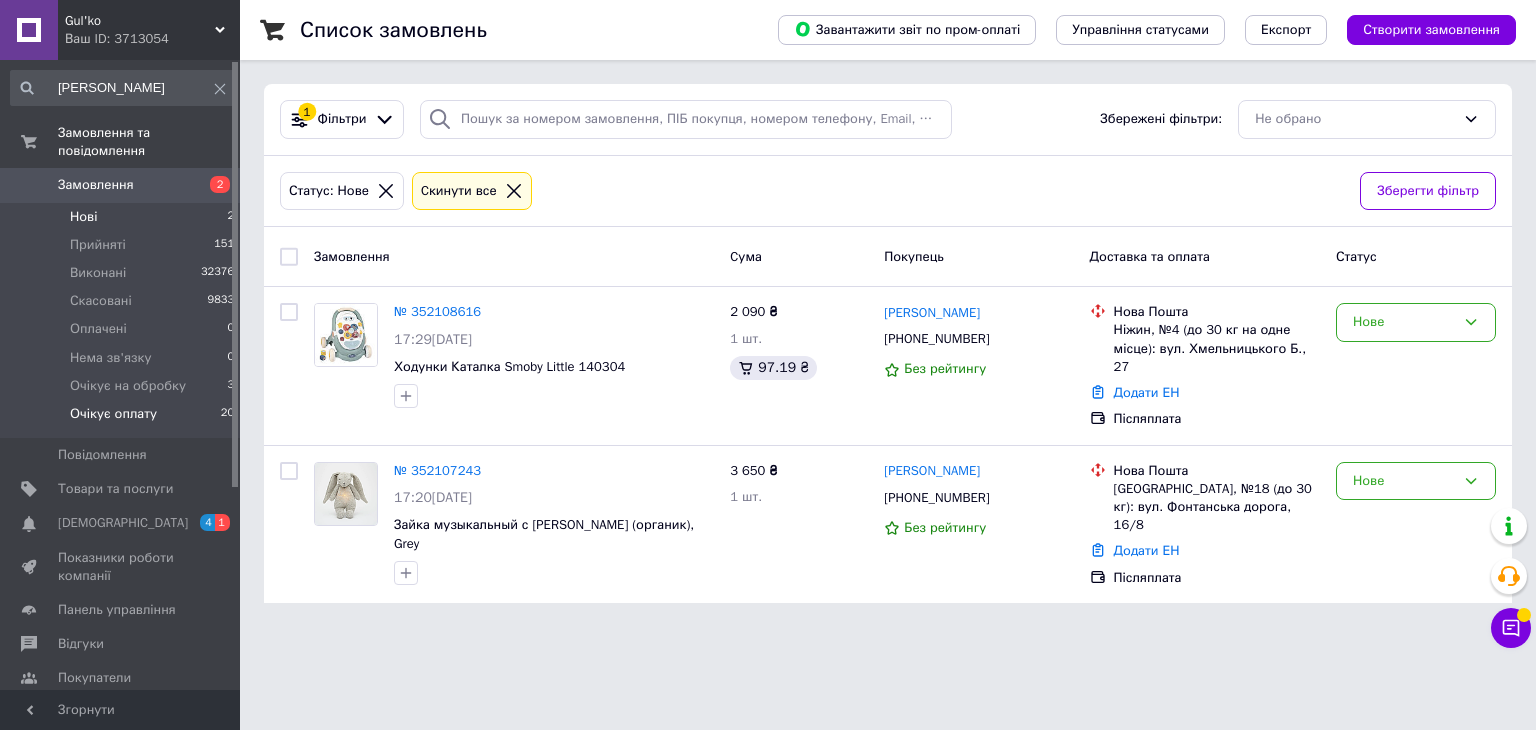 click on "Очікує оплату 20" at bounding box center [123, 419] 